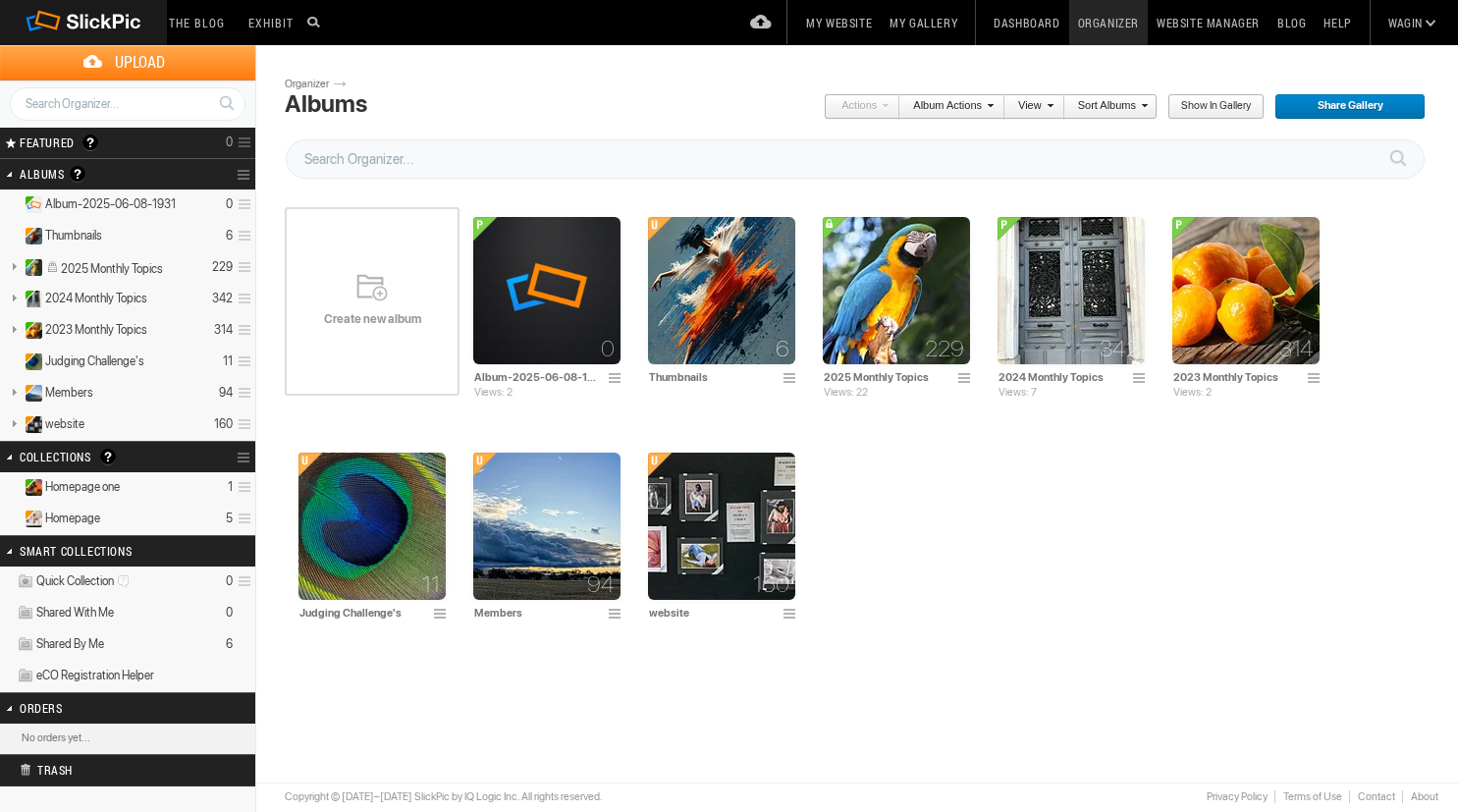 scroll, scrollTop: 0, scrollLeft: 0, axis: both 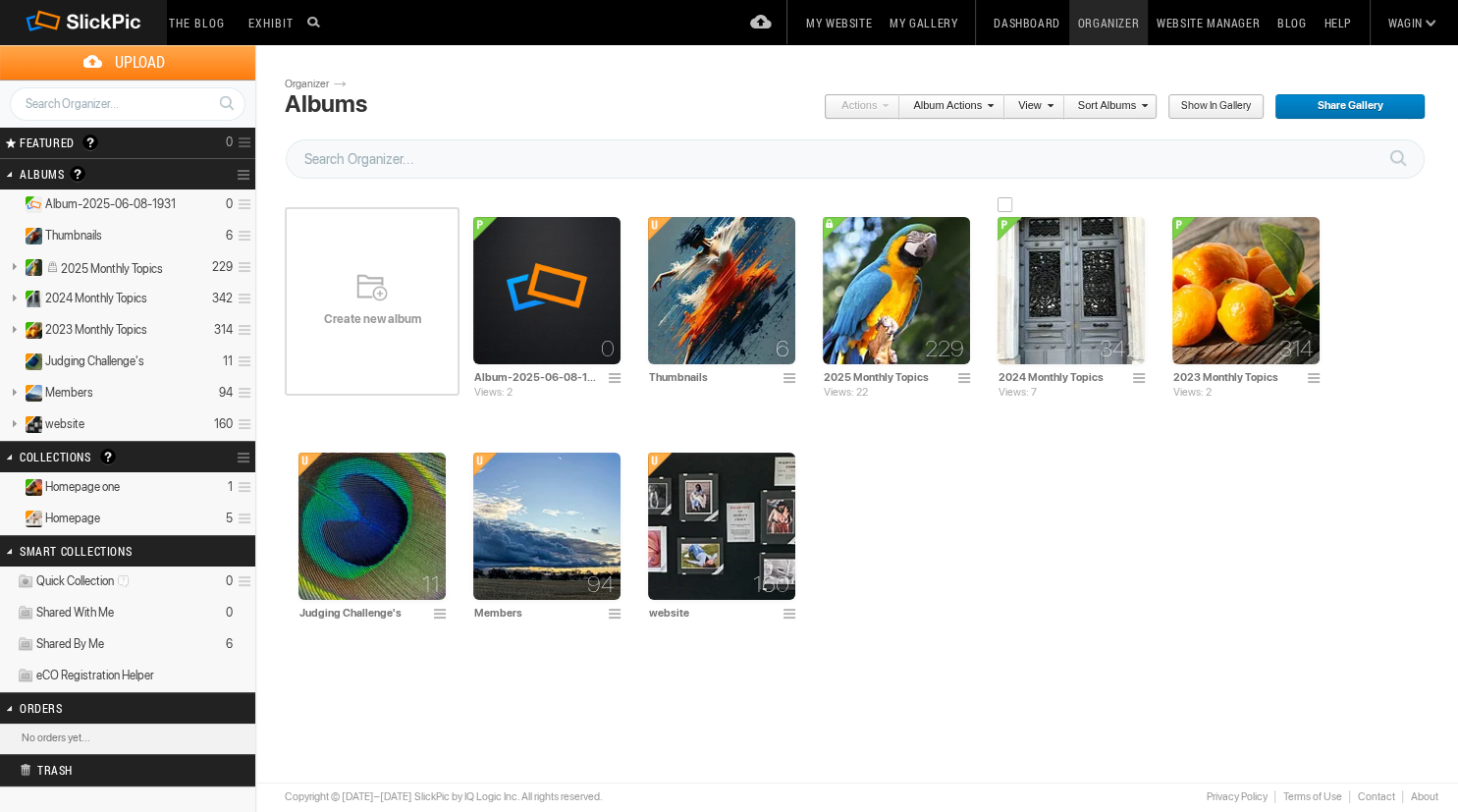 click at bounding box center [1071, 291] 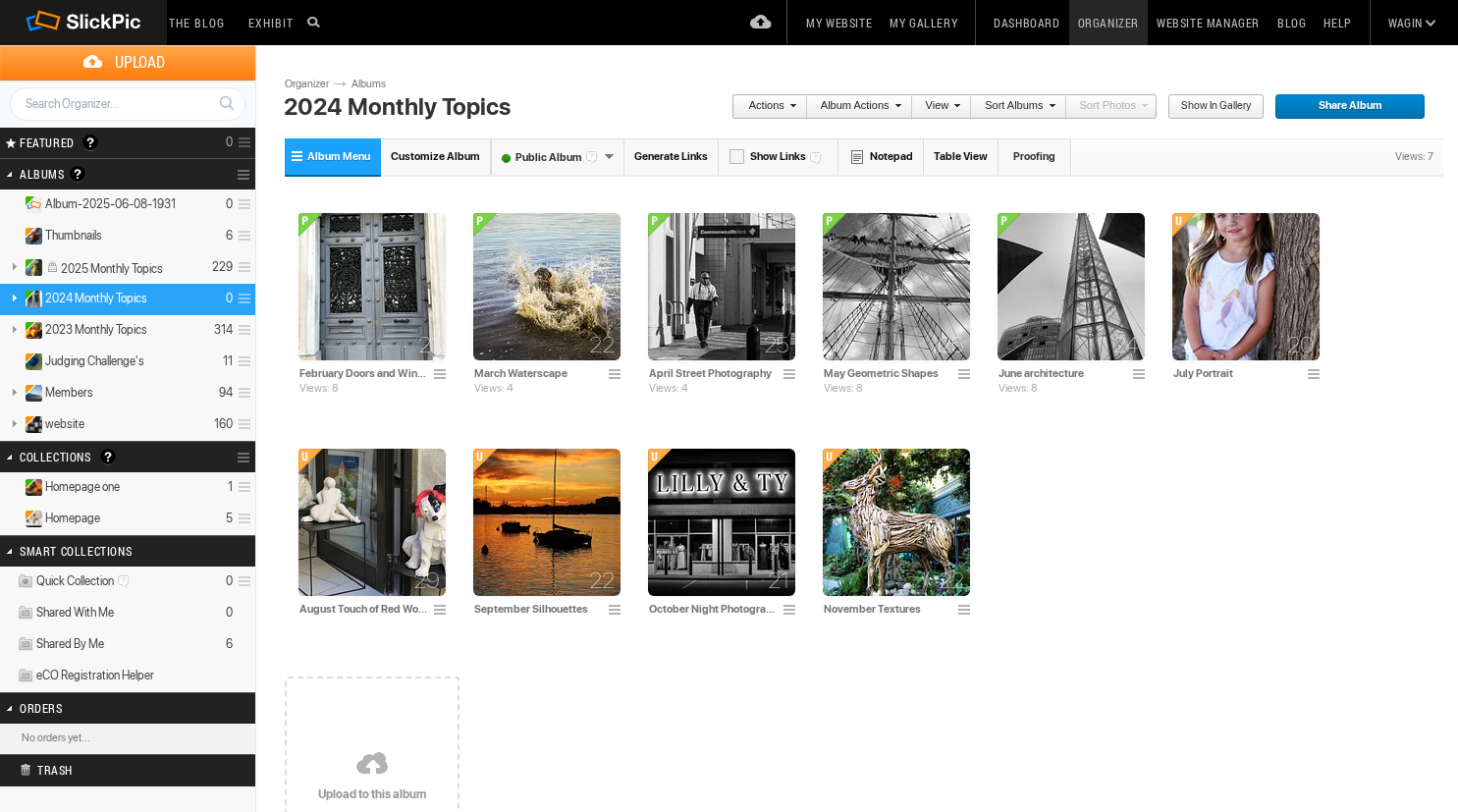 scroll, scrollTop: 0, scrollLeft: 0, axis: both 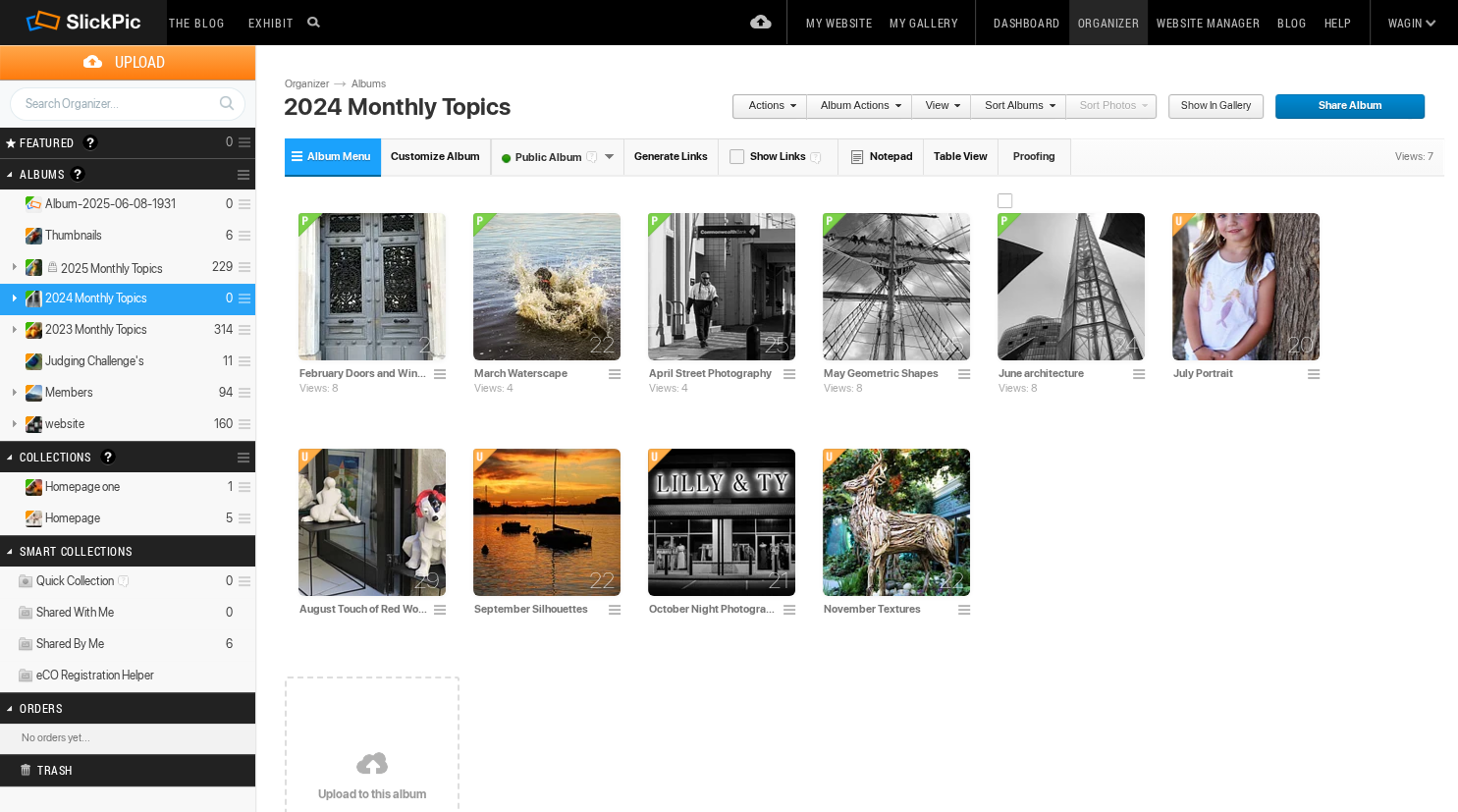 click at bounding box center (1071, 287) 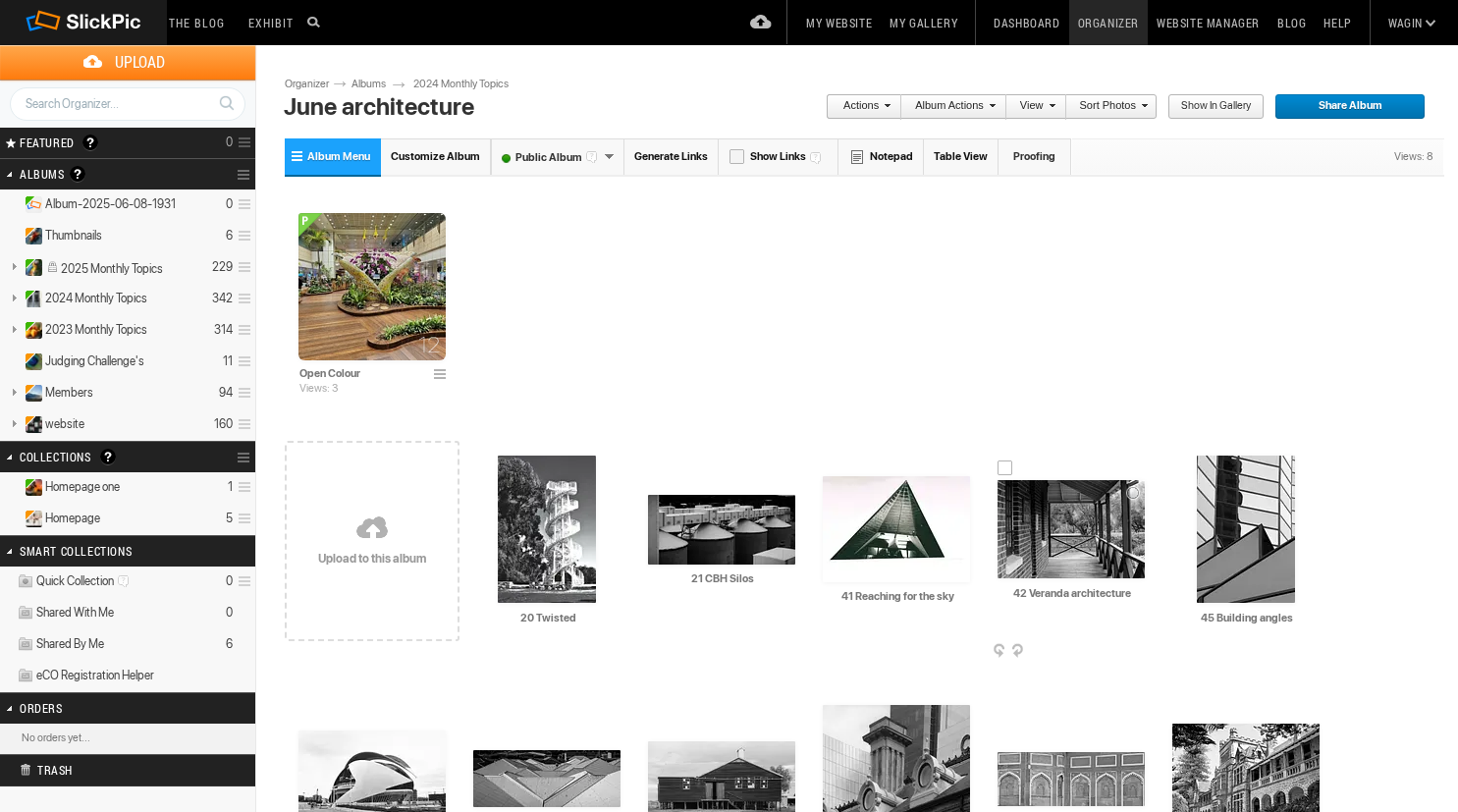 scroll, scrollTop: 0, scrollLeft: 0, axis: both 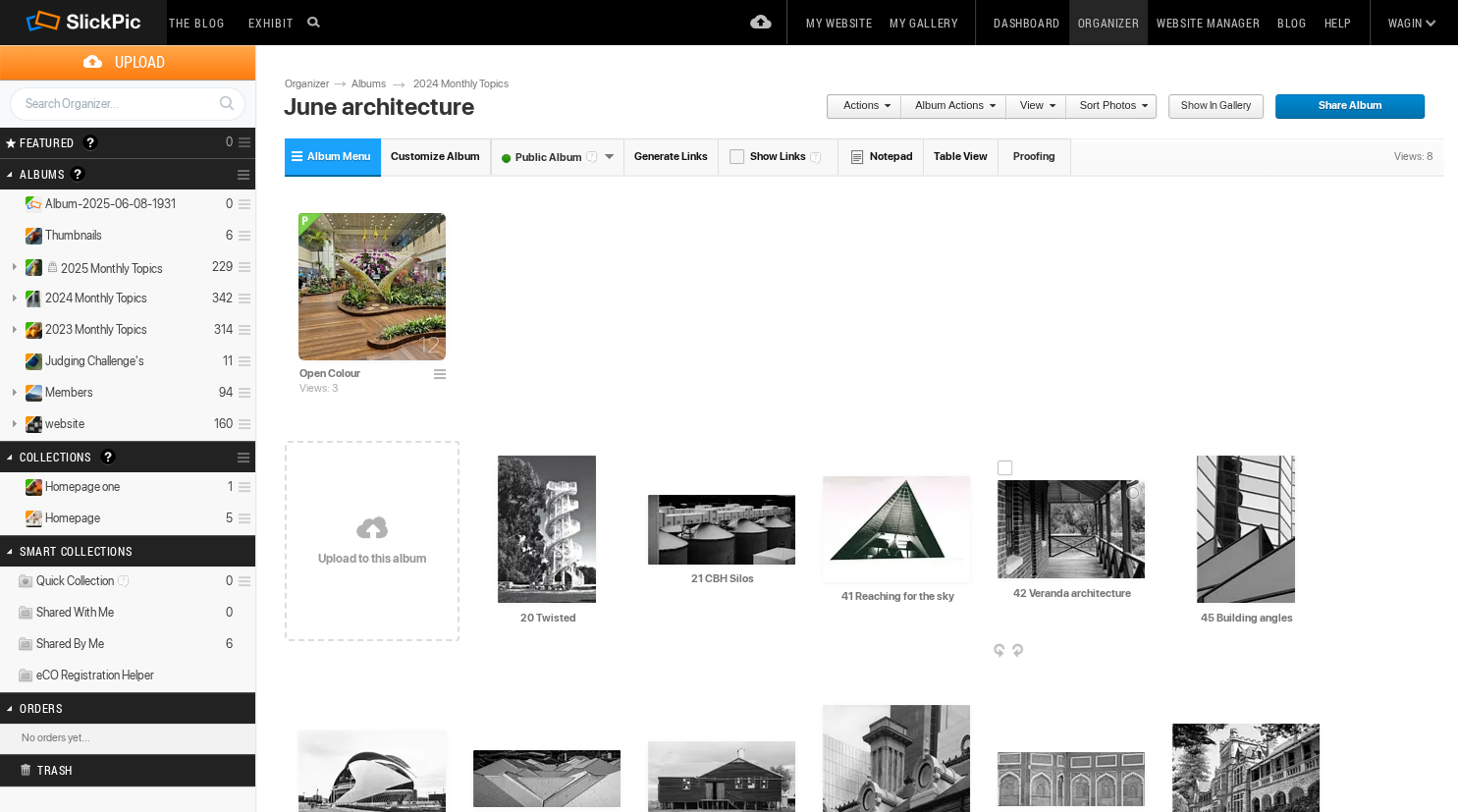 click at bounding box center (1071, 529) 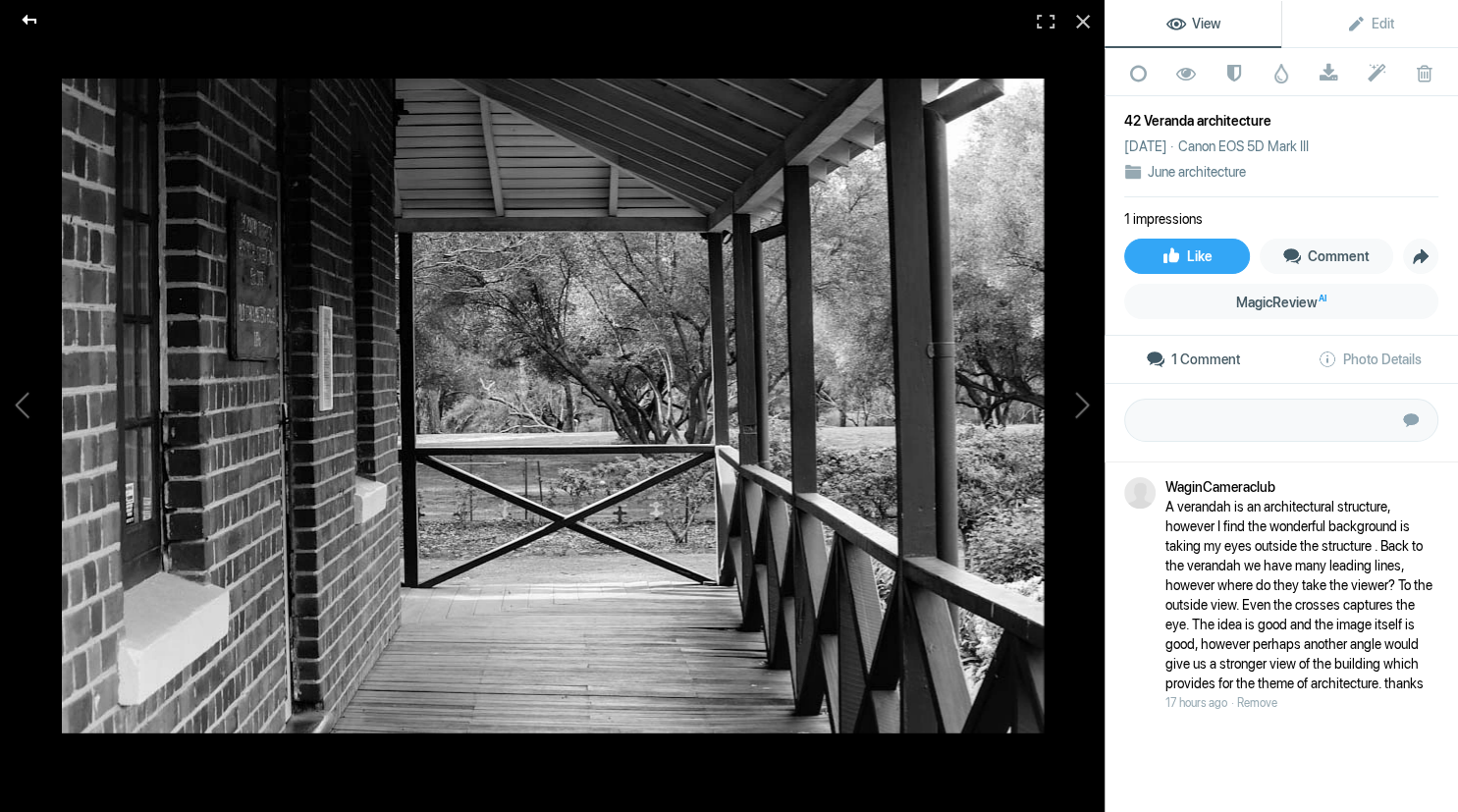 click 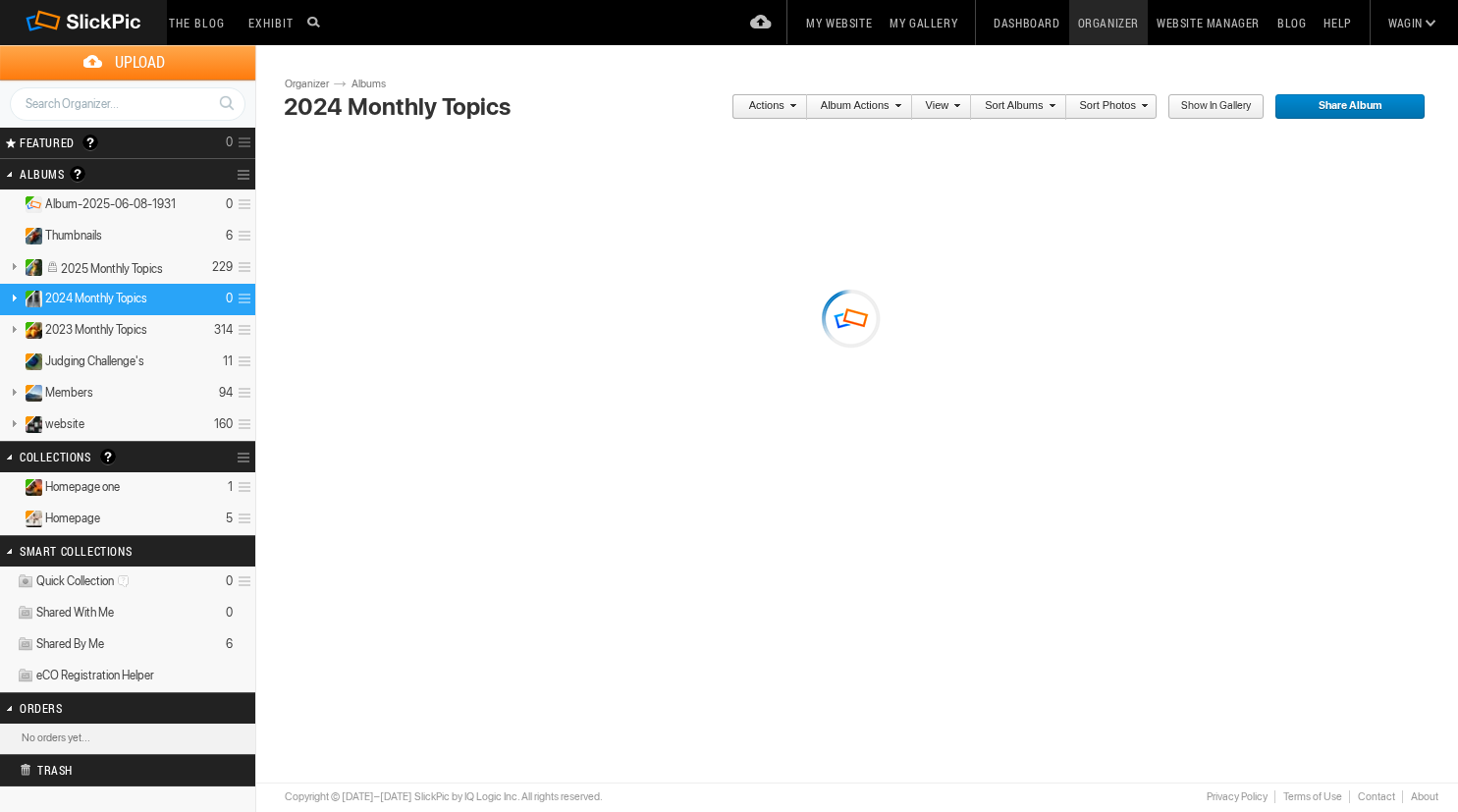 scroll, scrollTop: 0, scrollLeft: 0, axis: both 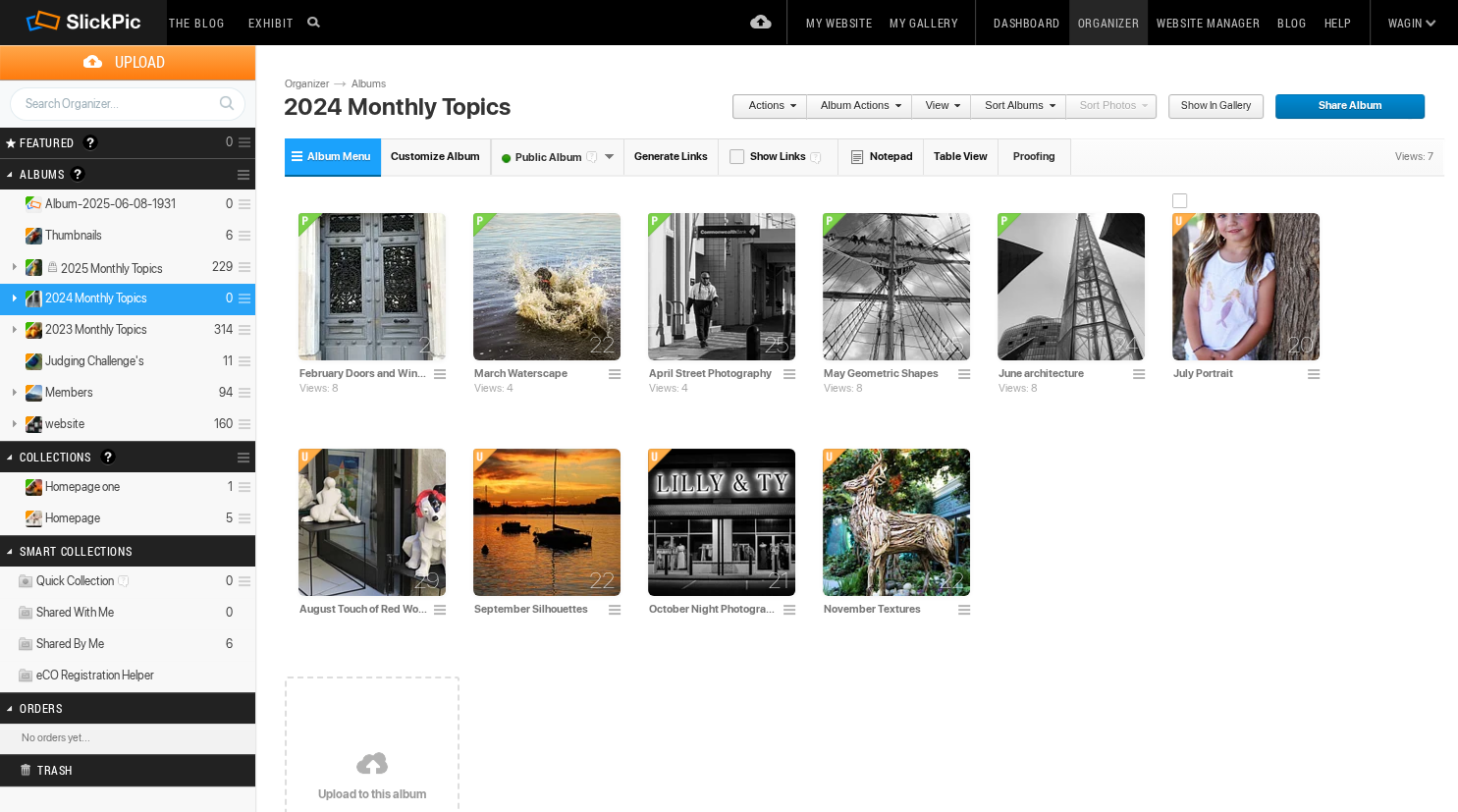 click at bounding box center (1246, 287) 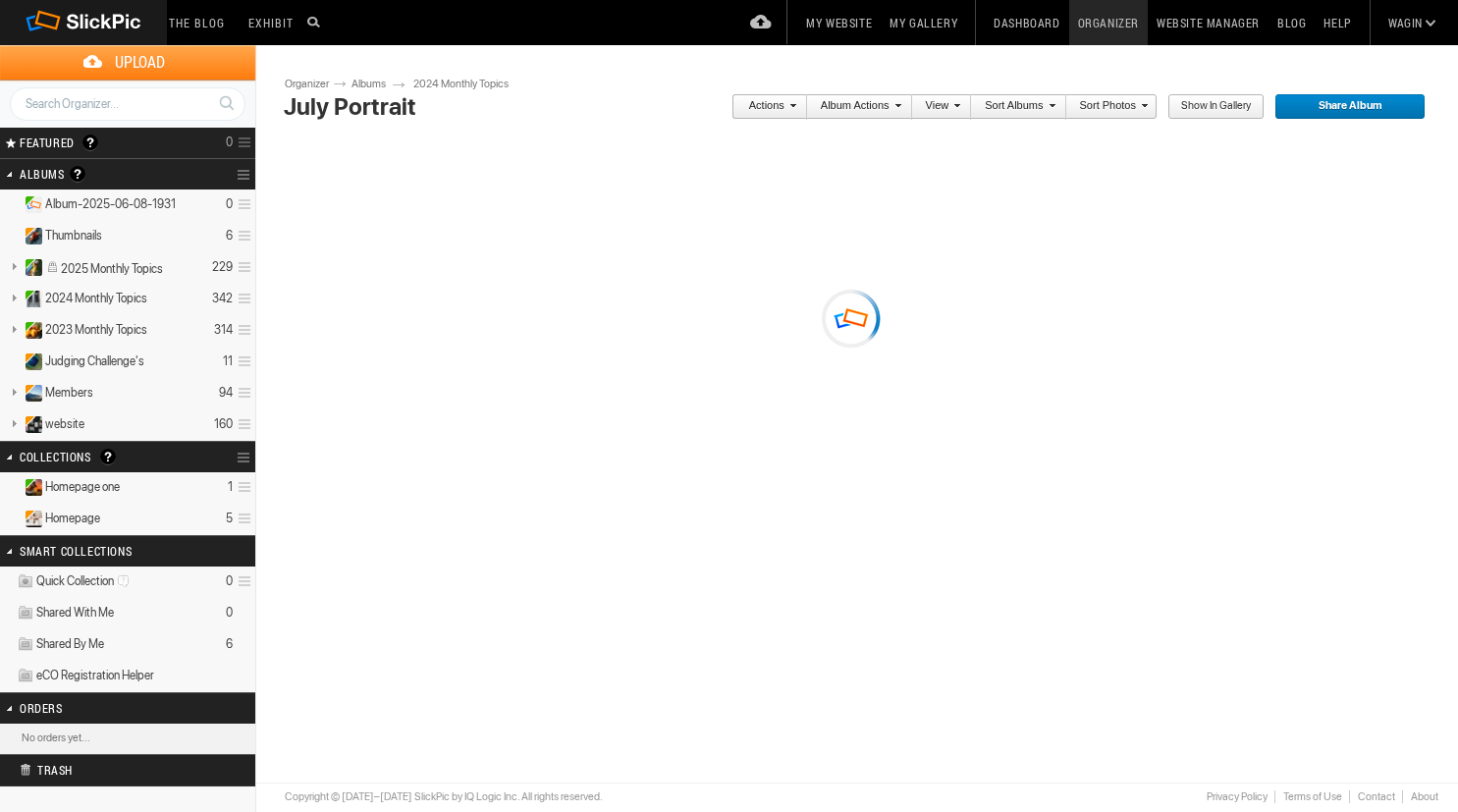 scroll, scrollTop: 0, scrollLeft: 0, axis: both 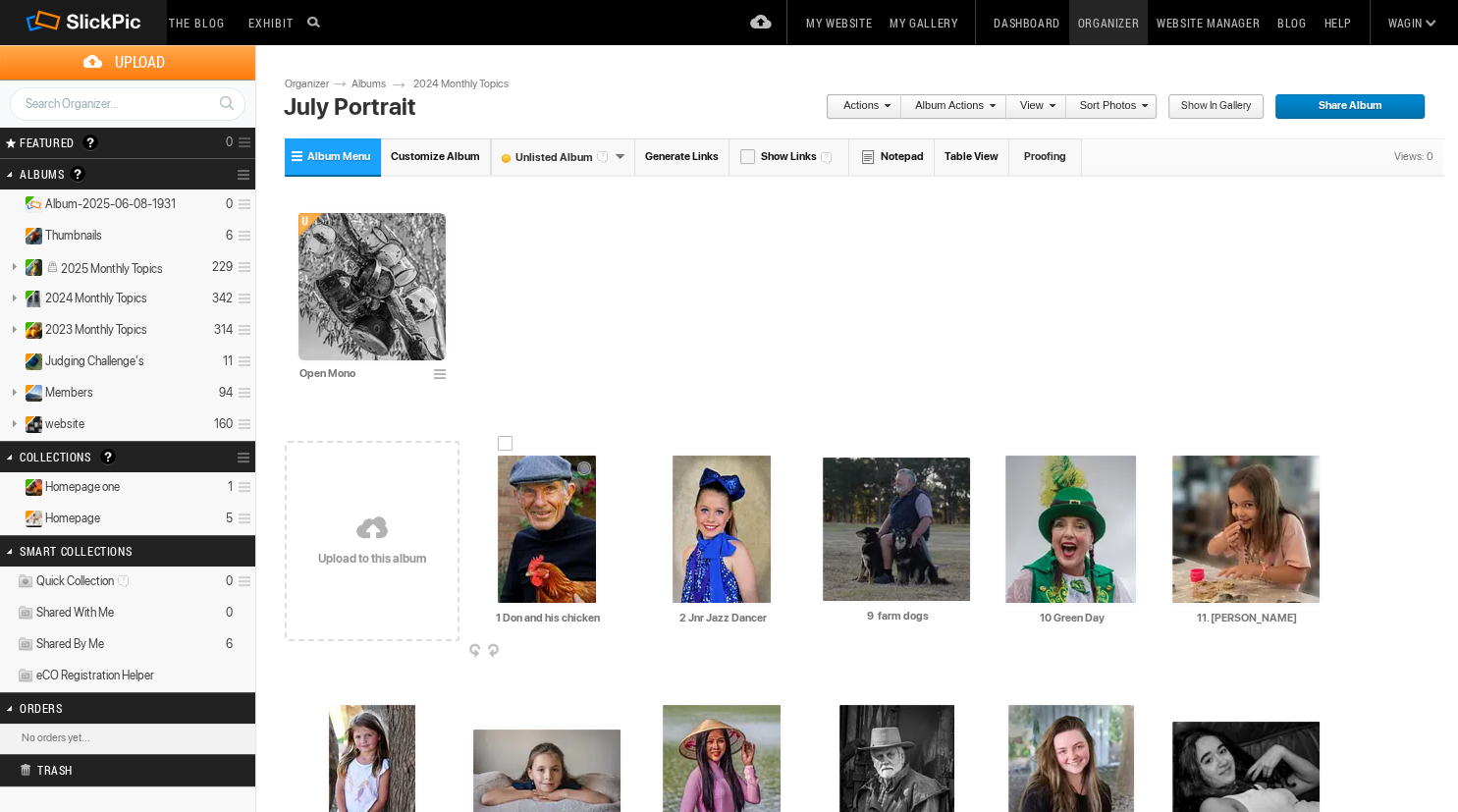click at bounding box center (547, 529) 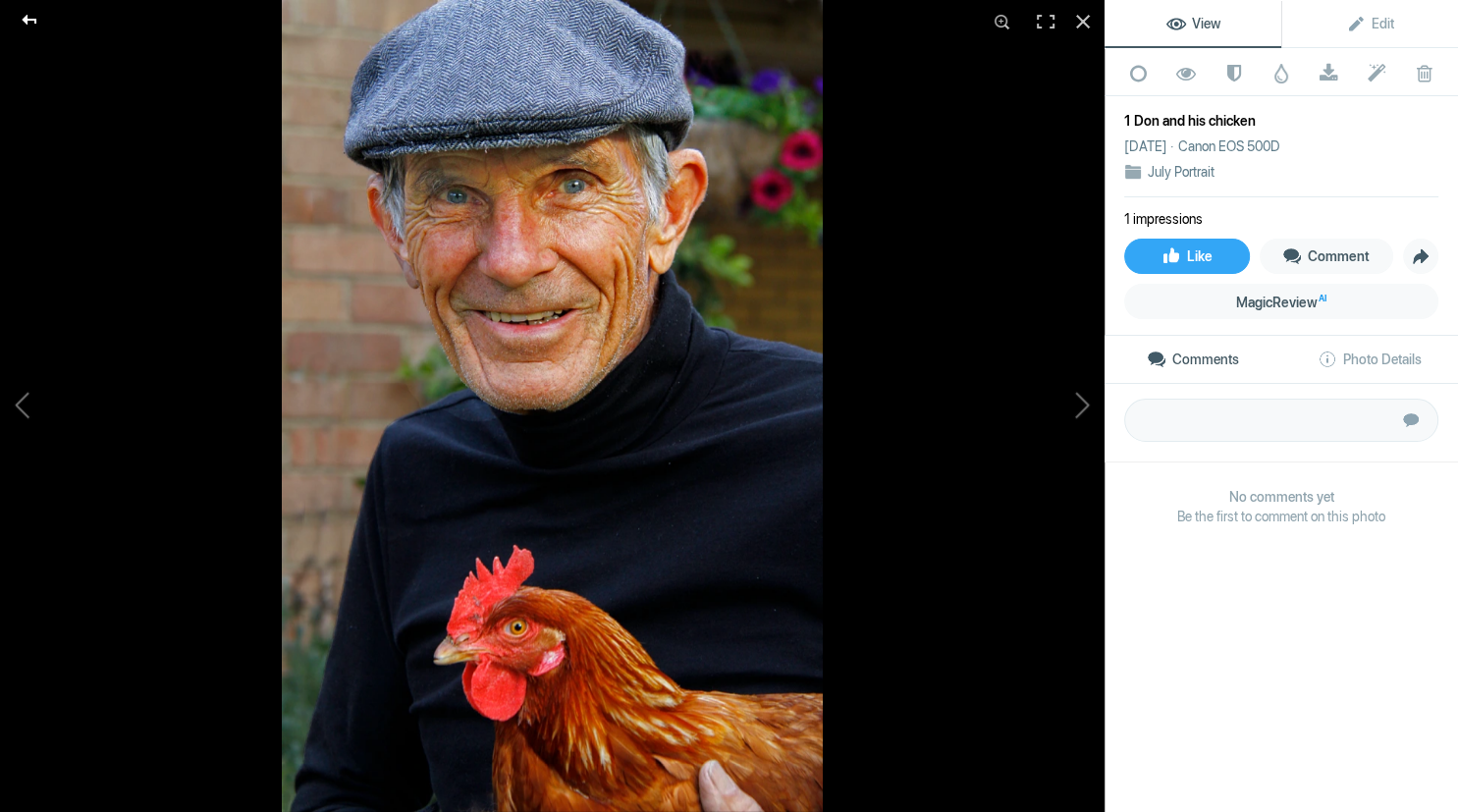 click 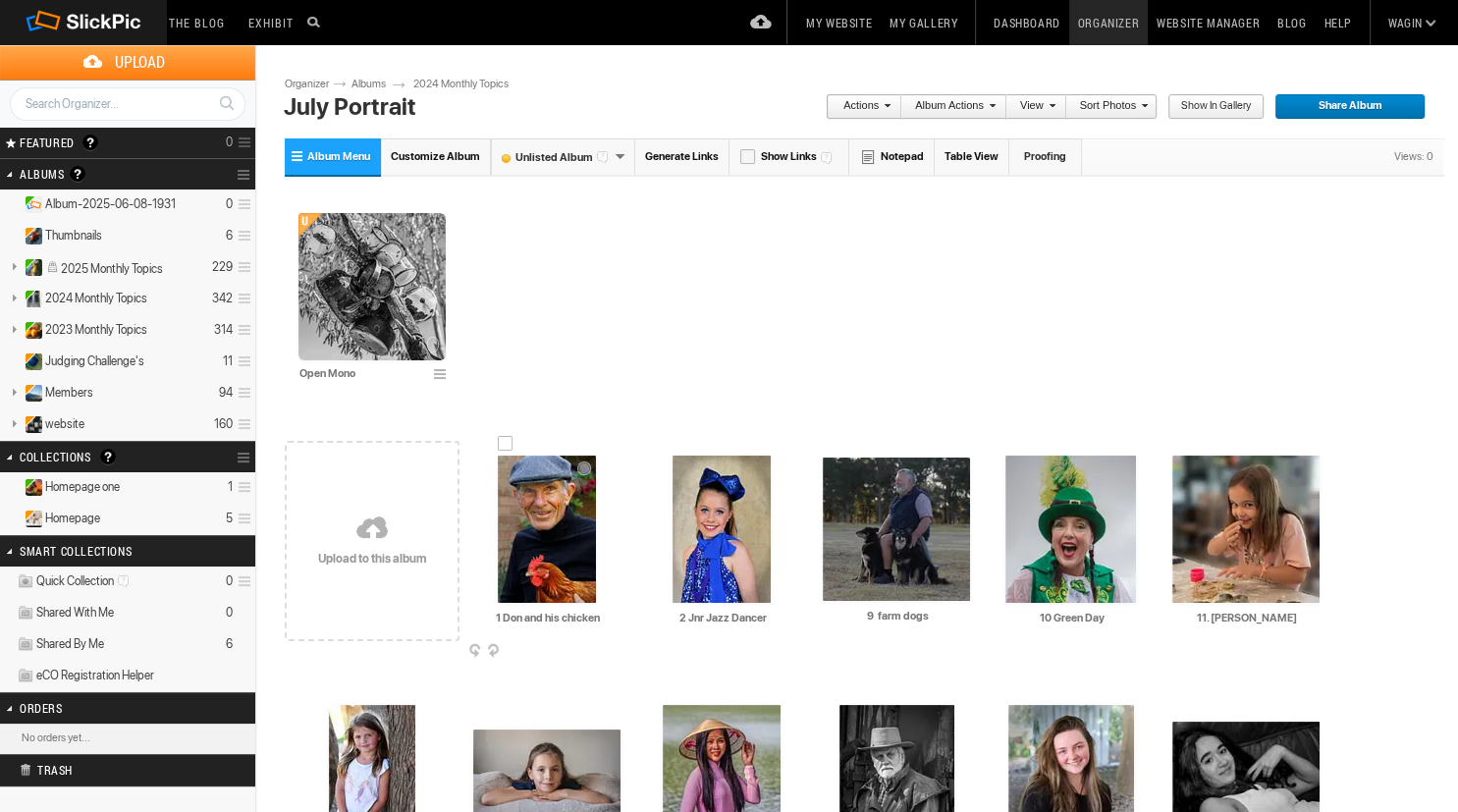 click at bounding box center (547, 529) 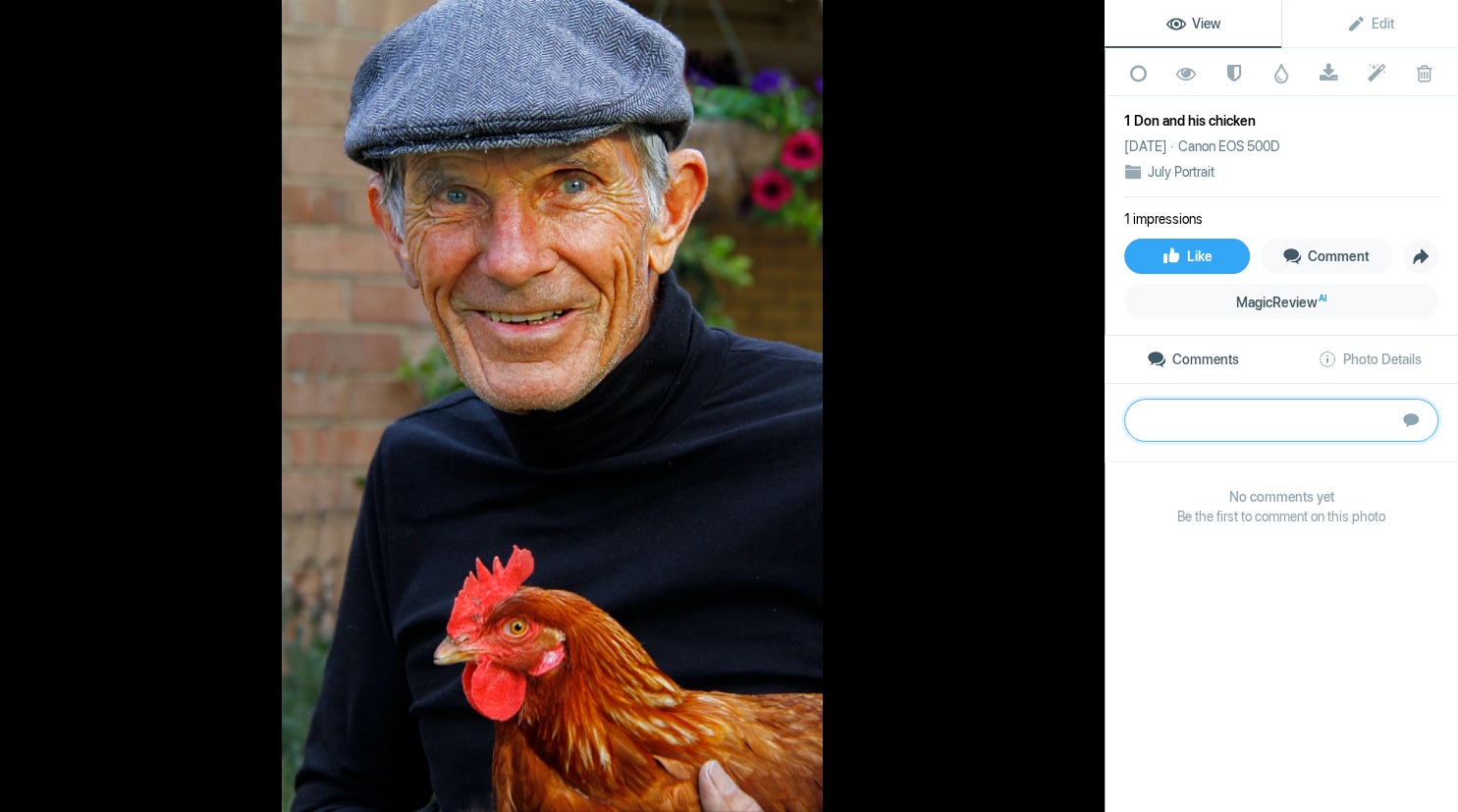 paste on "Nicely framed shot, showing great eye contact on both the man and the chicken, with both having little catch-lights in the eye. I think the crop works well except for the thumb that’s chopped off, and overall, I think maybe the white balance needs a little tweak to reduce the yellowish cast on Don’s face. 	Bronze" 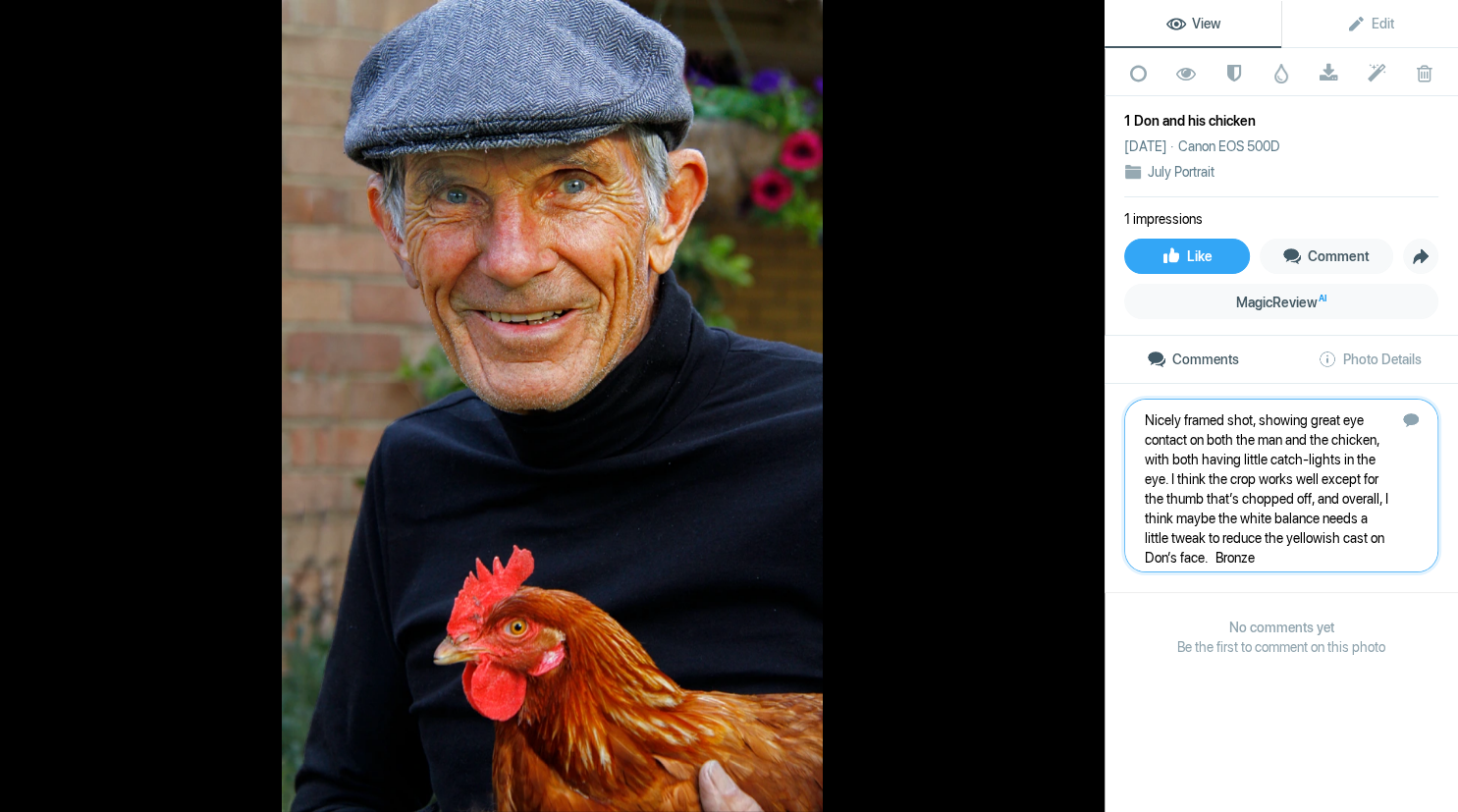 type 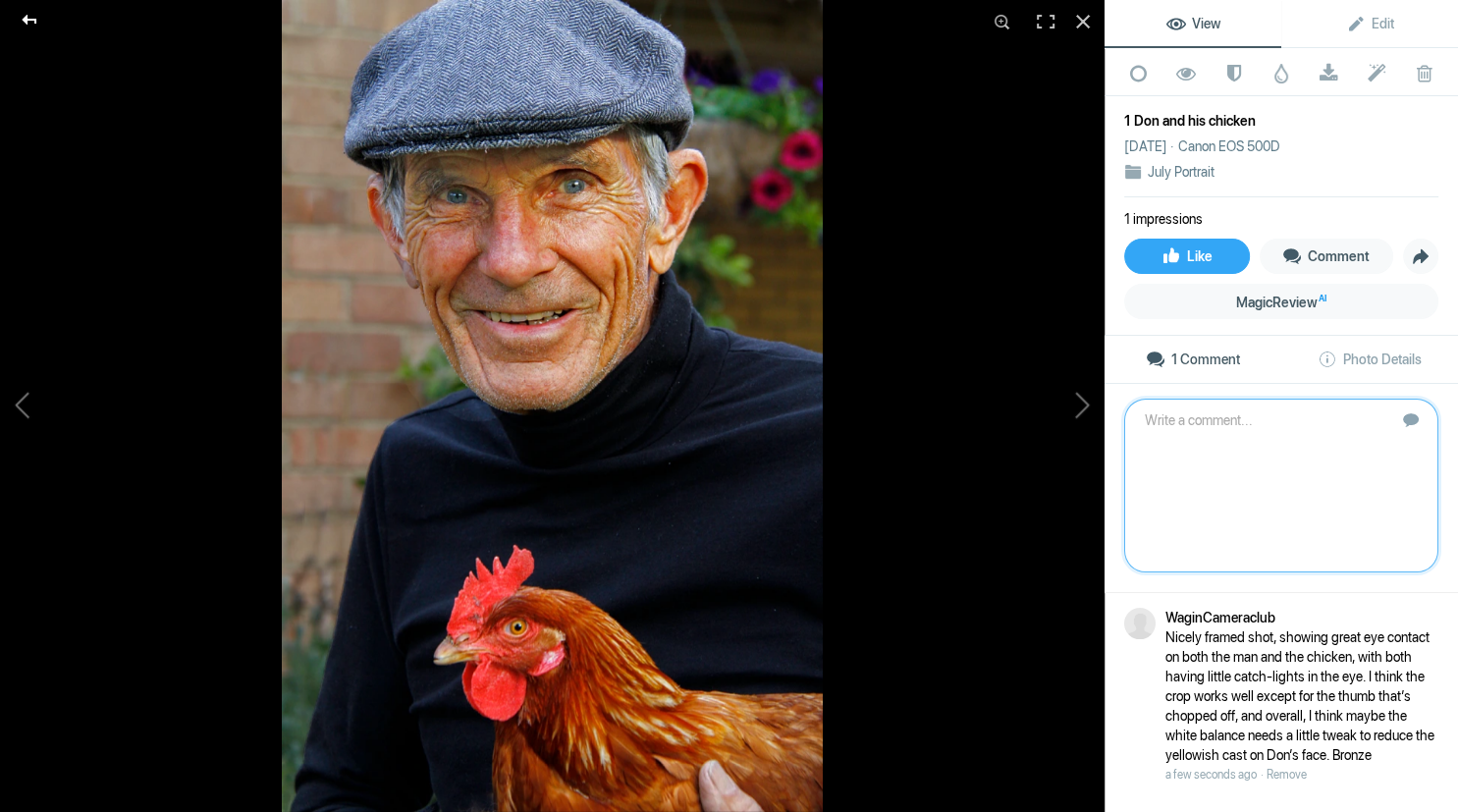 click 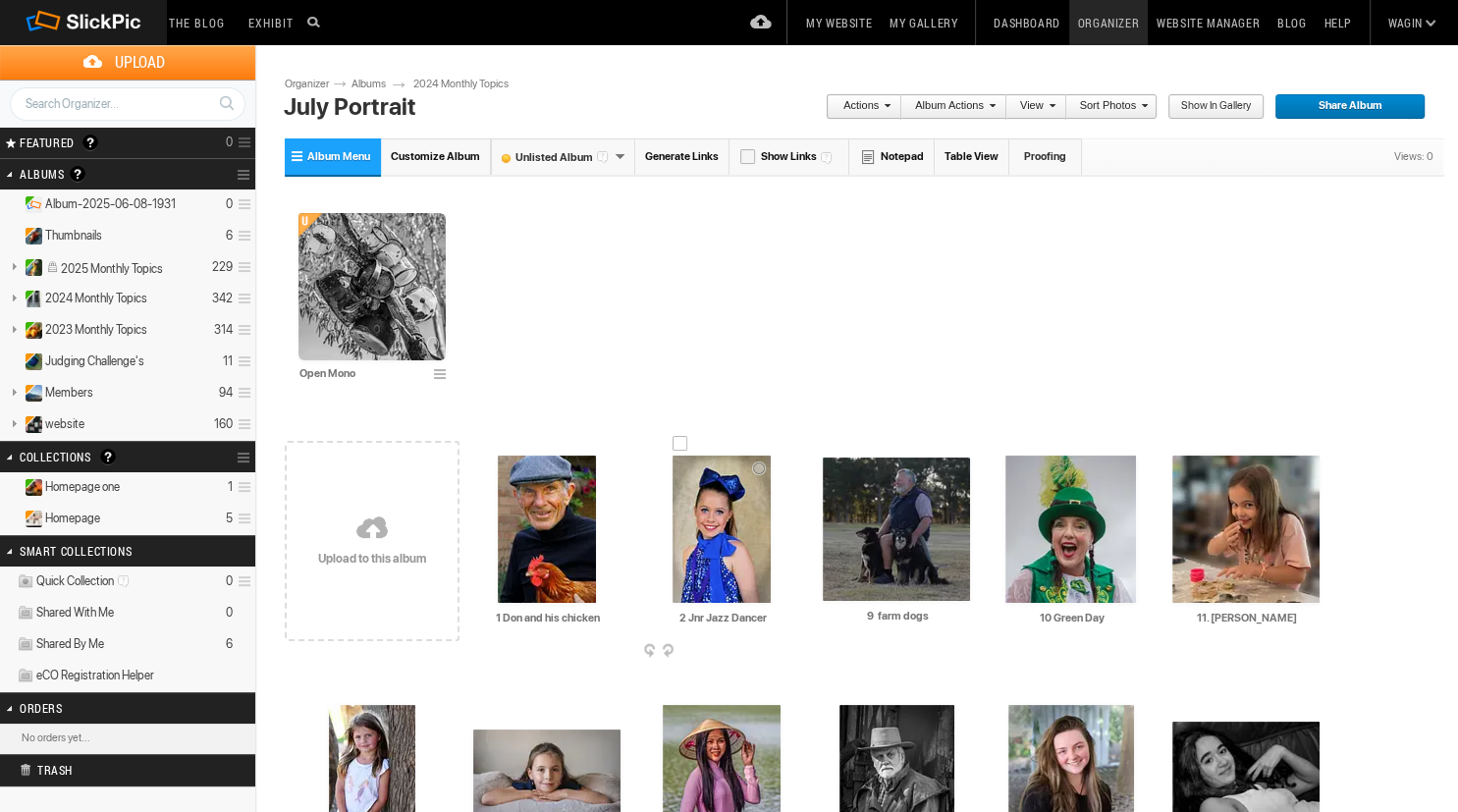 click at bounding box center (722, 529) 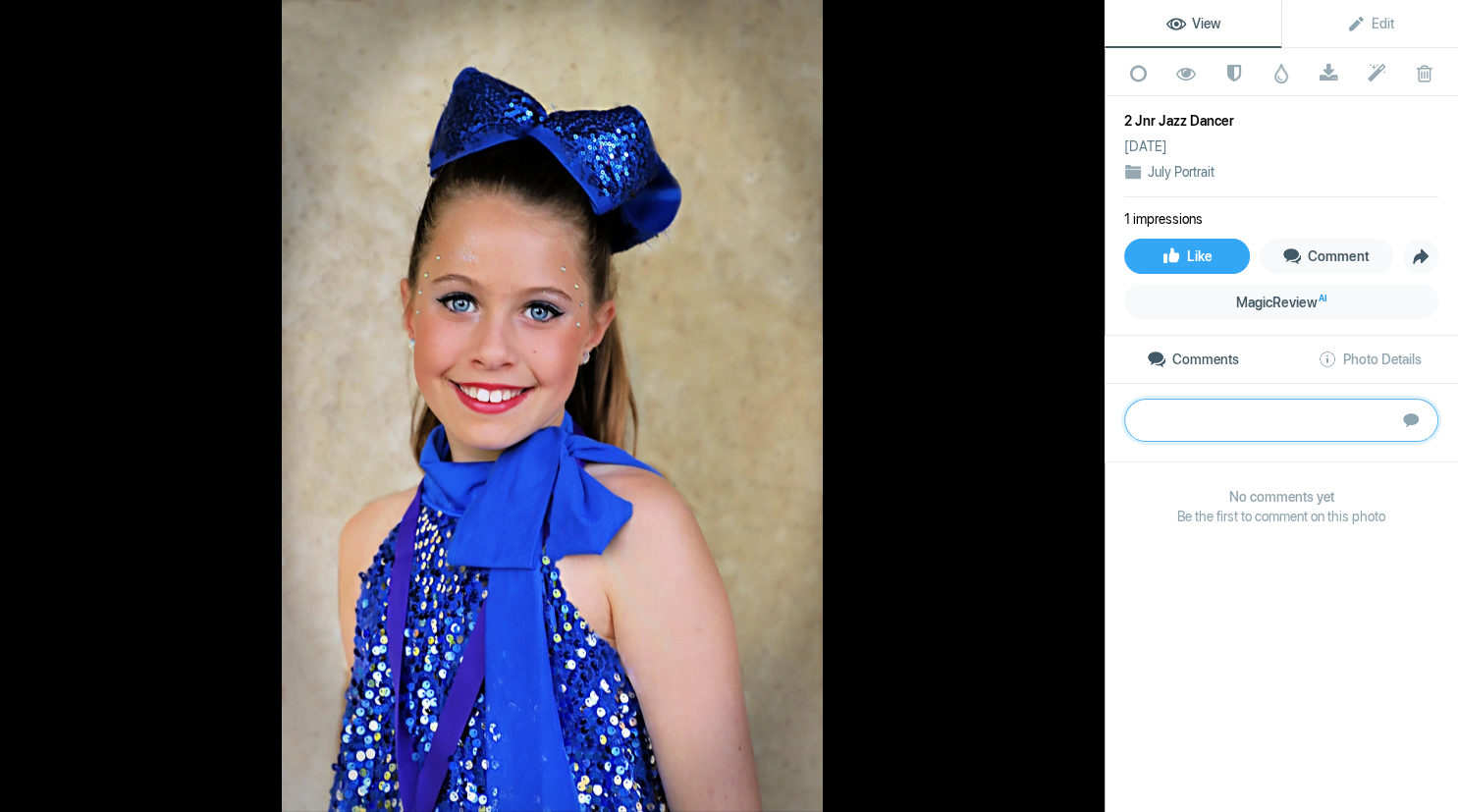 paste on "What a gorgeous shot of this young lady. Skin tones are great, with those beautiful eyes and happy face to light up this image. Overall, the lighting is pretty good, has a nice soft bokered background... however, focus is a bit soft as there is no real sharpness to the hair on the front of the face or any of the sequins so maybe the depth of field was a little too open." 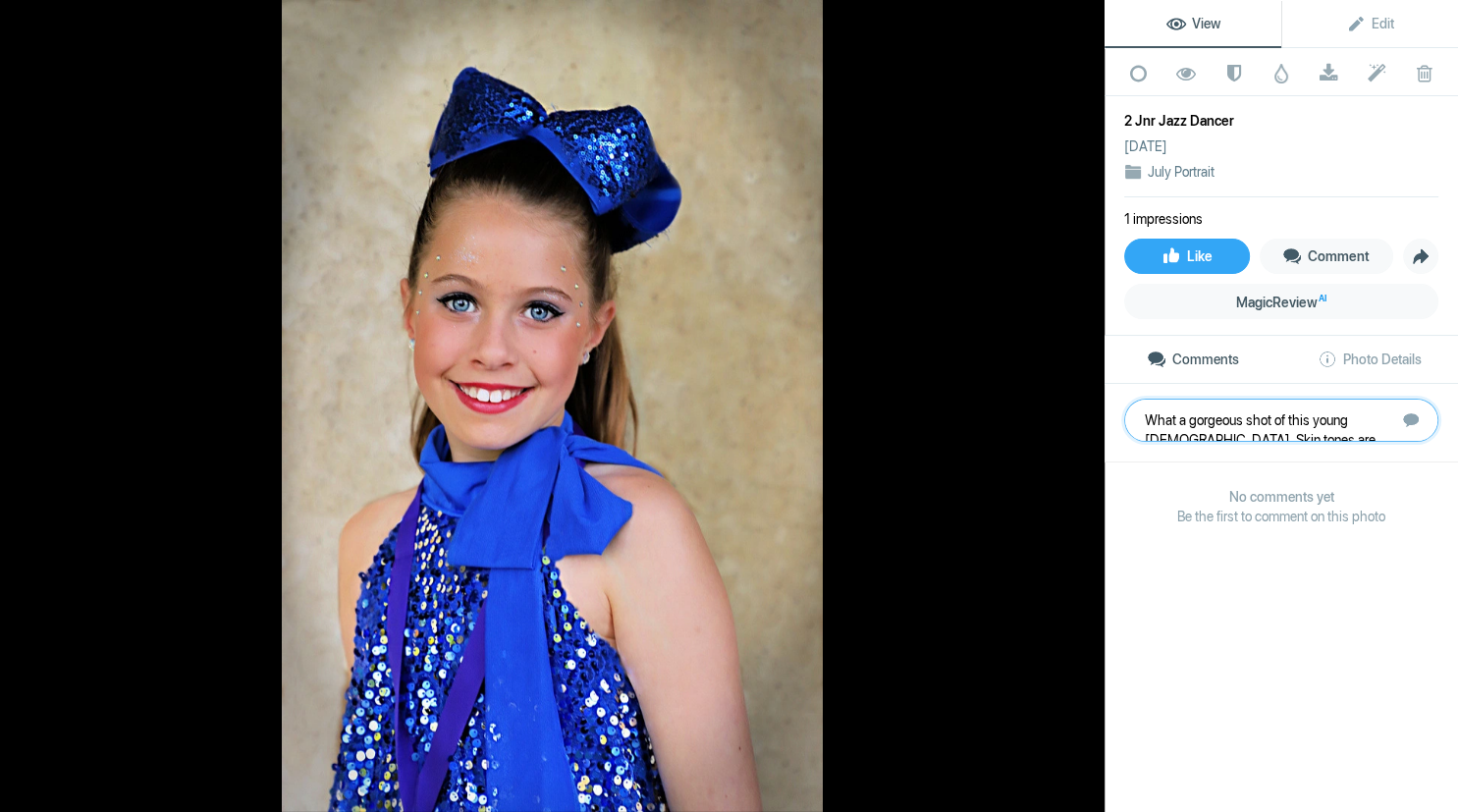 scroll, scrollTop: 1, scrollLeft: 0, axis: vertical 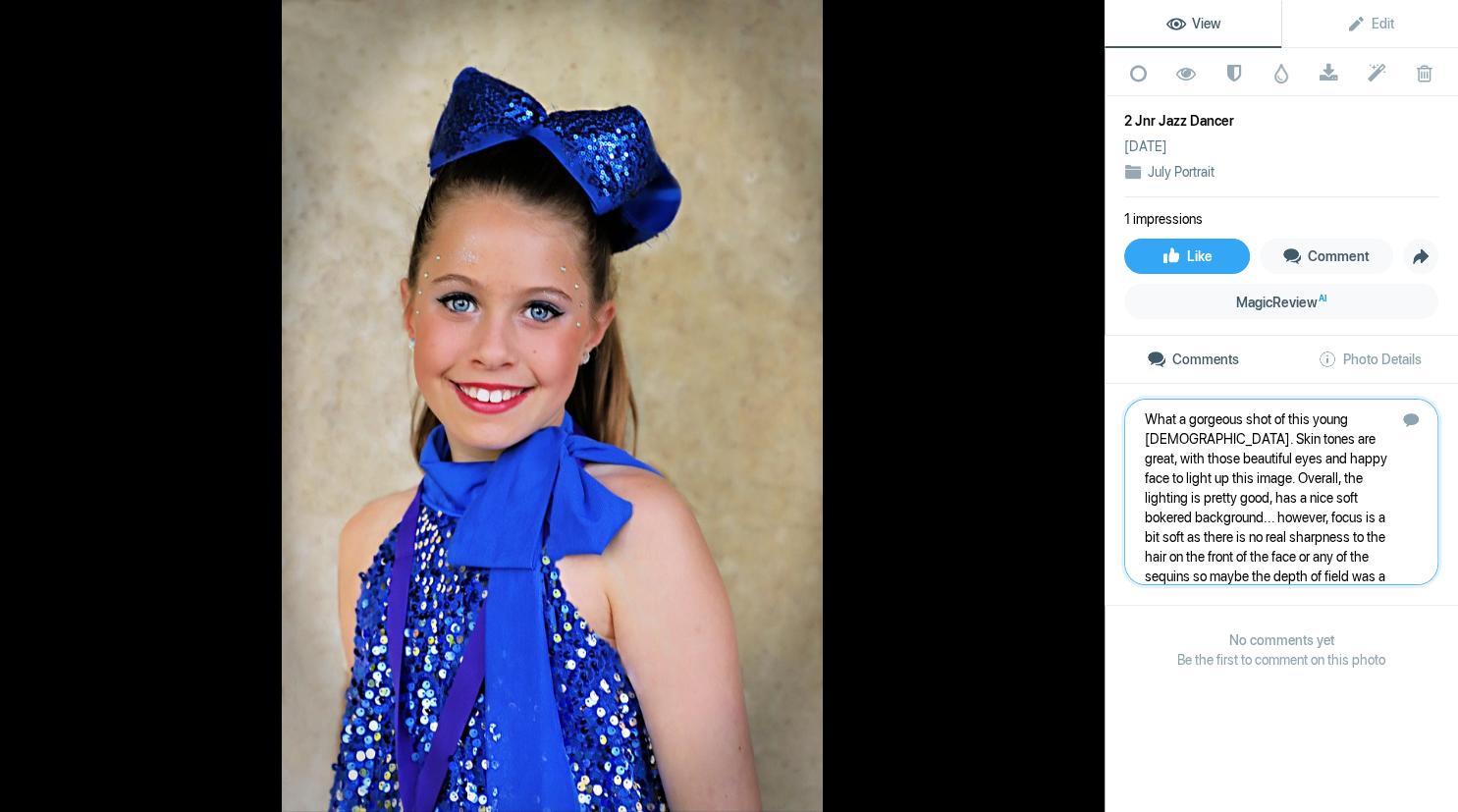 type on "What a gorgeous shot of this young lady. Skin tones are great, with those beautiful eyes and happy face to light up this image. Overall, the lighting is pretty good, has a nice soft bokered background... however, focus is a bit soft as there is no real sharpness to the hair on the front of the face or any of the sequins so maybe the depth of field was a little too open.    Bronze" 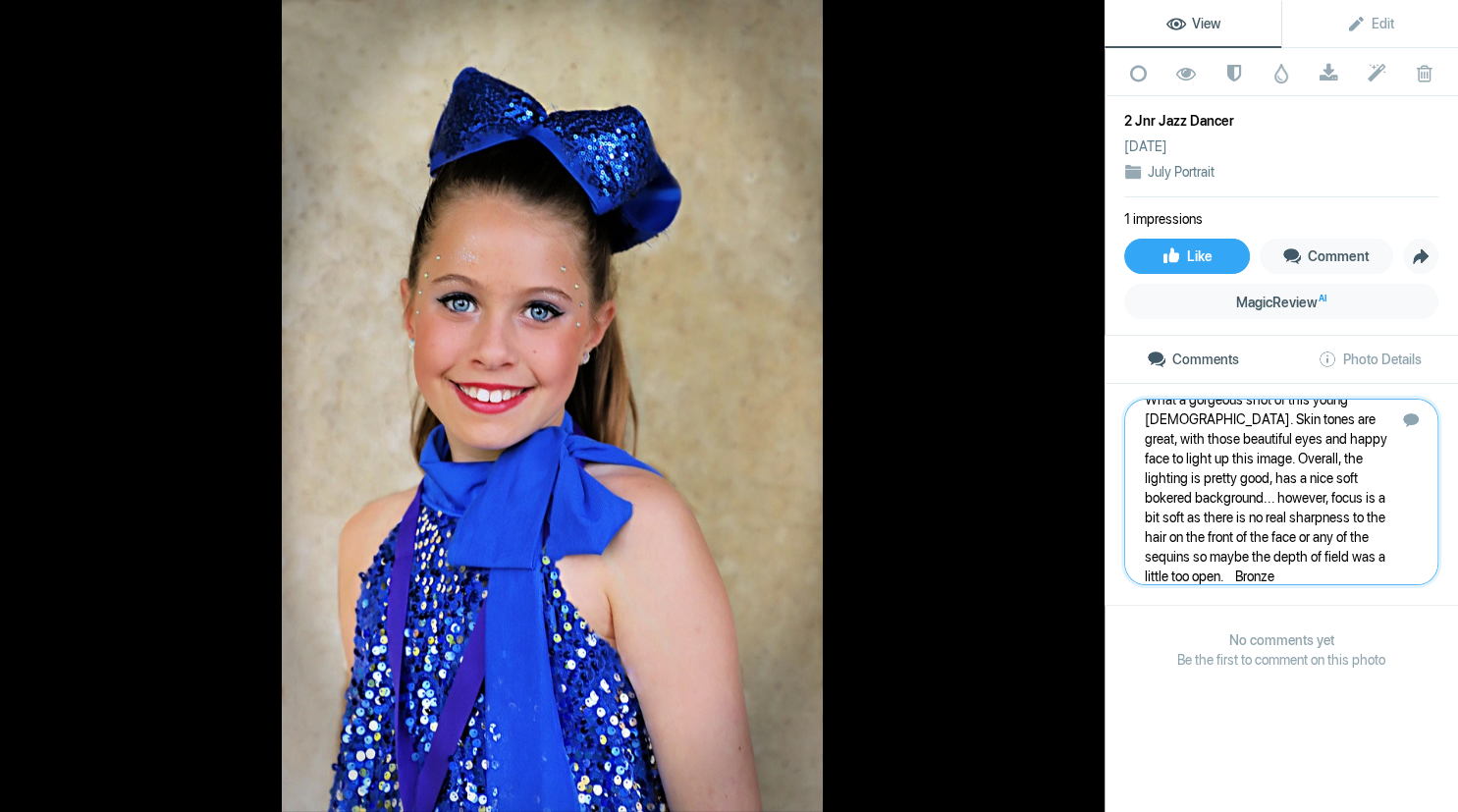type 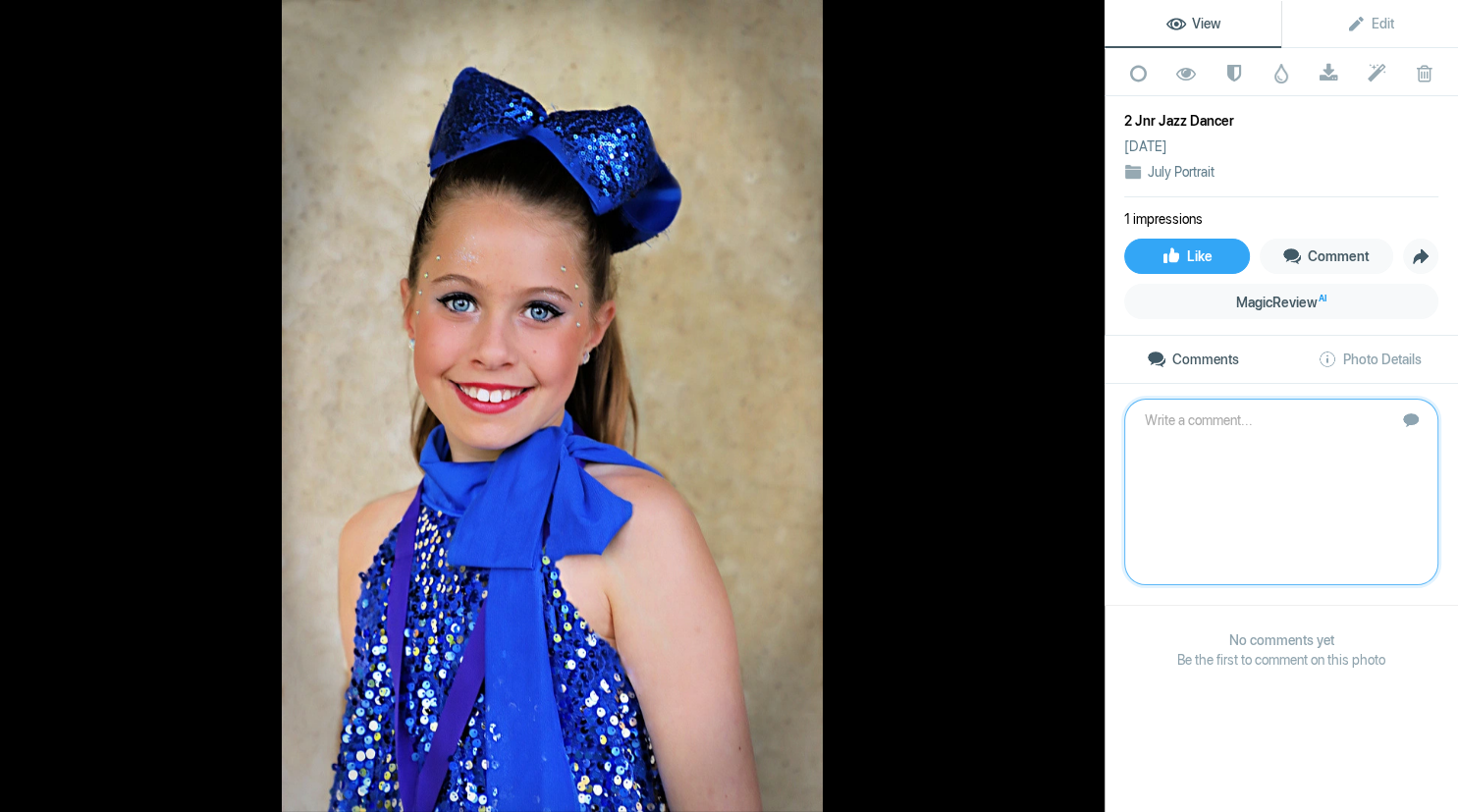 scroll, scrollTop: 0, scrollLeft: 0, axis: both 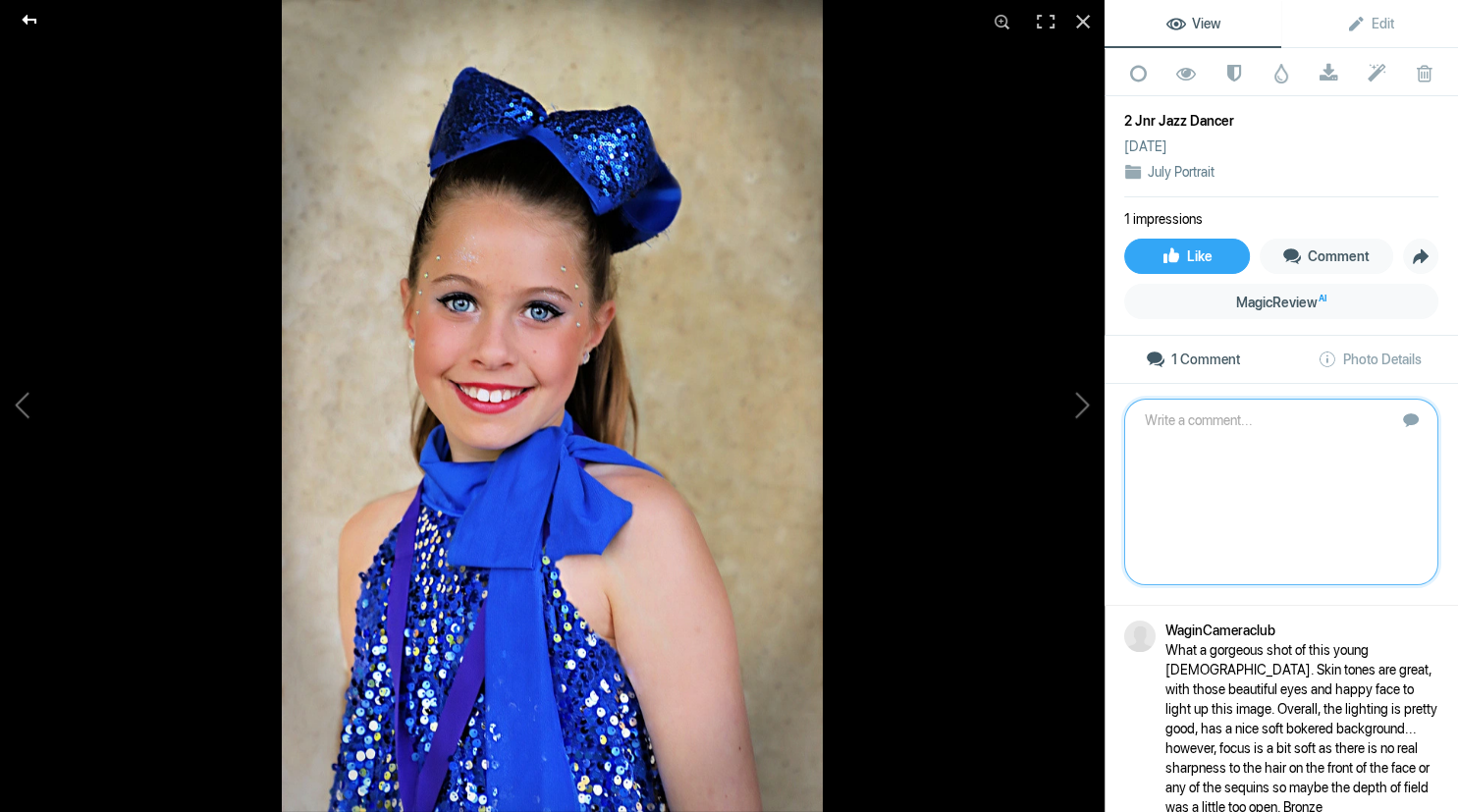 click 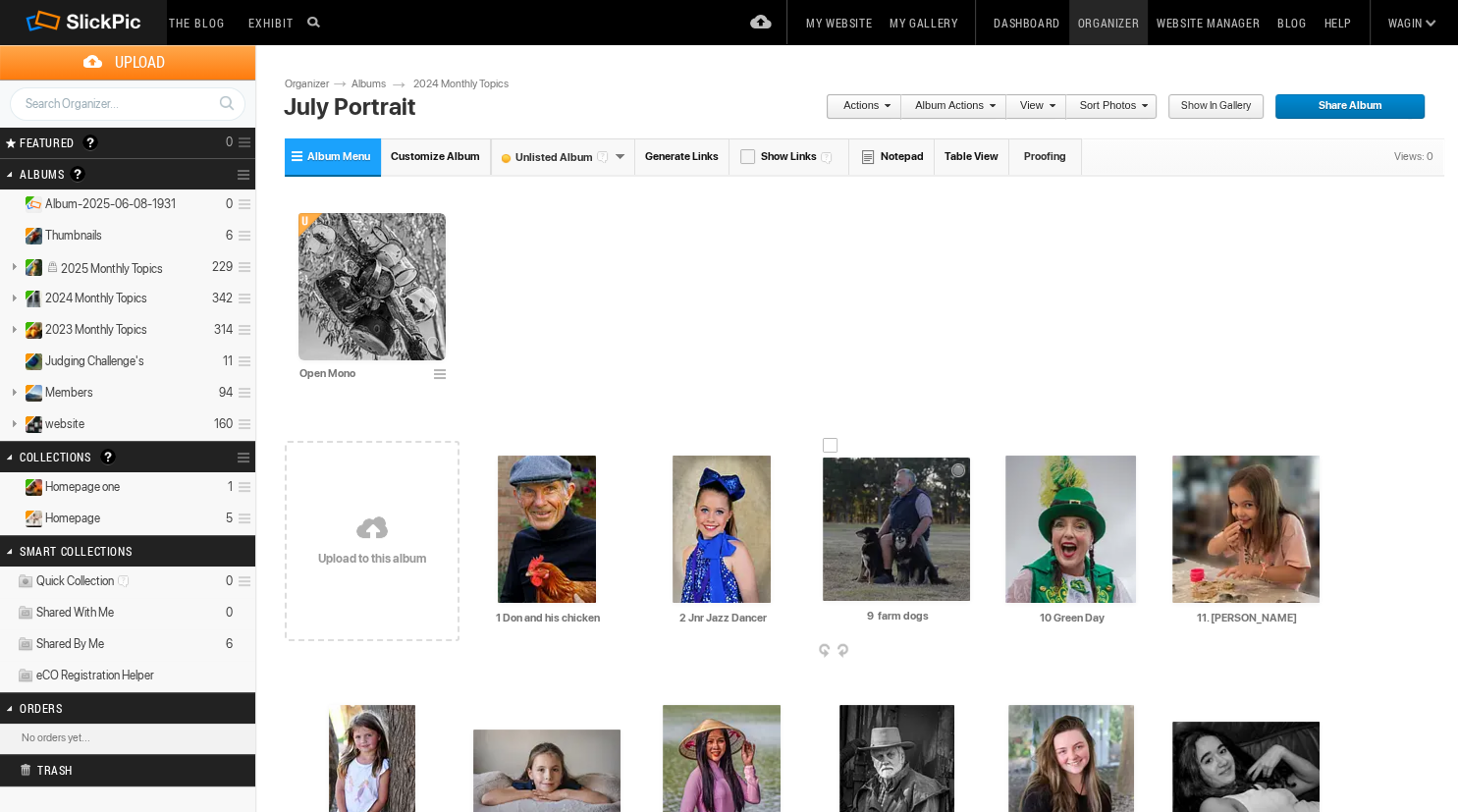 click at bounding box center [896, 529] 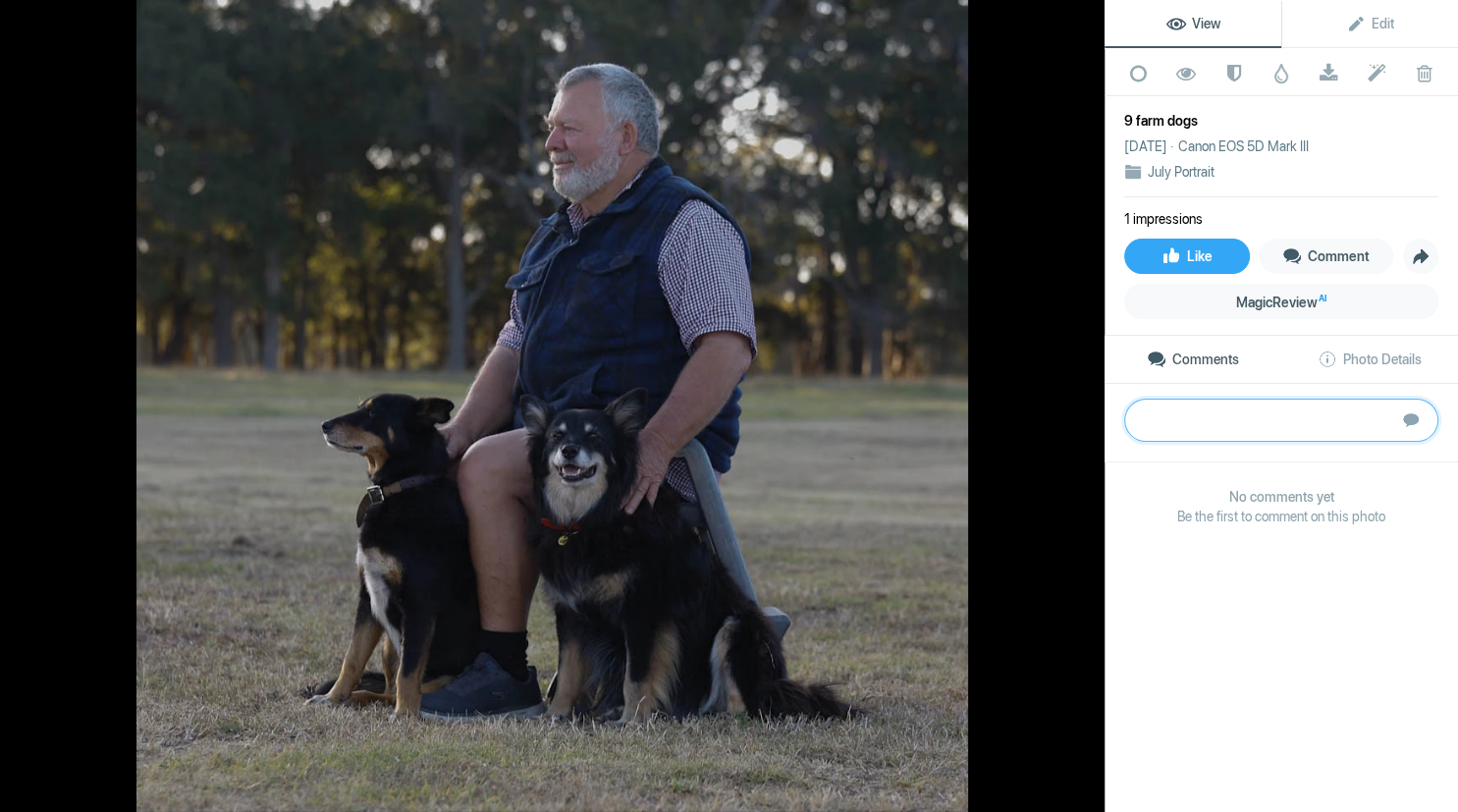 paste on "Terrific environmental portrait, of a man and his working dogs. Framing and composition is good but could do with a boost in contrast and bit of “Pop”. Getting the right shot in these circumstances requires a bit of patience and direction i.e. getting the subjects to look towards the camera, hopefully giving better eye contact and more about the relationship with the dogs." 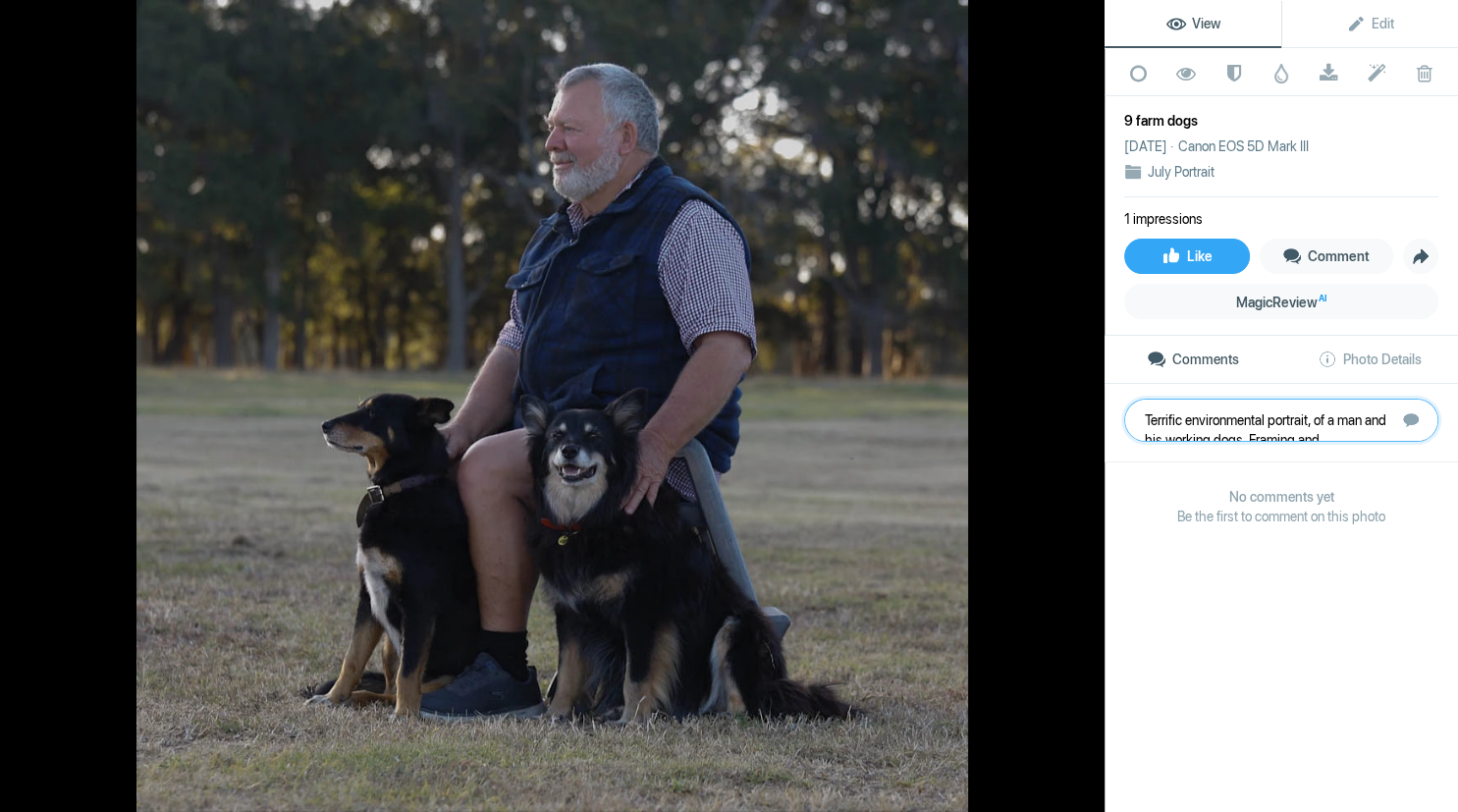 scroll, scrollTop: 21, scrollLeft: 0, axis: vertical 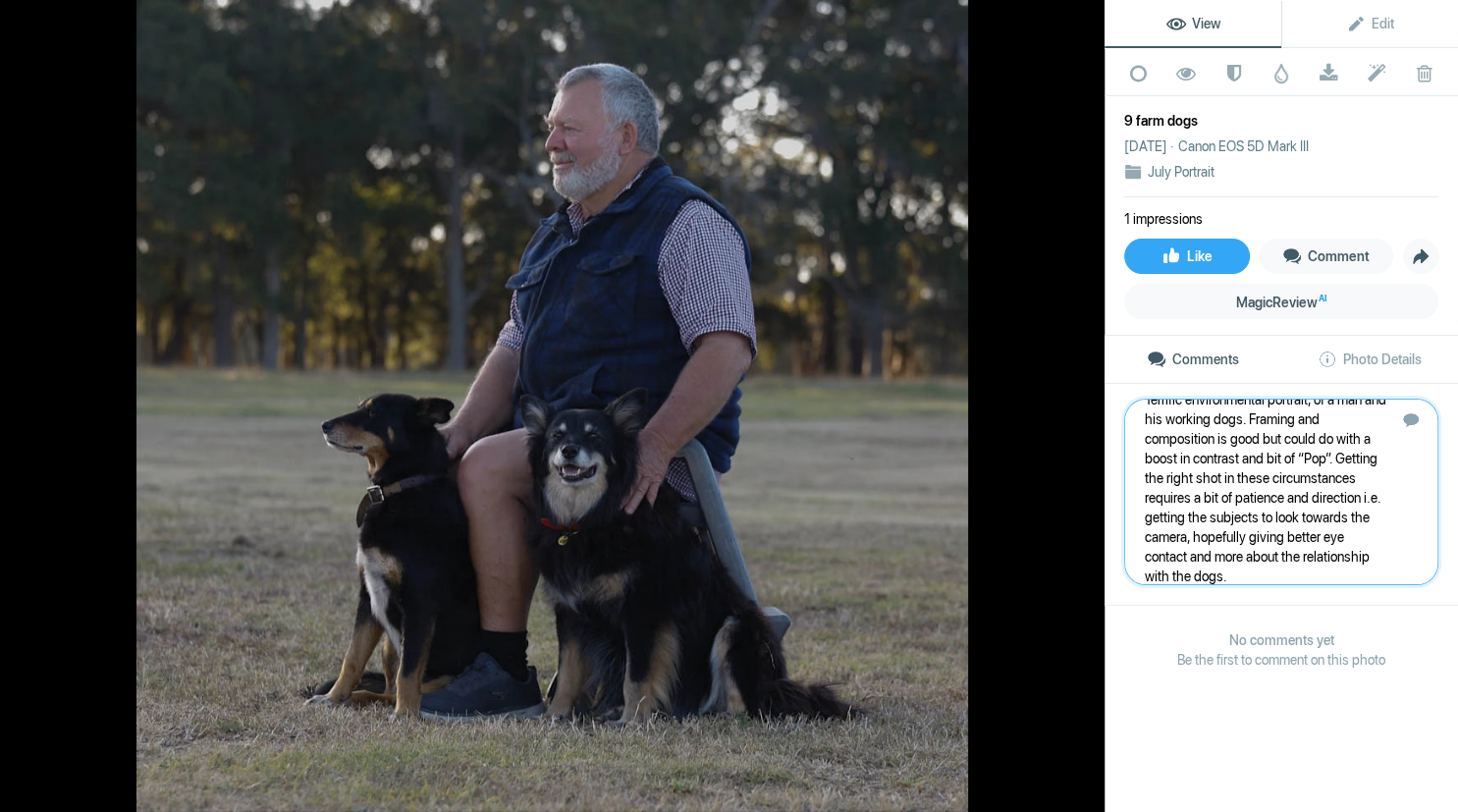 type 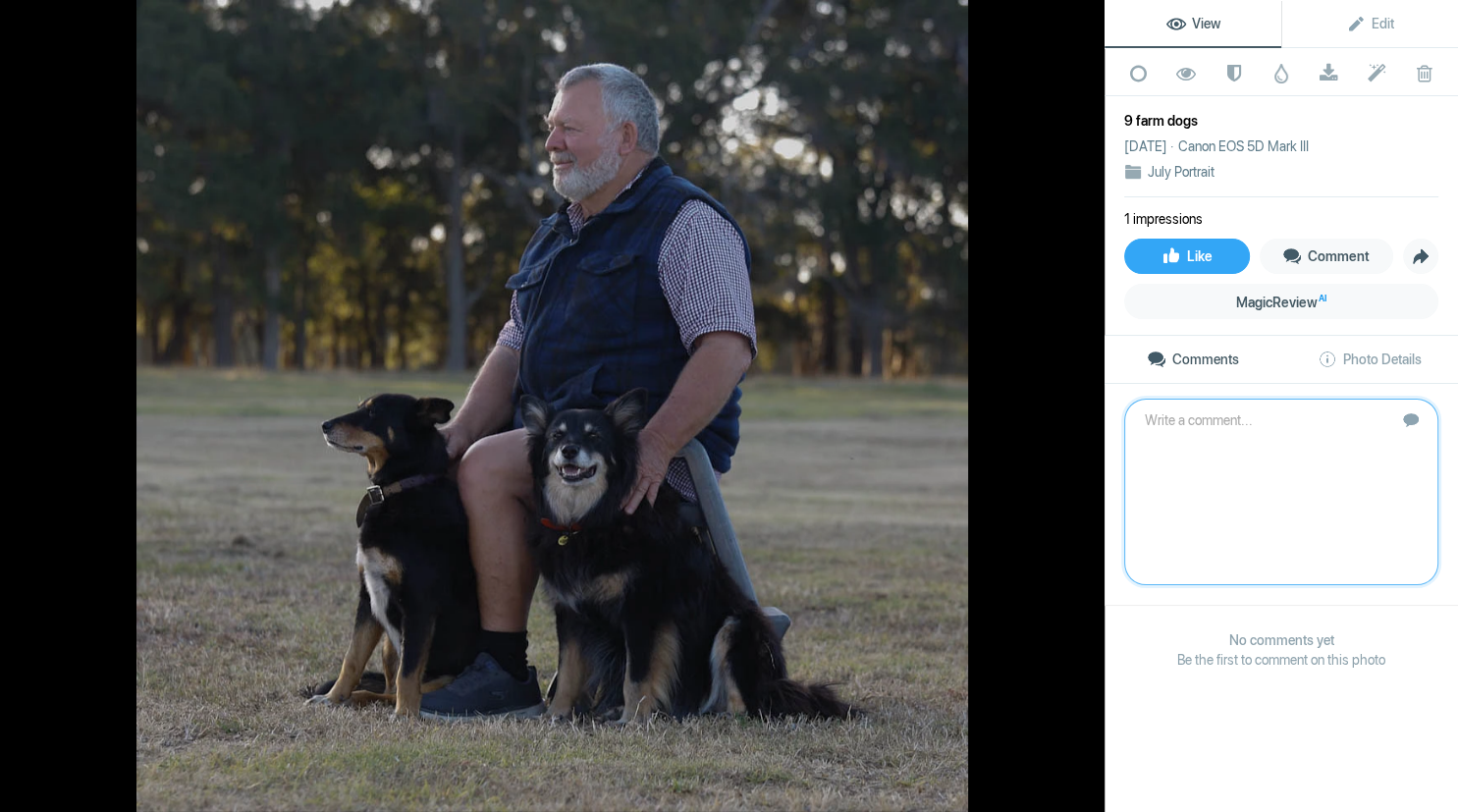 scroll, scrollTop: 0, scrollLeft: 0, axis: both 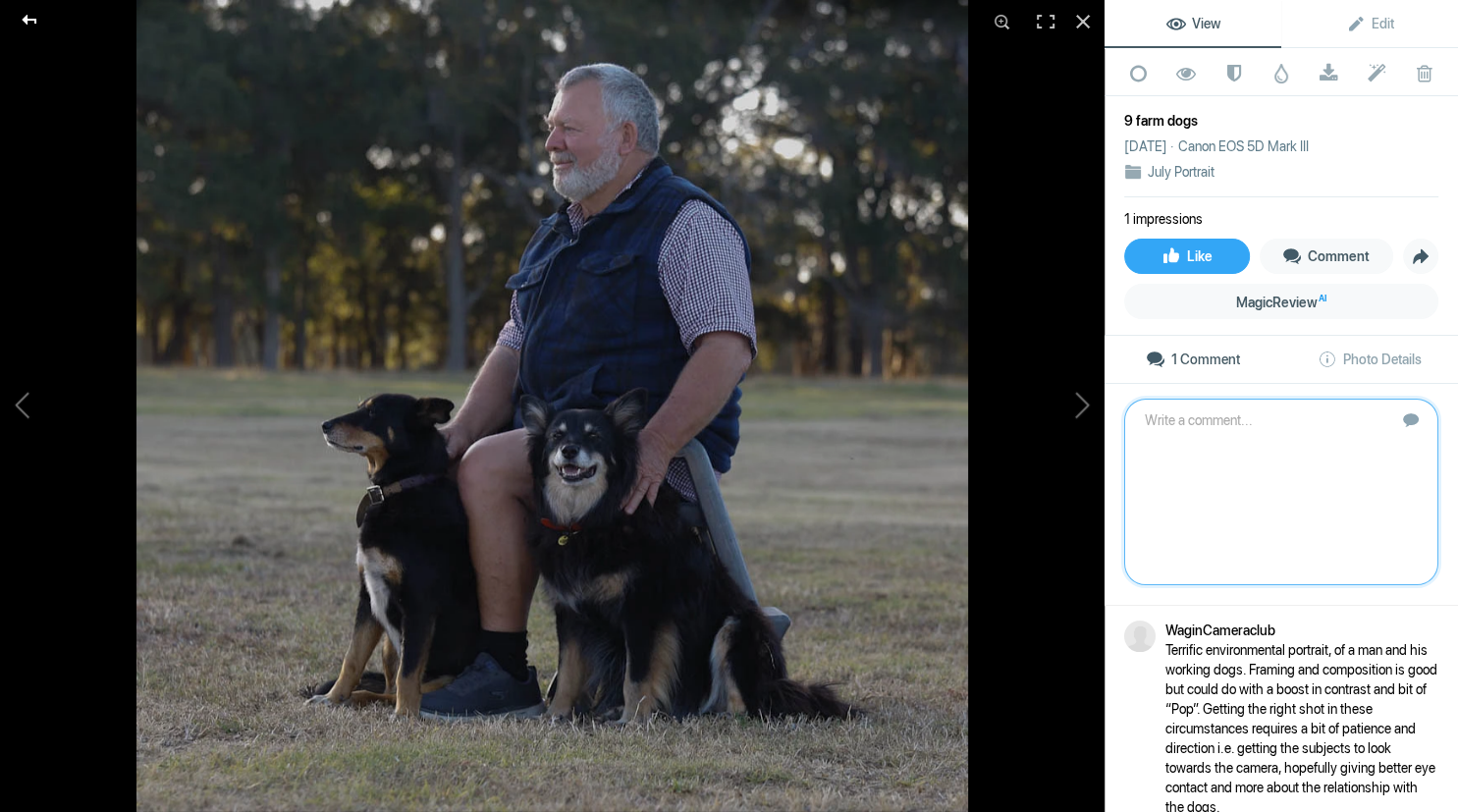 click 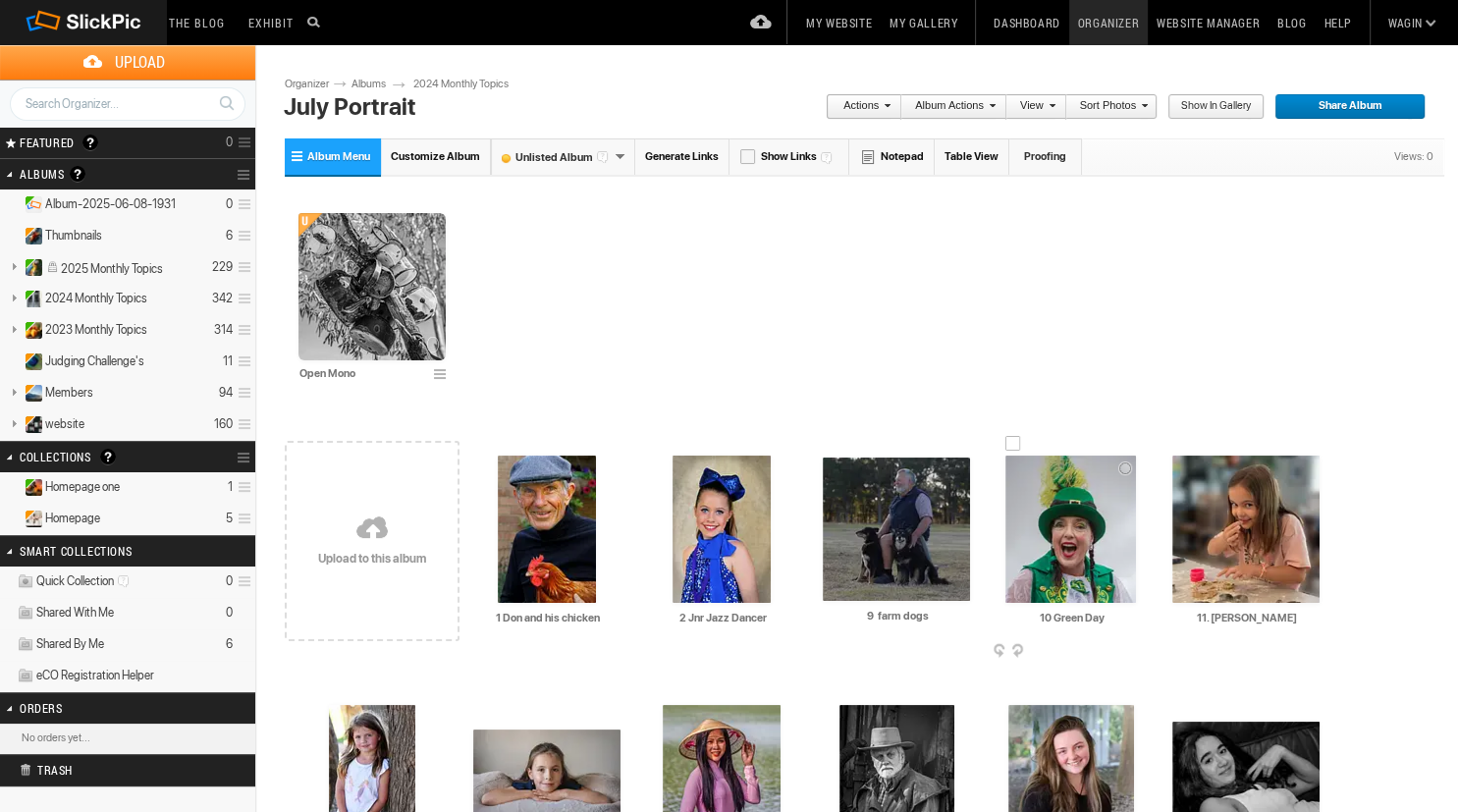 click at bounding box center [1070, 529] 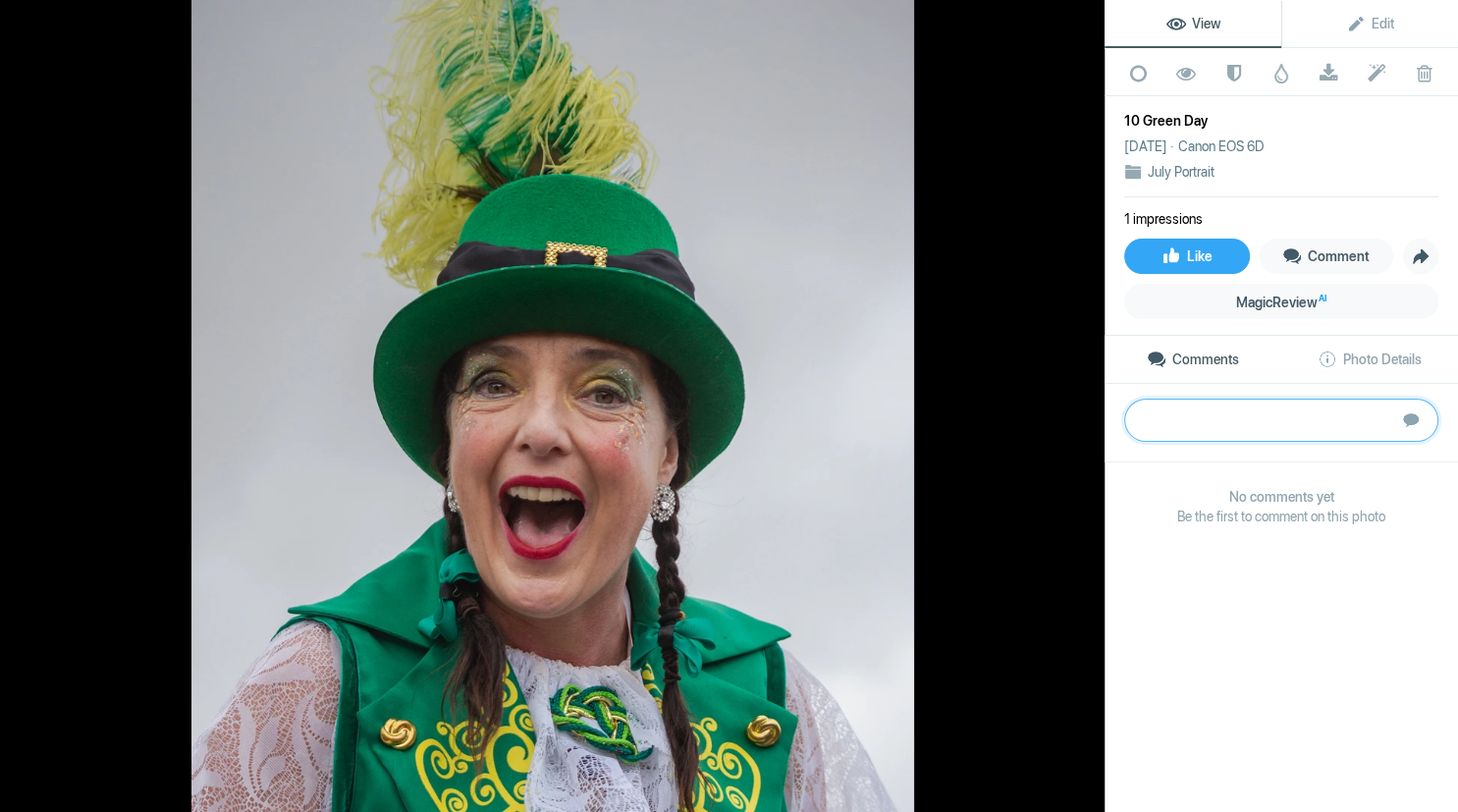 paste on "What a great animated portrait, full of colour and enjoyment.  Composition is good, and the story that comes through strongly around this person and her celebration (I’m assuming St Patricks day).  	Gold" 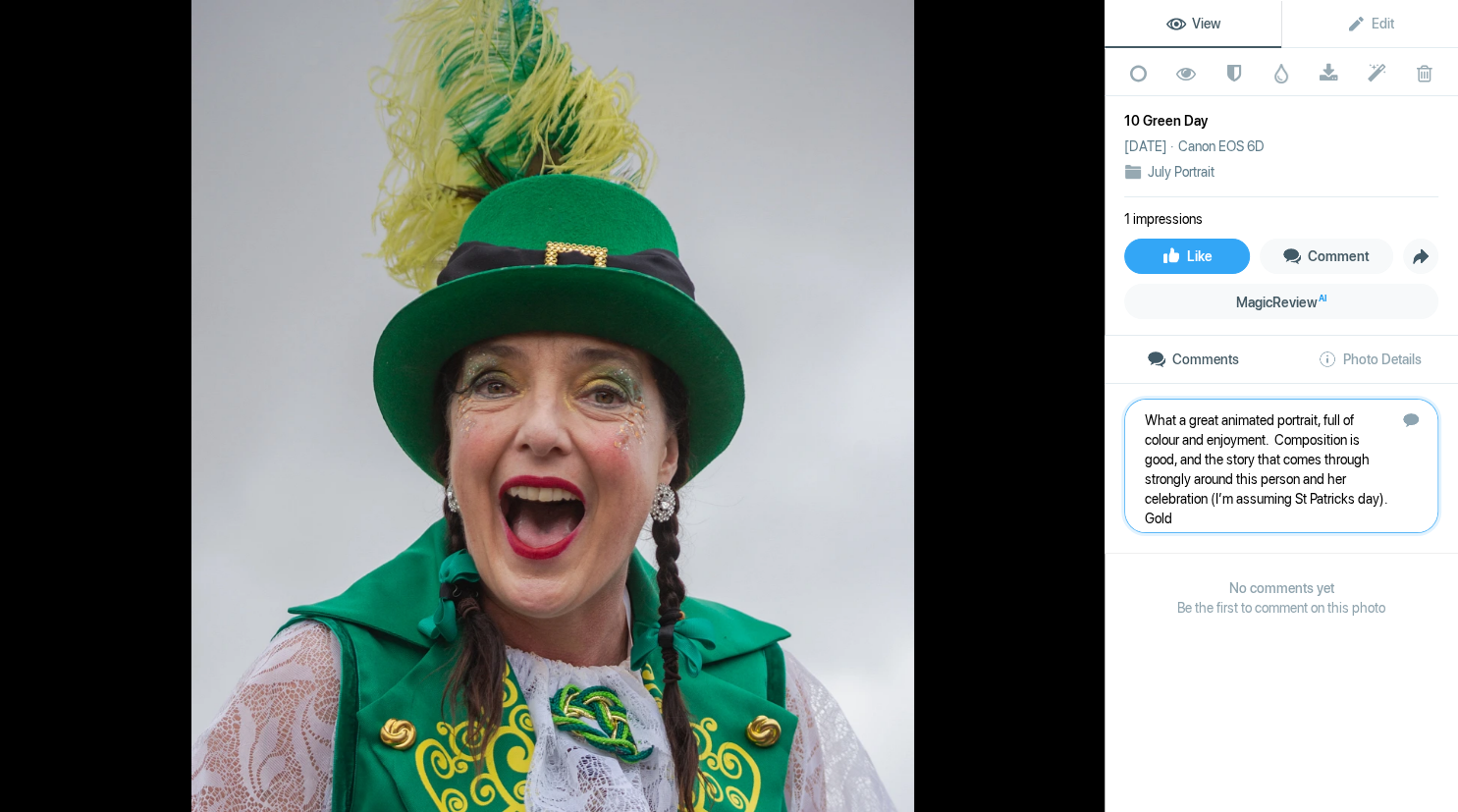 type 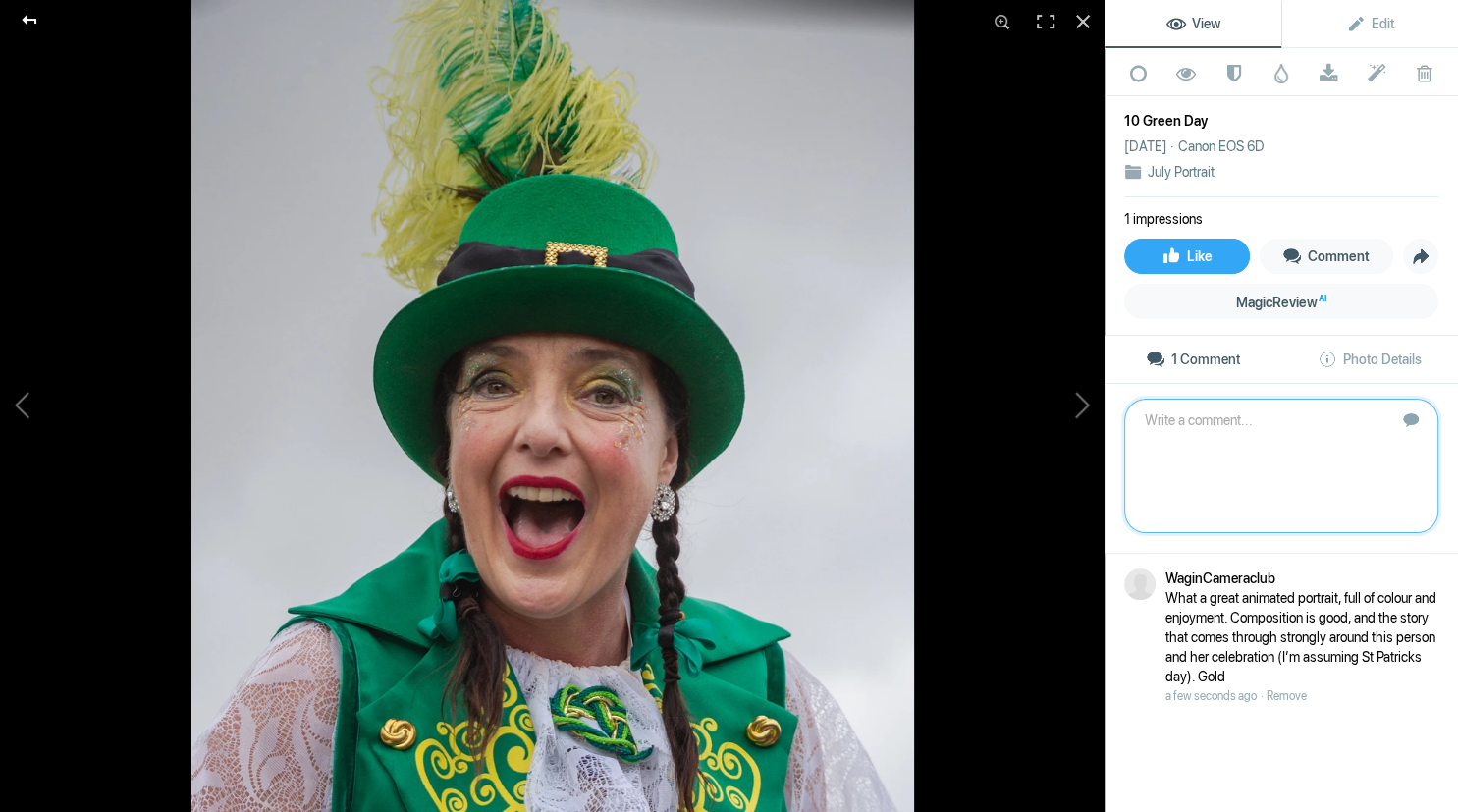 click 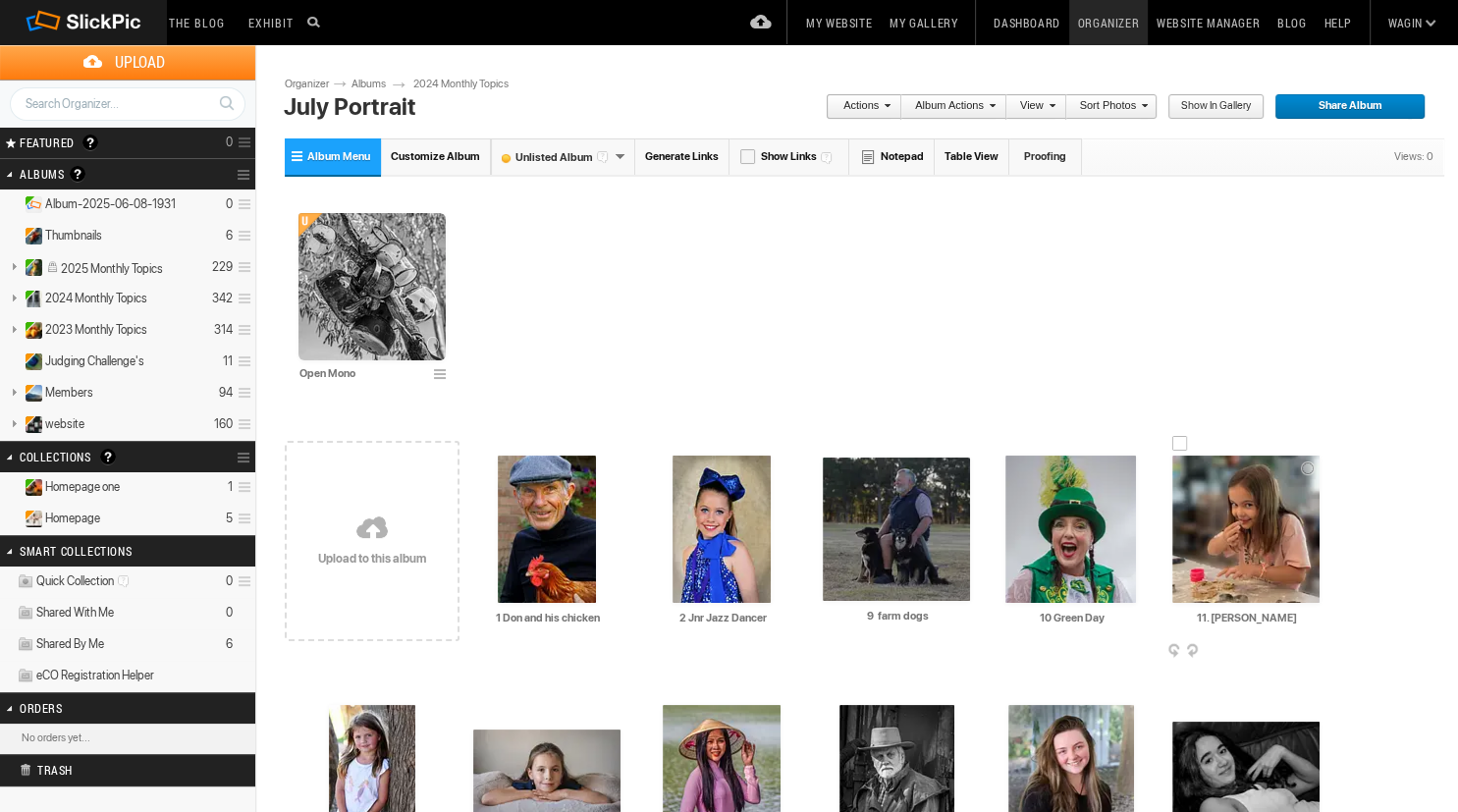 click at bounding box center [1246, 529] 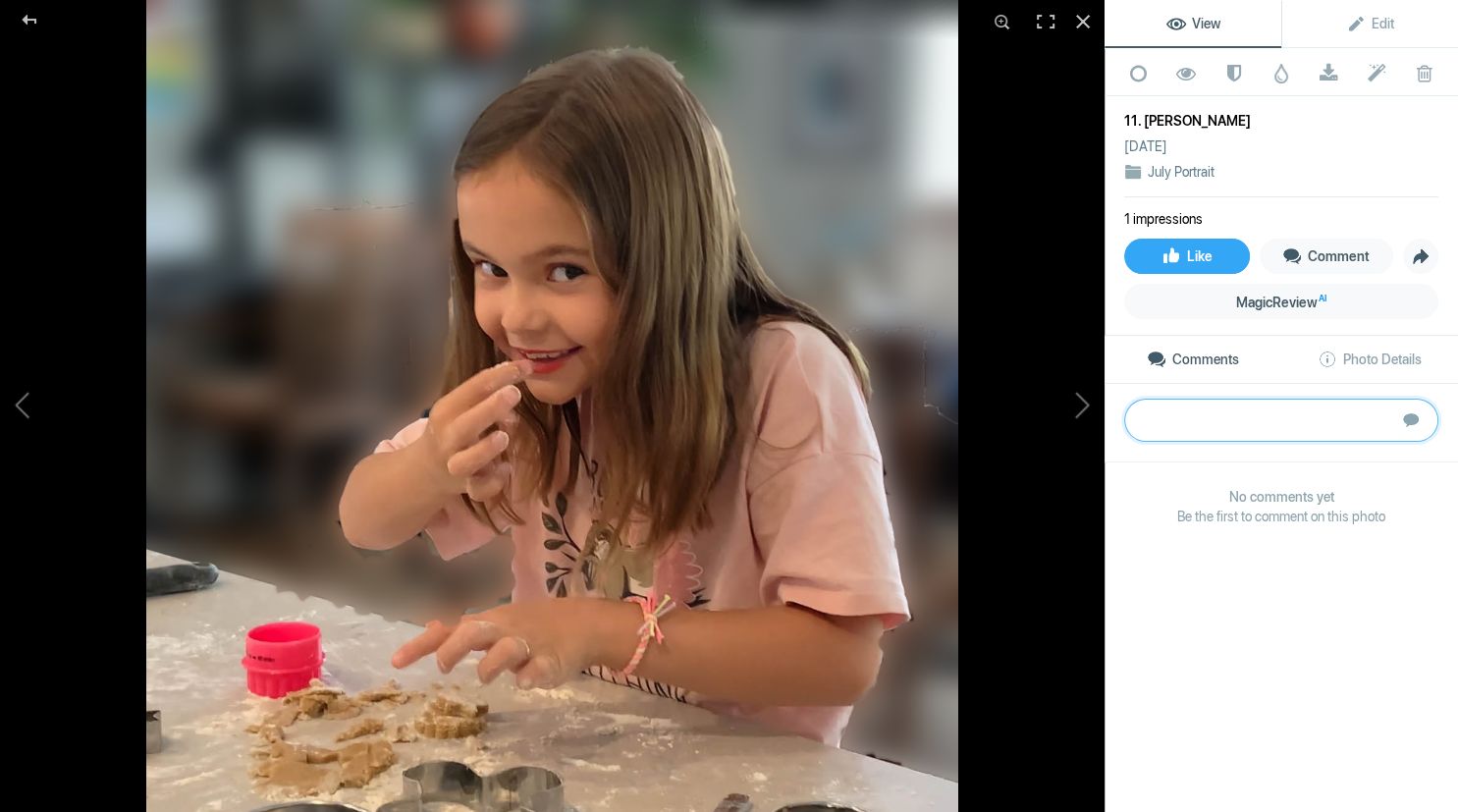 click 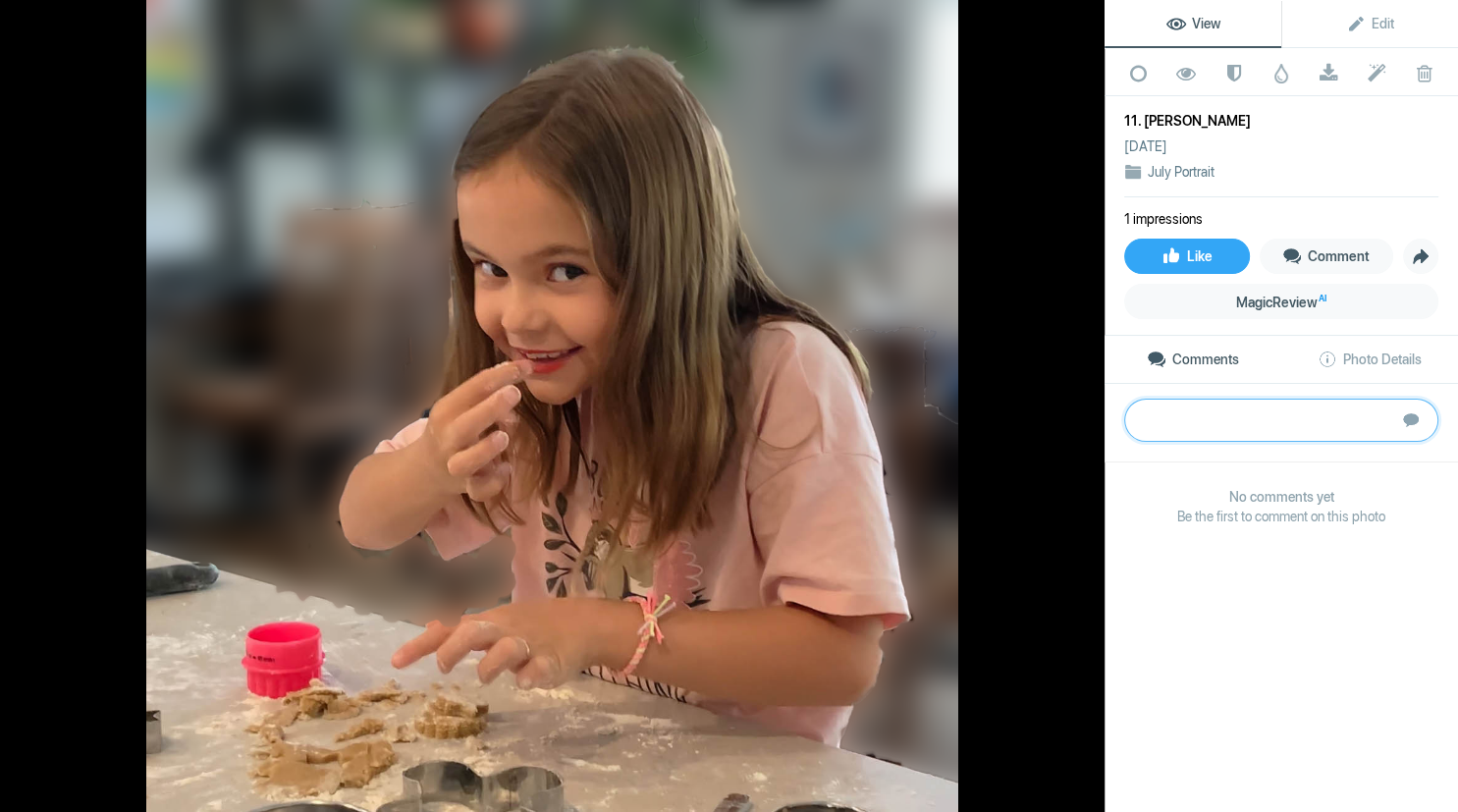 paste on "What a cheeky and mischievous little look we have here. Making cookies and licking her fingers on the way through. The composition is good, framing/cropping works well, however the removal of the background has left a few little remnants that still need to be cleaned. Overall the lighting is pretty good, however, the focus is just a bit soft and not sharp where it needs to be (especially the eyes and hair)." 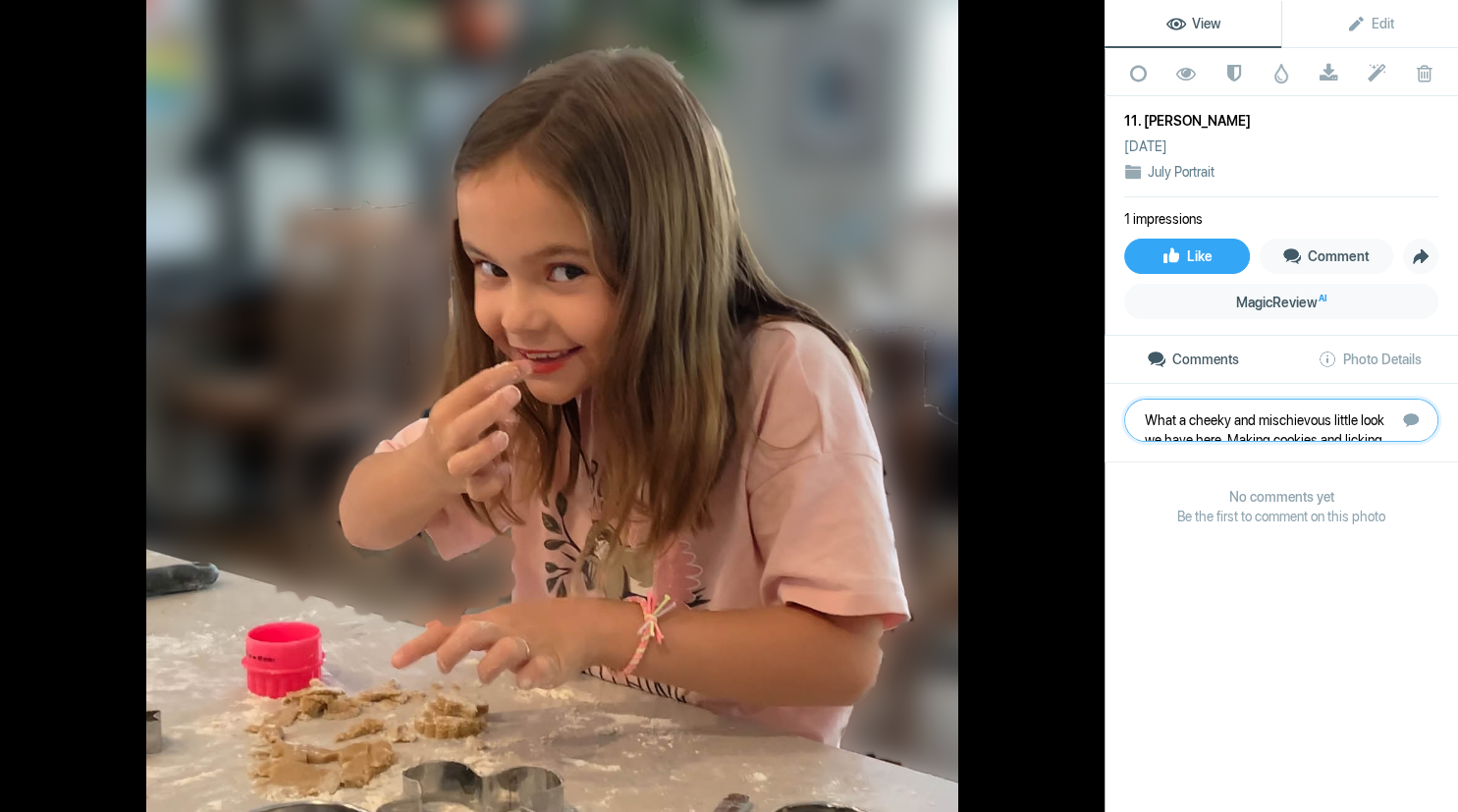 scroll, scrollTop: 21, scrollLeft: 0, axis: vertical 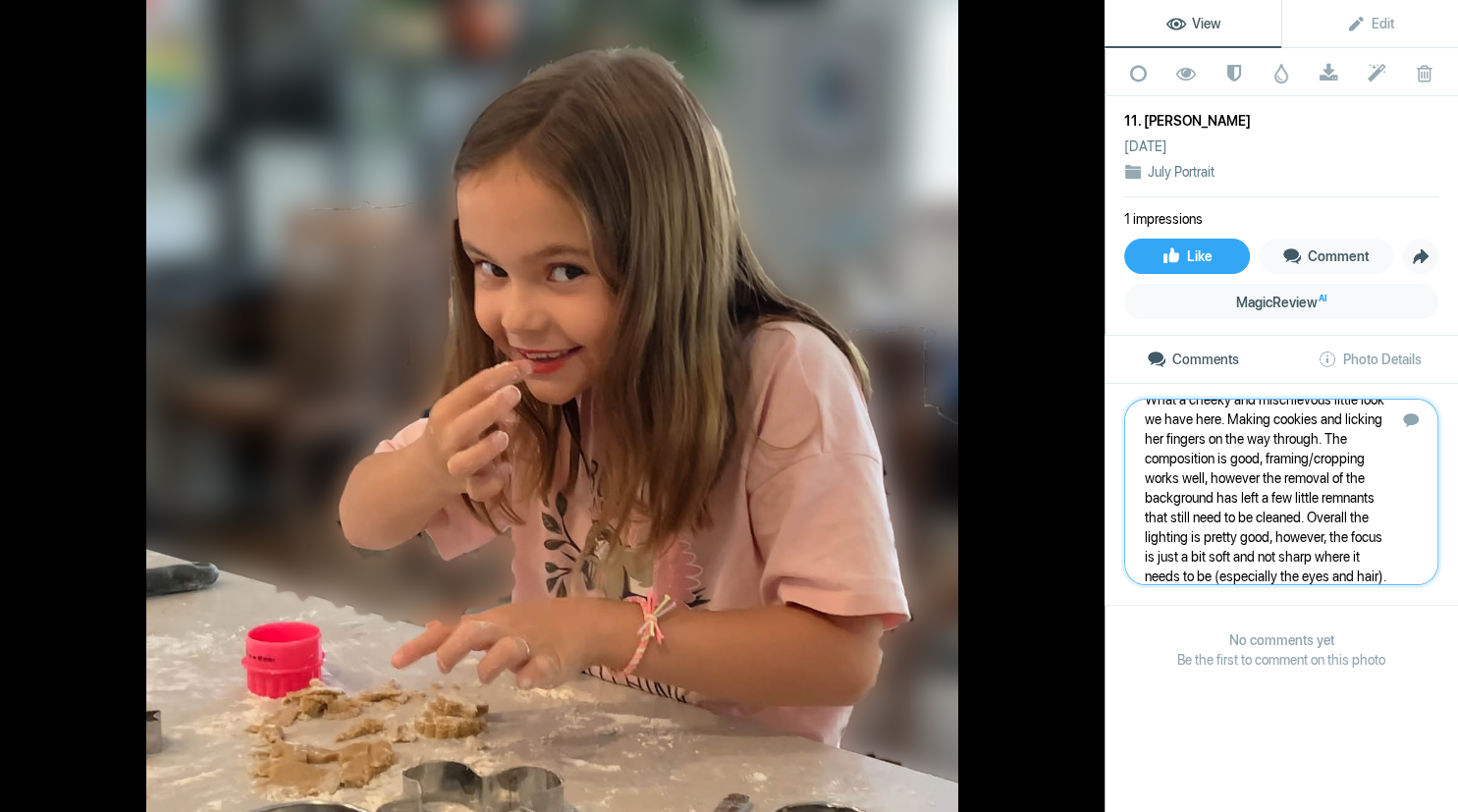 type 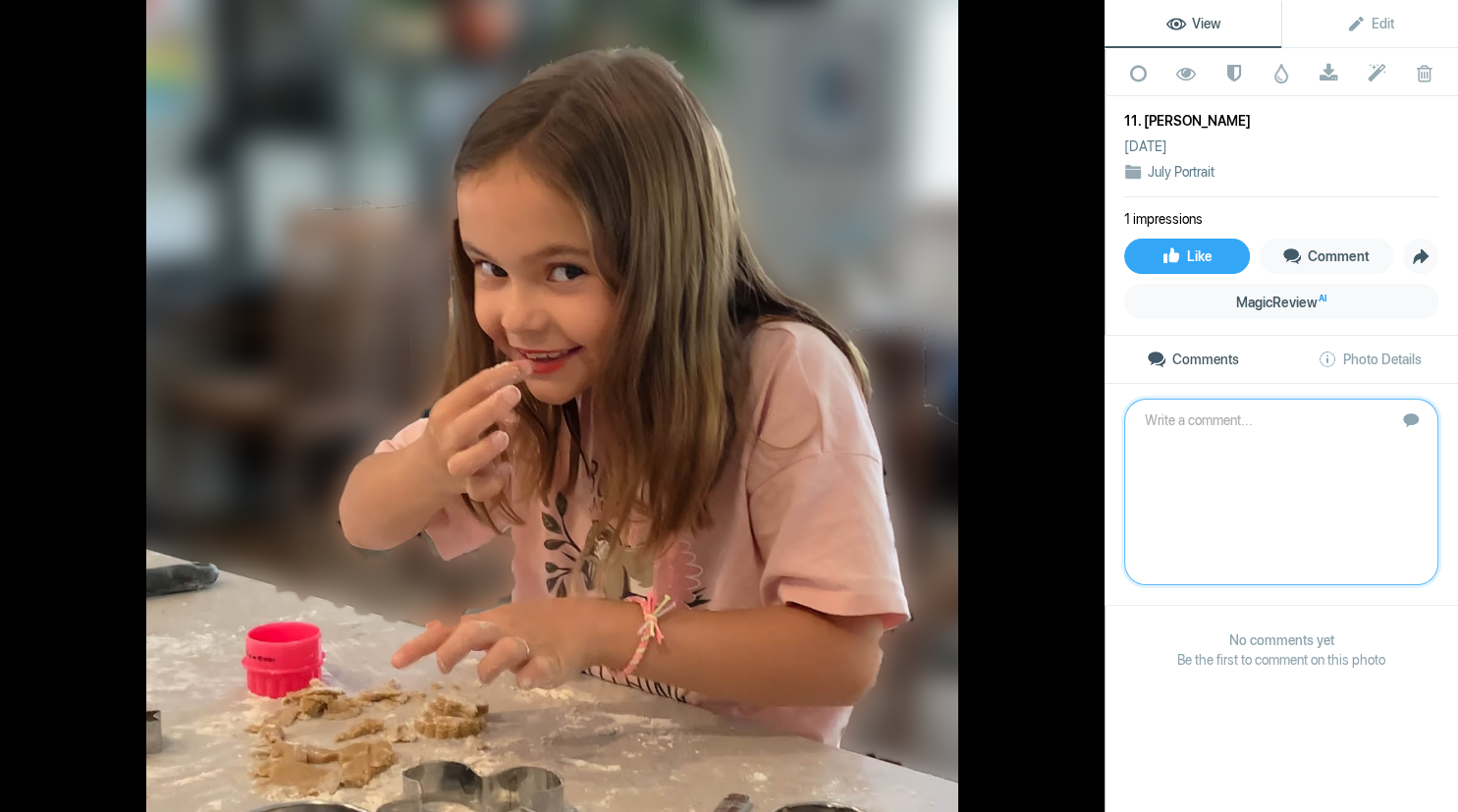 scroll, scrollTop: 0, scrollLeft: 0, axis: both 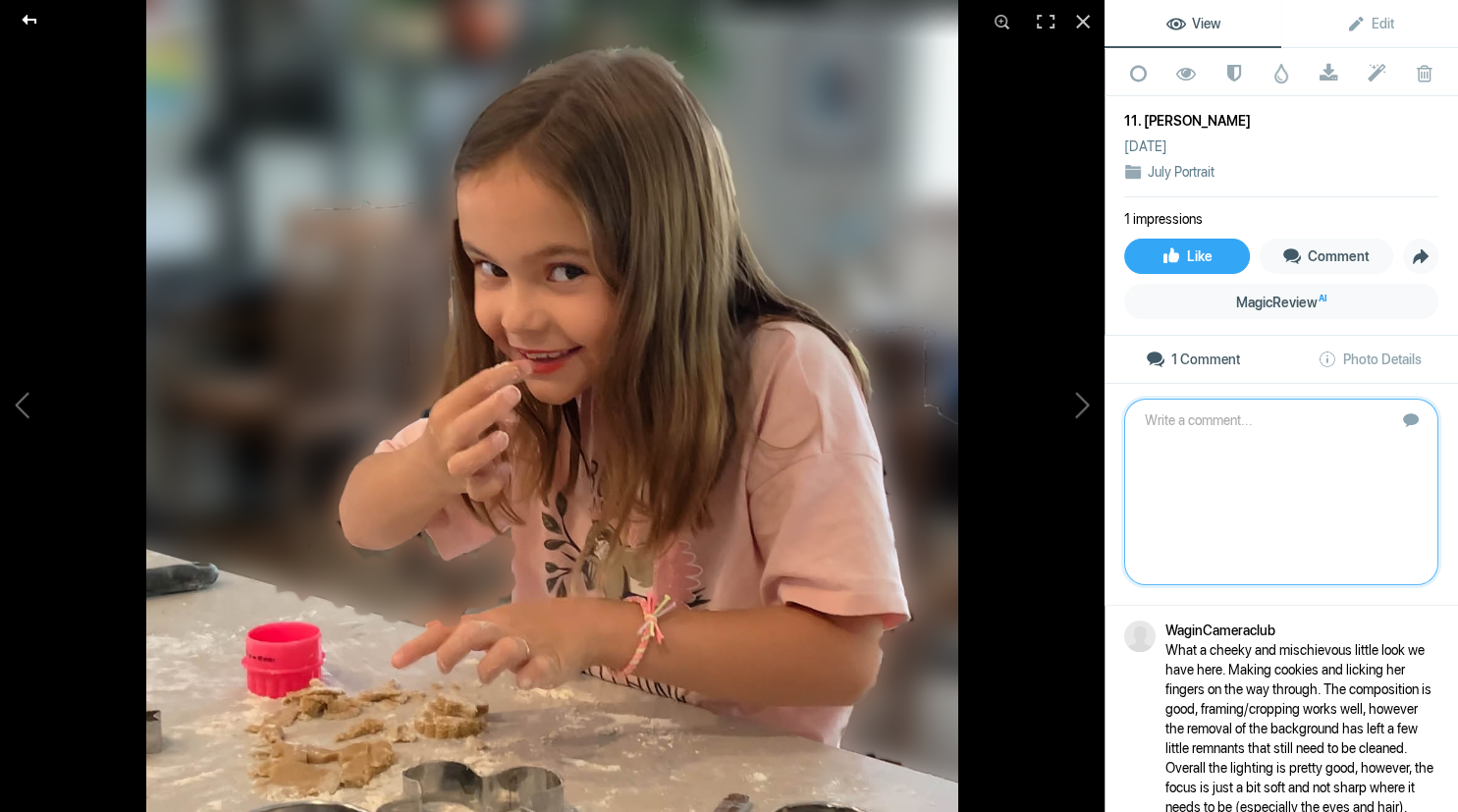 click 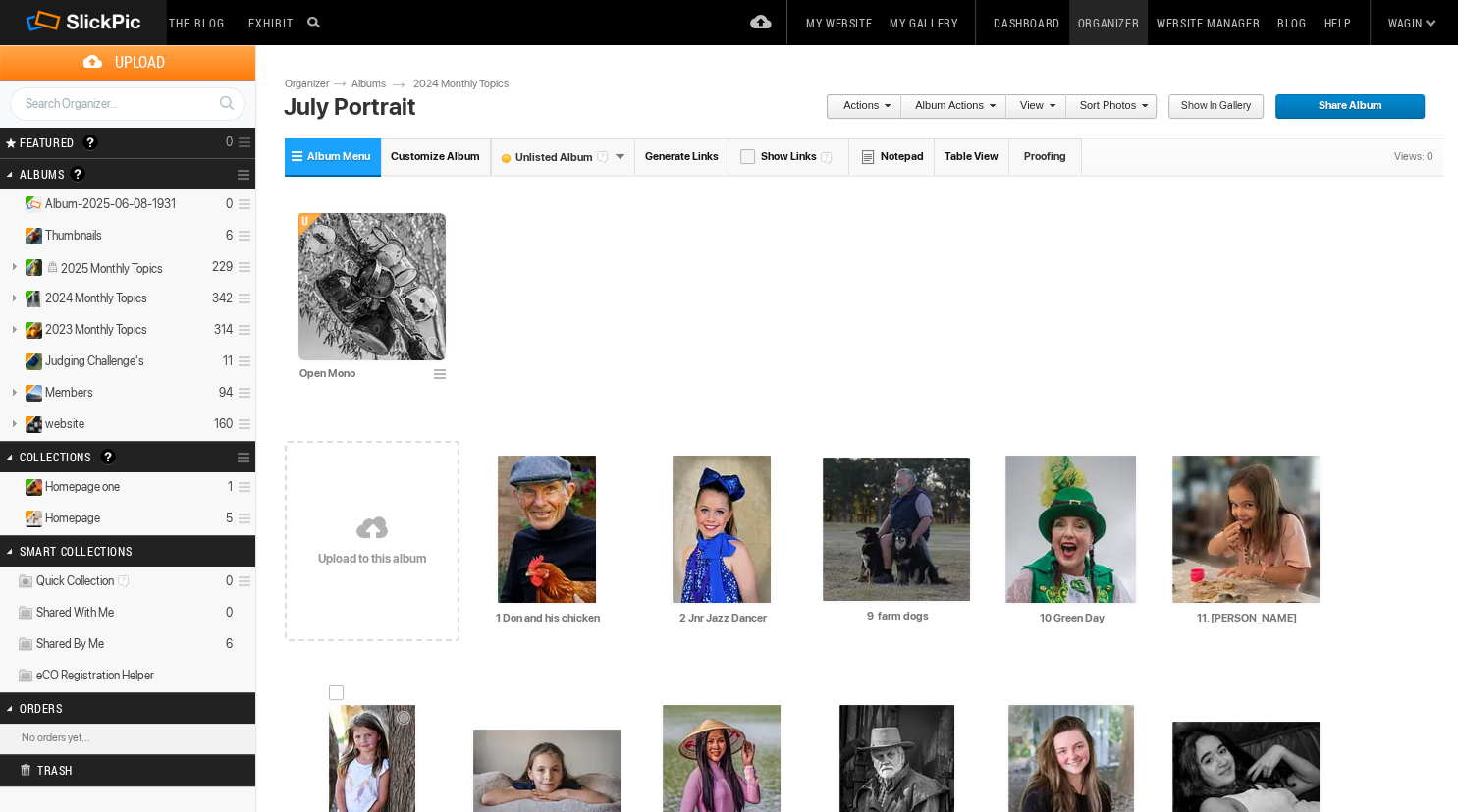 click at bounding box center [372, 779] 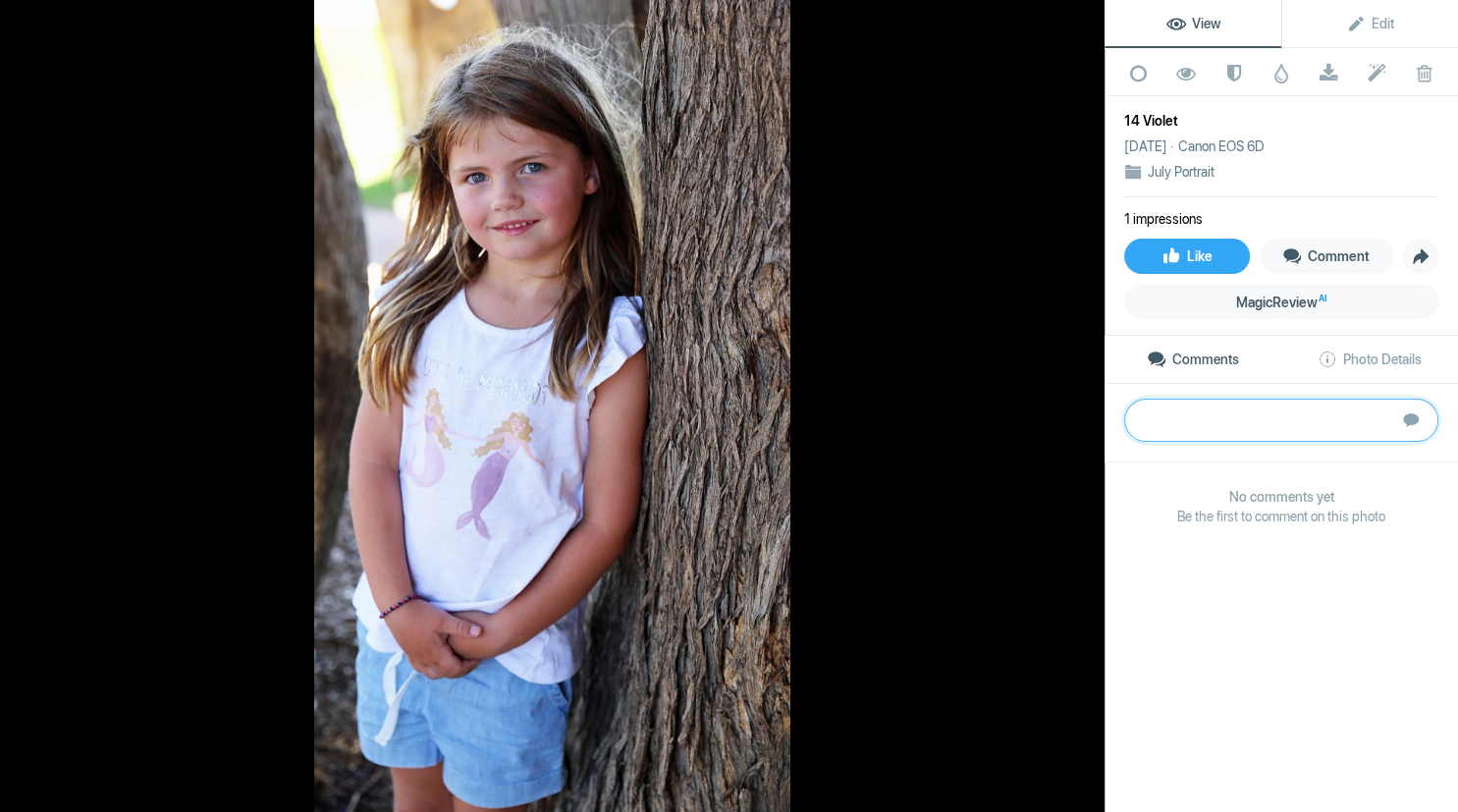 paste on "Gorgeous backlighting brings out the very best in this image. The subject in this case has been well posed with a lovely positioning of the face and hands, soft colour palette in the clothes and that delightful look on her face that just brings a sense of warmth and charm. My one suggestion for future style portraits is to really watch out for unusual bright areas that distract the viewer from the subject (i.e. the top left brightness of the image draws us away form the subject) 	Bronze" 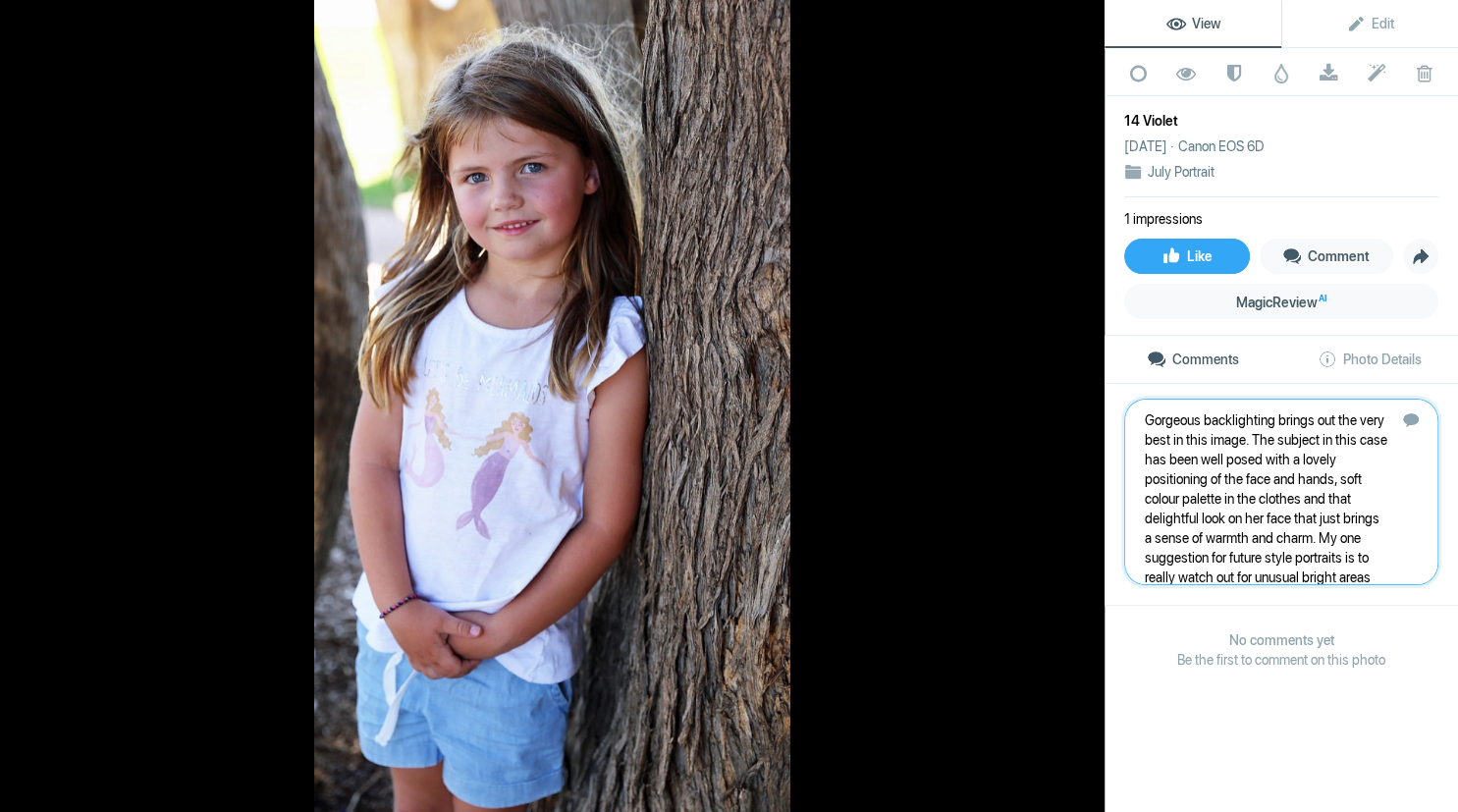 scroll, scrollTop: 60, scrollLeft: 0, axis: vertical 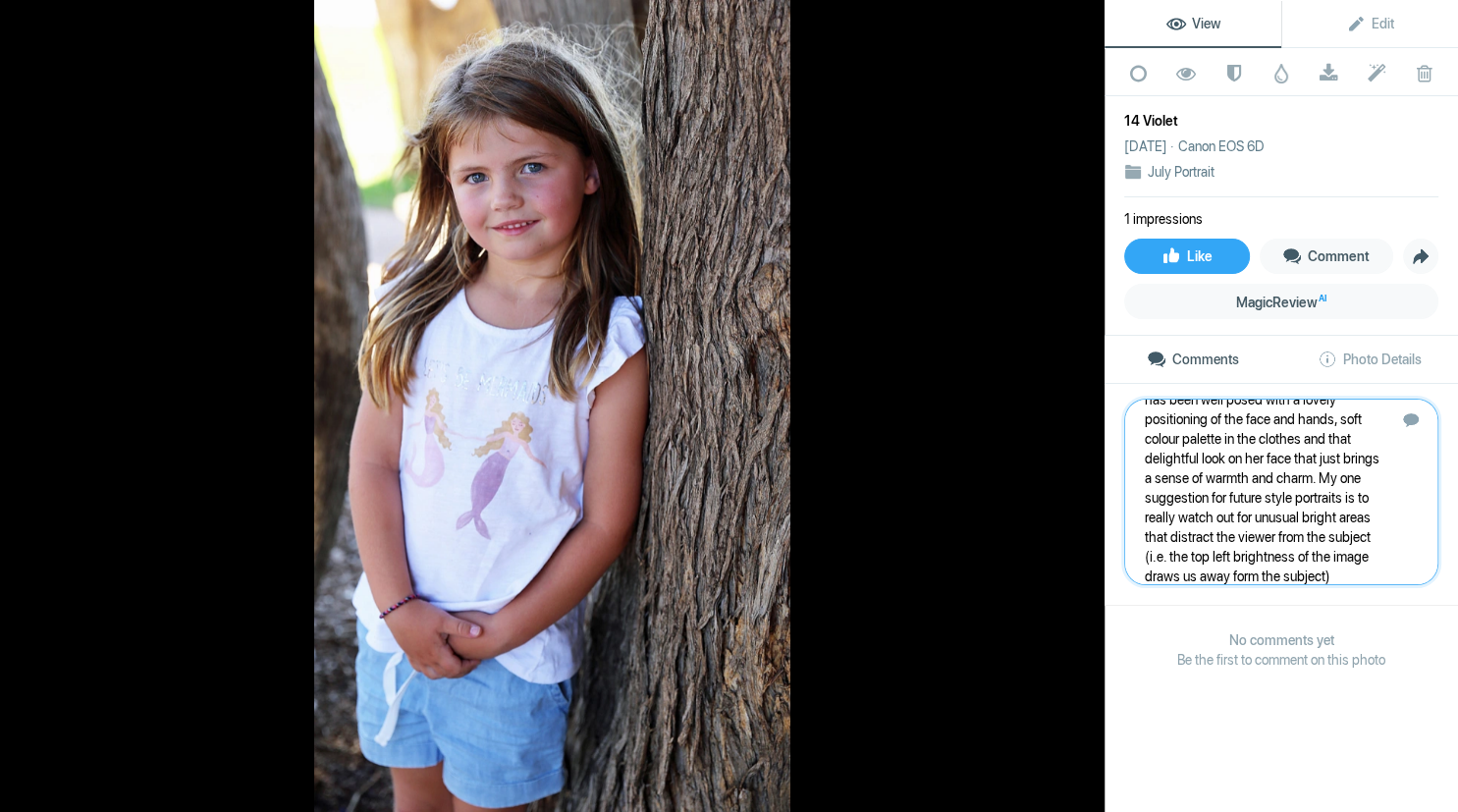 type 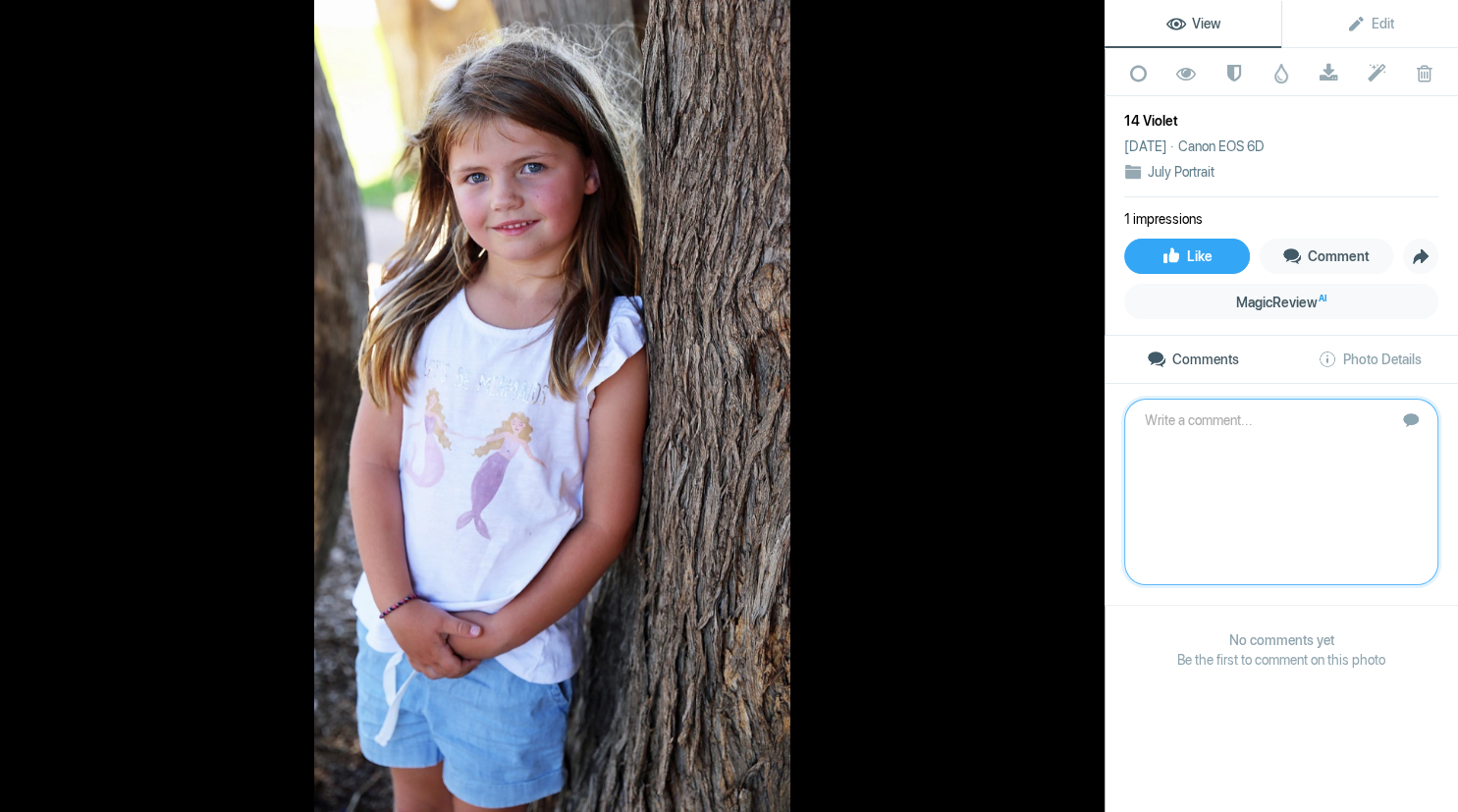 scroll, scrollTop: 0, scrollLeft: 0, axis: both 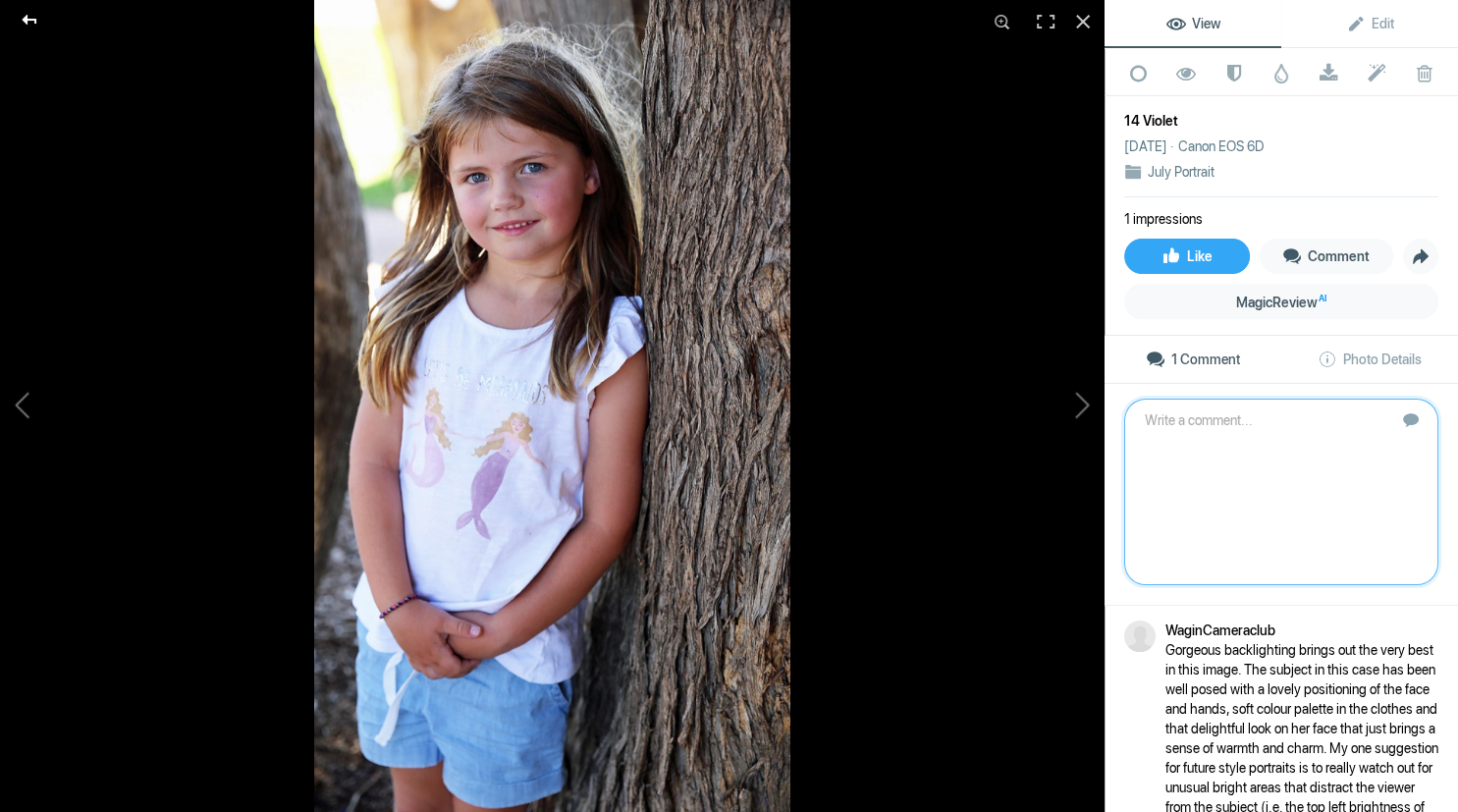 click 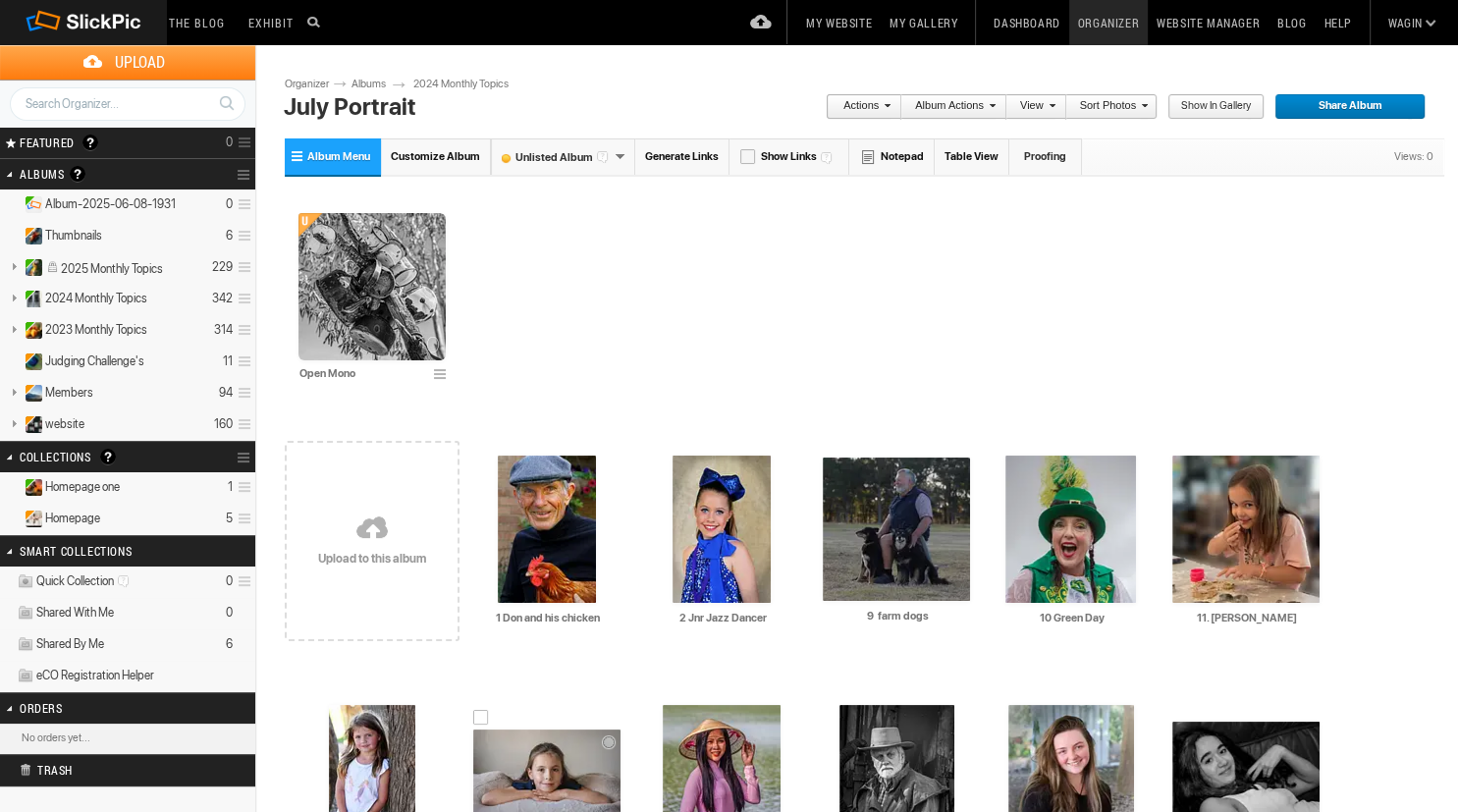 click at bounding box center (547, 779) 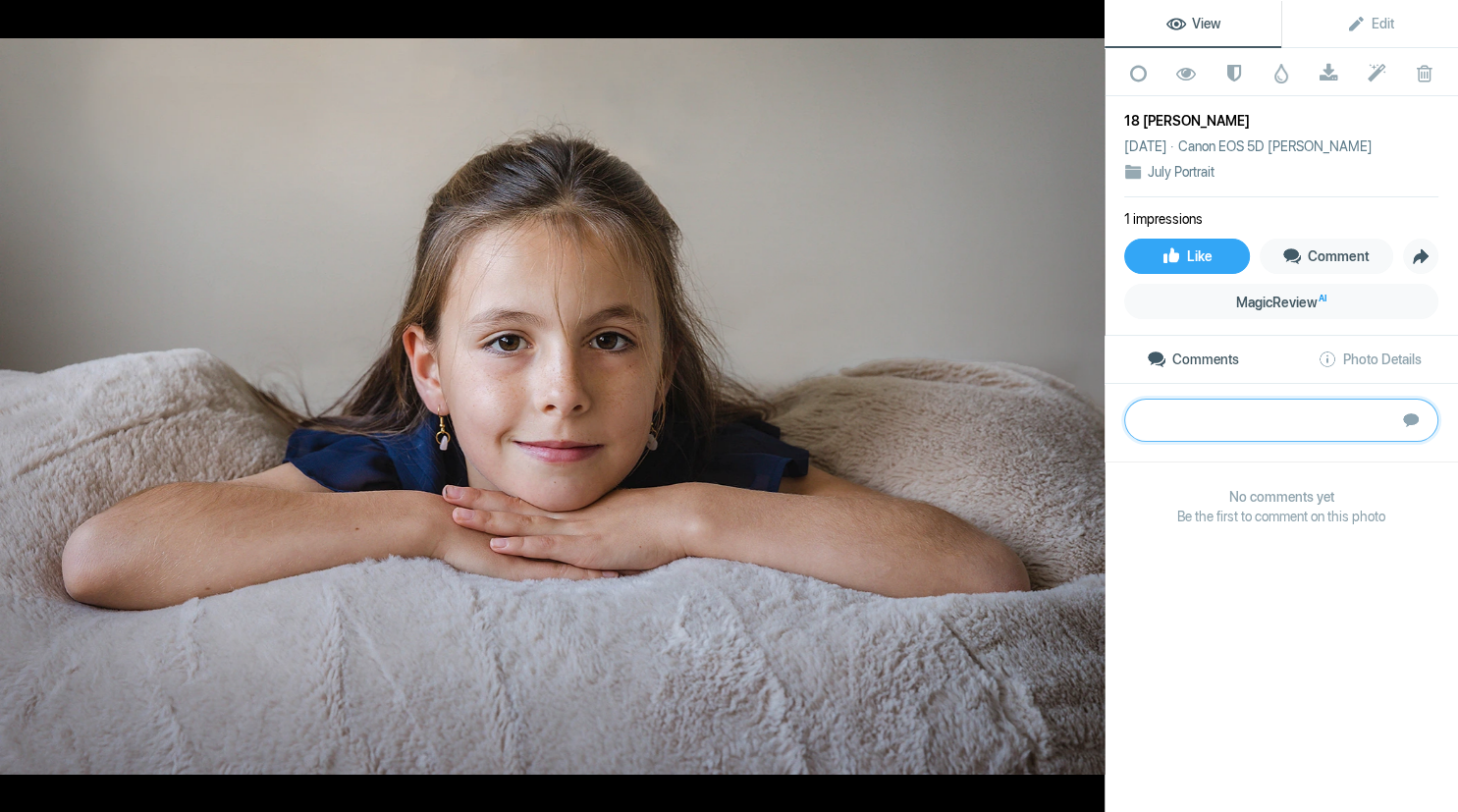 paste on "Well framed portrait of this beautiful young girl. Lighting has been well controlled and managed to provide enough soft light onto the face and arms. Focus is just about spot on, sharp especially where it needs to be on the eyes and hair etc. To move this to another level, what could have been done to help identify the character of this person? What are their hobbies or interests that would help tell their story. 	Silver" 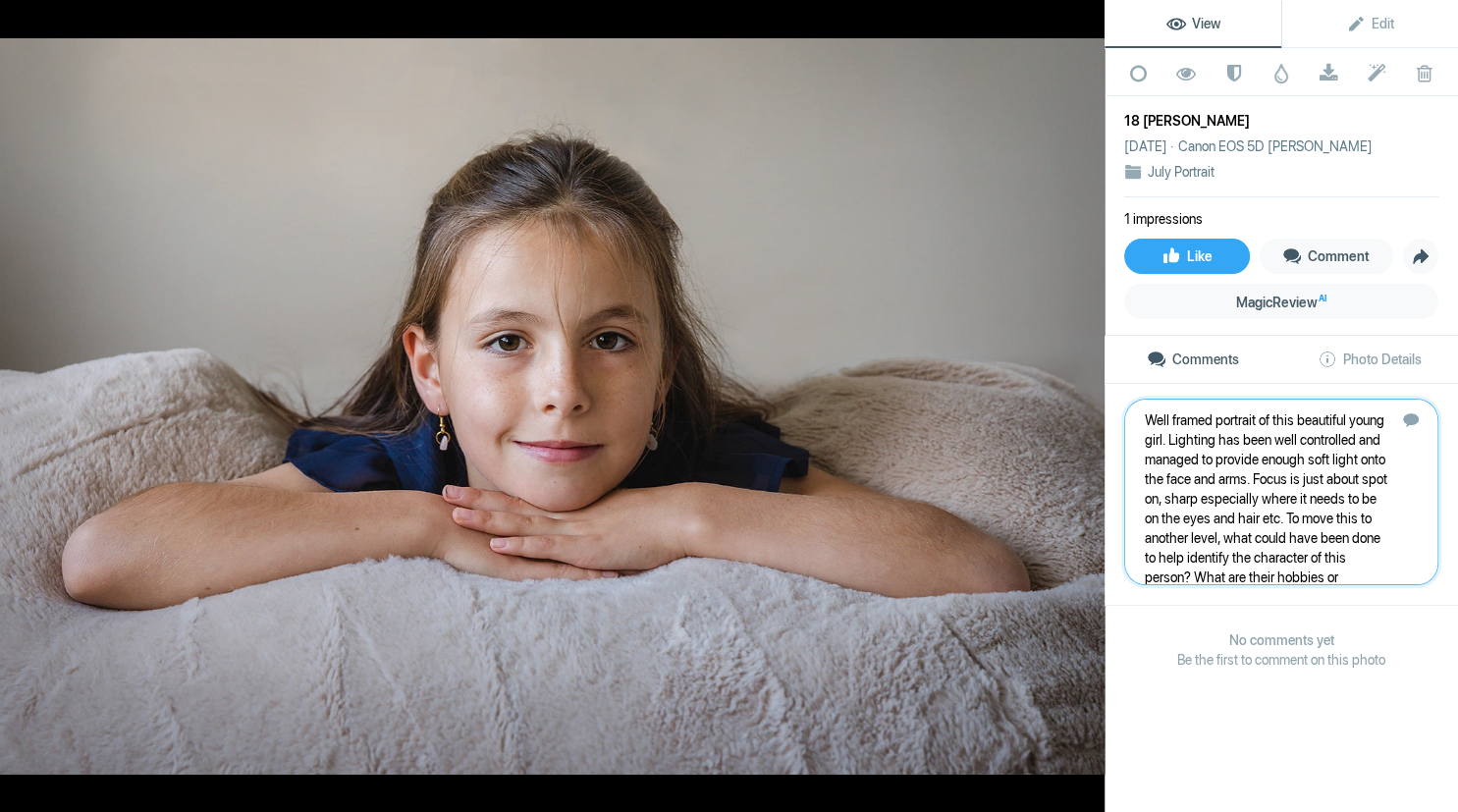 scroll, scrollTop: 40, scrollLeft: 0, axis: vertical 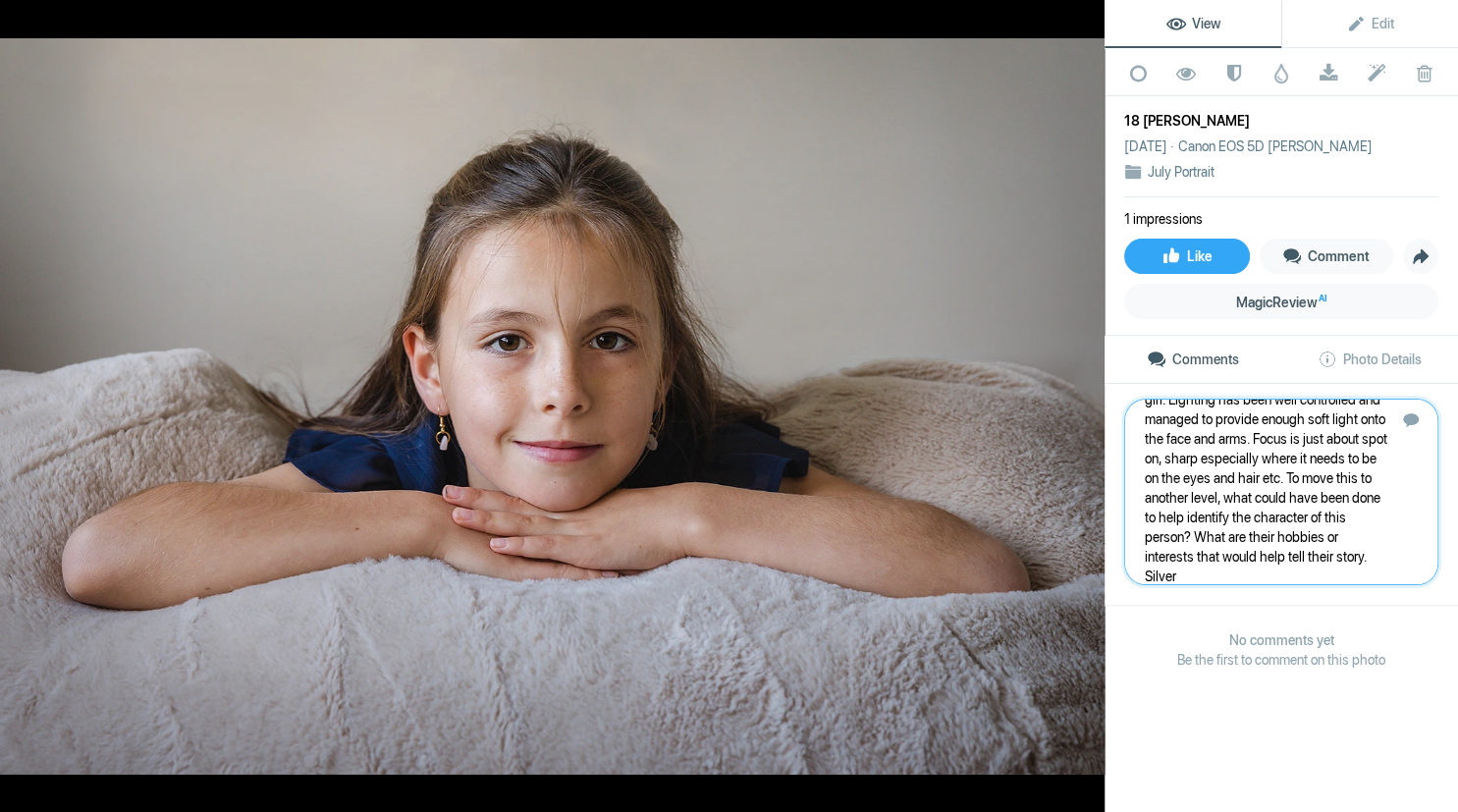 type 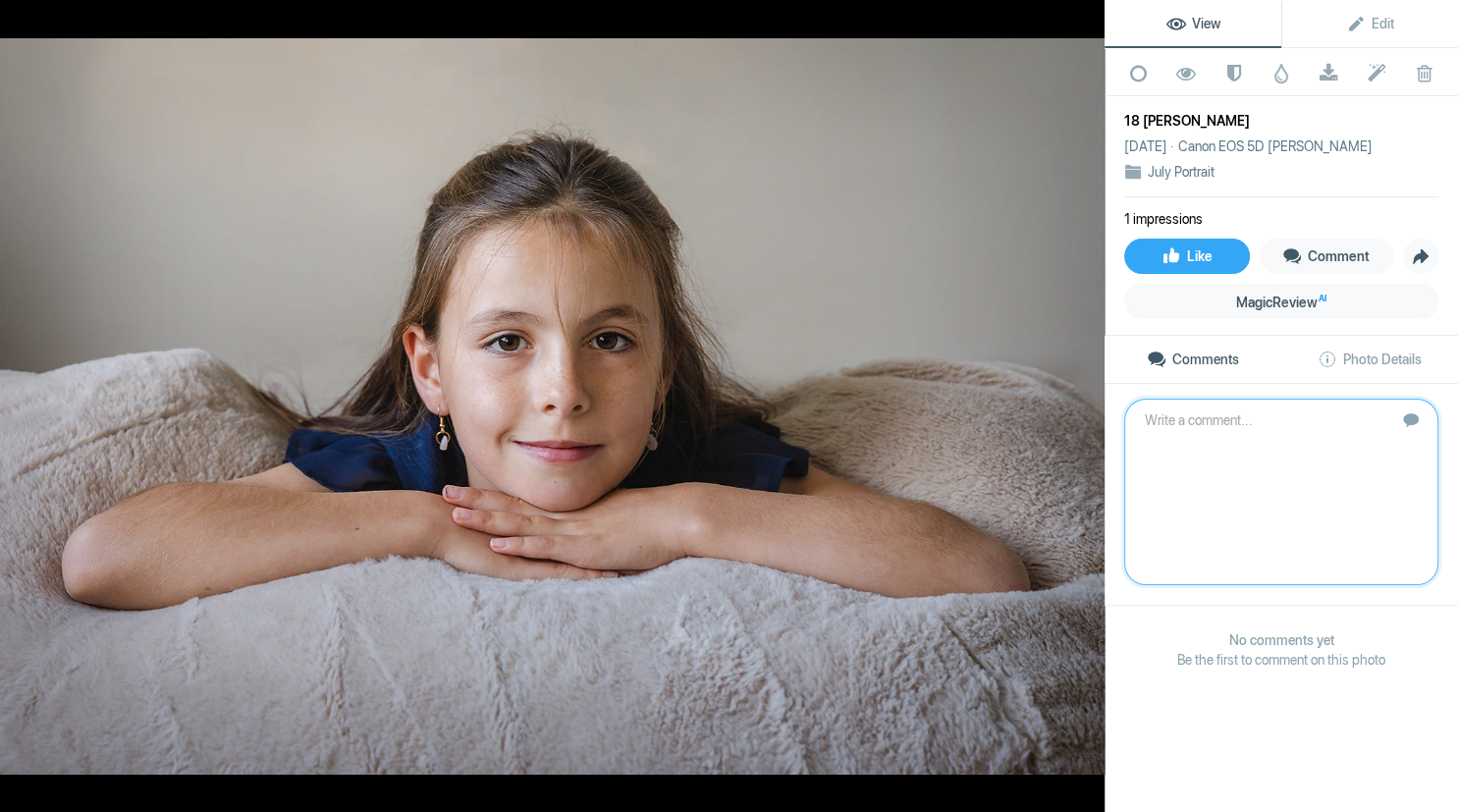 scroll, scrollTop: 0, scrollLeft: 0, axis: both 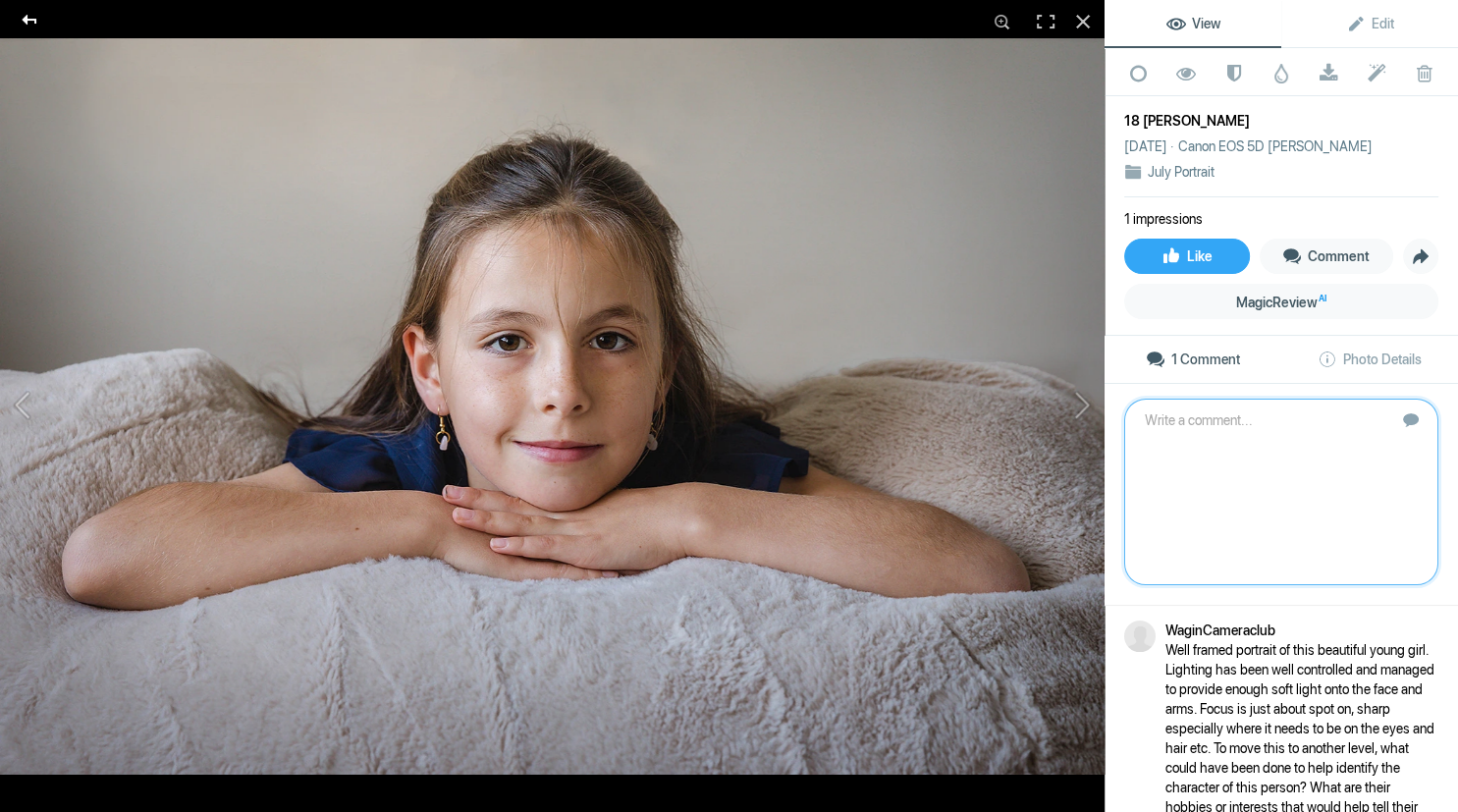 click 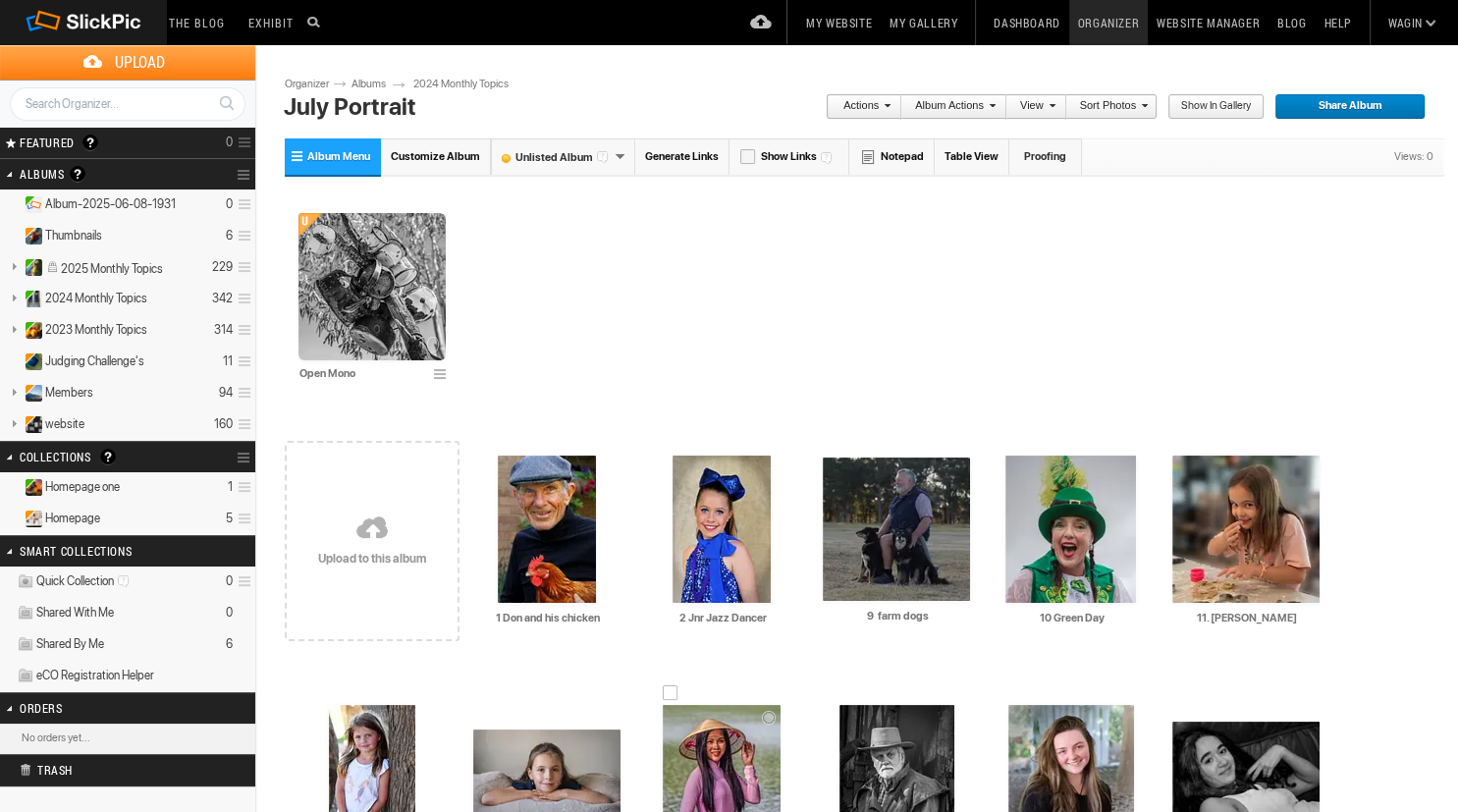 click at bounding box center (722, 779) 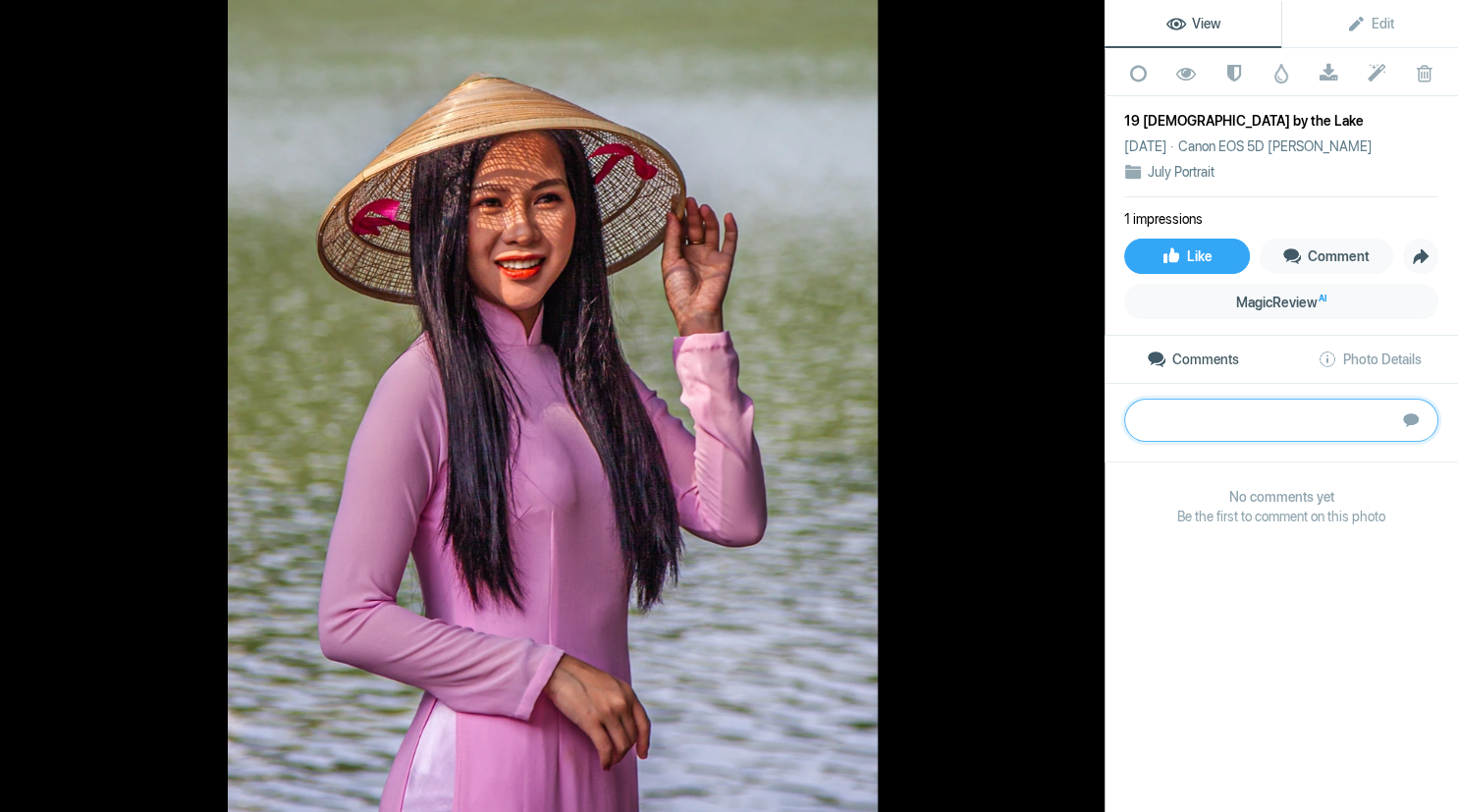 paste on "What an elegant looking subject, beautifully framed and posed, with wonderful little fragments of light hitting her face. The colour of her dress really complimented by the softly blurred background. I’m sure these types of shots are generally setup in some touristy spots we can visit to take advantage of but nevertheless, this still works a treat." 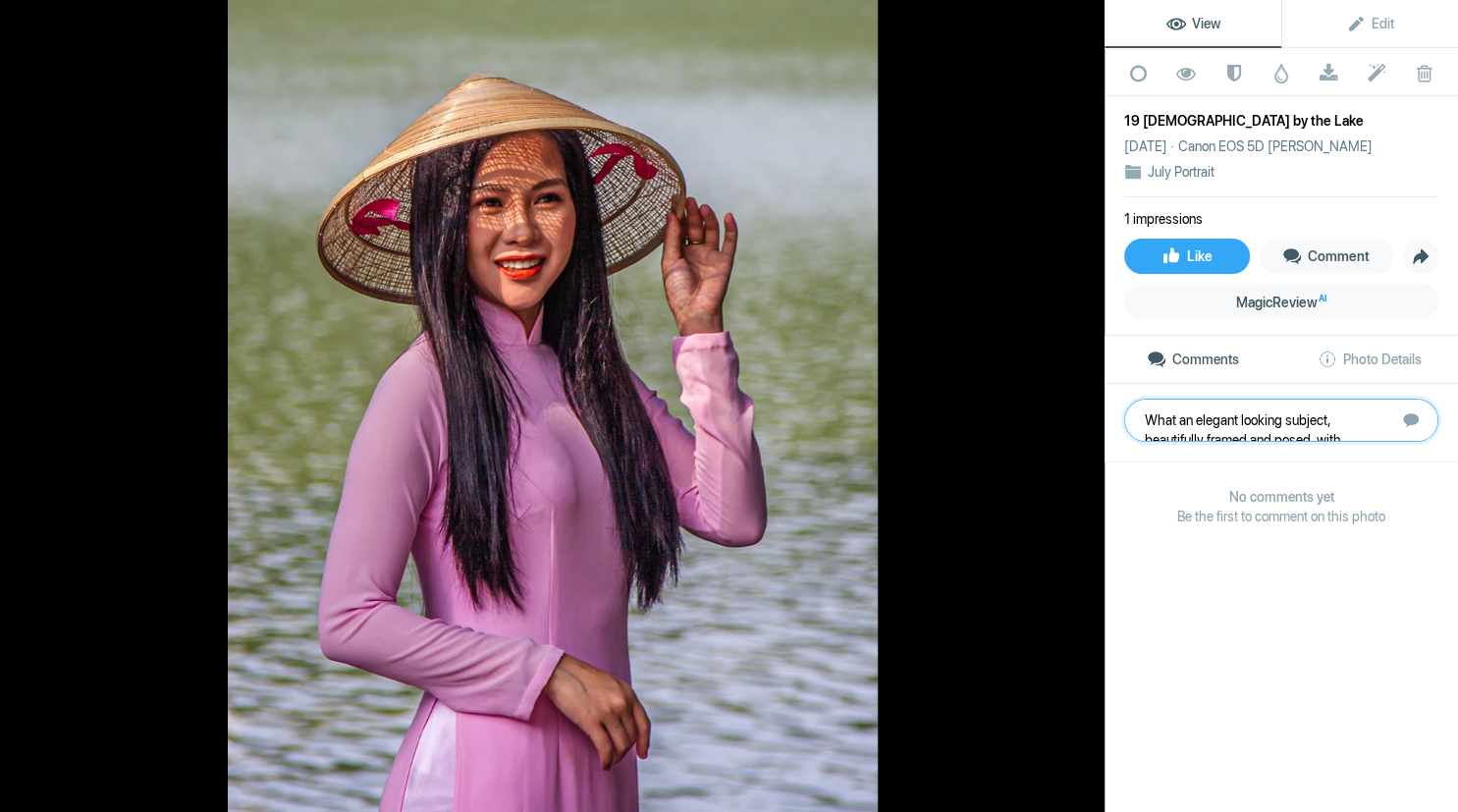 scroll, scrollTop: 1, scrollLeft: 0, axis: vertical 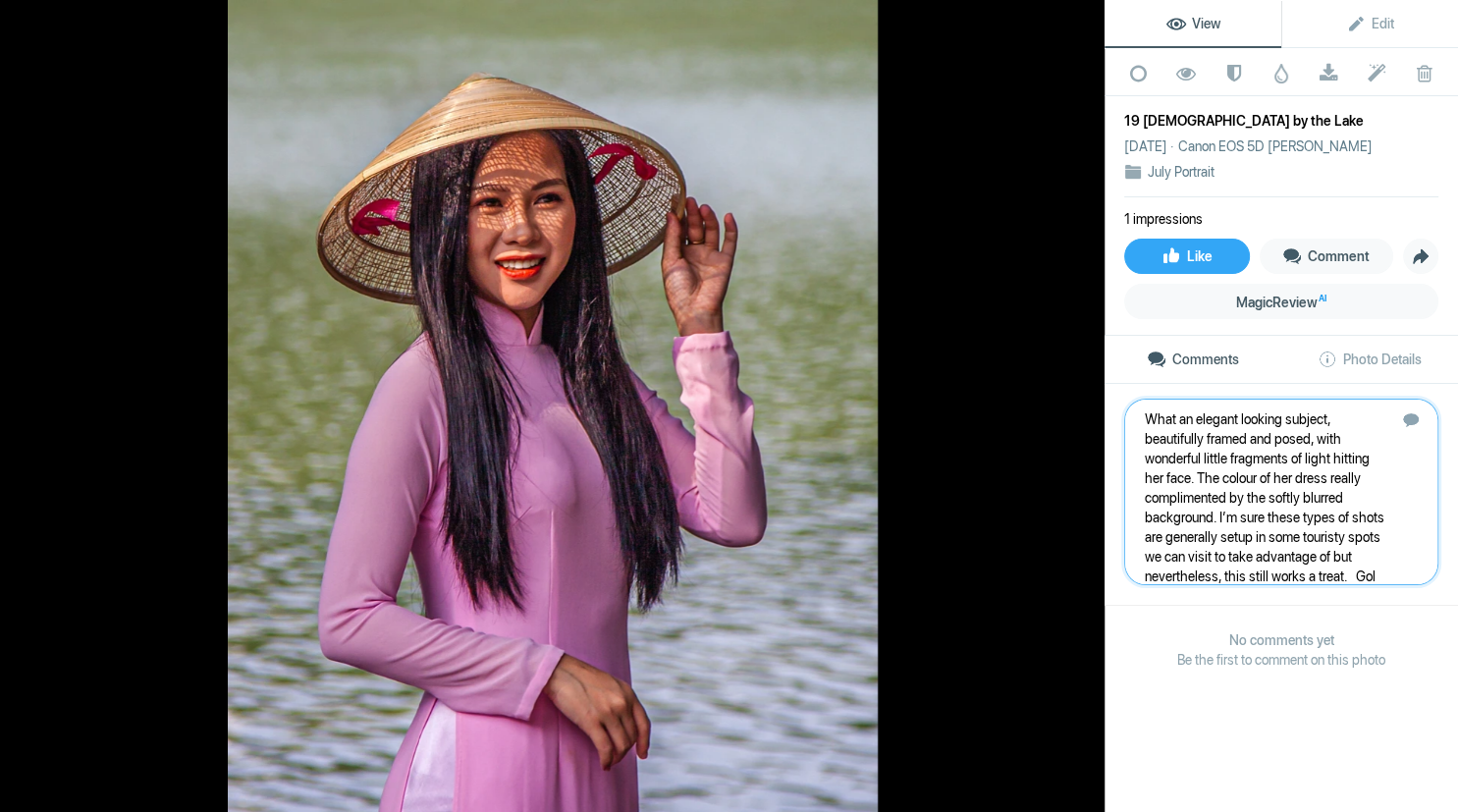 type on "What an elegant looking subject, beautifully framed and posed, with wonderful little fragments of light hitting her face. The colour of her dress really complimented by the softly blurred background. I’m sure these types of shots are generally setup in some touristy spots we can visit to take advantage of but nevertheless, this still works a treat.   Gold" 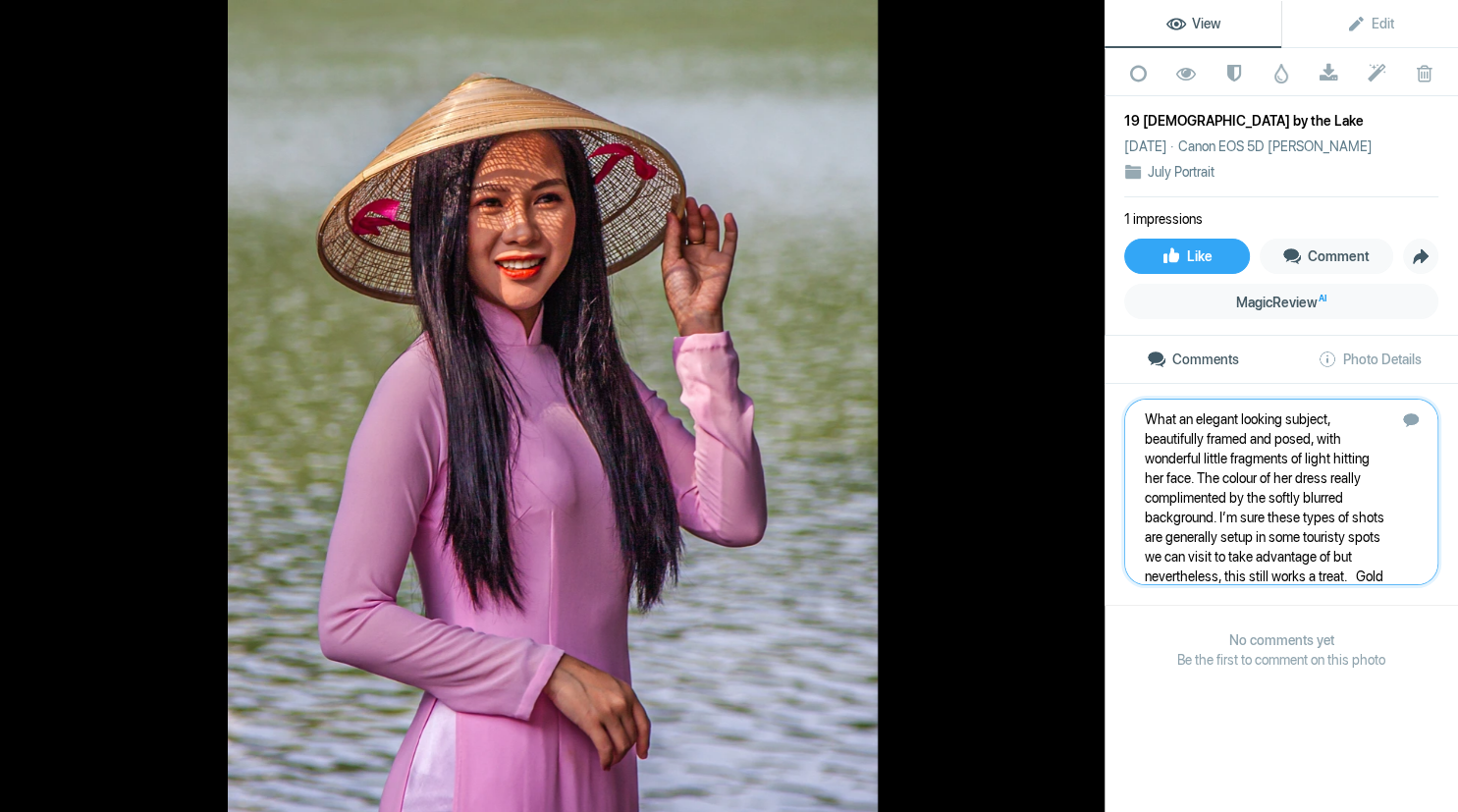 type 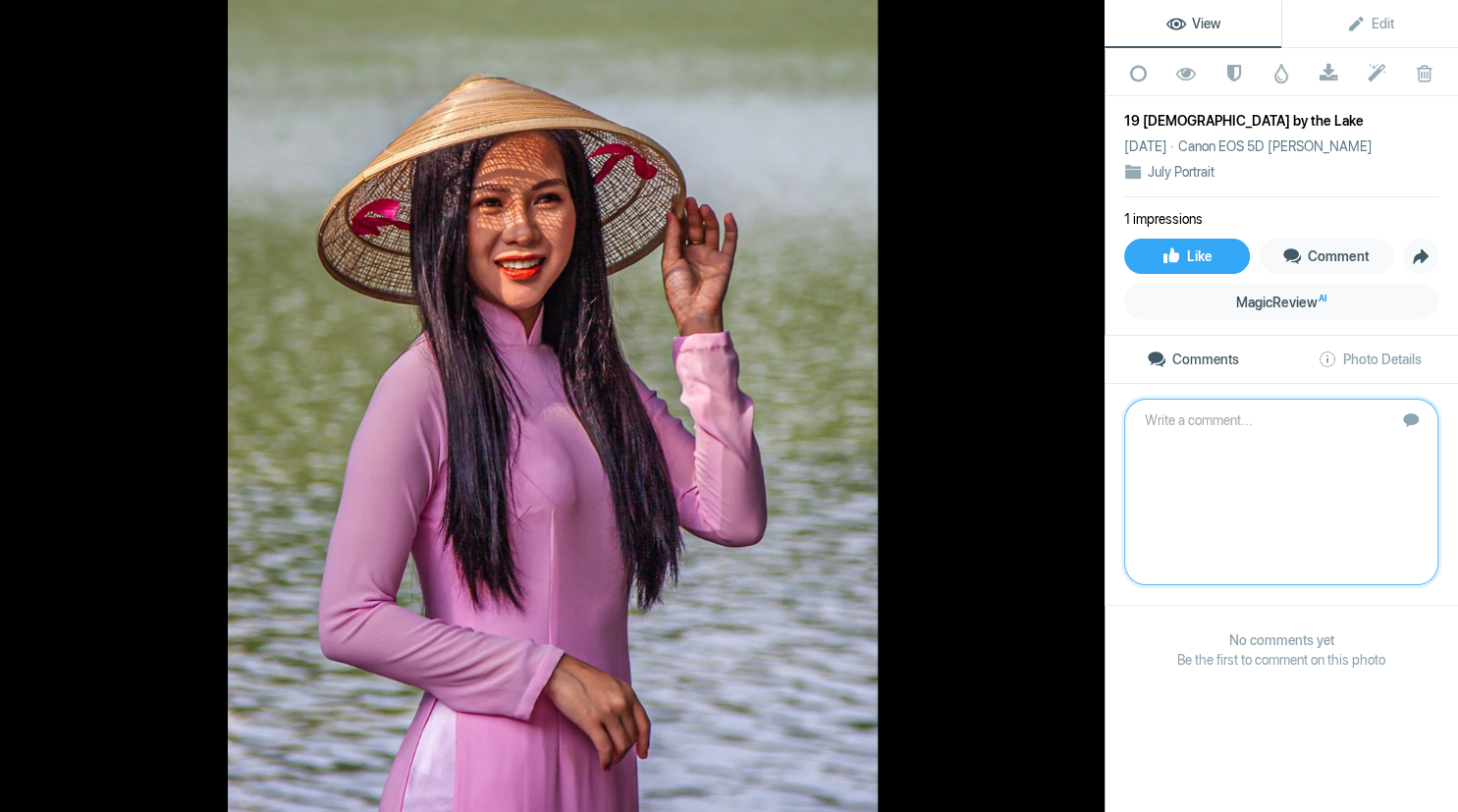 scroll, scrollTop: 0, scrollLeft: 0, axis: both 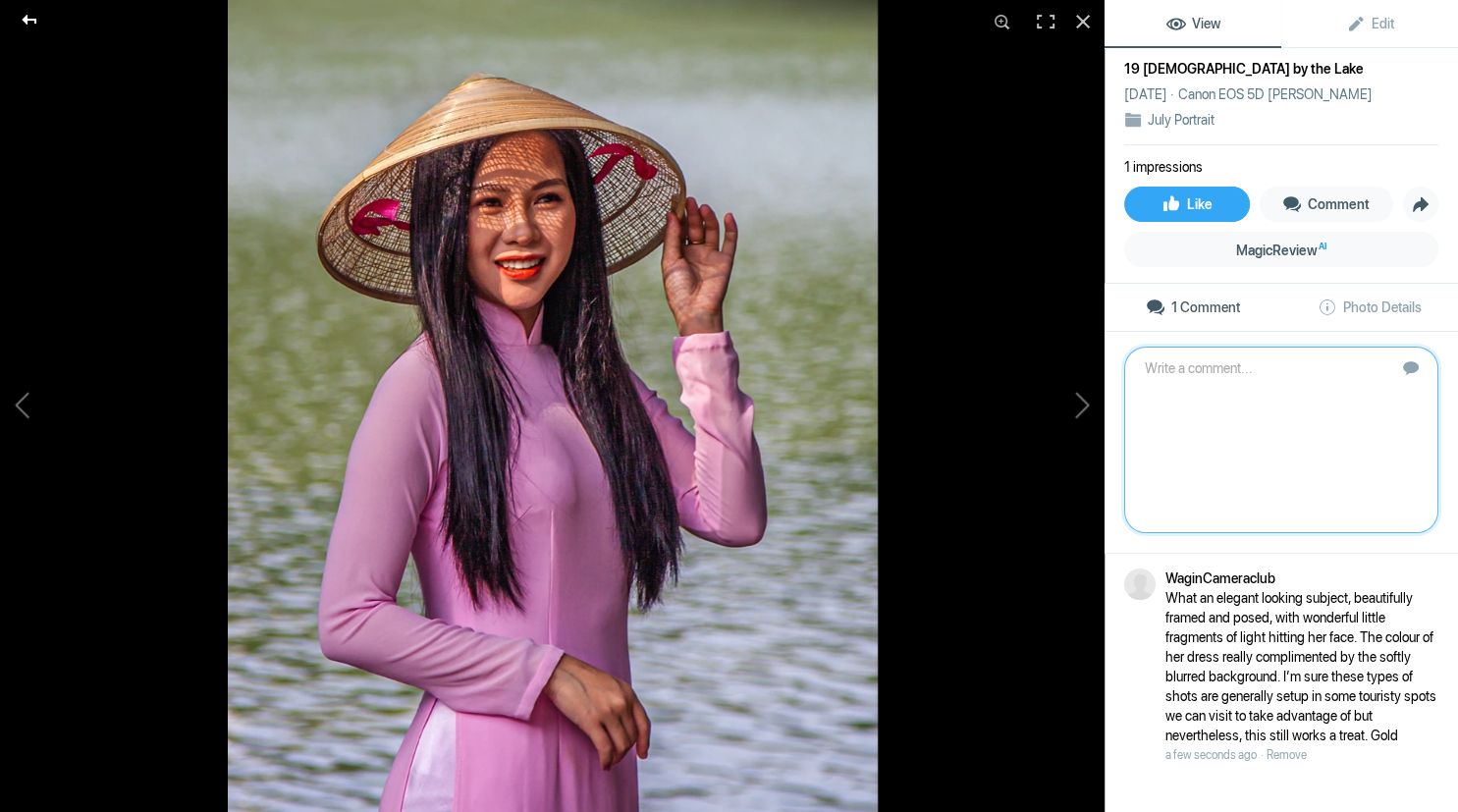 click 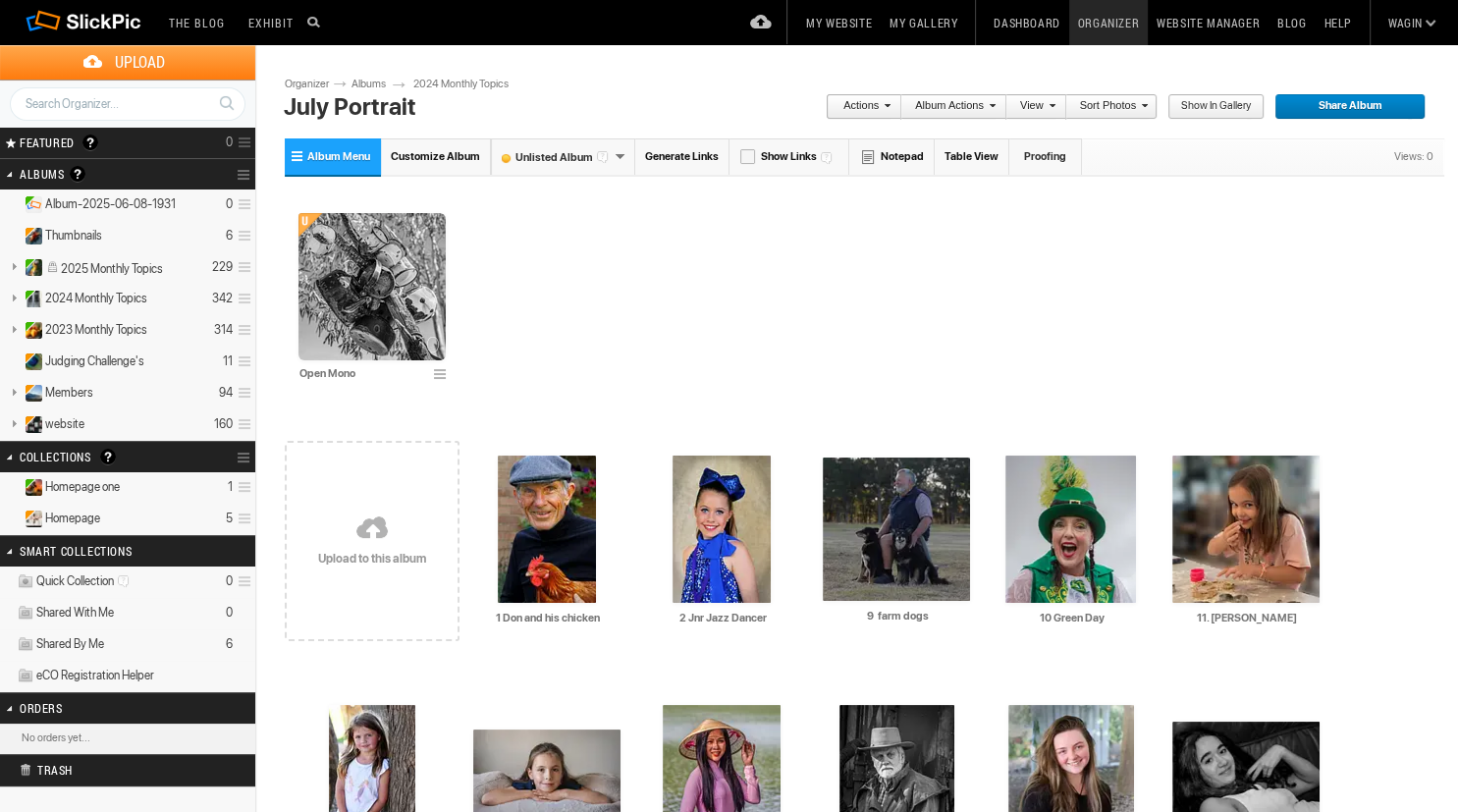 scroll, scrollTop: 0, scrollLeft: 0, axis: both 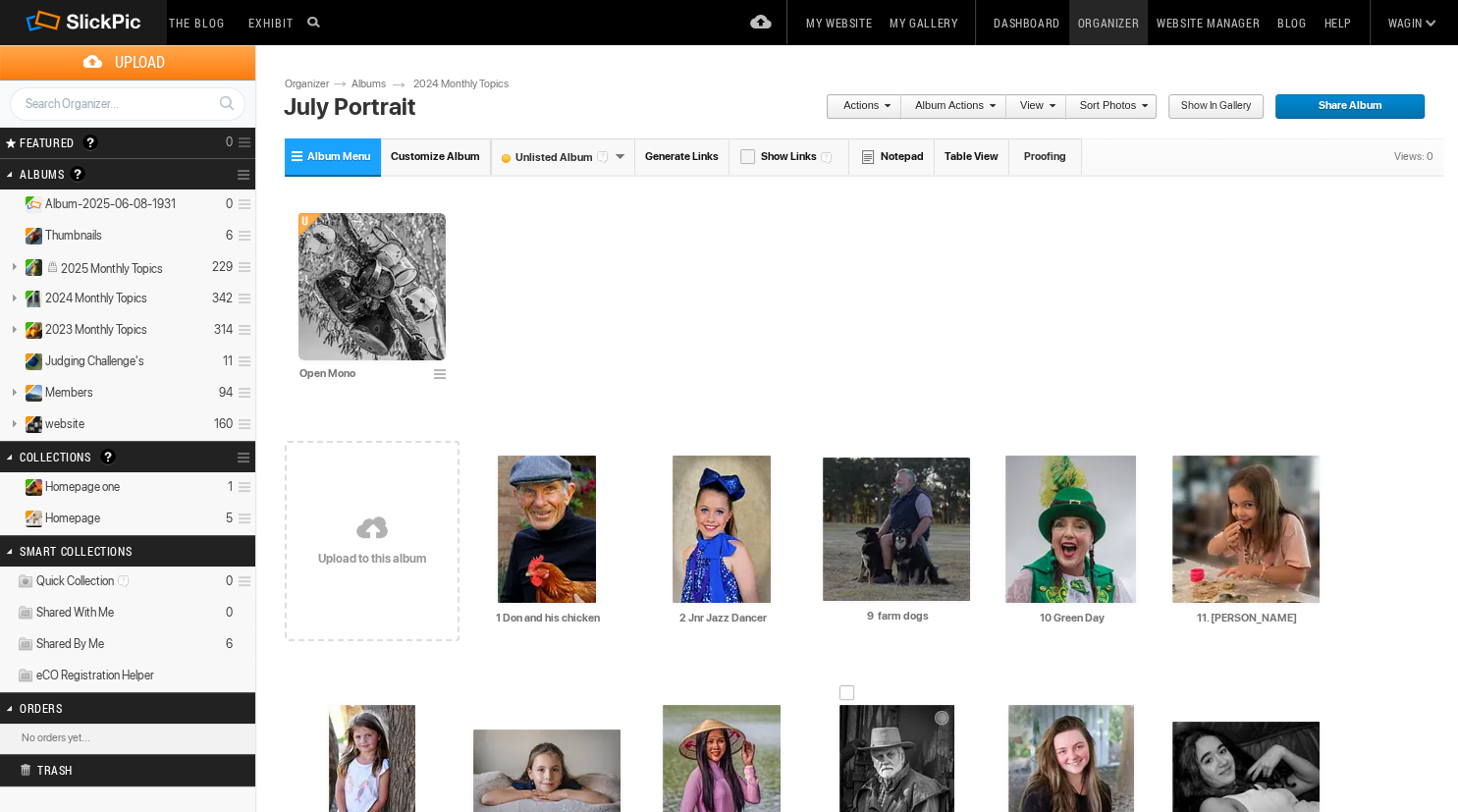 click at bounding box center (896, 779) 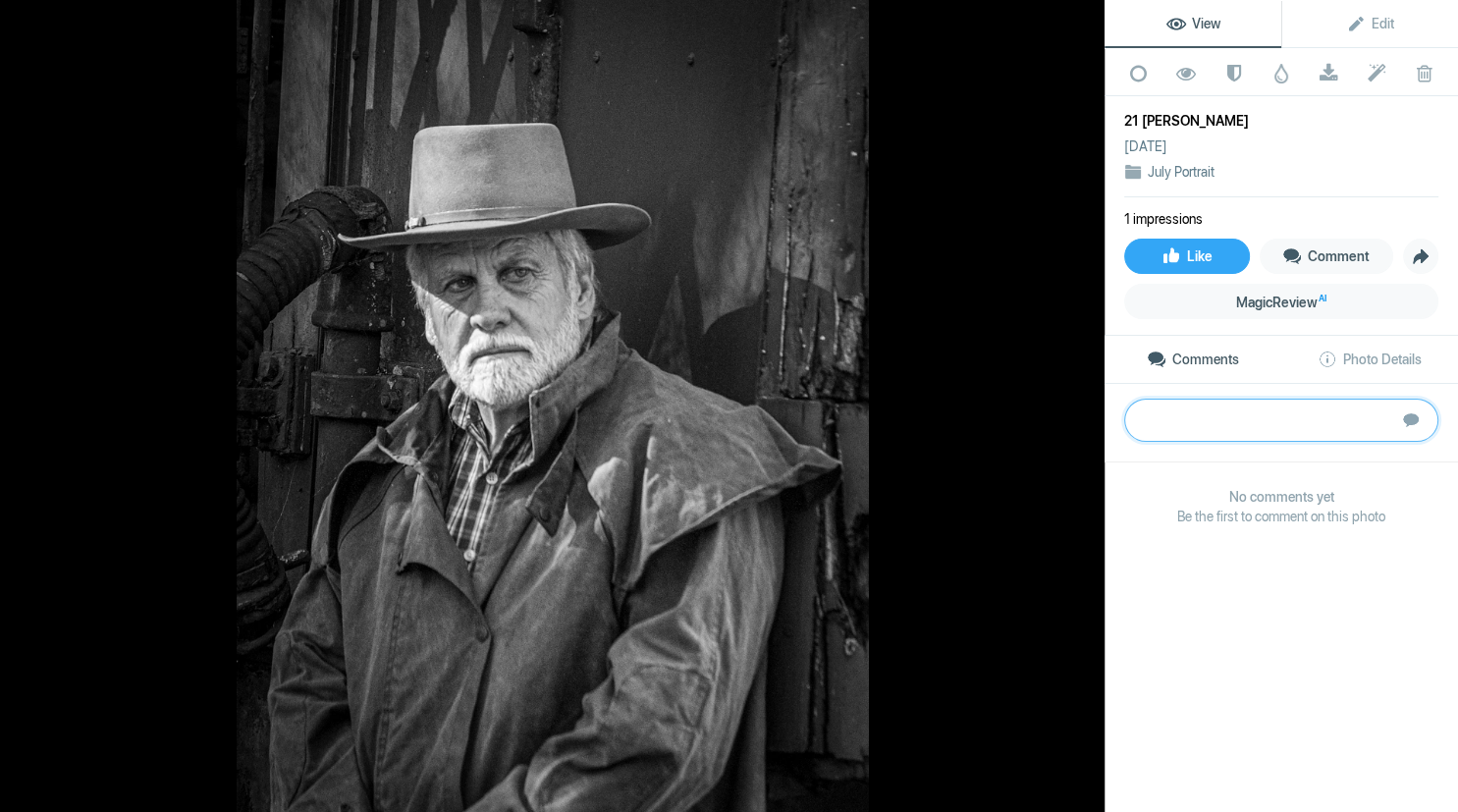 paste on "Duncan has become a well photographed man in WA. The story unfolds here with the addition of the clothes and hat he’s wearing, giving us a strong “picture” of what we are to assume he’s about. The crop works well, and the B&W treatment also keeps us interested (rather than being overwhelmed by colour) however, I do think the range of tones could have more contrast in them. Also, I think it is still a wee bit soft in focus especially around the face and beard and too particularly bring out the creases and lines in his face.    	Bronze" 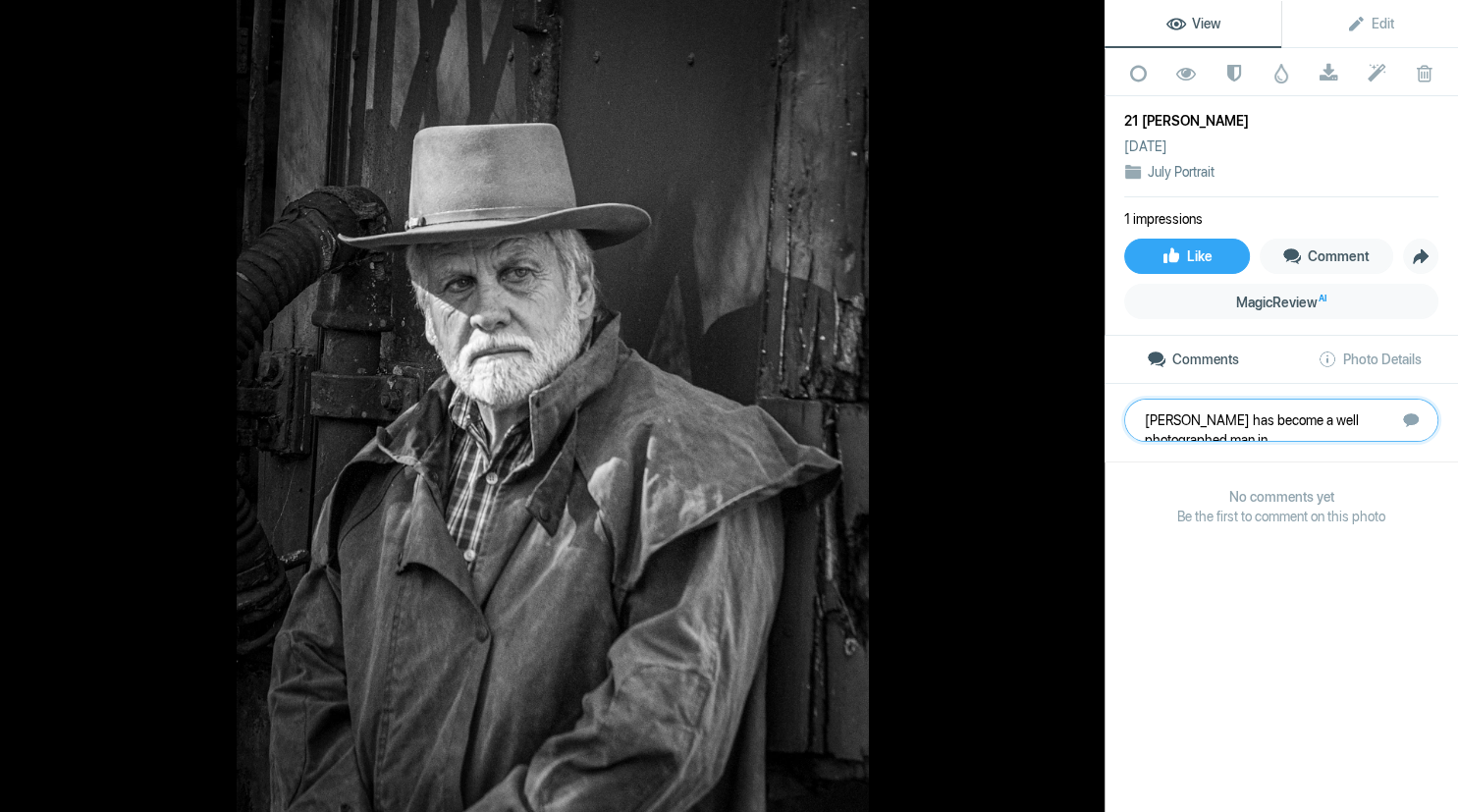 scroll, scrollTop: 99, scrollLeft: 0, axis: vertical 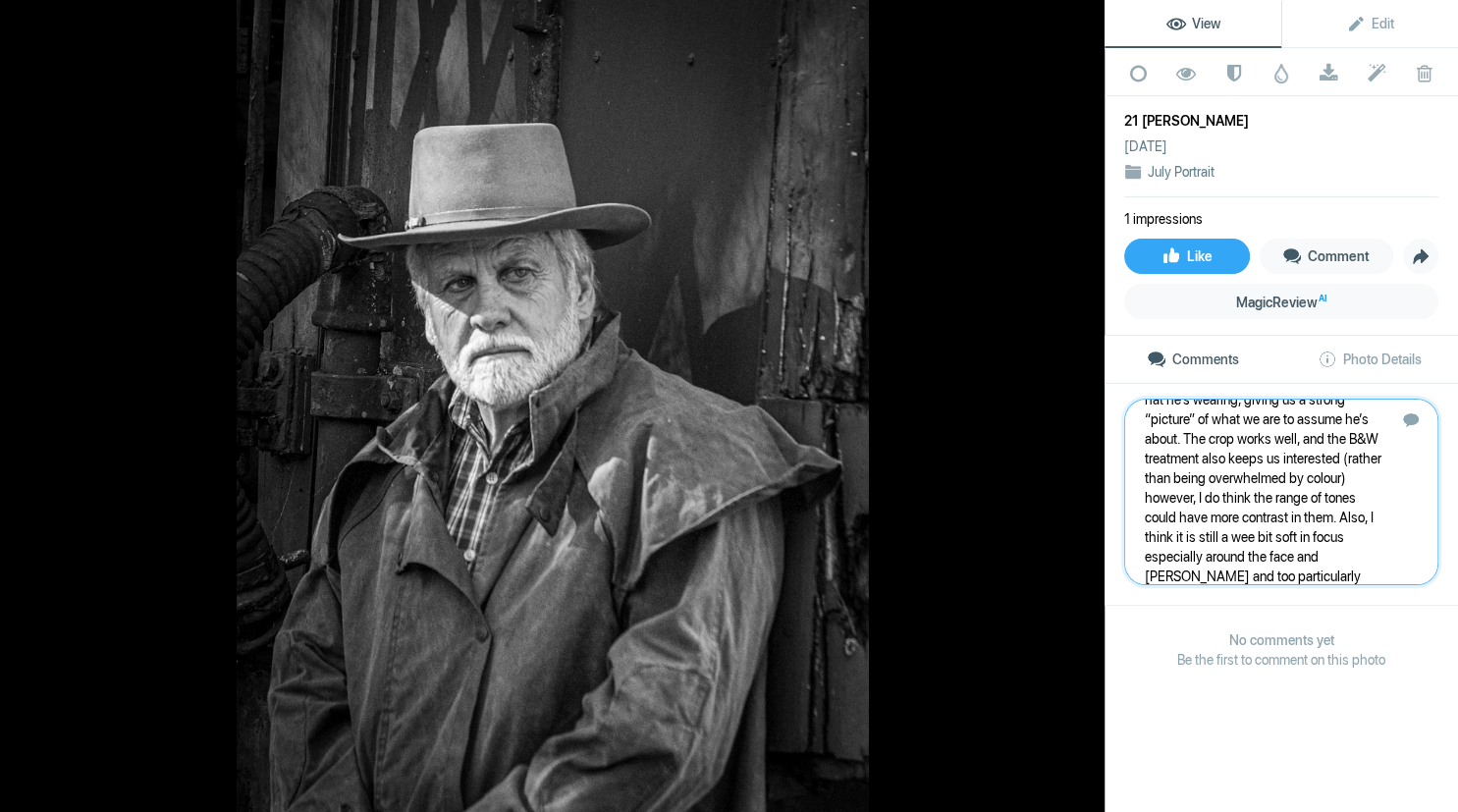 type 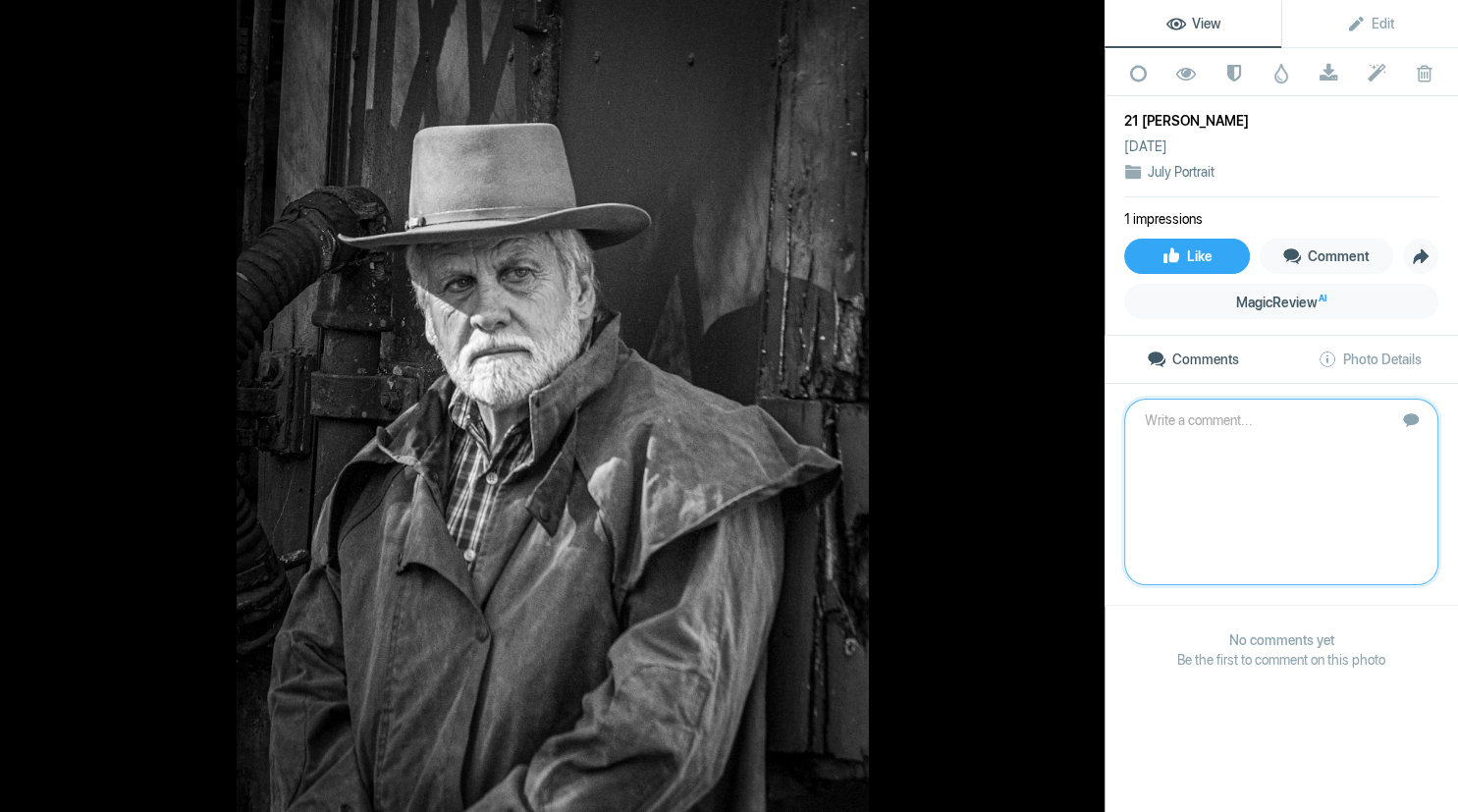 scroll, scrollTop: 0, scrollLeft: 0, axis: both 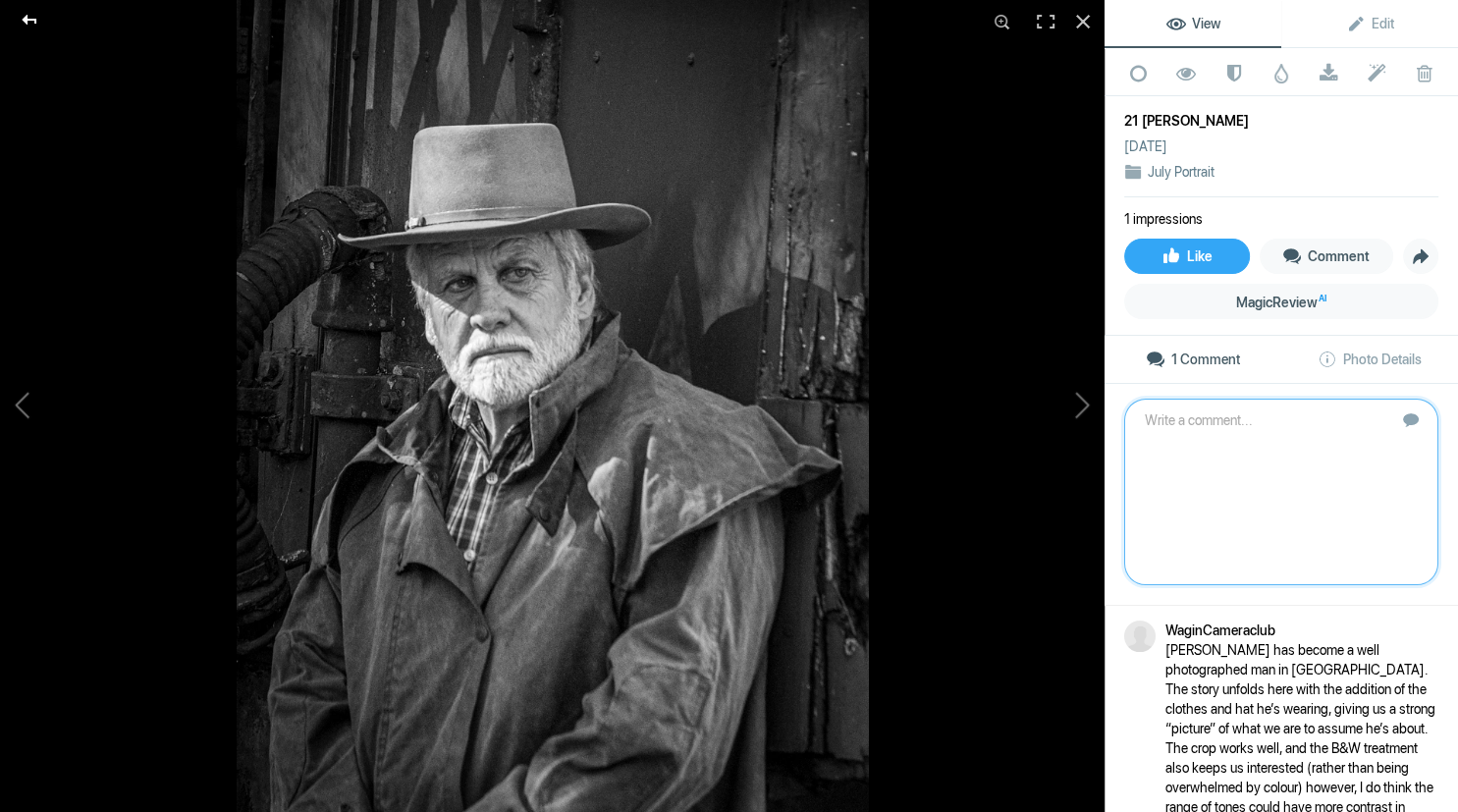 click 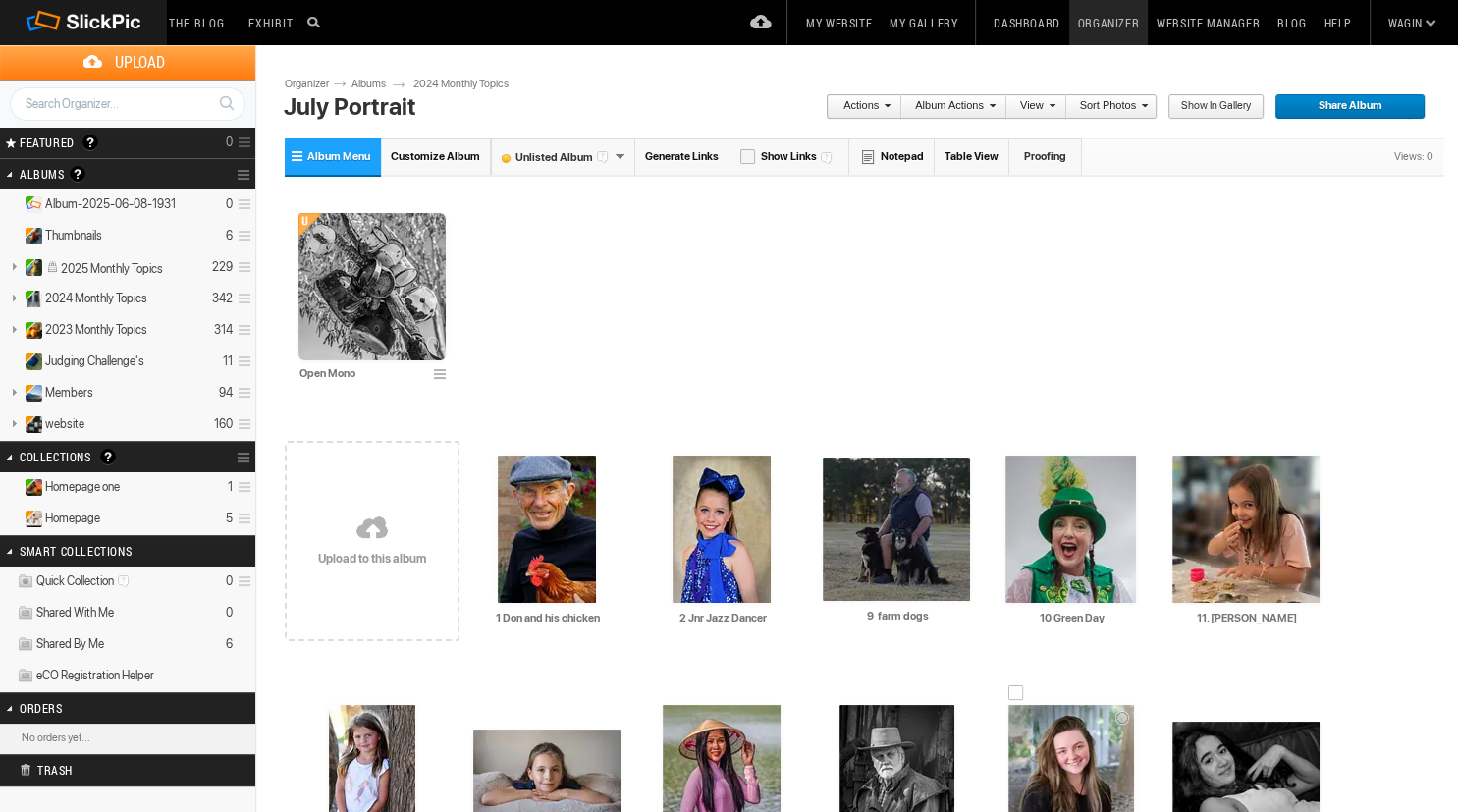 click at bounding box center [1071, 779] 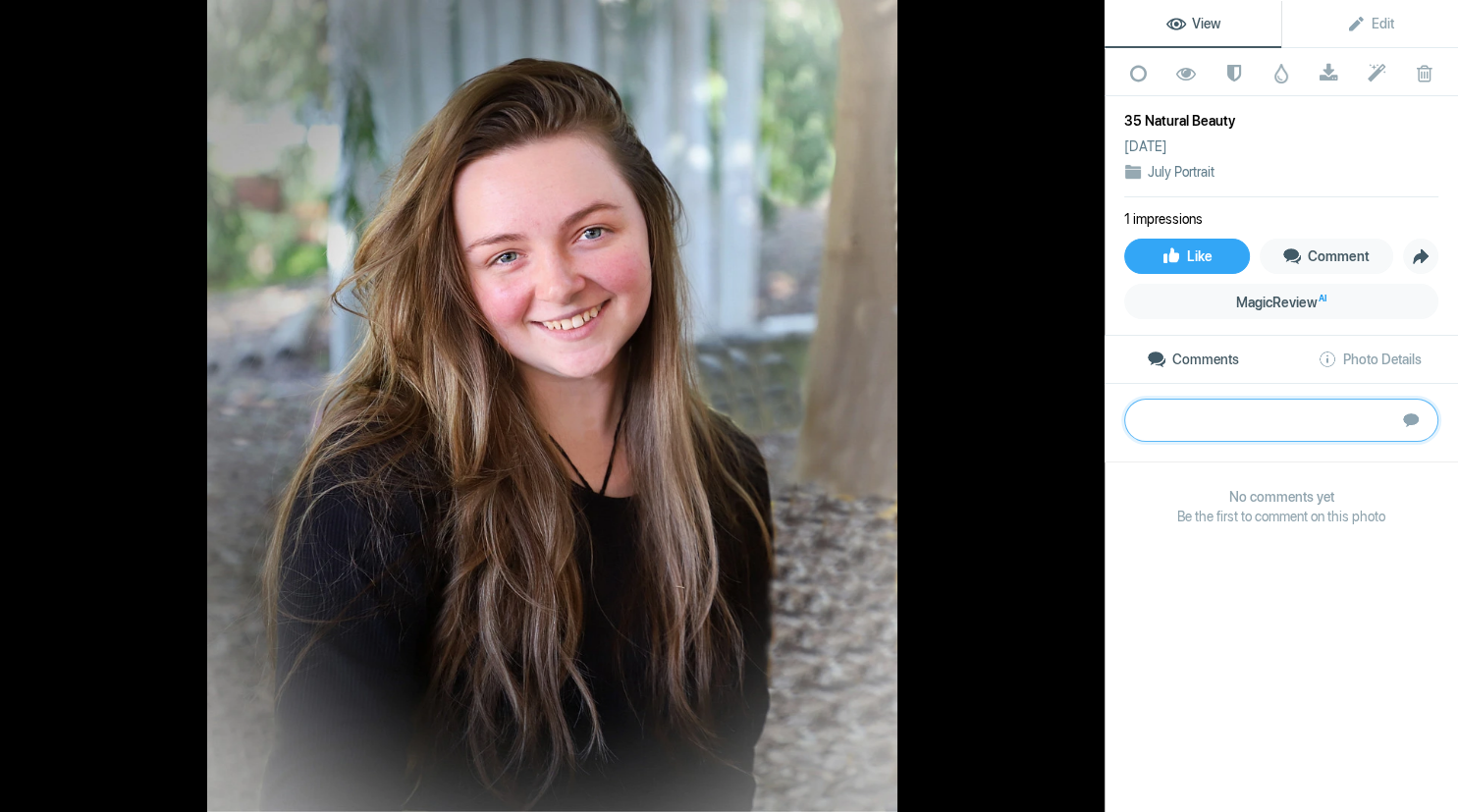 paste on "Another gorgeous young lady, beautiful eyes and smile accompanying that wonderful long hair. Going back to my previous comment about providing a story, what could have been added to tell us more about the subject?. For example, her favourite fluffy toy or dare I even say – her mobile phone in her hand. The crop is good mind you I don’t think you needed that vignette.. it tends to draw our attention away from the centre of interest. I should also add, don’t be afraid to crop in “very” tight .. then you might have removed those background distractions." 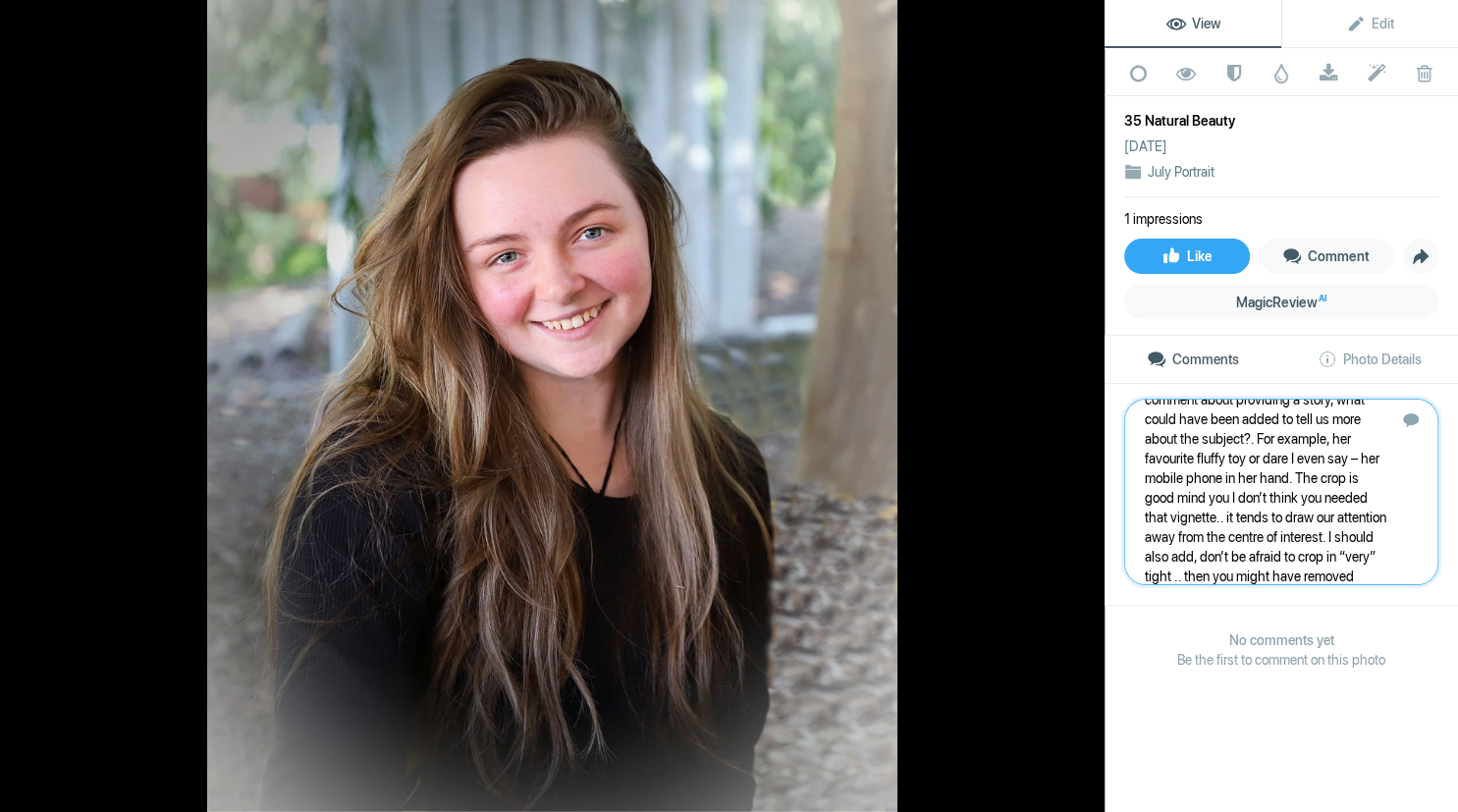 scroll, scrollTop: 119, scrollLeft: 0, axis: vertical 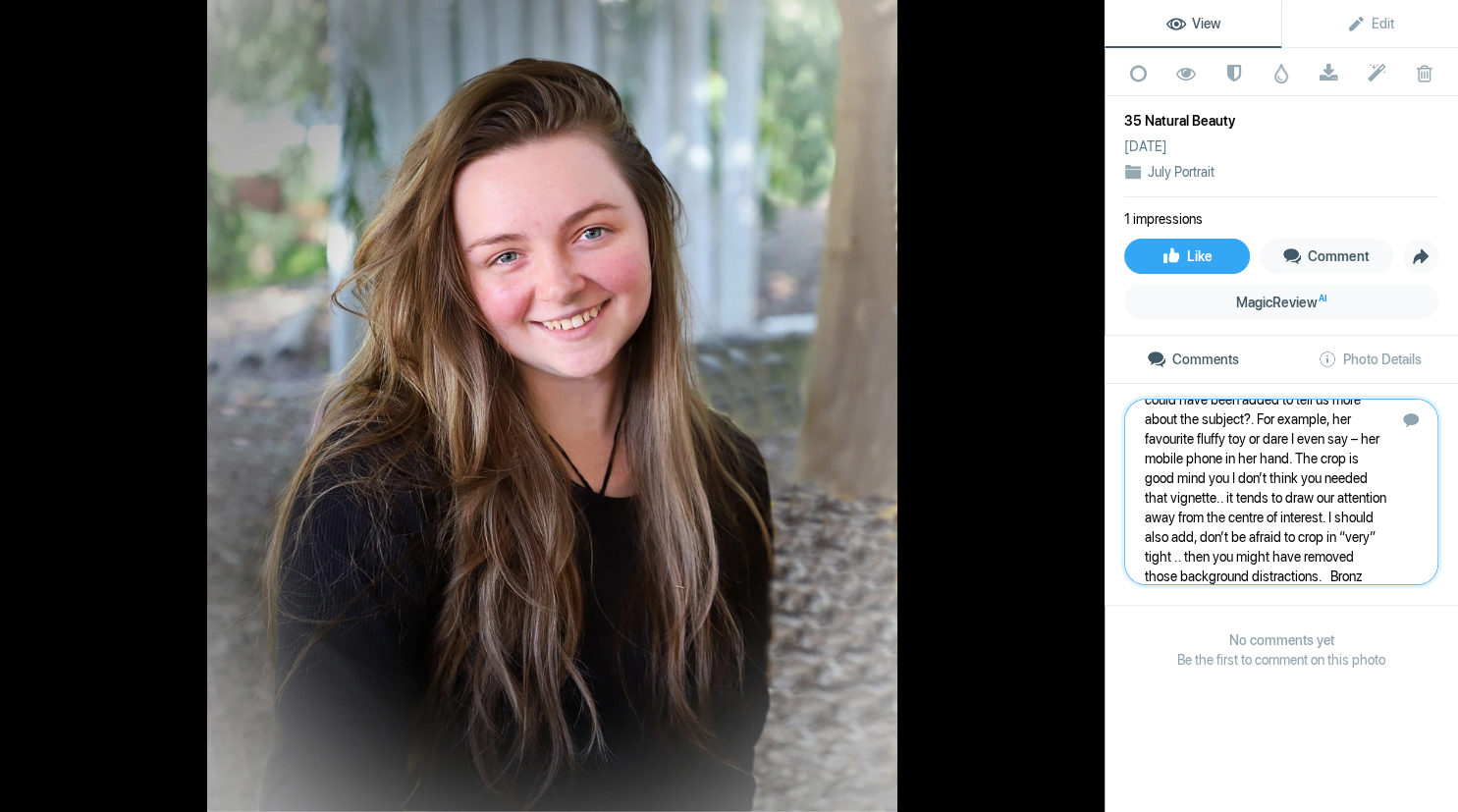 type on "Another gorgeous young lady, beautiful eyes and smile accompanying that wonderful long hair. Going back to my previous comment about providing a story, what could have been added to tell us more about the subject?. For example, her favourite fluffy toy or dare I even say – her mobile phone in her hand. The crop is good mind you I don’t think you needed that vignette.. it tends to draw our attention away from the centre of interest. I should also add, don’t be afraid to crop in “very” tight .. then you might have removed those background distractions.   Bronze" 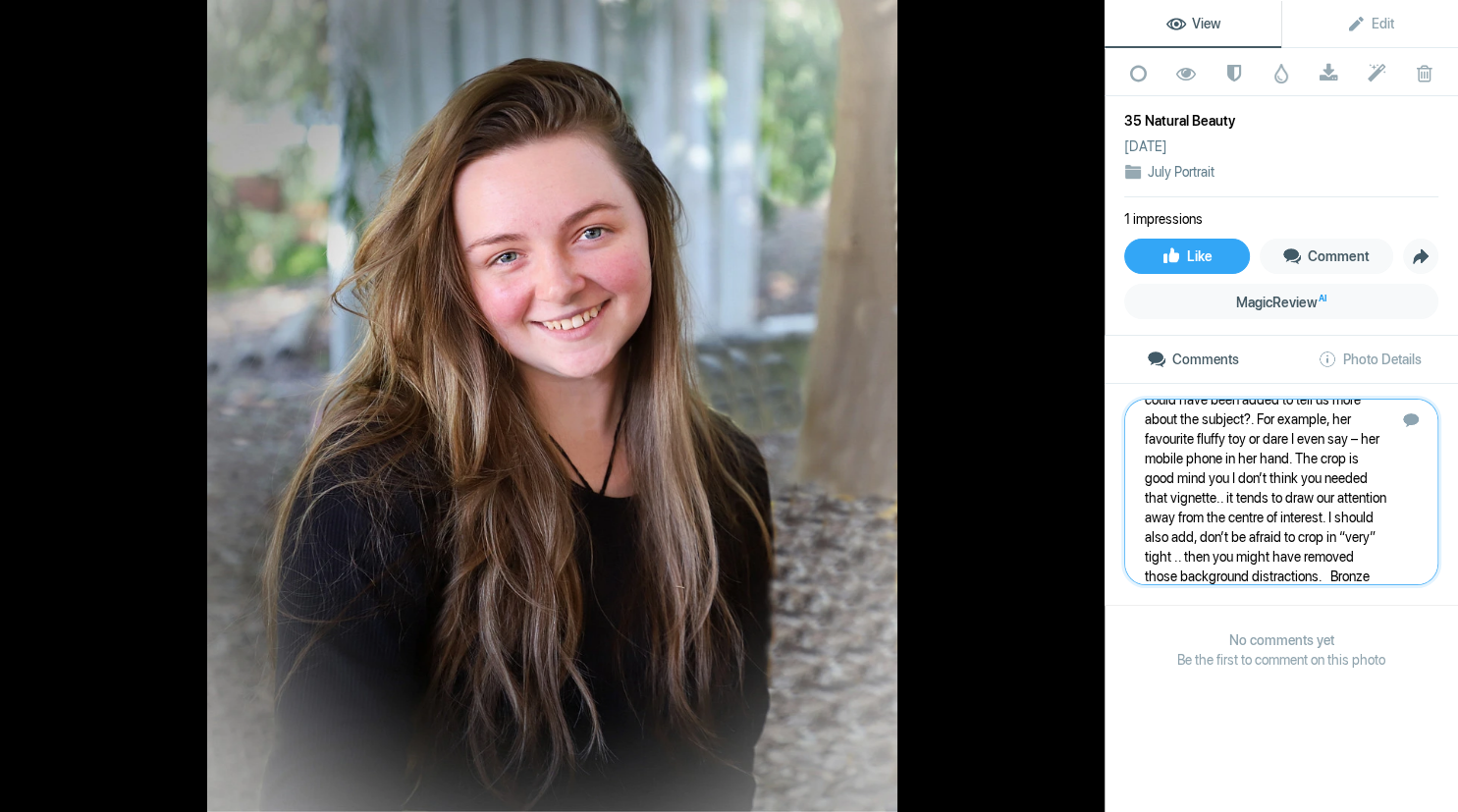 type 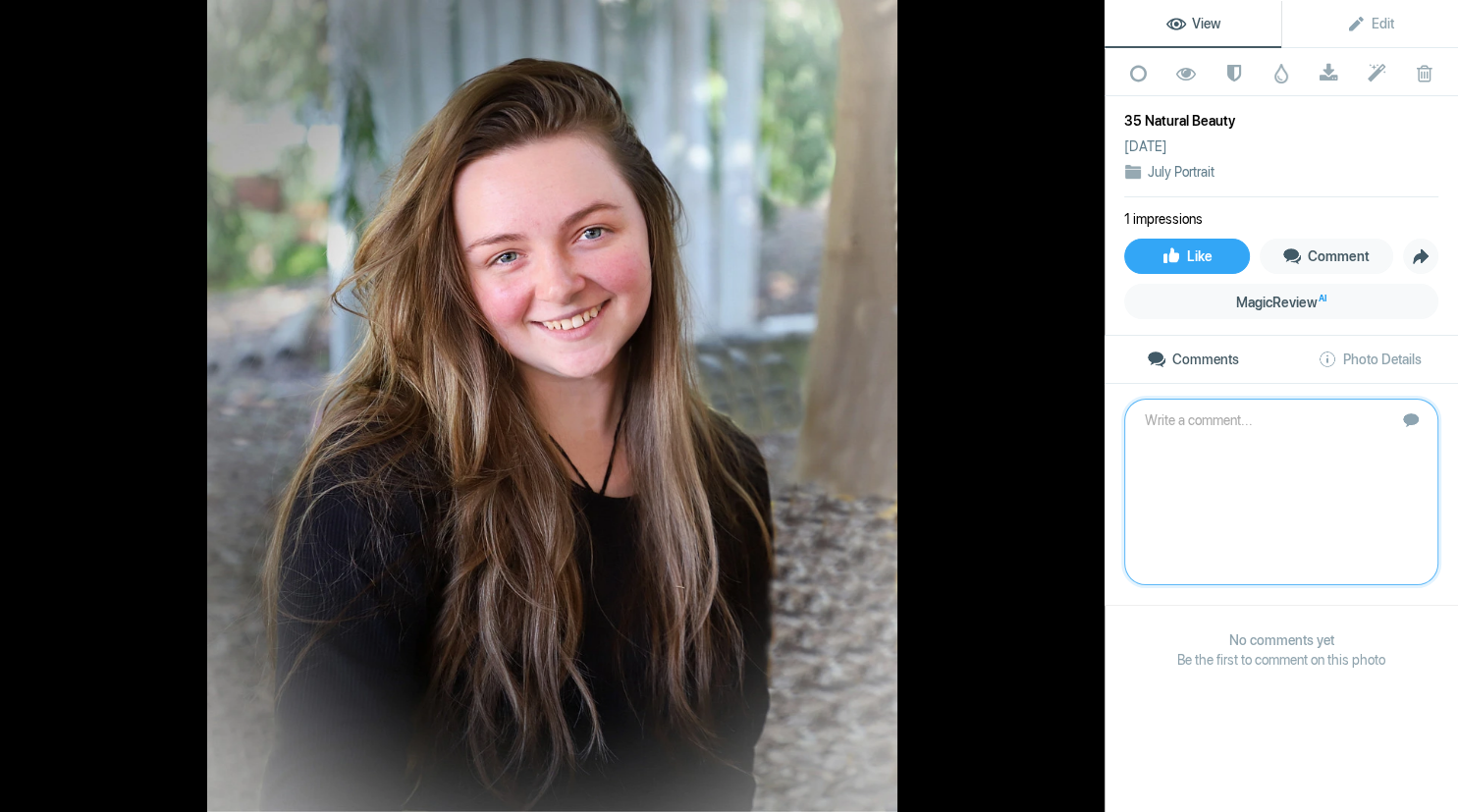 scroll, scrollTop: 0, scrollLeft: 0, axis: both 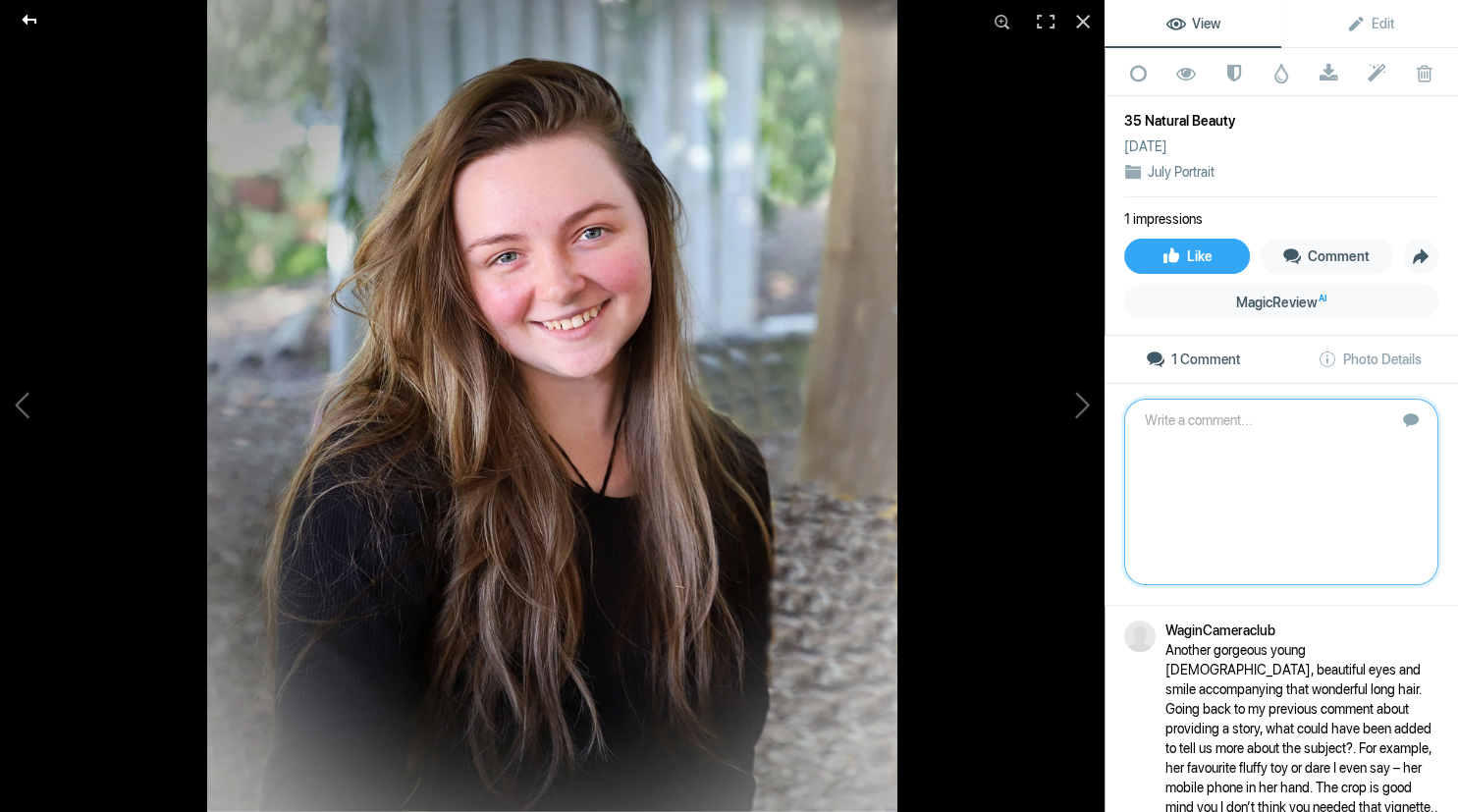 click 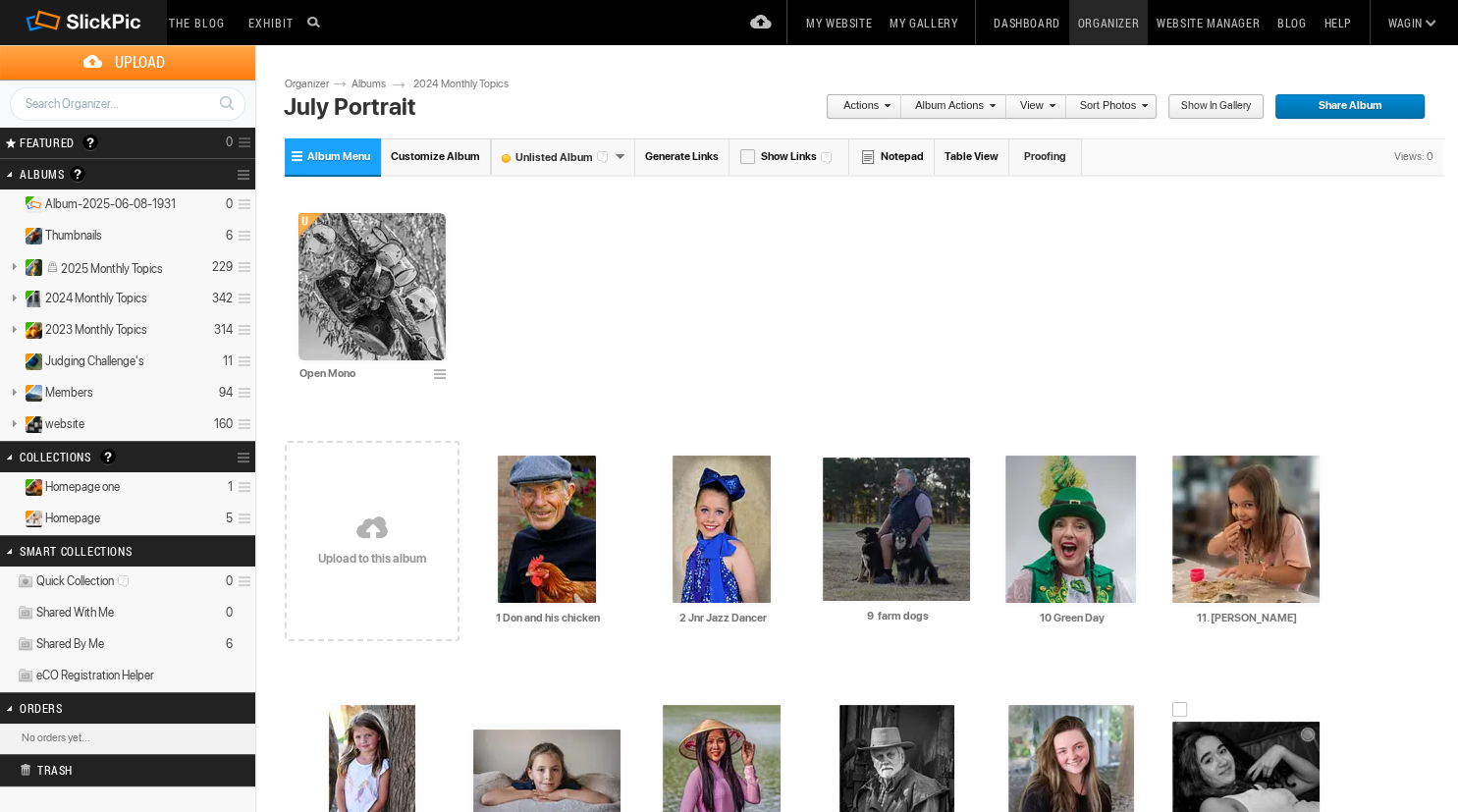 click at bounding box center [1246, 779] 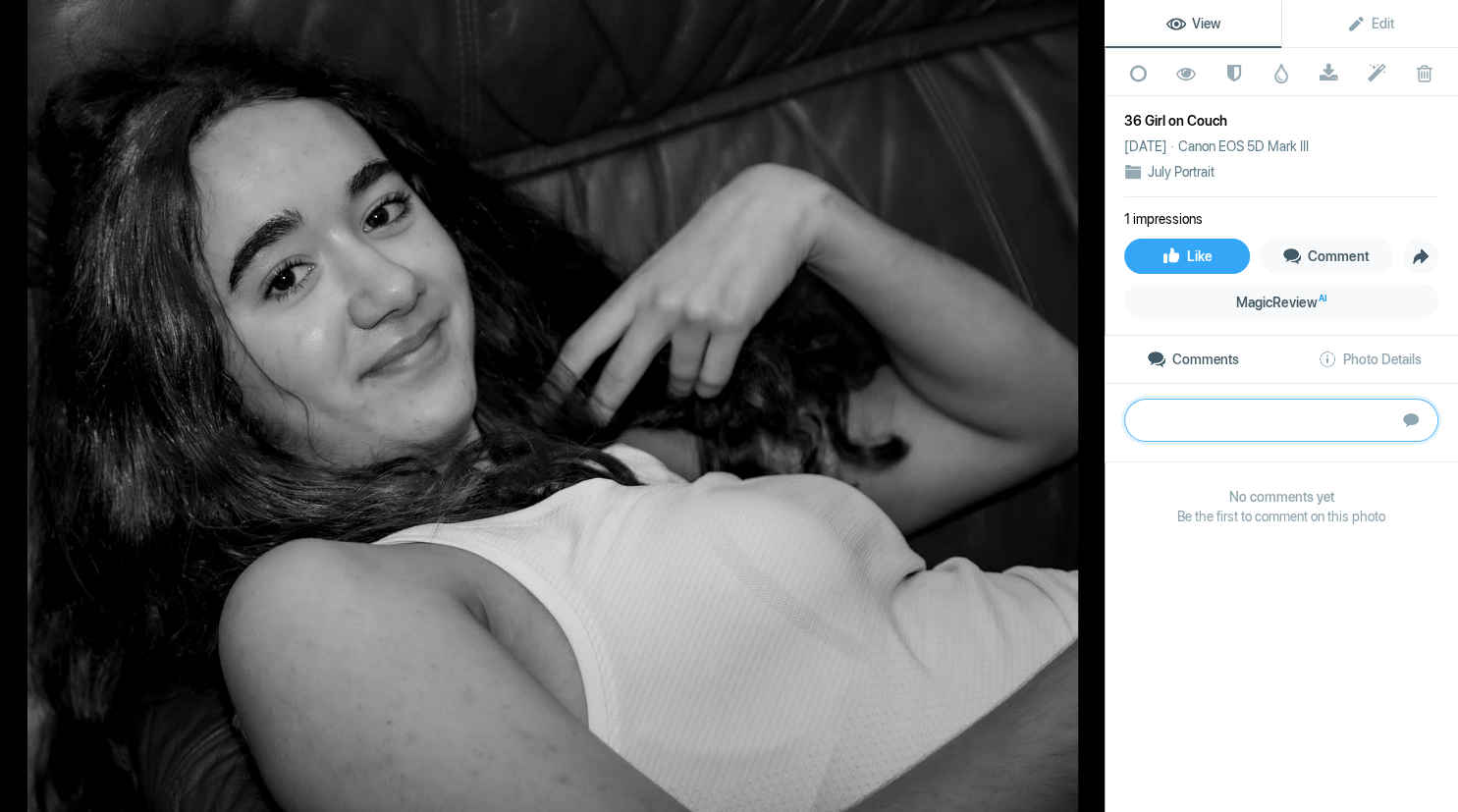 paste on "Nice B&W portrait, lighting has been well managed and controlled and those lovely eyes just grab your attention.  I think you could have rotated the image a few more degrees clockwise to help position your subject a wee bit better – that would also have negated the chopped off arms on the bottom of the image." 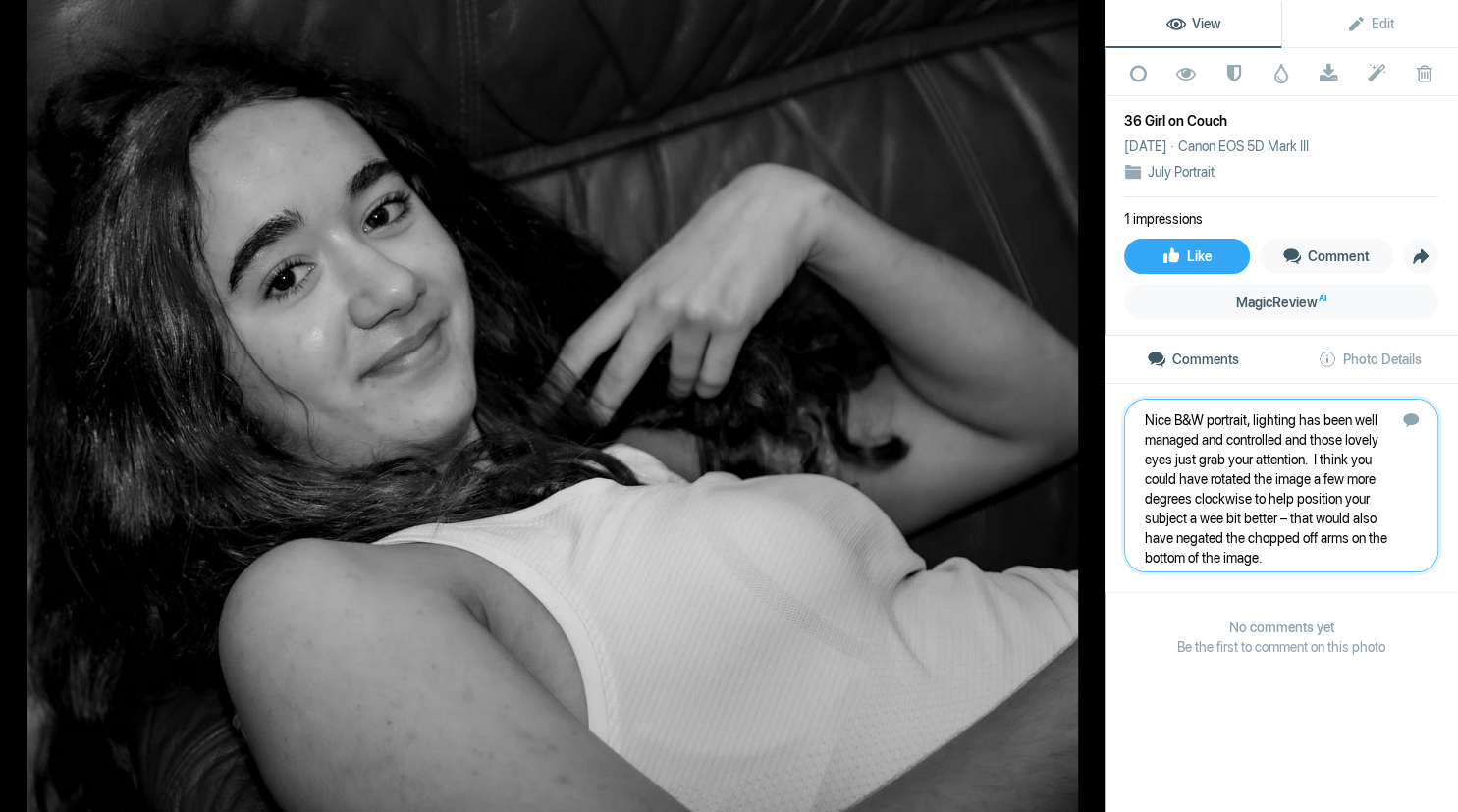 type 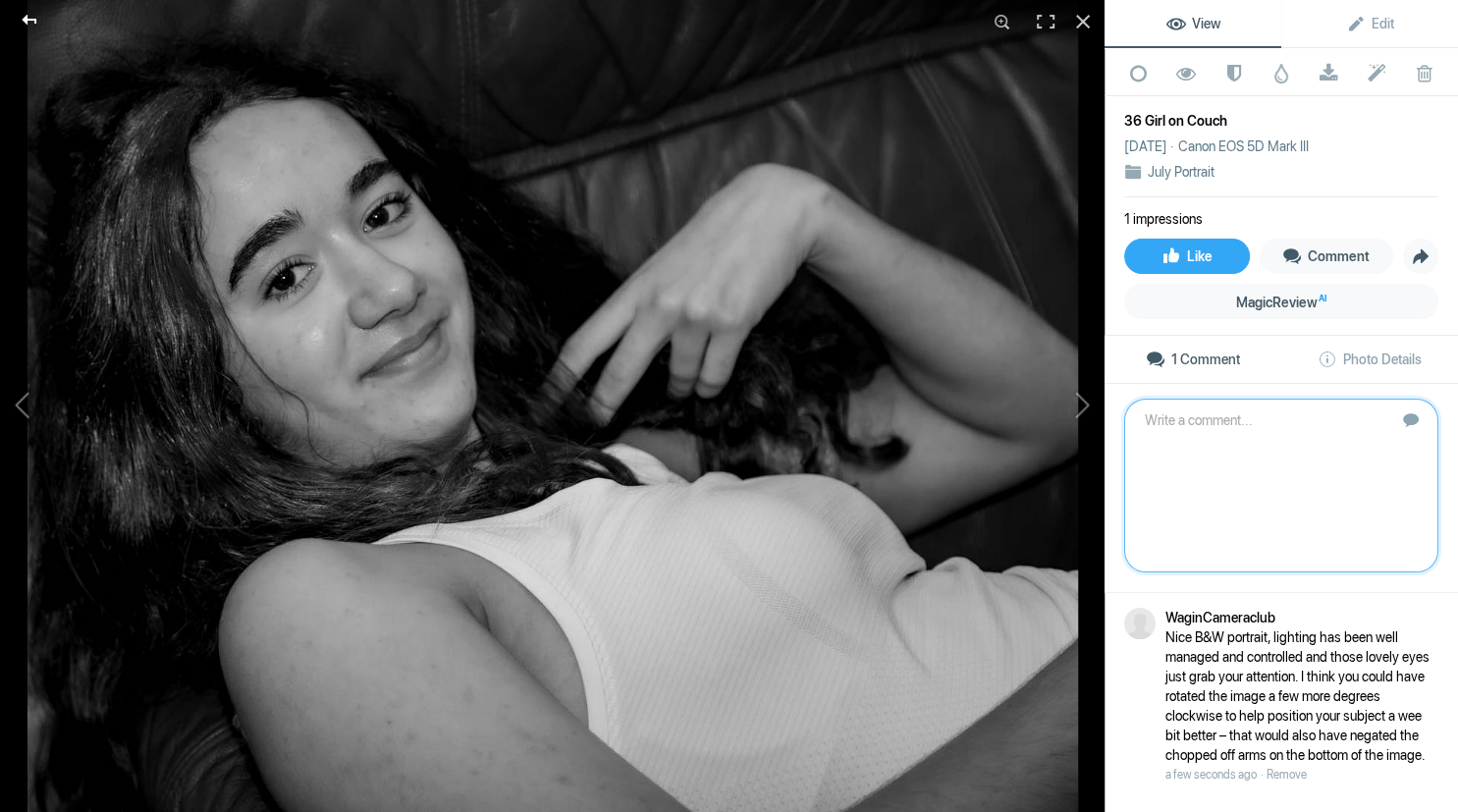 click 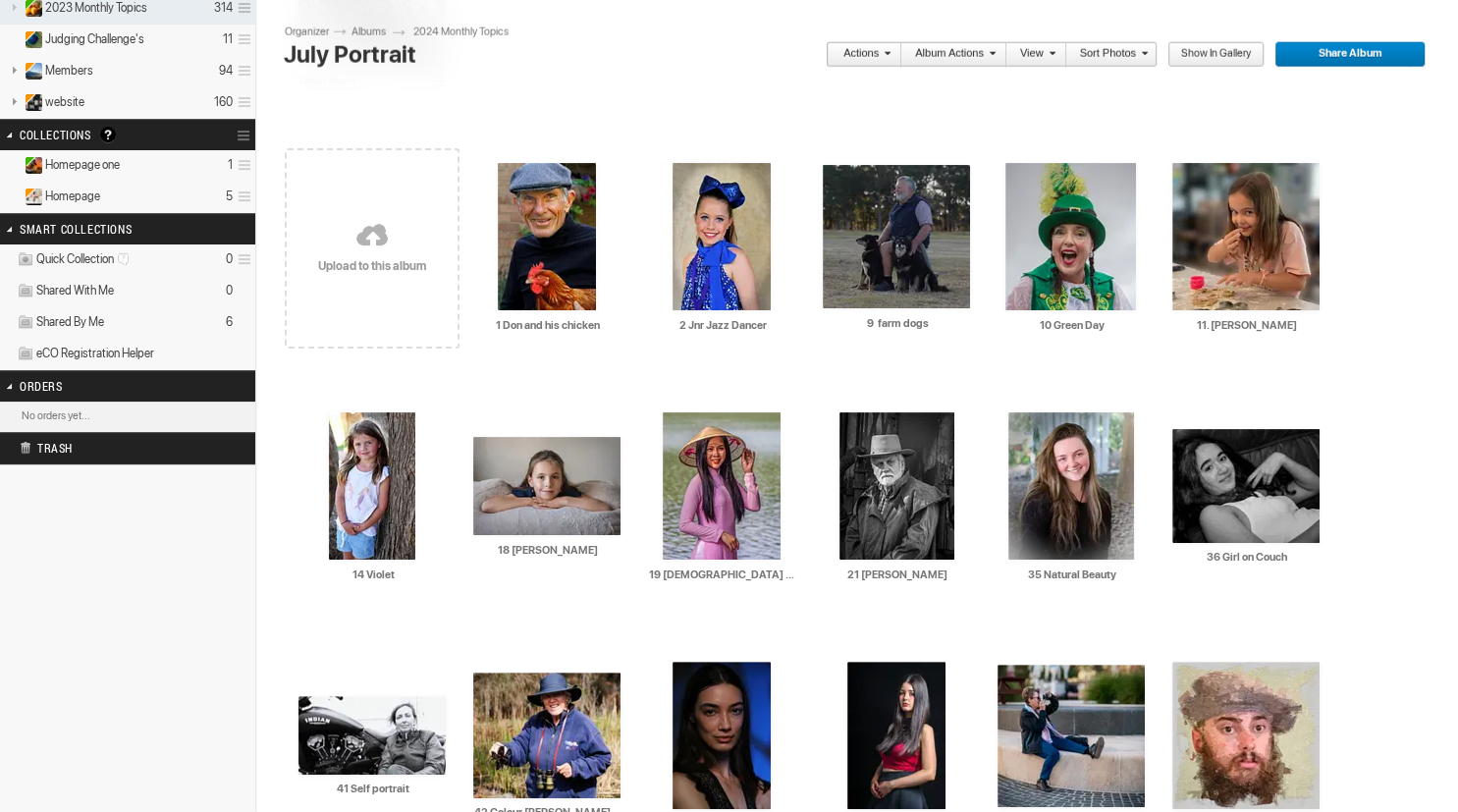 scroll, scrollTop: 347, scrollLeft: 0, axis: vertical 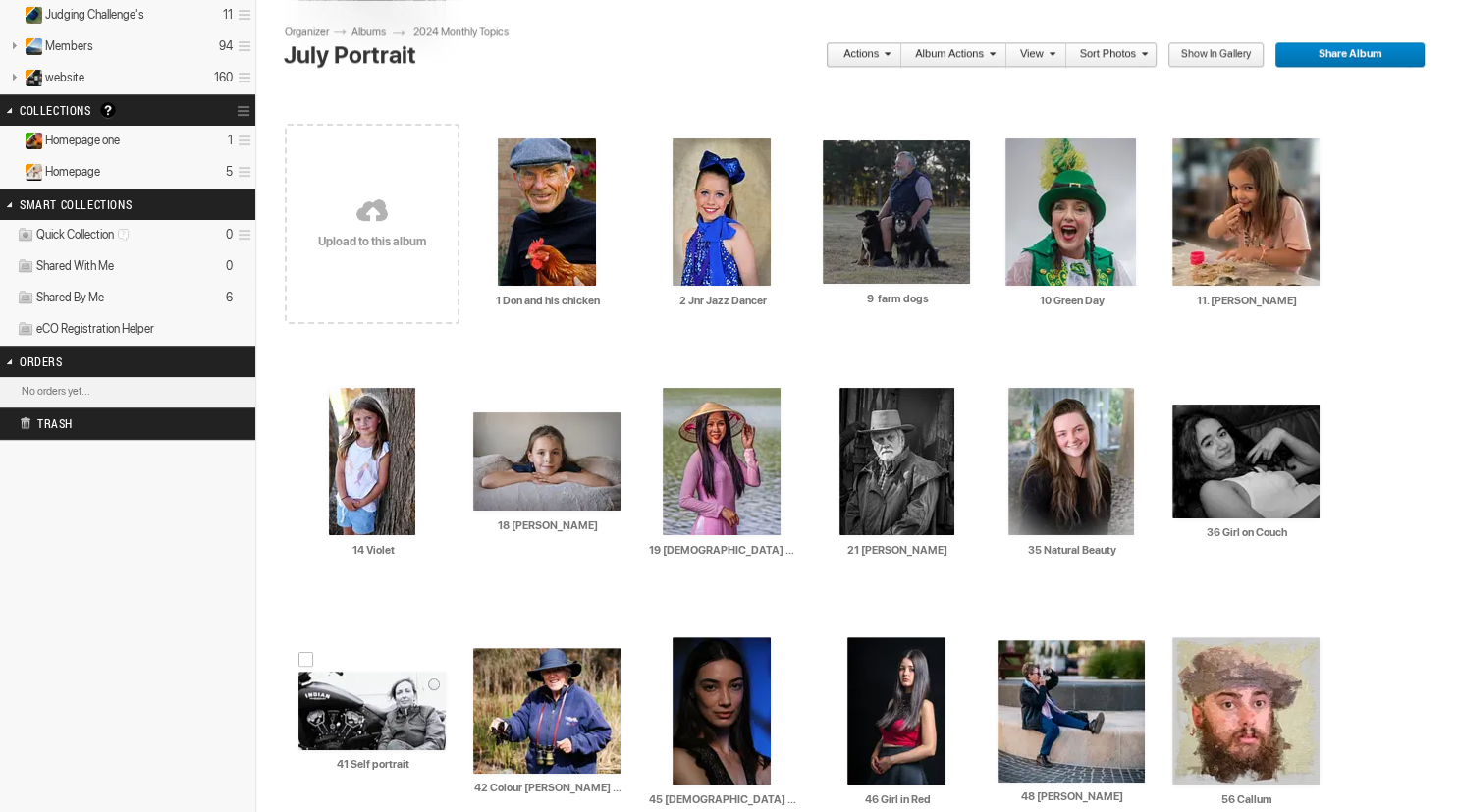 click at bounding box center (372, 711) 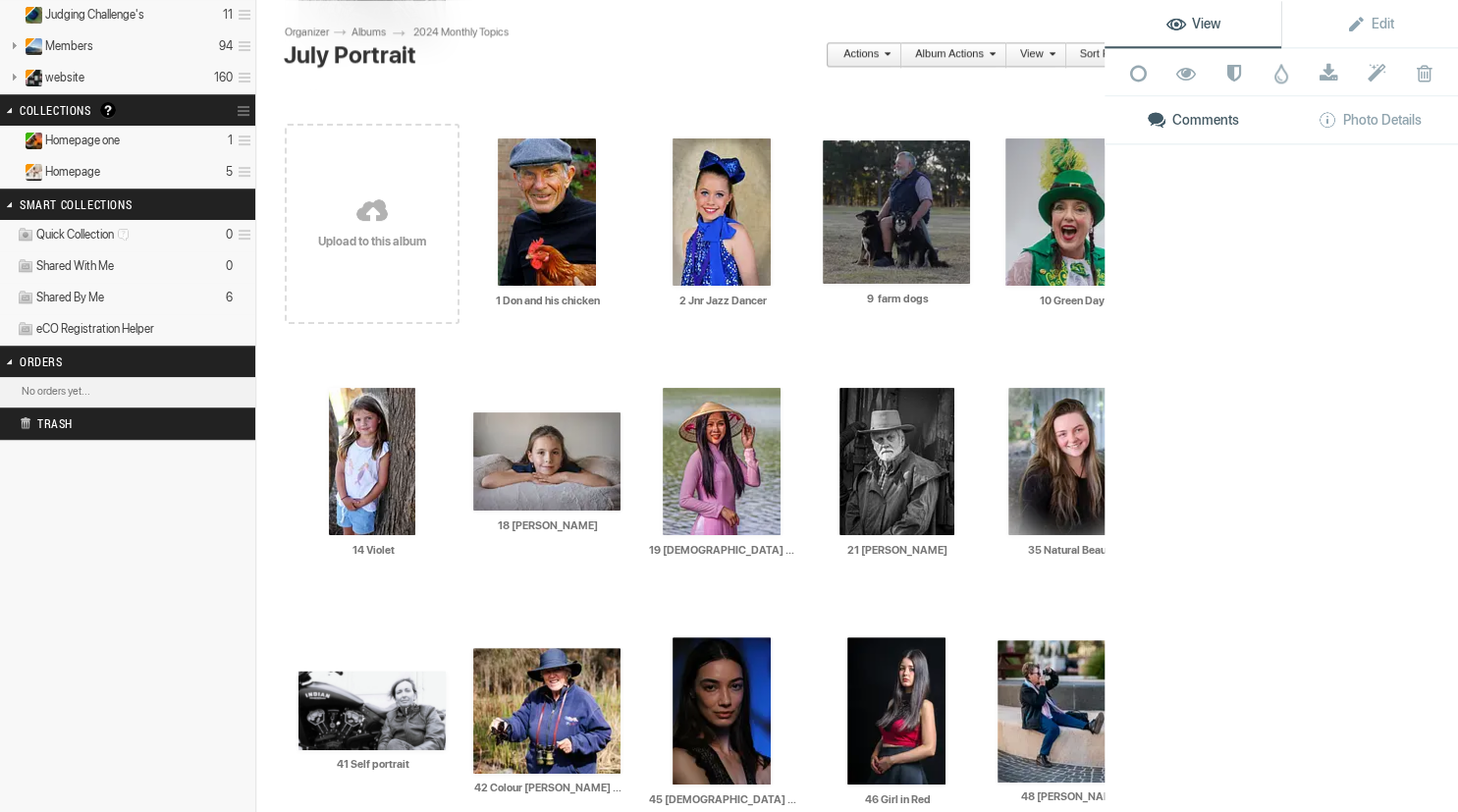 scroll, scrollTop: 347, scrollLeft: 0, axis: vertical 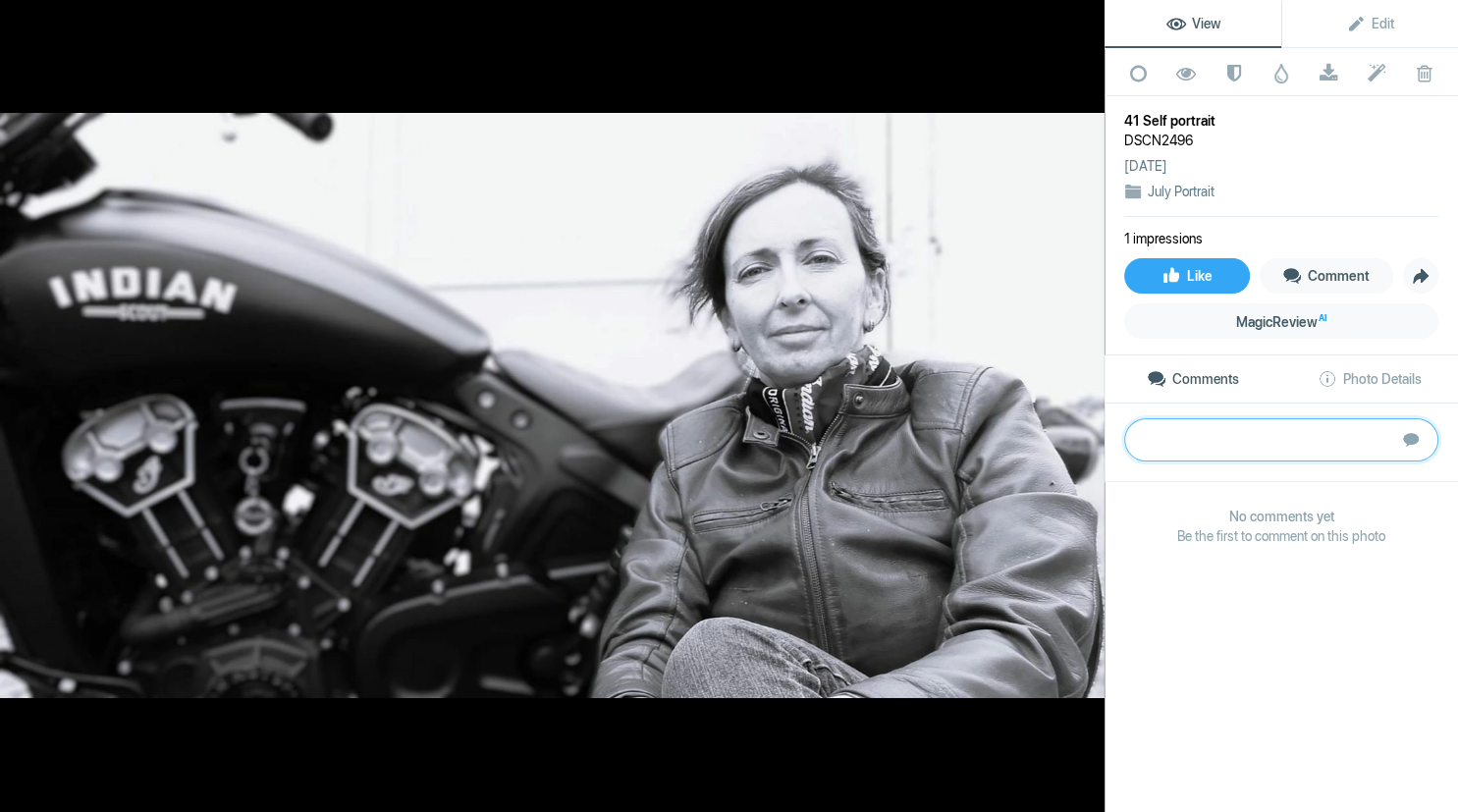 paste on "Now here’s a story, a motorbike enthusiast in leathers, sitting in front of “her” bike. B&W treatment is great for these types of images, although the over-emphasised brightness in the top half of the image does tend to draw your attention away from the subject . I think the face could have a bit more tonal range as it tends to look a bit one dimensional and slightly overexposed. Maybe the subject could have been sitting lower so that the back became the entire background. 	Bronze" 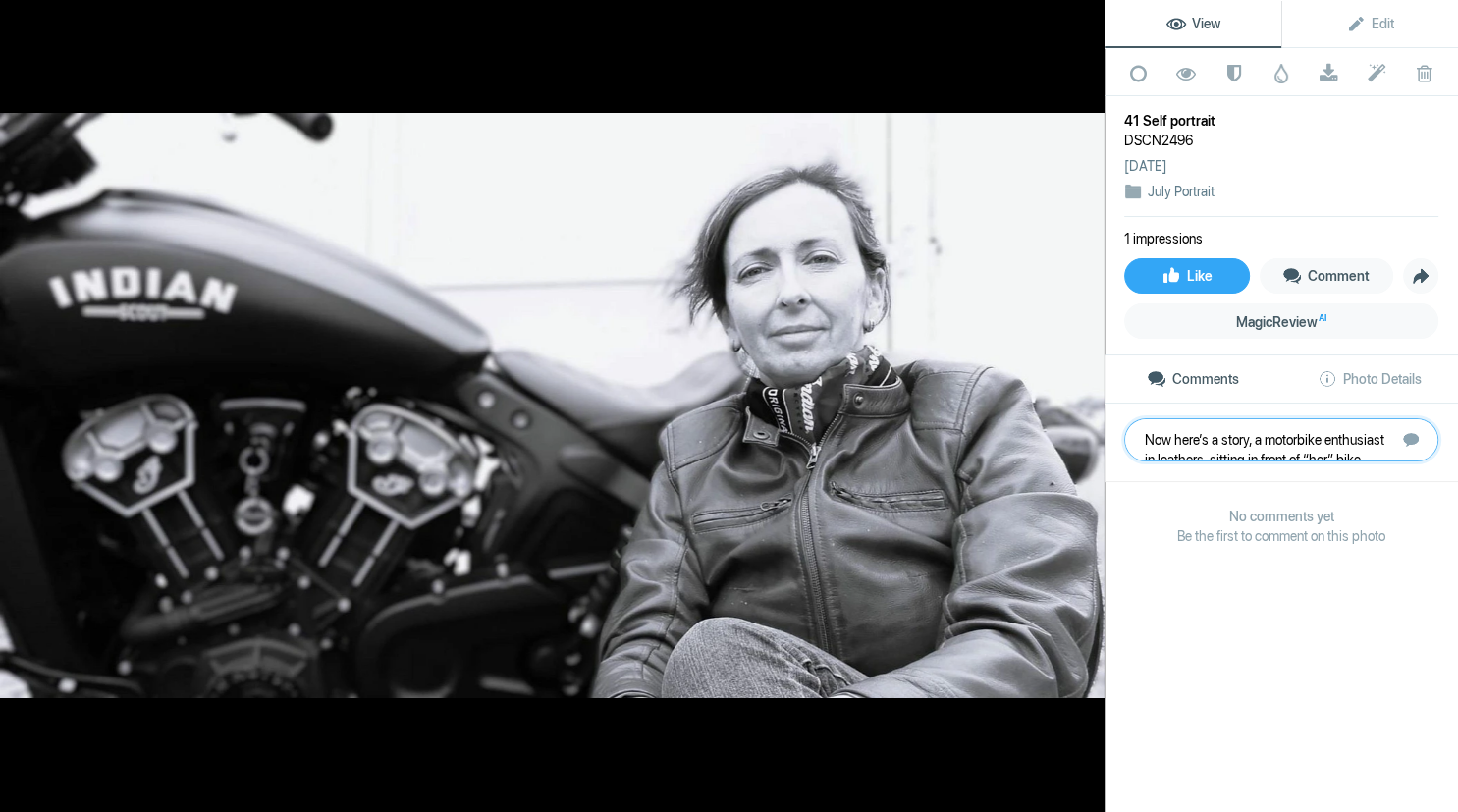 scroll, scrollTop: 60, scrollLeft: 0, axis: vertical 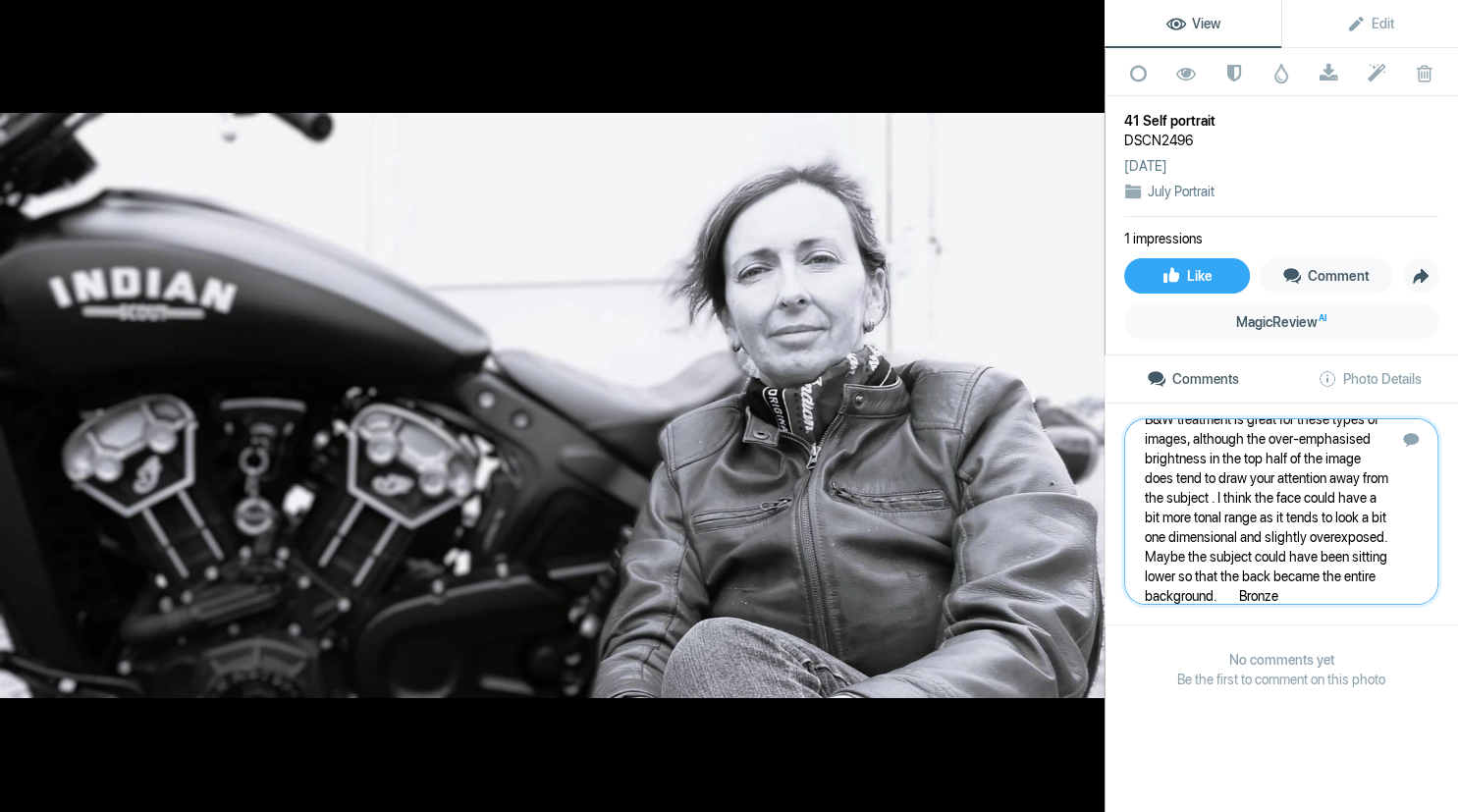 type 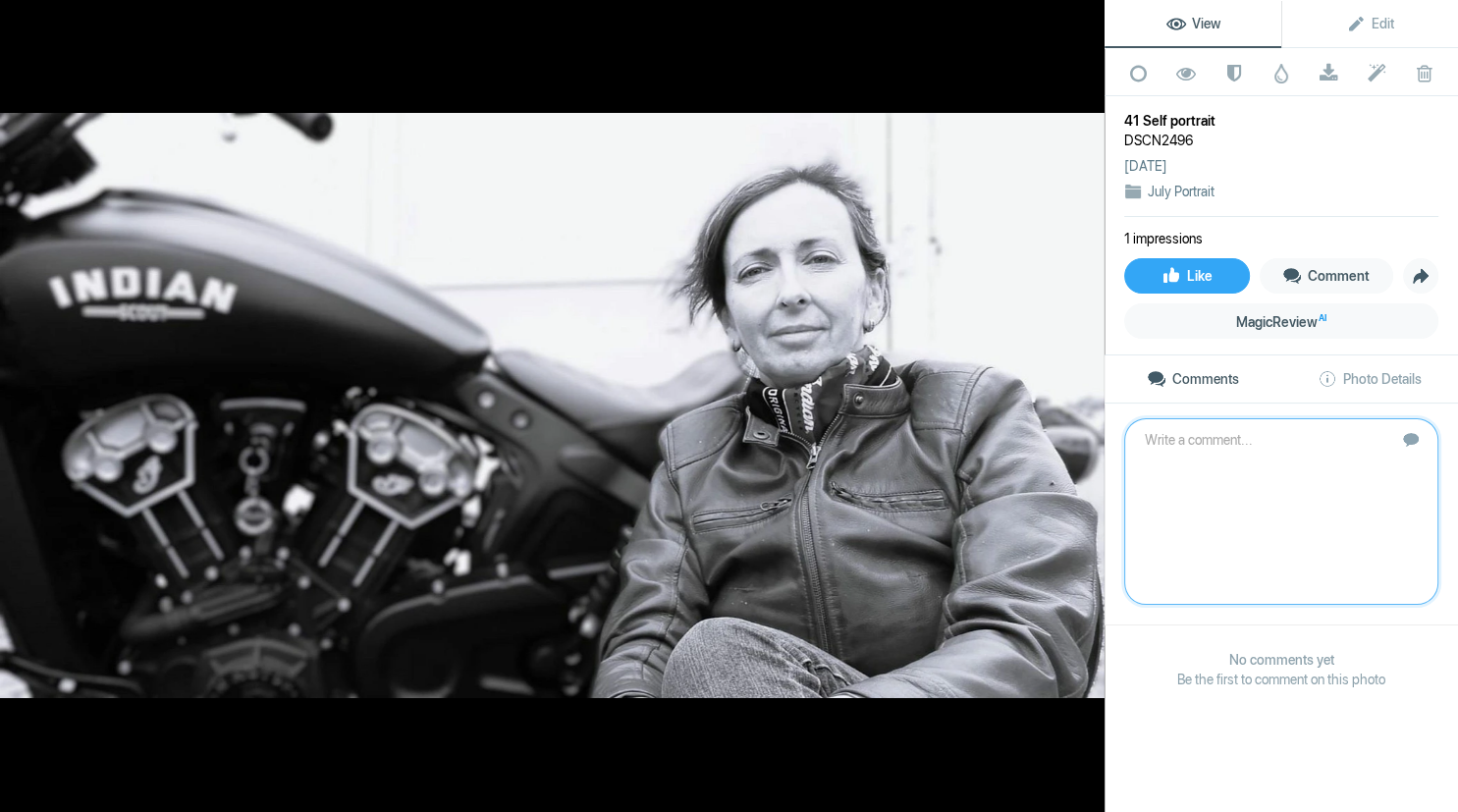 scroll, scrollTop: 0, scrollLeft: 0, axis: both 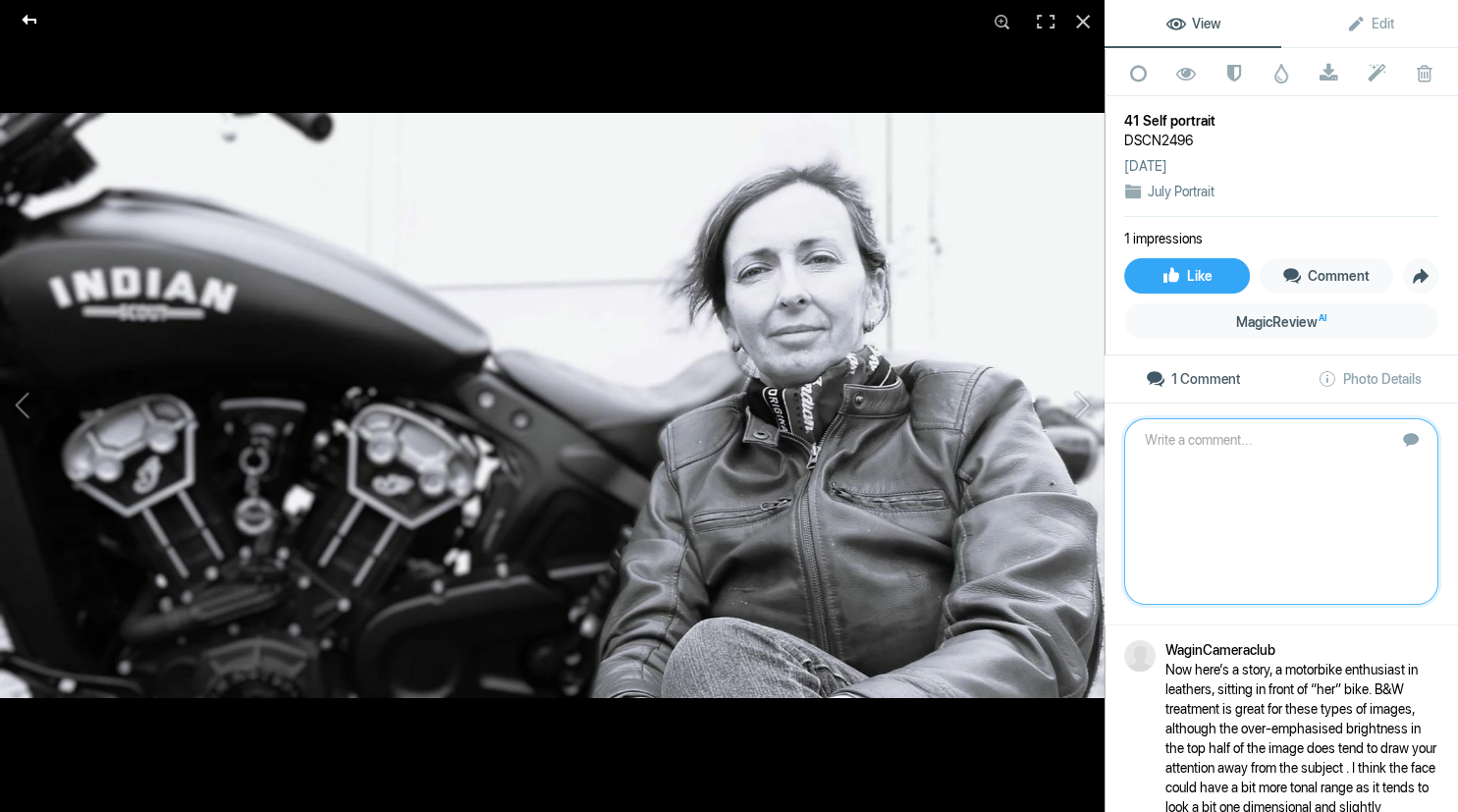 click 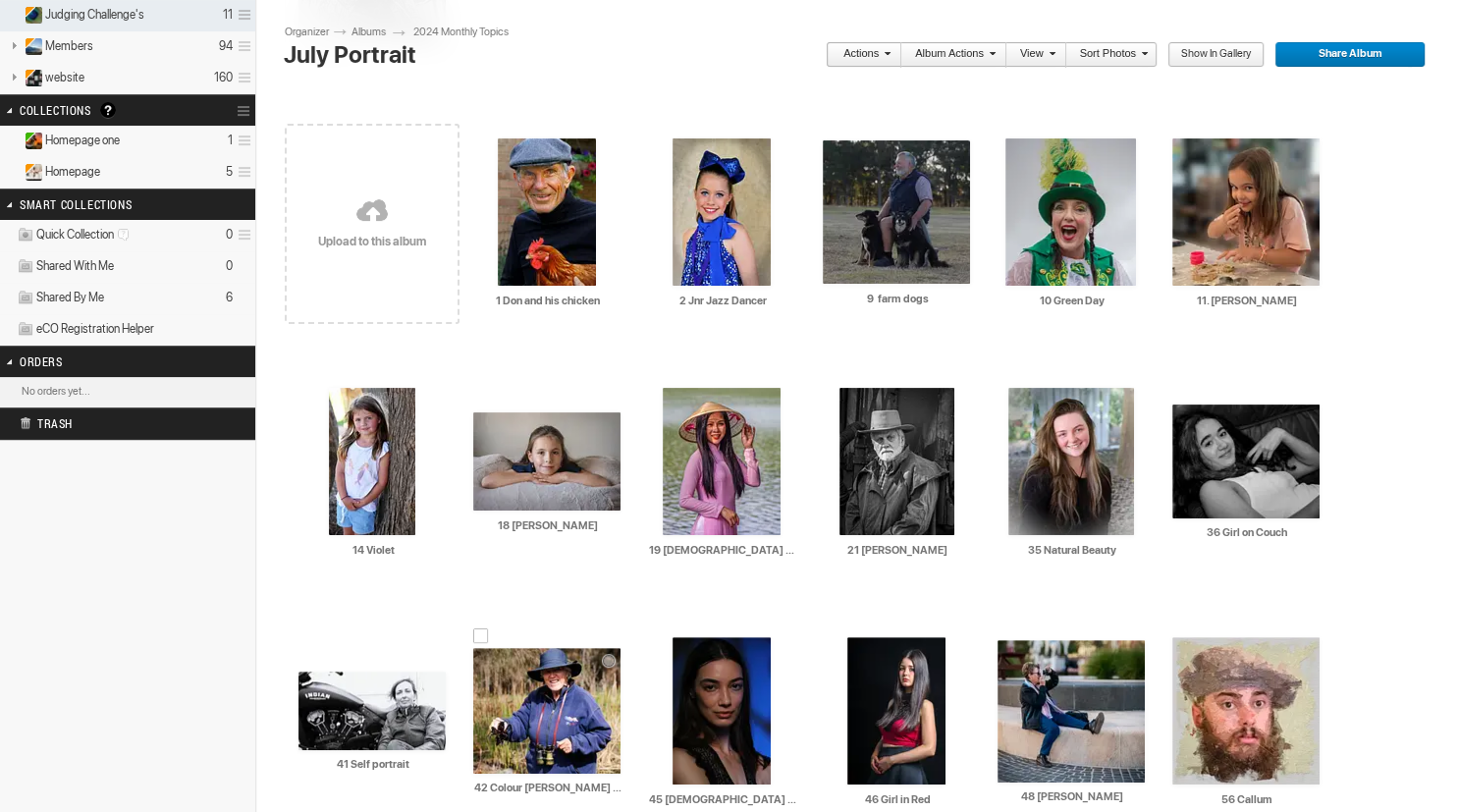 click at bounding box center [547, 711] 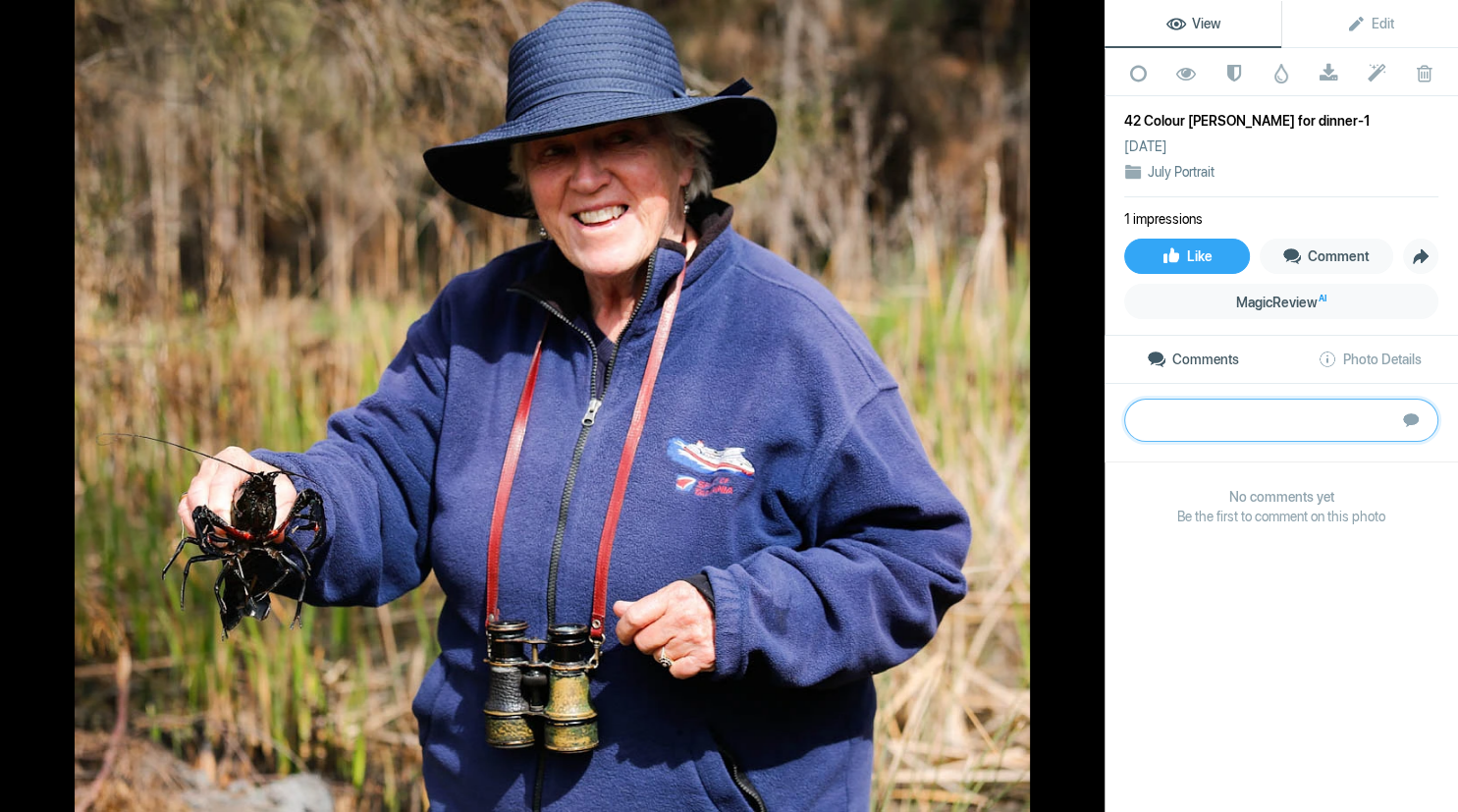 paste on "Yes this tells a story – and she looks happy enough with her catch. Good colour balance between the strong subject blue colours and the soft background colours of predominately green help keep our attention on the centre of interest. Focus is pretty good across the main subject(s), and the crop works well.. my only comment to improve this would be a bit more light on the top half of her face. 	Silver" 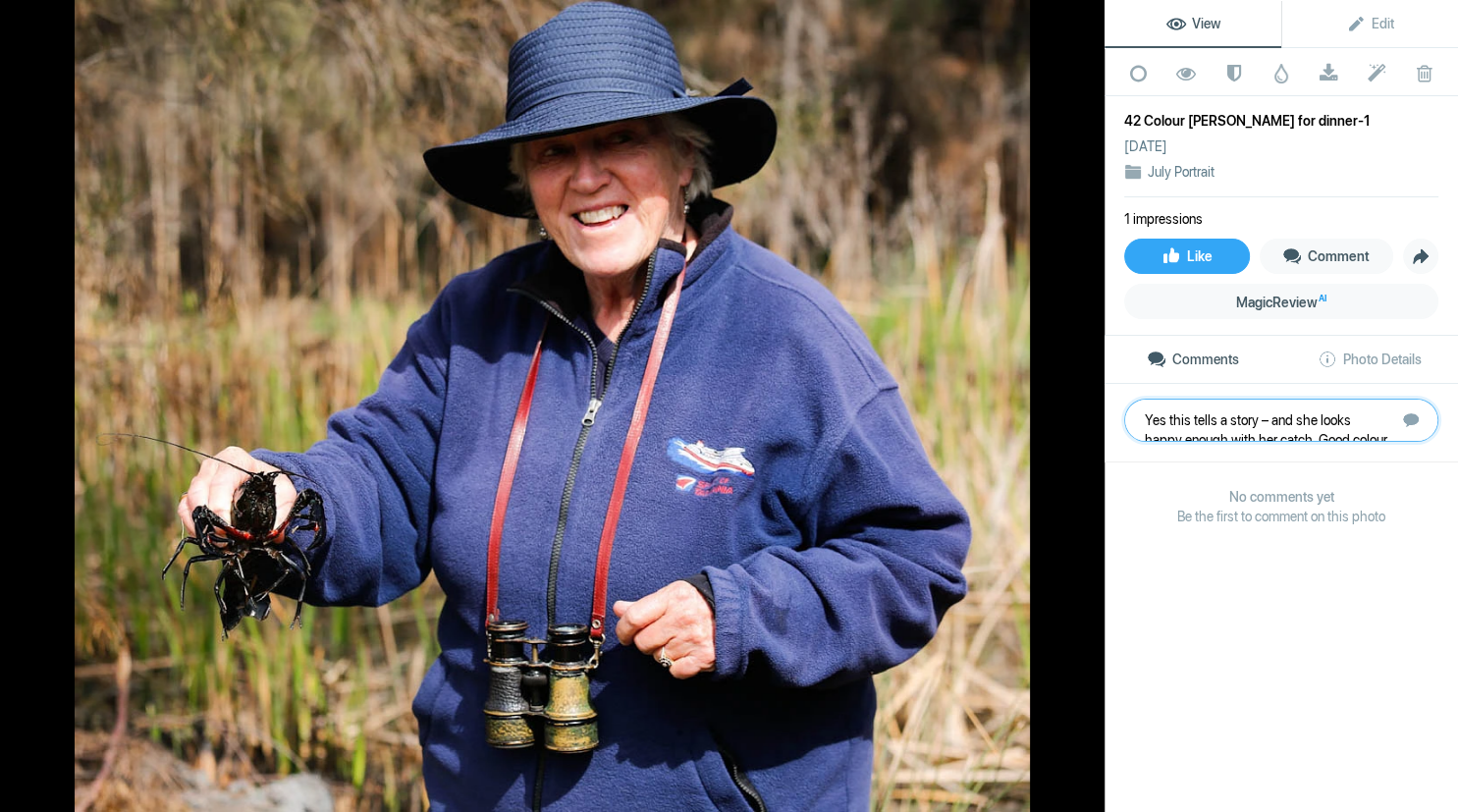 scroll, scrollTop: 40, scrollLeft: 0, axis: vertical 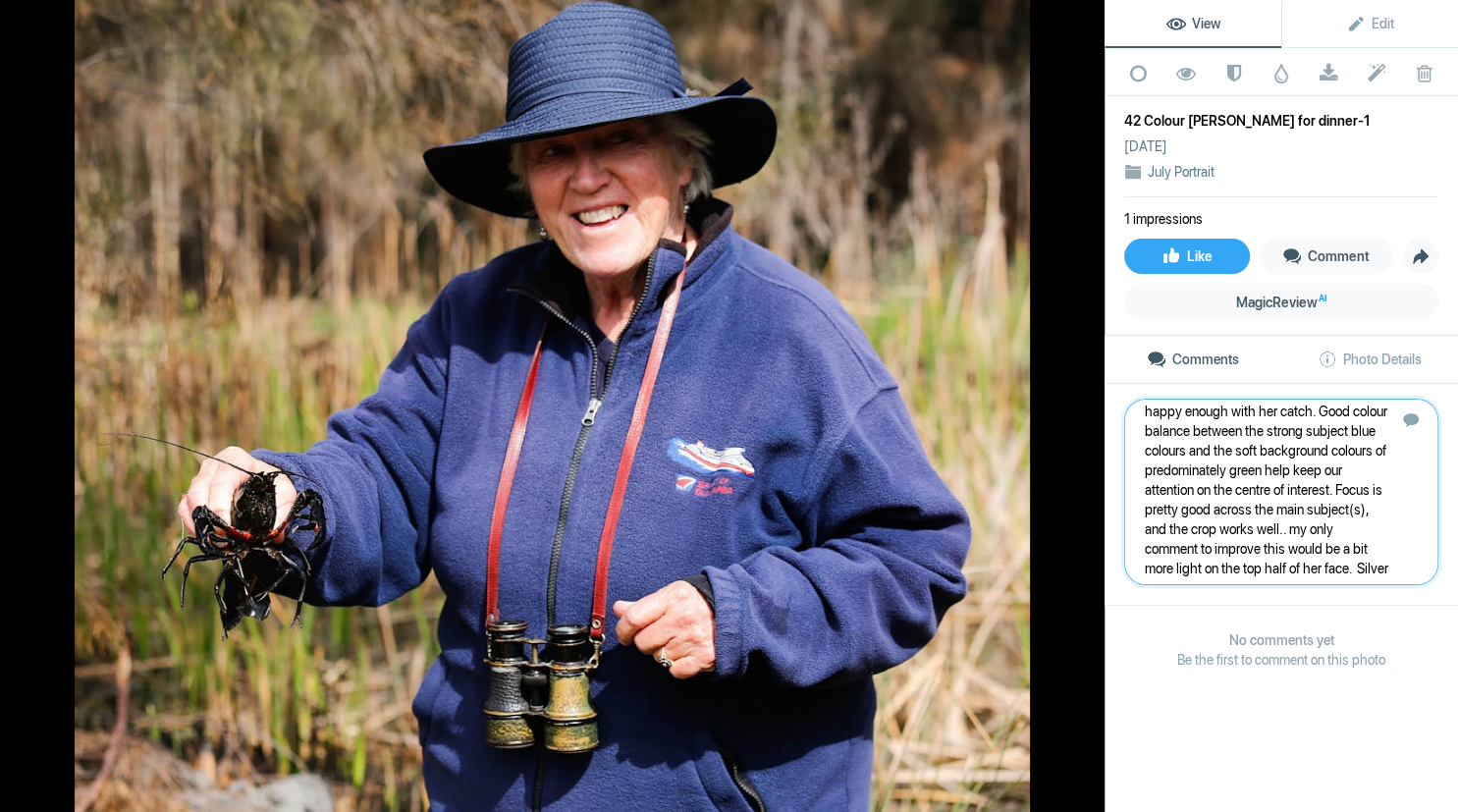 type 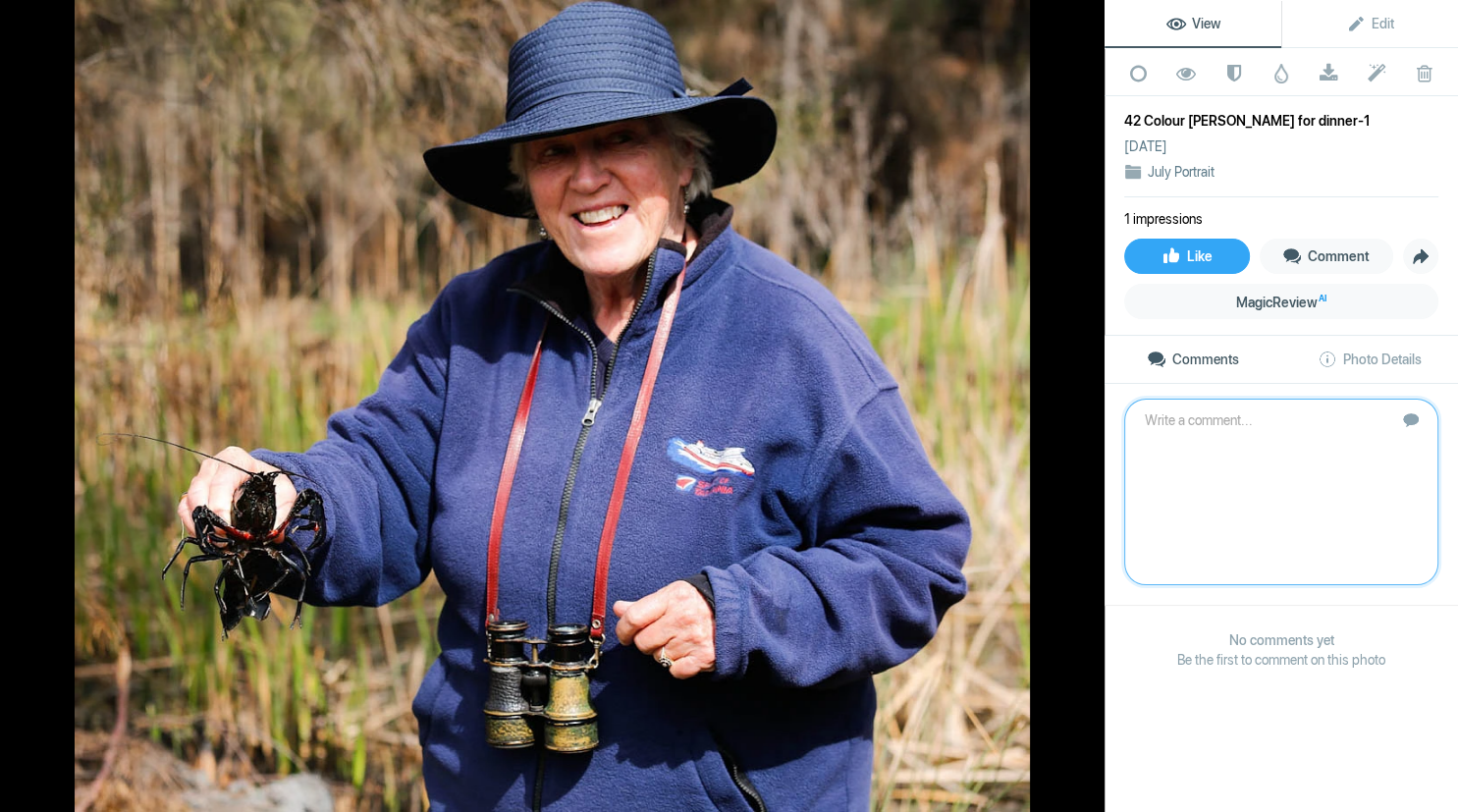 scroll, scrollTop: 0, scrollLeft: 0, axis: both 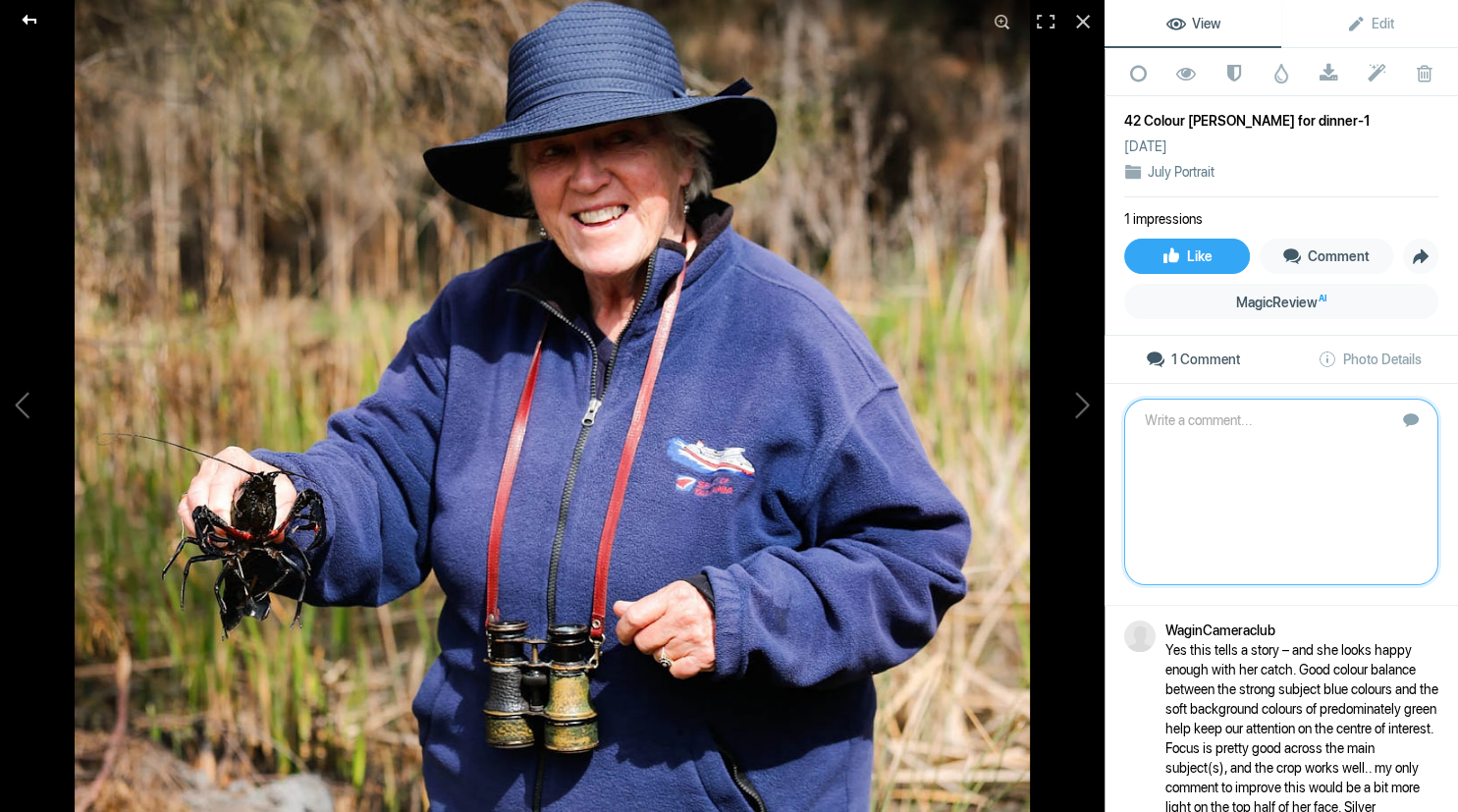 click 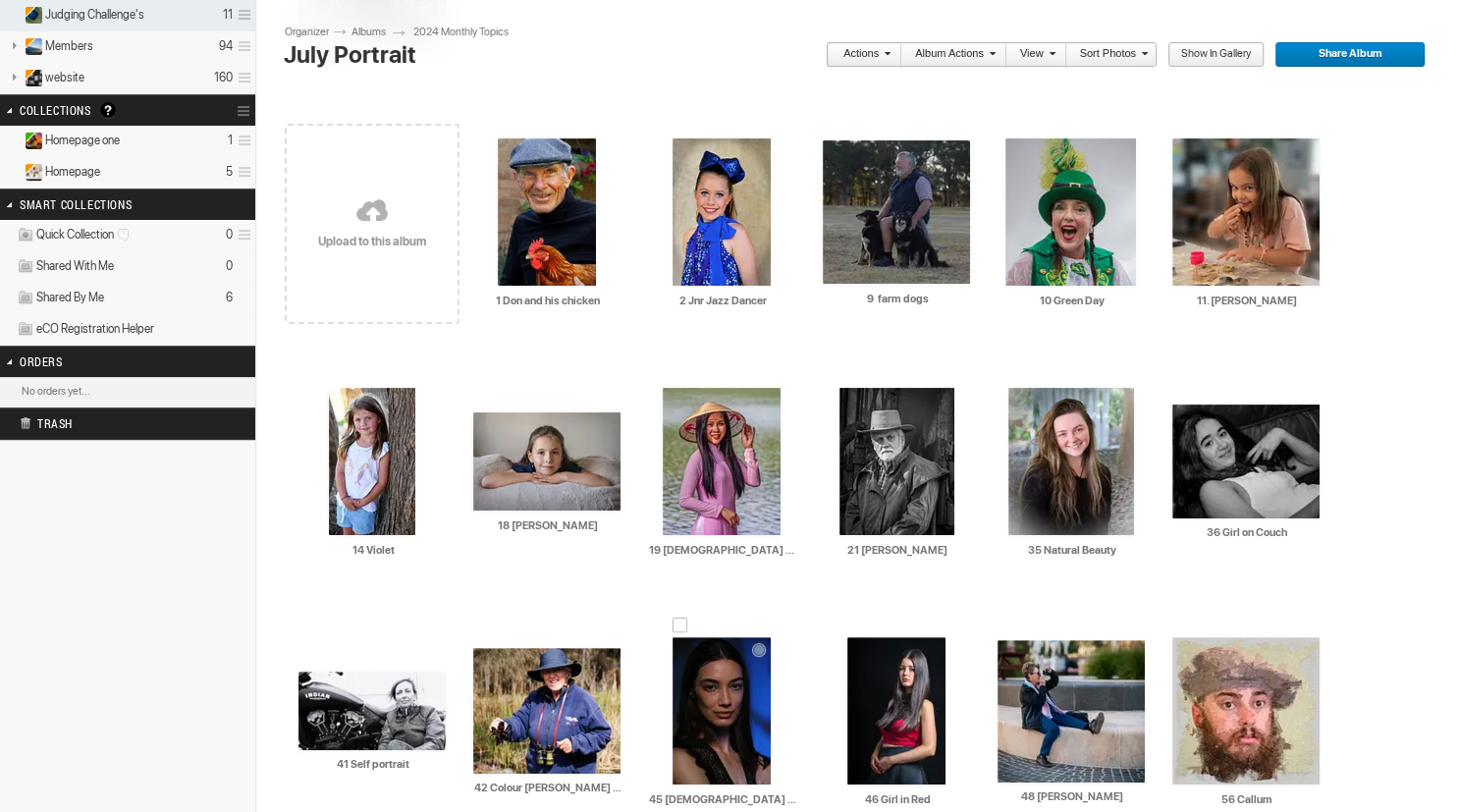 click at bounding box center [722, 711] 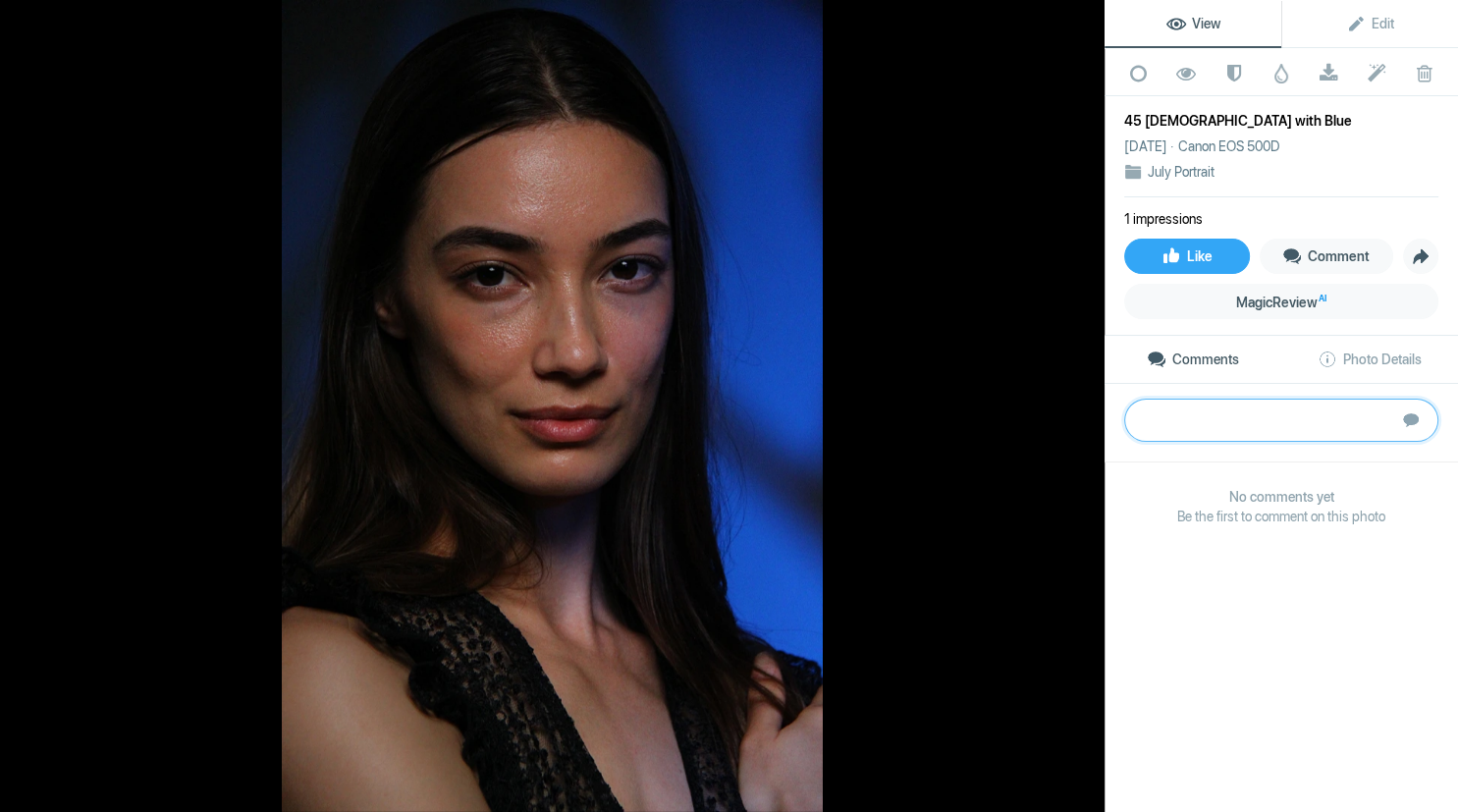 paste on "A very strong portrait, with evenly balanced light on the subject, pin-sharp focus on her face and eyes and nice soft blue background that compliments the subject. I’m sure she has a story to tell as well, and any accompaniment like a small piece of jewellery would contribute to the narrative. Whilst I don’t think this was actually setup as “mood” lighting, I think it needs just half a stop more light on her face which would also lighten her hair quite nicely. 	Bronze" 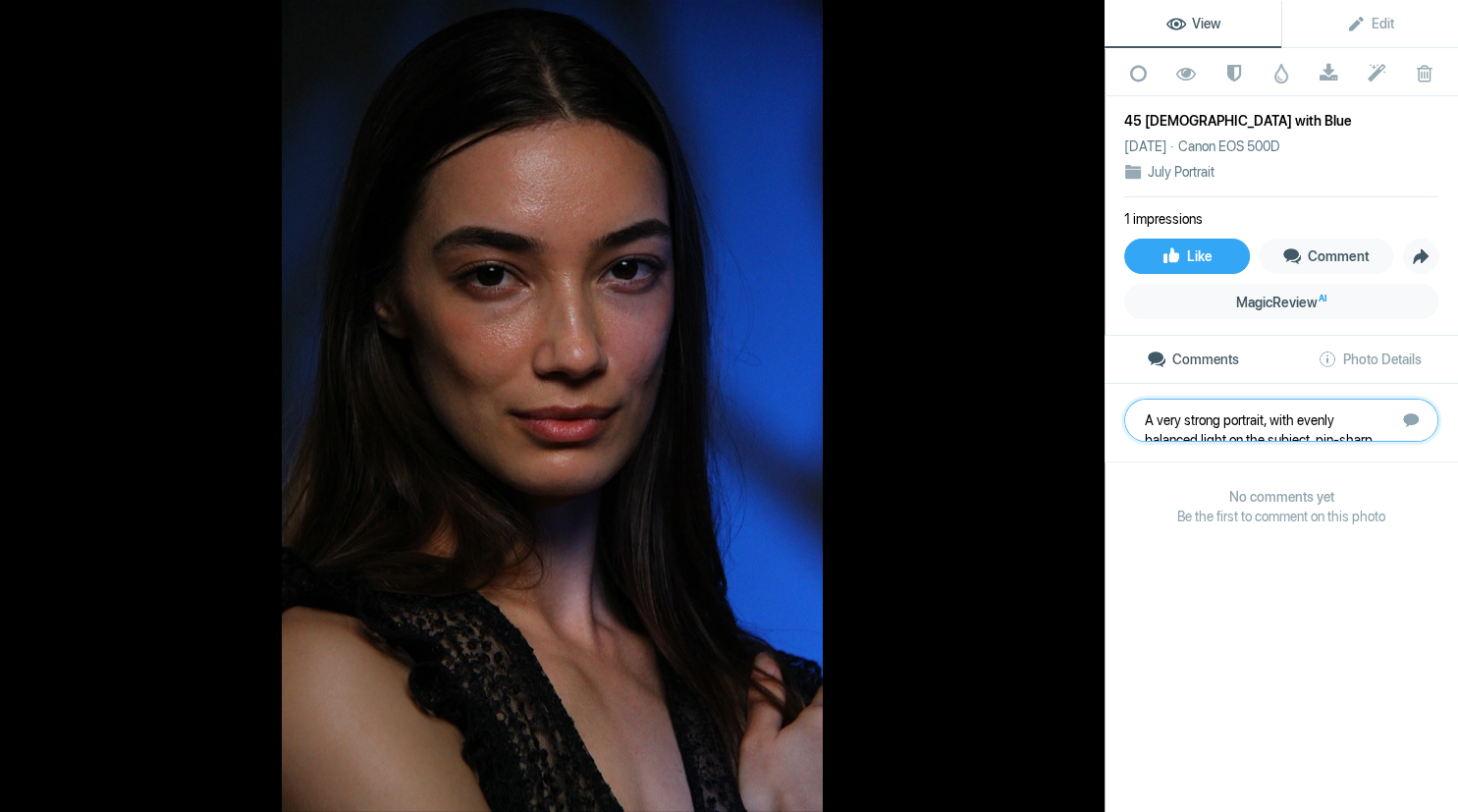 scroll, scrollTop: 60, scrollLeft: 0, axis: vertical 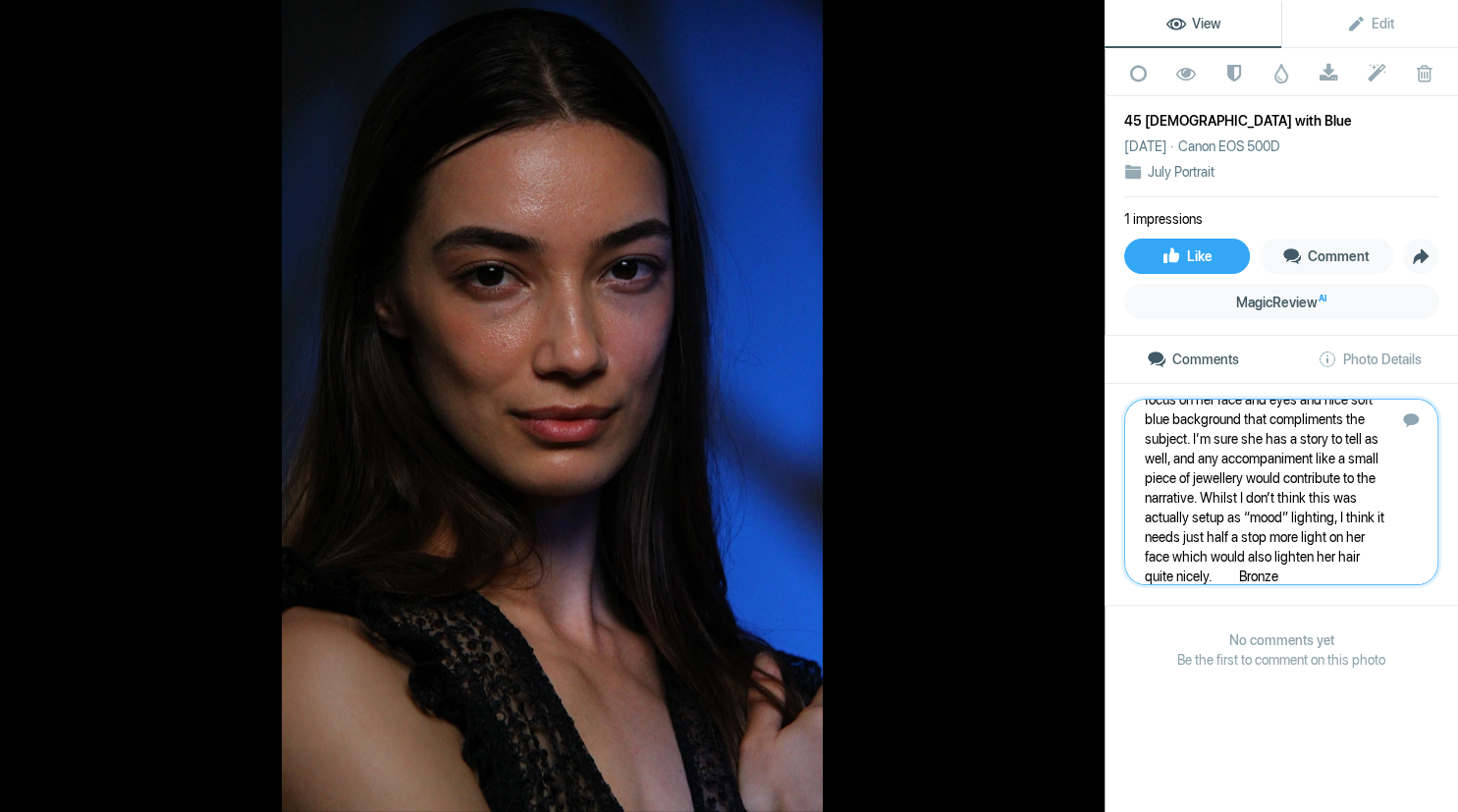 type 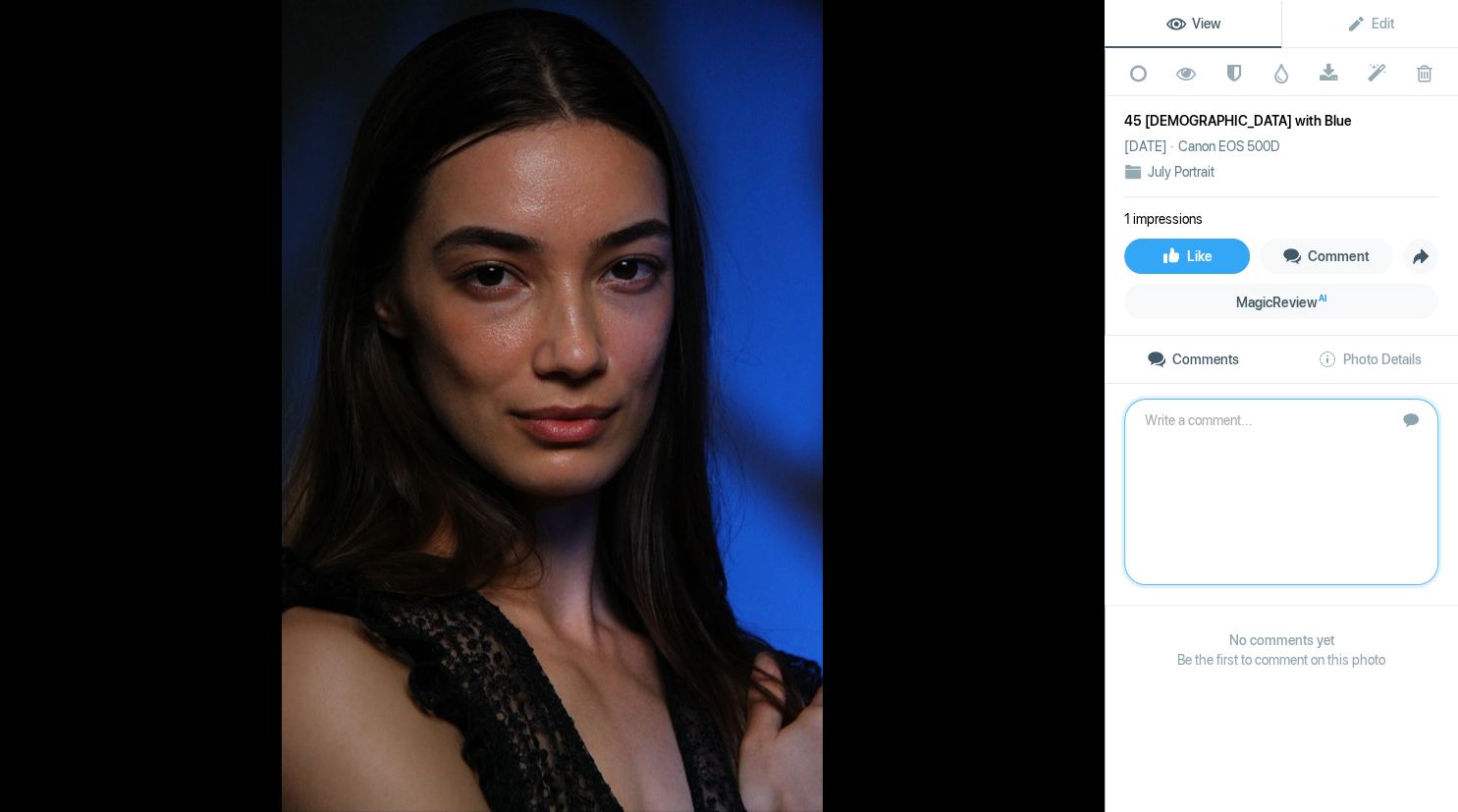 scroll, scrollTop: 0, scrollLeft: 0, axis: both 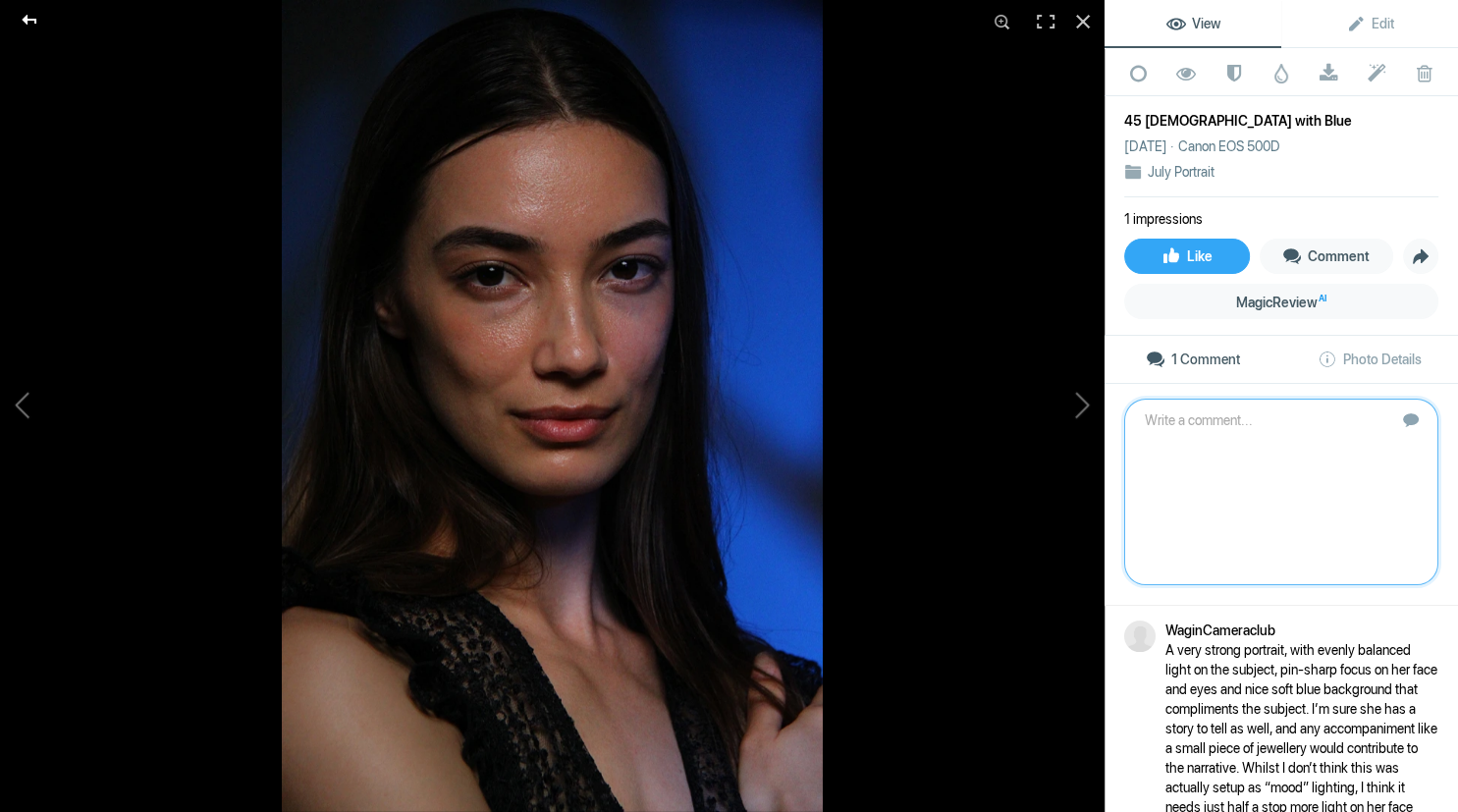click 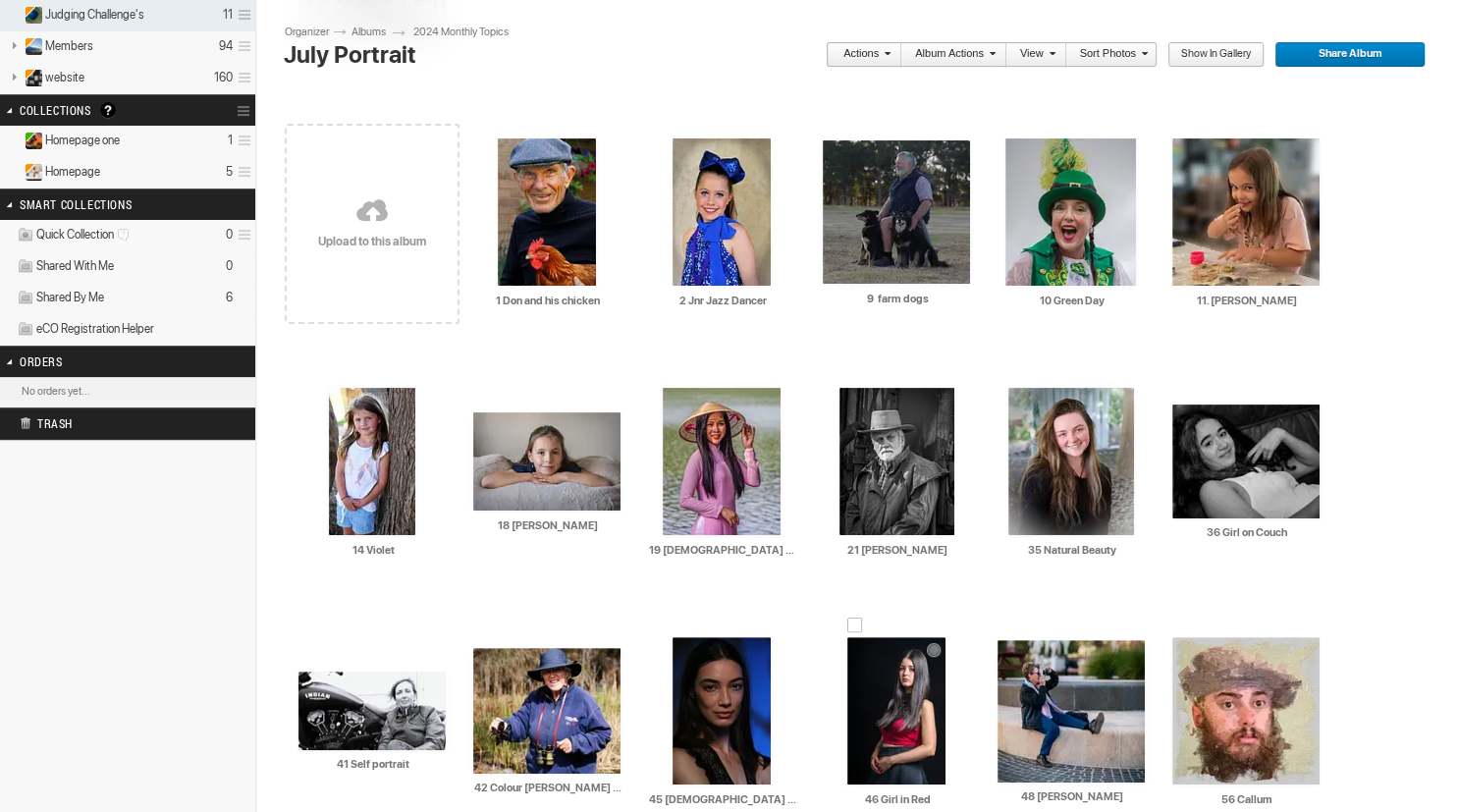 click at bounding box center (896, 711) 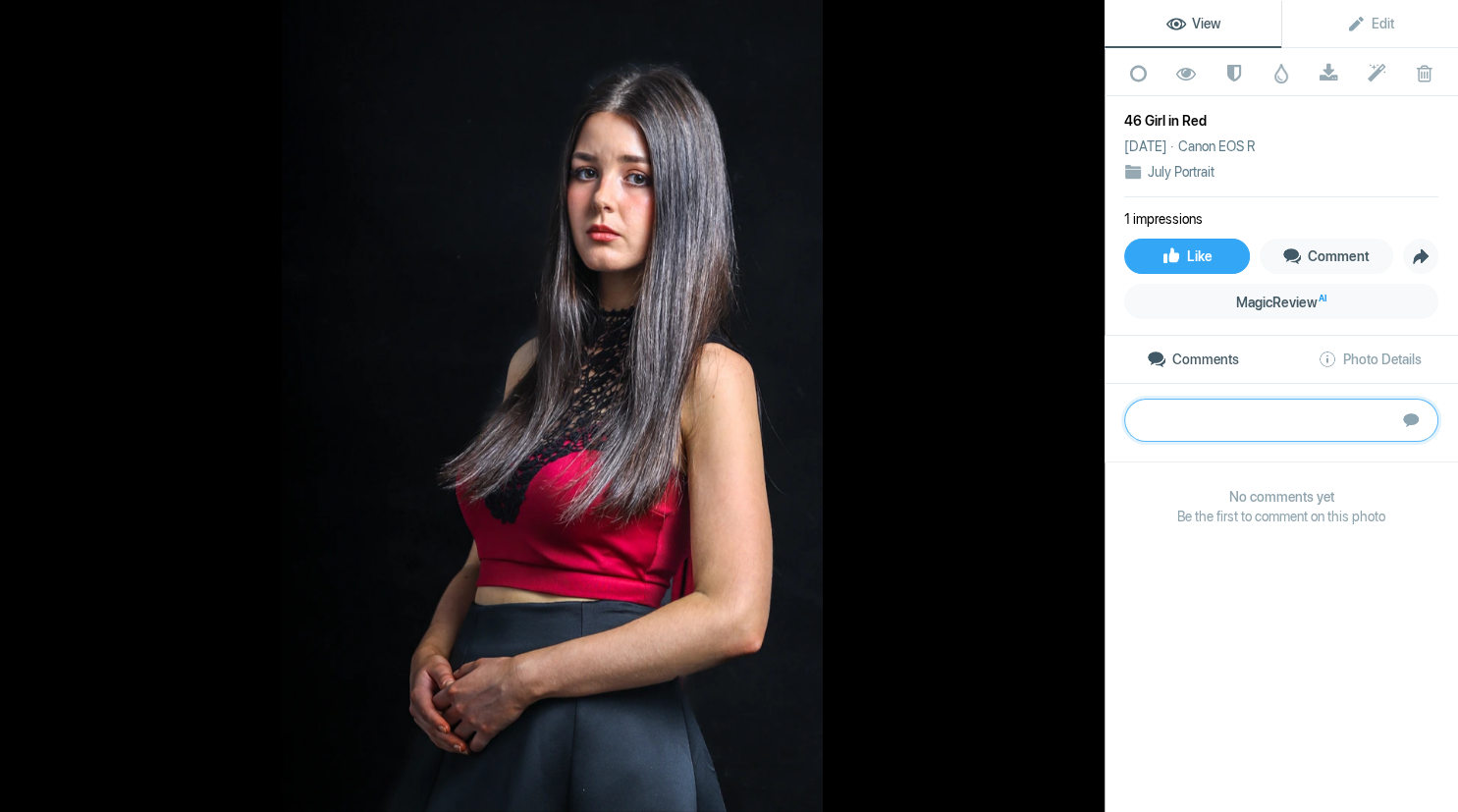 paste on "This is what I’d call a missed opportunity. Classic colour combination of red and black, gorgeous model with long dark hair and what looks like beautiful lighting setup. Unfortunately, the pose is a bit awkward and her look says (I don’t really want to be here”. Rotate the image anti-clockwise say 25 degrees and then try cropping in even tighter, even use a square crop and allow the focus to be on the model and her upper body. 	Bronze" 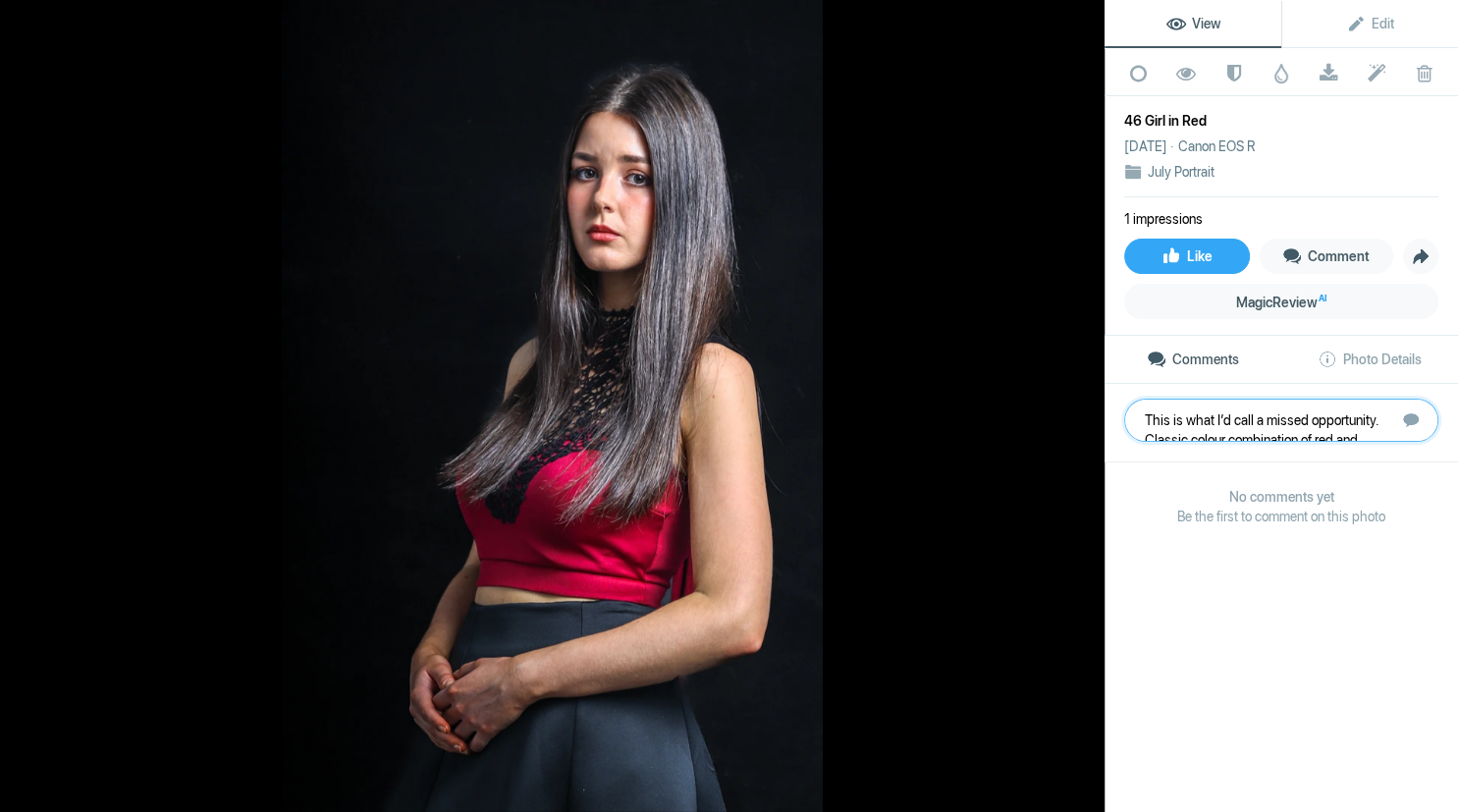 scroll, scrollTop: 40, scrollLeft: 0, axis: vertical 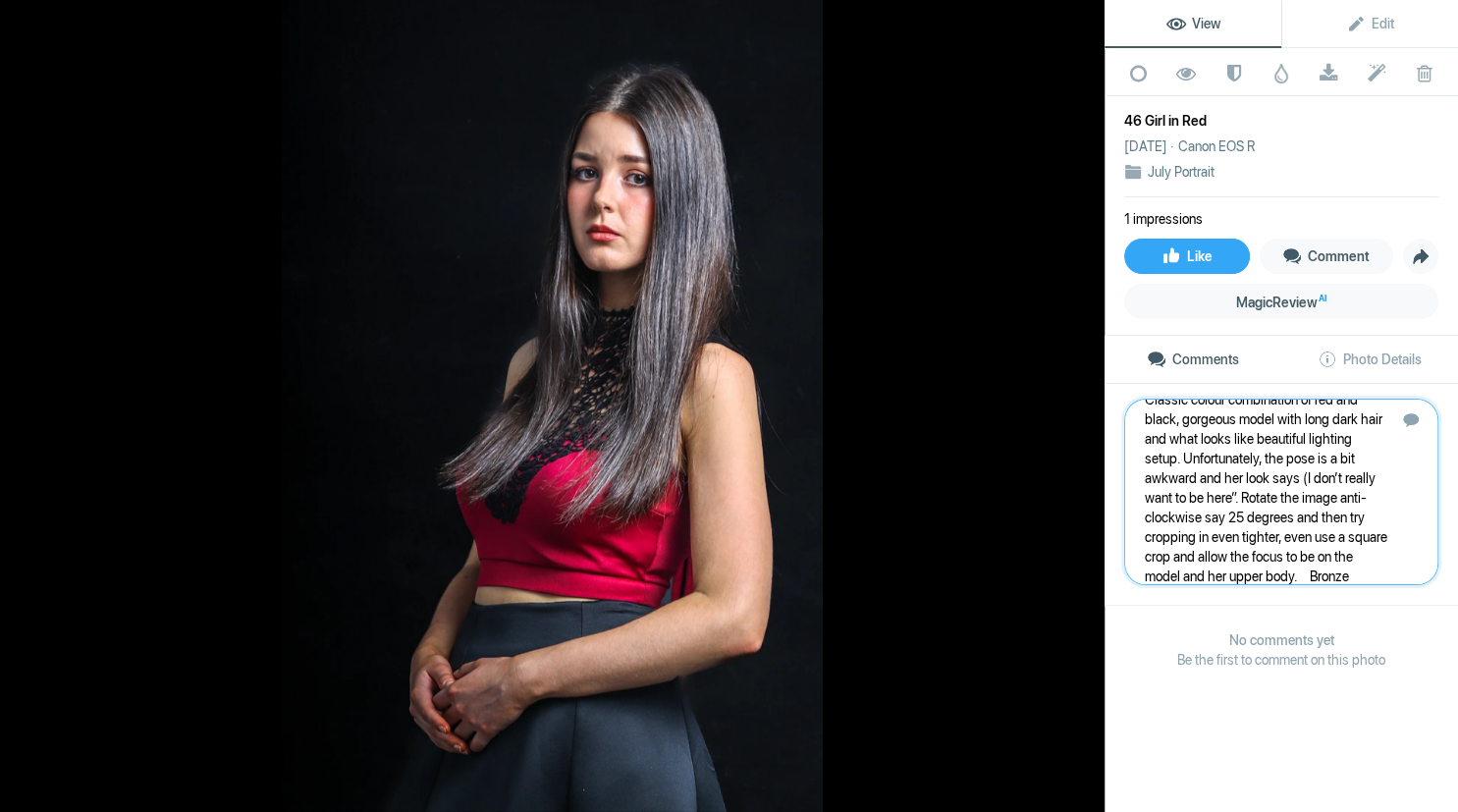 type 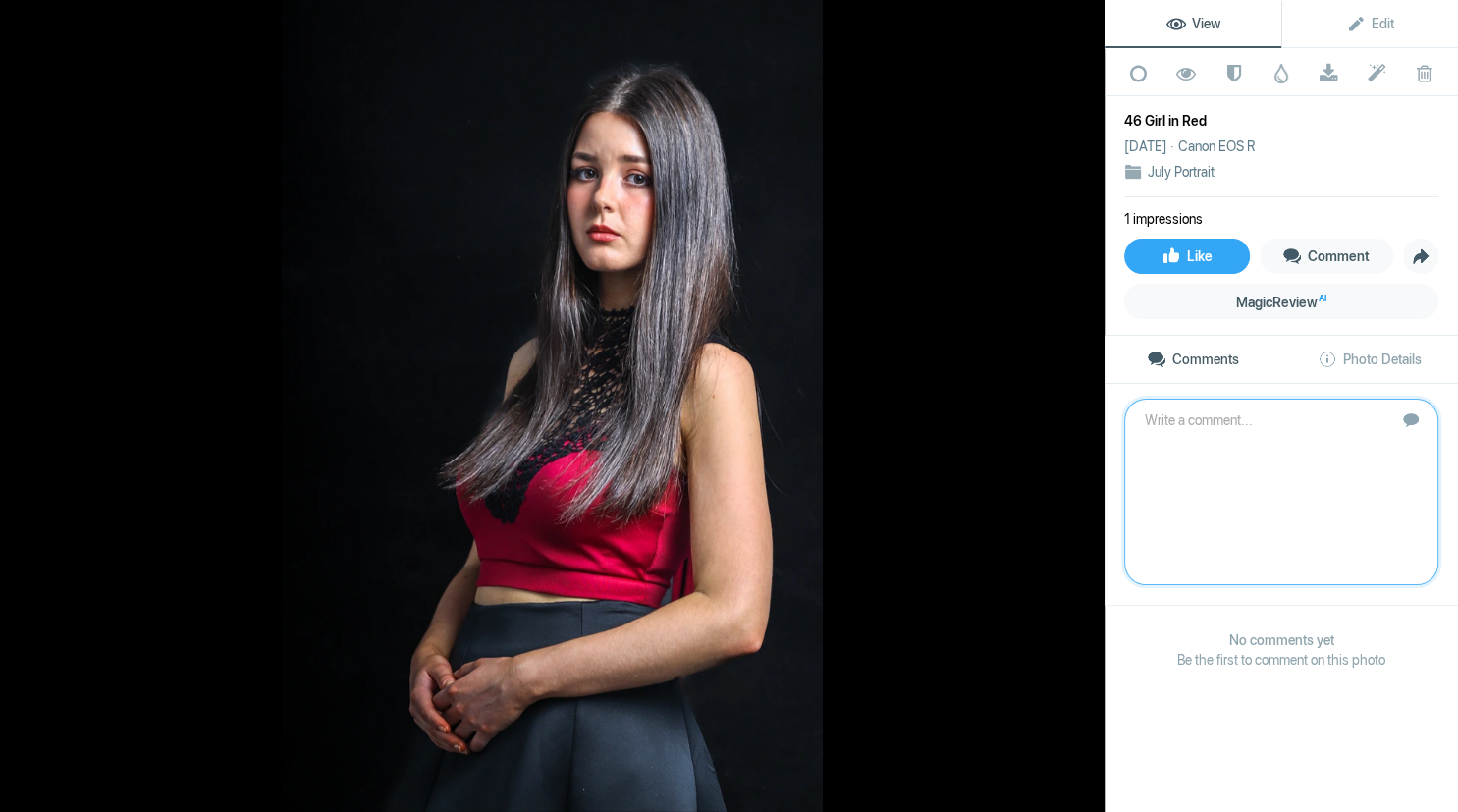 scroll, scrollTop: 0, scrollLeft: 0, axis: both 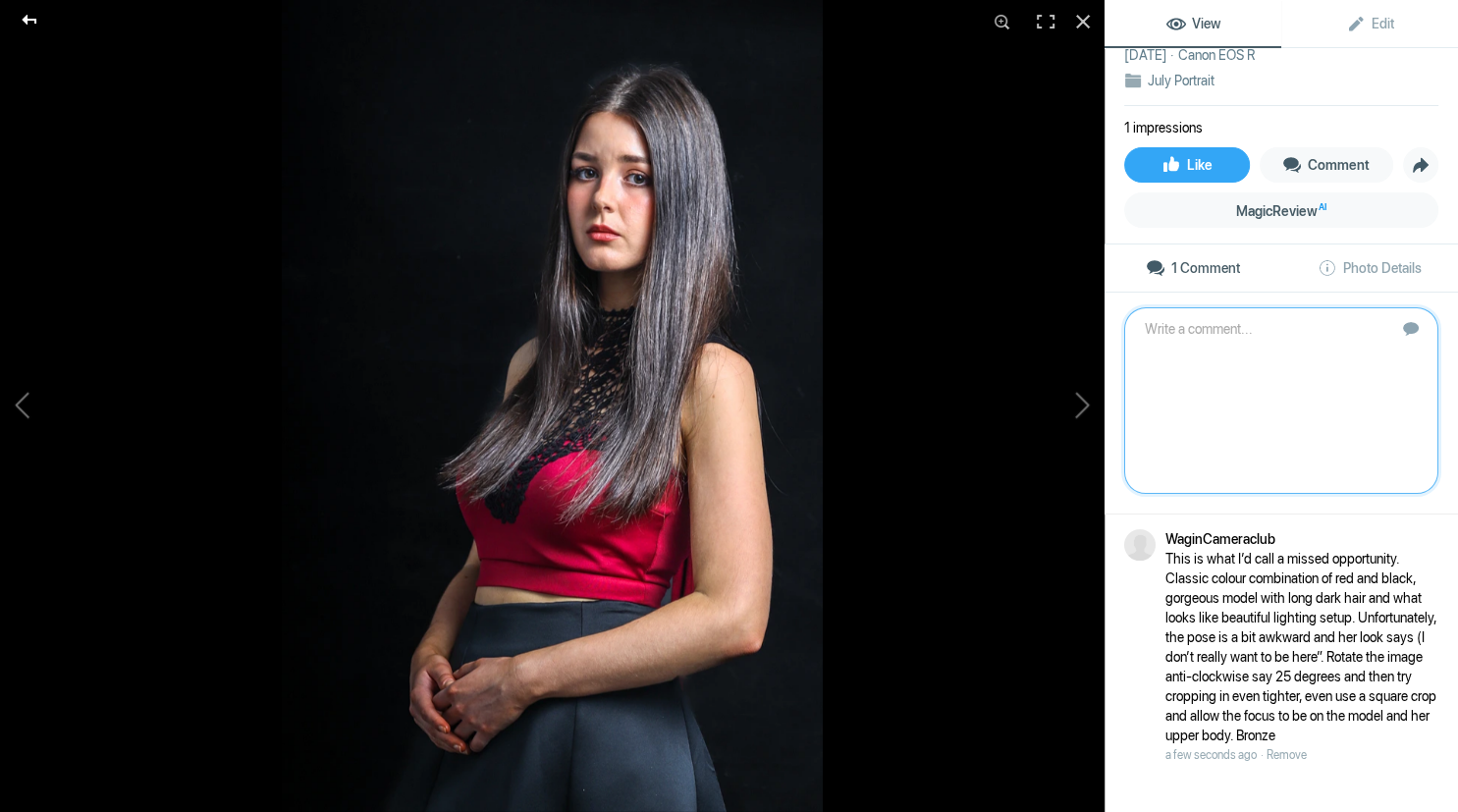 click 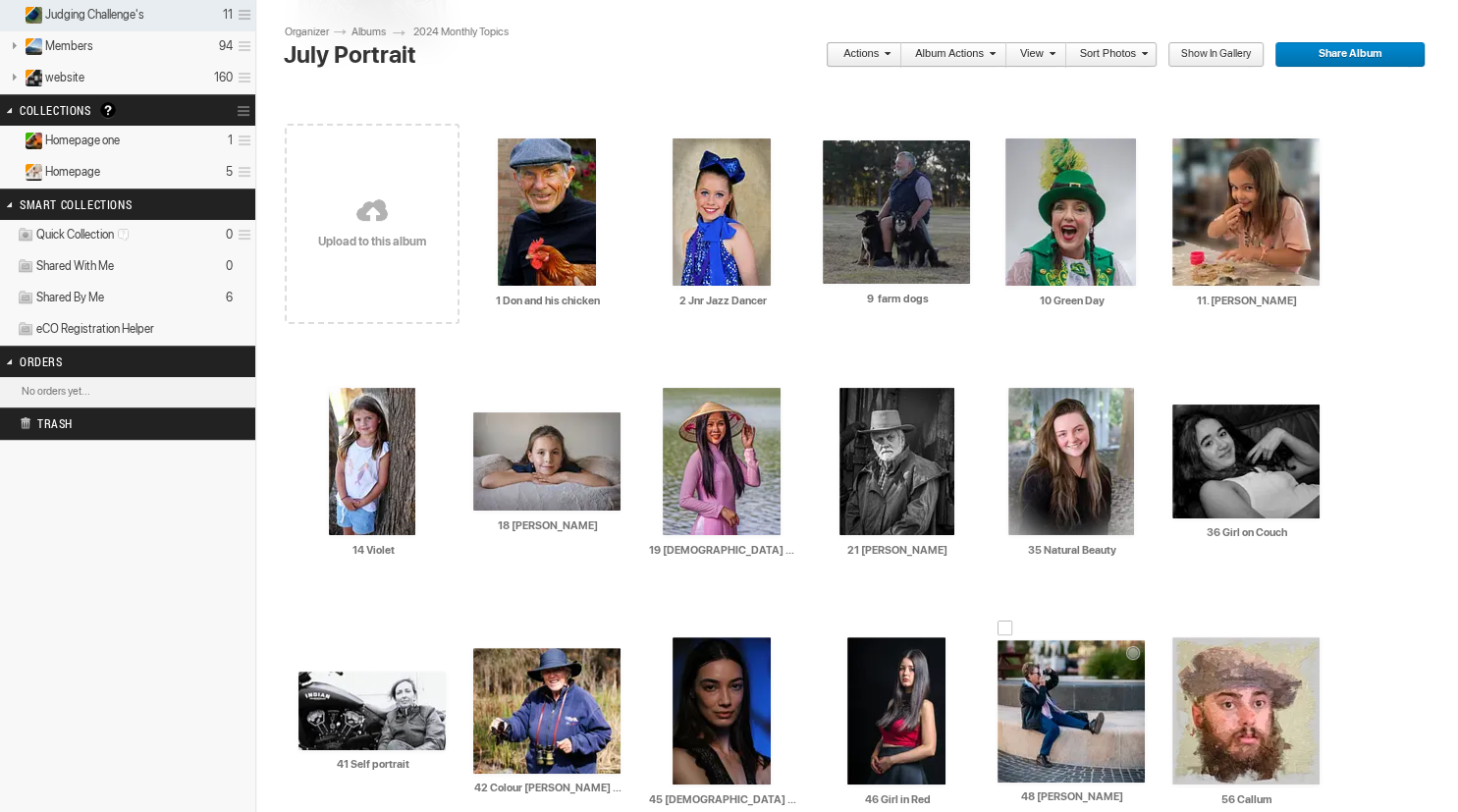 click at bounding box center (1071, 711) 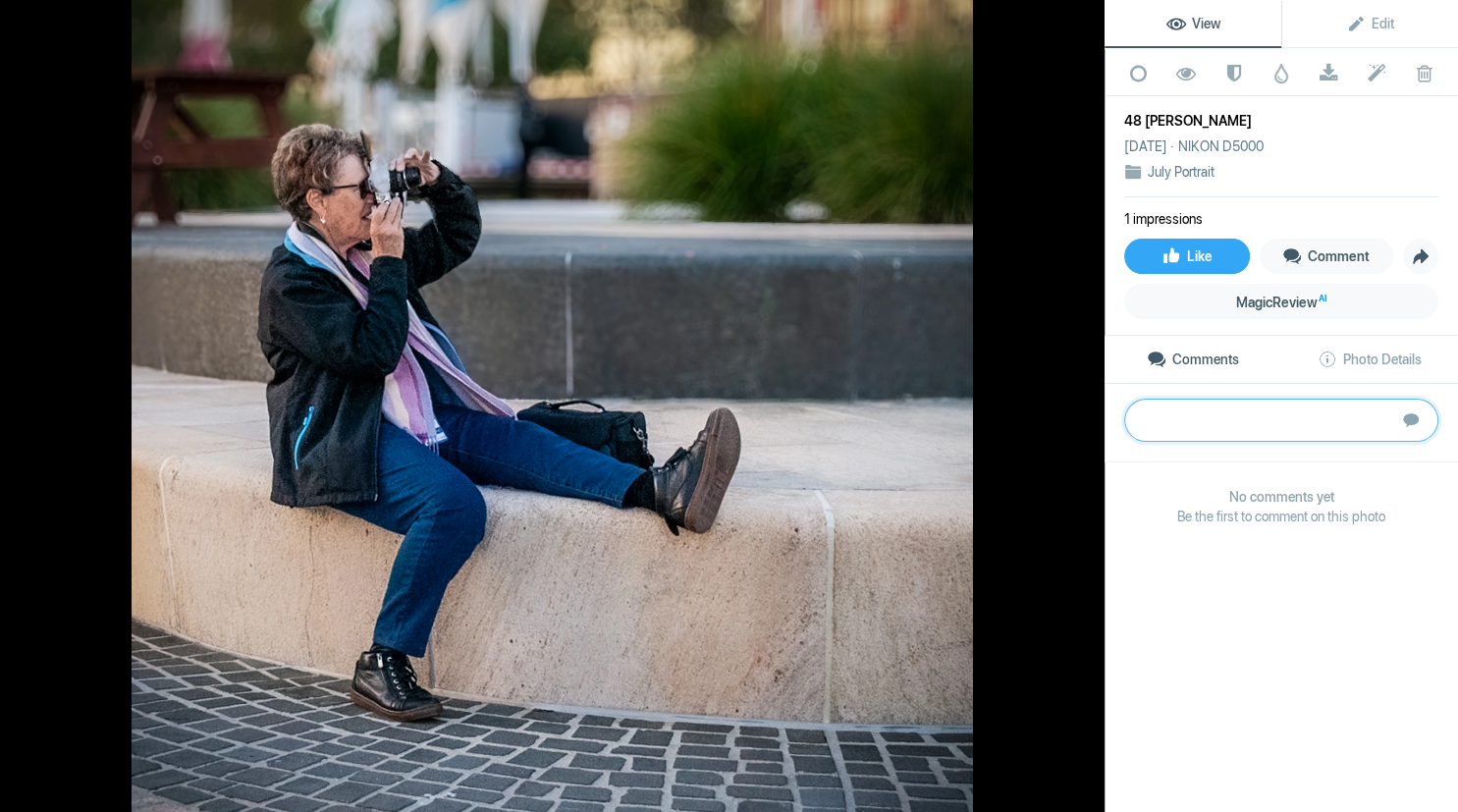paste on "Portrait of a lady talking a portrait (couldn’t resist). Certainly tells us a story of this photographer, getting into a comfortable position to take that one great shot. Overall the image is a bit soft and lacks strong focus especially around the subjects face and hands. Blurred background is good, and composition id following the Rule of Thirds etc" 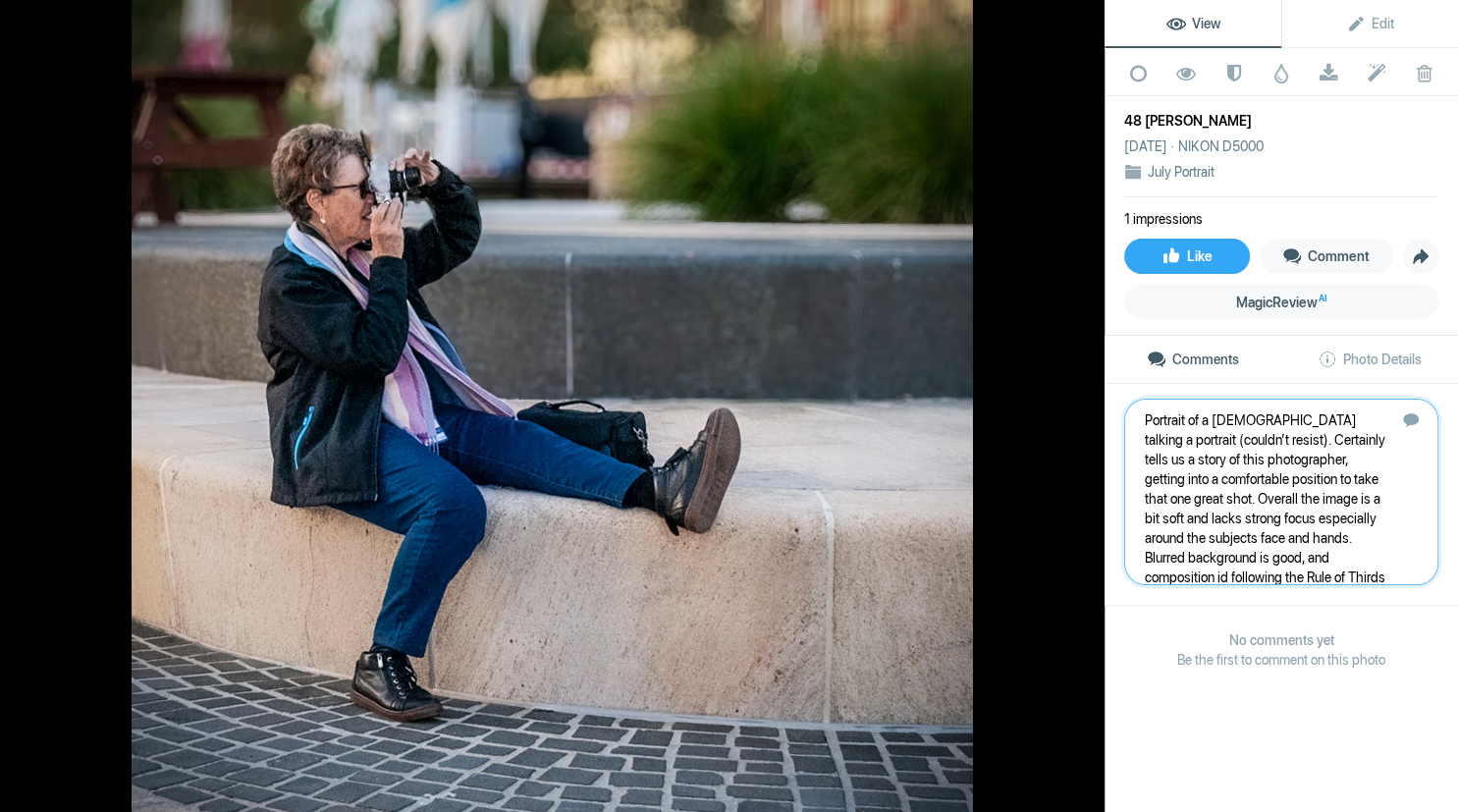 scroll, scrollTop: 1, scrollLeft: 0, axis: vertical 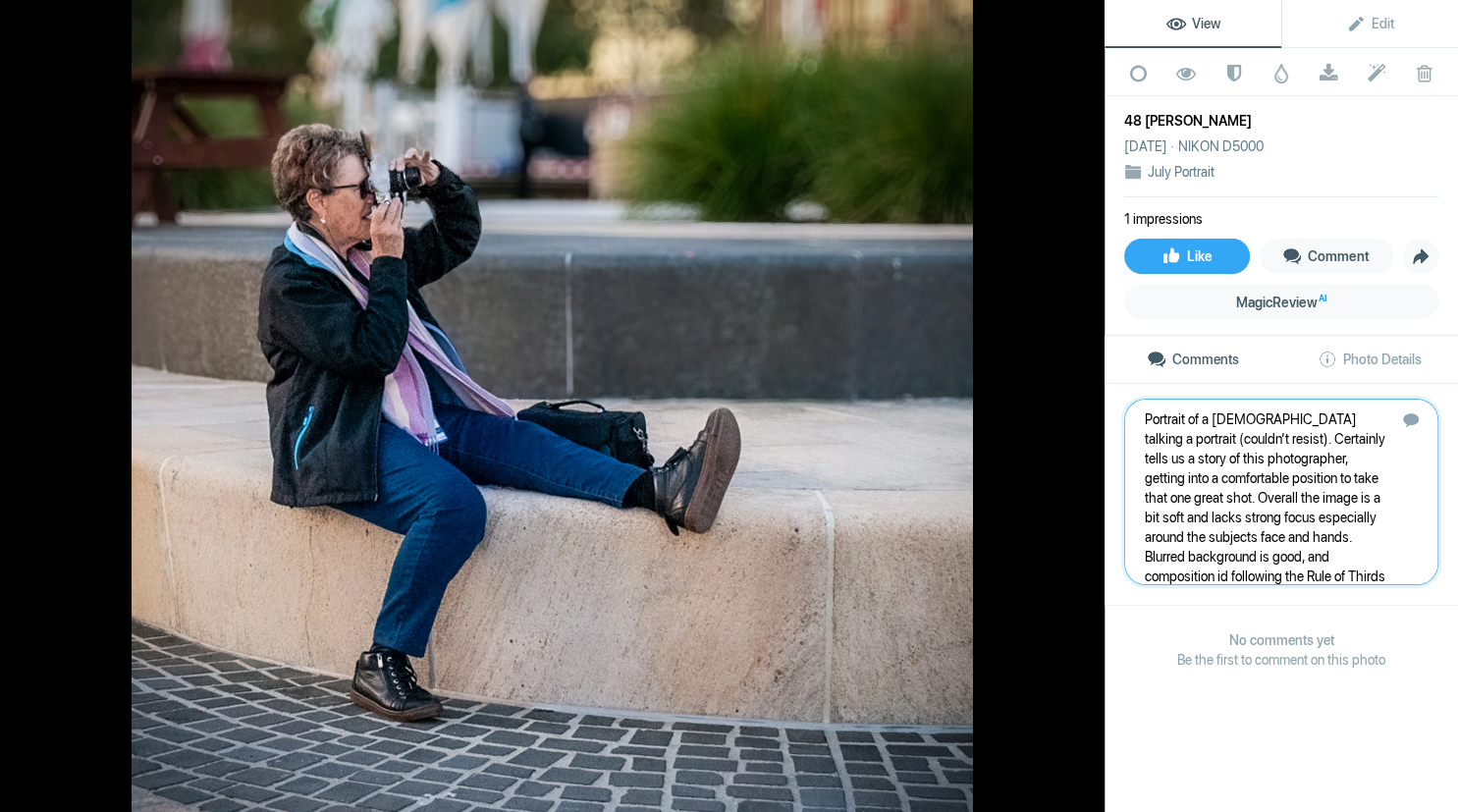 type 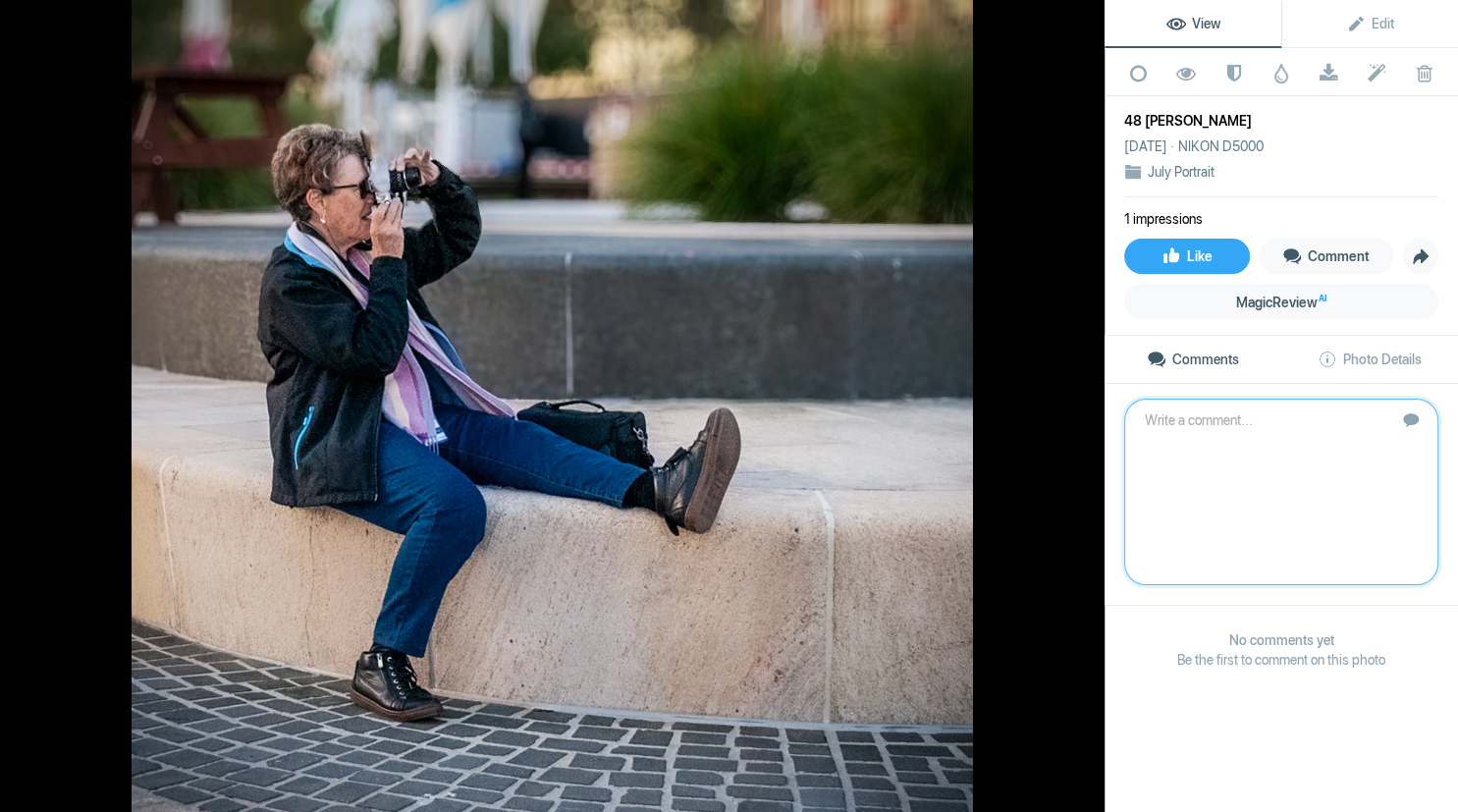 scroll, scrollTop: 0, scrollLeft: 0, axis: both 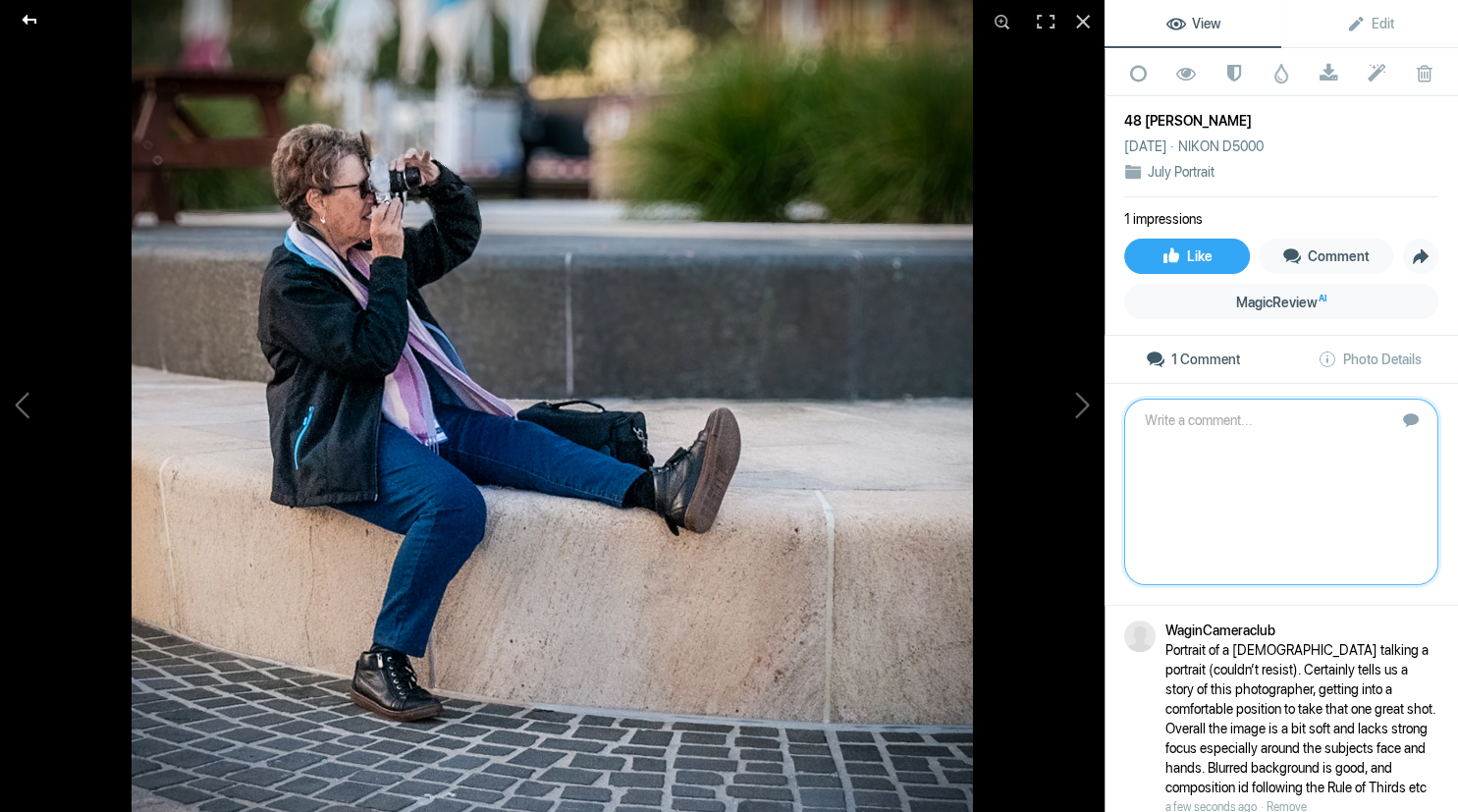 click 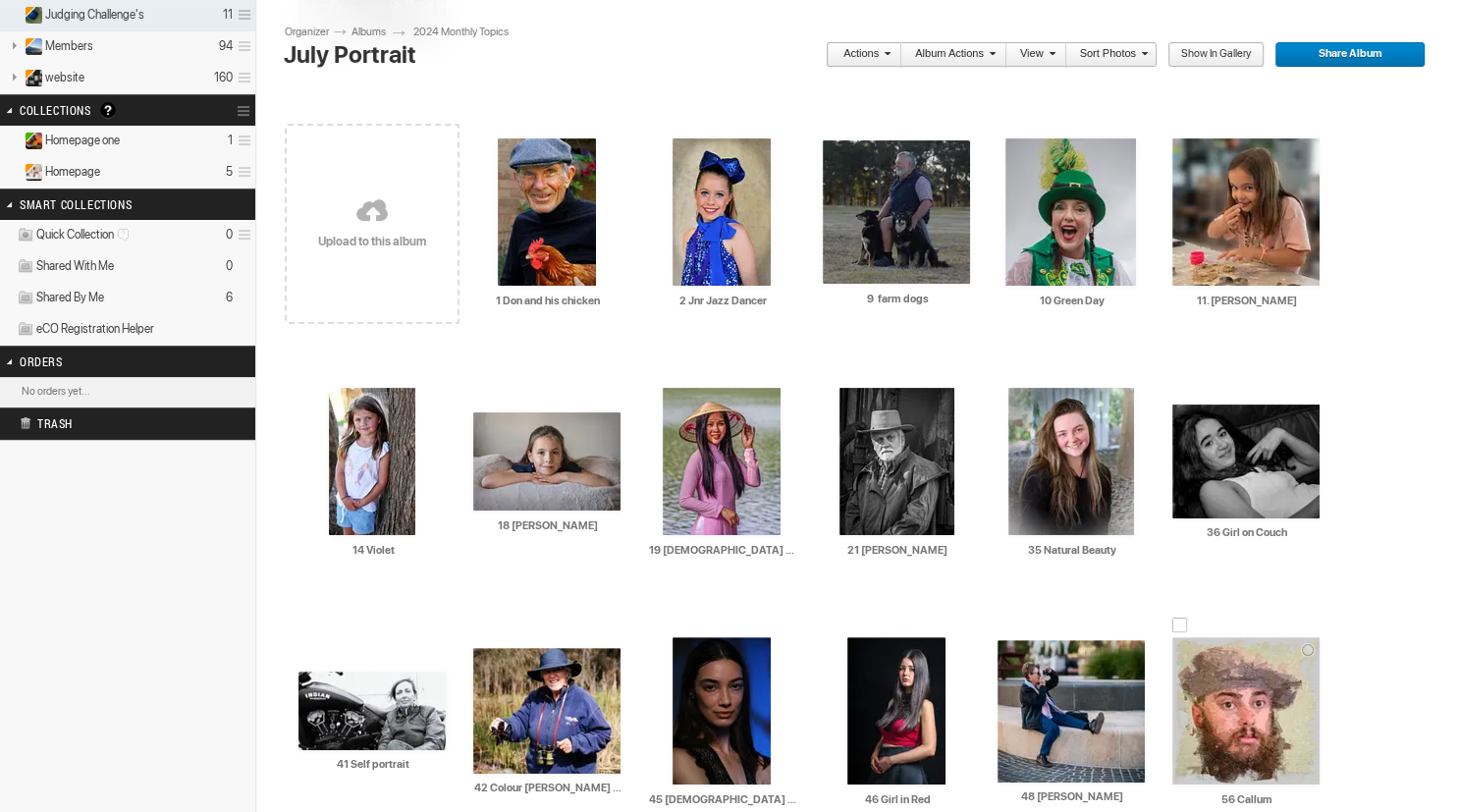 click at bounding box center [1246, 711] 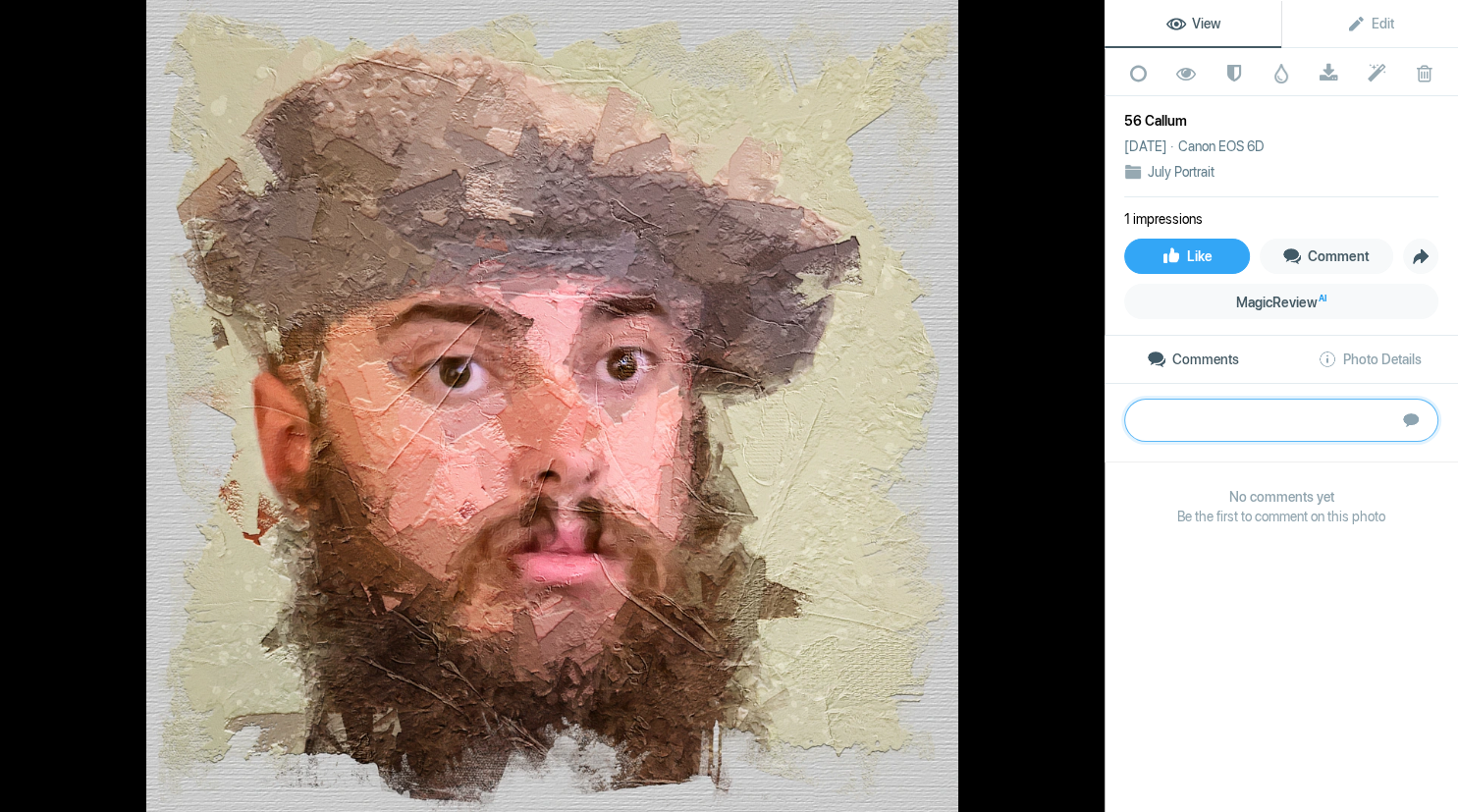 paste on "I cant say one way or another whether this is a heavily manipulated image done in Photoshop, using some processing Actions or Filters etc or a photographic image of an oil painting done on canvas etc. If it’s the latter, its very difficult to ascertain what the photographer has added to create this image (if anything at all i.e. taking someone else’s art and exhibiting as our own).
Therefore, I’ll try and assume it’s the former. As an Abstract portrait I quite like some aspects of it, like the blurry eyes and the markings and contortions across the face, that keep me looking at all of the different aspects BUT at the same time, I’m also finding it difficult for it to hold my attention overall because of these anomalies. Secondly, is there a story that is attached to this piece that I’m unaware of, and therefore unable to respond to.  The final question would be – would the subject be happy to have this hanging on their wall as their own personal representation?" 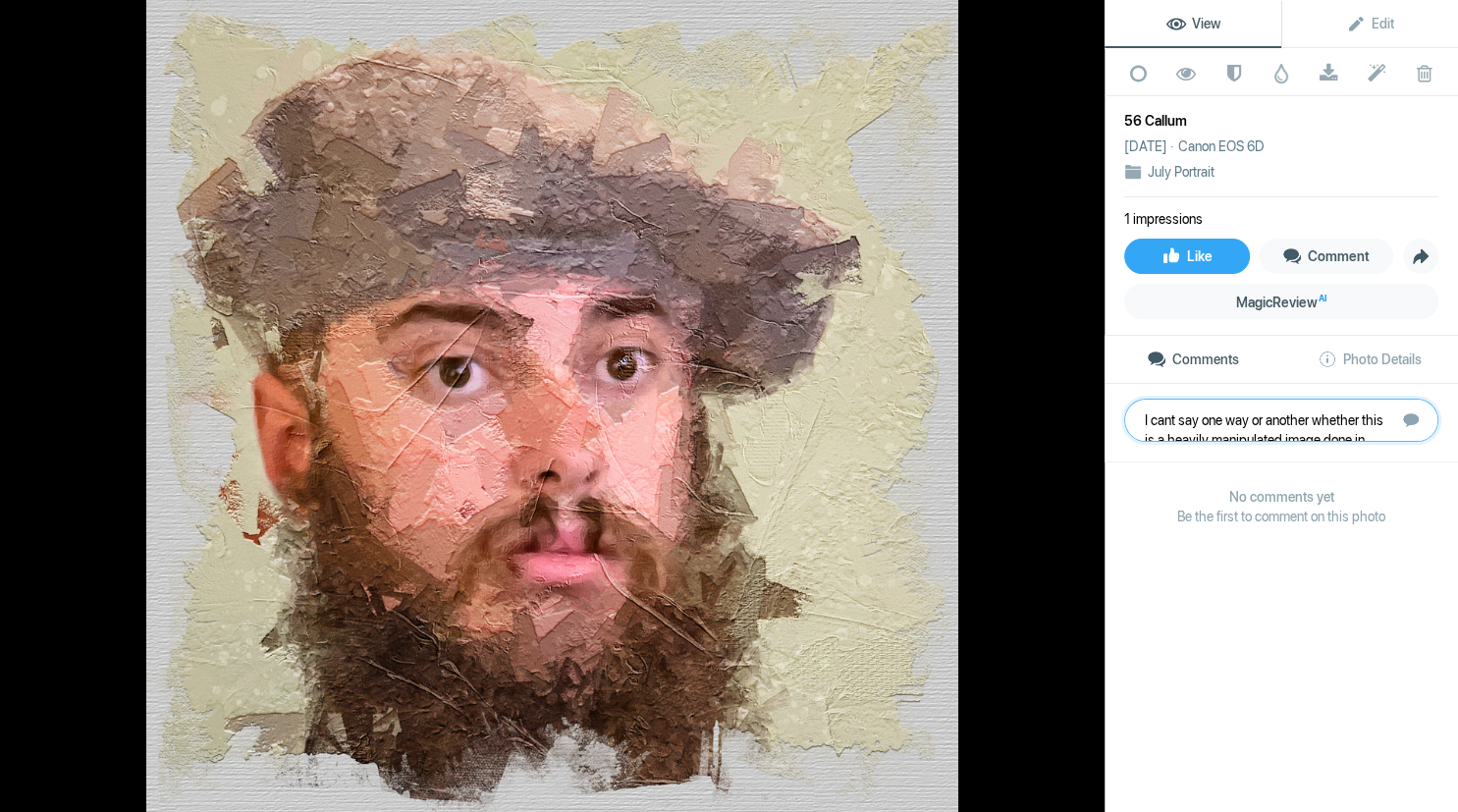 scroll, scrollTop: 337, scrollLeft: 0, axis: vertical 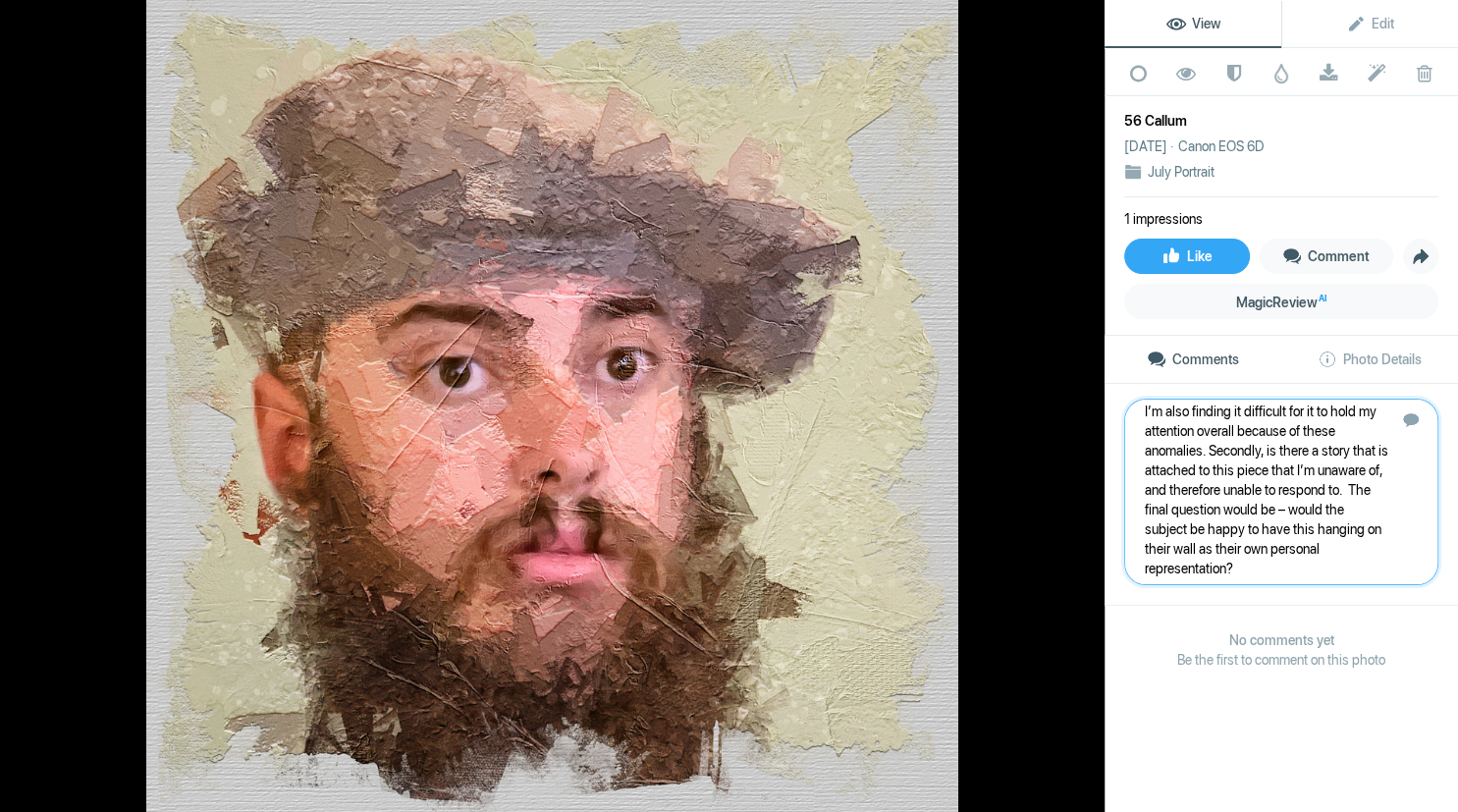 type 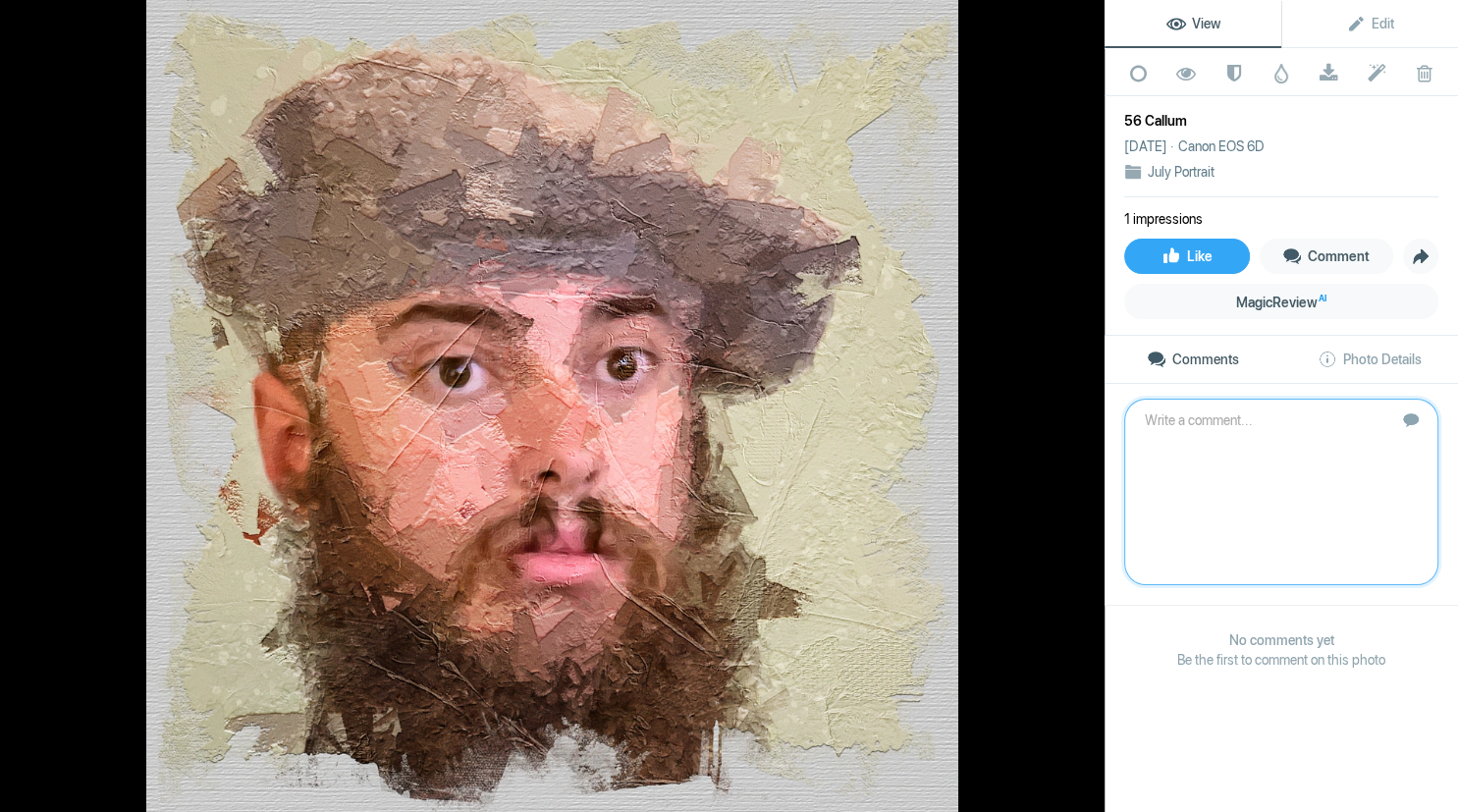 scroll, scrollTop: 0, scrollLeft: 0, axis: both 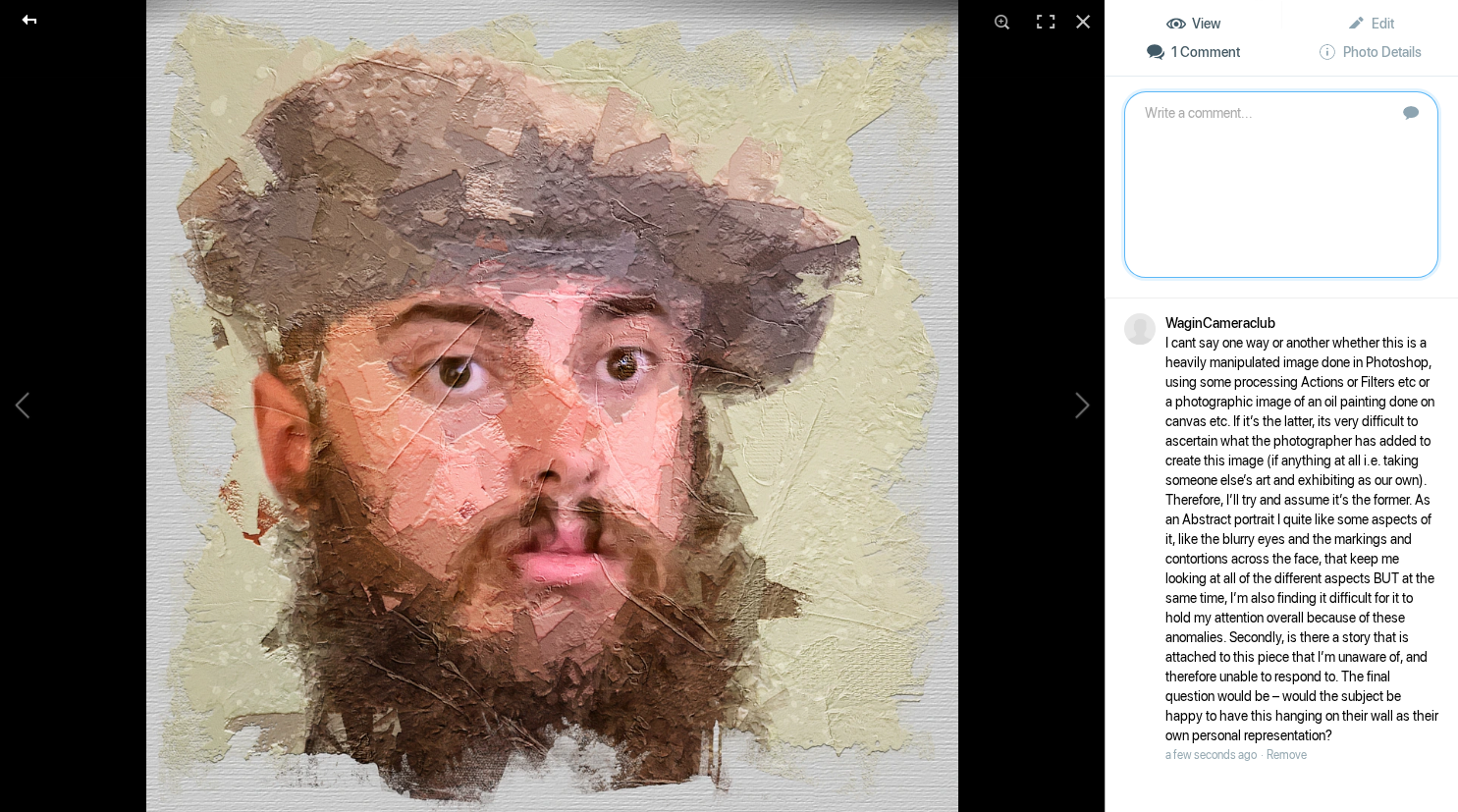 click 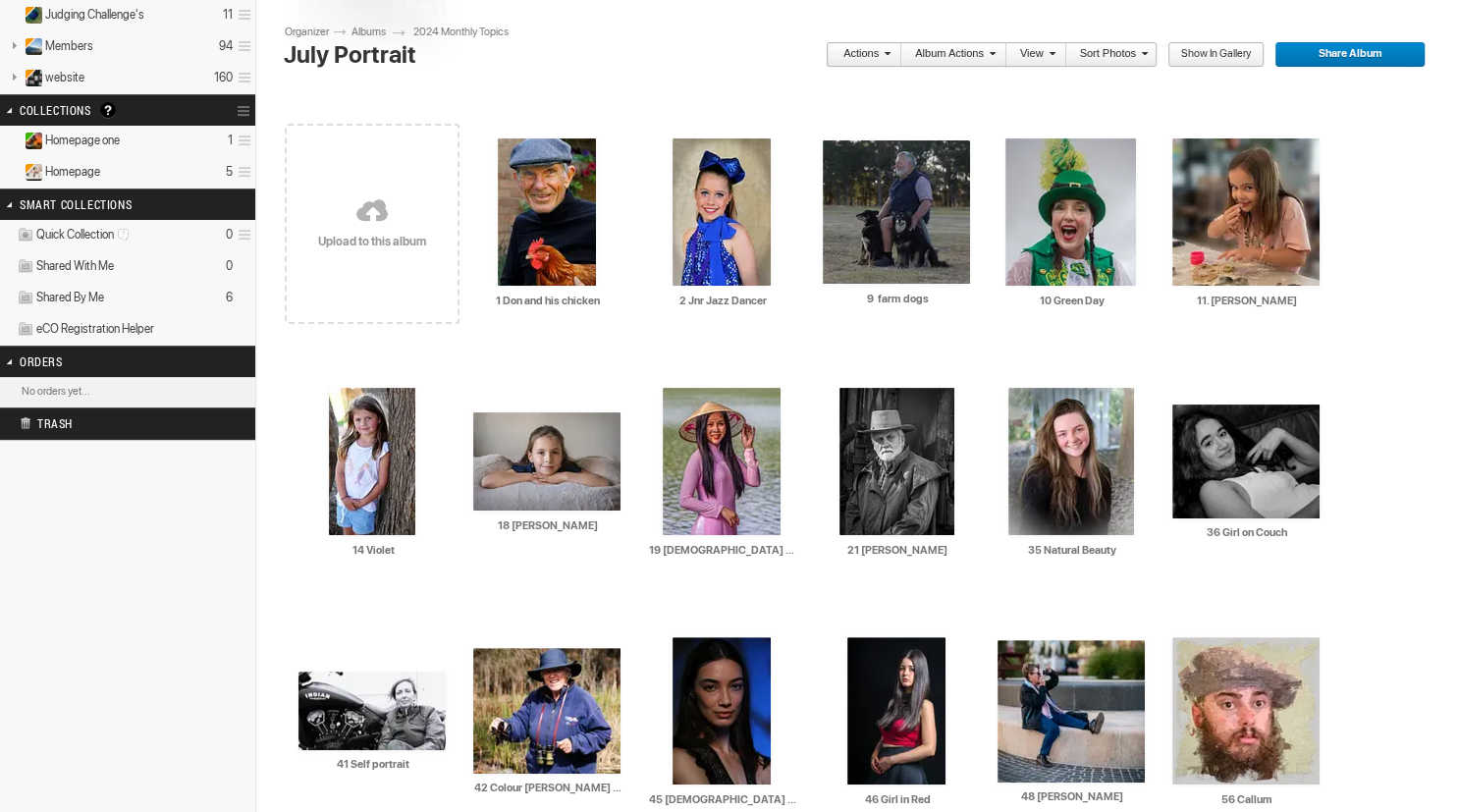 scroll, scrollTop: 0, scrollLeft: 0, axis: both 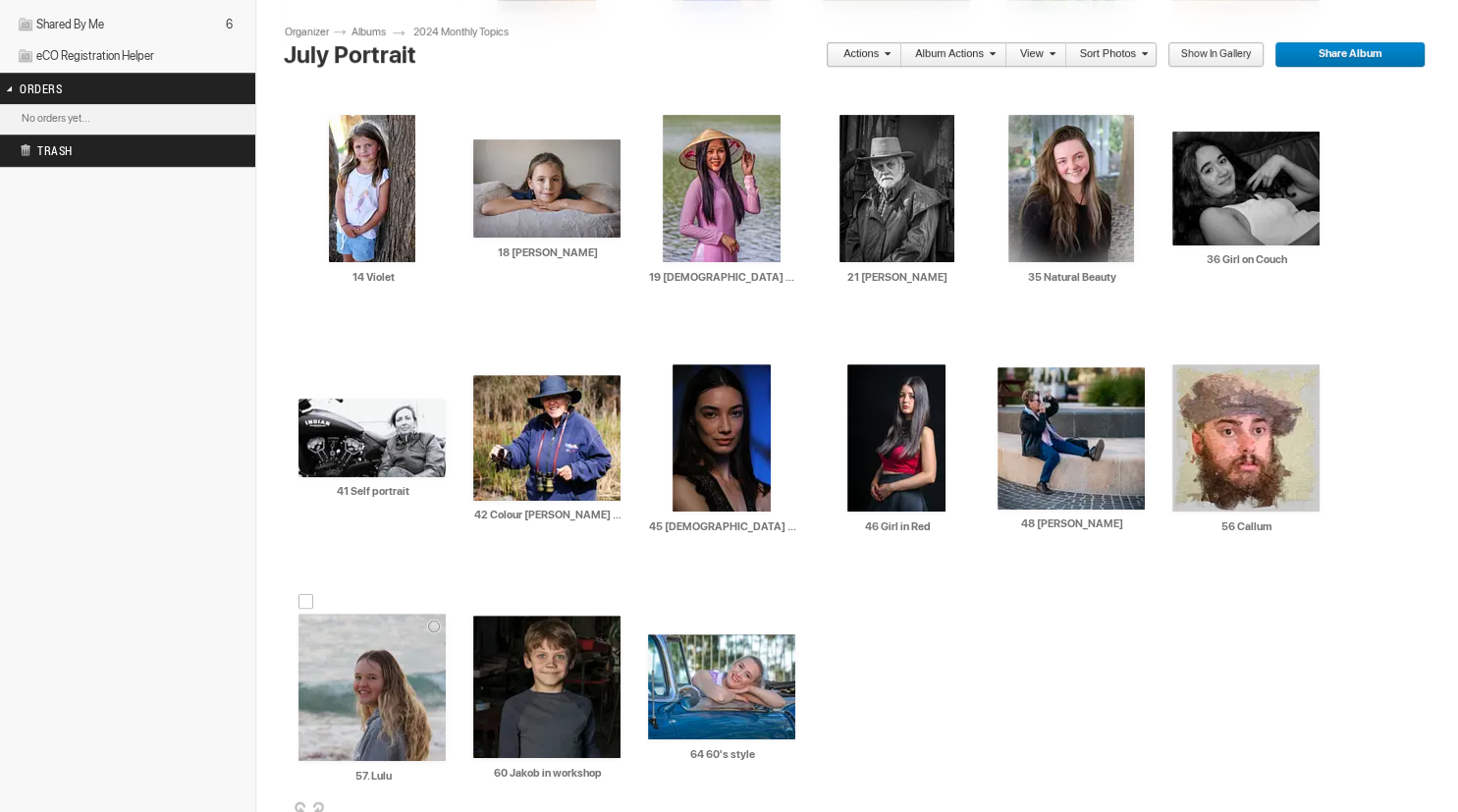 click at bounding box center [372, 687] 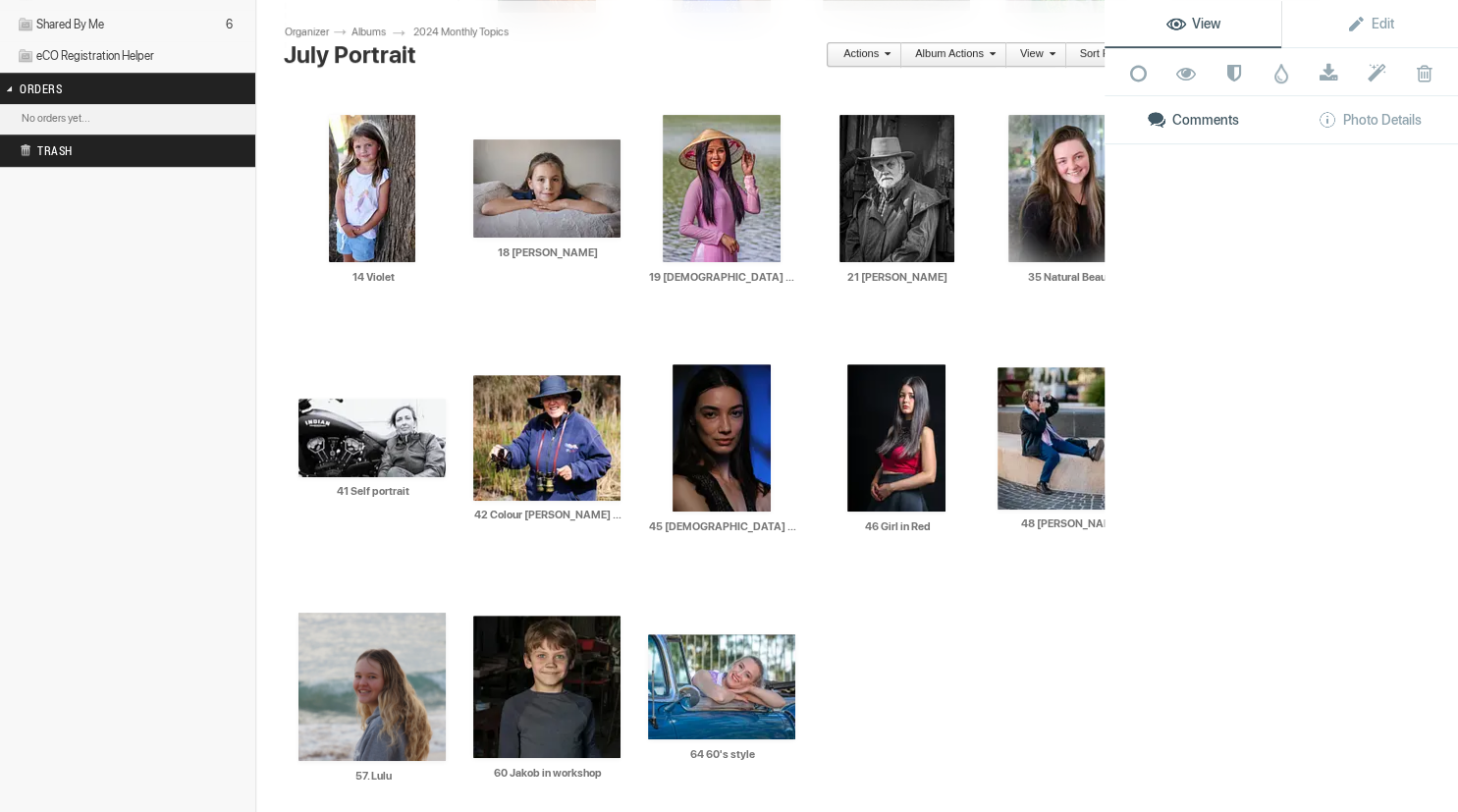 scroll, scrollTop: 620, scrollLeft: 0, axis: vertical 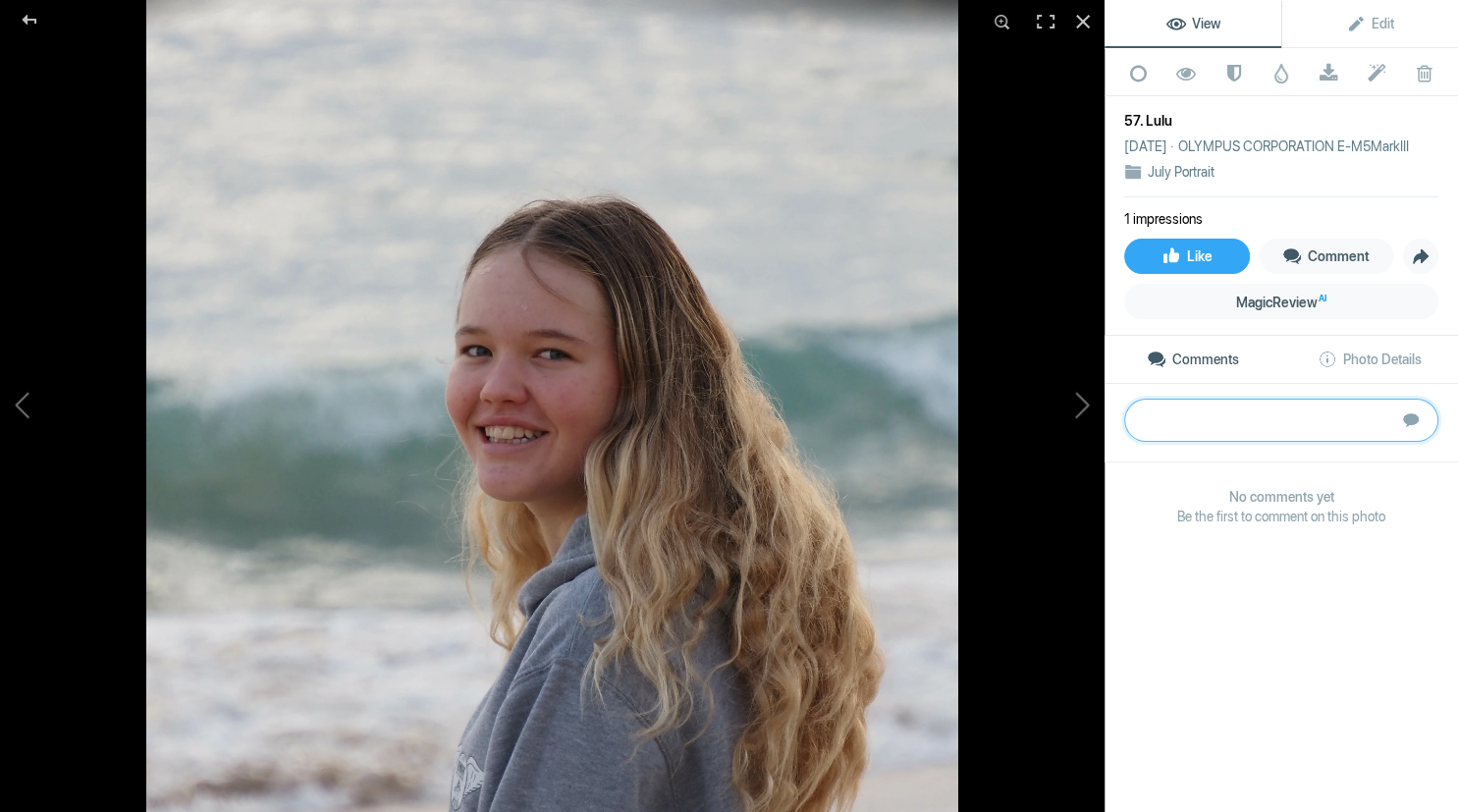 paste on "Beautifully captured shot of this young lady at the beach (Im guessing). Great eye contact, beautiful smile and gorgeous long hair all contribute to make this image delightful. Could do with a bit of dodging and burning to help shape the subject and provide a bit more depth. For example, adding a touch more light and contrast to the main subject and reducing and desaturating the background would make Lulu “Pop”.  	Bronze" 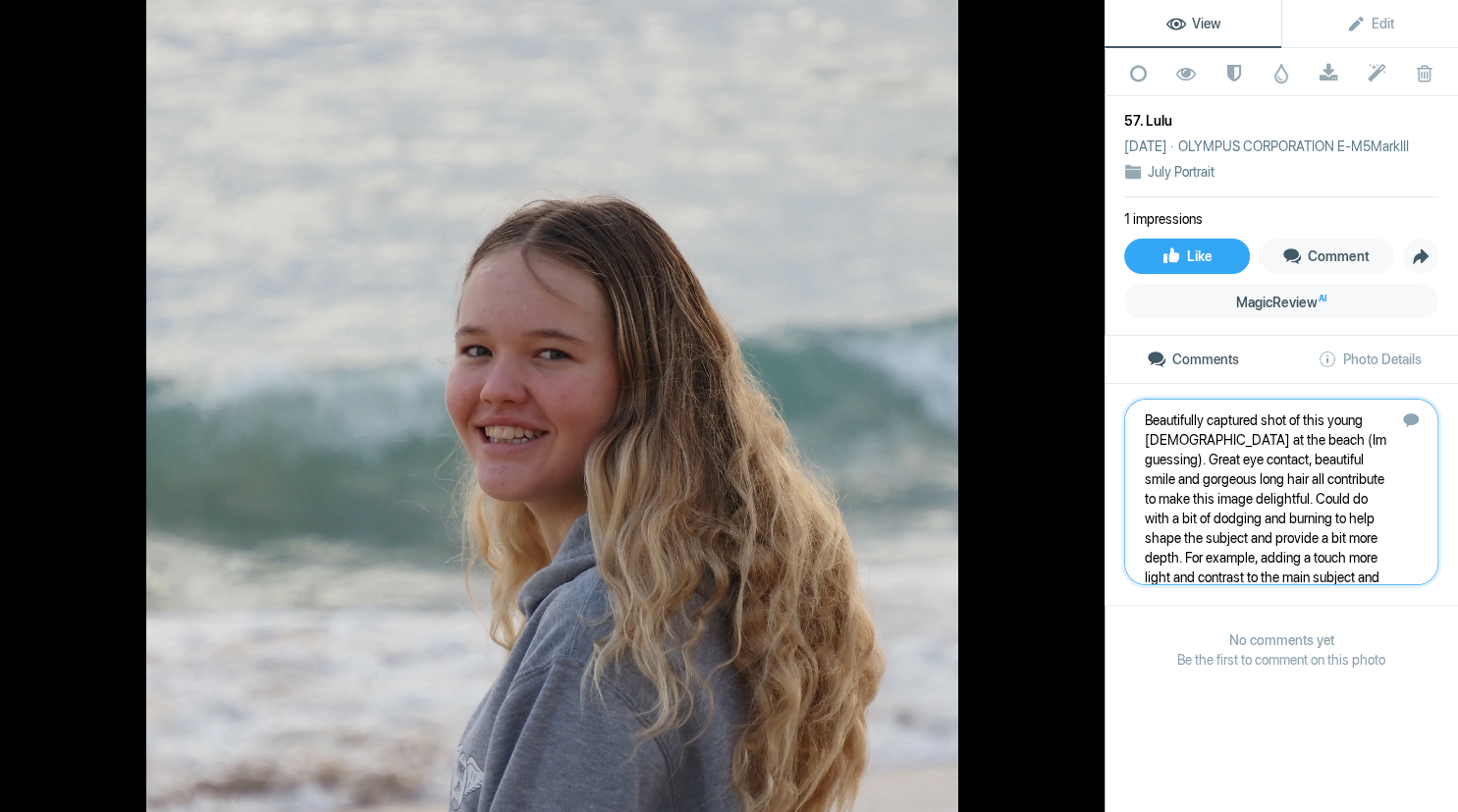scroll, scrollTop: 40, scrollLeft: 0, axis: vertical 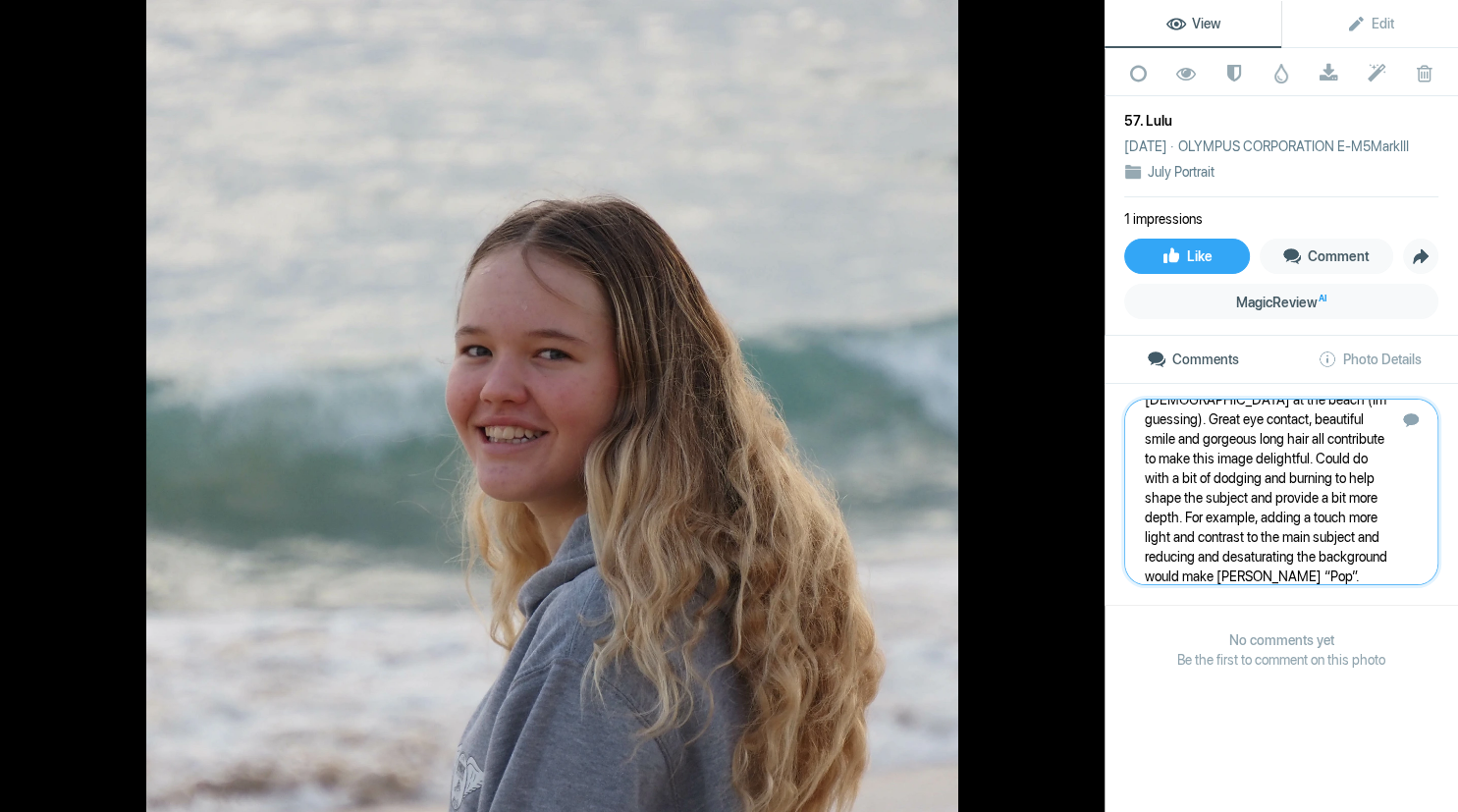 type 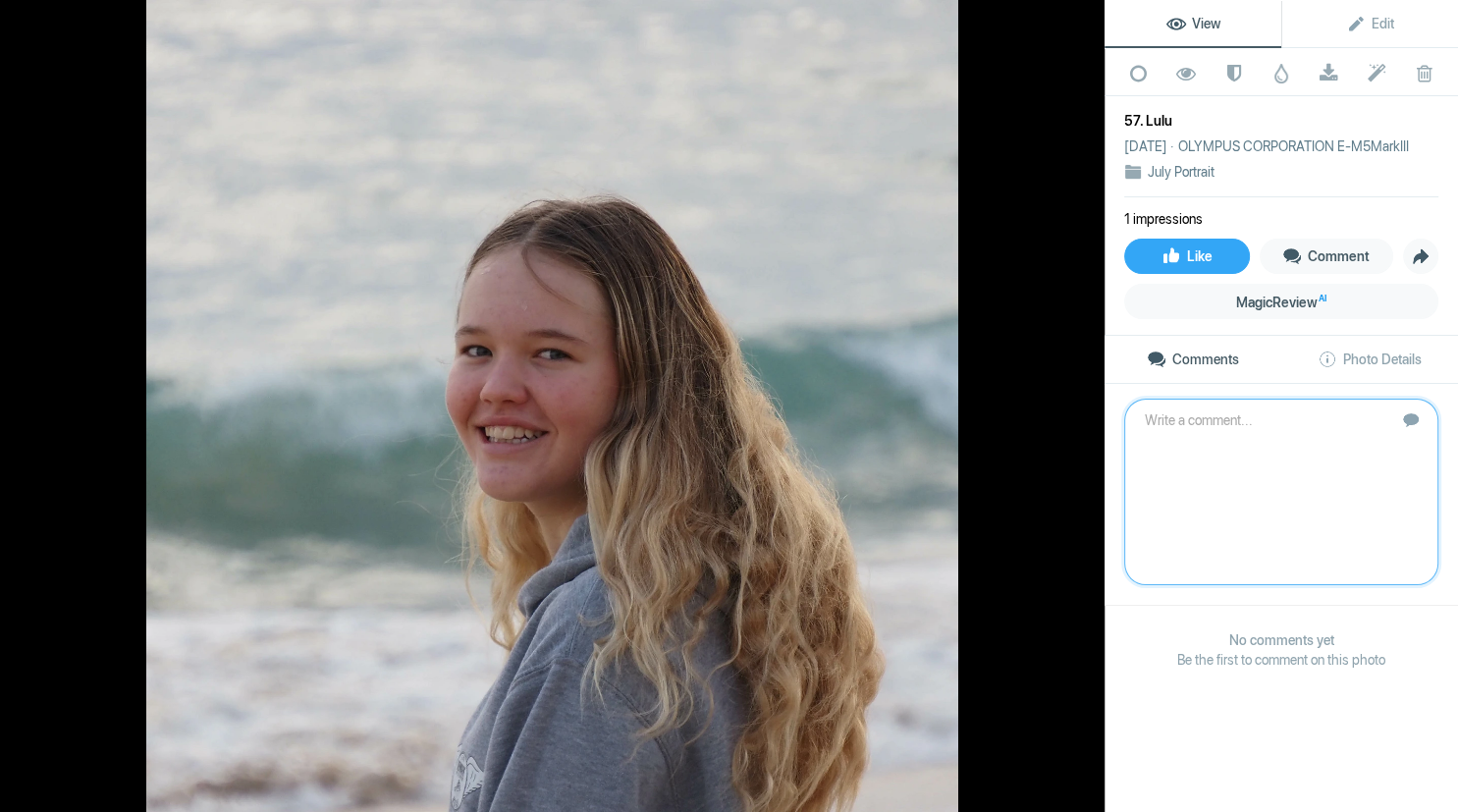 scroll, scrollTop: 0, scrollLeft: 0, axis: both 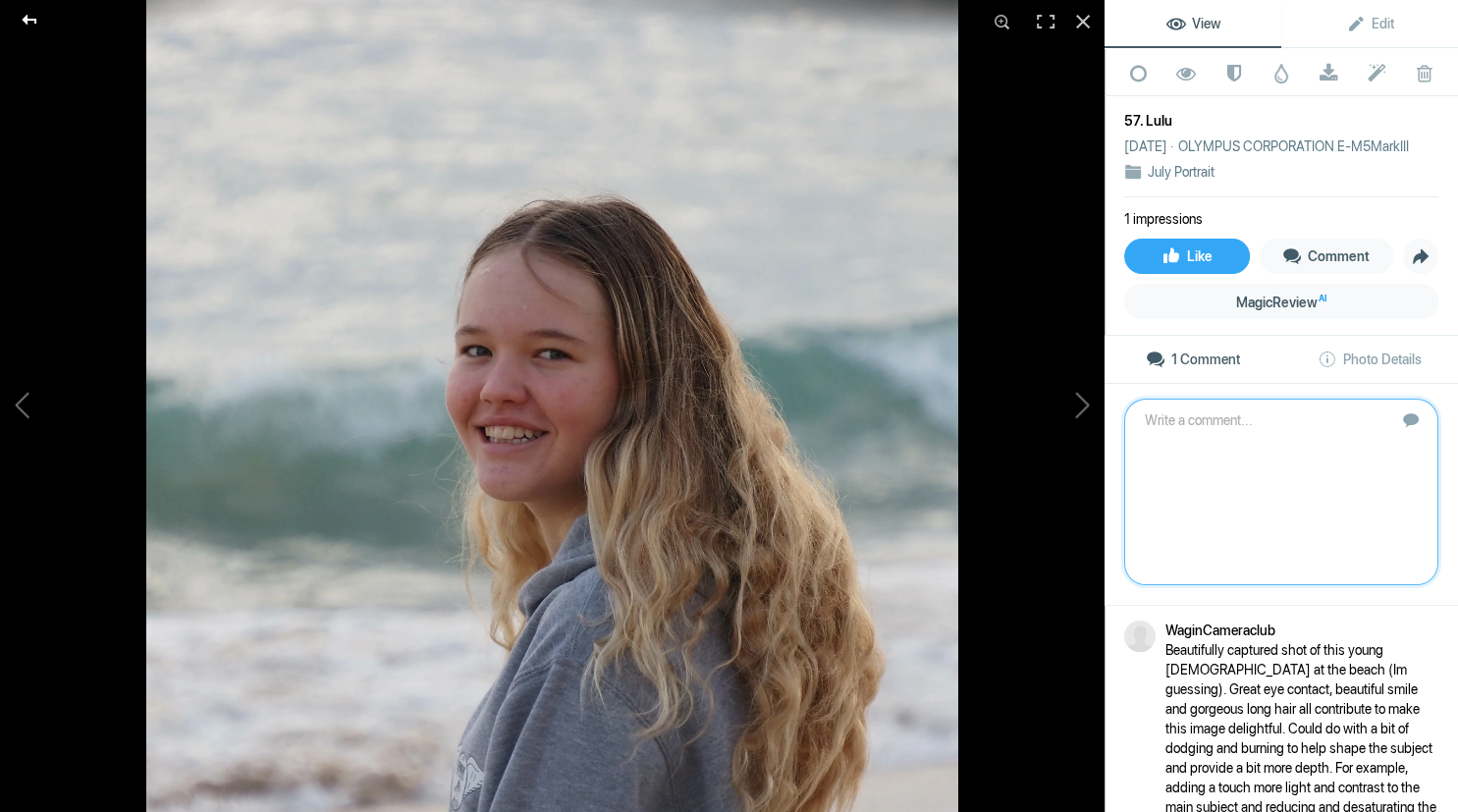 click 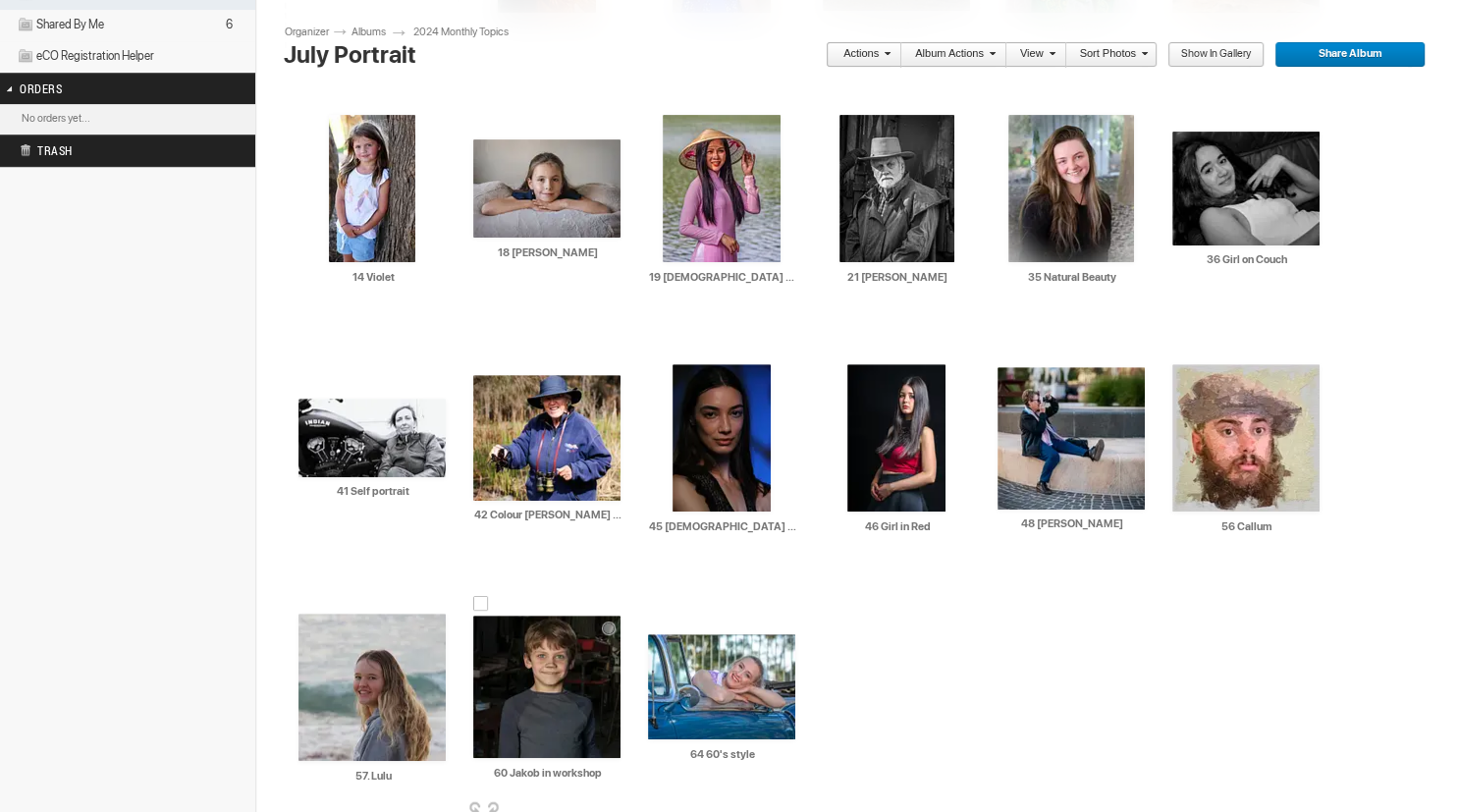 click at bounding box center [547, 686] 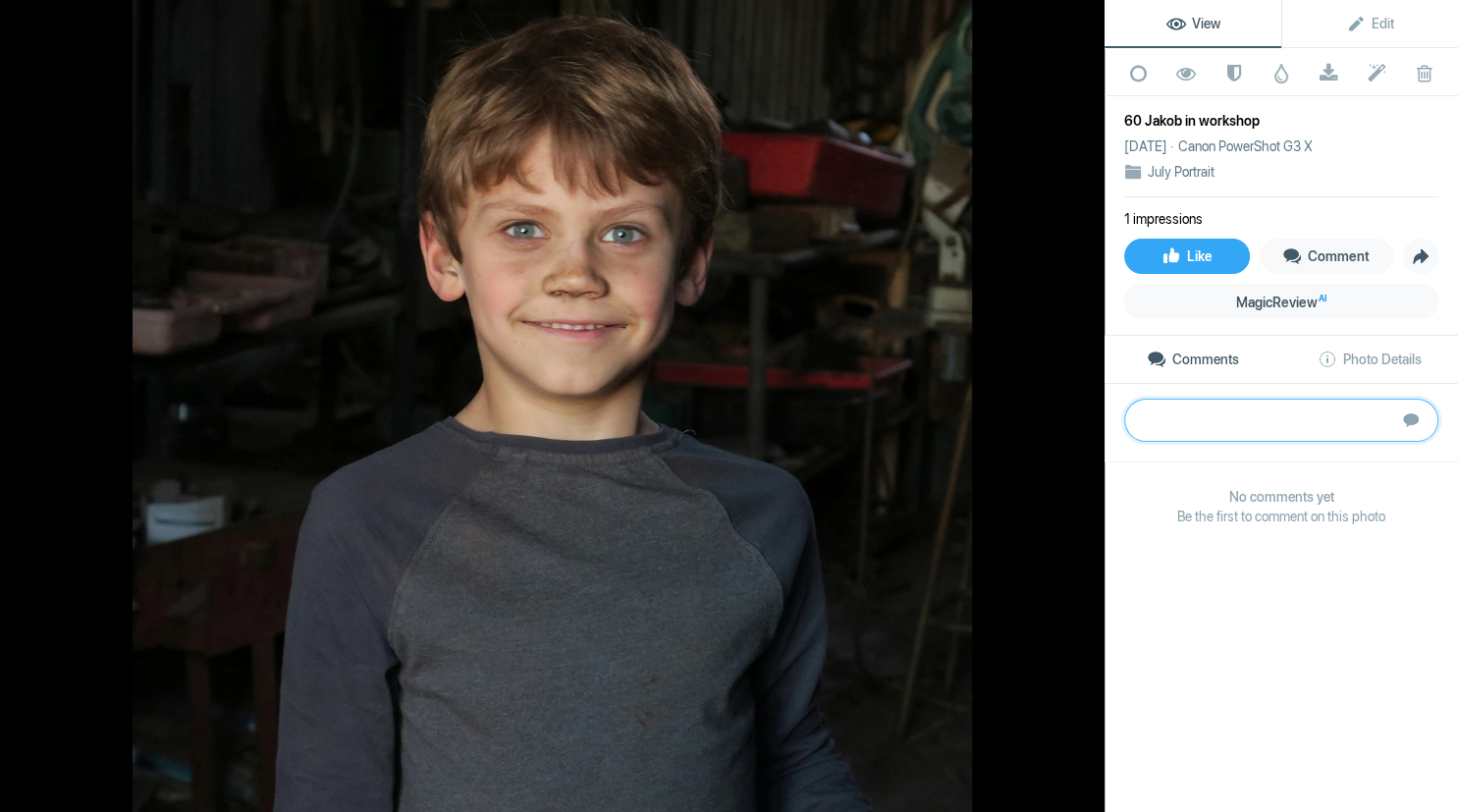 paste on "Jacob has got those endearing eyes and cheeky grin. Well-lit and composed in this muted background, (in the workshop), enabling us to focus completely on Jacob as the centre of interest. Unfortunately, it is a bit soft in focus, and secondly, we would really want Jacob to be doing something or holding something to help bring out the story." 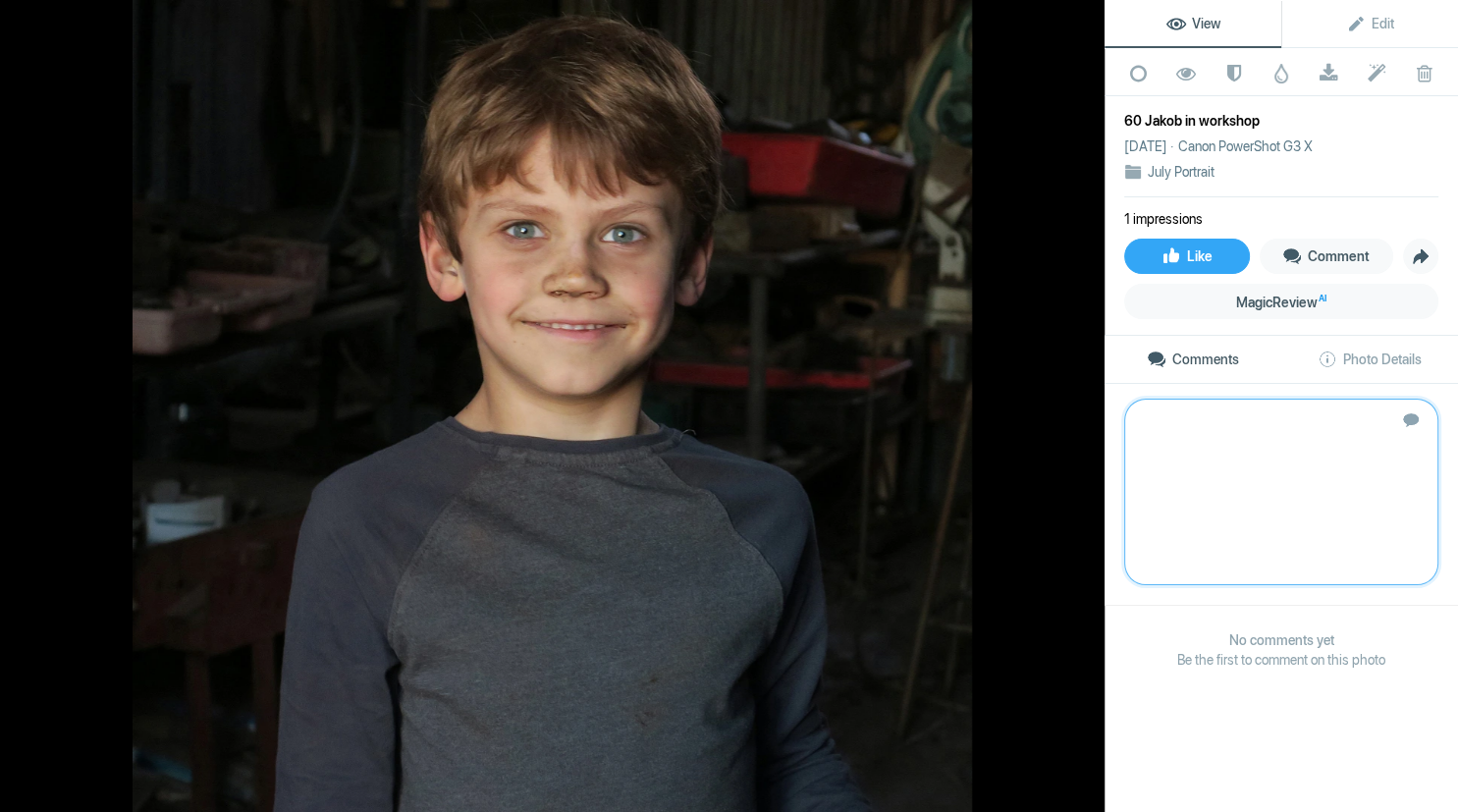 type on "Jacob has got those endearing eyes and cheeky grin. Well-lit and composed in this muted background, (in the workshop), enabling us to focus completely on Jacob as the centre of interest. Unfortunately, it is a bit soft in focus, and secondly, we would really want Jacob to be doing something or holding something to help bring out the story." 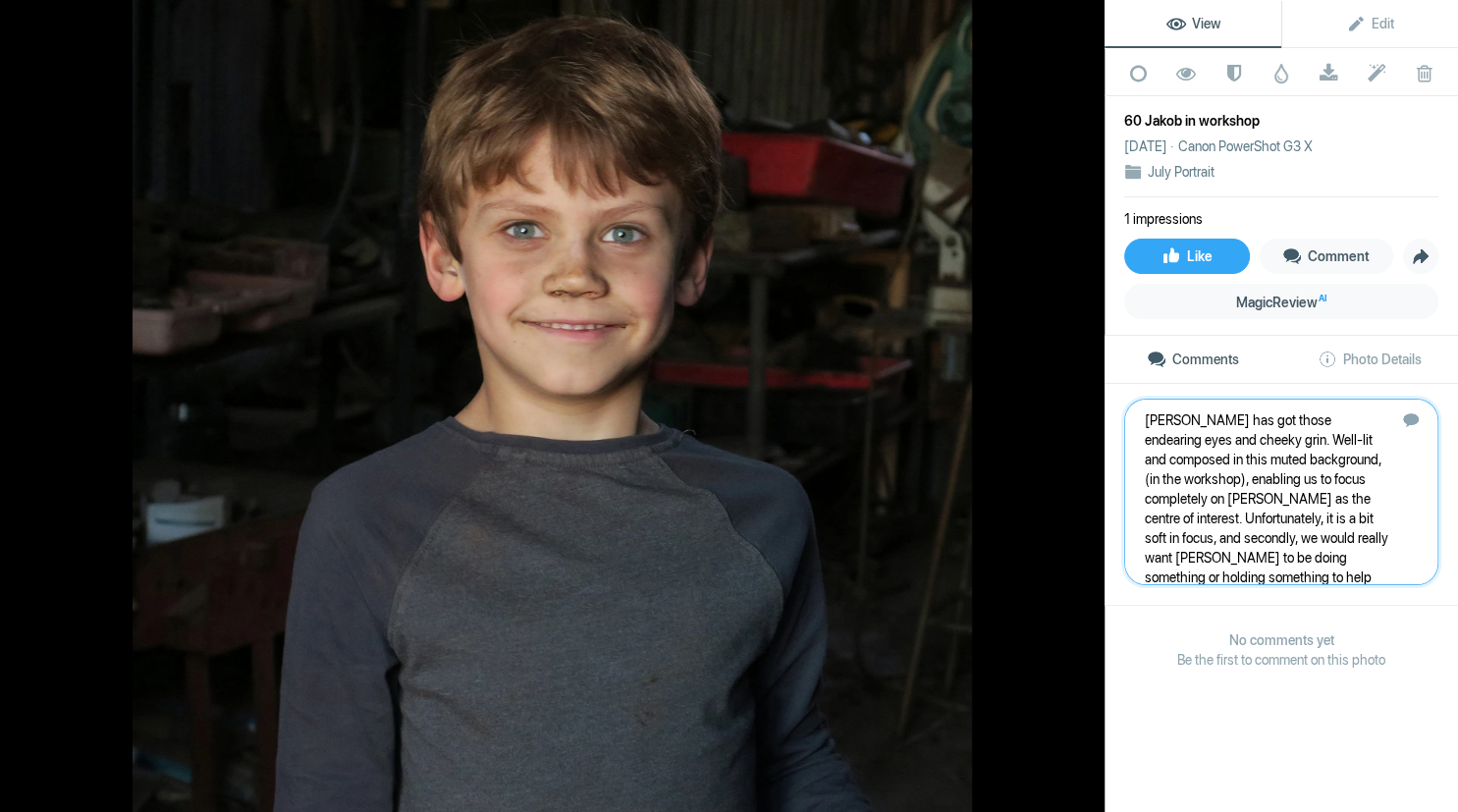 scroll, scrollTop: 1, scrollLeft: 0, axis: vertical 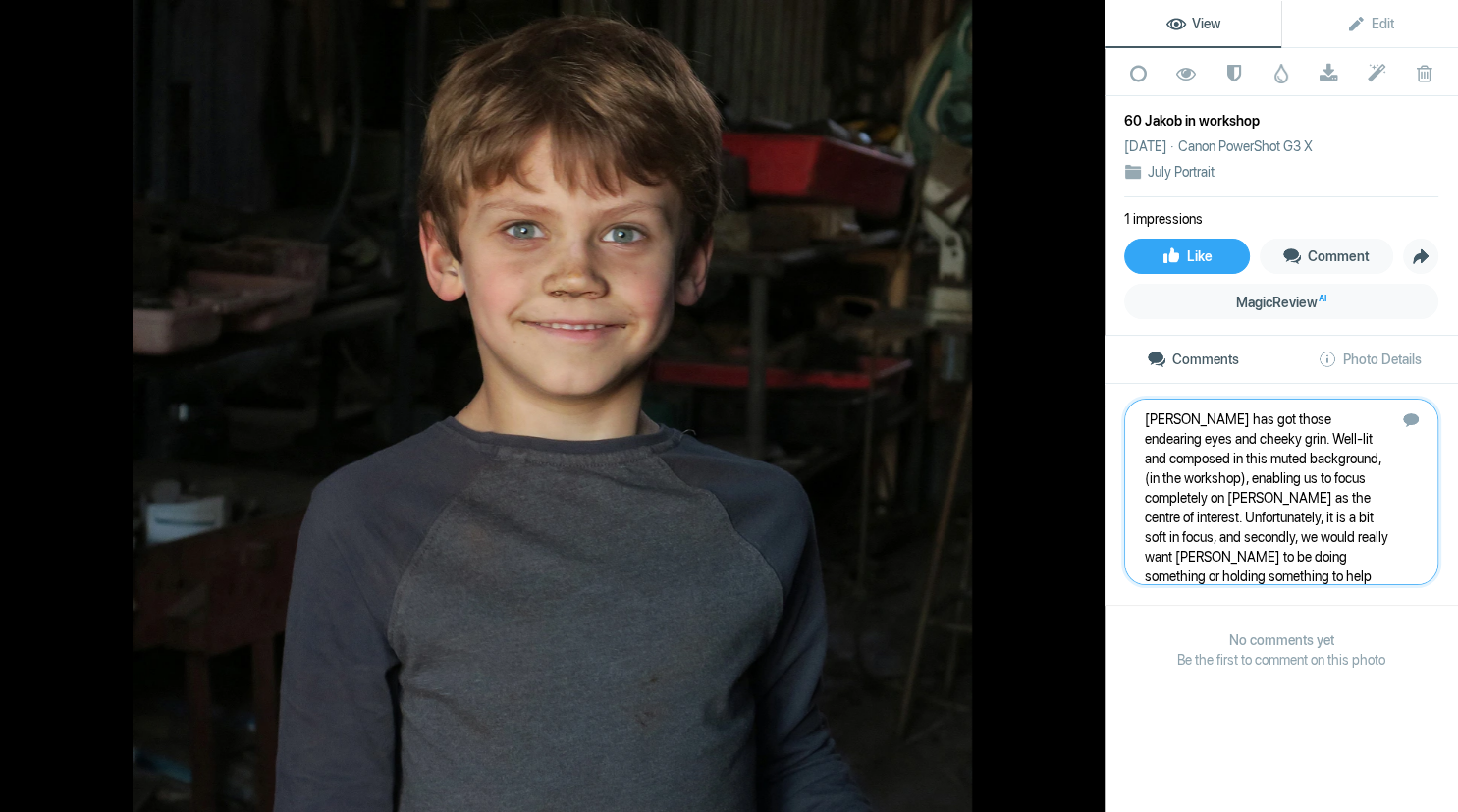 type 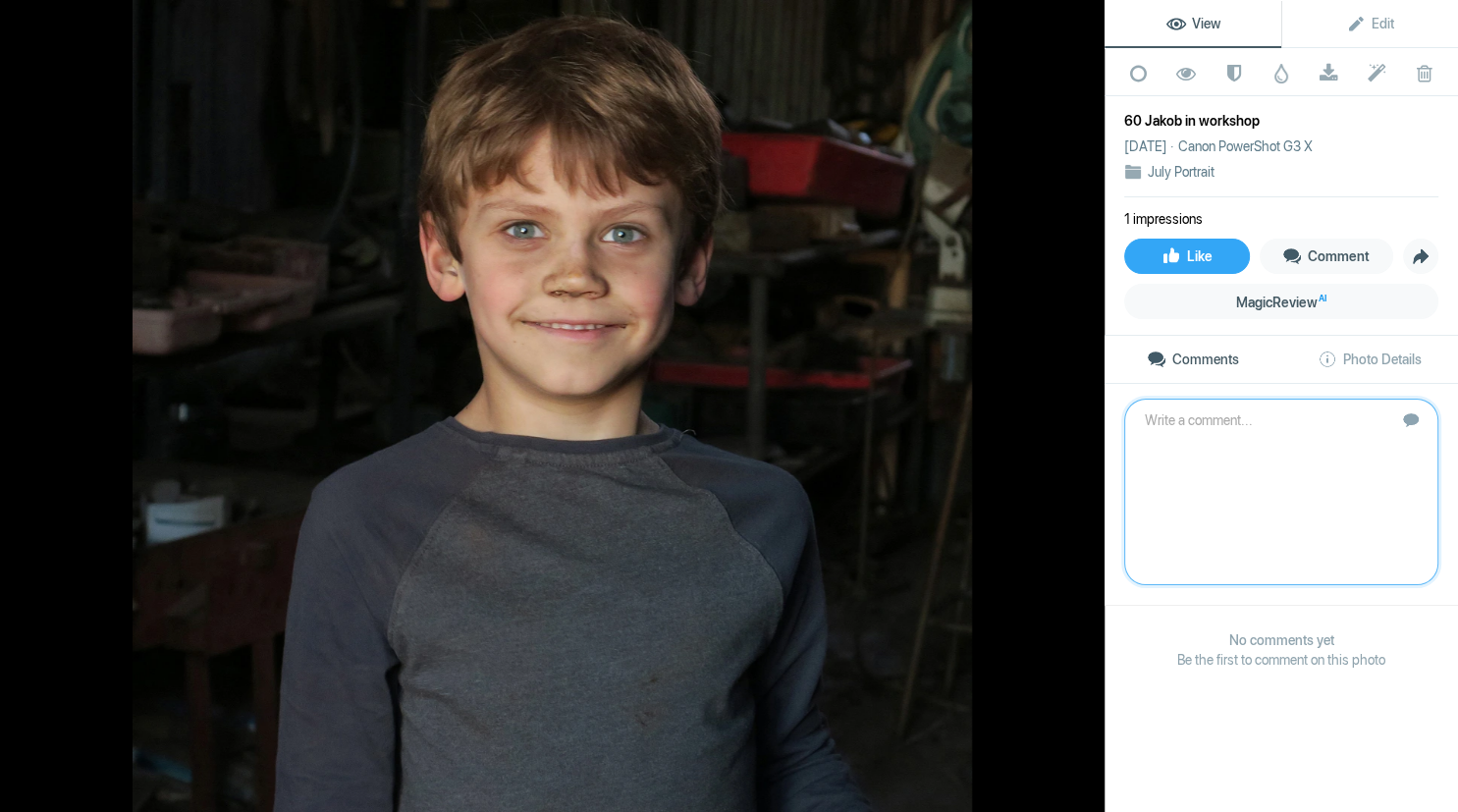 scroll, scrollTop: 0, scrollLeft: 0, axis: both 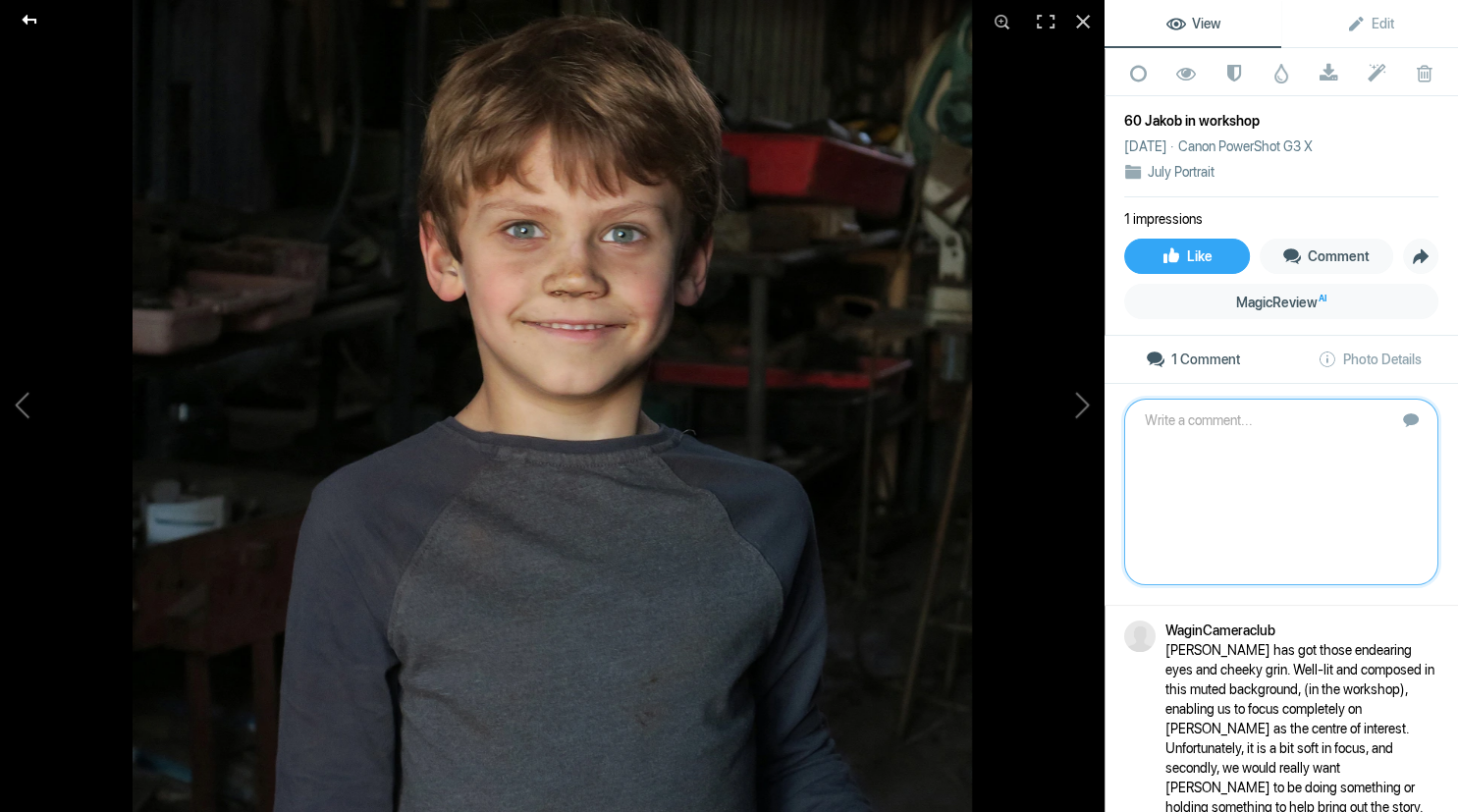 click 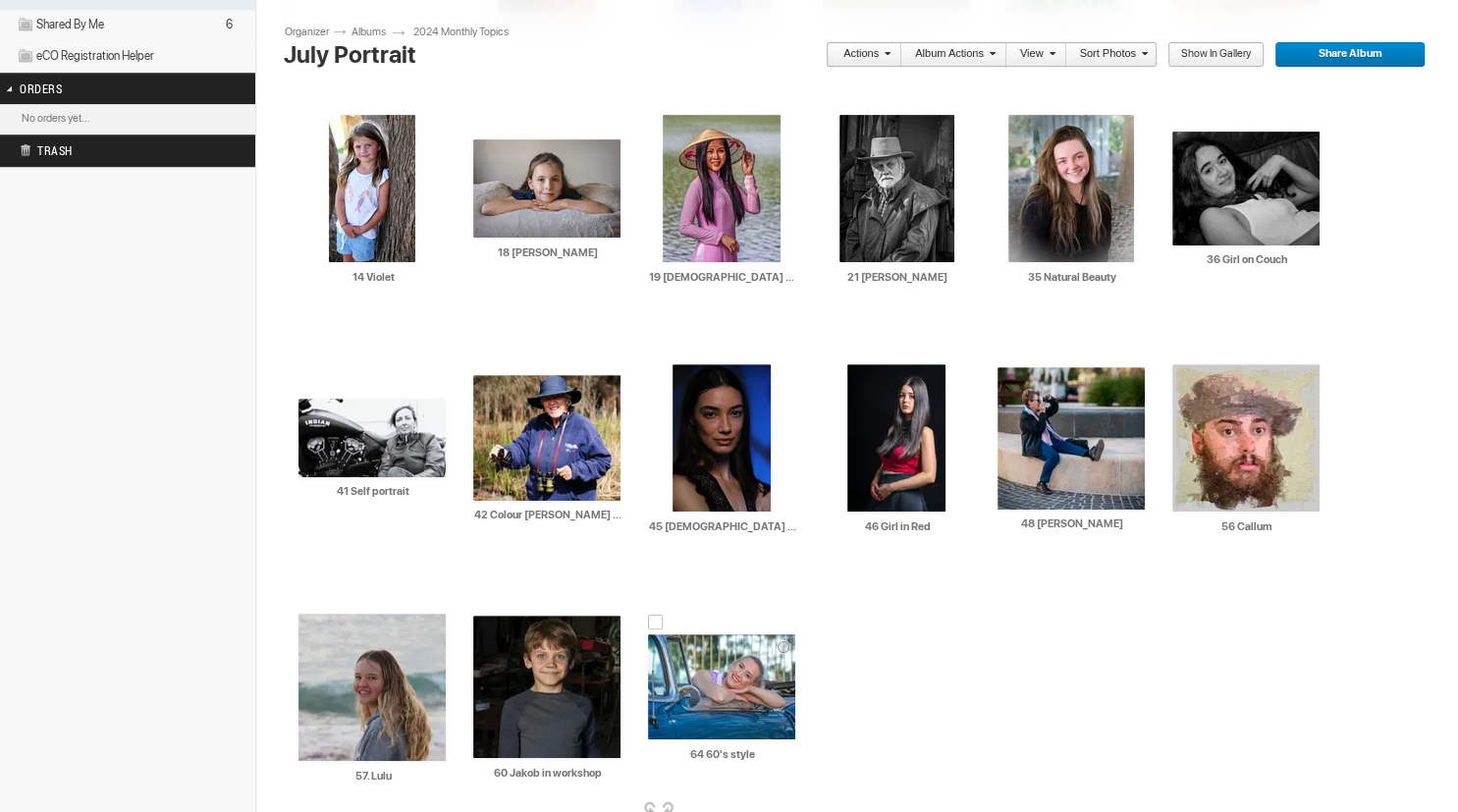 click at bounding box center (722, 686) 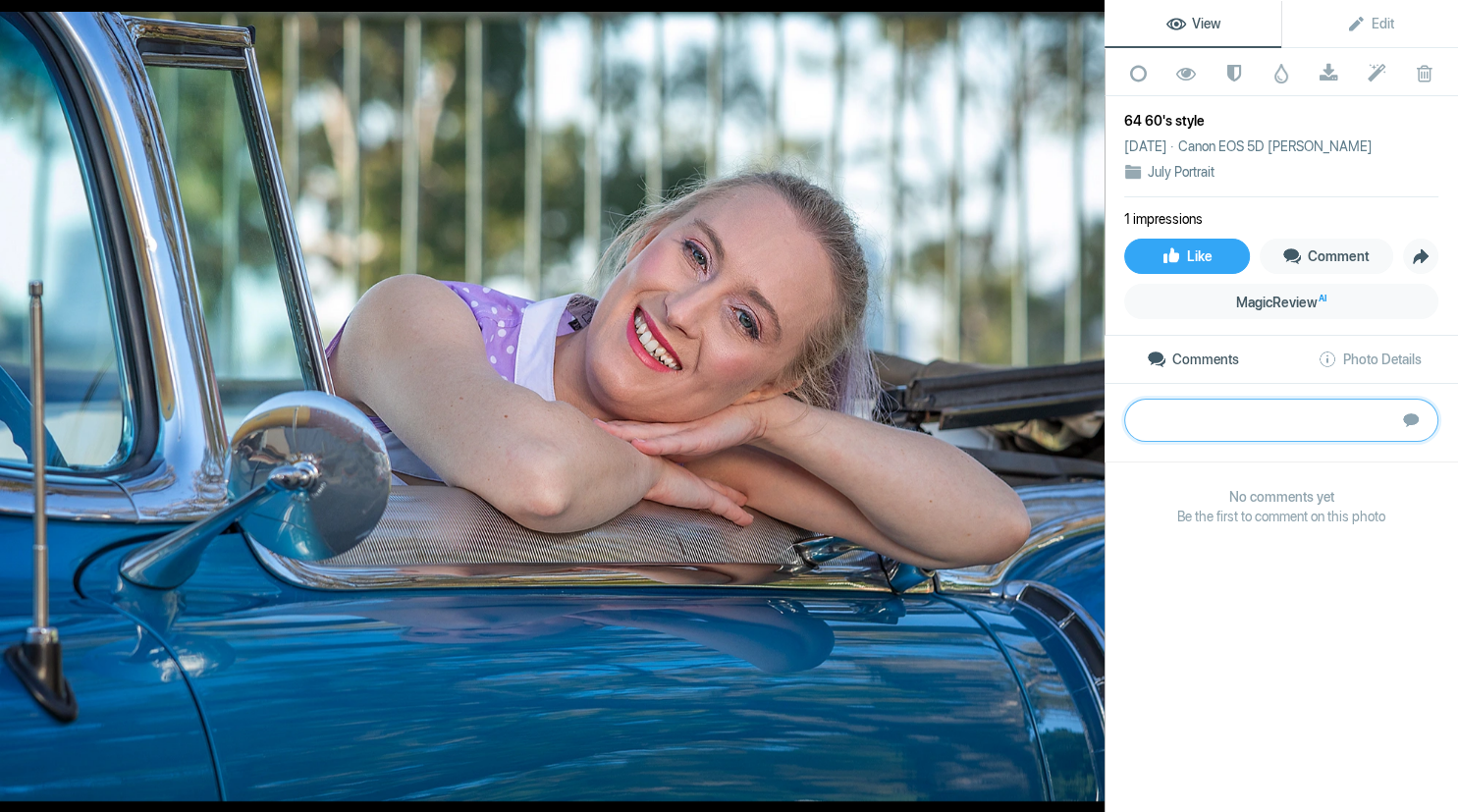 paste on "Great capture of this young lady in a very distinguished old vehicle. The pose suits the “era” and helps to hold our attention on the lady and less so on the vehicle. Nice bokehed soft background that compliments the colours of her dress and the vehicle. Pin-sharp on the model’s face and eyes (where it needs to be) and overall helped by framing the model within the vehicle windows and door etc.	Gold" 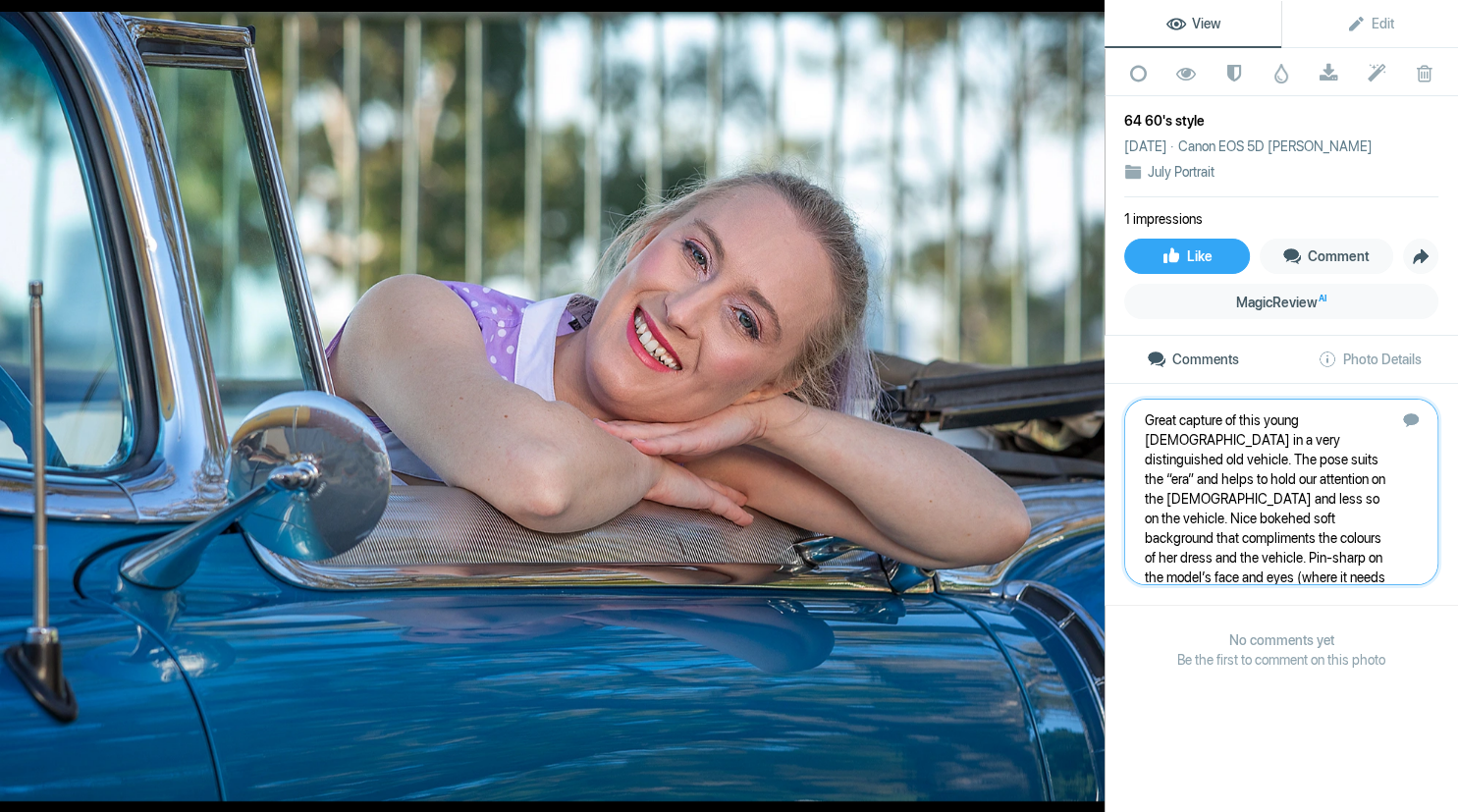 scroll, scrollTop: 21, scrollLeft: 0, axis: vertical 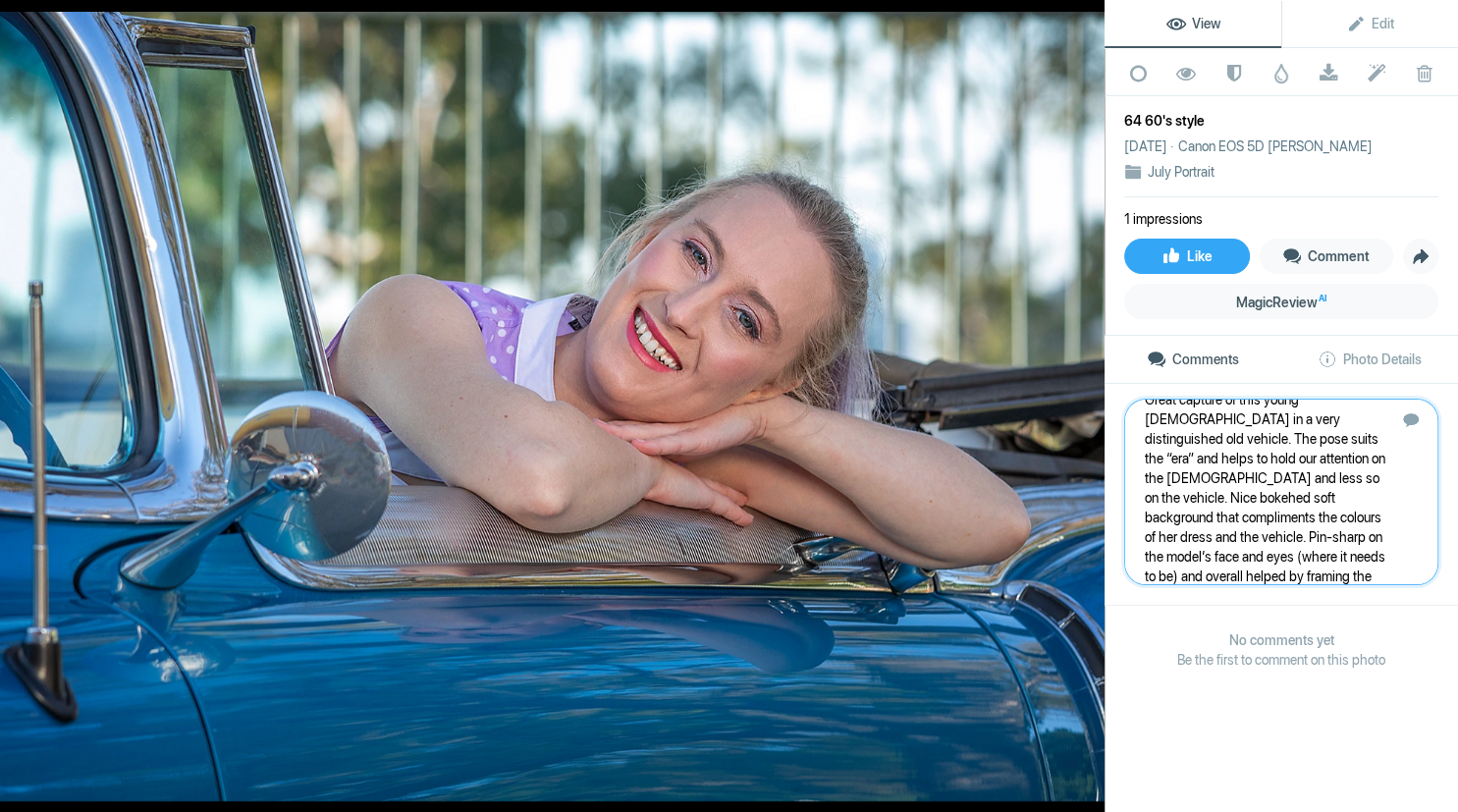 type 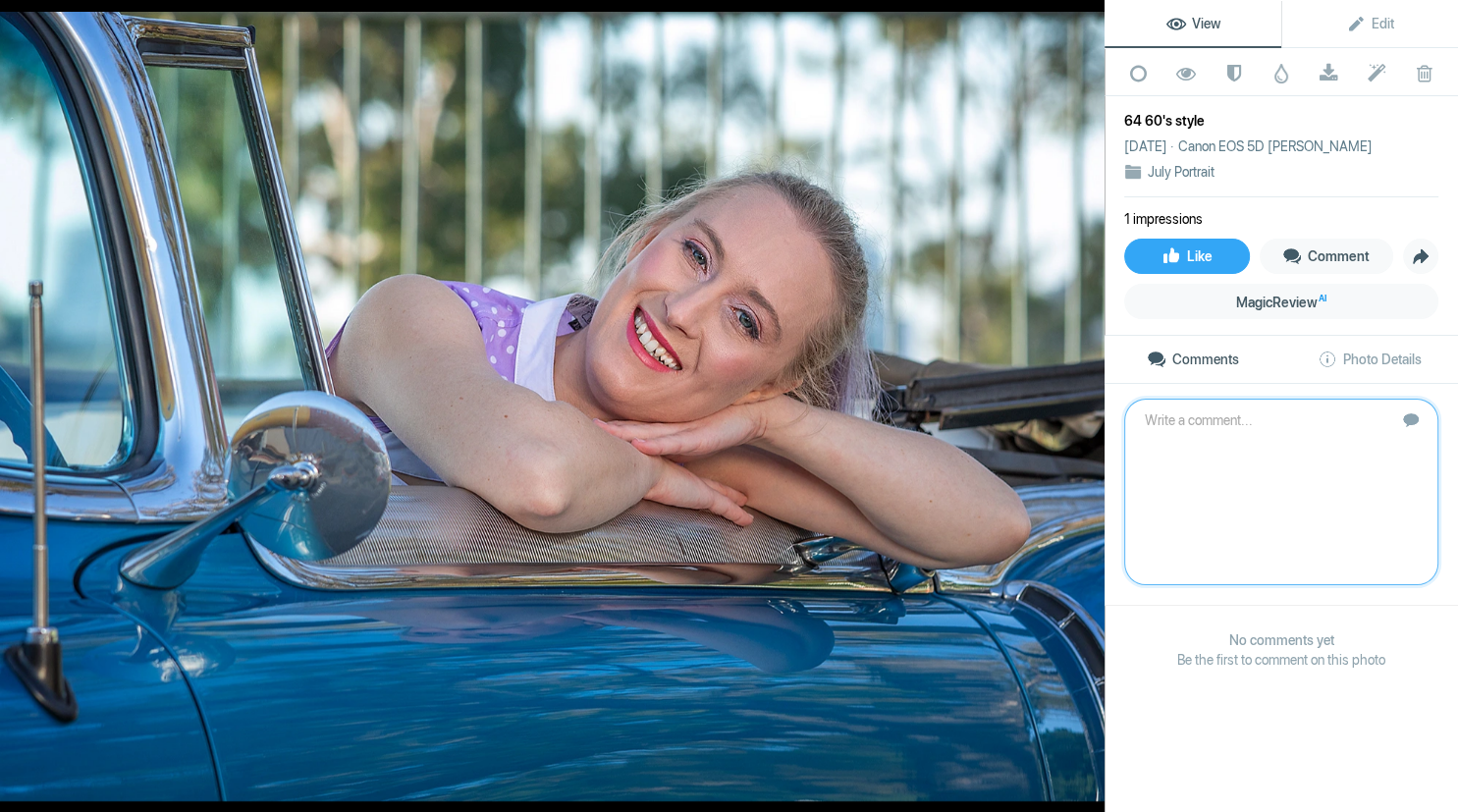 scroll, scrollTop: 0, scrollLeft: 0, axis: both 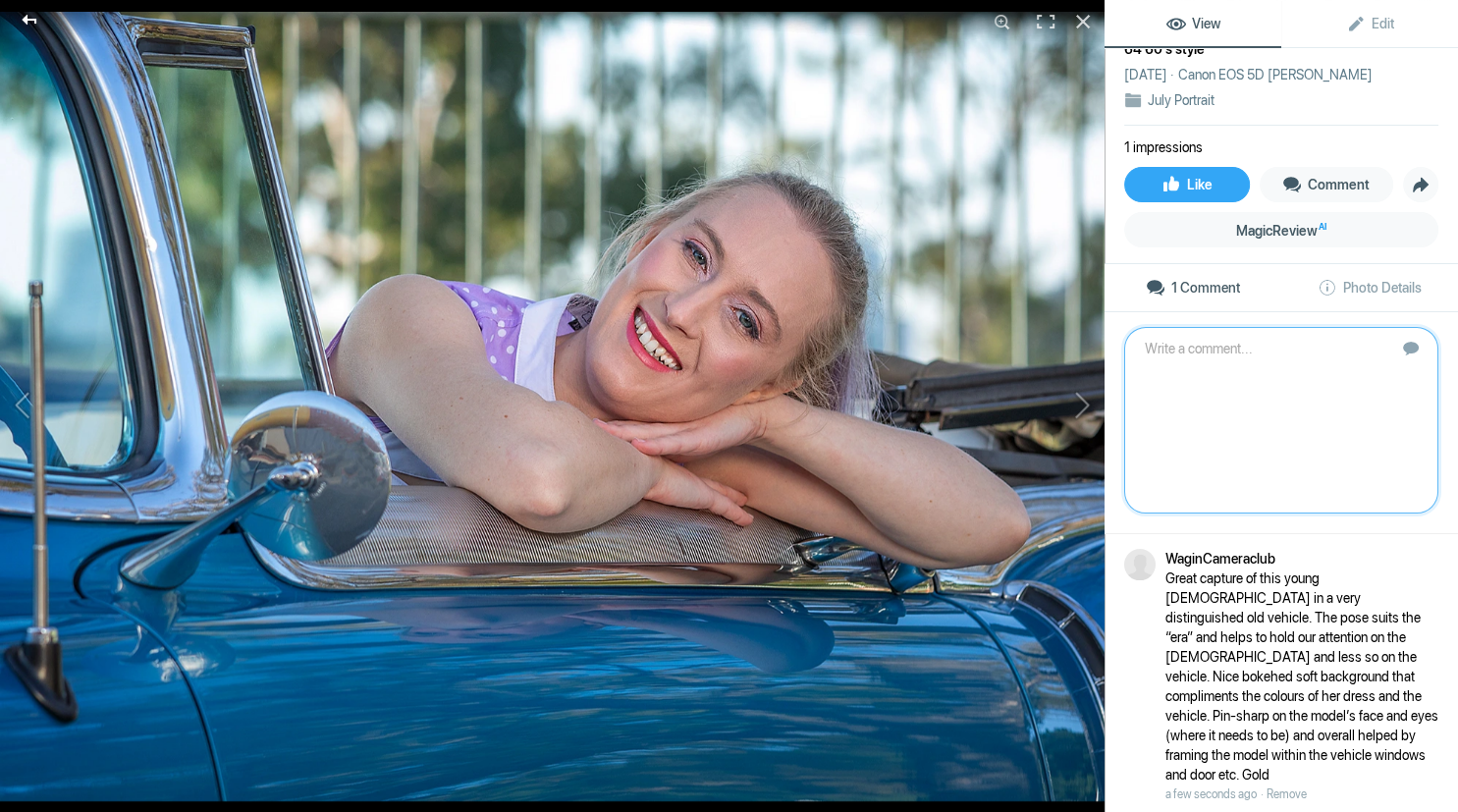 click 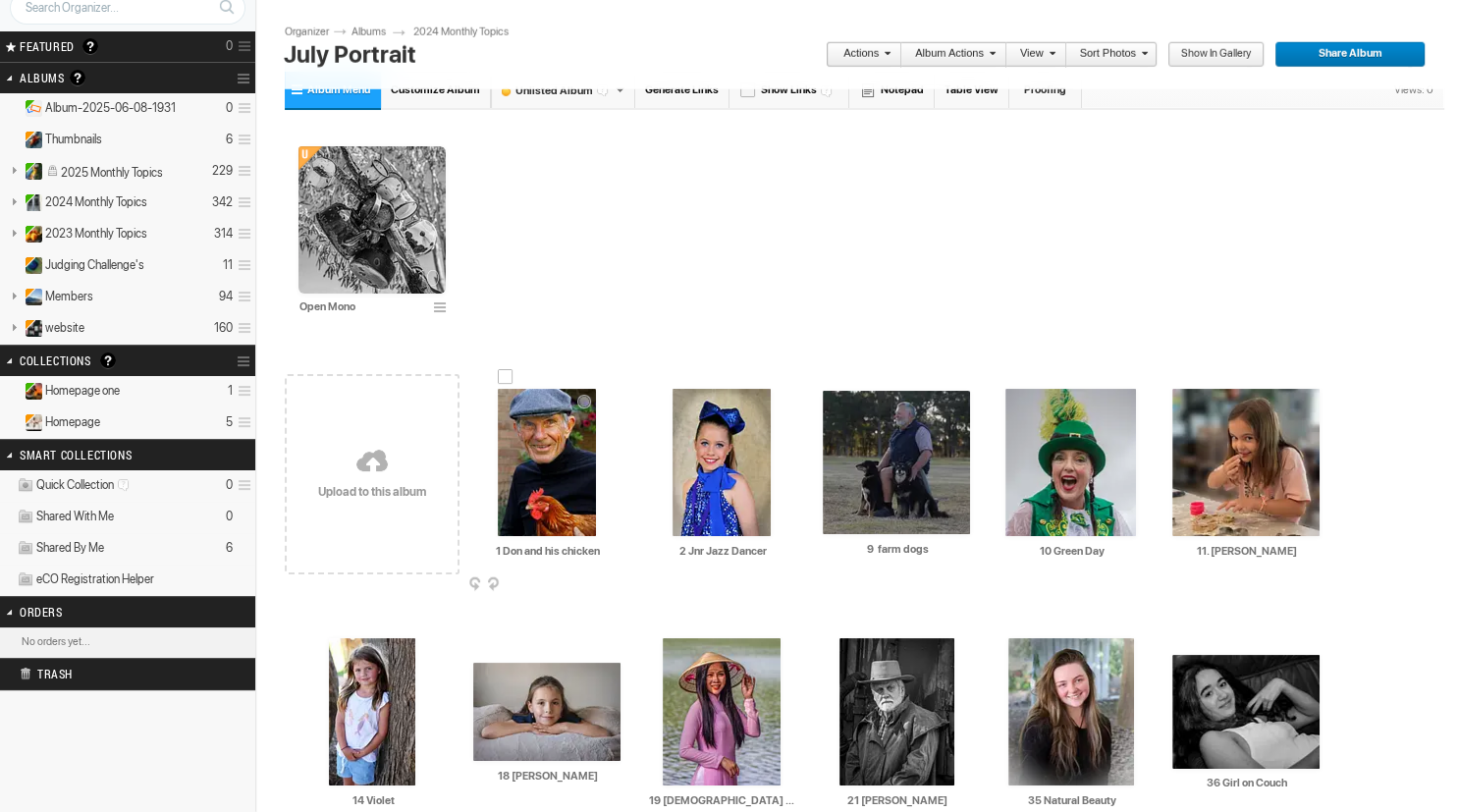 scroll, scrollTop: 95, scrollLeft: 0, axis: vertical 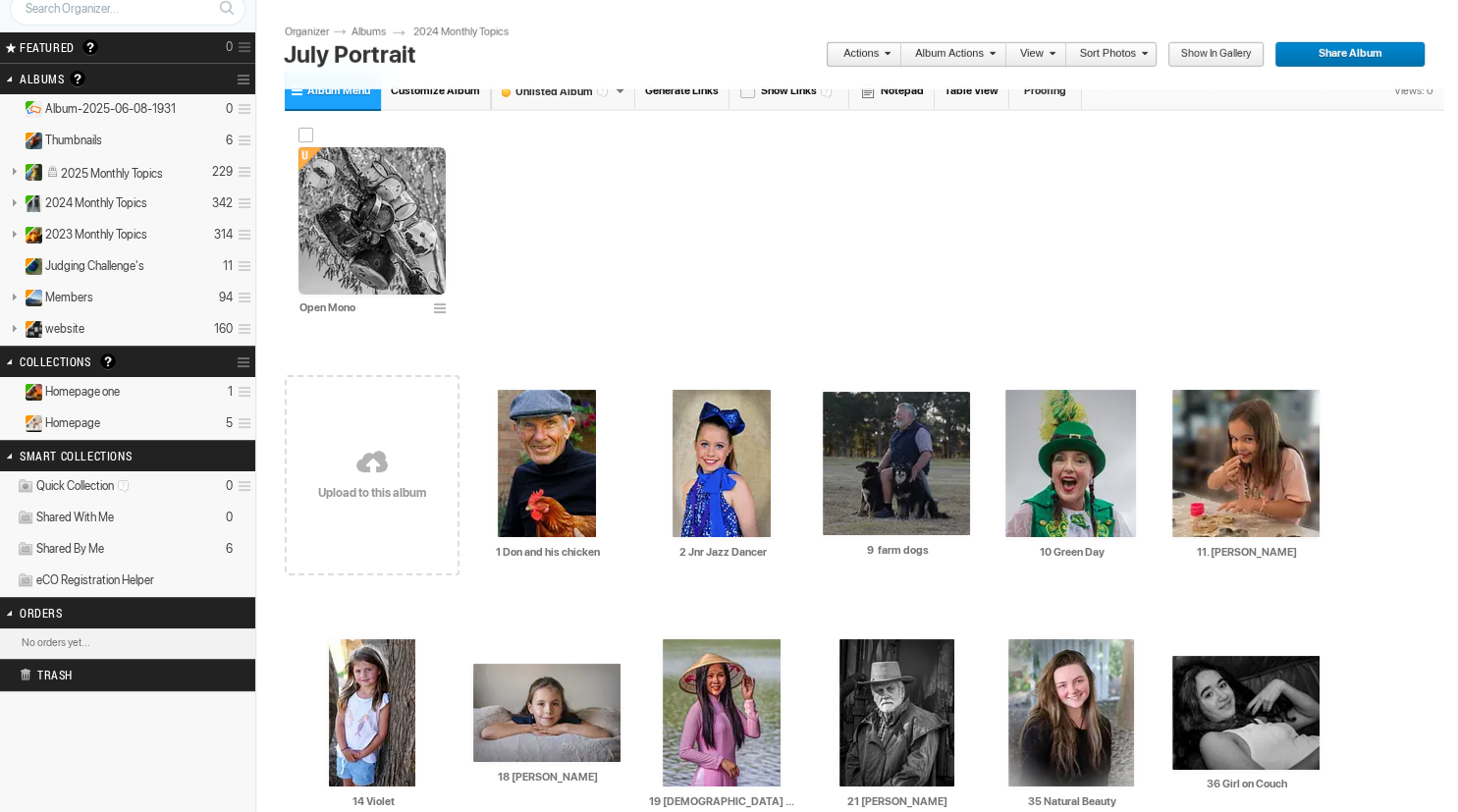 click at bounding box center [372, 221] 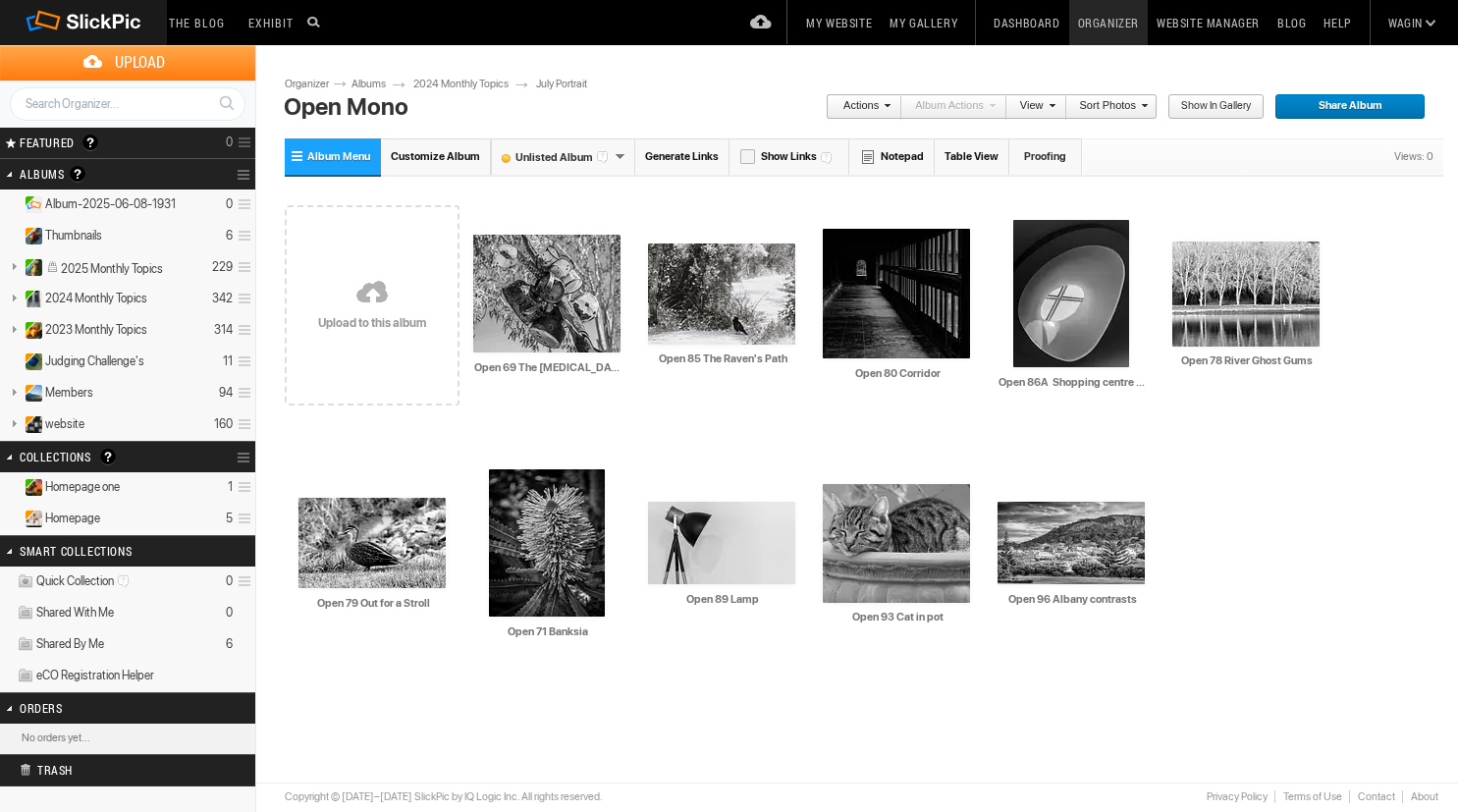 scroll, scrollTop: 0, scrollLeft: 0, axis: both 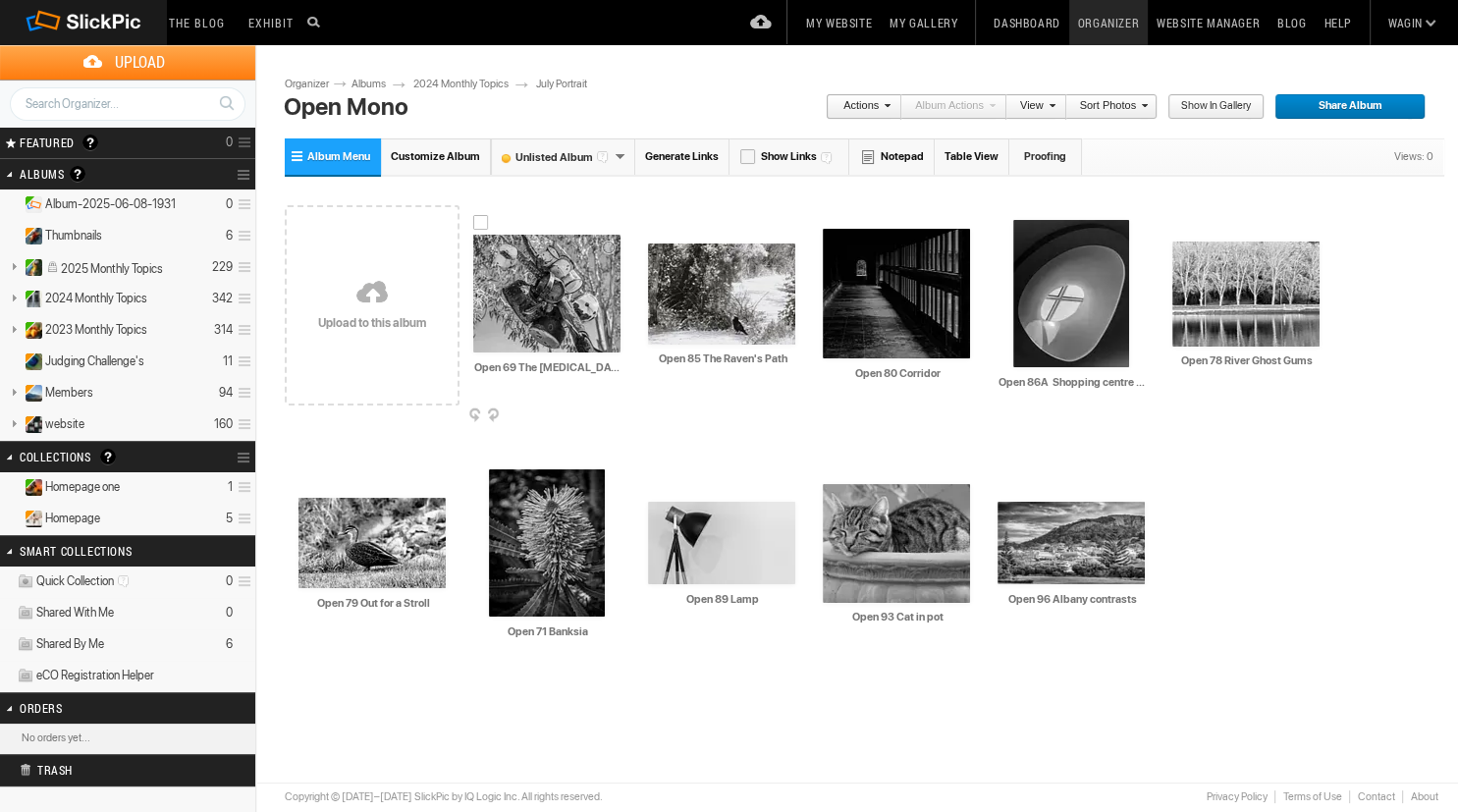 click at bounding box center (547, 294) 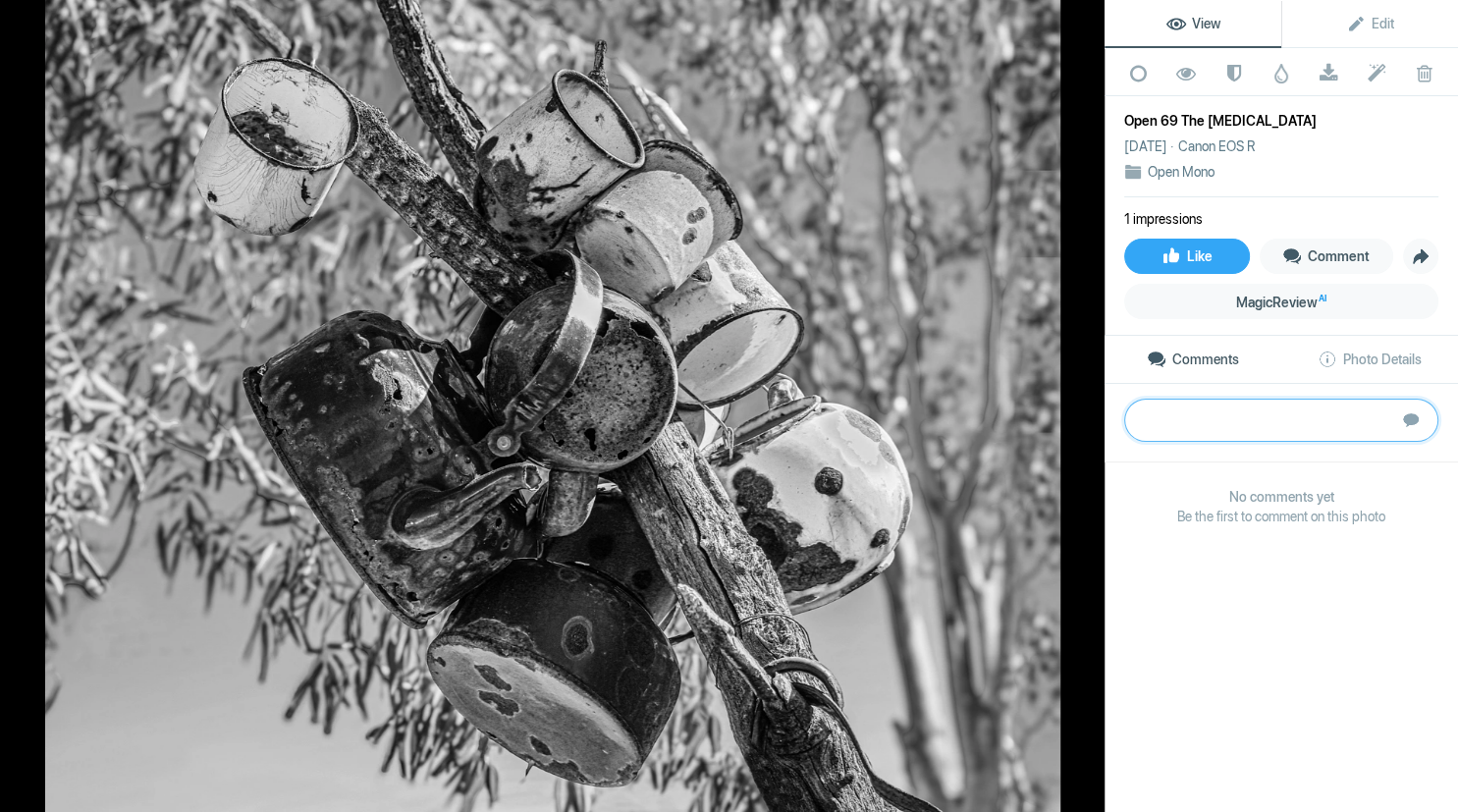 paste on "Nicely seen Tea-tree, providing us with relics of time past in cups and teapots on a tree branch. B&W treatment would usually work best for this style of image, but in this case the tea tree is competing with the background for separation because of the many contrasty distractions in the background. Secondly there are some strange artifacts in the background that may have been due to over processing elements of the image" 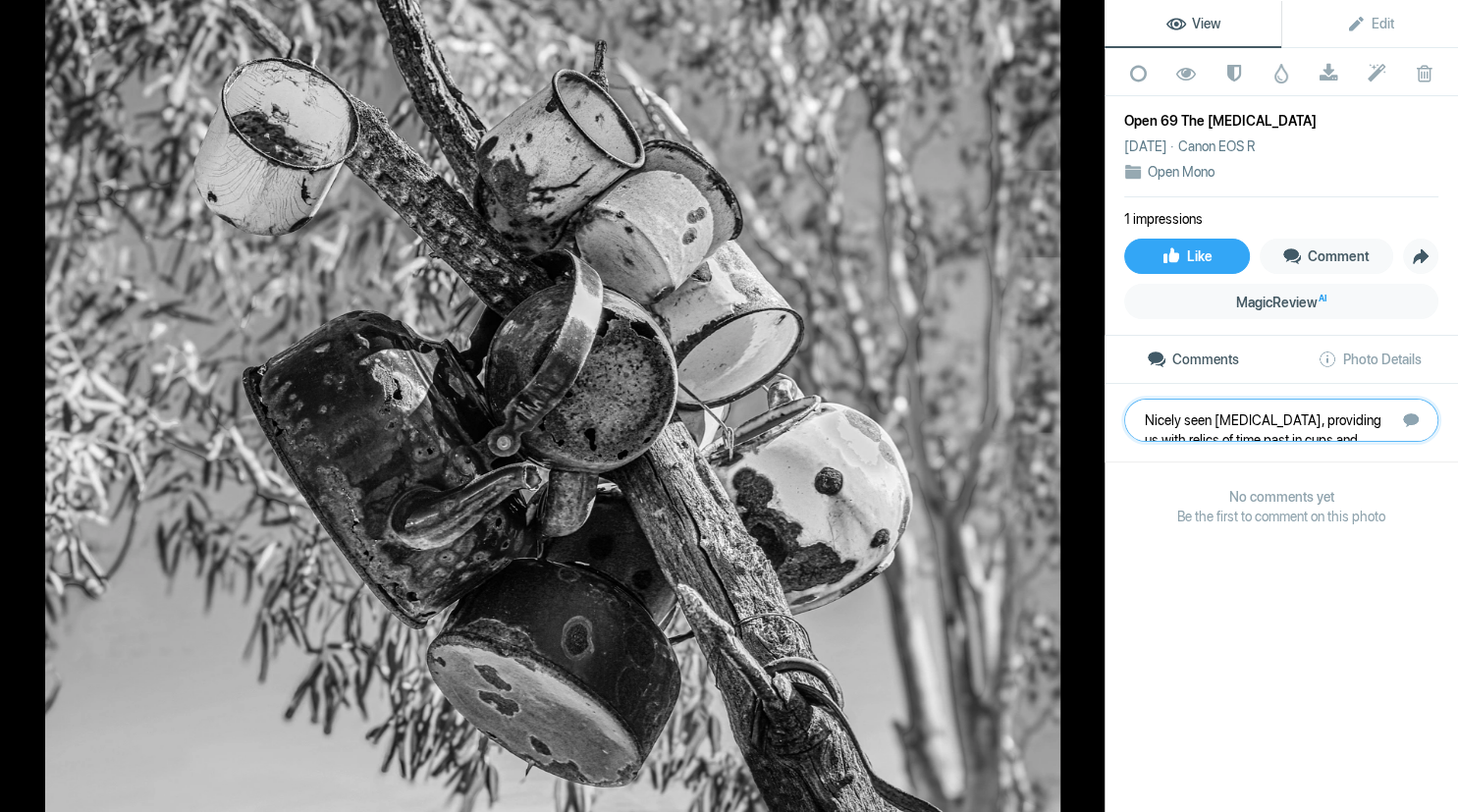 scroll, scrollTop: 40, scrollLeft: 0, axis: vertical 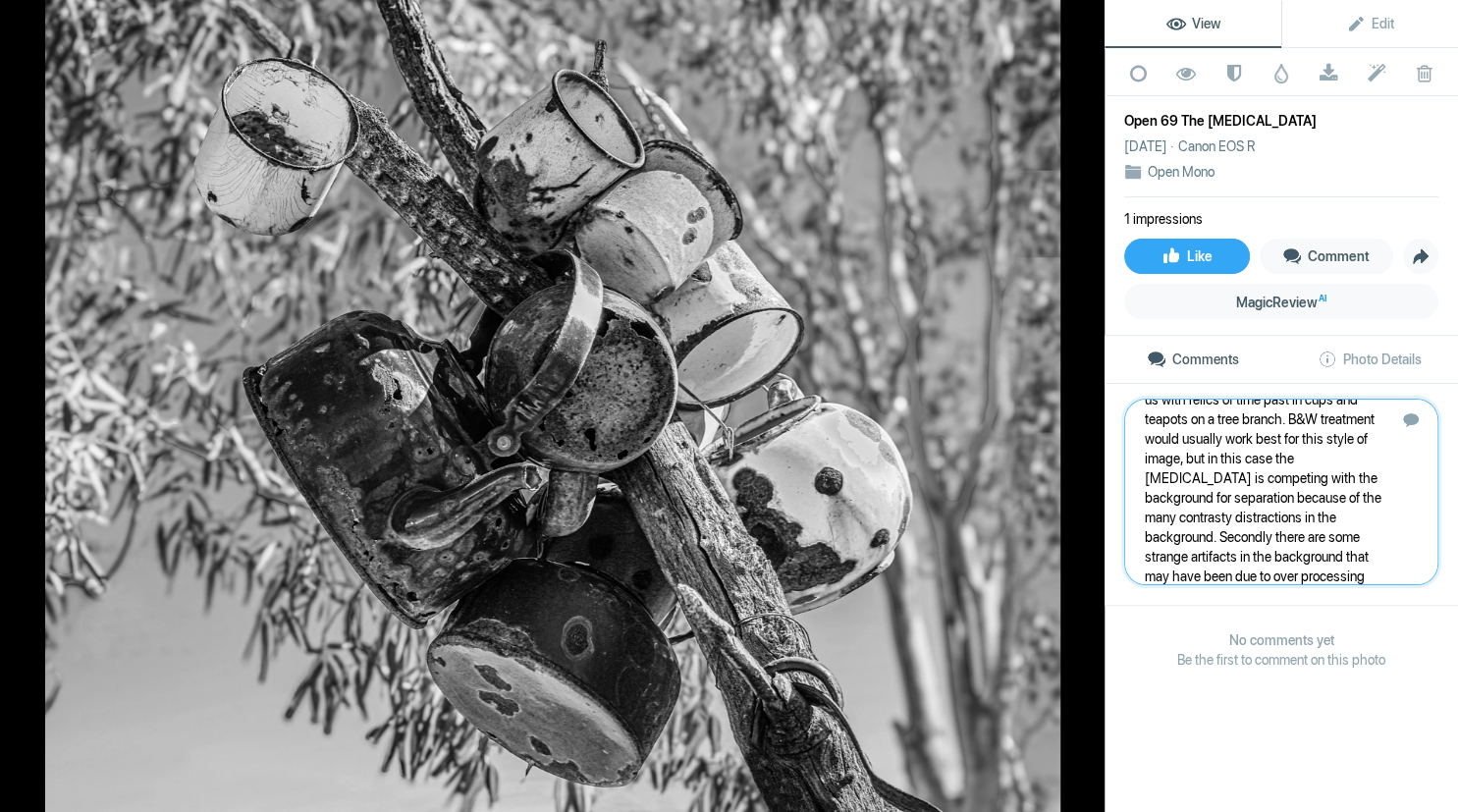 type 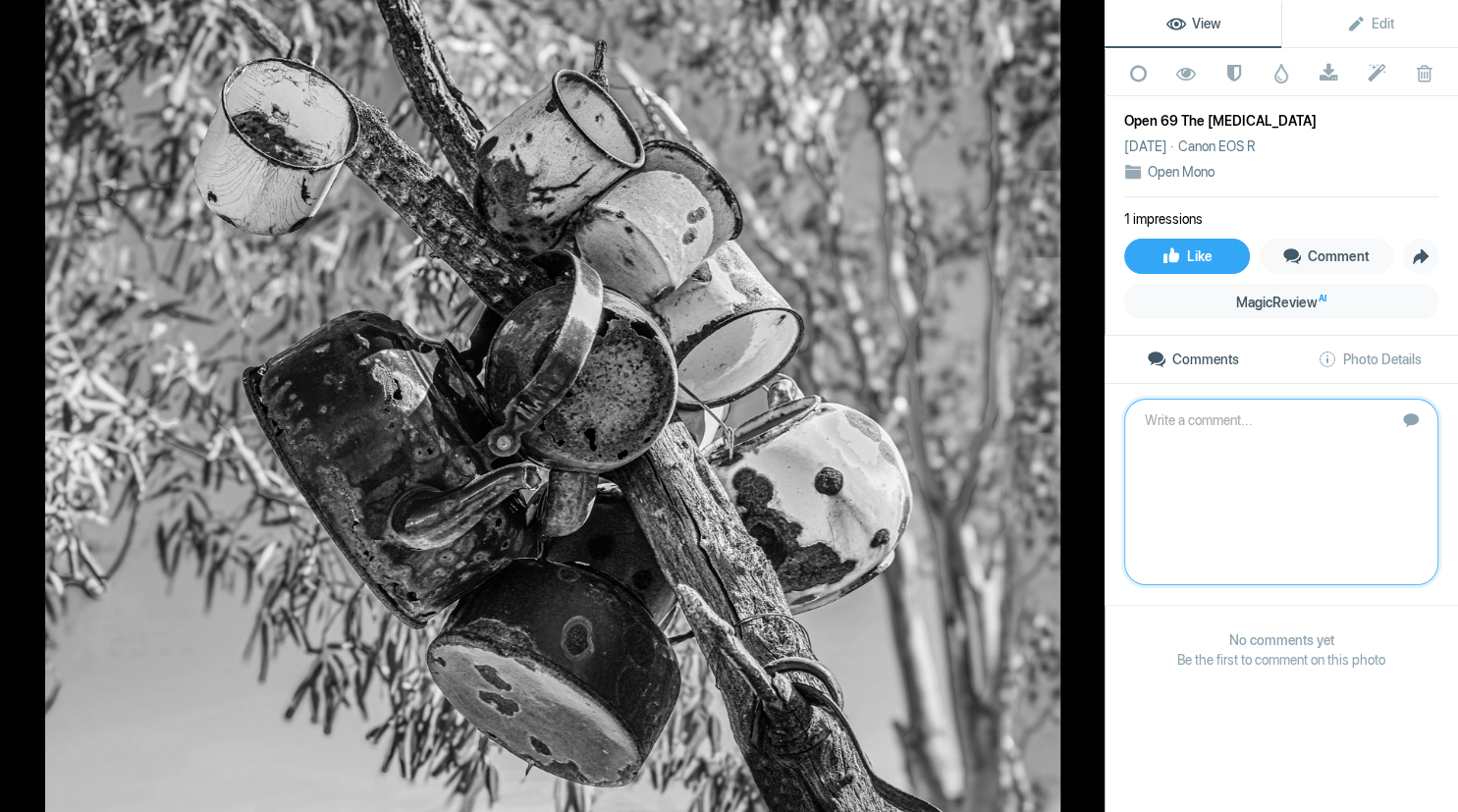 scroll, scrollTop: 0, scrollLeft: 0, axis: both 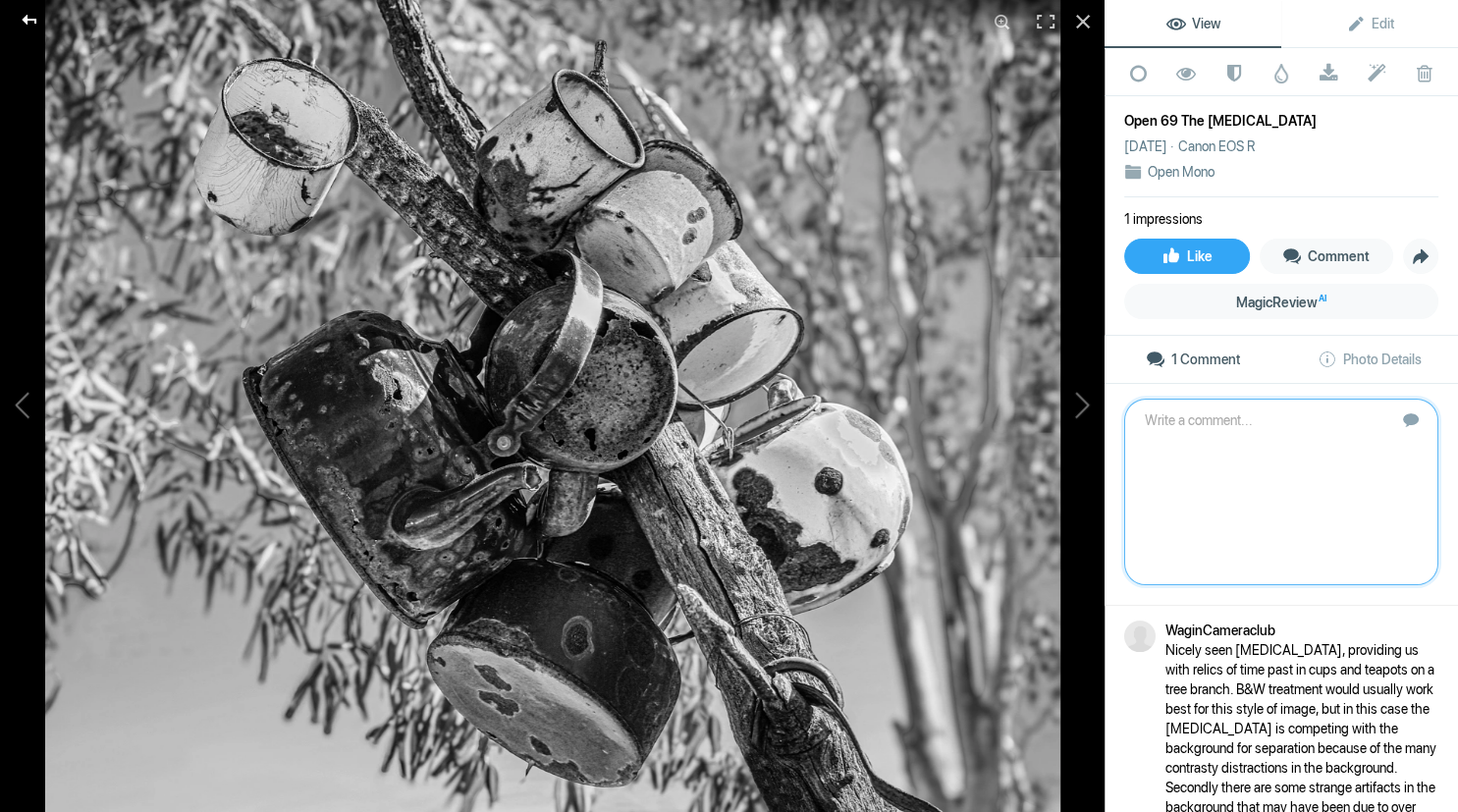 click 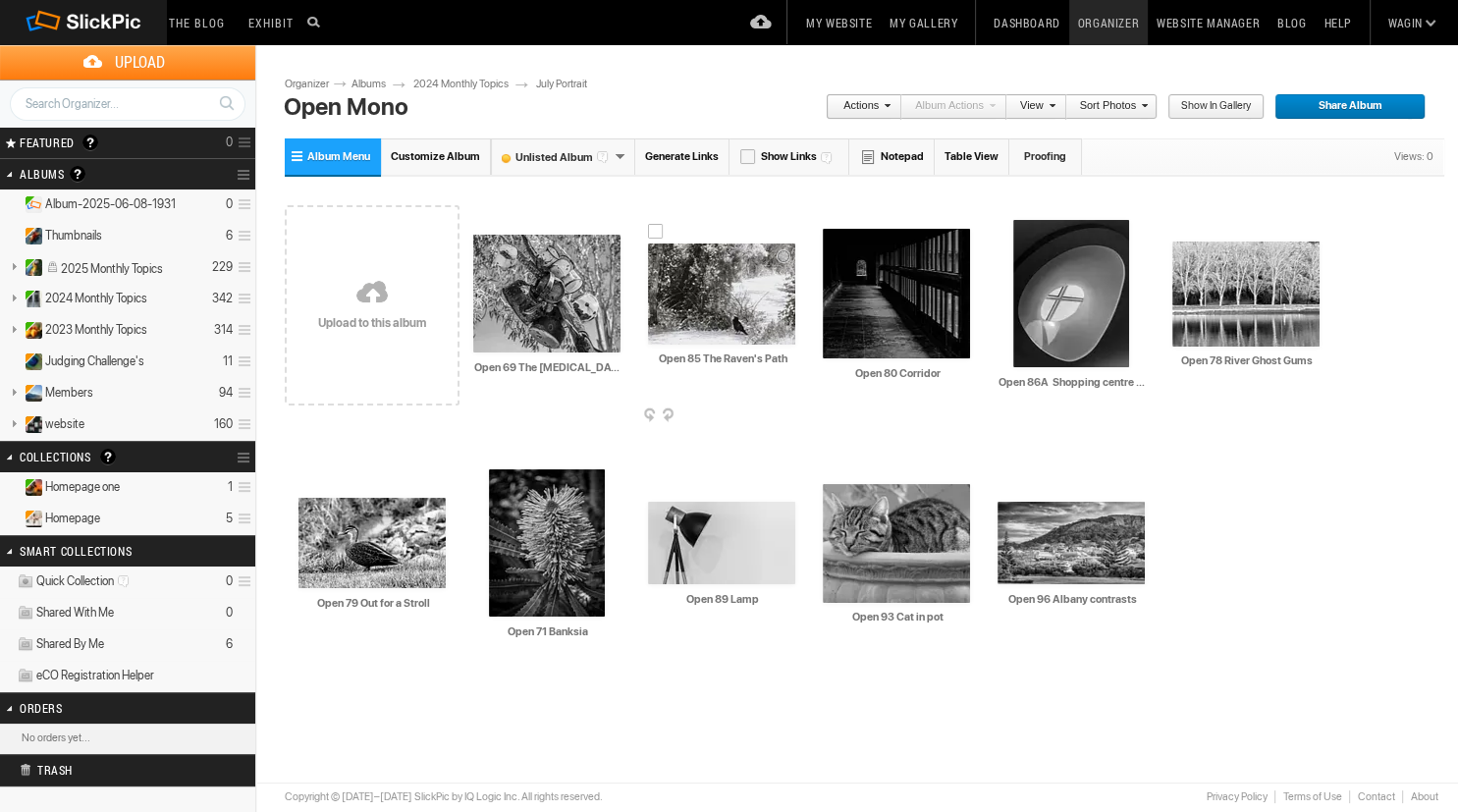 click at bounding box center (722, 294) 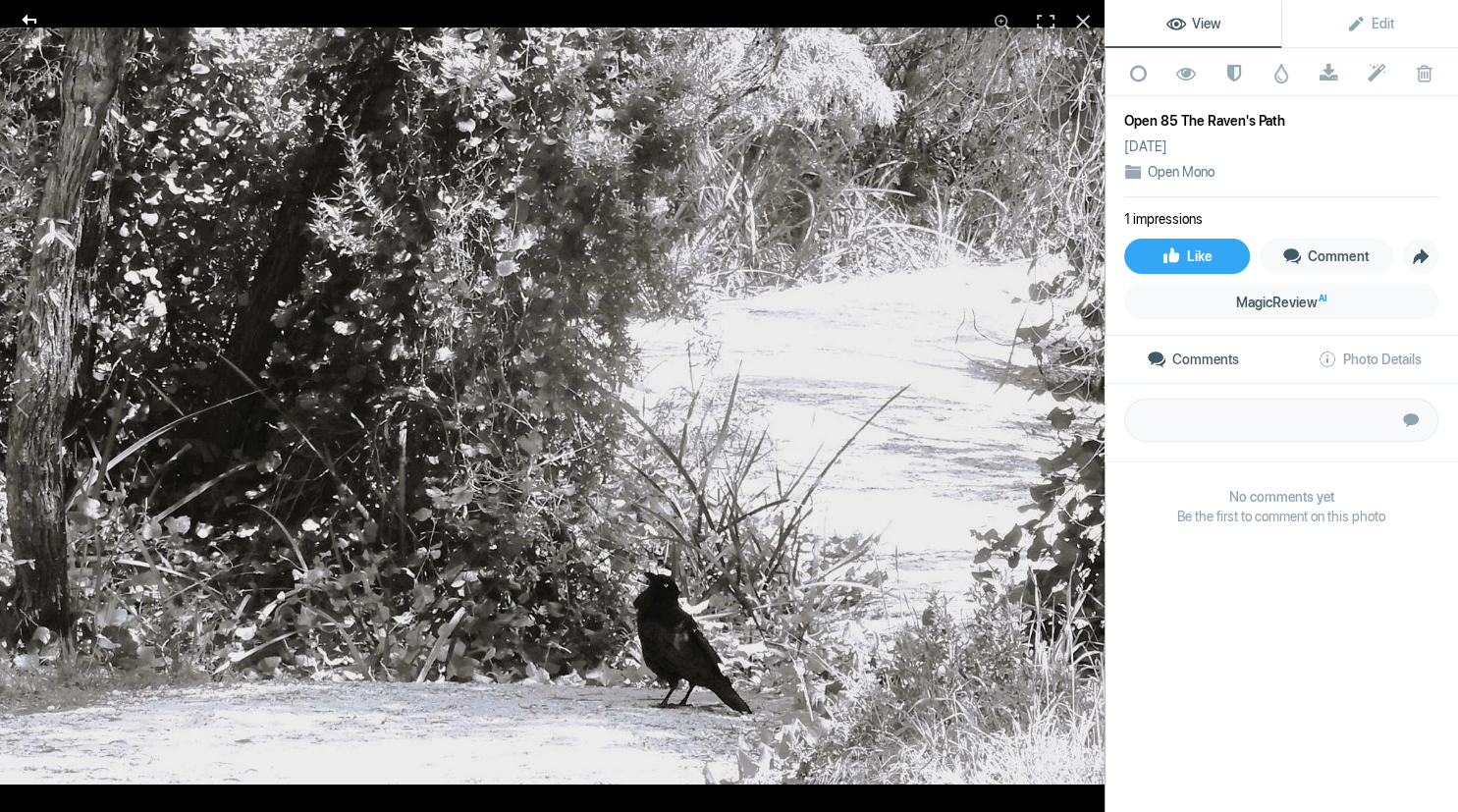 click 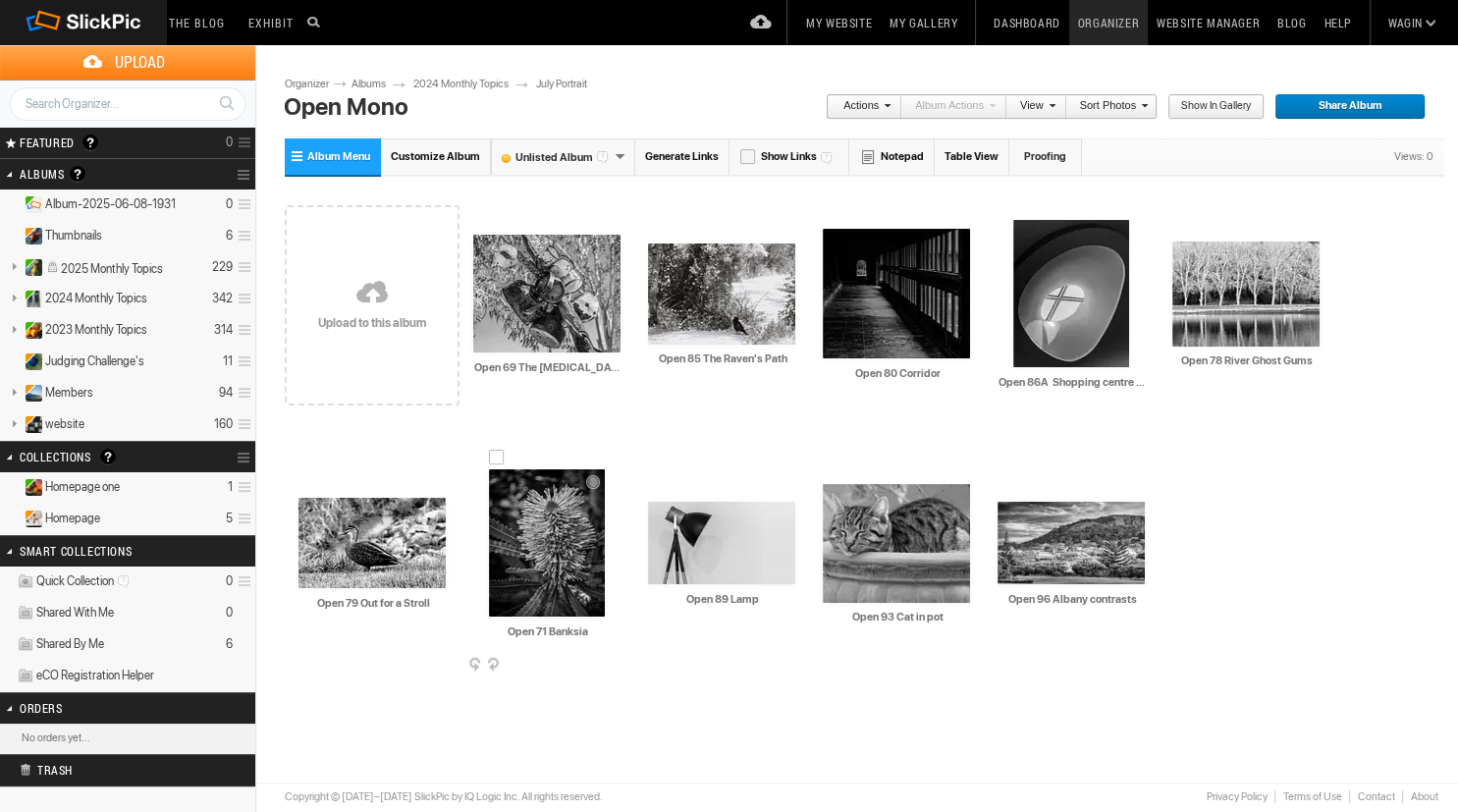 click at bounding box center [547, 543] 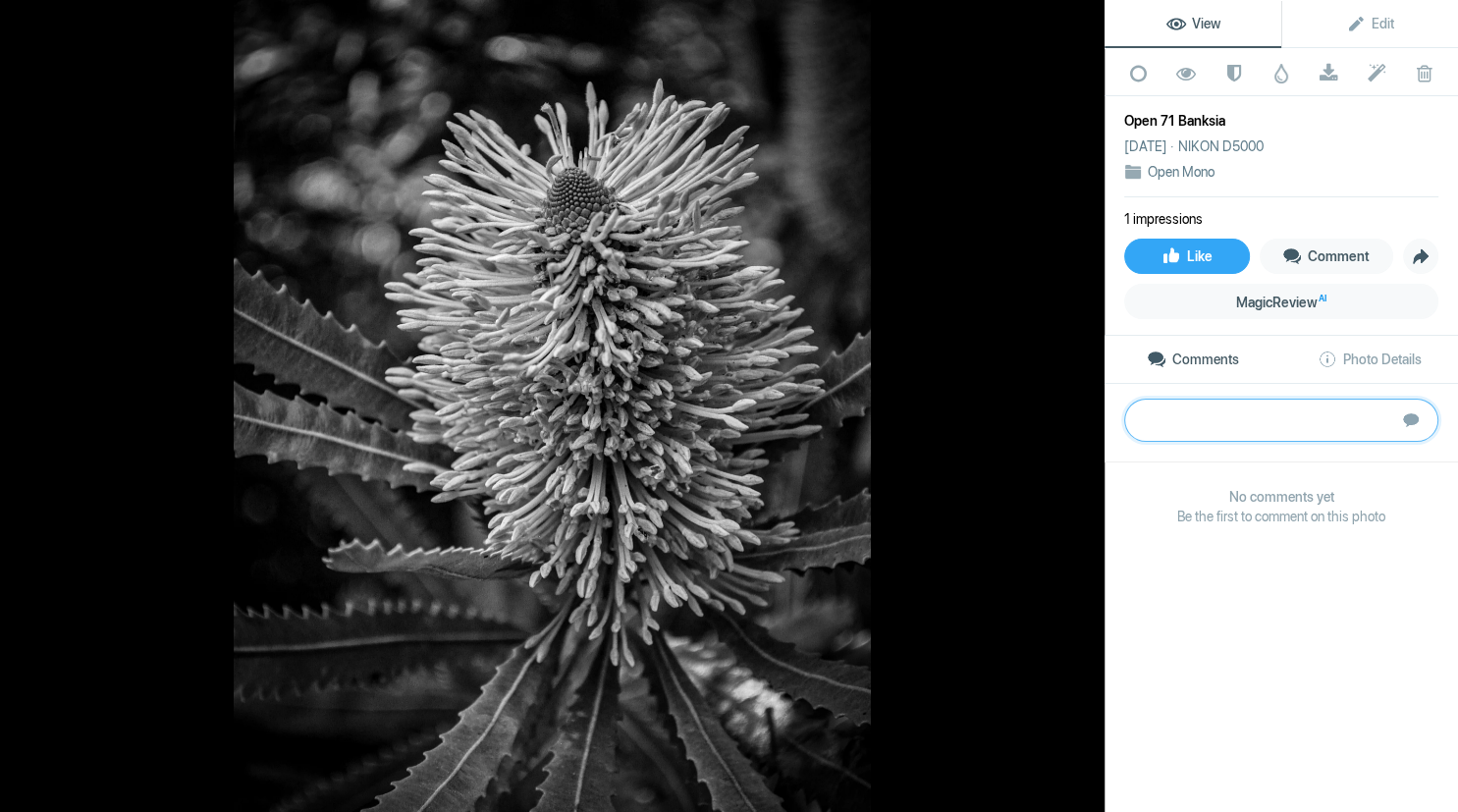 paste on "Great subject for B&W image, Lots of repeating elements, opportunity to incorporate large tonal range etc all contribute to making this image work . Crop and bokehed background really help keep the centre of interest on the Banksia (although it is slightly off-centre). 	Gold" 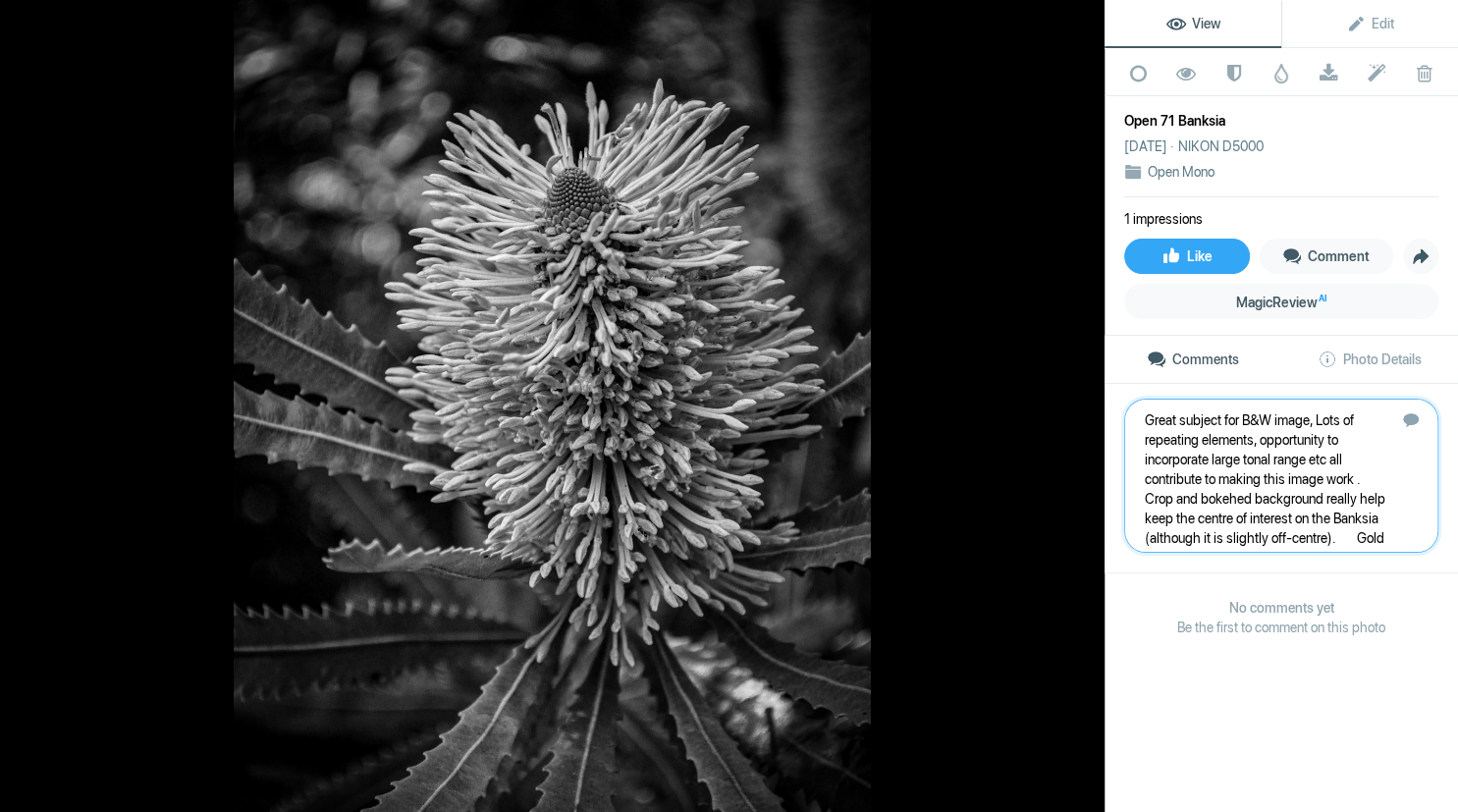 type 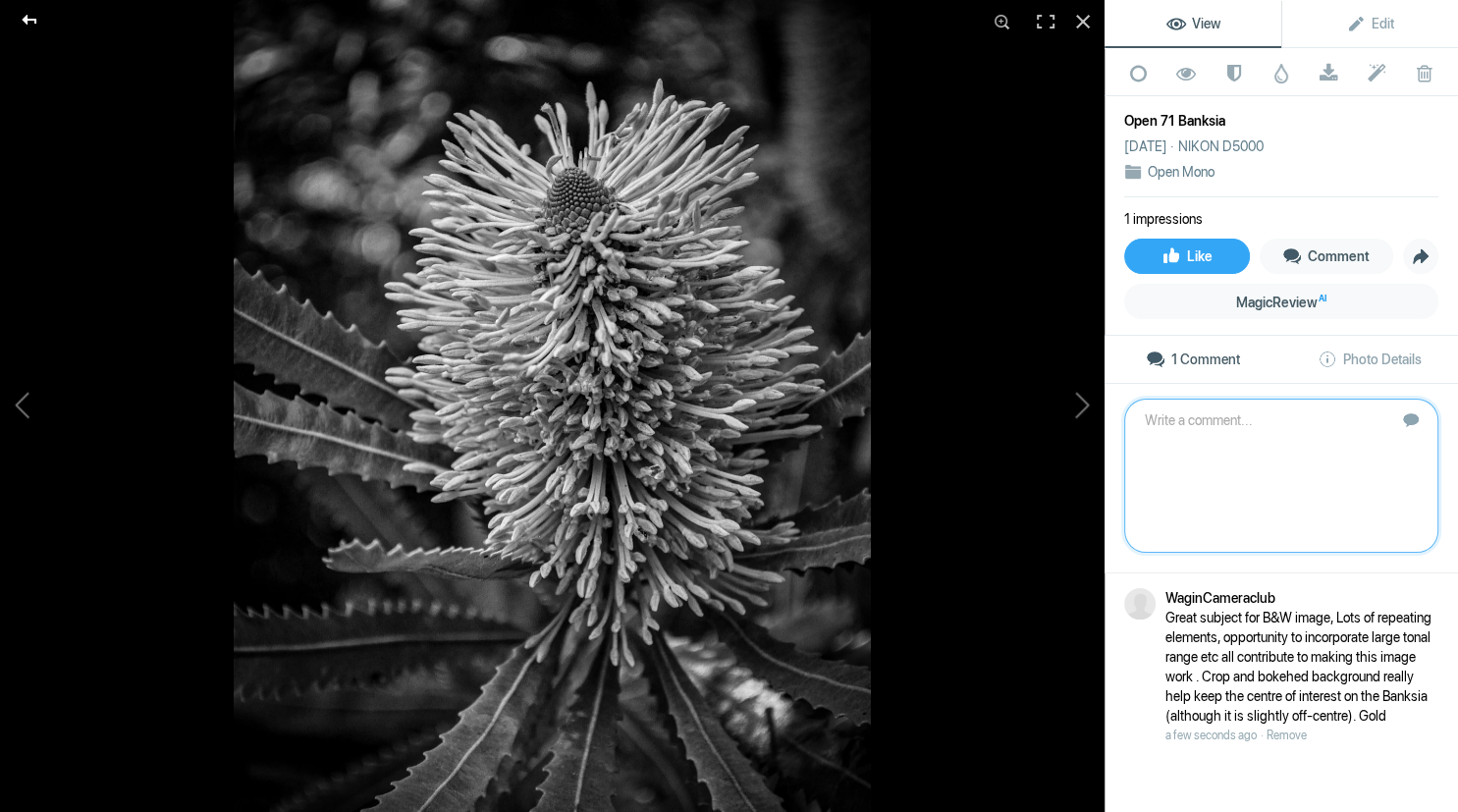 click 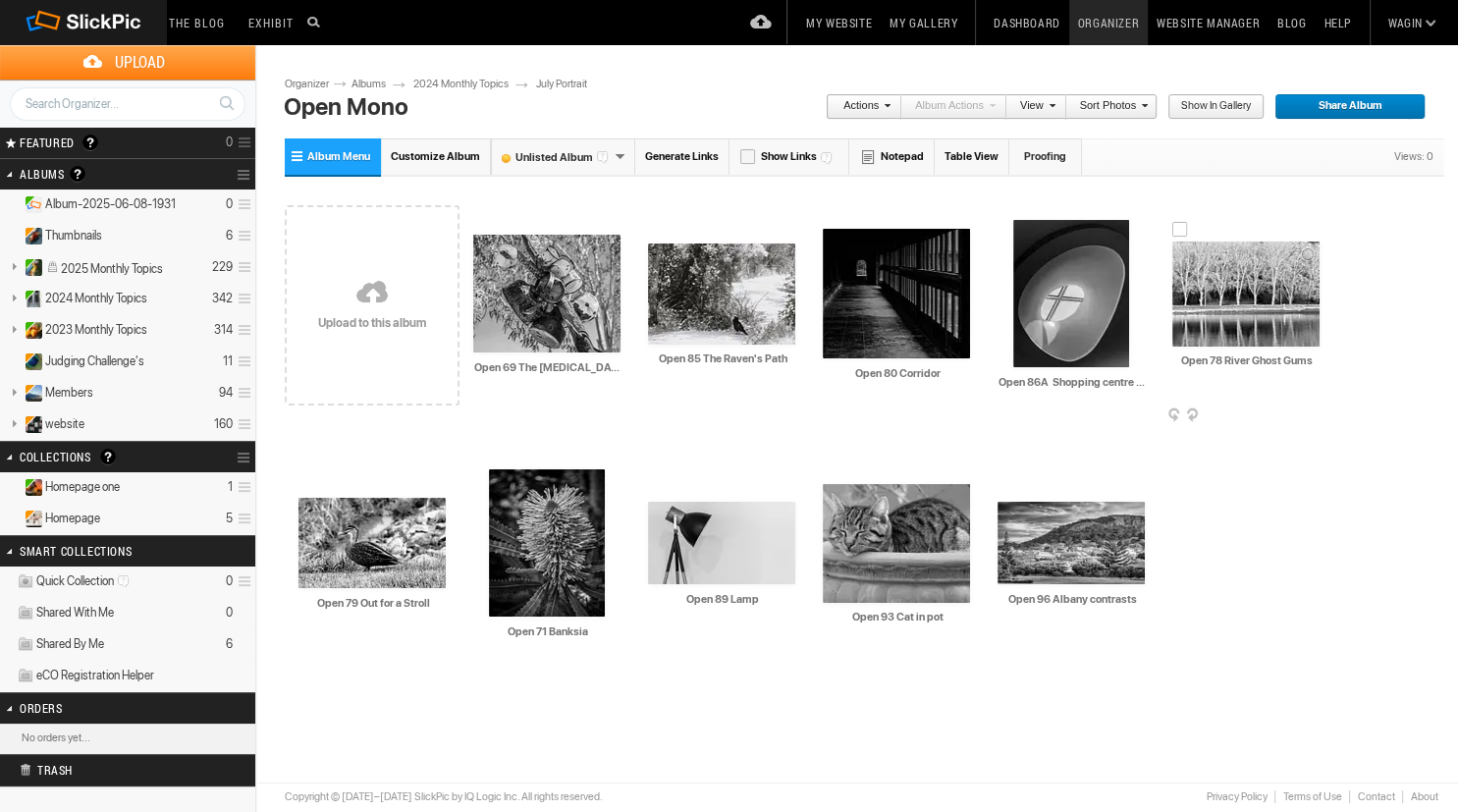 click at bounding box center (1246, 294) 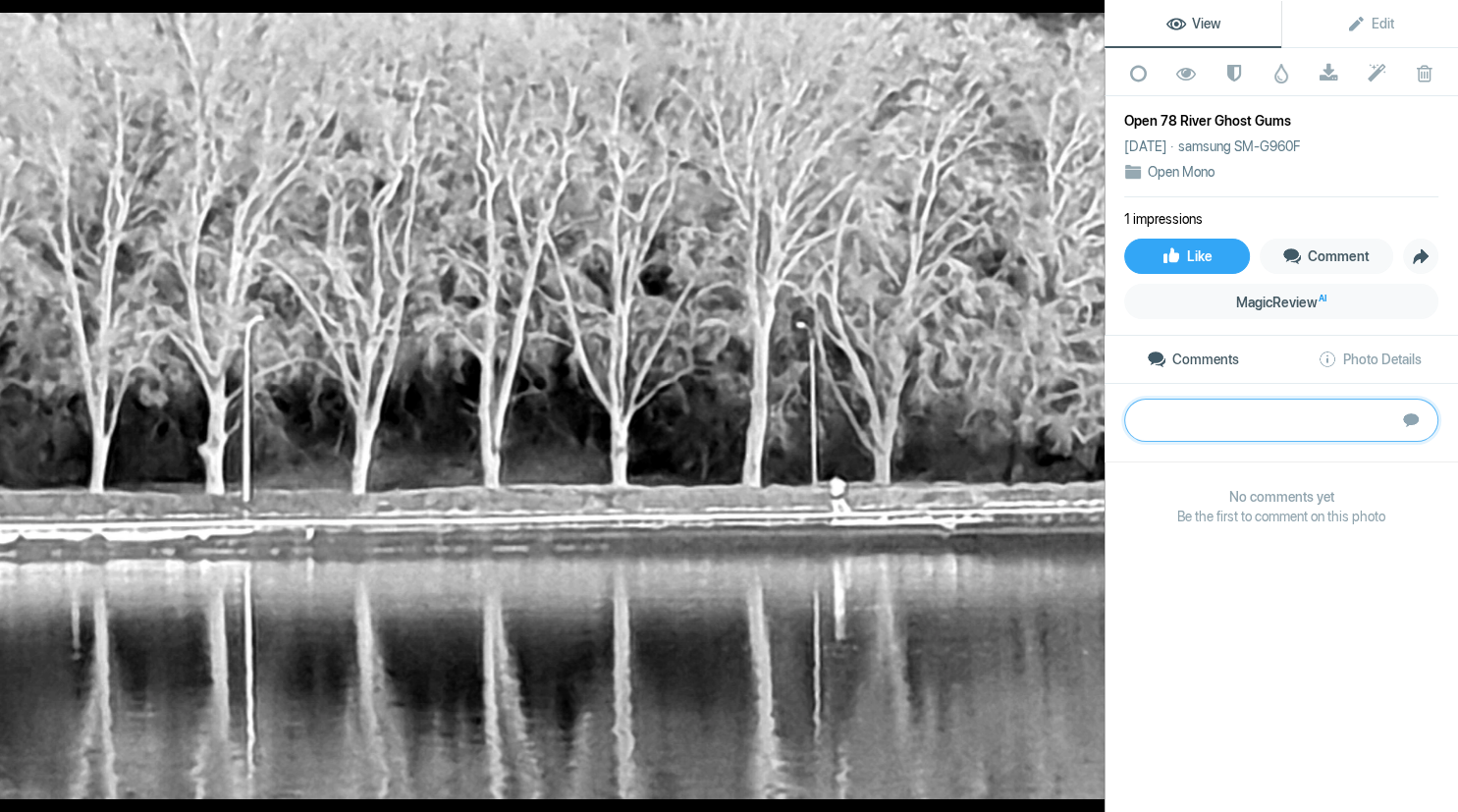 paste on "Ghost gums is right – they definitely look like ghosts with their weird forms and outlines. Unfortunately it is way out of focus and lacks any degree of sharpness whether it be foreground, middle or background. (Although Id have to say at a very small thumbnail size it looks very intriguing)." 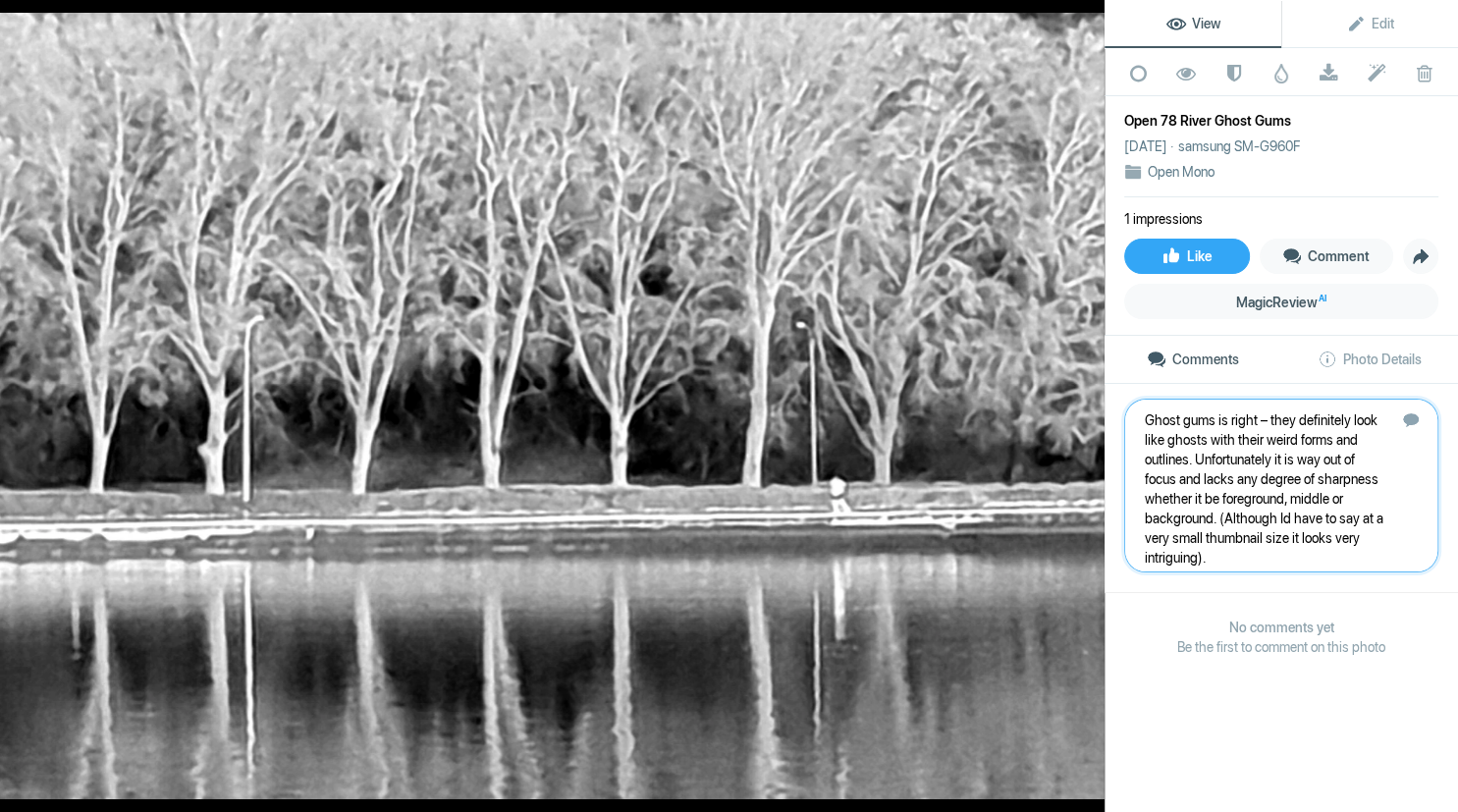 type 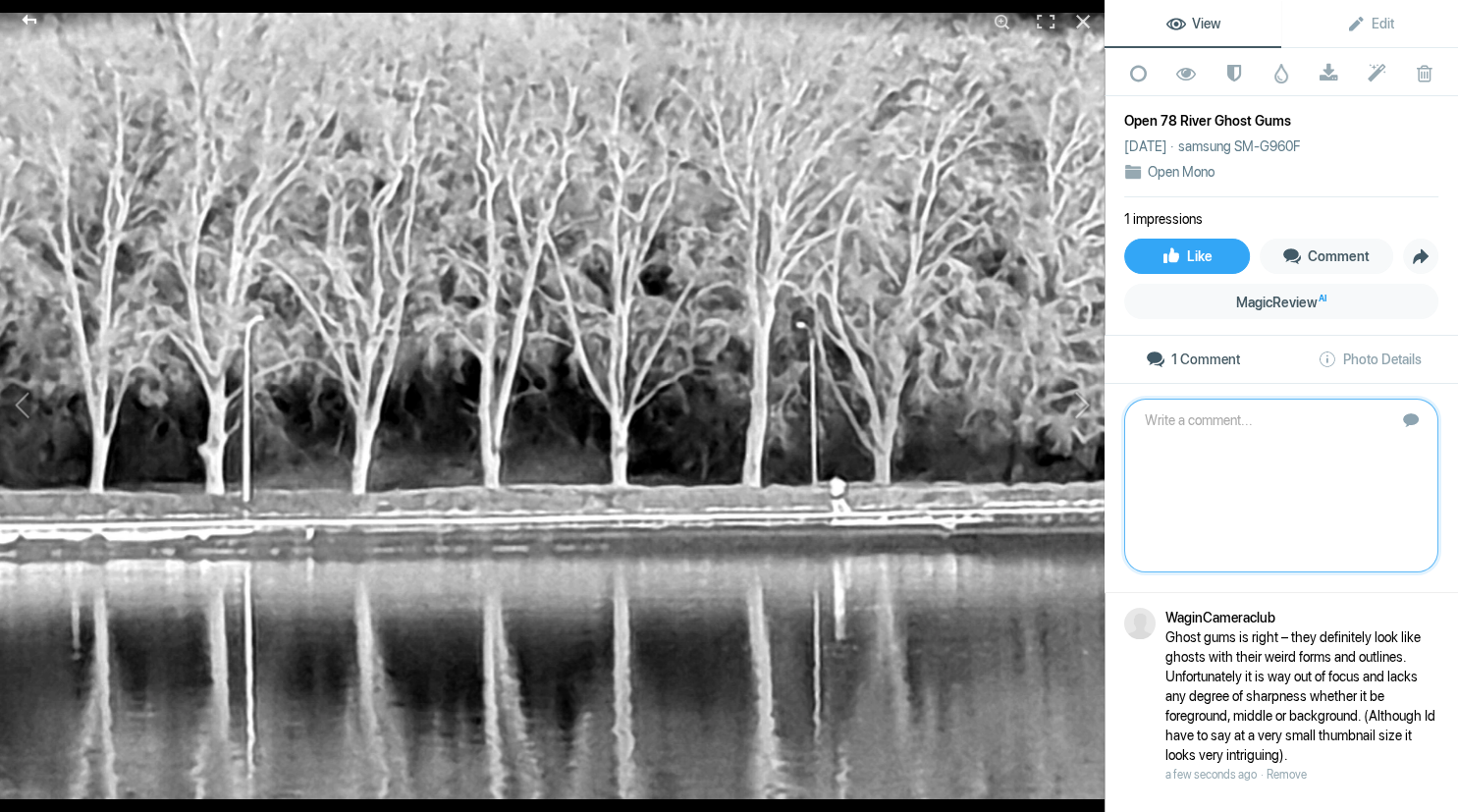 click 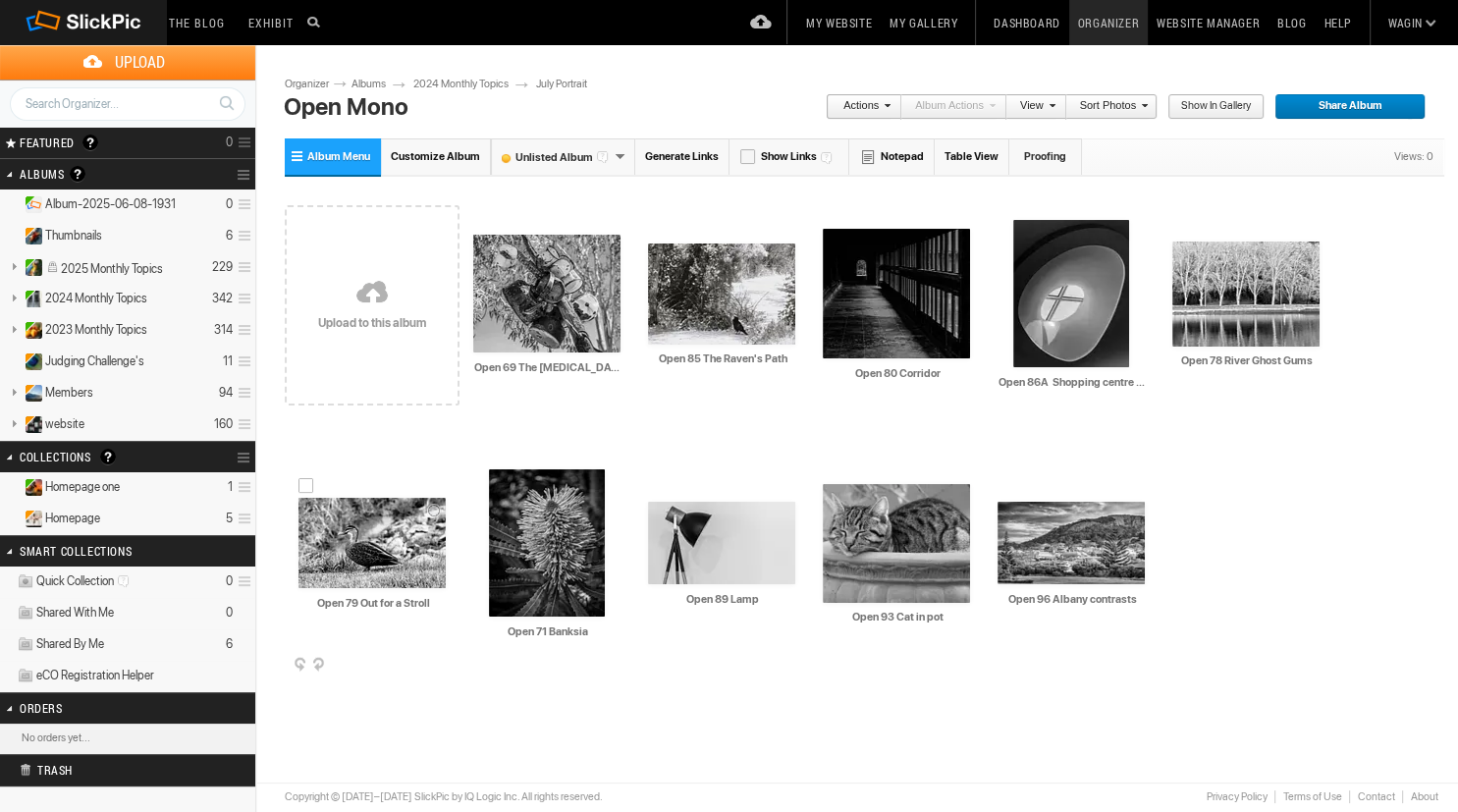 click at bounding box center (372, 543) 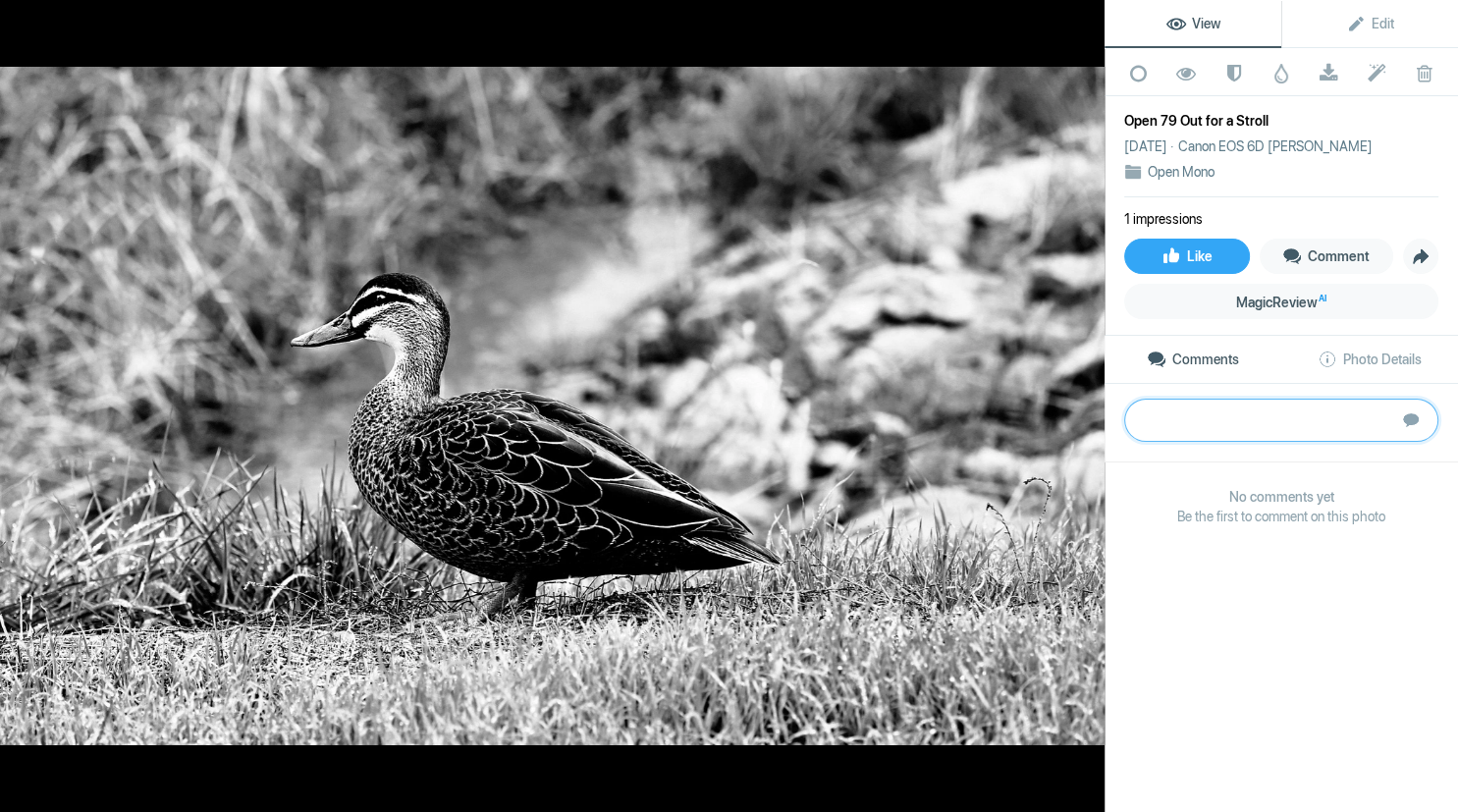 paste on "Another great opportunity for a B&W image. The duck provides fantastic patterns and shapes in nice contrasty style (kudos to the duck)  and the author has done a nice job of getting down low to capture this image. I think it could be toned back in exposure a stop or two and then just concentrate the light on the duck and this would come out beautifully.  	Bronze" 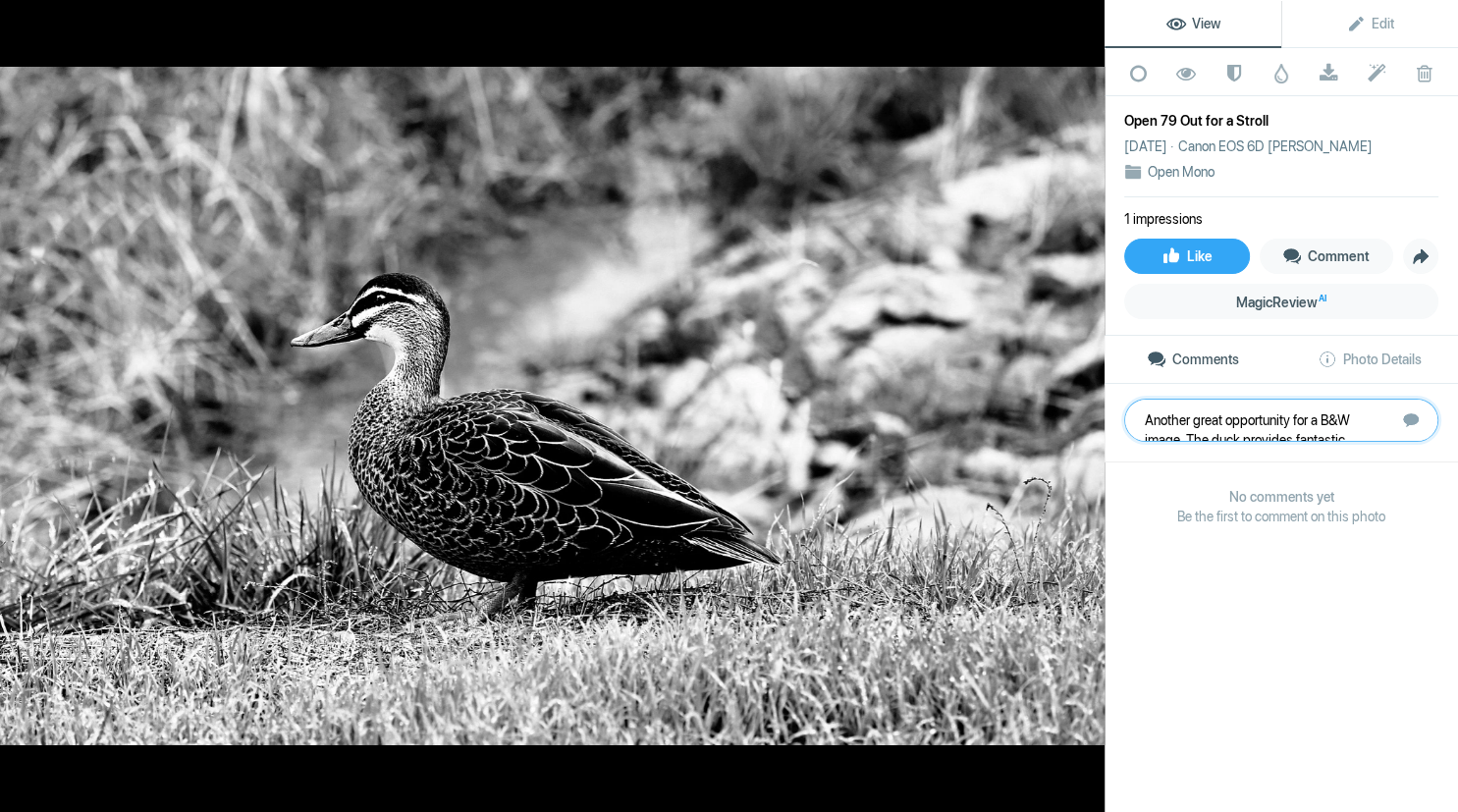 scroll, scrollTop: 1, scrollLeft: 0, axis: vertical 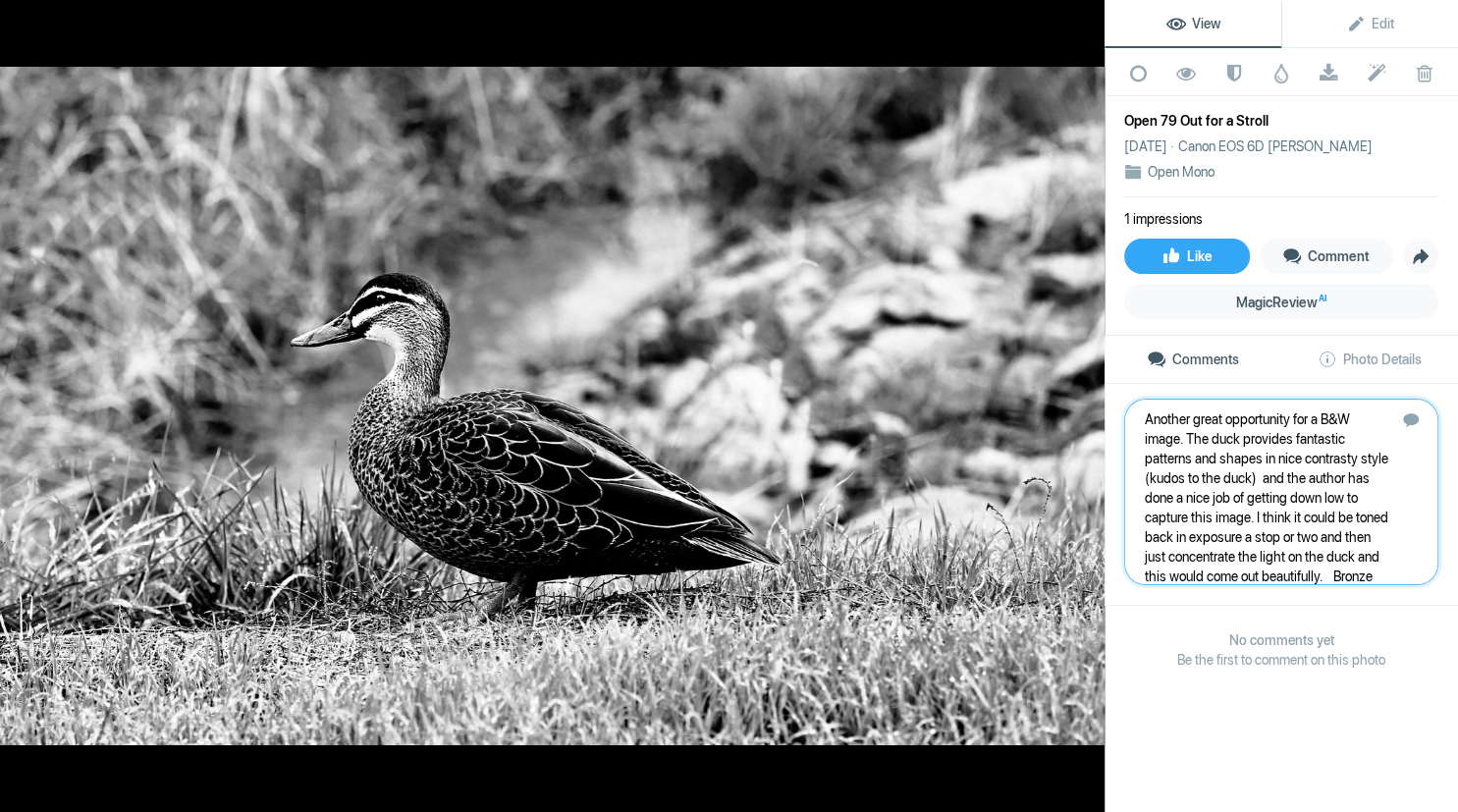 type 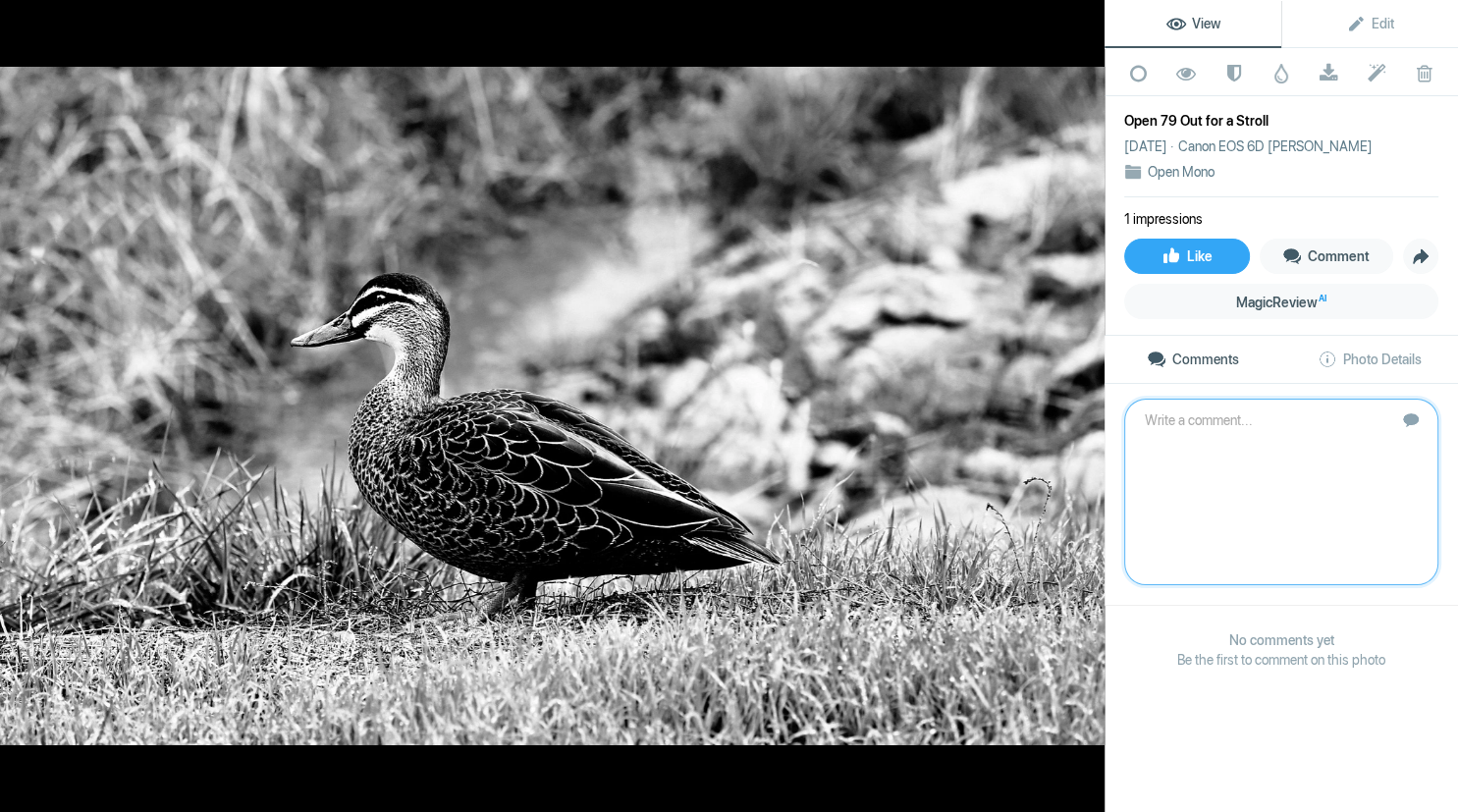 scroll, scrollTop: 0, scrollLeft: 0, axis: both 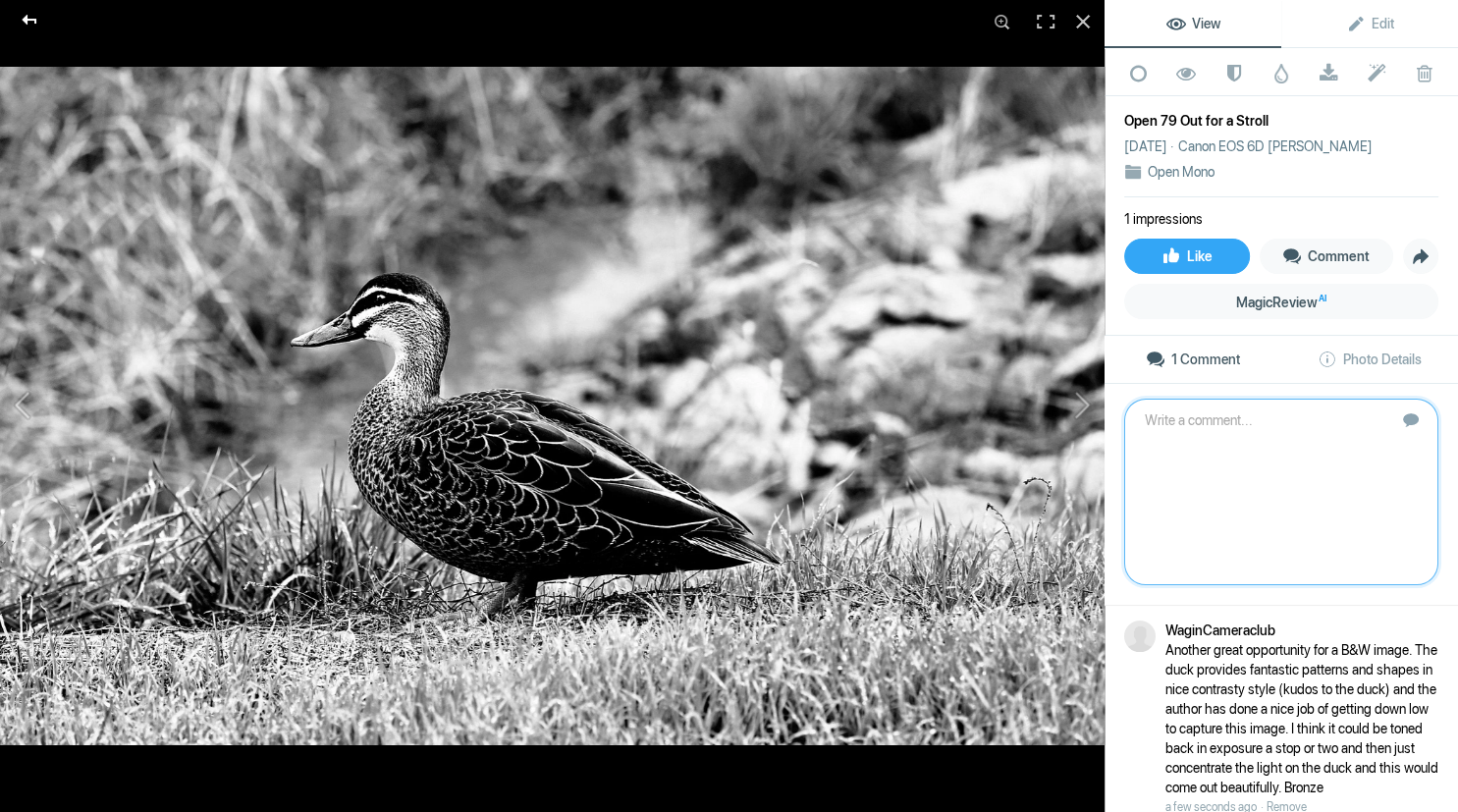 click 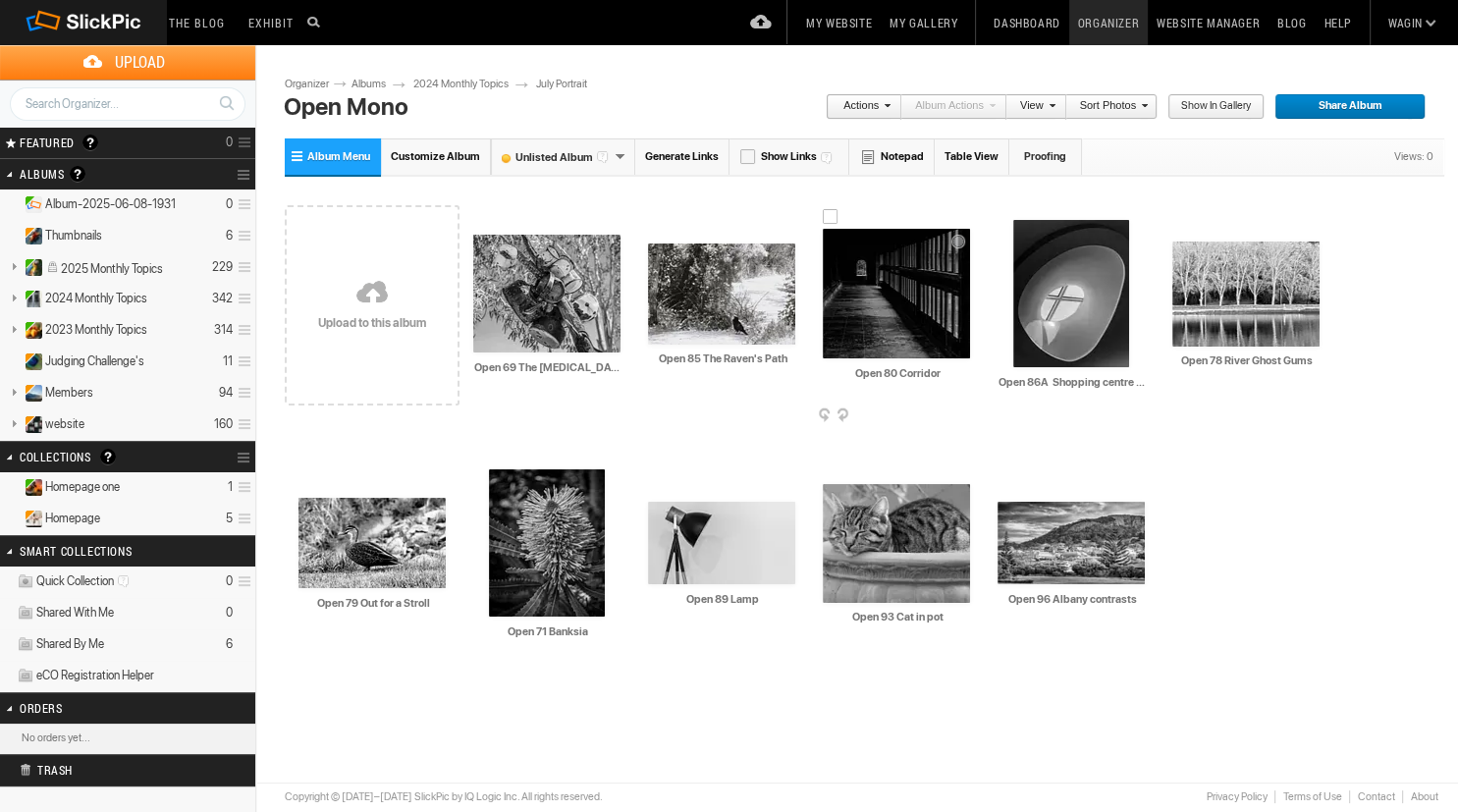 click at bounding box center (896, 294) 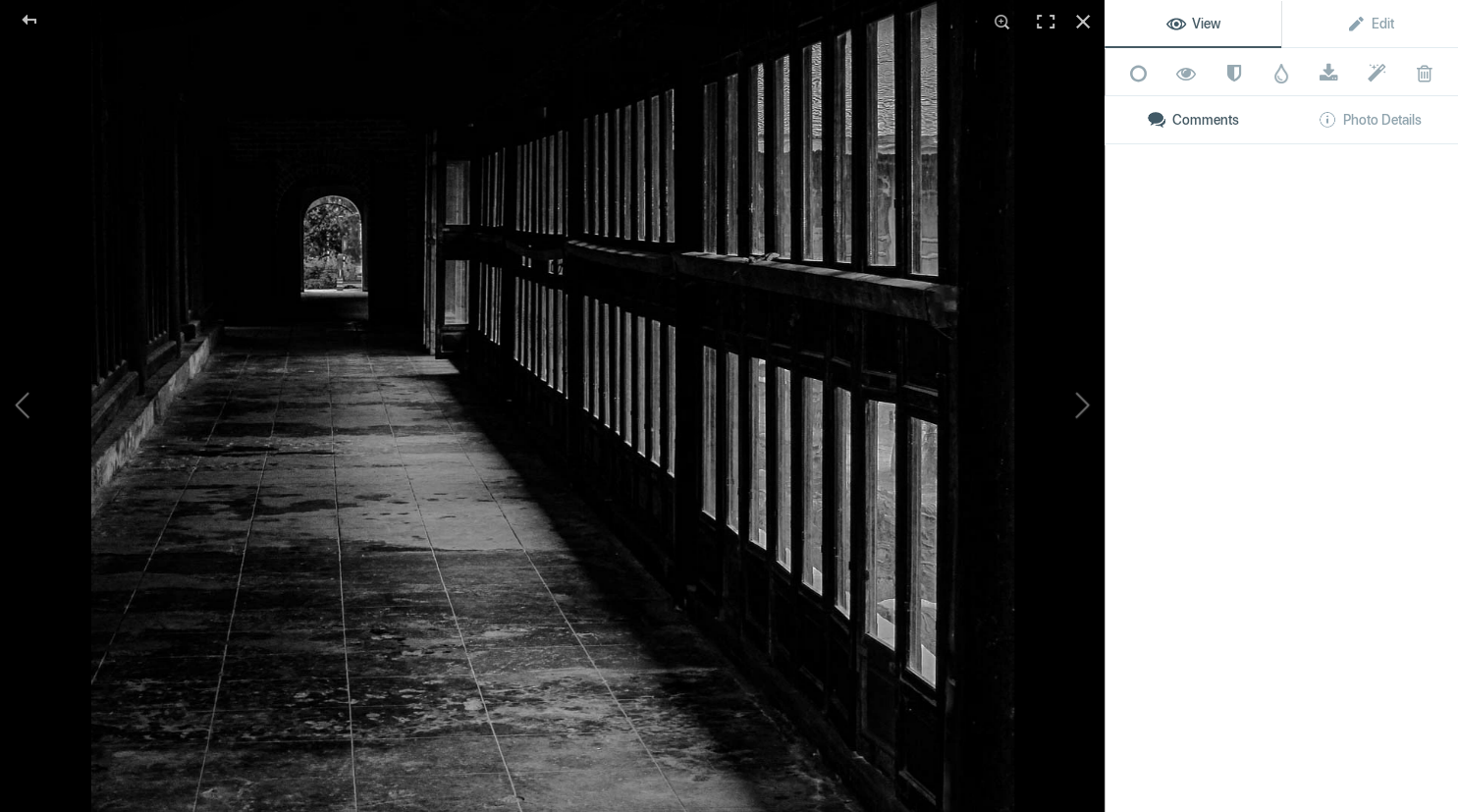 click 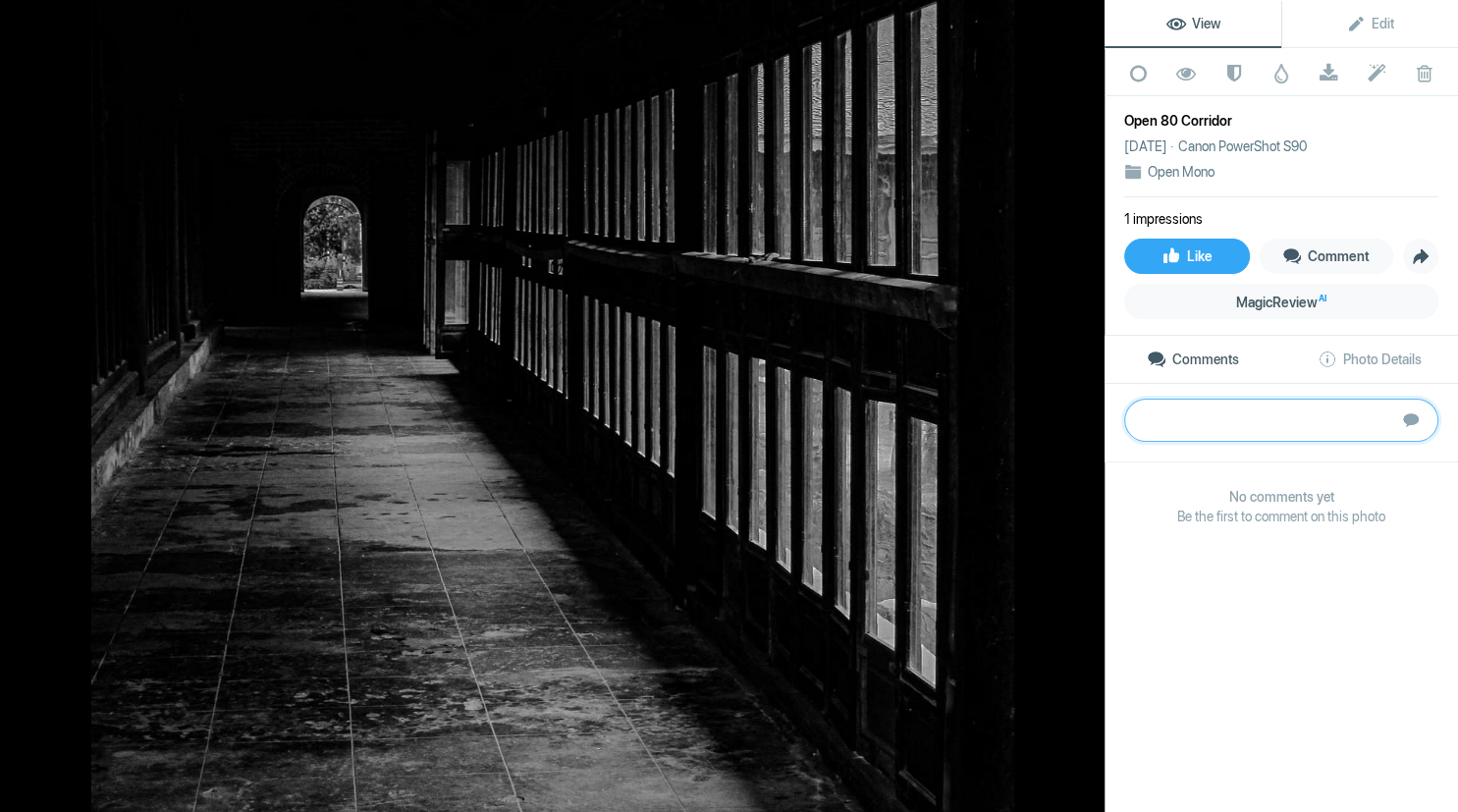 paste on "What a great opportunity particularly in B&W – leading lines of squares to a round doorway, repeating patterns of side light on the side wall, tonal range across the image and especially in the floor, BUT what else does it need to be that killer shot? Someone in the frame or someone passing the entrance to the doorway.. (have patience grasshopper!).  Although Id also have to say I think it needs a touch more light (paint with a small curves adjustment) on the wall near the door and the overhead roof to help balance the image overall.	Bronze" 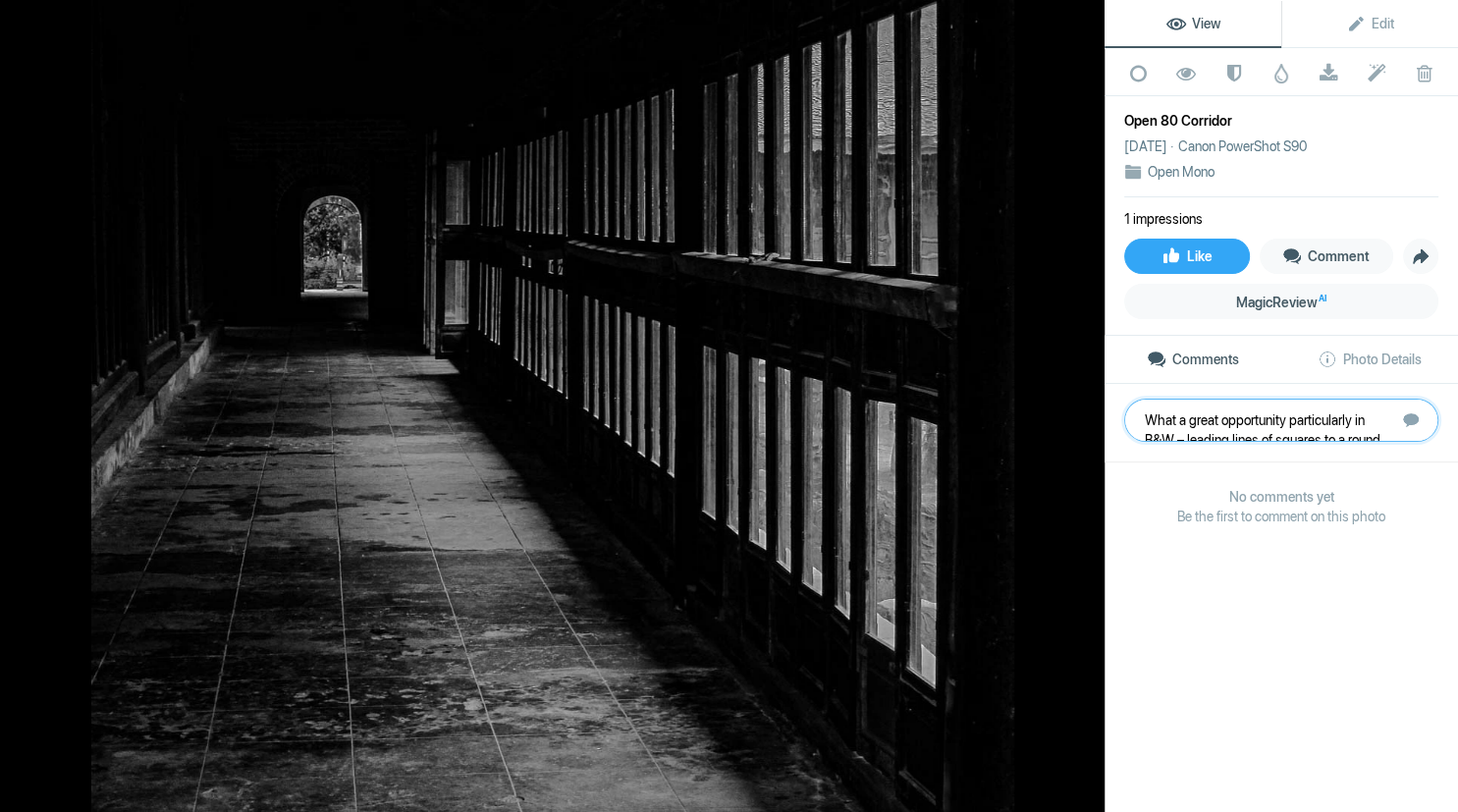 scroll, scrollTop: 99, scrollLeft: 0, axis: vertical 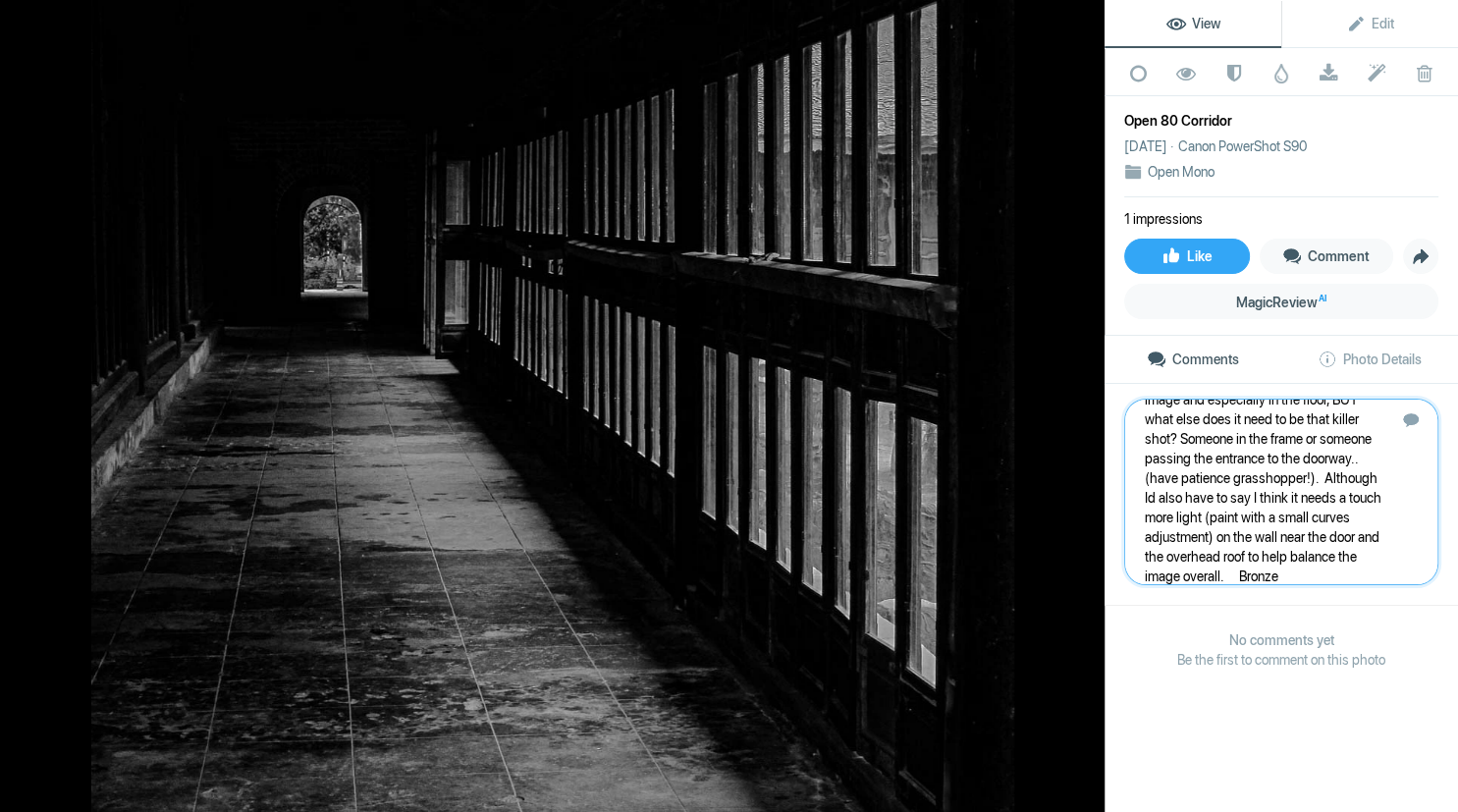 type 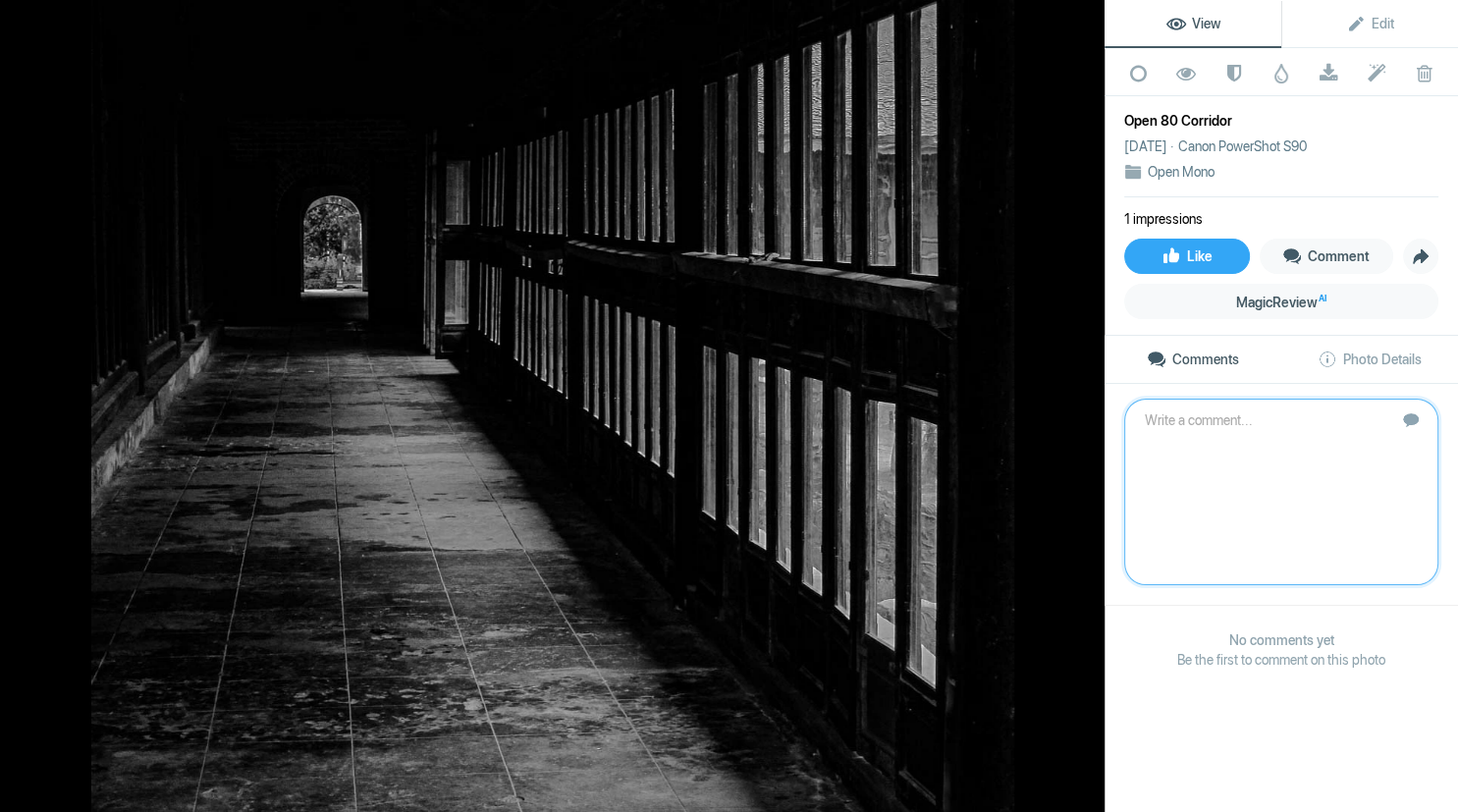 scroll, scrollTop: 0, scrollLeft: 0, axis: both 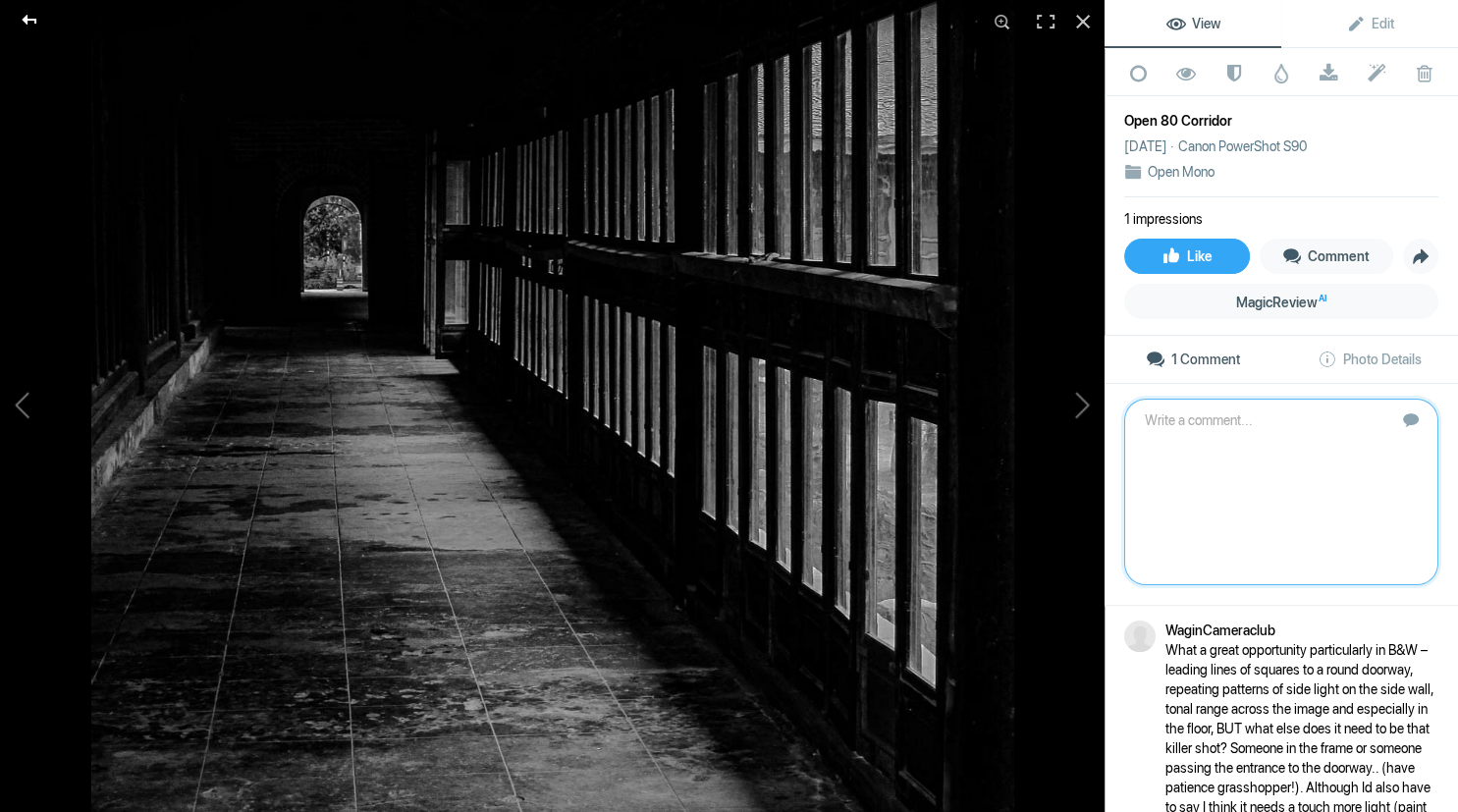 click 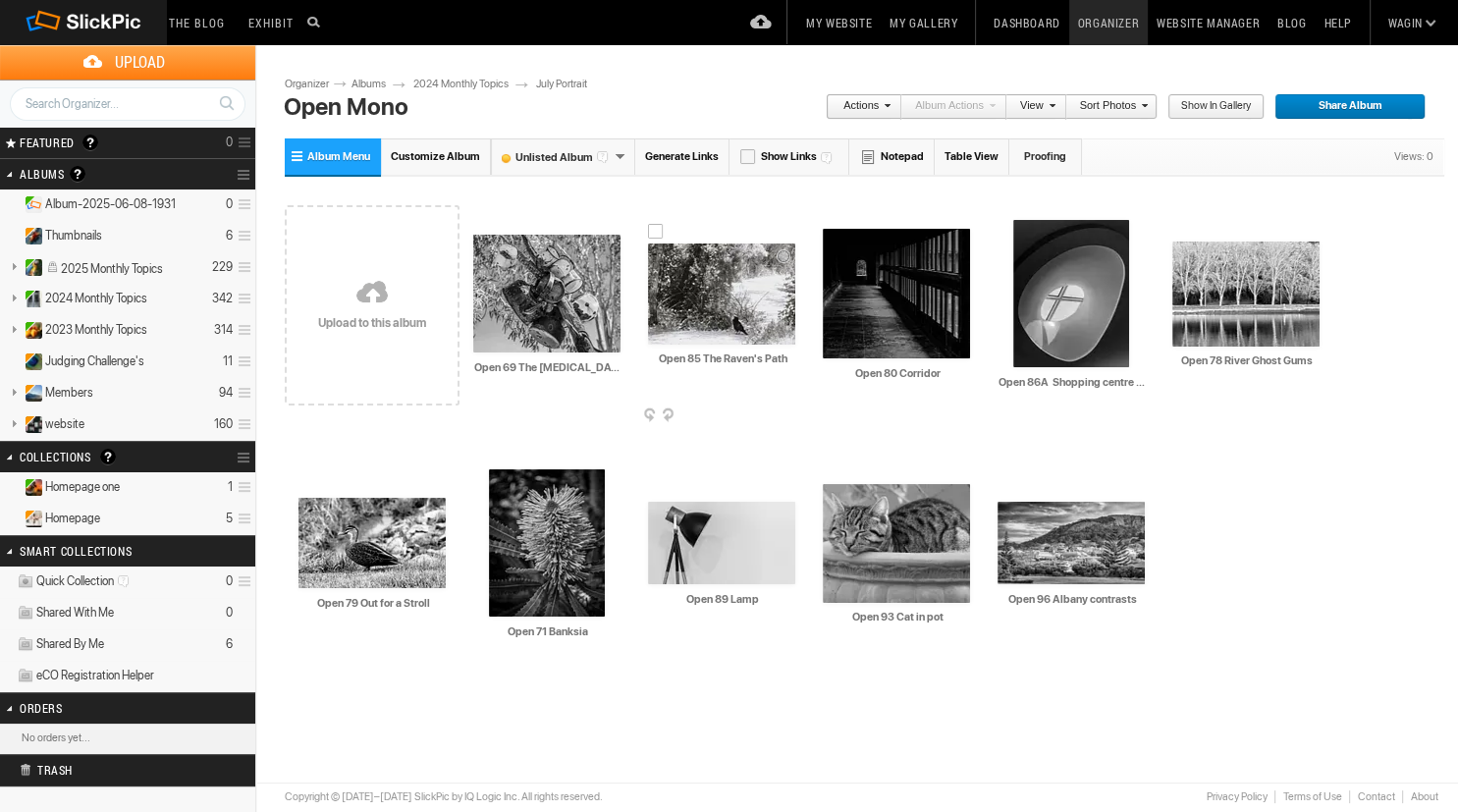click at bounding box center (722, 294) 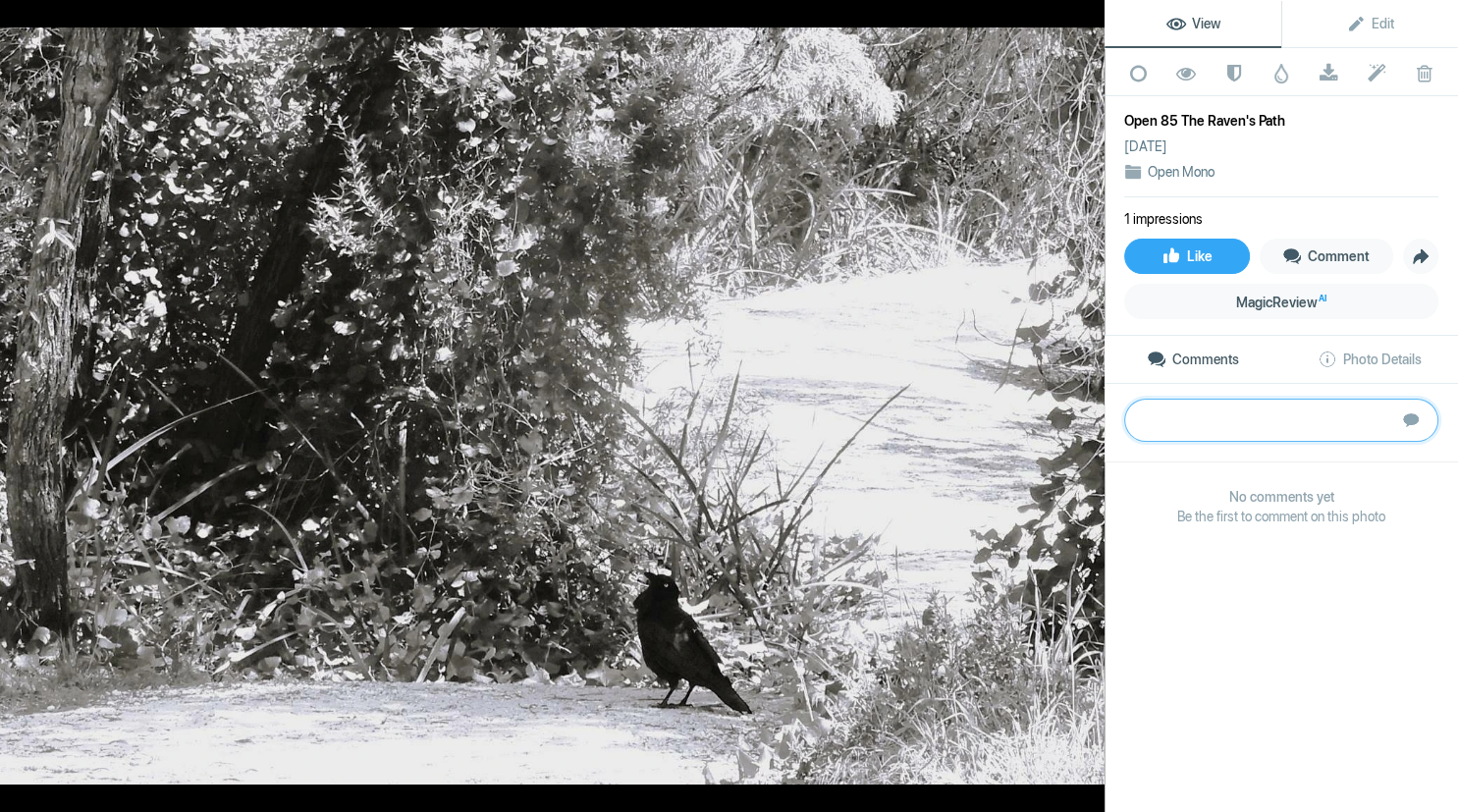 paste on "Oh boy does he stand out – great capture of his eye and looking up. Overall its overexposed and lacks enough detail (especially in the birds feathers these are all dark and muddy)." 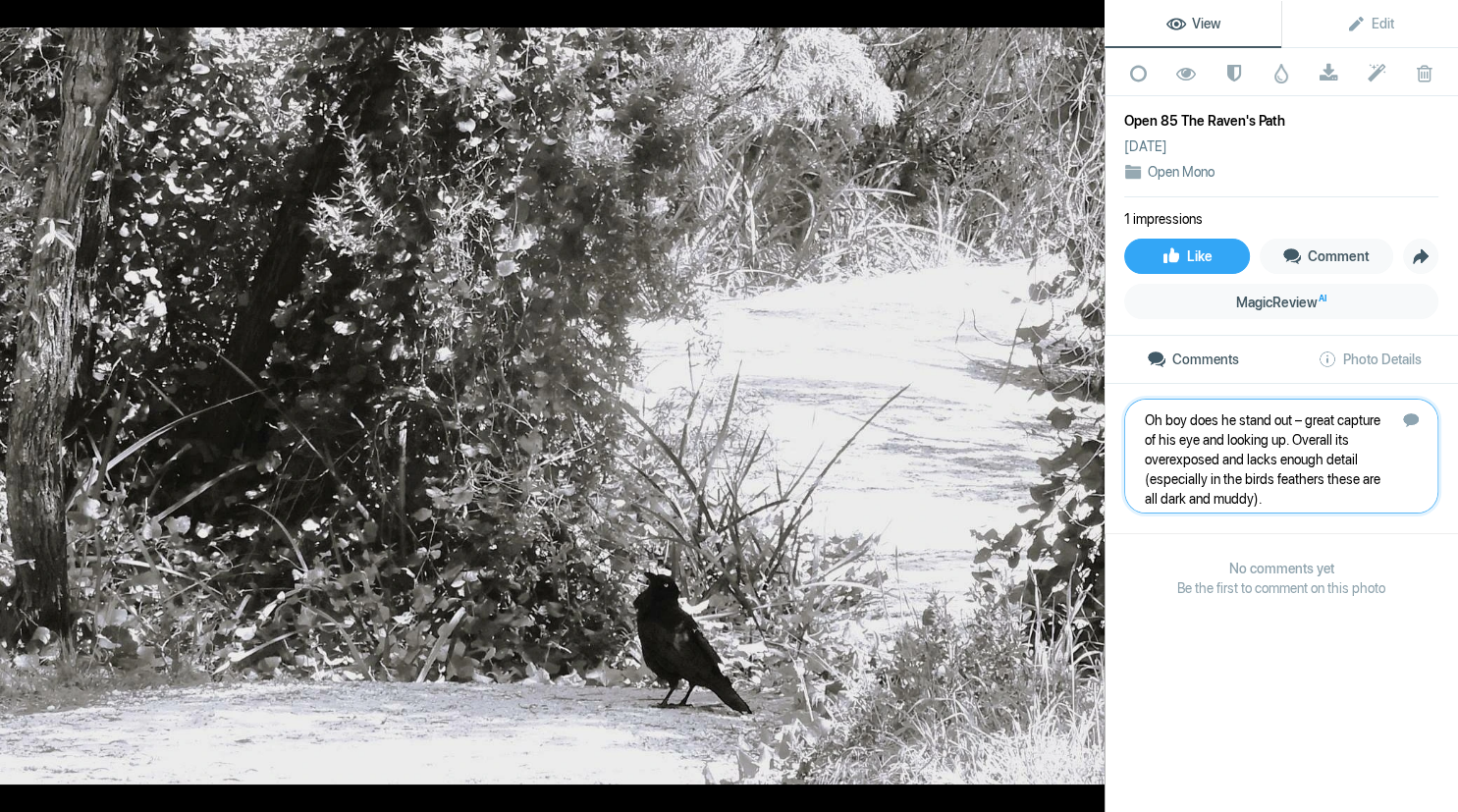 type 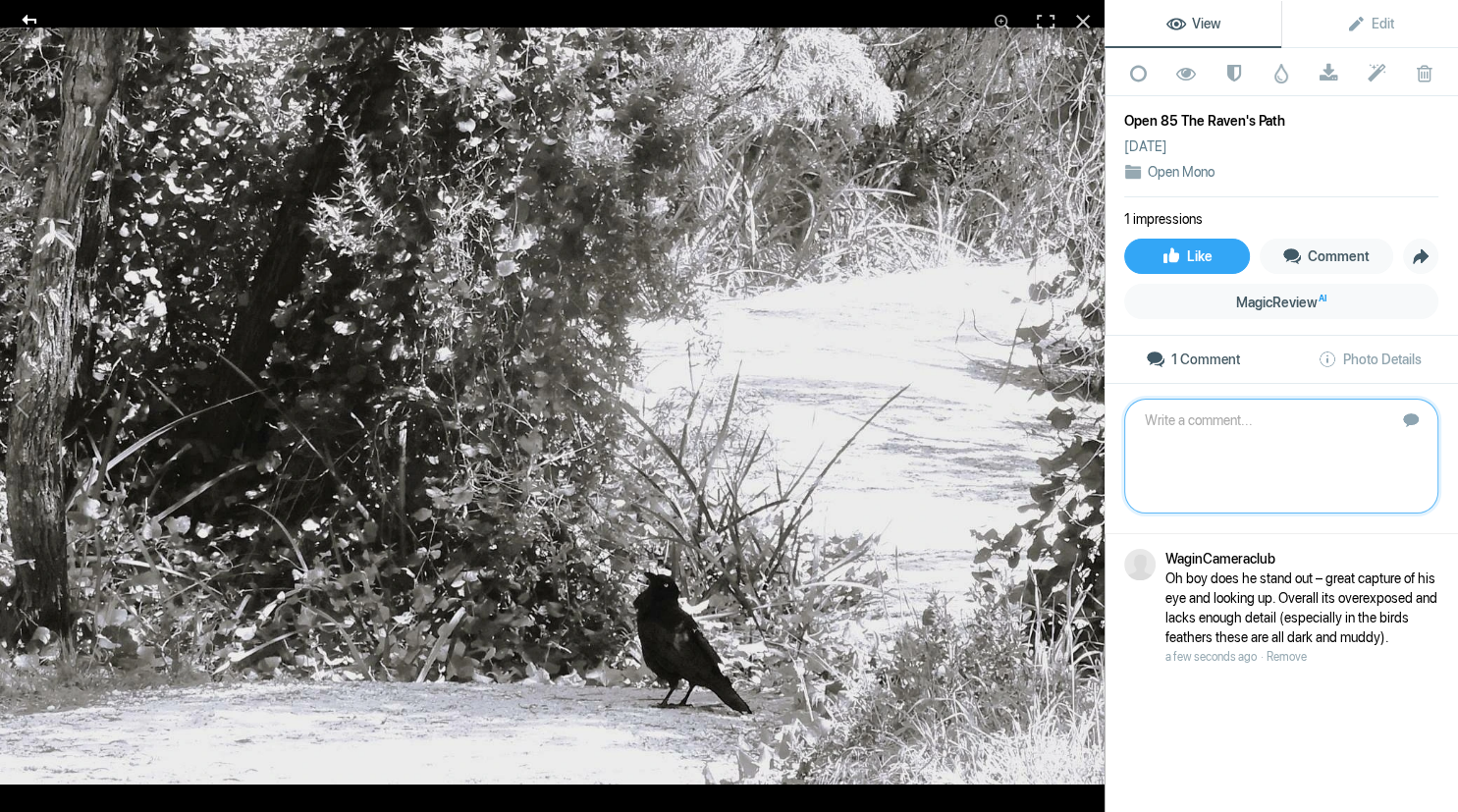 click 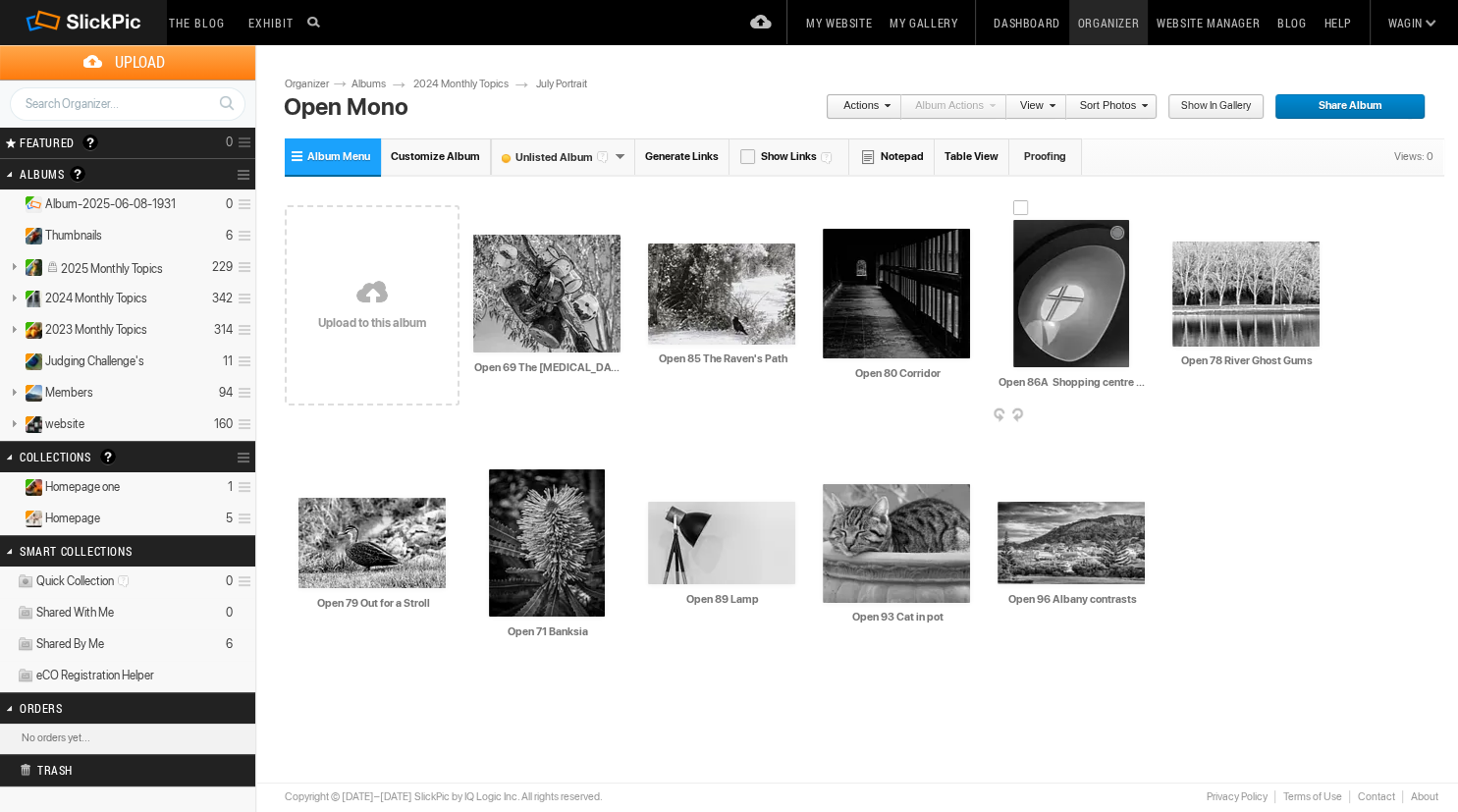 click at bounding box center [1071, 294] 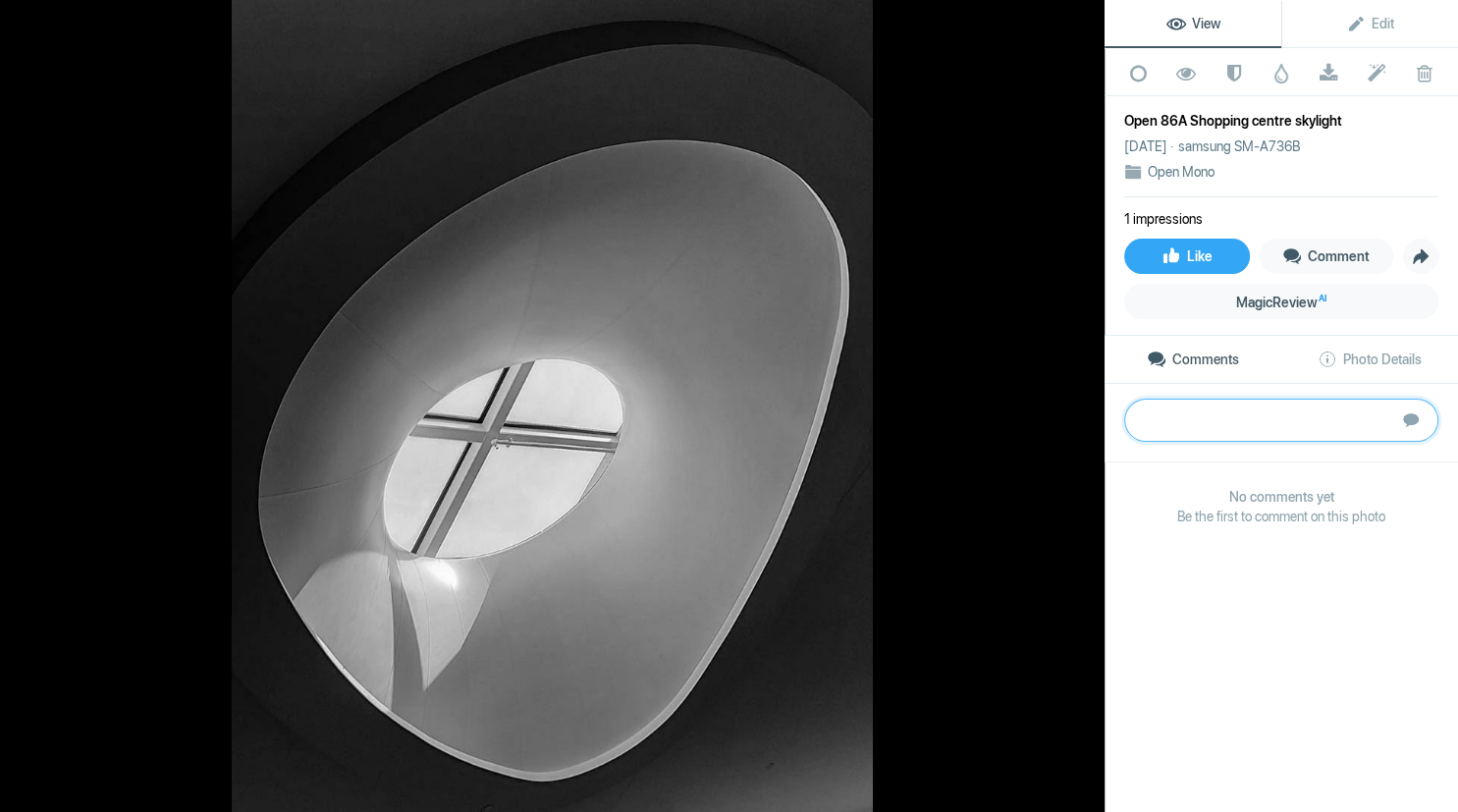 paste on "What a fabulous image – well seen and captured. All the varying tones of B&W that have been really well handled. My only suggestion would be to clean up the very small marks on the bottom and bottom right hand side – Awsum image.	Gold" 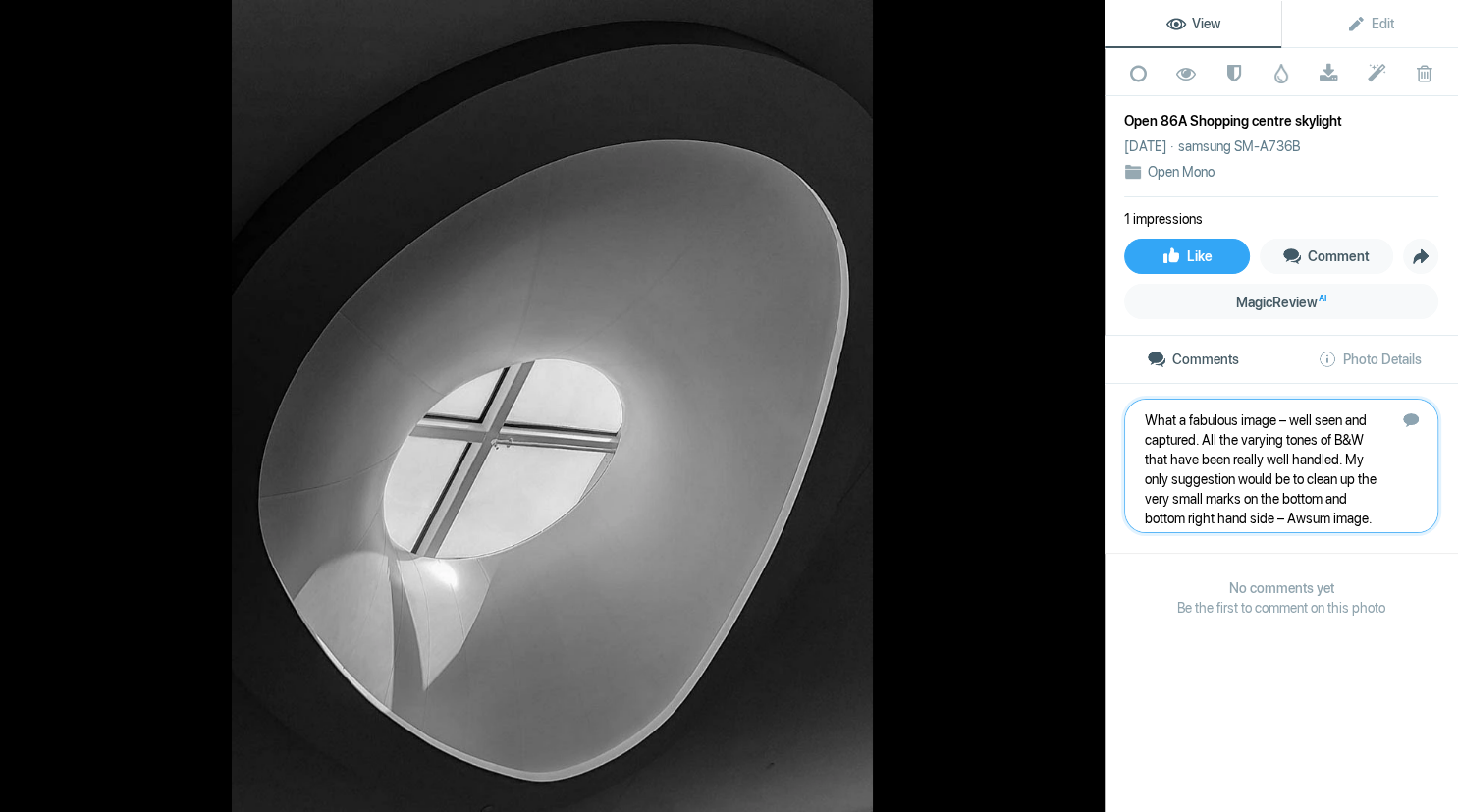 type 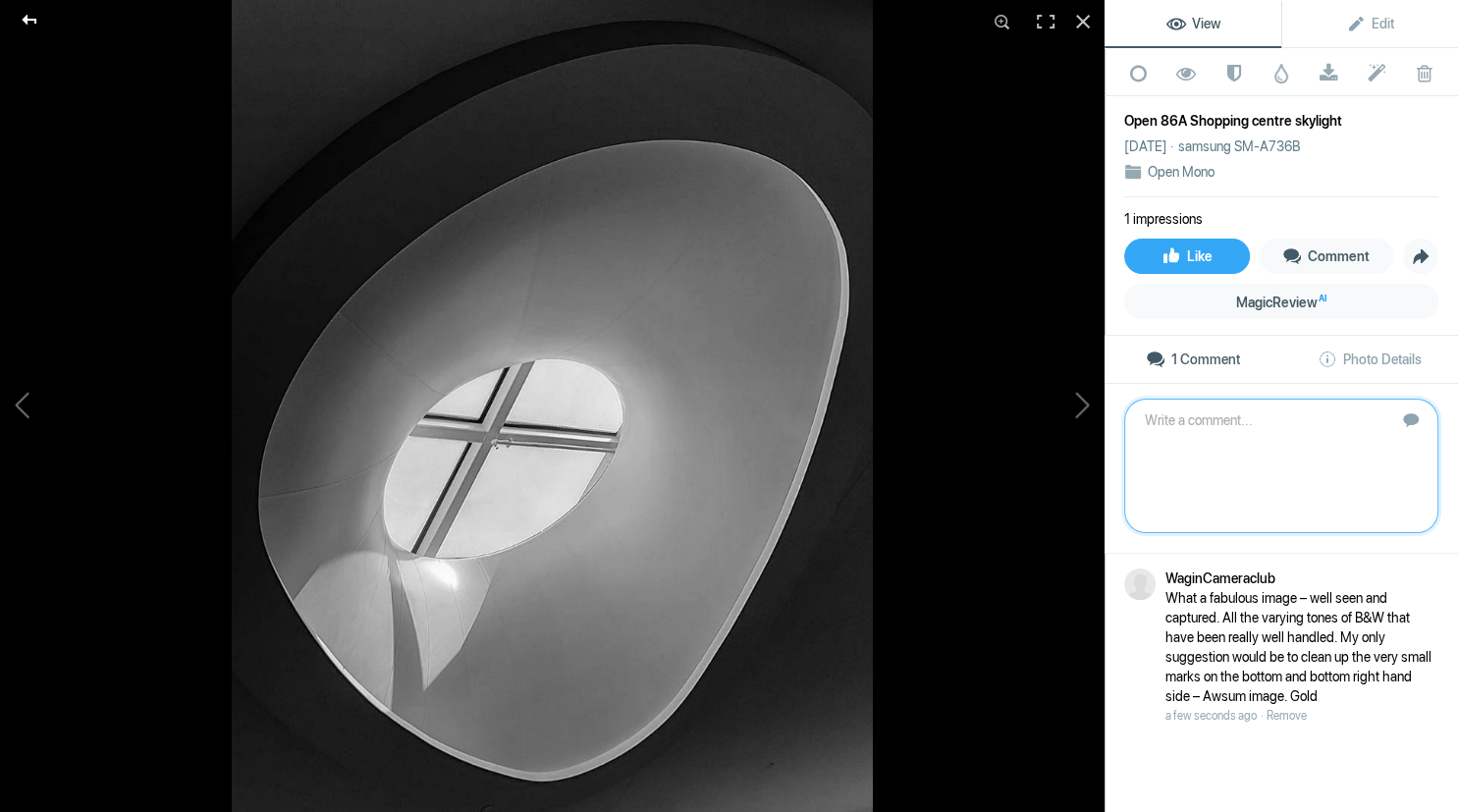 click 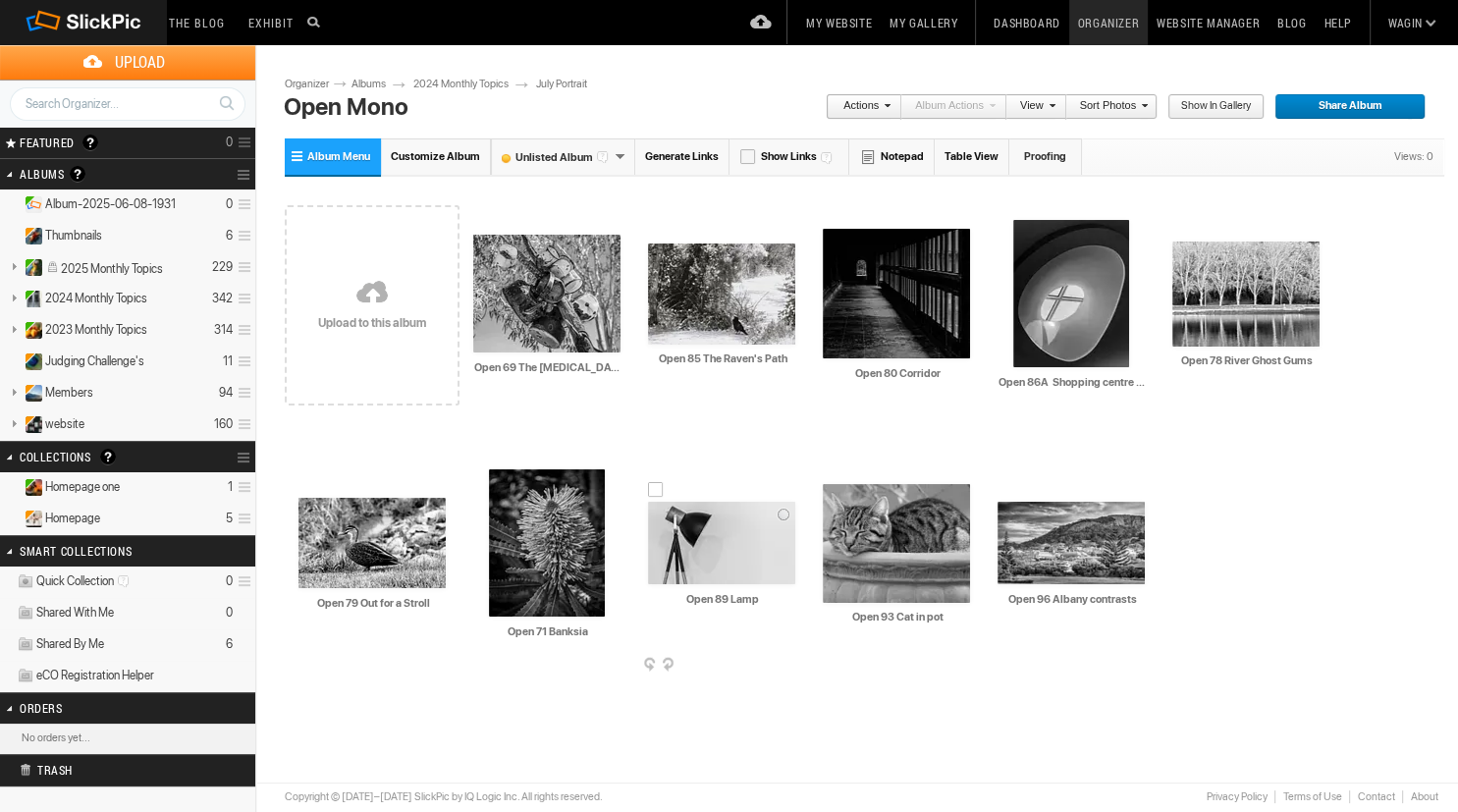 click at bounding box center [722, 543] 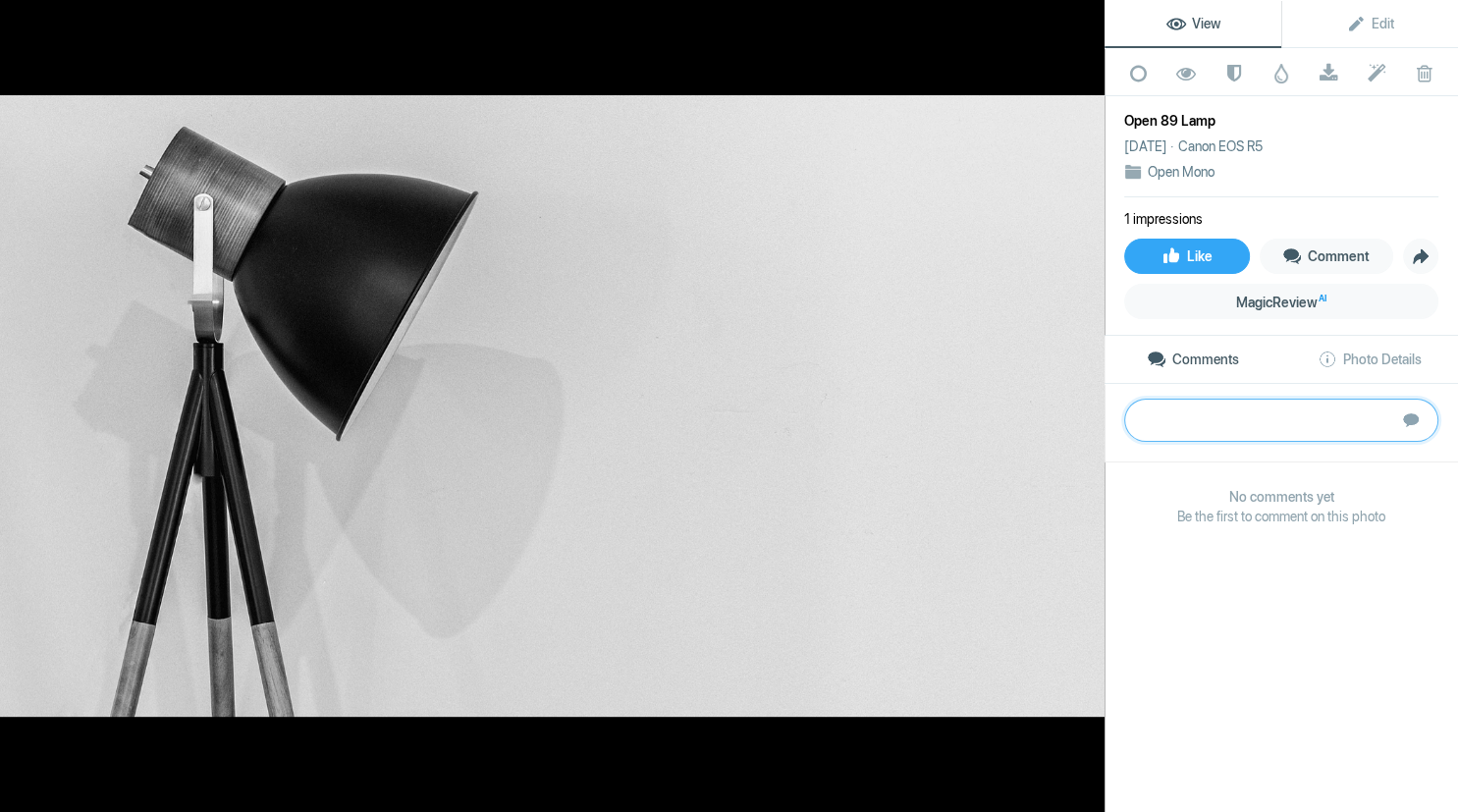 paste on "Well constructed and composed B&W image – not one you see everyday (which always helps). Lots of negative space on the right hand side for the viewer to imagine what could be there.  There might be a bit of “noise” that could be reduced and a slight boost in contrast would move this up another level. Kudos for originality. 	Silver" 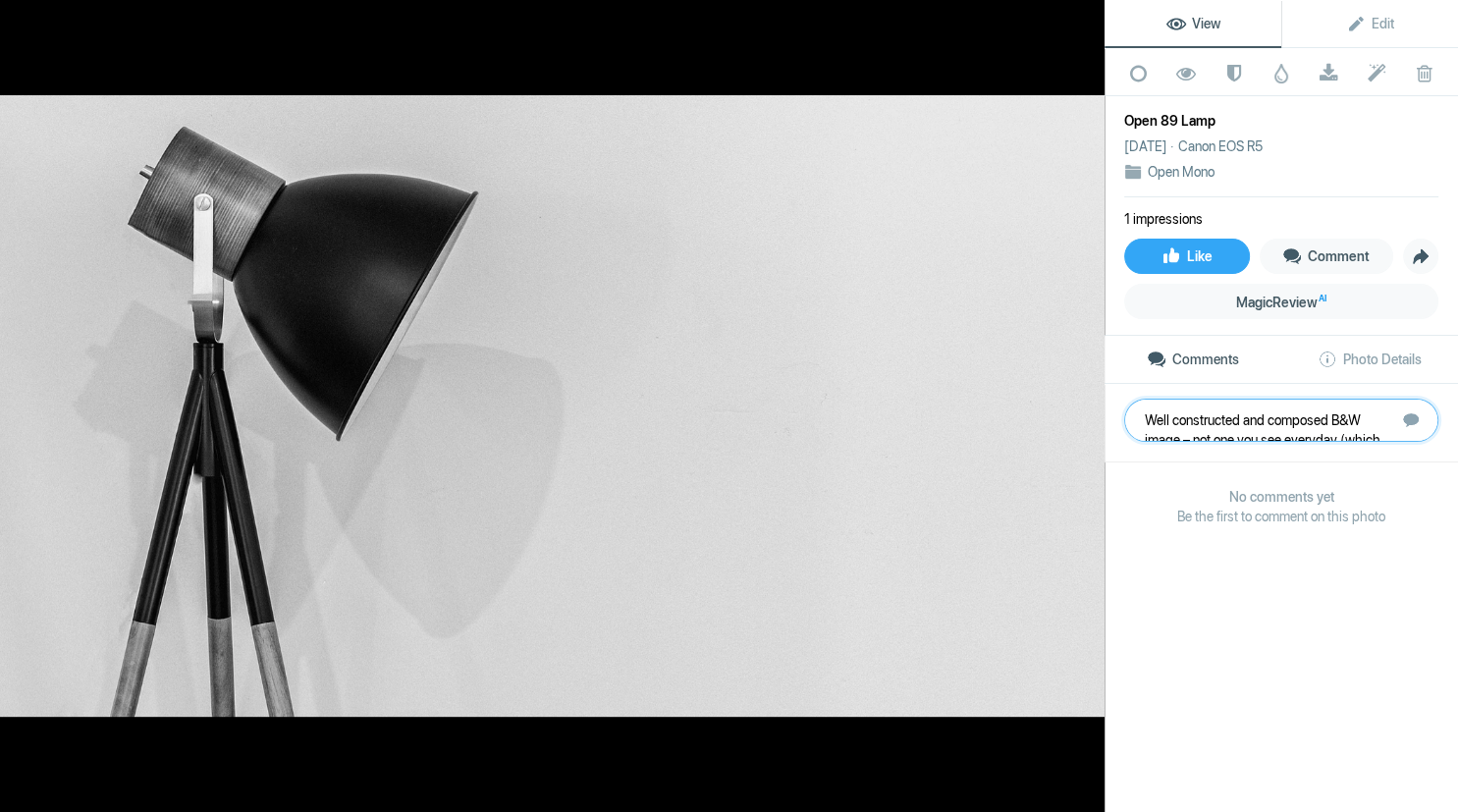 scroll, scrollTop: 1, scrollLeft: 0, axis: vertical 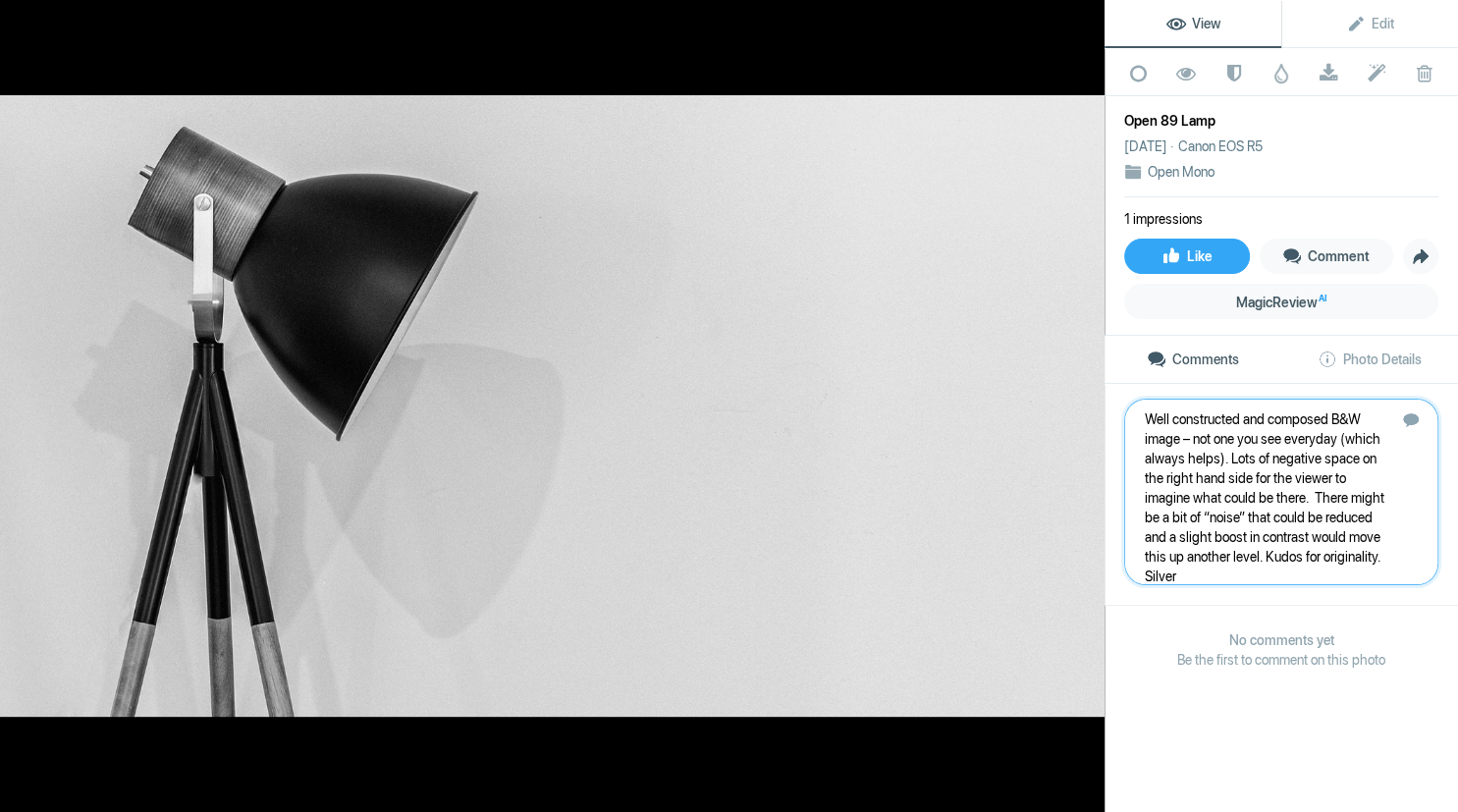 type 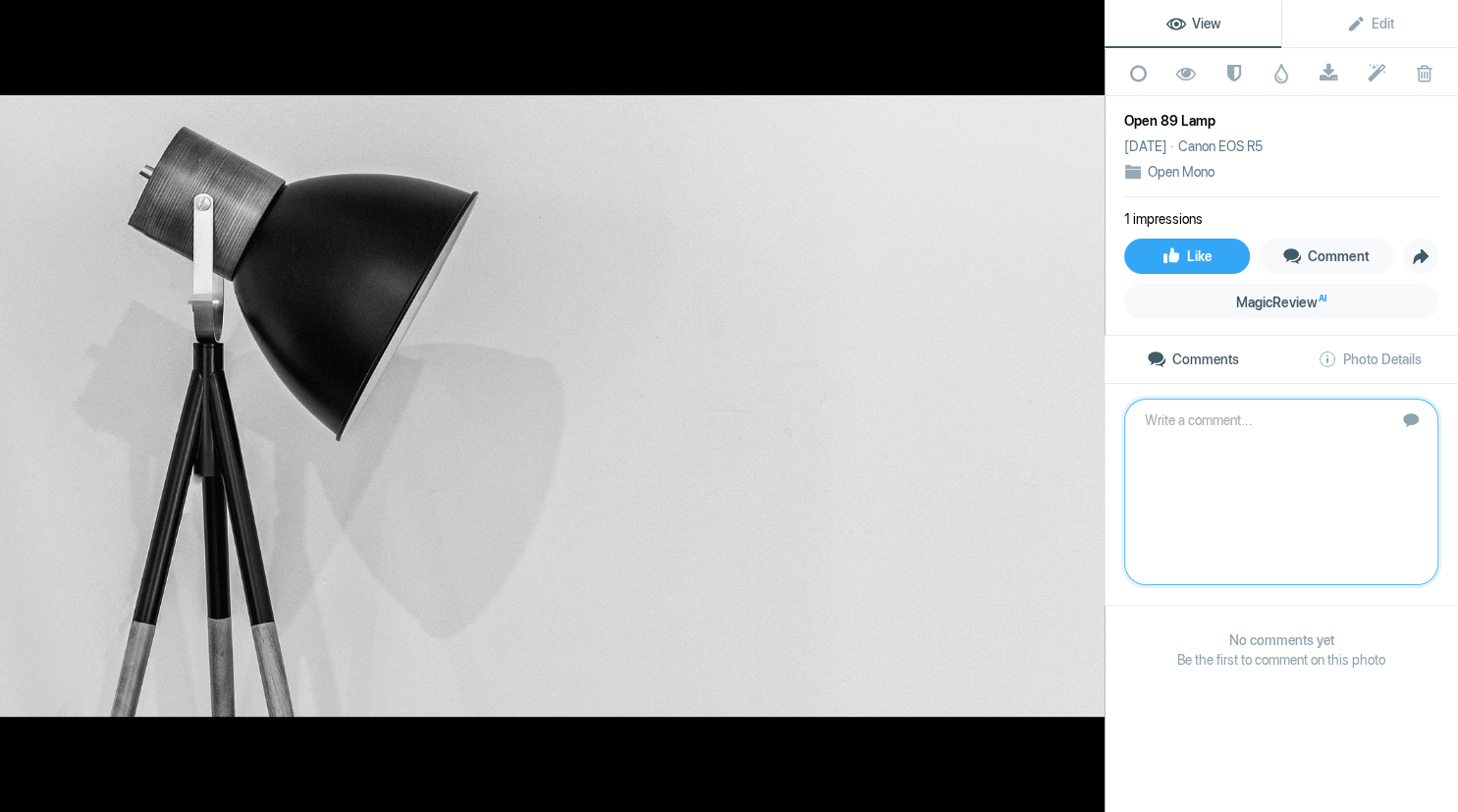 scroll, scrollTop: 0, scrollLeft: 0, axis: both 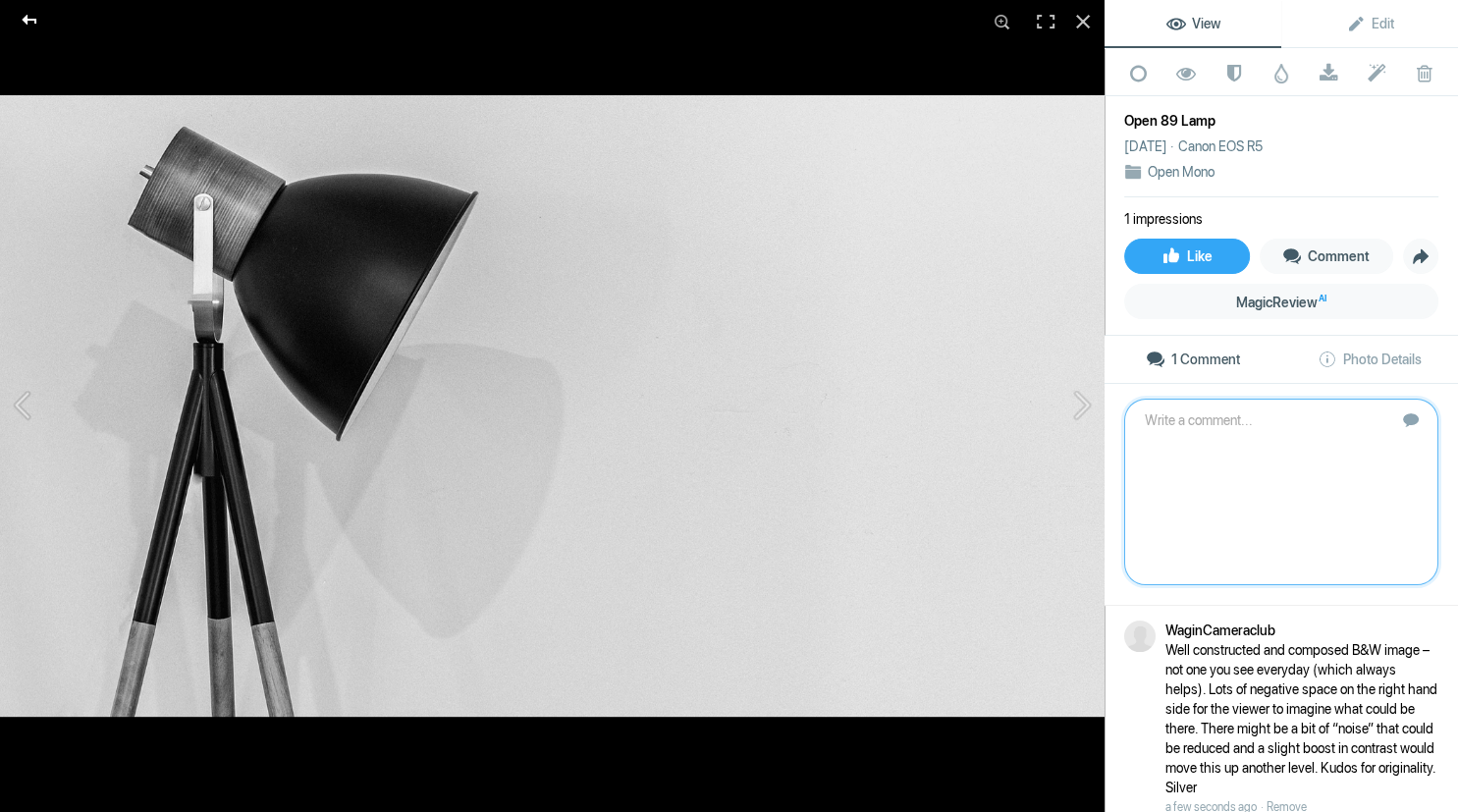 click 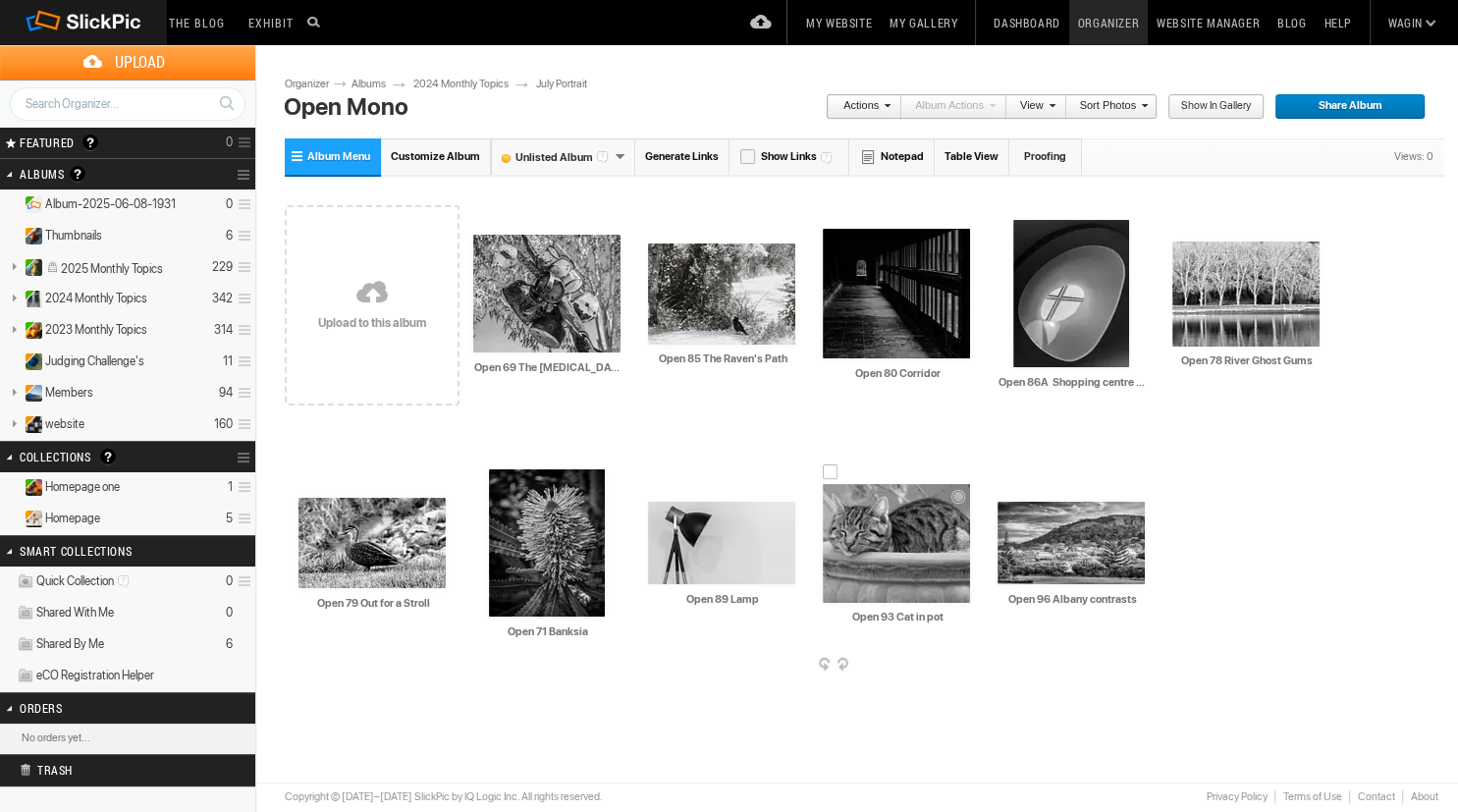 click at bounding box center [896, 543] 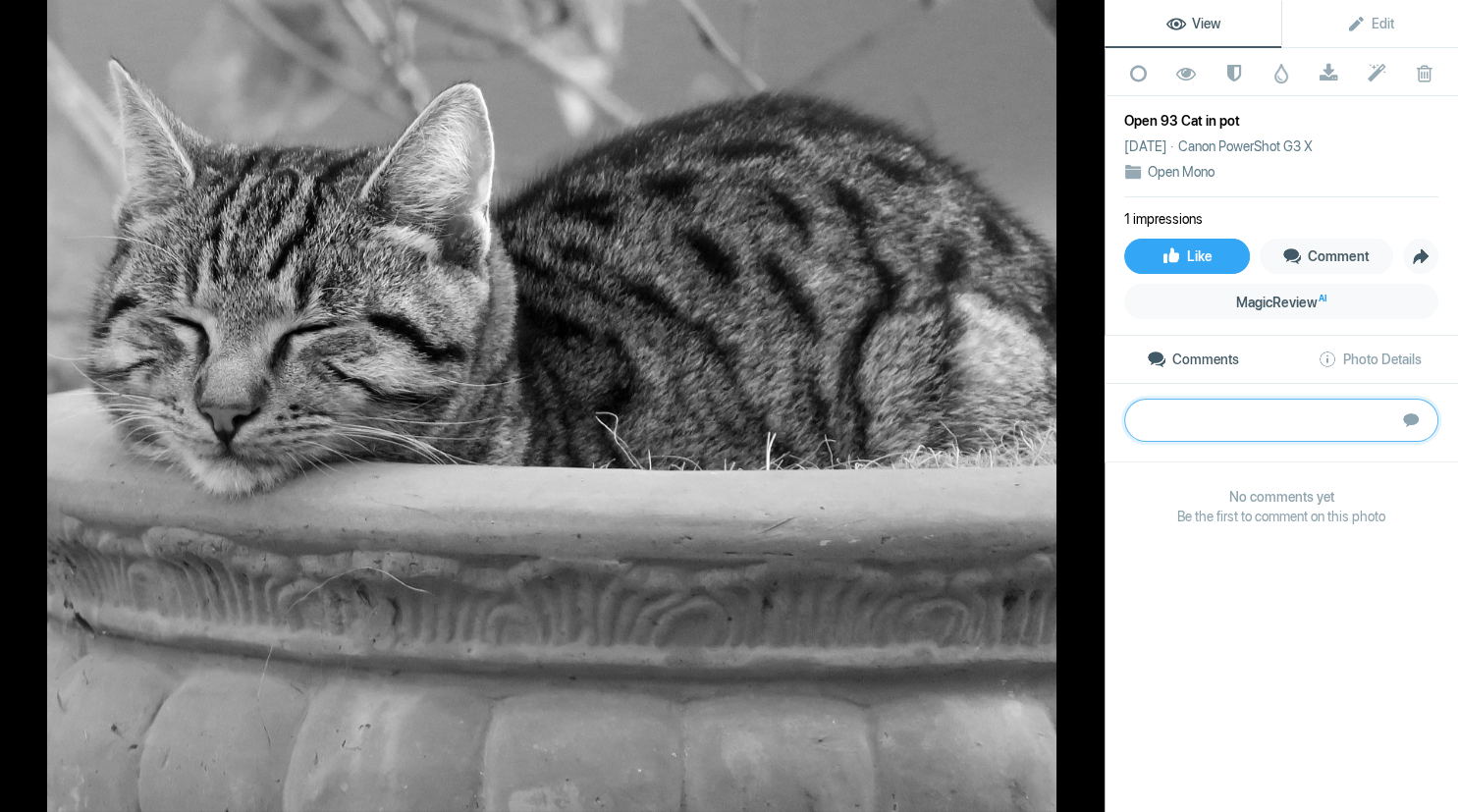 paste on "Better than Cat in a Hat. This cat is made for B&W, with lots of nice light and dark markings, mixed in with the little bits of different coloured fur. Beautifully sharp focus on the face and nose, and love the lines on the cats ears, and the depth of field is slightly less so as you move away from the head of the cat due the chosen F-Stop.   	Silver" 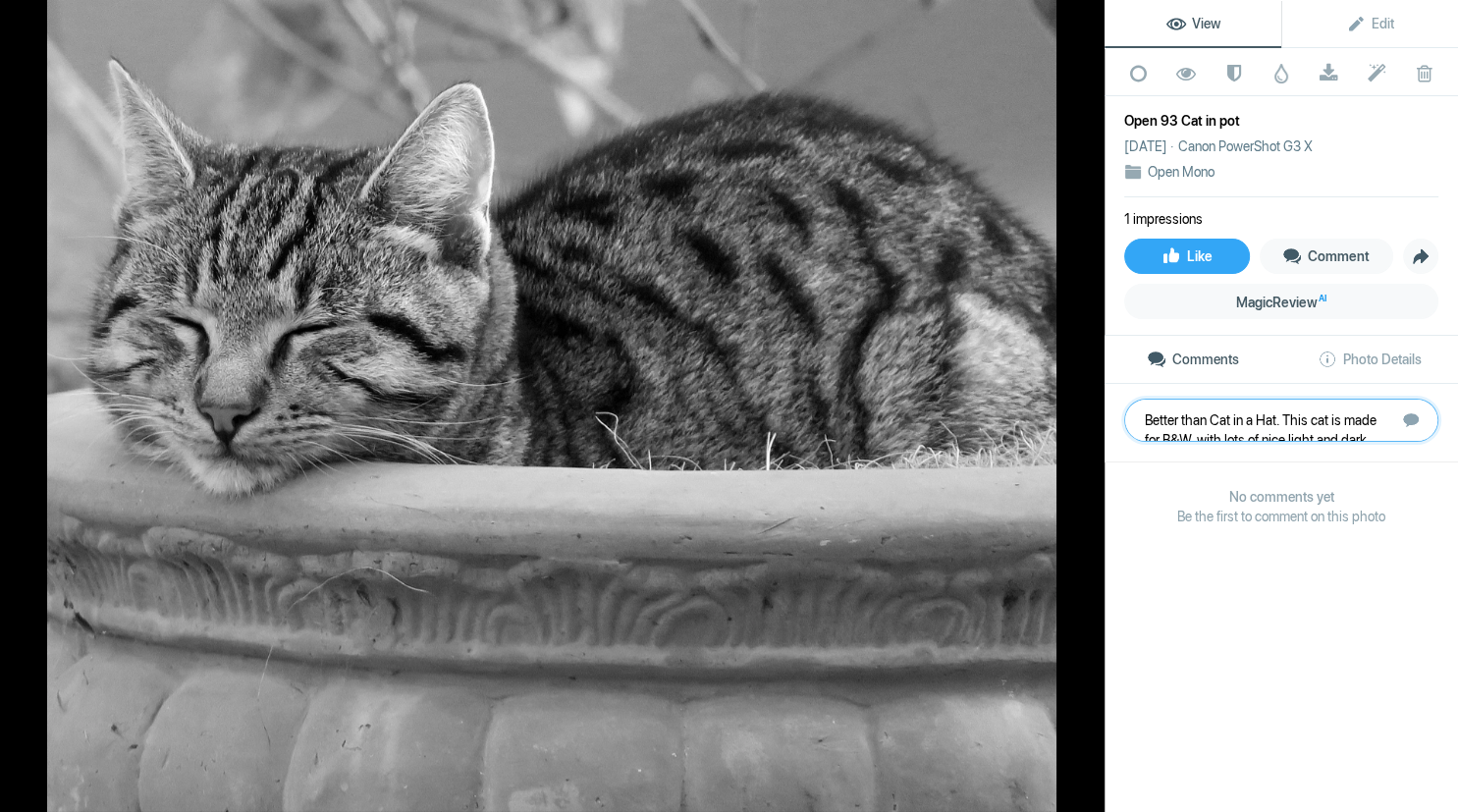 scroll, scrollTop: 1, scrollLeft: 0, axis: vertical 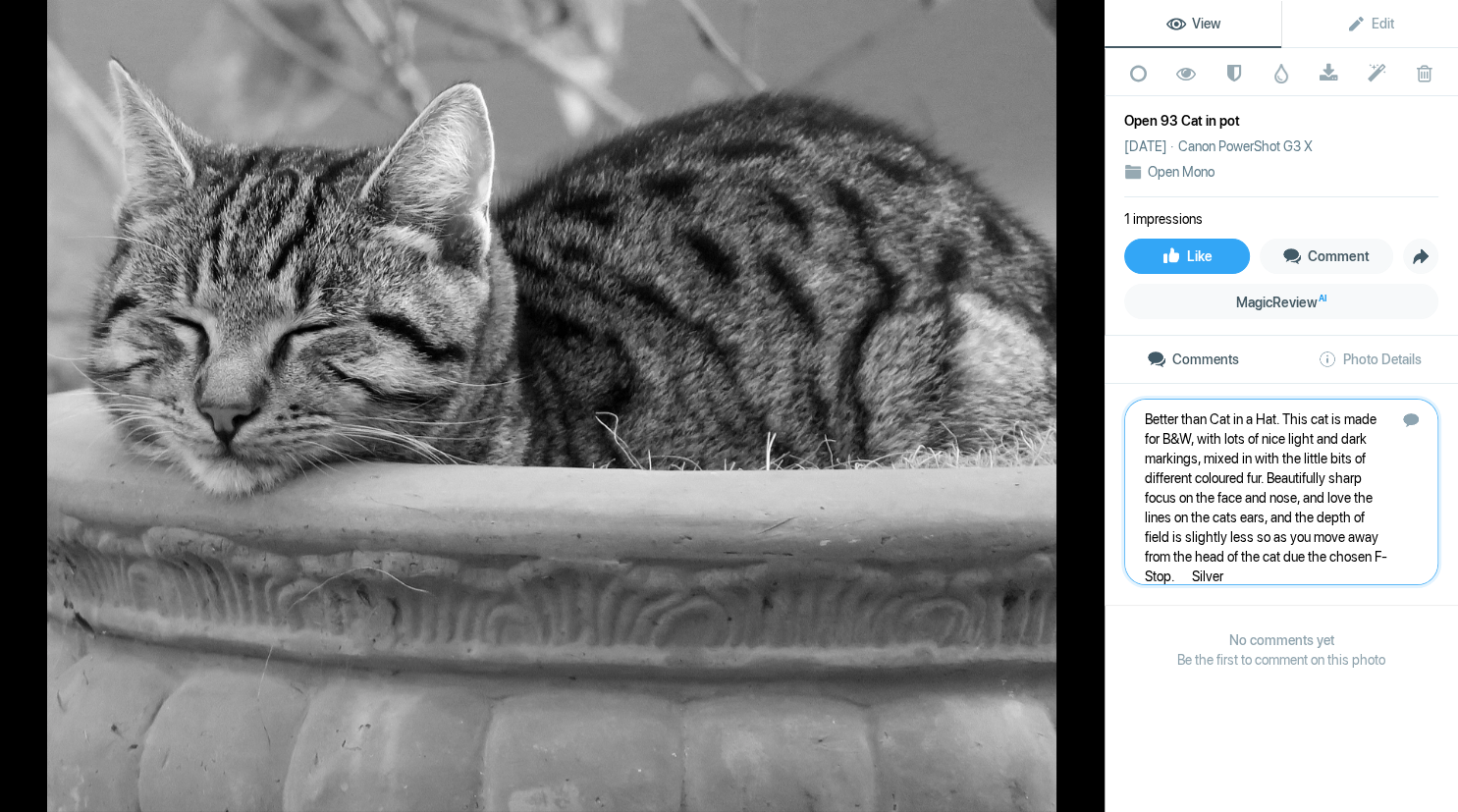 type 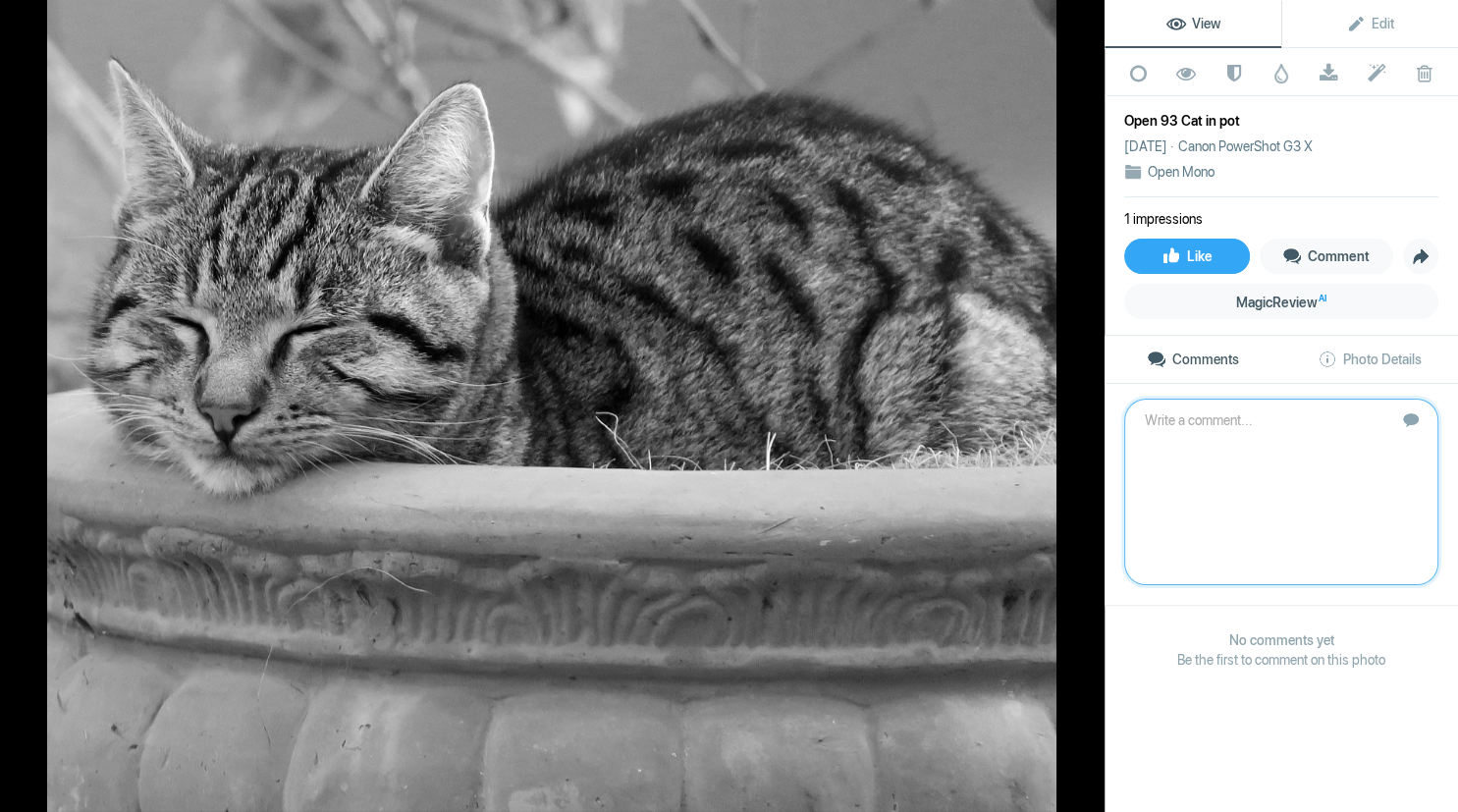 scroll, scrollTop: 0, scrollLeft: 0, axis: both 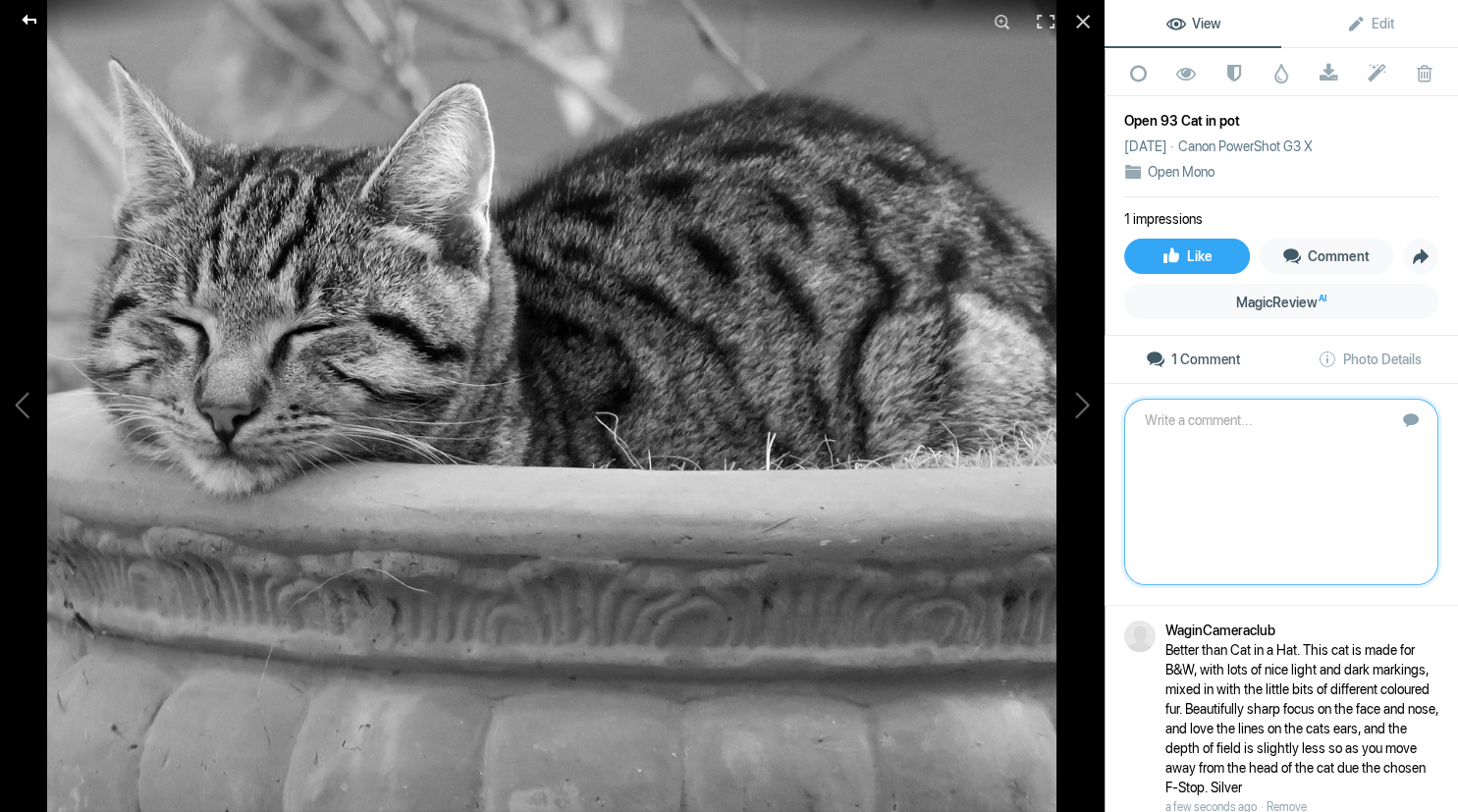 click 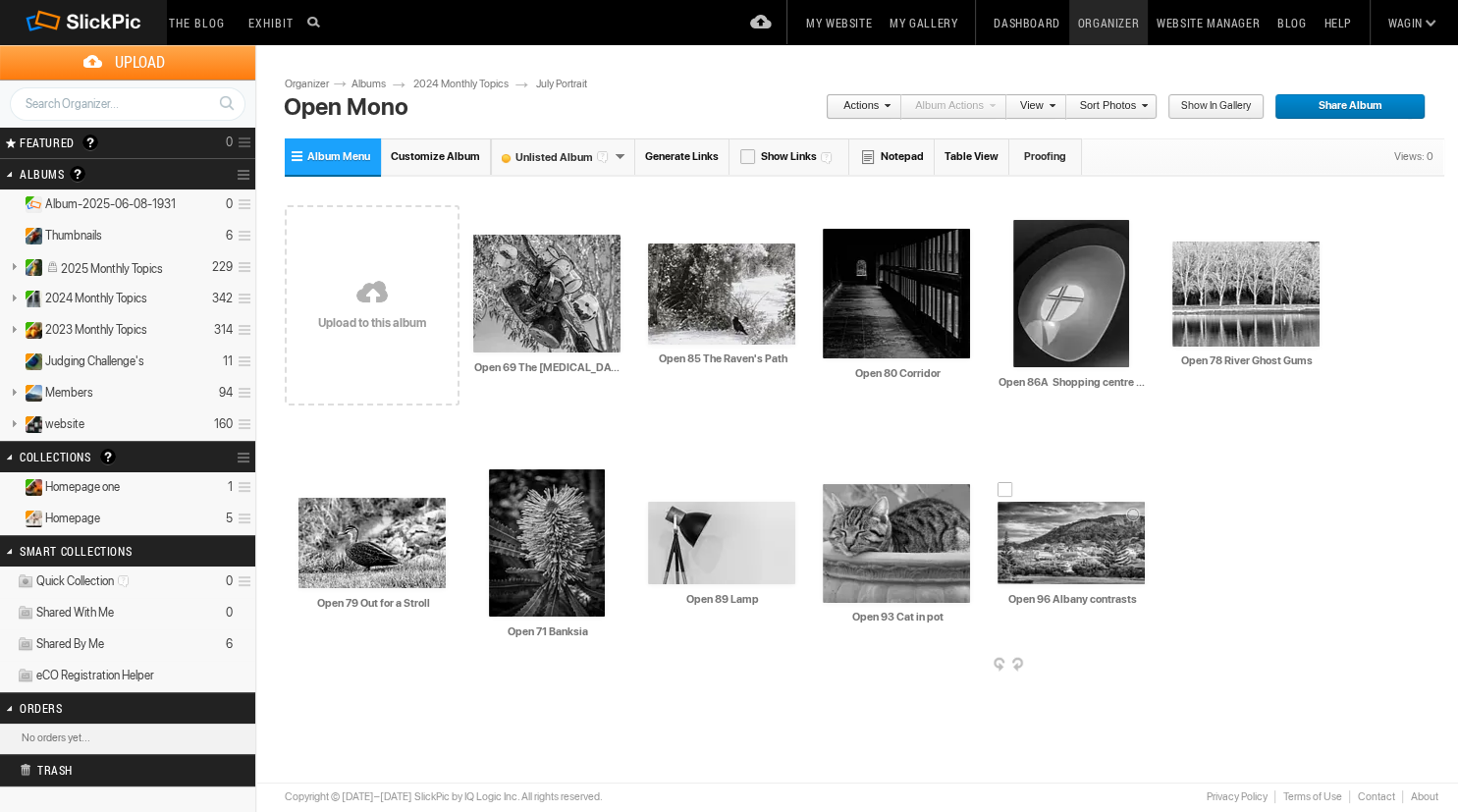 click at bounding box center (1071, 543) 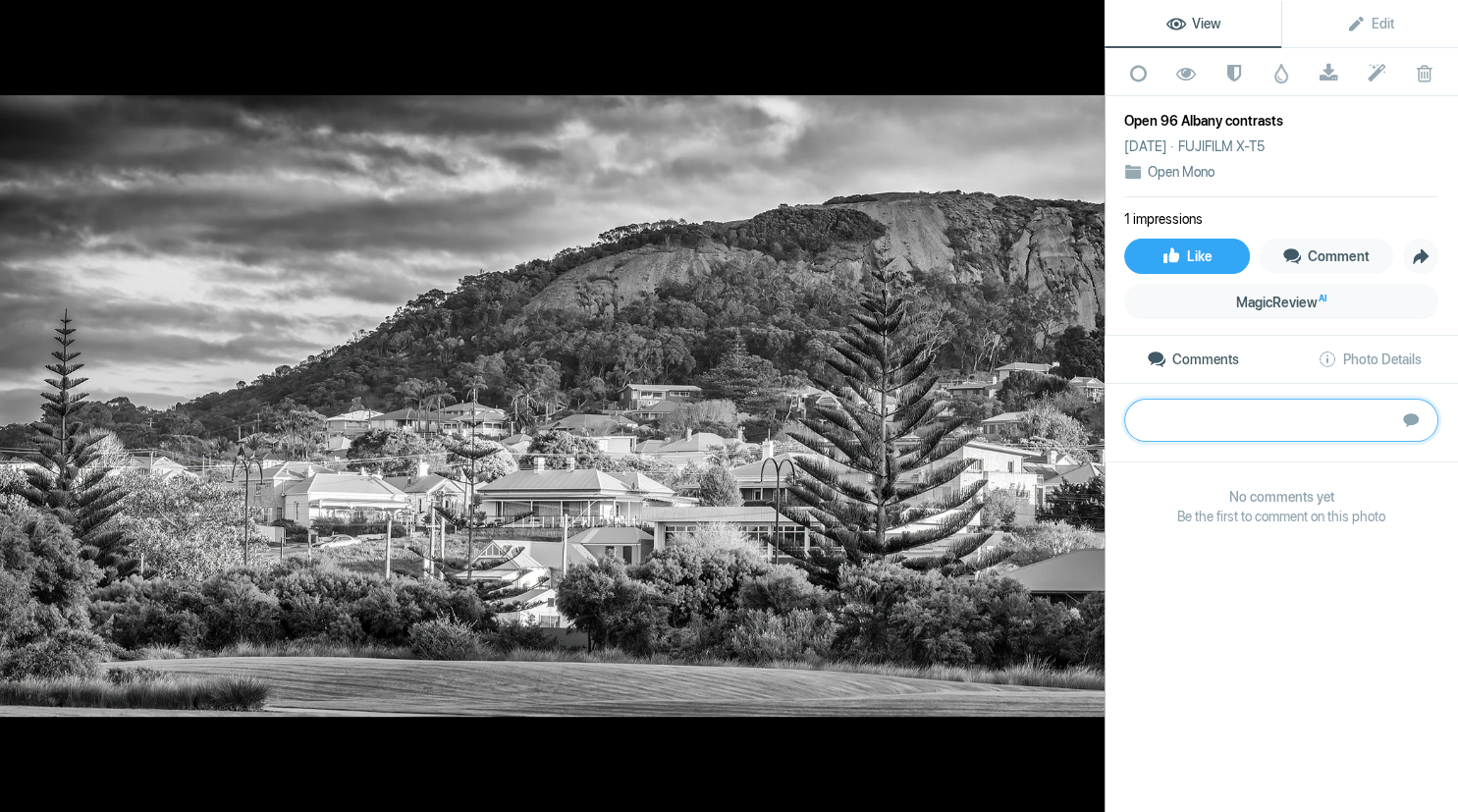 paste on "Good capture of a nice spot down south. Lots of repeating lines, shapes and patterns in the houses, contrasted with the round hill in the background. I think the B&W treatment needs a bit of depth, by increasing the contrast across the shadows and dark areas a bit more. I think the tonal range across the sky is great so it probably doesn’t need any more but the rest of the image could do with a boost in contrast. 	Bronze" 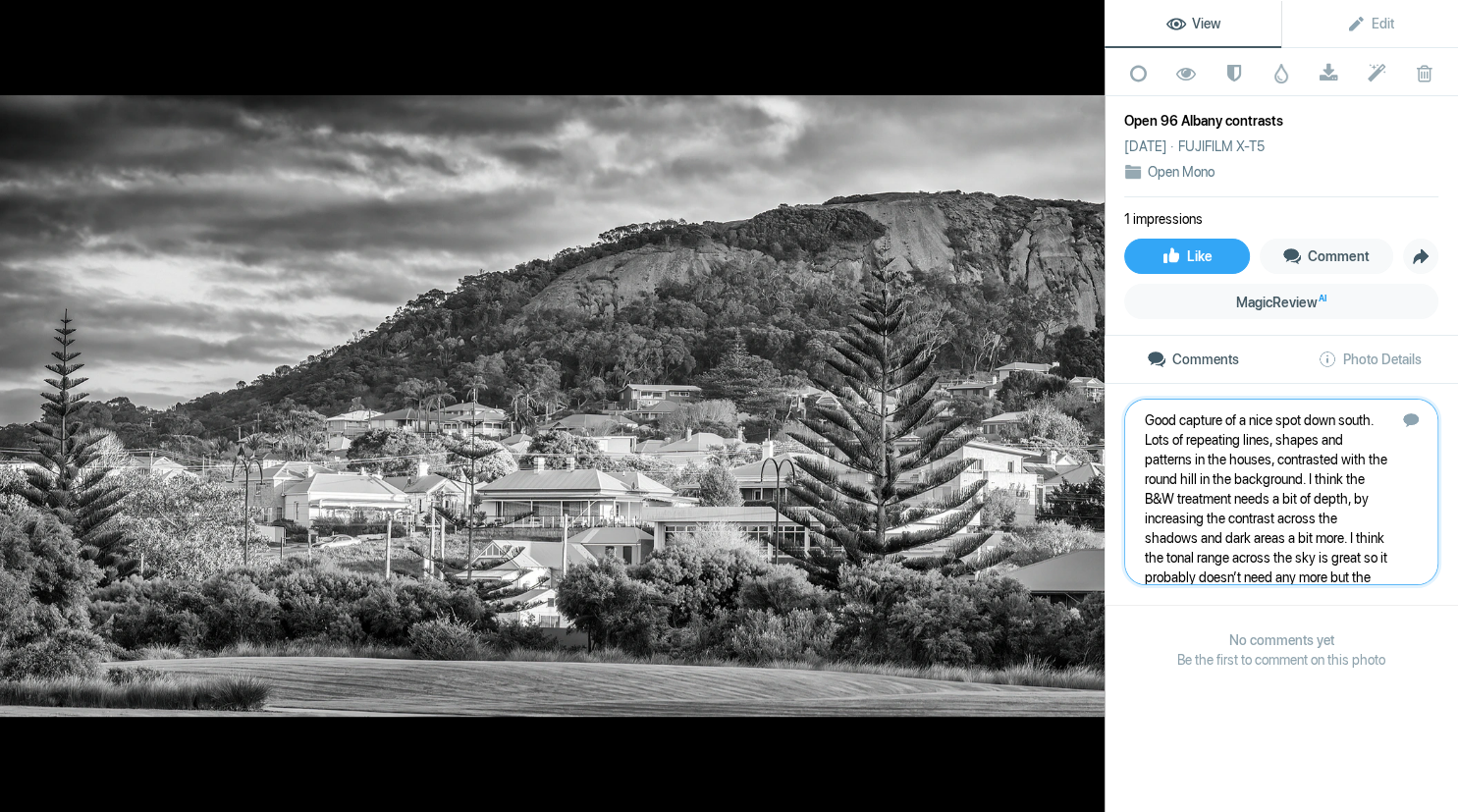 scroll, scrollTop: 40, scrollLeft: 0, axis: vertical 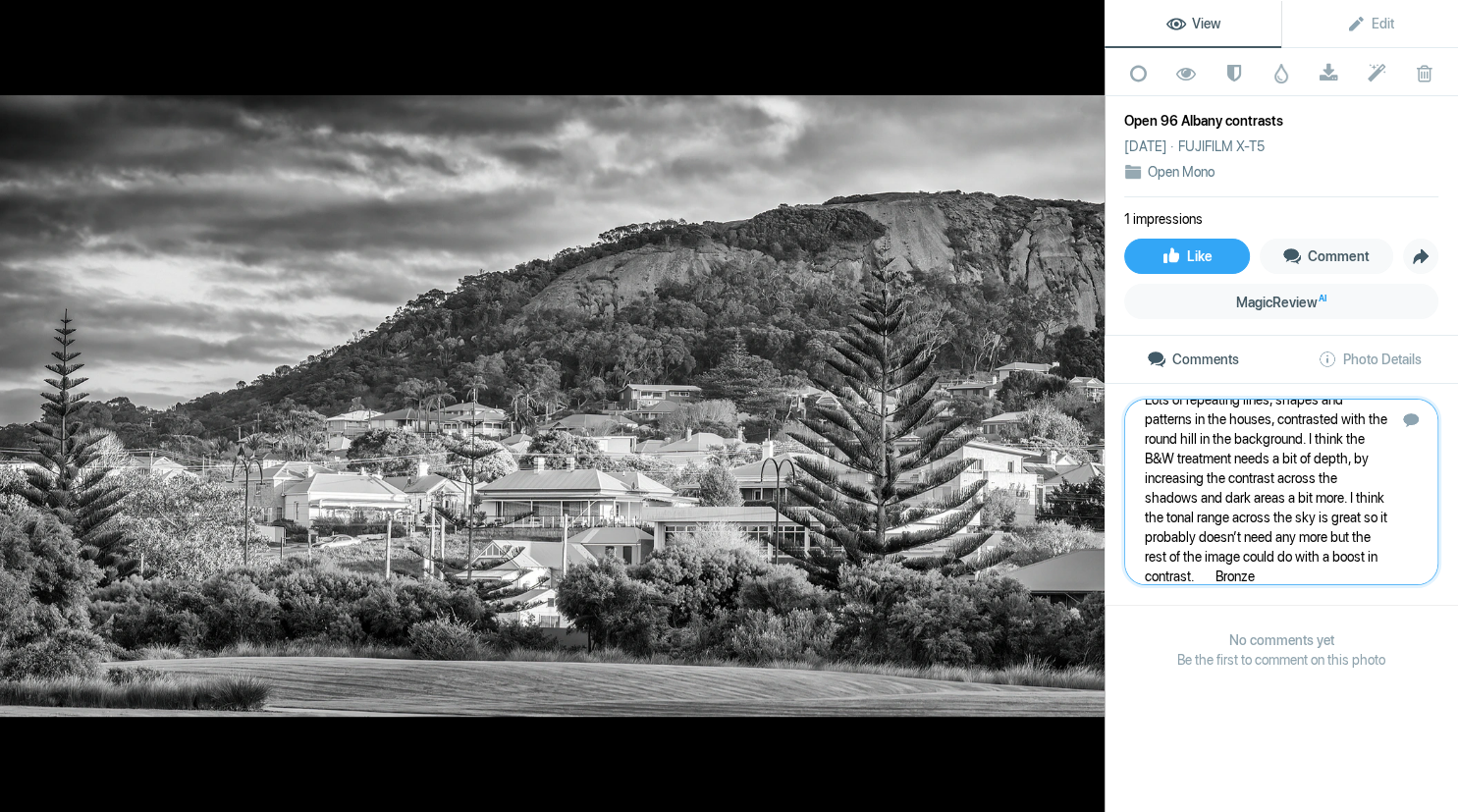 type 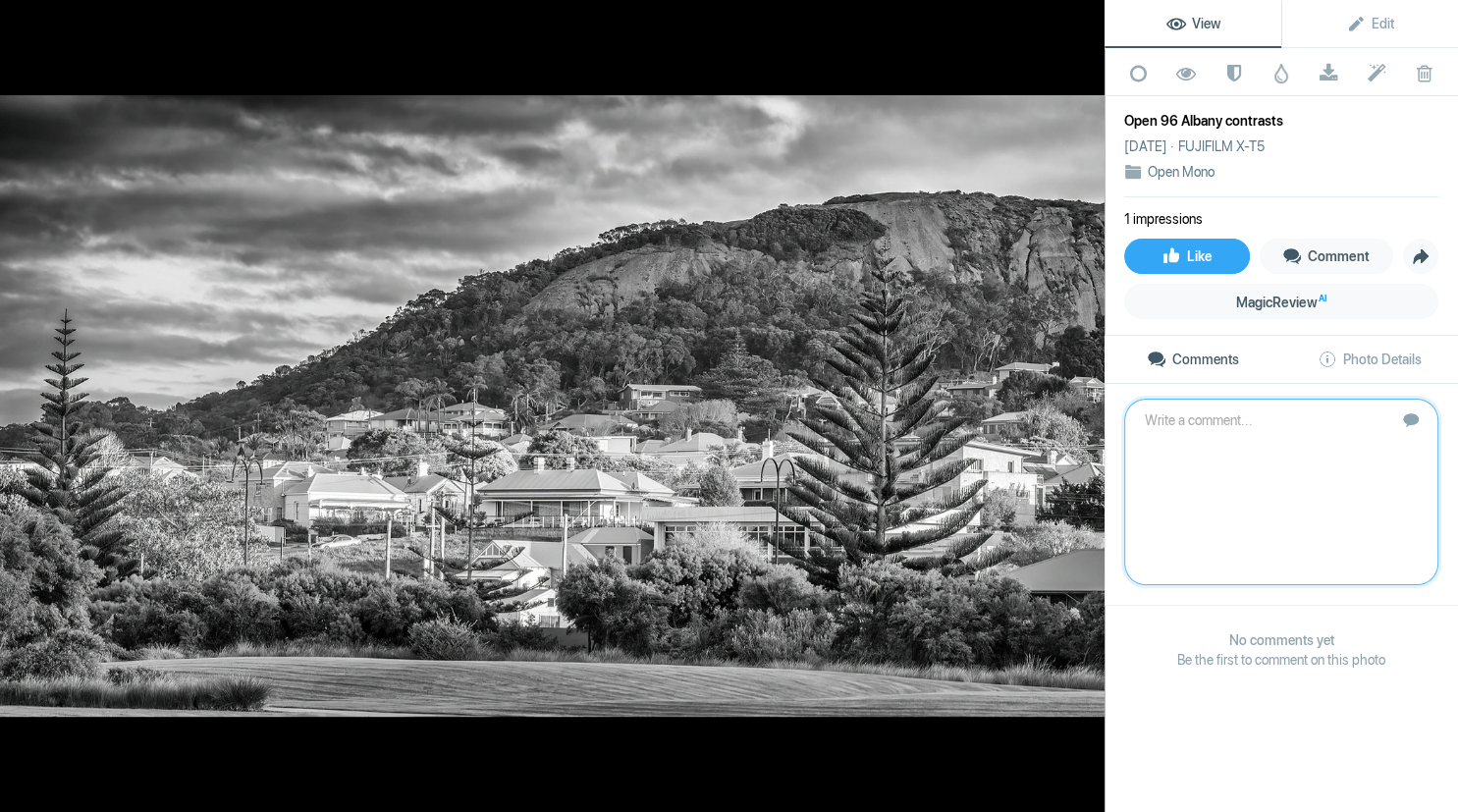 scroll, scrollTop: 0, scrollLeft: 0, axis: both 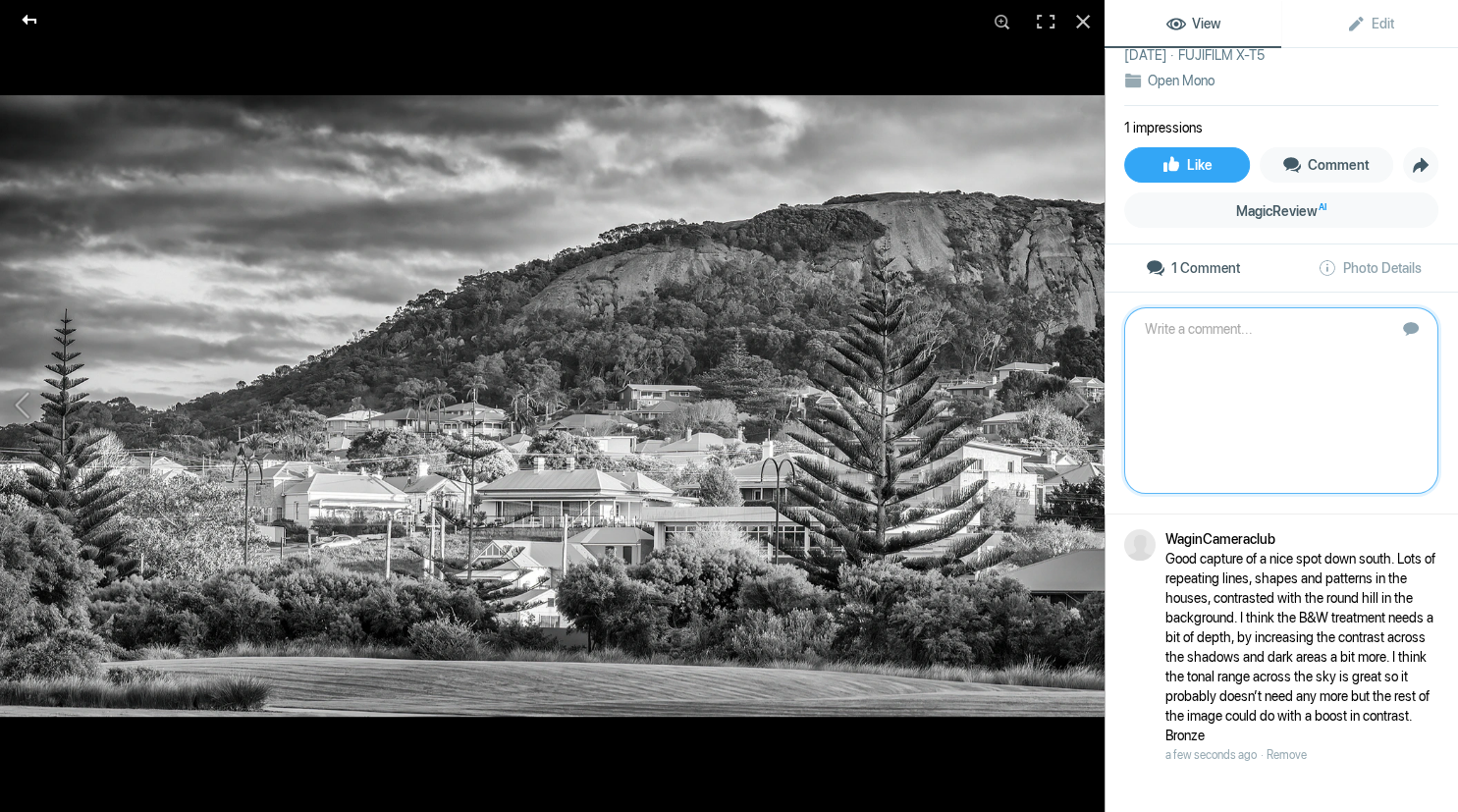 click 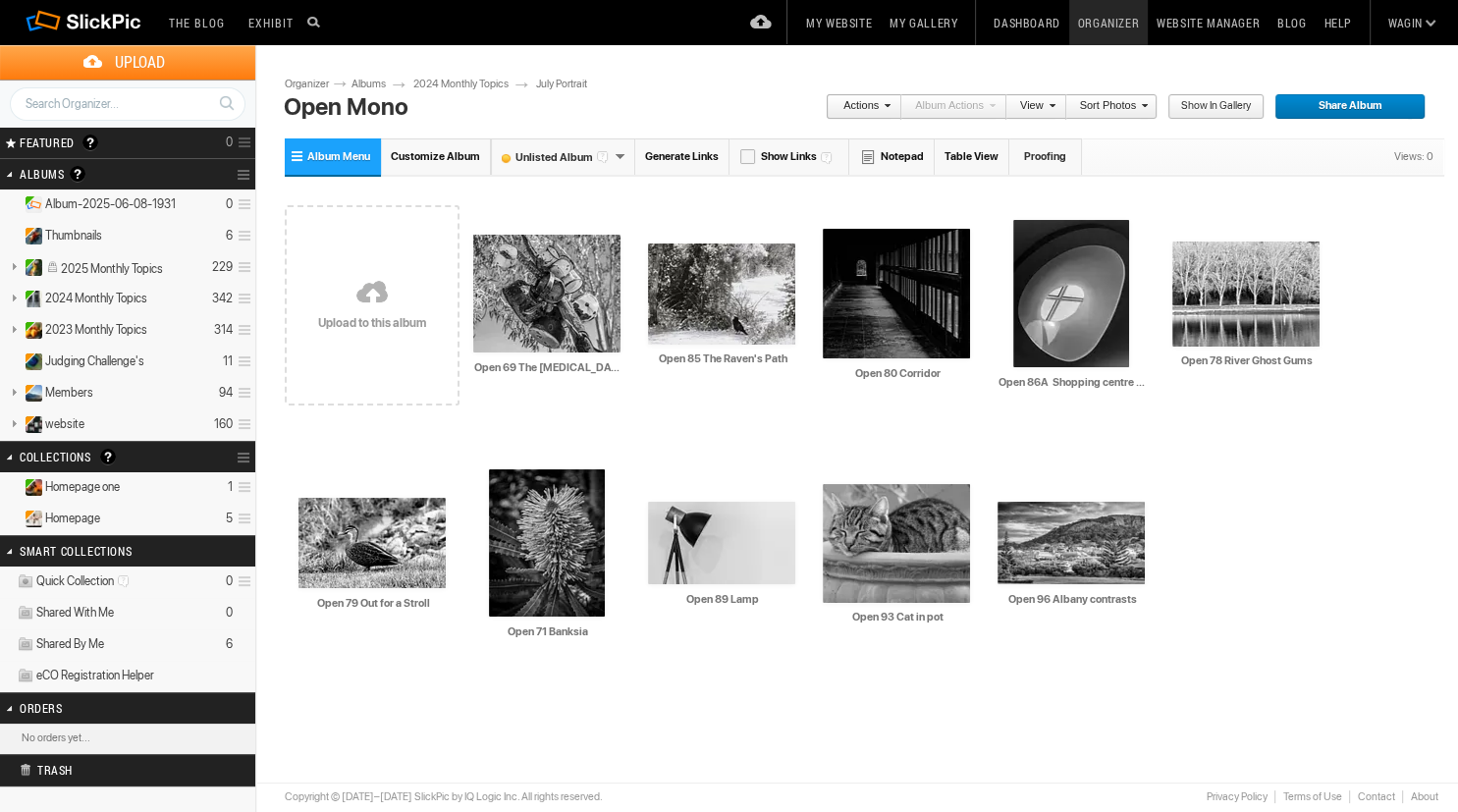 scroll, scrollTop: 0, scrollLeft: 0, axis: both 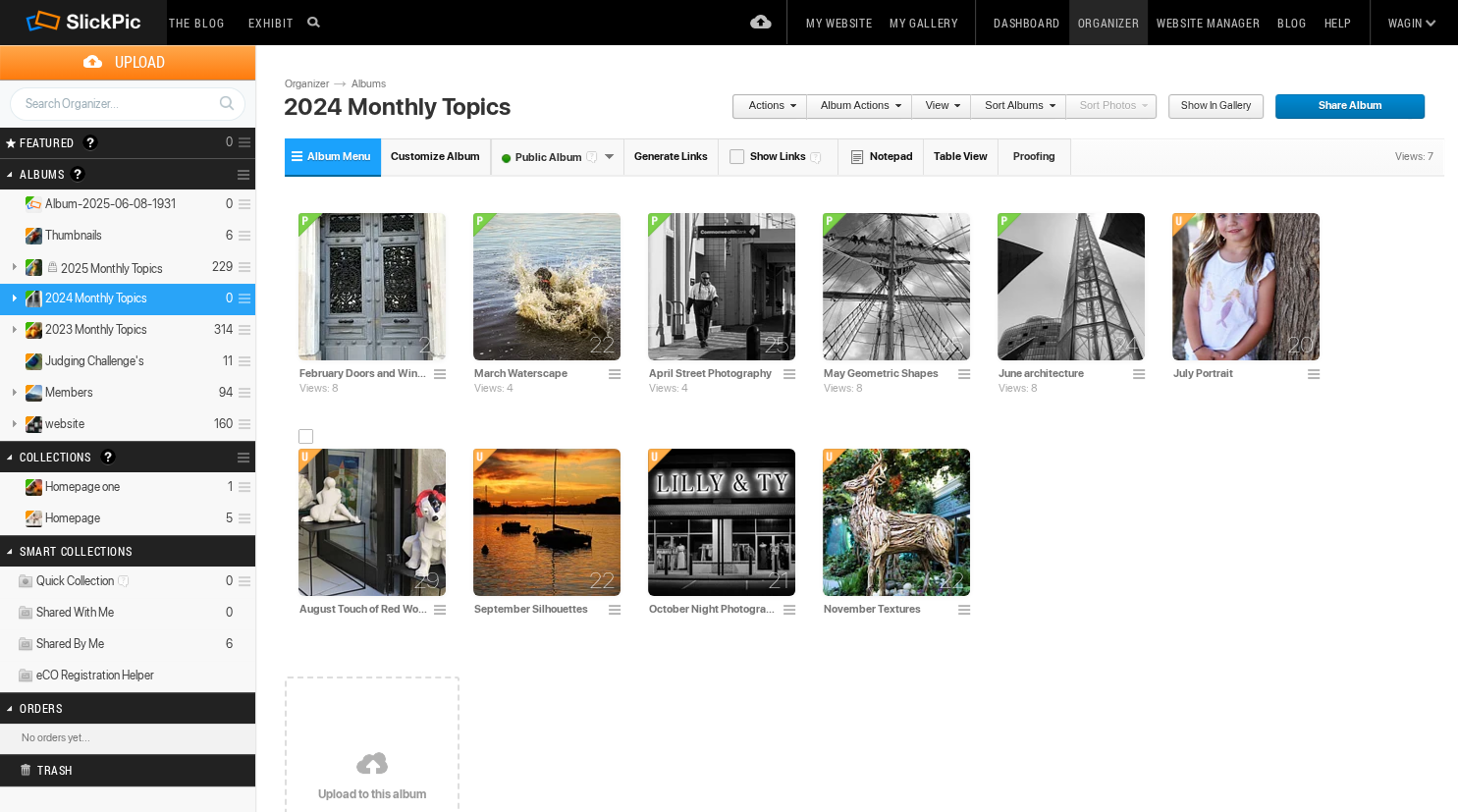 click at bounding box center [372, 522] 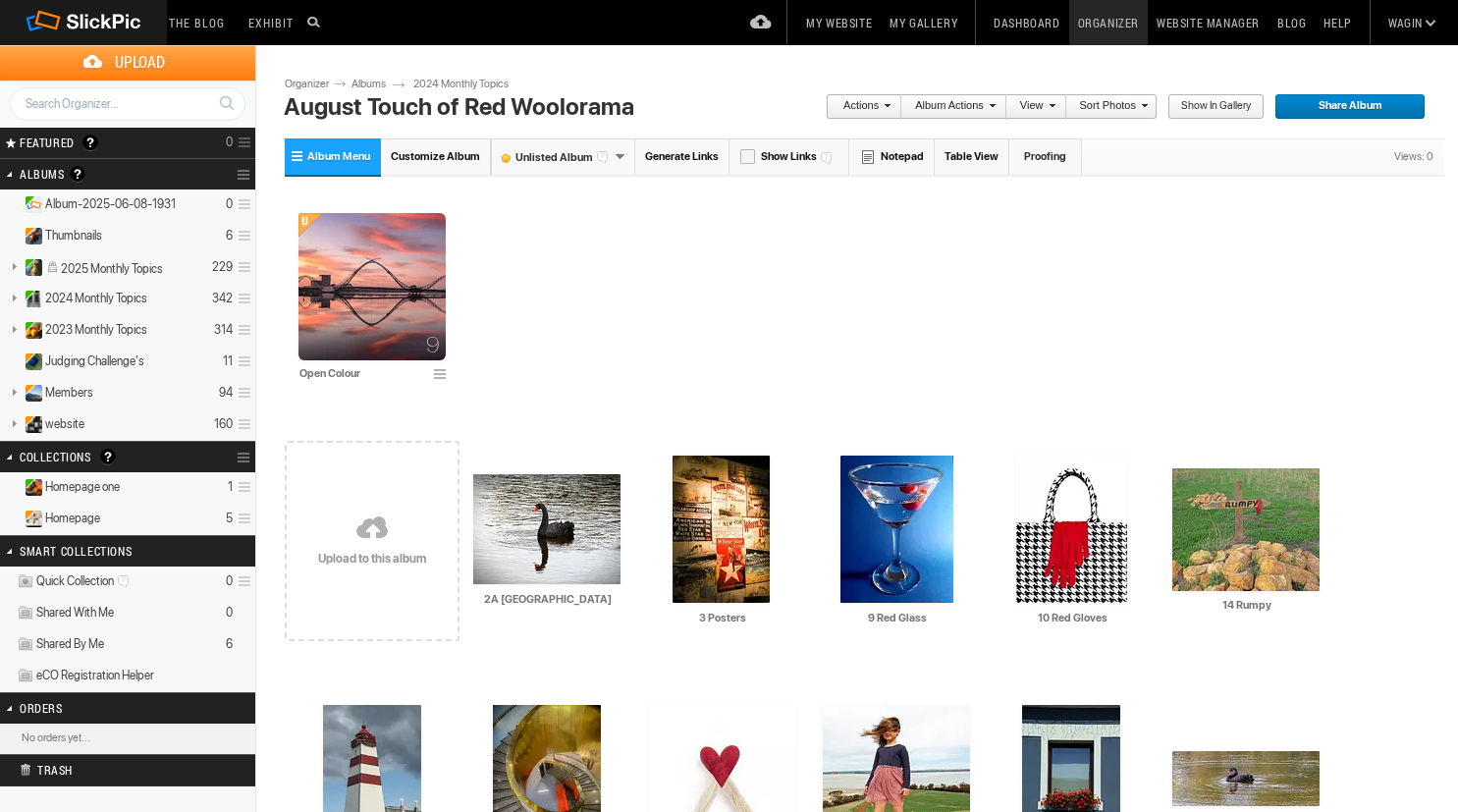 scroll, scrollTop: 0, scrollLeft: 0, axis: both 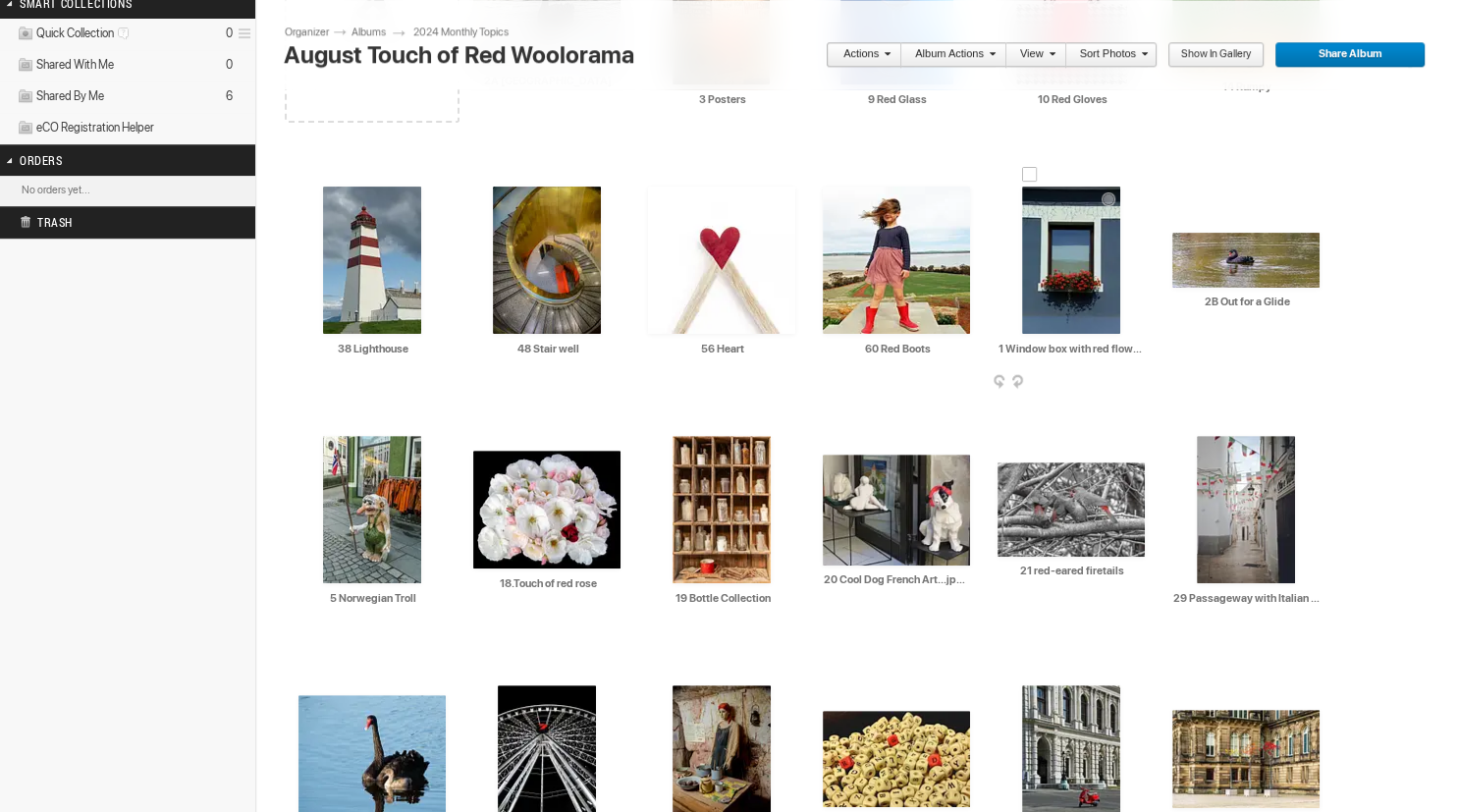 click at bounding box center [1071, 260] 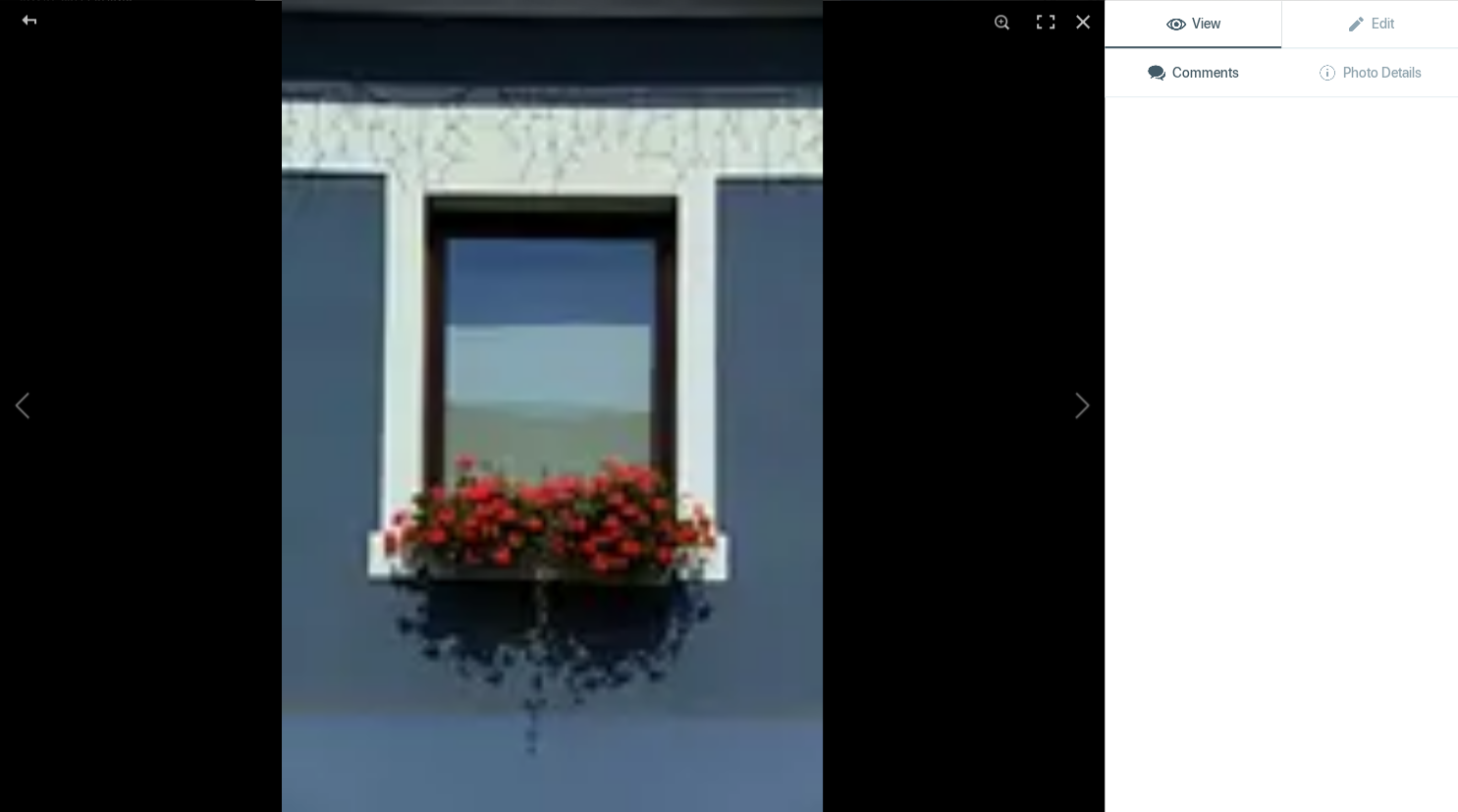 scroll, scrollTop: 548, scrollLeft: 0, axis: vertical 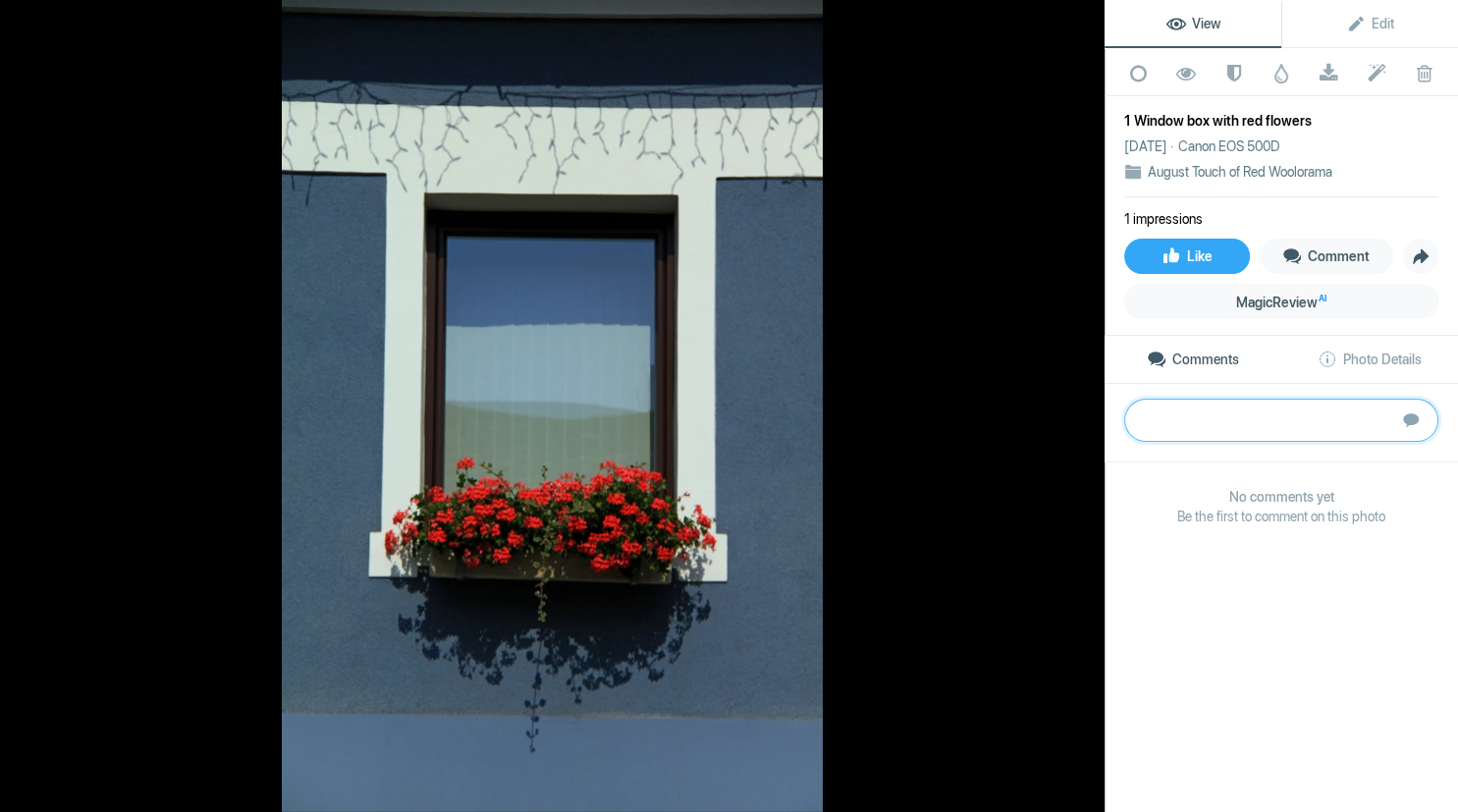 paste on "This image meets the brief well, with centrally placed bright red flowers framed by a window and contrasting with the blue of the wall. Symmetry is an important part of this image and I would suggest straightening the vertical and horizontal lines to emphasise this. Sadly, it is a not particularly sharp – possibly over-cropped which has resulted in a loss of crispness? The file has been resized smaller than necessary which does affect image quality." 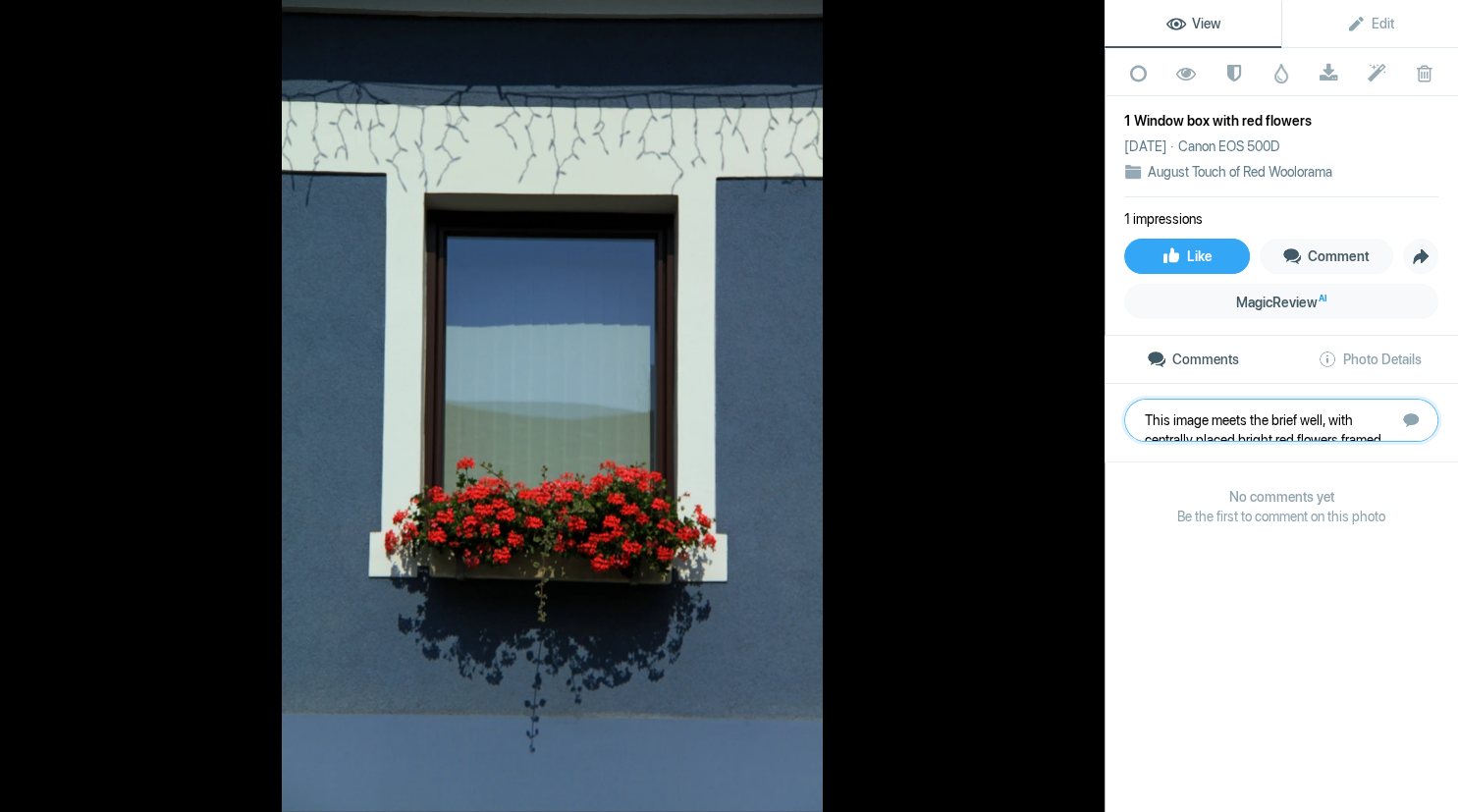 scroll, scrollTop: 60, scrollLeft: 0, axis: vertical 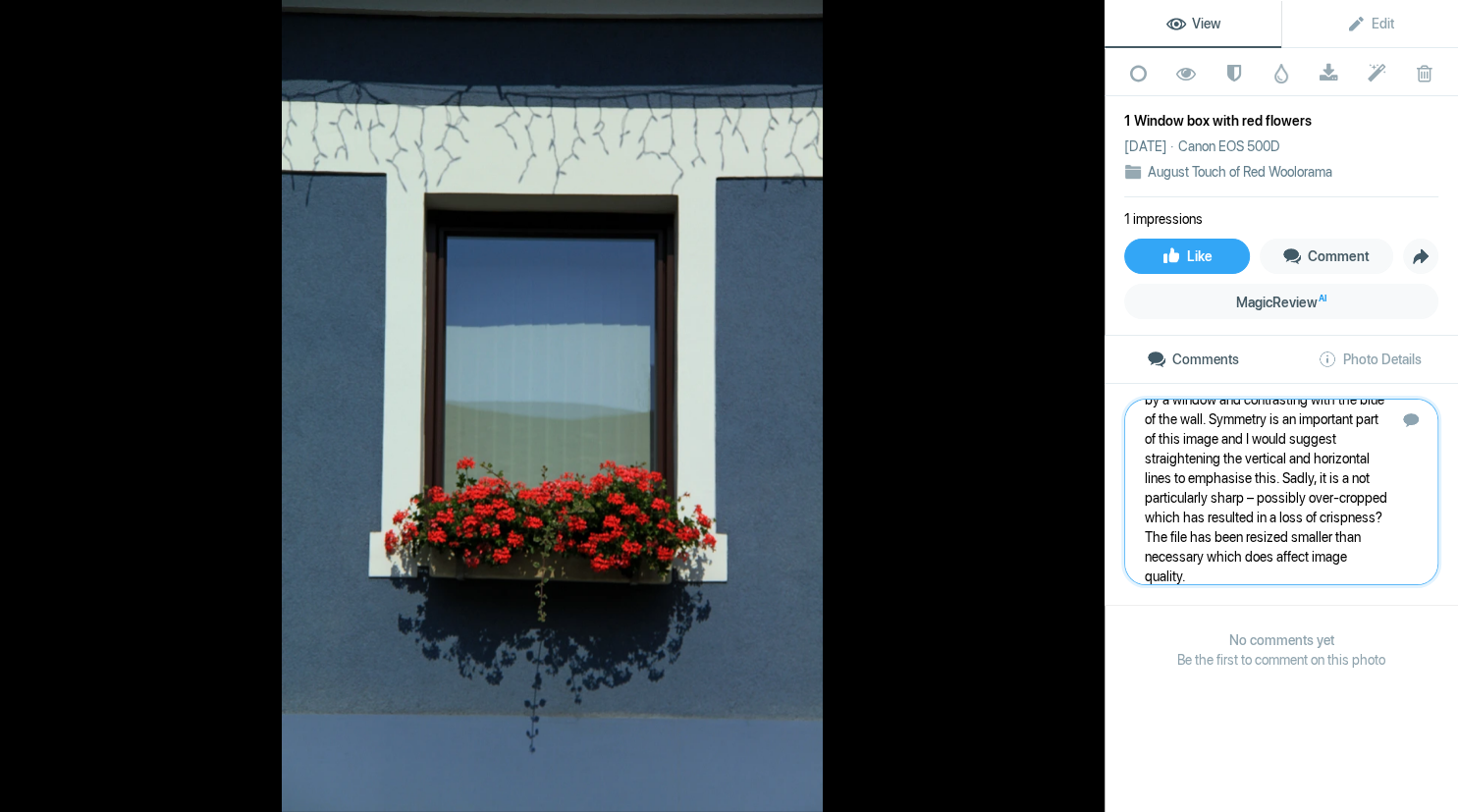 type 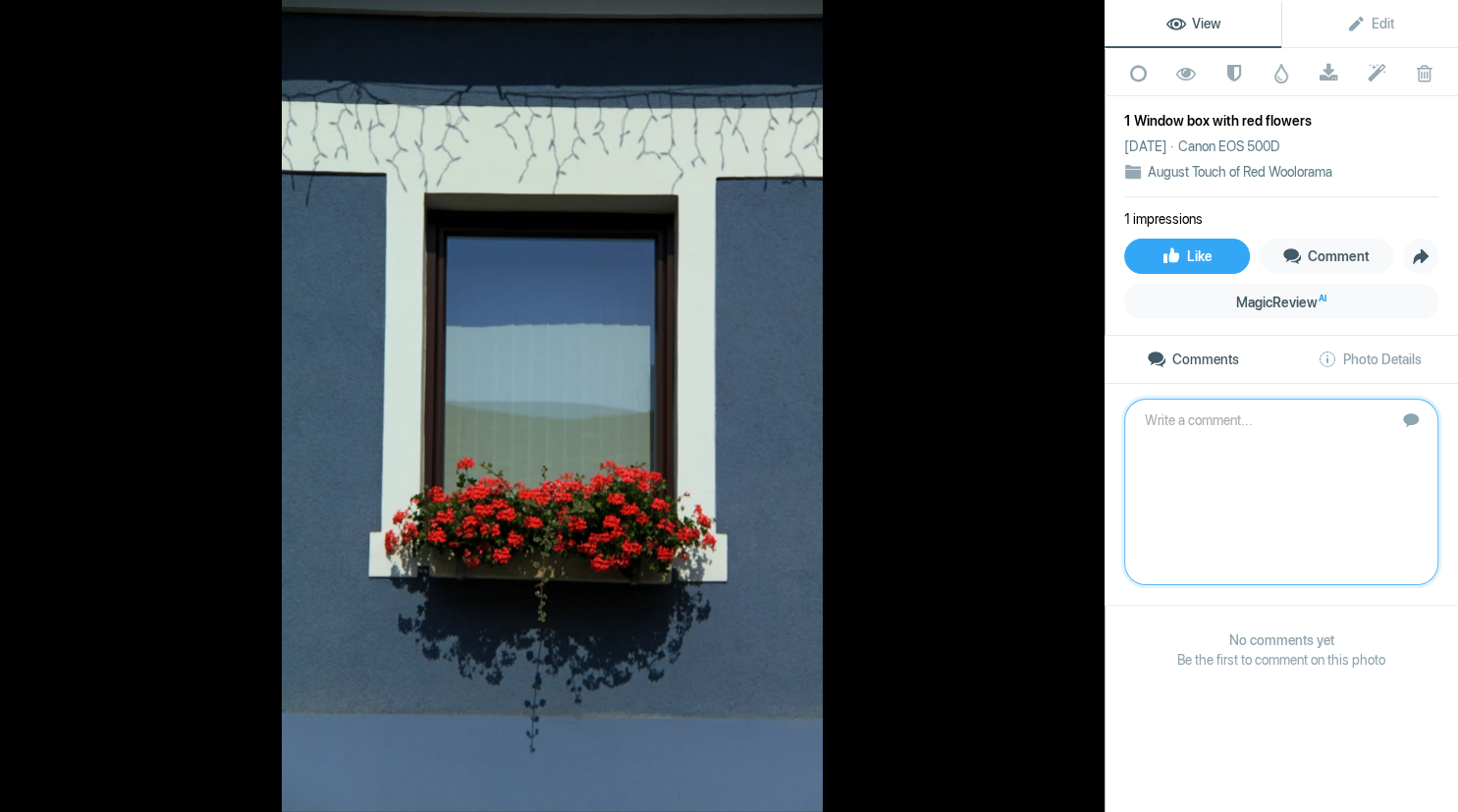 scroll, scrollTop: 0, scrollLeft: 0, axis: both 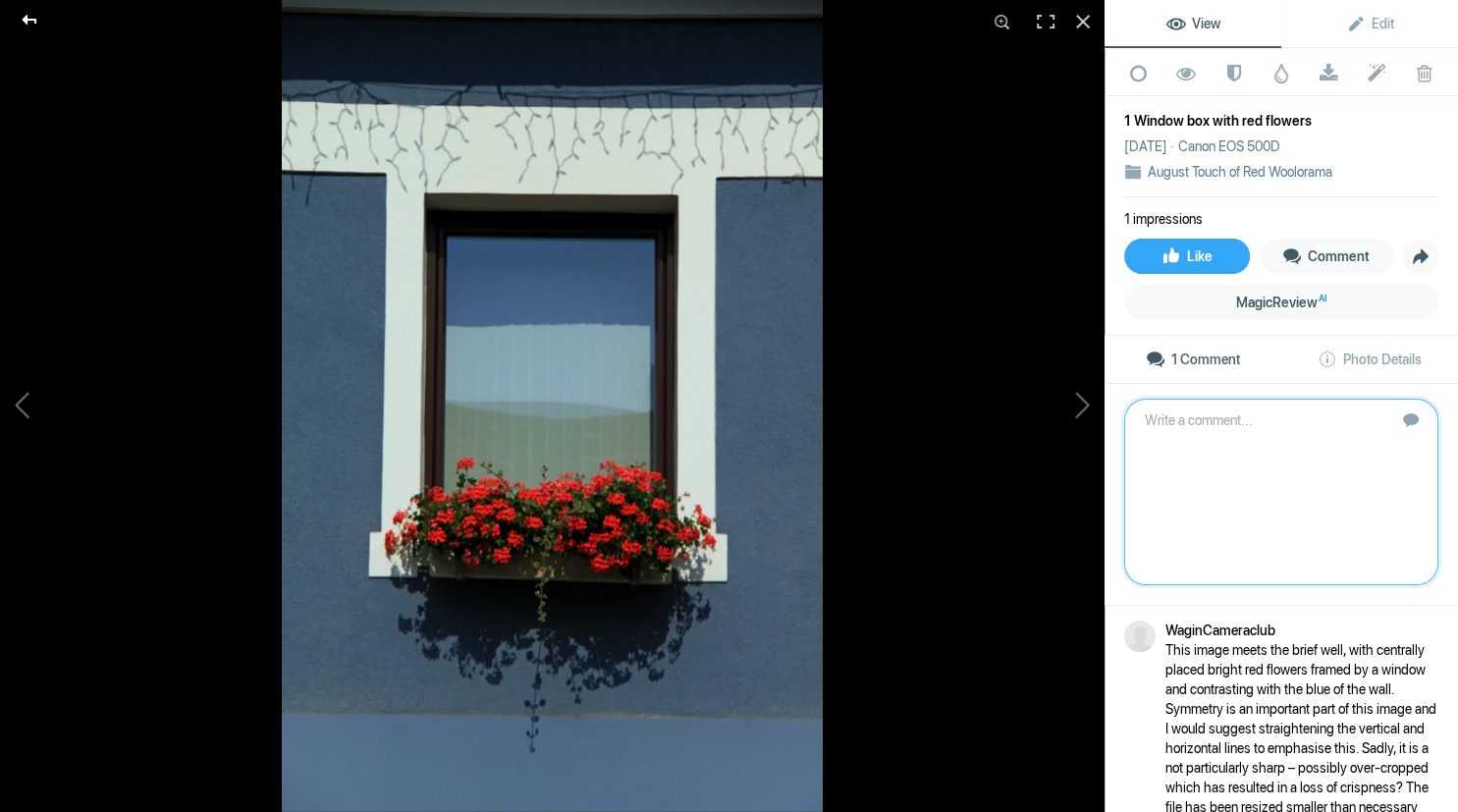 click 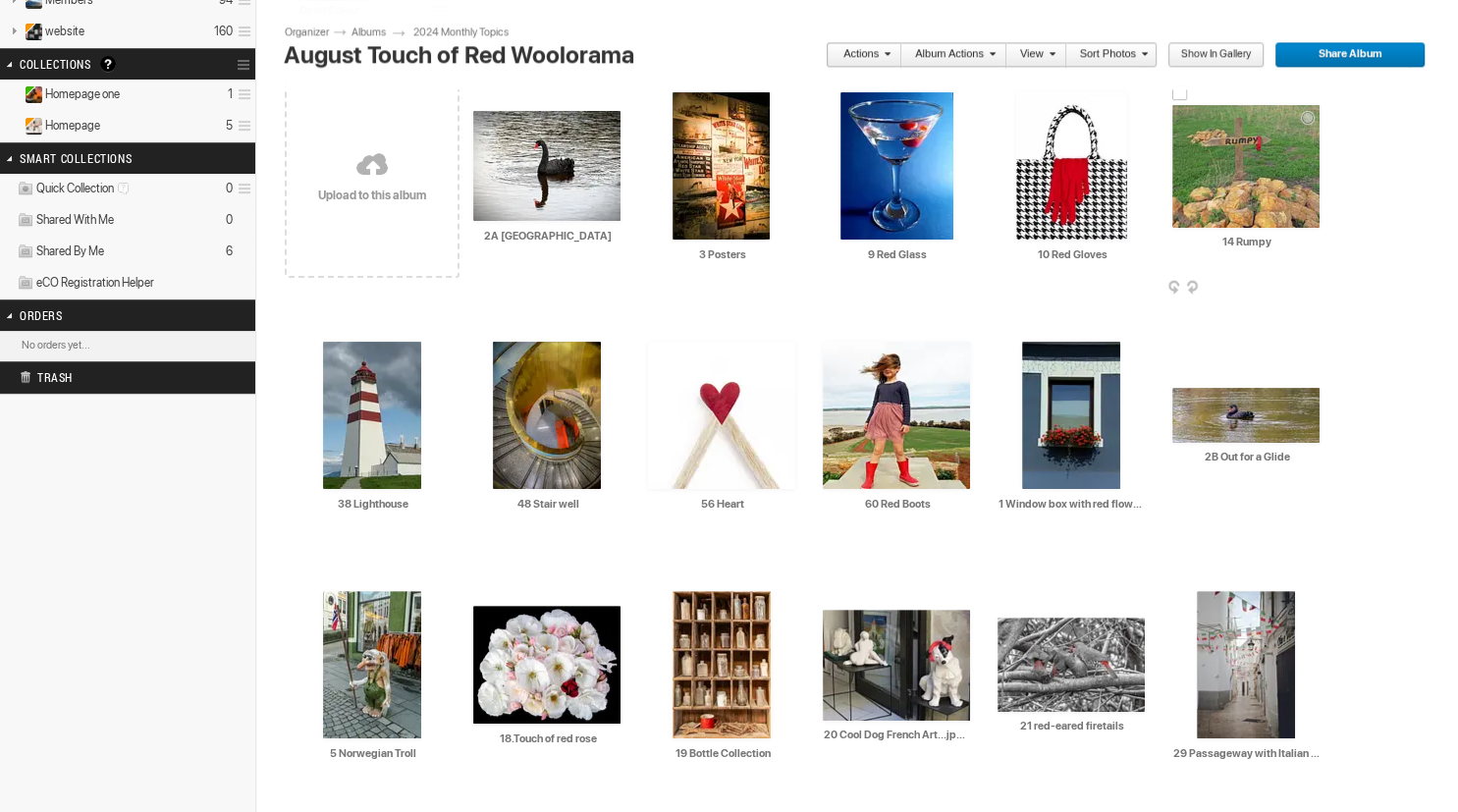 scroll, scrollTop: 349, scrollLeft: 0, axis: vertical 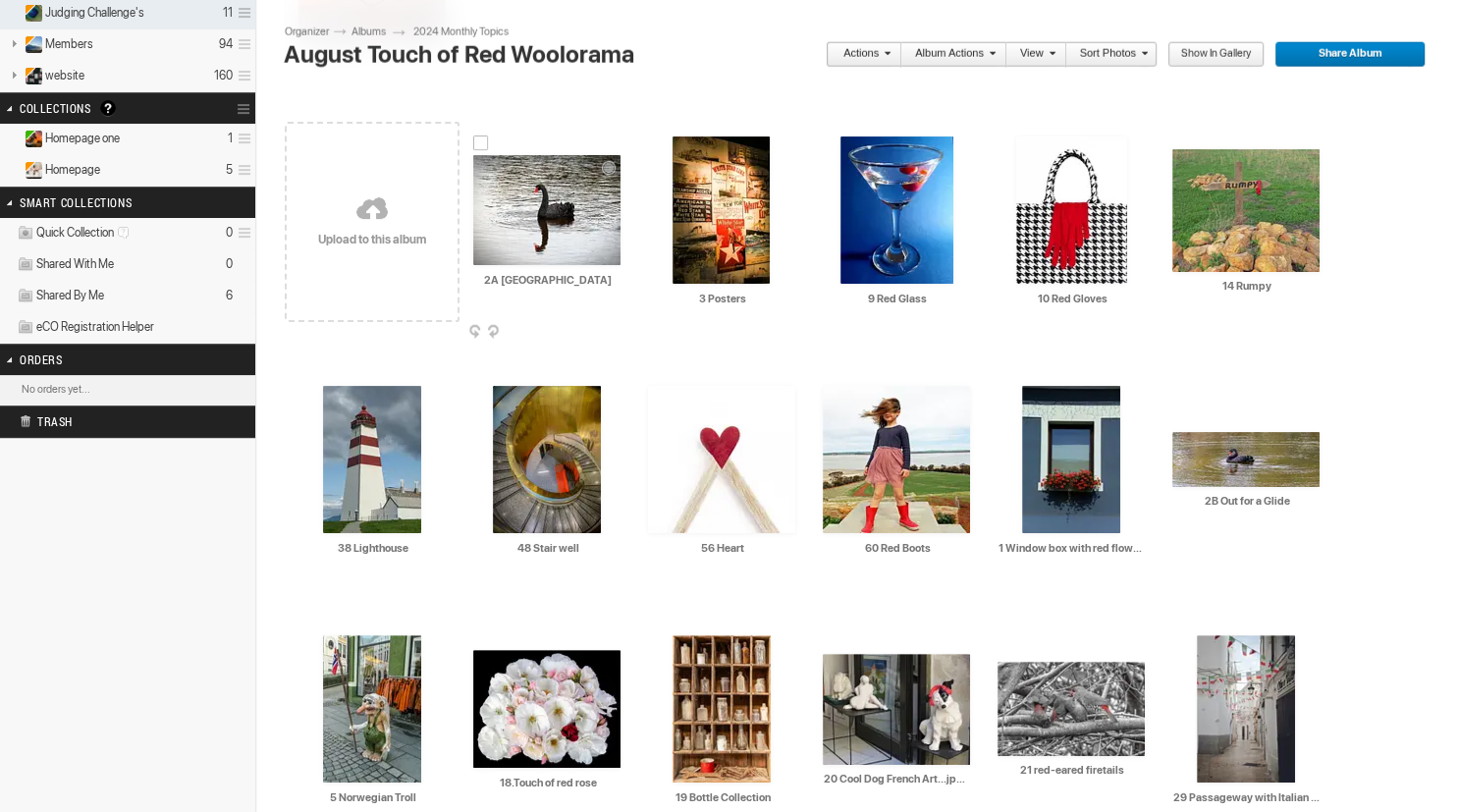 click at bounding box center [547, 210] 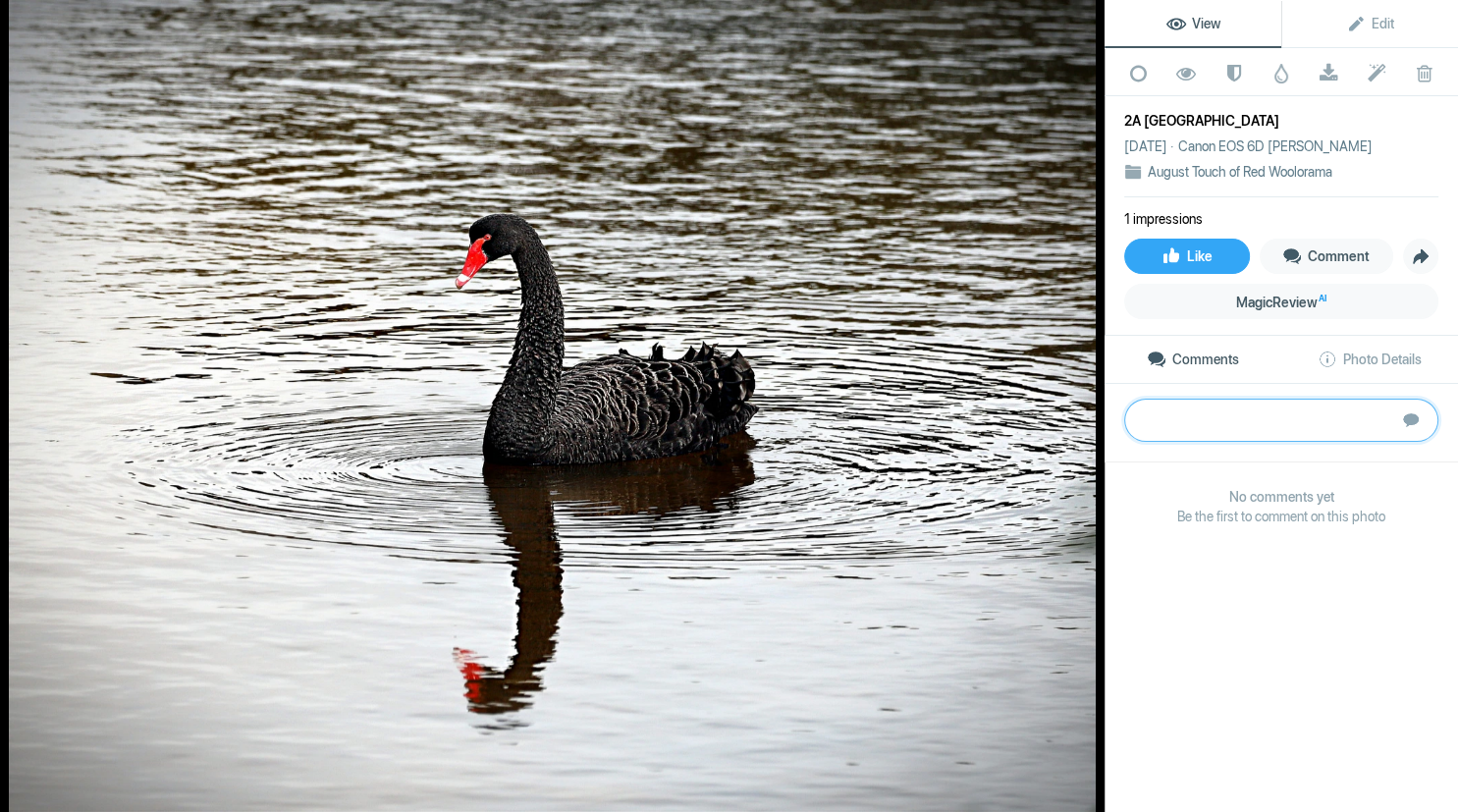 paste on "Symmetry is more successfully used in this image, with the swan and the reflection nicely balanced within the circle of the water ripples. The classic swan neck curve leads our eyes between the two touches of red. The water is quite bright but this does balance the dark subject. We can see lots of details on the feathers of the bird. To improve, I suggest cropping a little off the top of the frame to focus our attention more on the subject, and reduce the vignetting in the lower corners as it is a bit too obvious.	BRONZE" 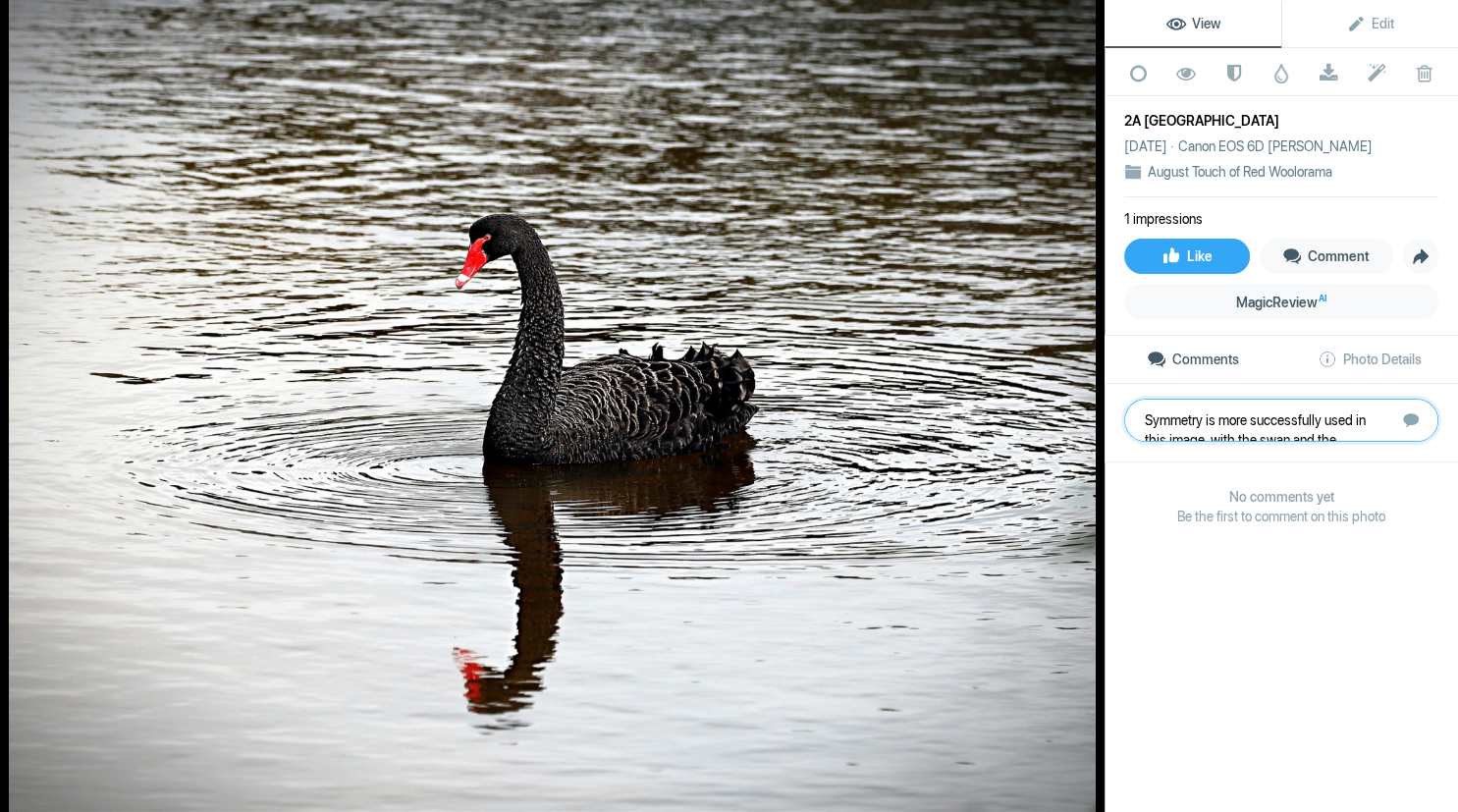 scroll, scrollTop: 80, scrollLeft: 0, axis: vertical 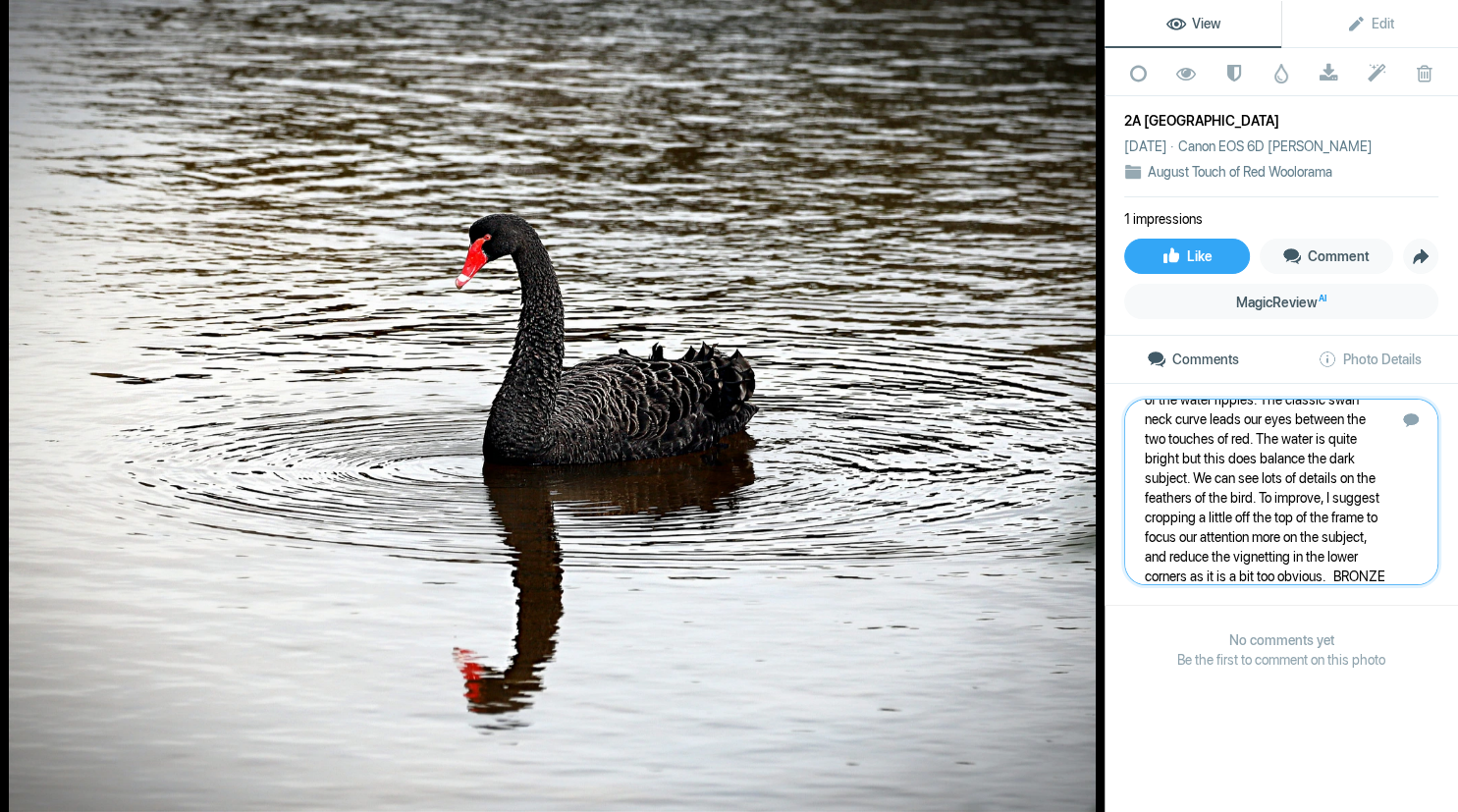 type 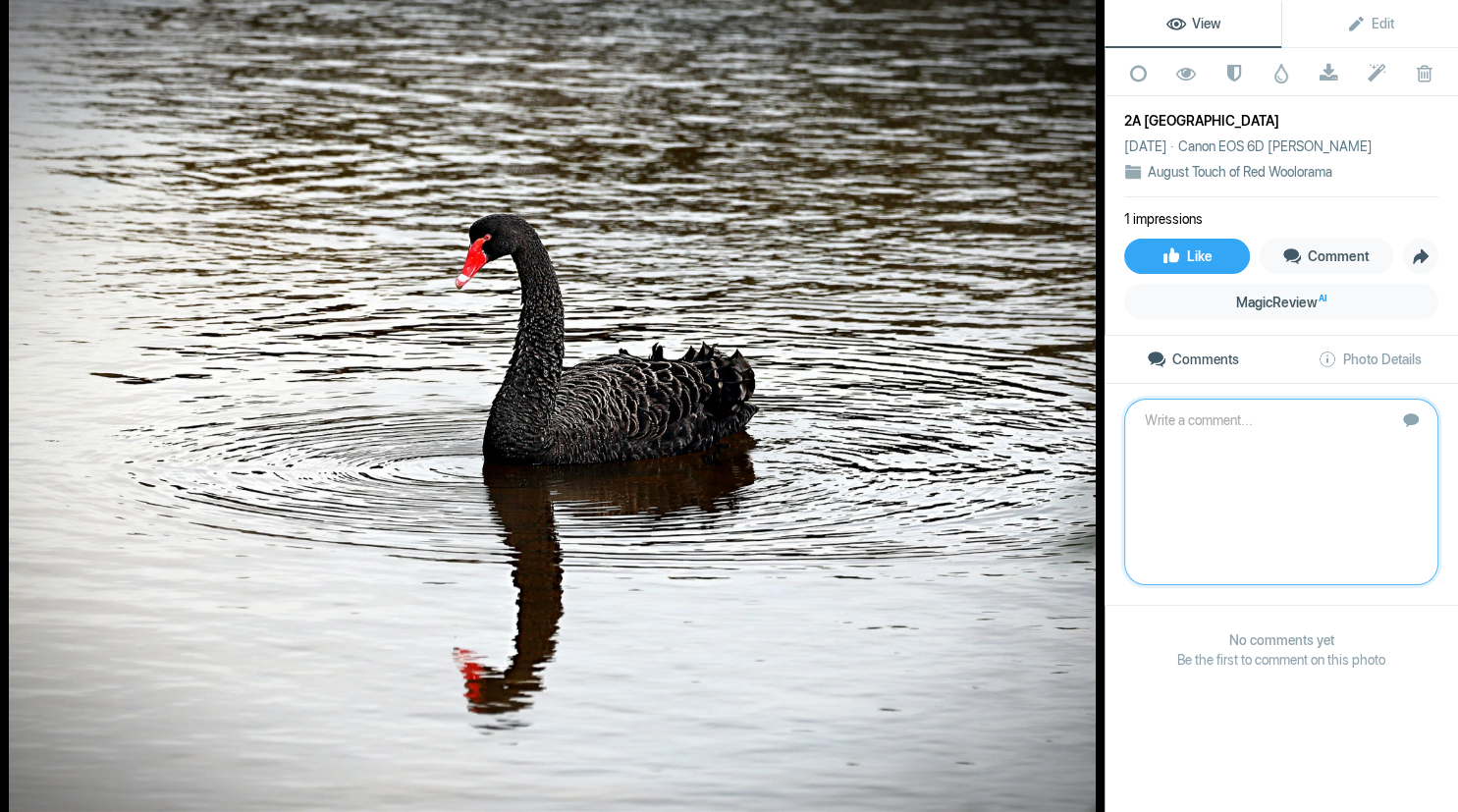 scroll, scrollTop: 0, scrollLeft: 0, axis: both 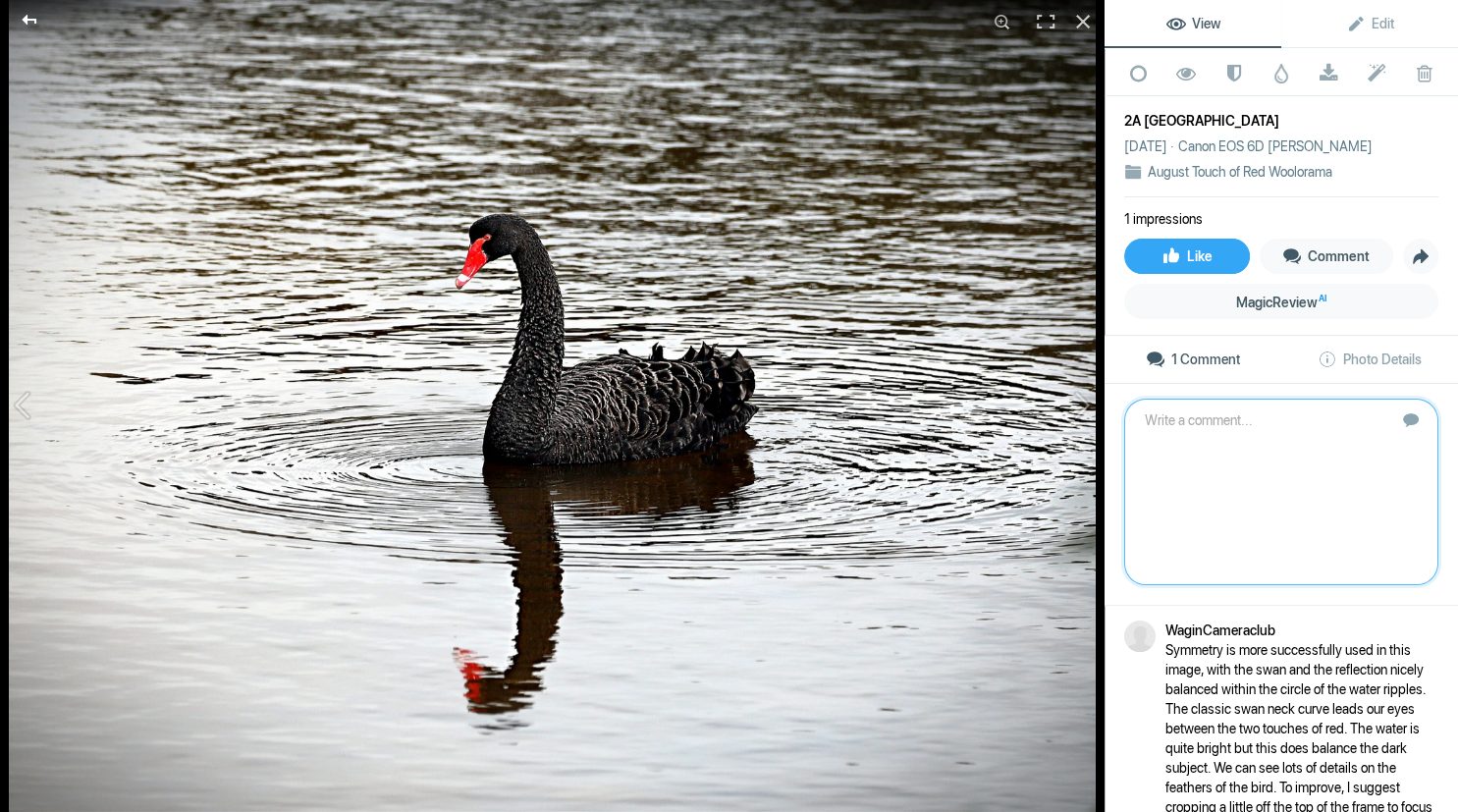 click 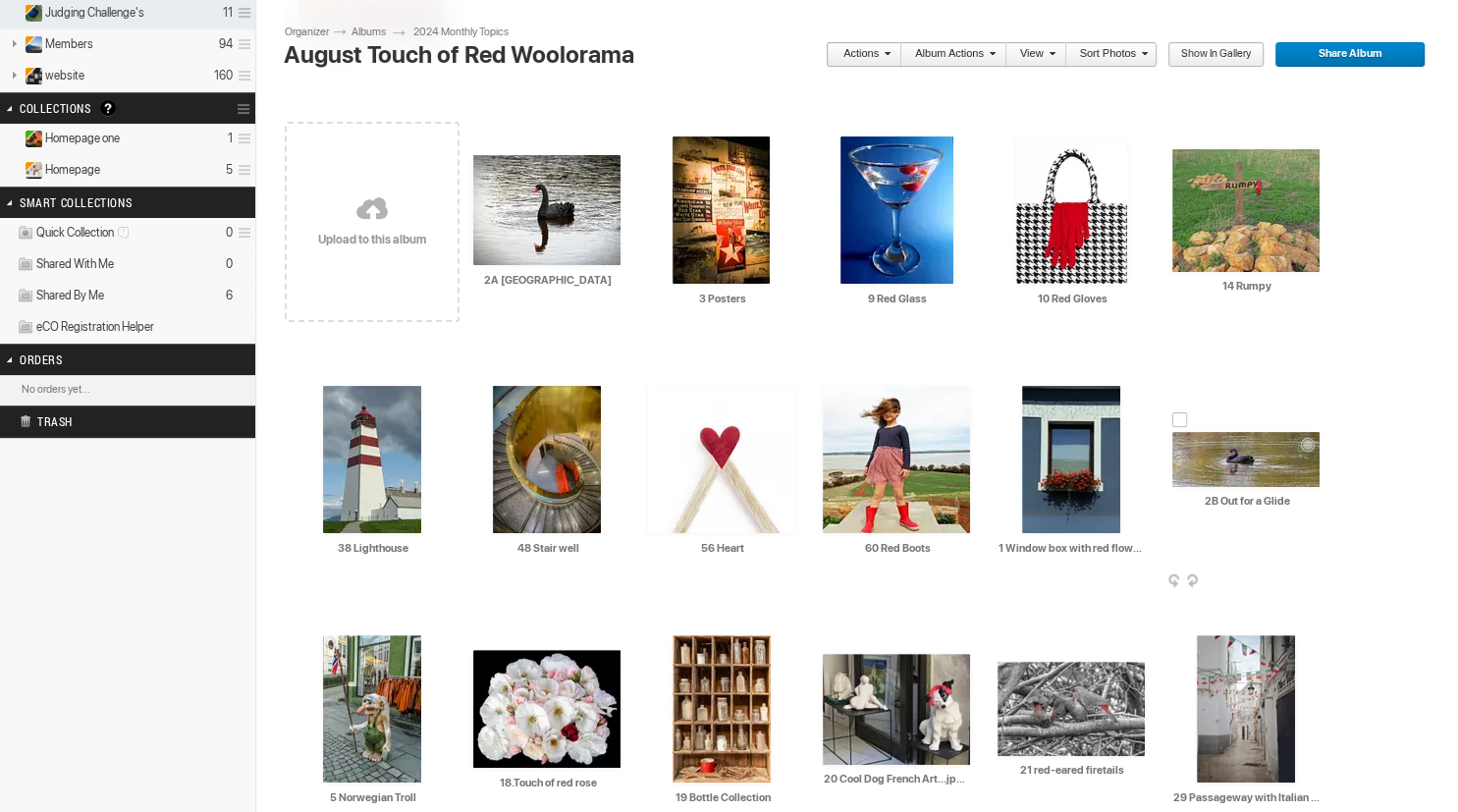 click at bounding box center (1246, 460) 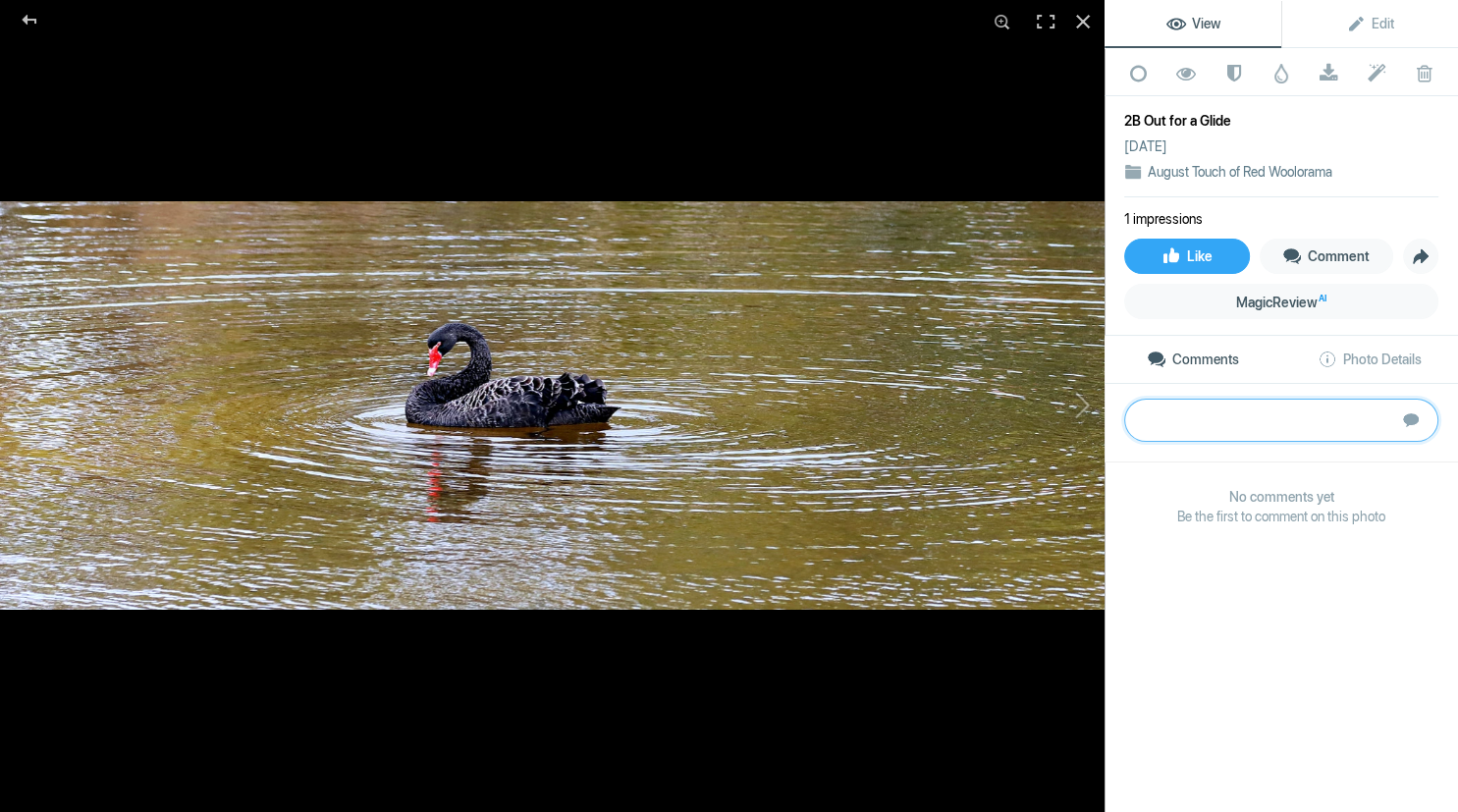 paste on "Very similar concept to the previous image but not as successful. The reflection is less obvious and detail in the bird is lacking – possibly too much of a crop? The yellow-green water doesn’t add much ‘pop’ to the image as the tones are a bit muddy but the bird is well-framed by the water ripples. Again, the image has been resized smaller than needed." 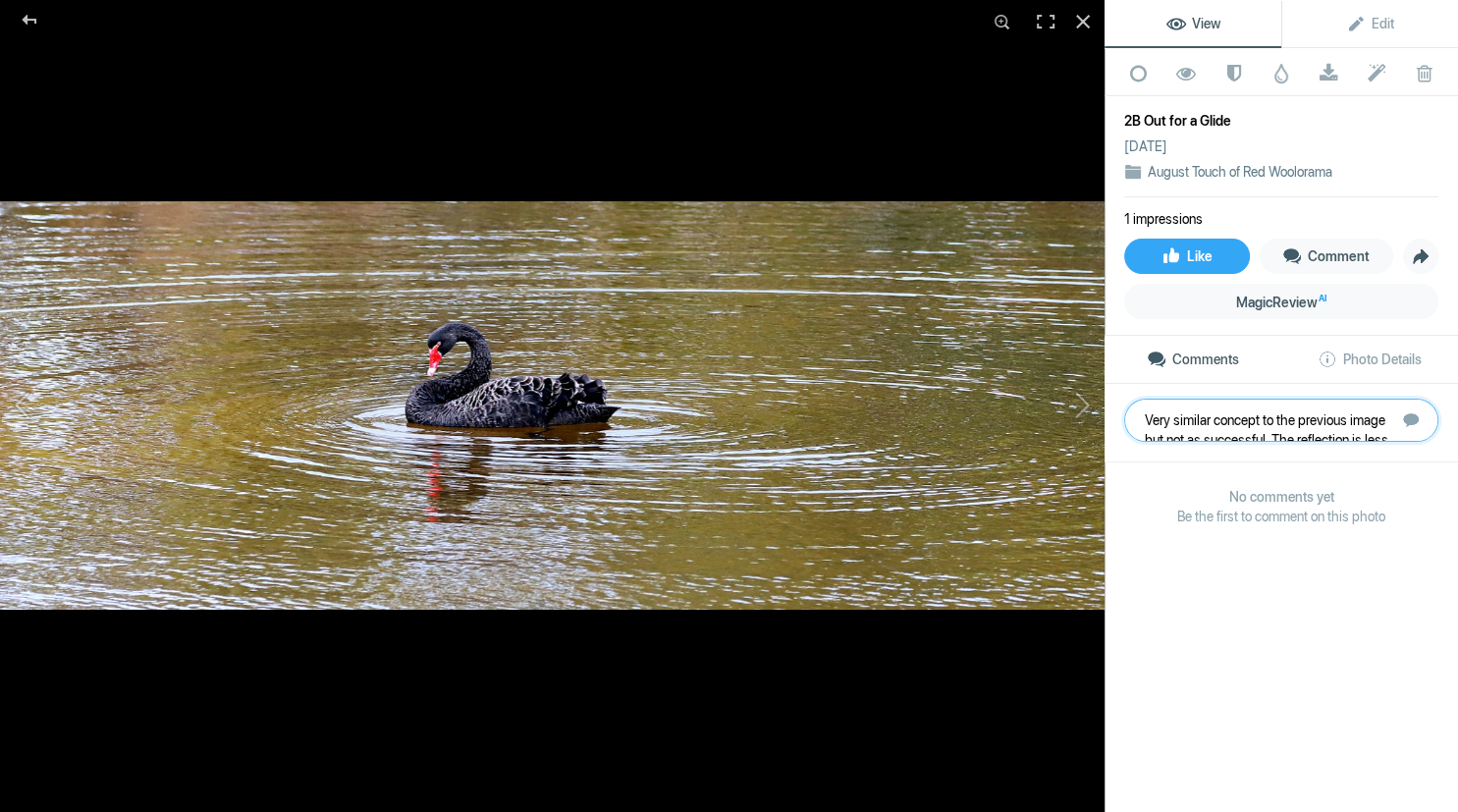 scroll, scrollTop: 1, scrollLeft: 0, axis: vertical 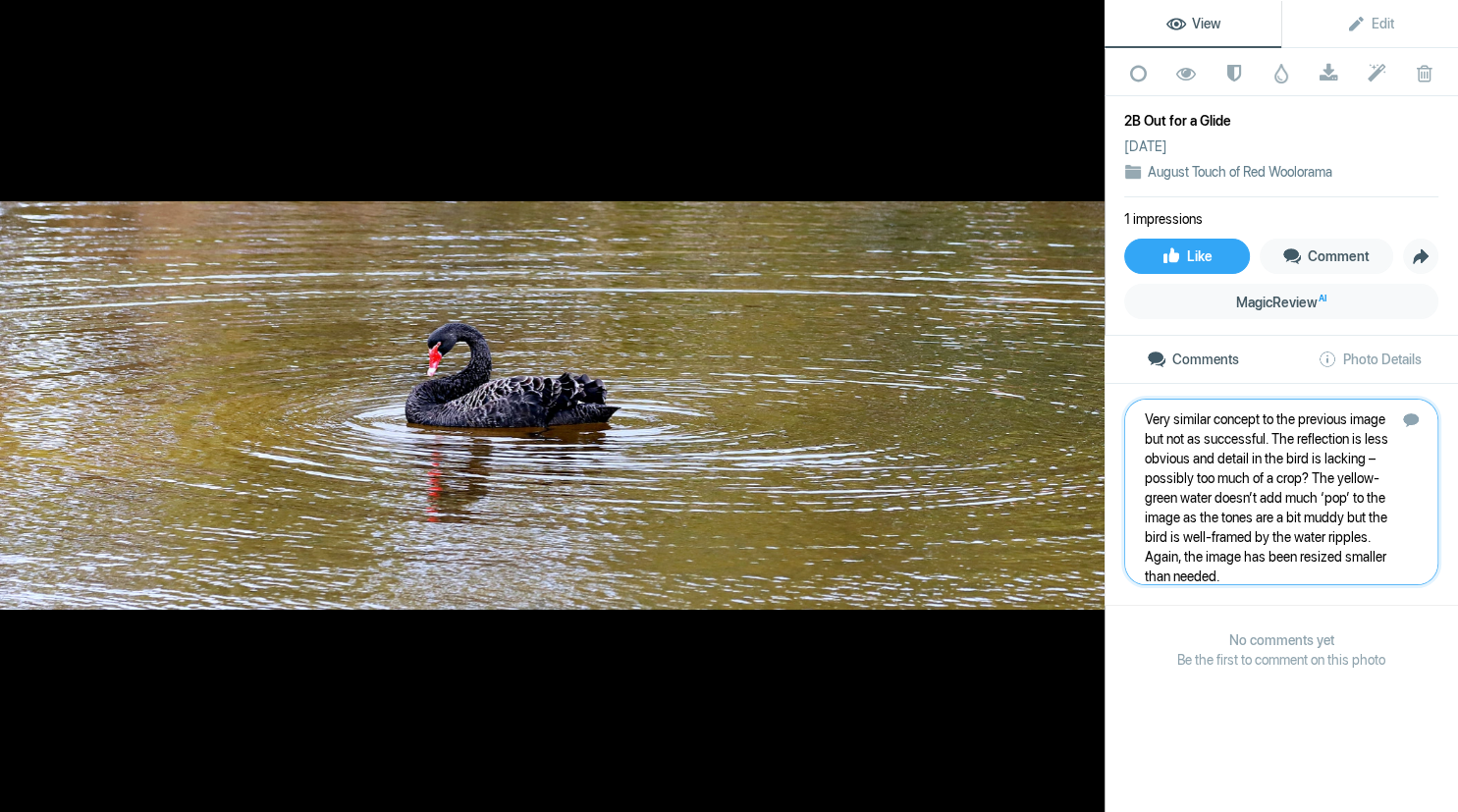 type 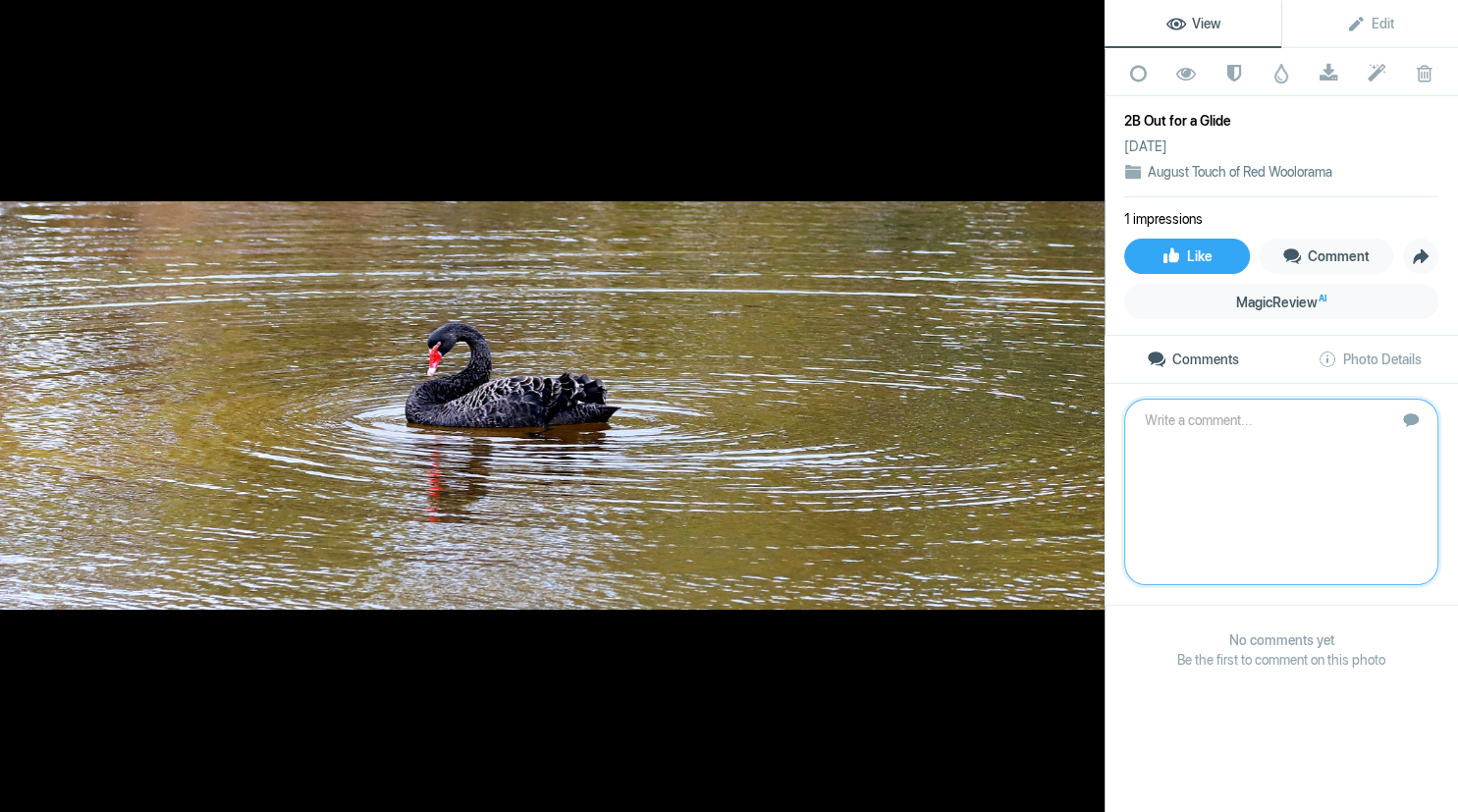 scroll, scrollTop: 0, scrollLeft: 0, axis: both 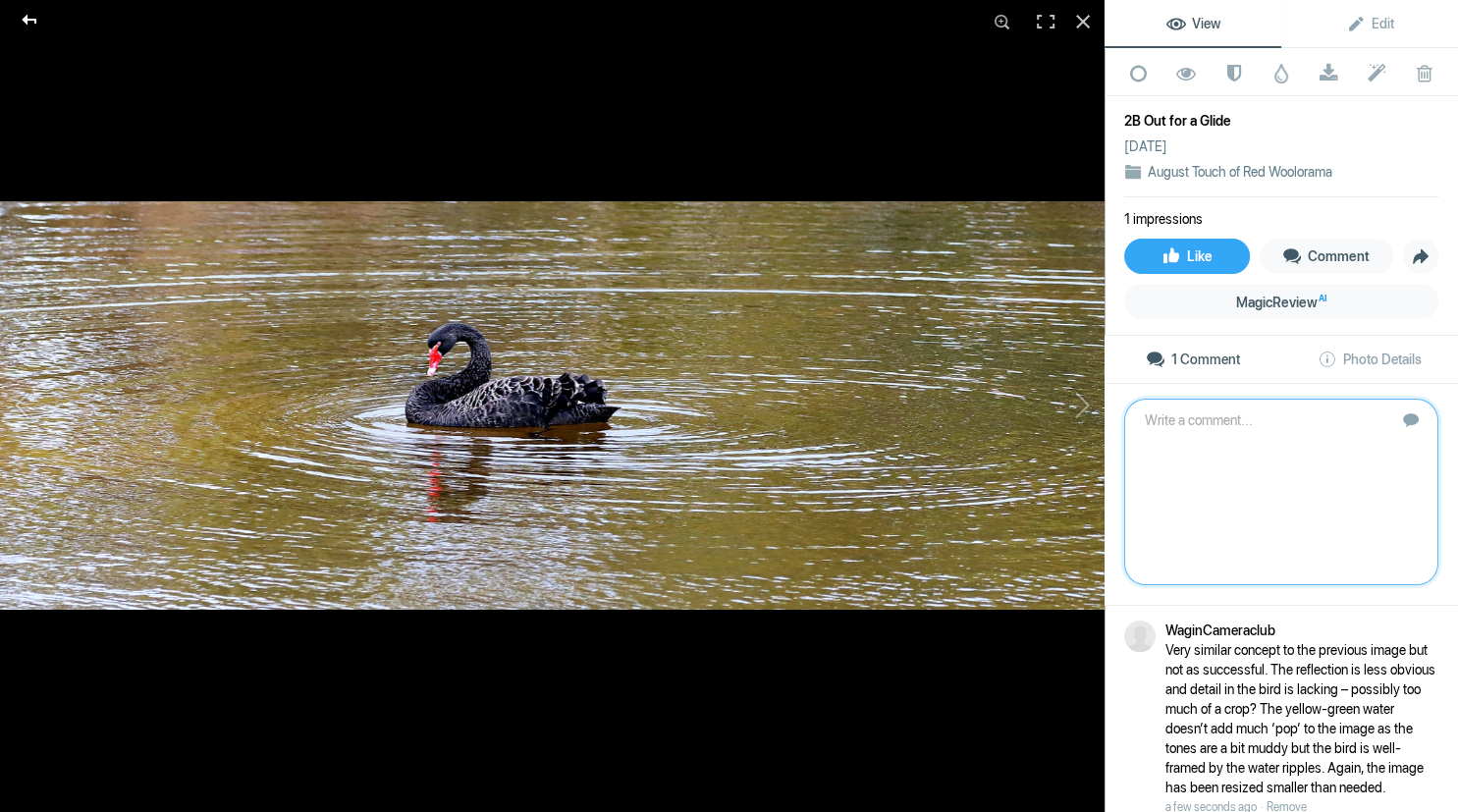 click 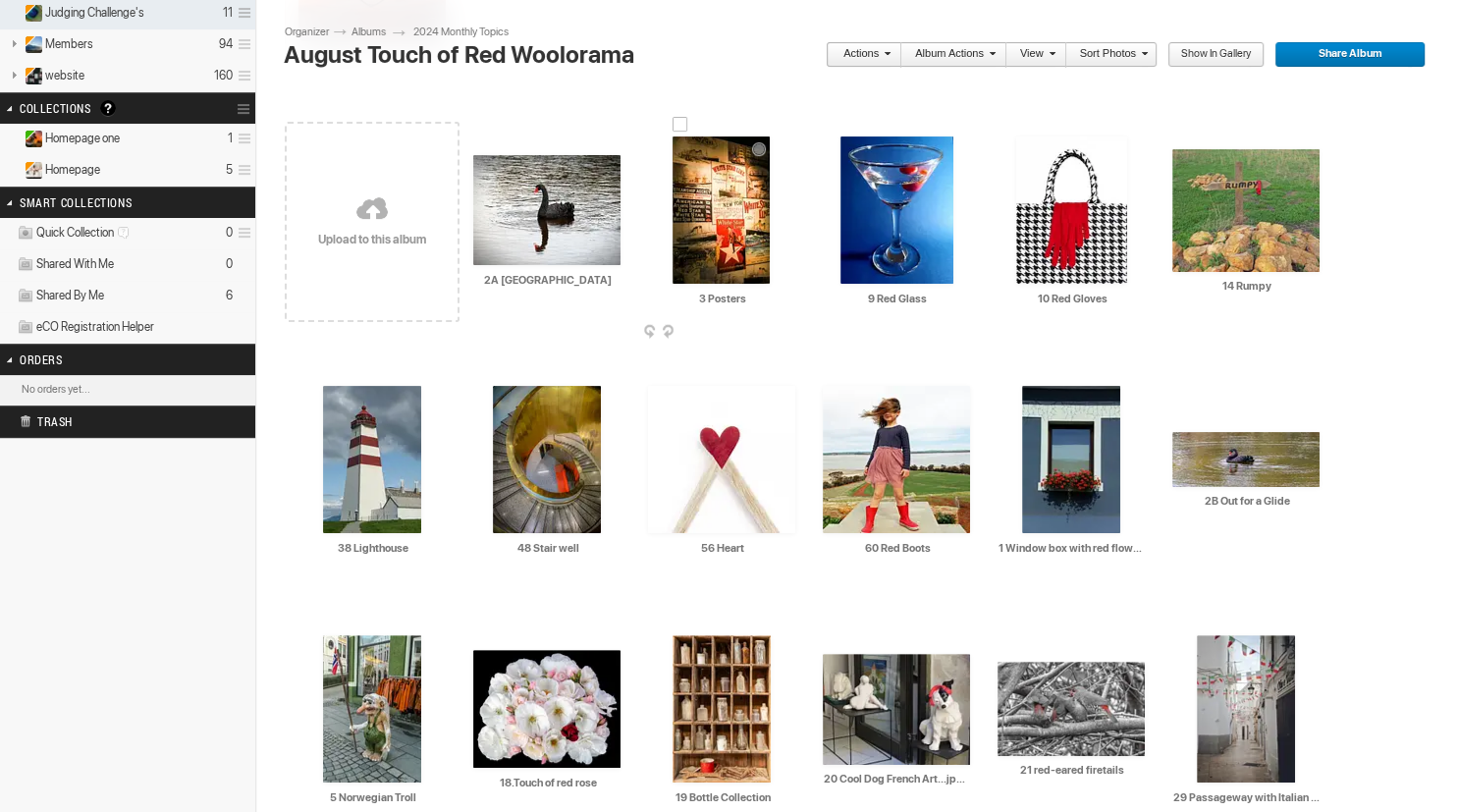 click at bounding box center [721, 210] 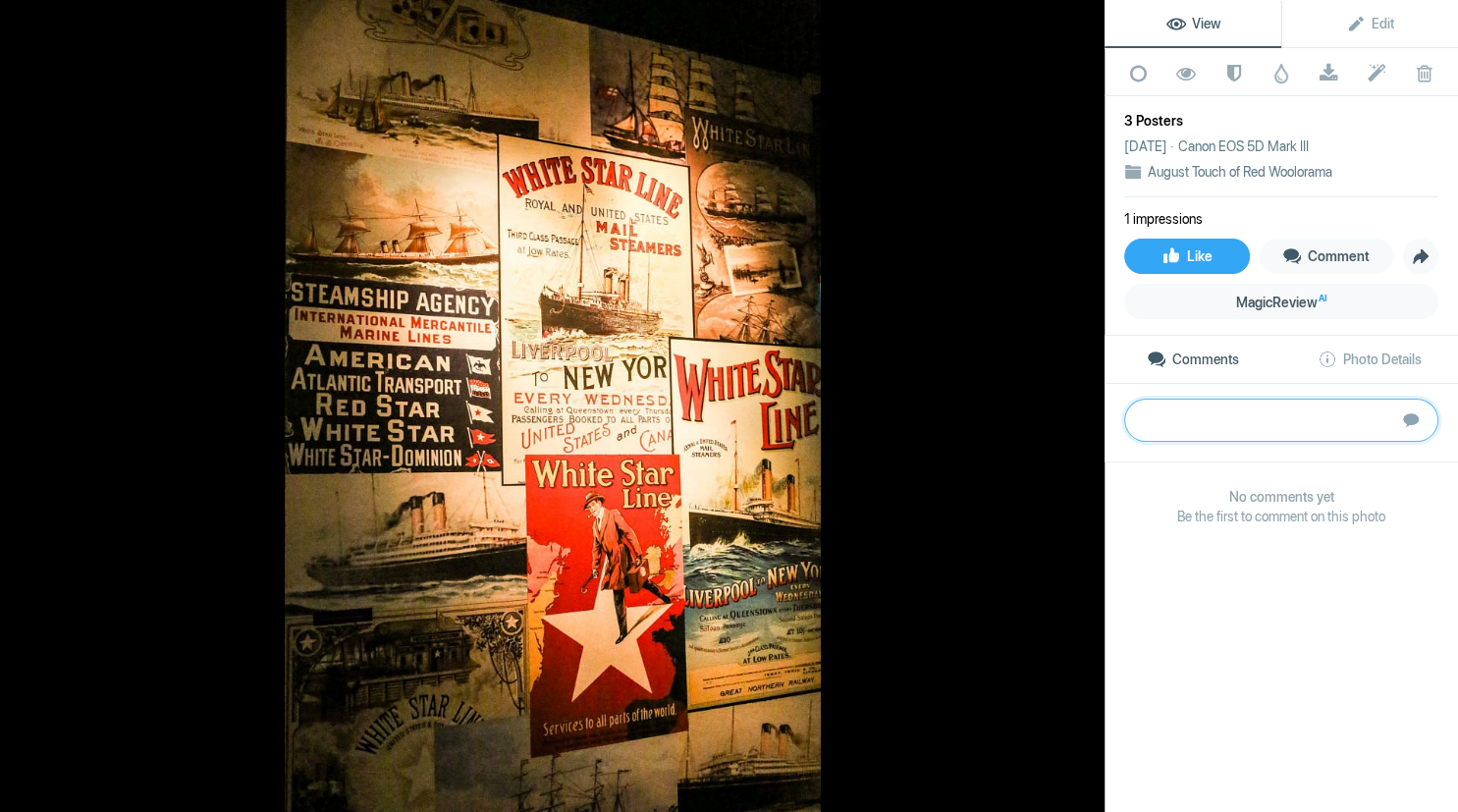 paste on "This image of a set of vintage posters does meet the brief, being mostly monotone with accents of red. It is a little difficult to assess as it could be argued that it is merely a record shot of someone else’s artwork (in putting together the display of the posters). You have added your own touch with the vignette, and have done a good job with cropping to avoid distractions (other than the dark triangle in the top right corner)." 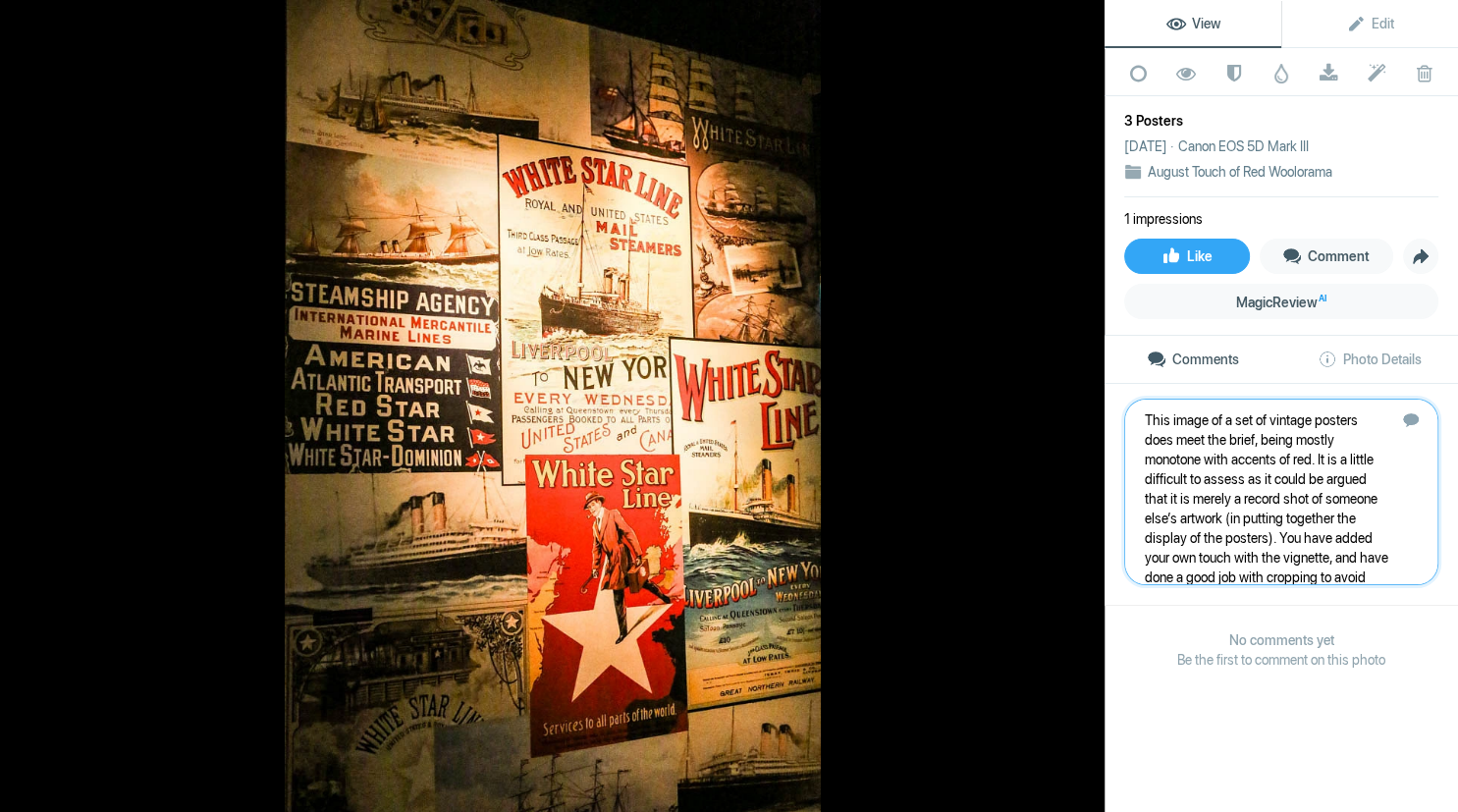 scroll, scrollTop: 40, scrollLeft: 0, axis: vertical 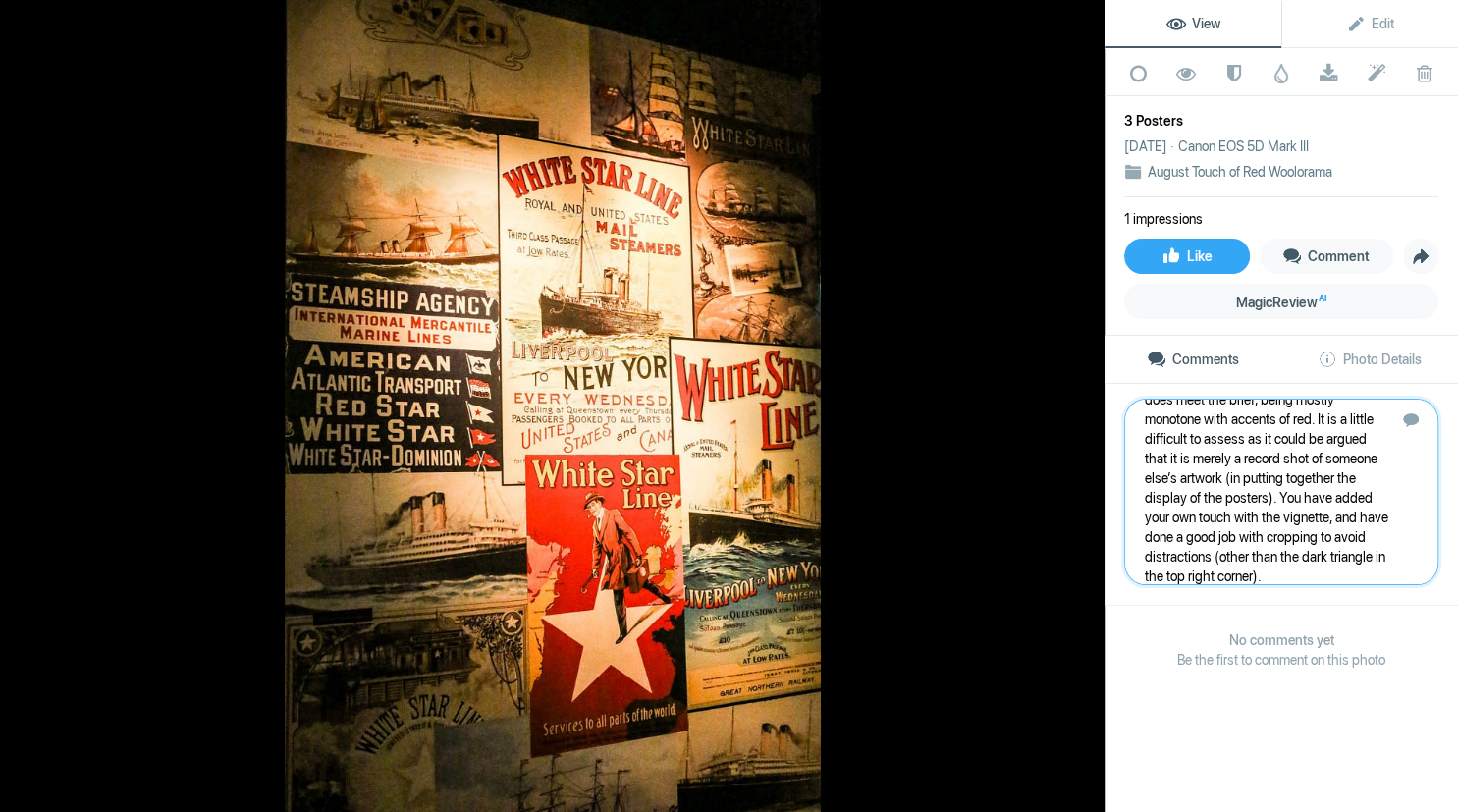 type 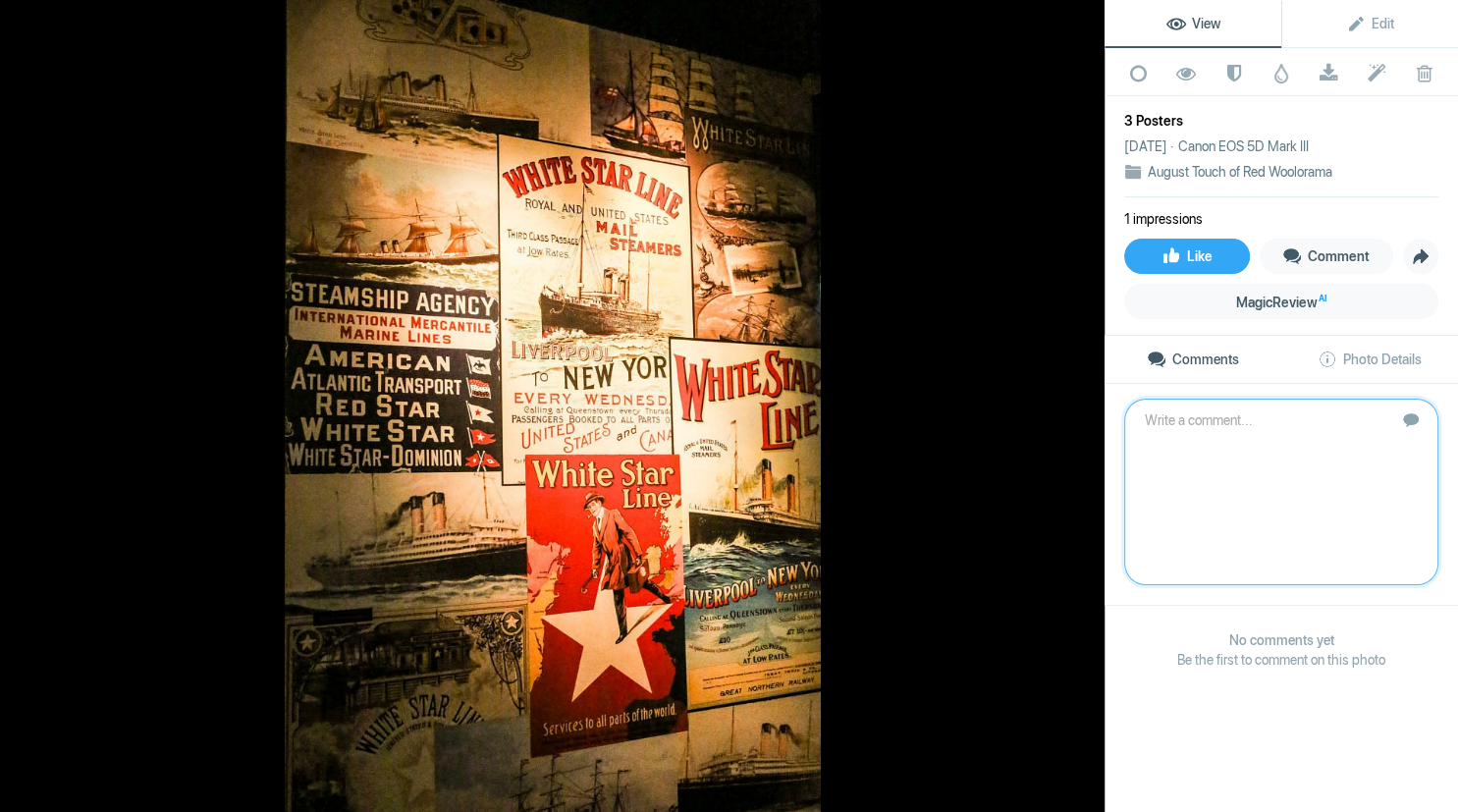 scroll, scrollTop: 0, scrollLeft: 0, axis: both 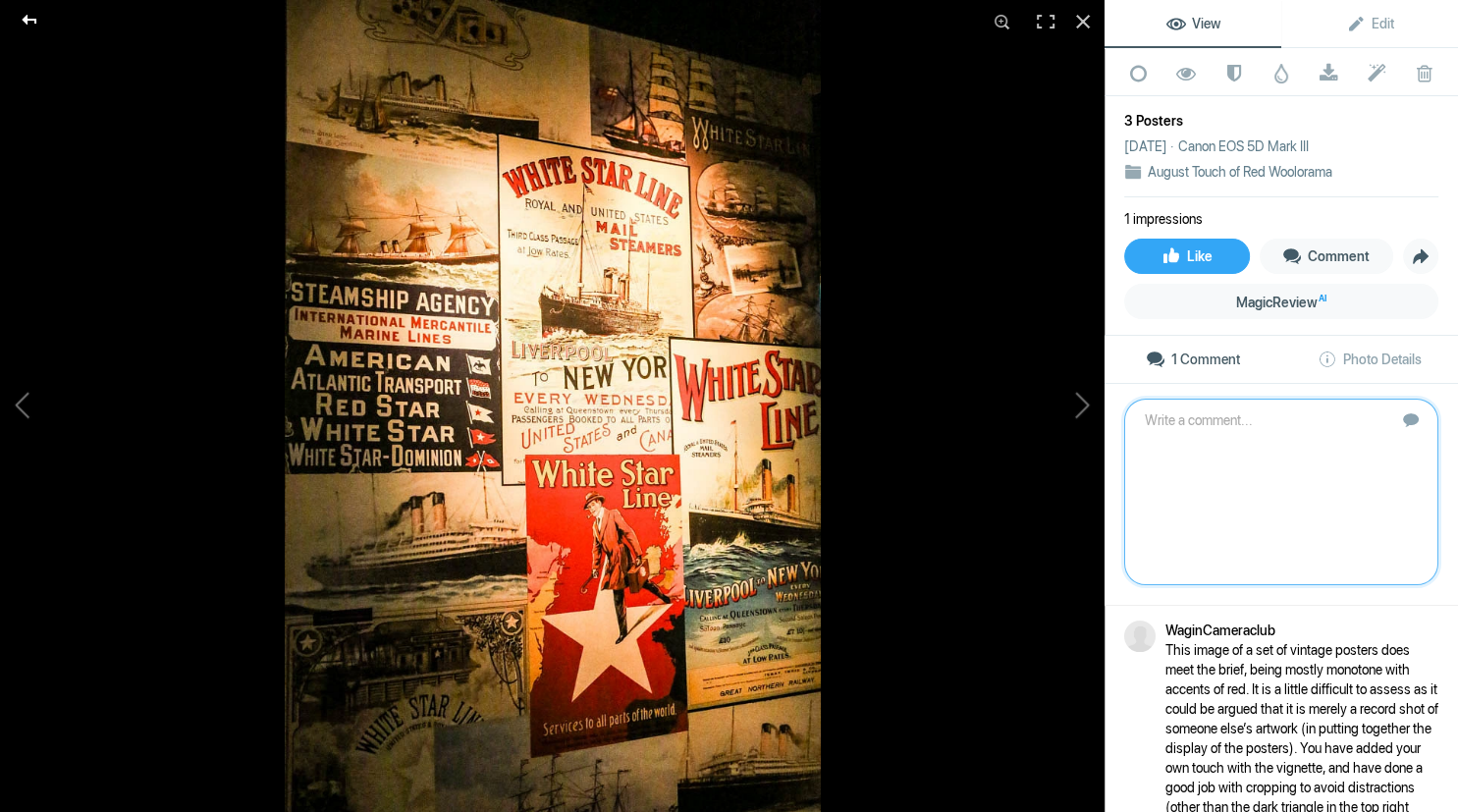click 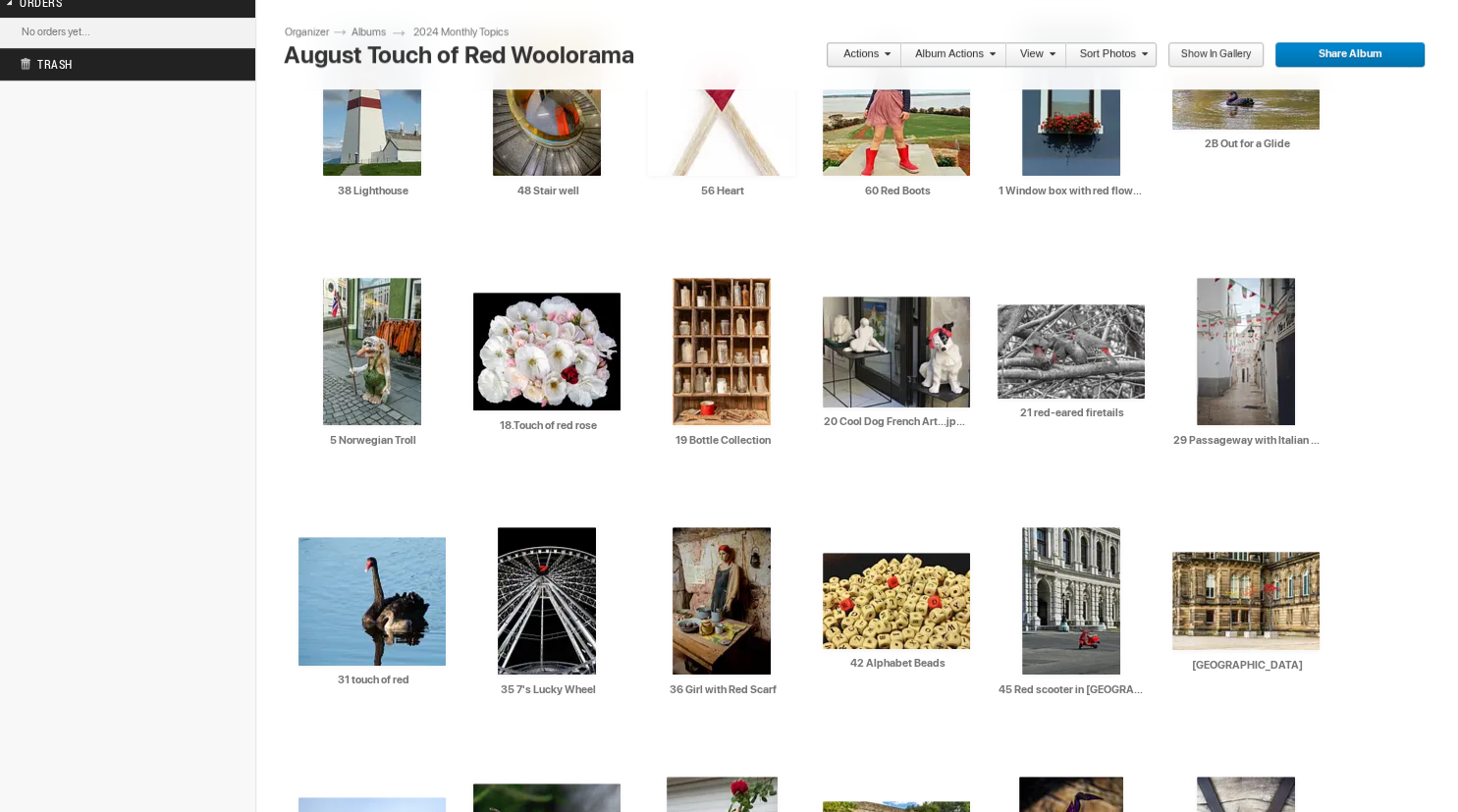 scroll, scrollTop: 707, scrollLeft: 0, axis: vertical 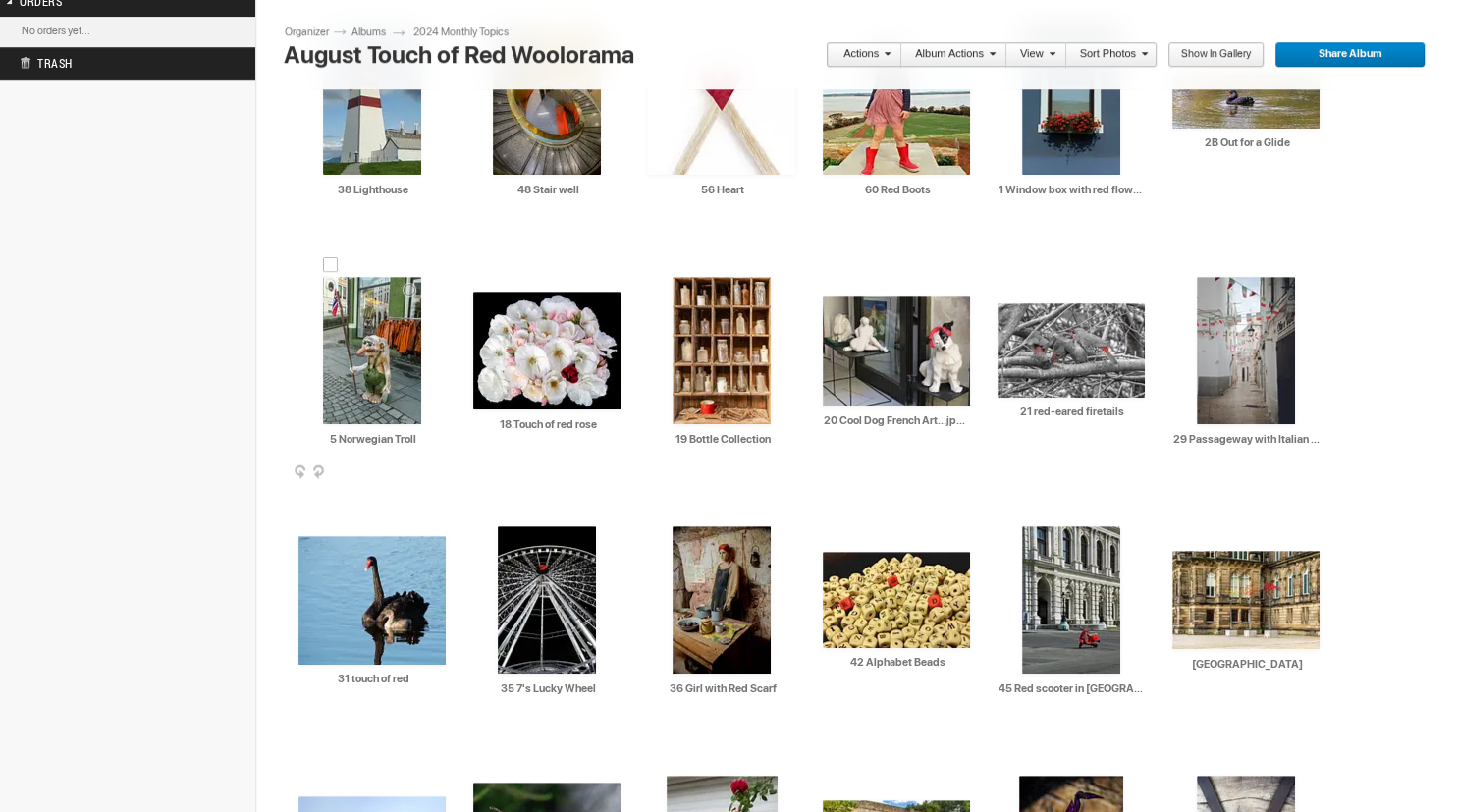 click at bounding box center (372, 351) 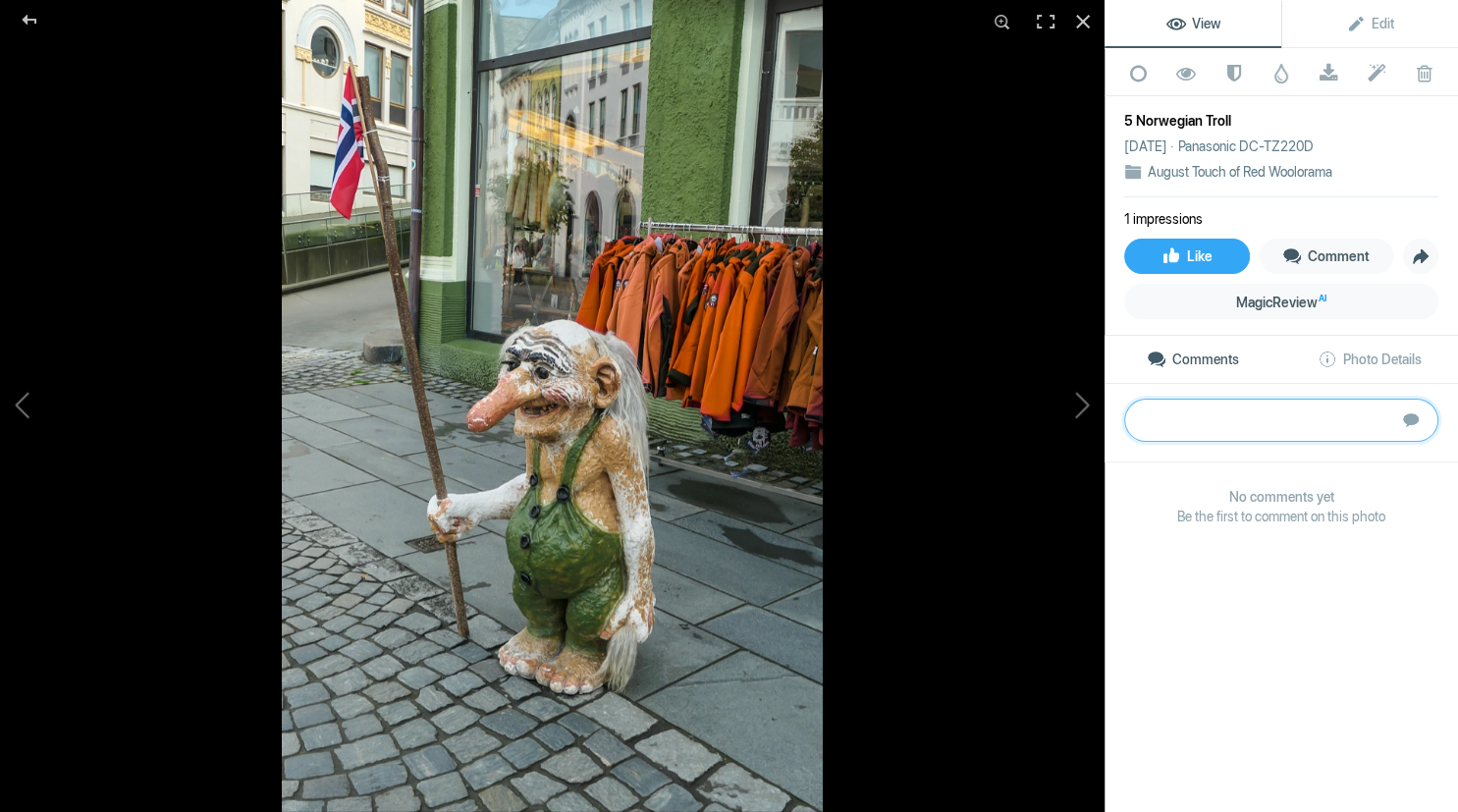 paste on "The main subject of the troll and flag is sharp and well-exposed. The composition could be improved, as my eye is drawn to the line of orange jackets and the reflections in the window, all of which are brighter than the troll (main subject) and the flag (red accent). The flag is getting a bit lost in the background." 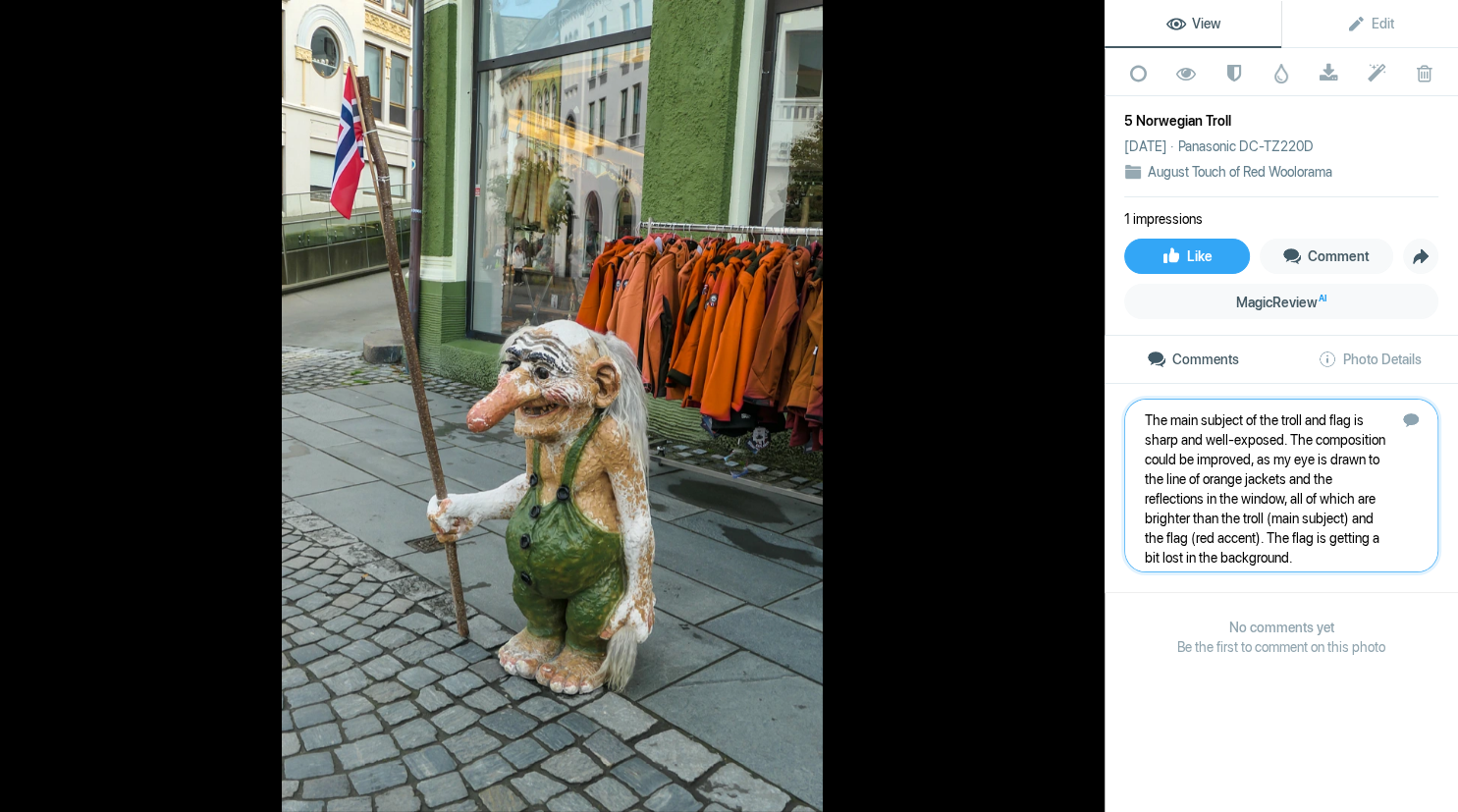 type 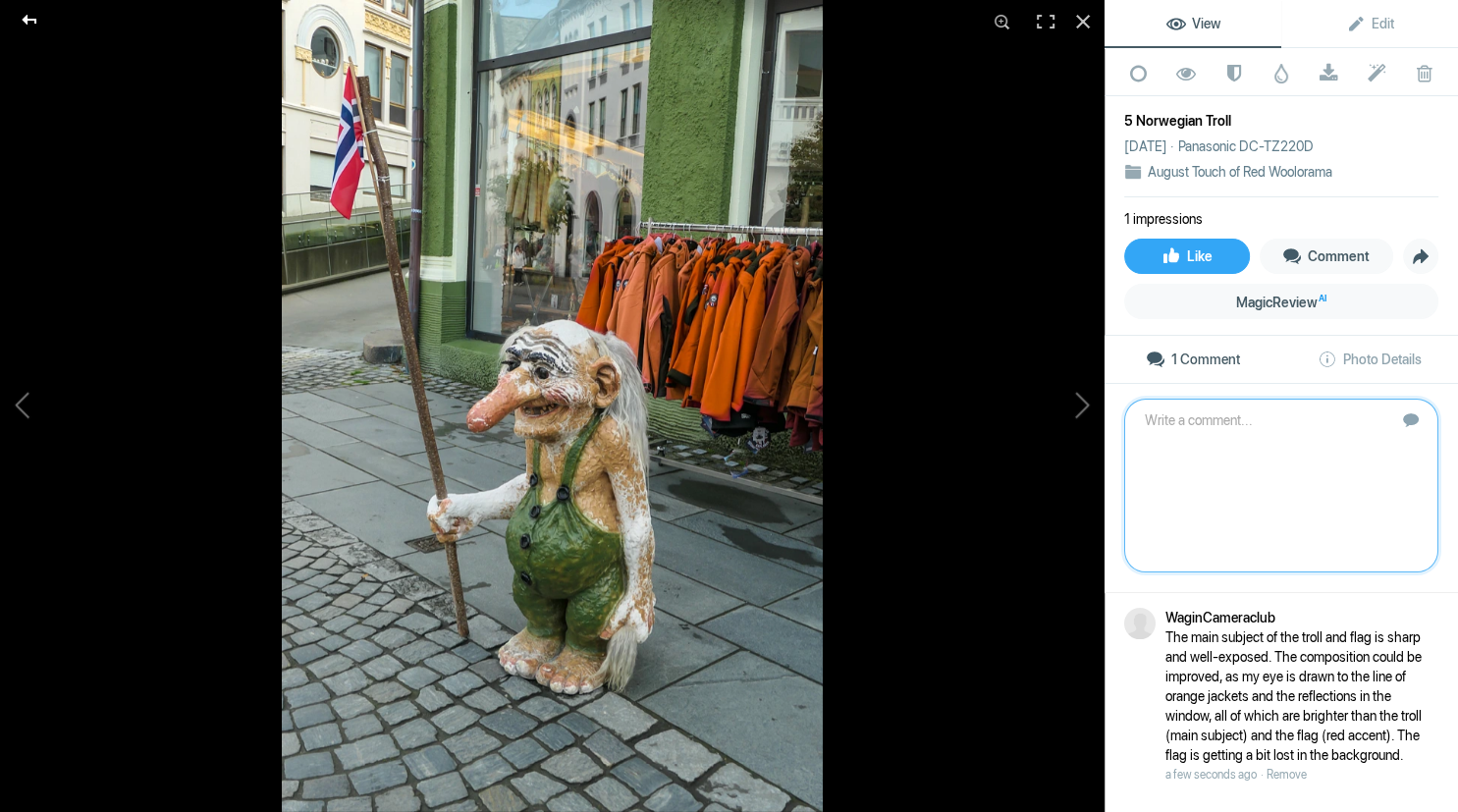 click 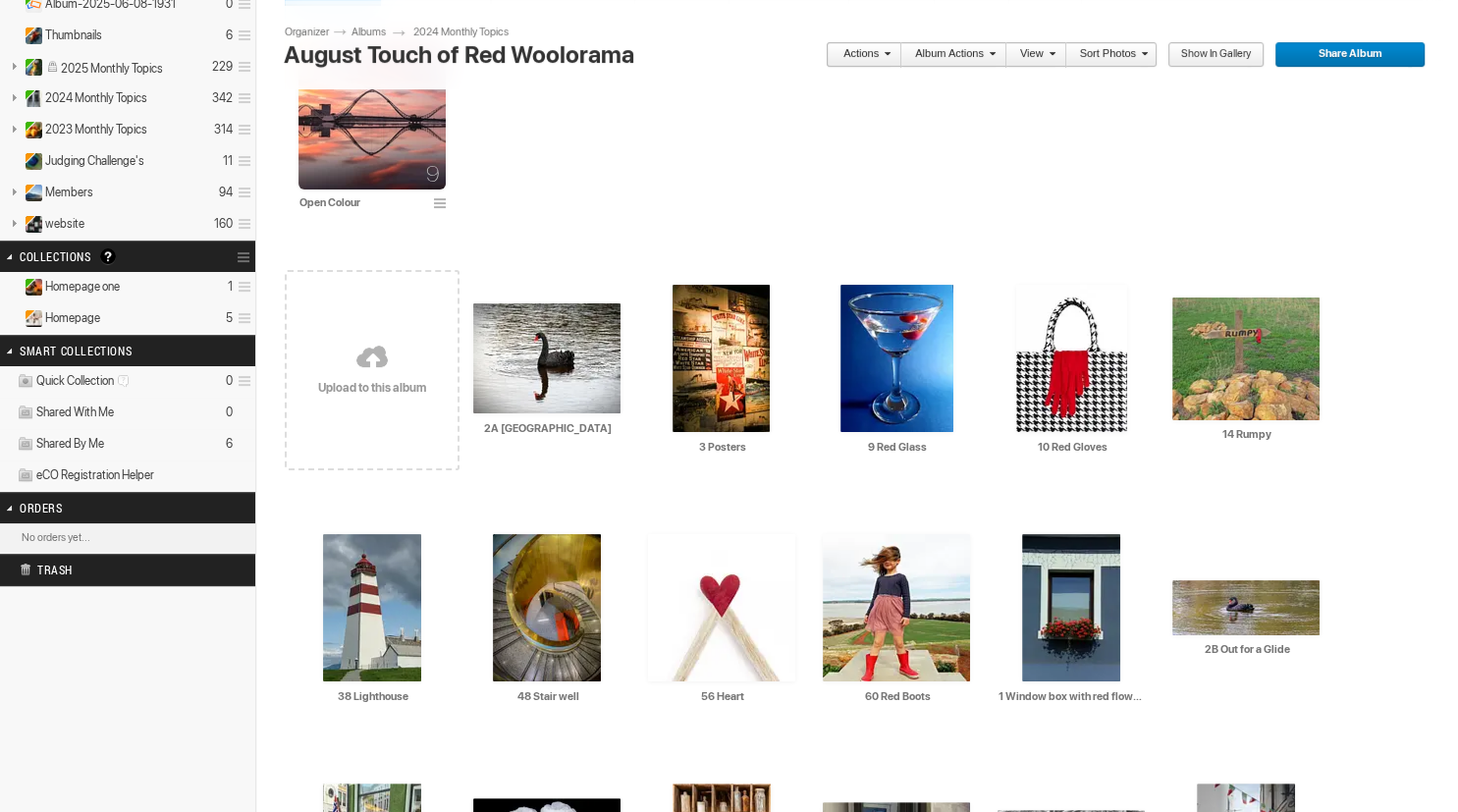 scroll, scrollTop: 199, scrollLeft: 0, axis: vertical 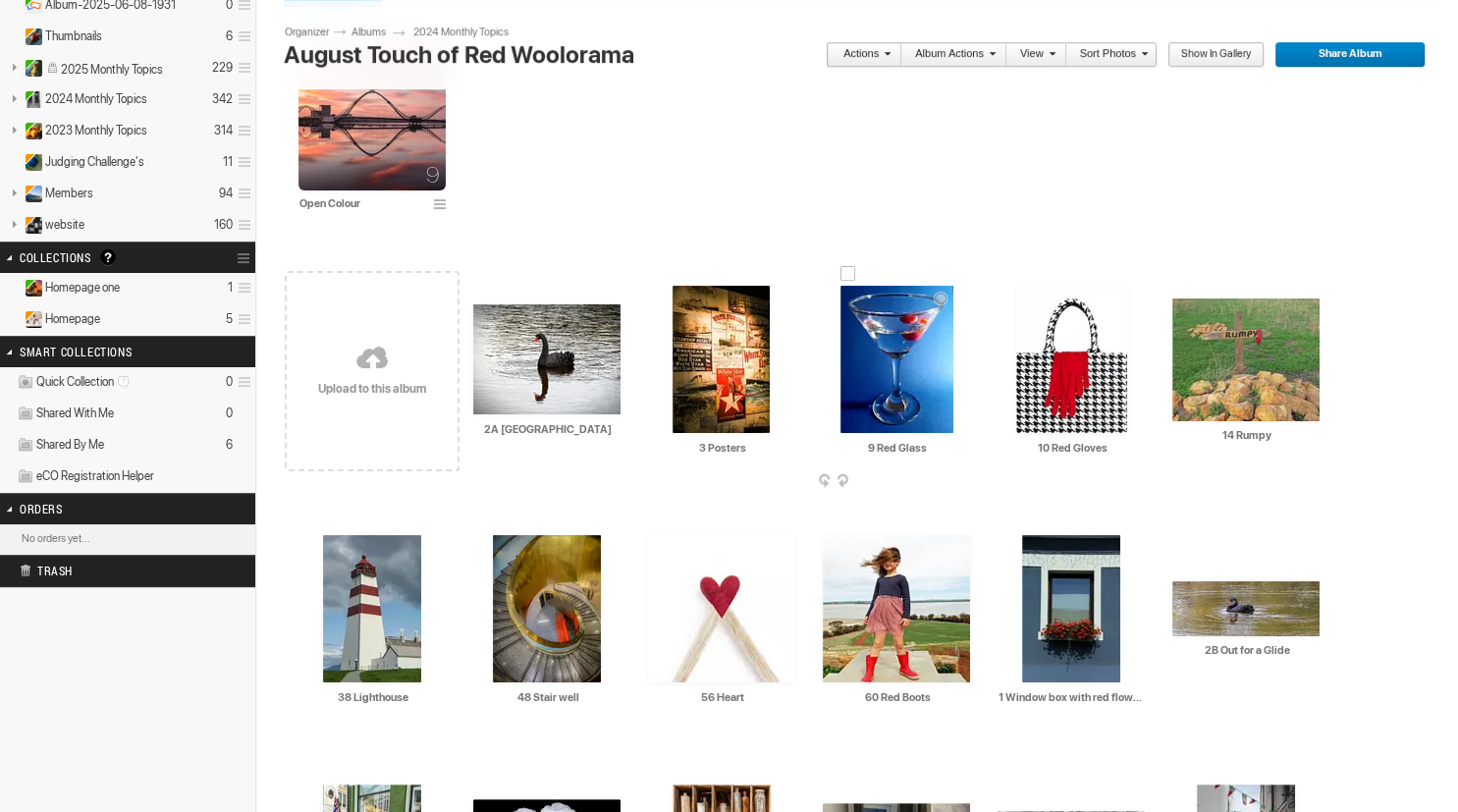 click at bounding box center (896, 359) 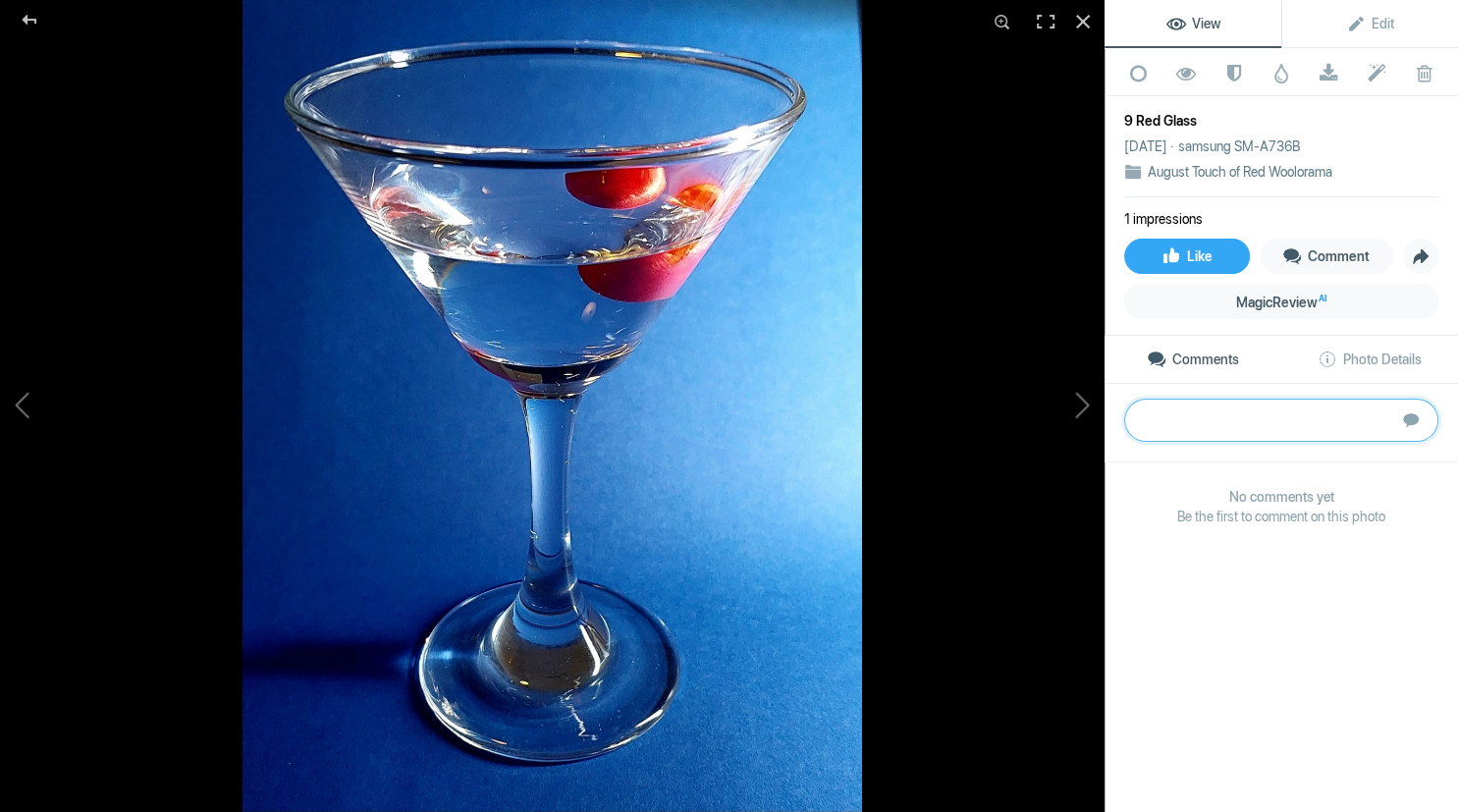 paste on "Well done on trying to set up a ‘product shot’ style image in response to this subject. The red cherries do pop out from the blue background nicely. However, a bit more care was probably needed in the set-up, as we can see the edge of the backdrop (top right corner) and the highlights in the glass and water are too bright – a diffuser of some sort may have helped to soften the light. I would love to see this with the camera on the same level as the glass as it would be much more dramatic and exploit the symmetry of the glass. You would need to find a way to curve the backdrop behind the glass though." 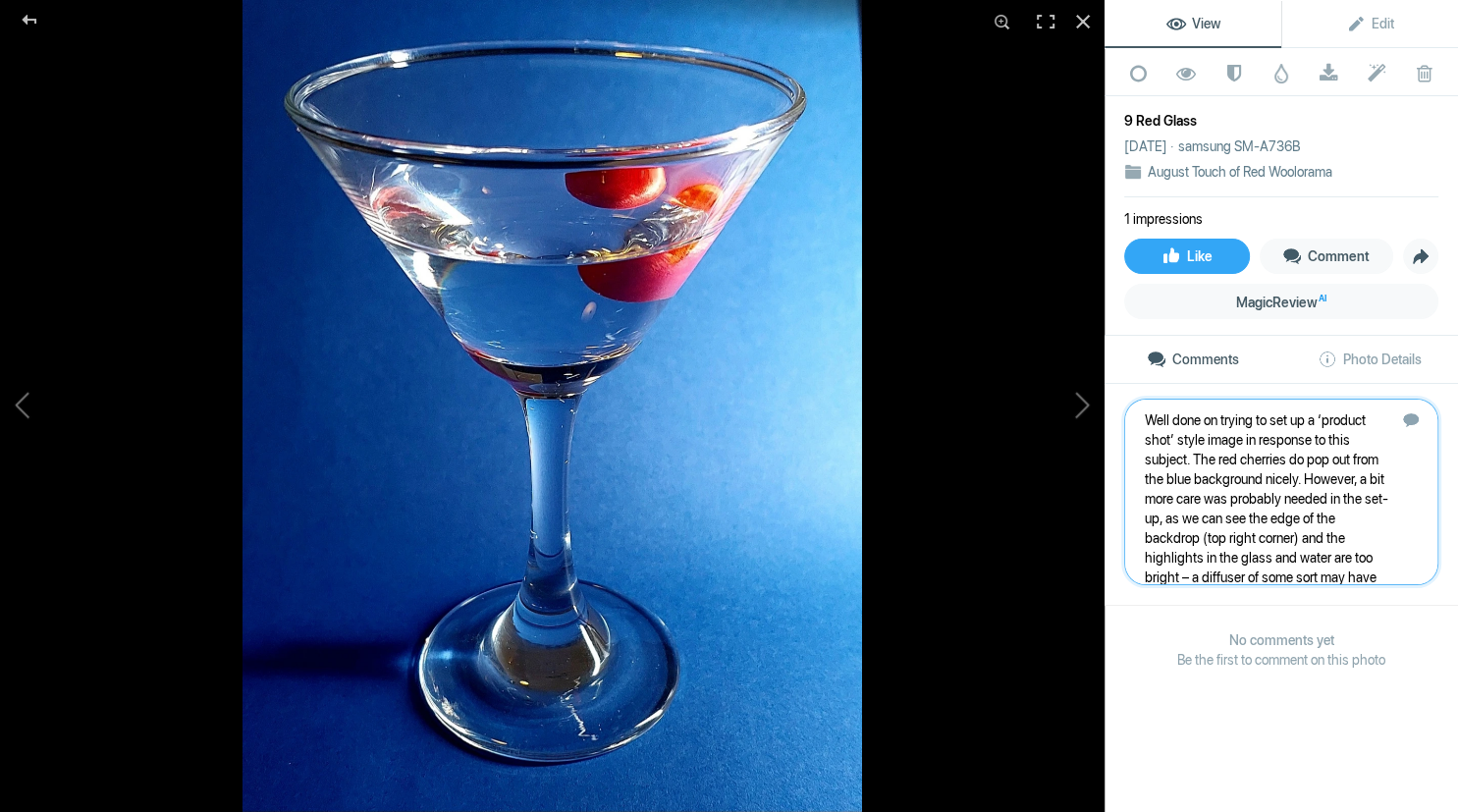 scroll, scrollTop: 138, scrollLeft: 0, axis: vertical 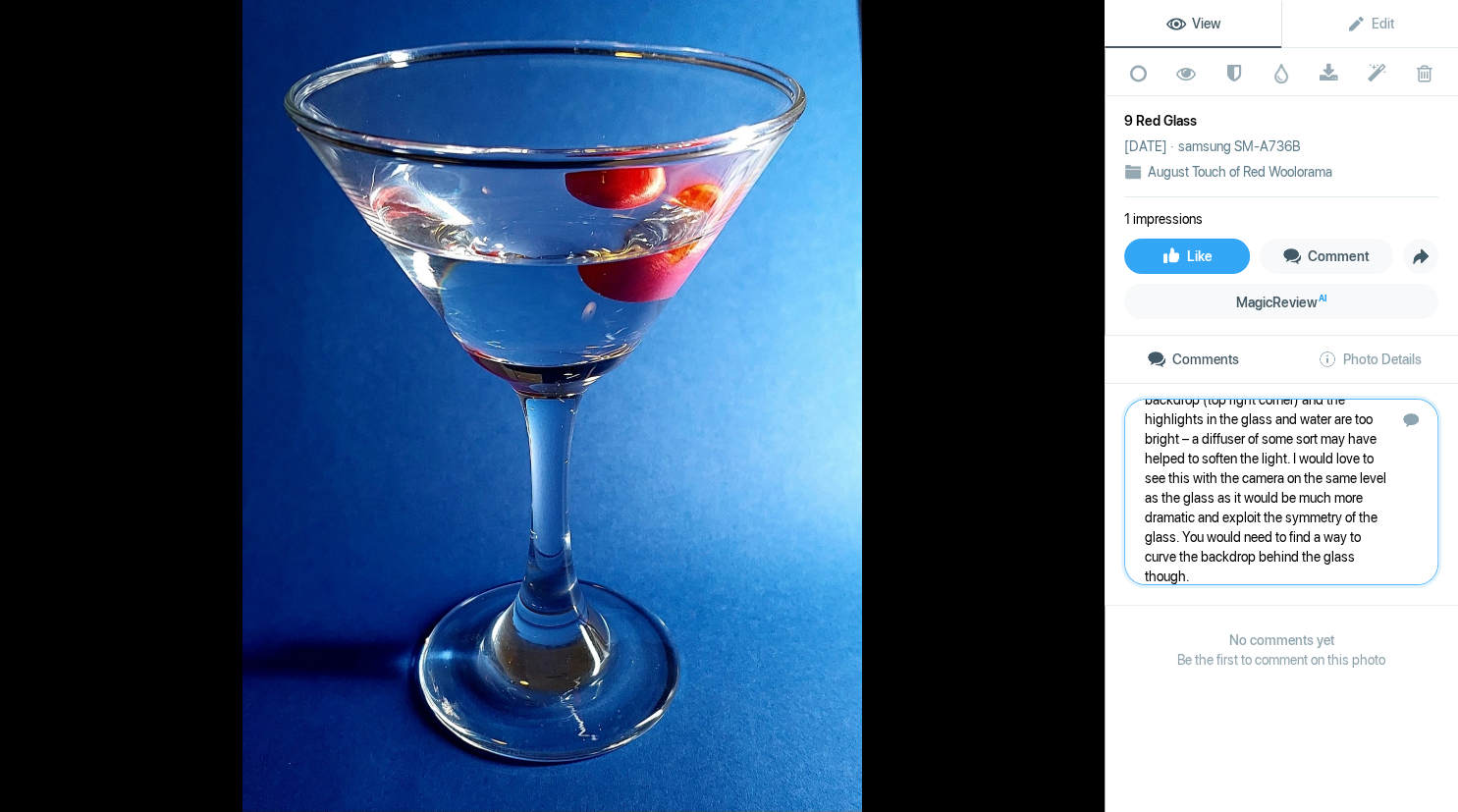 type 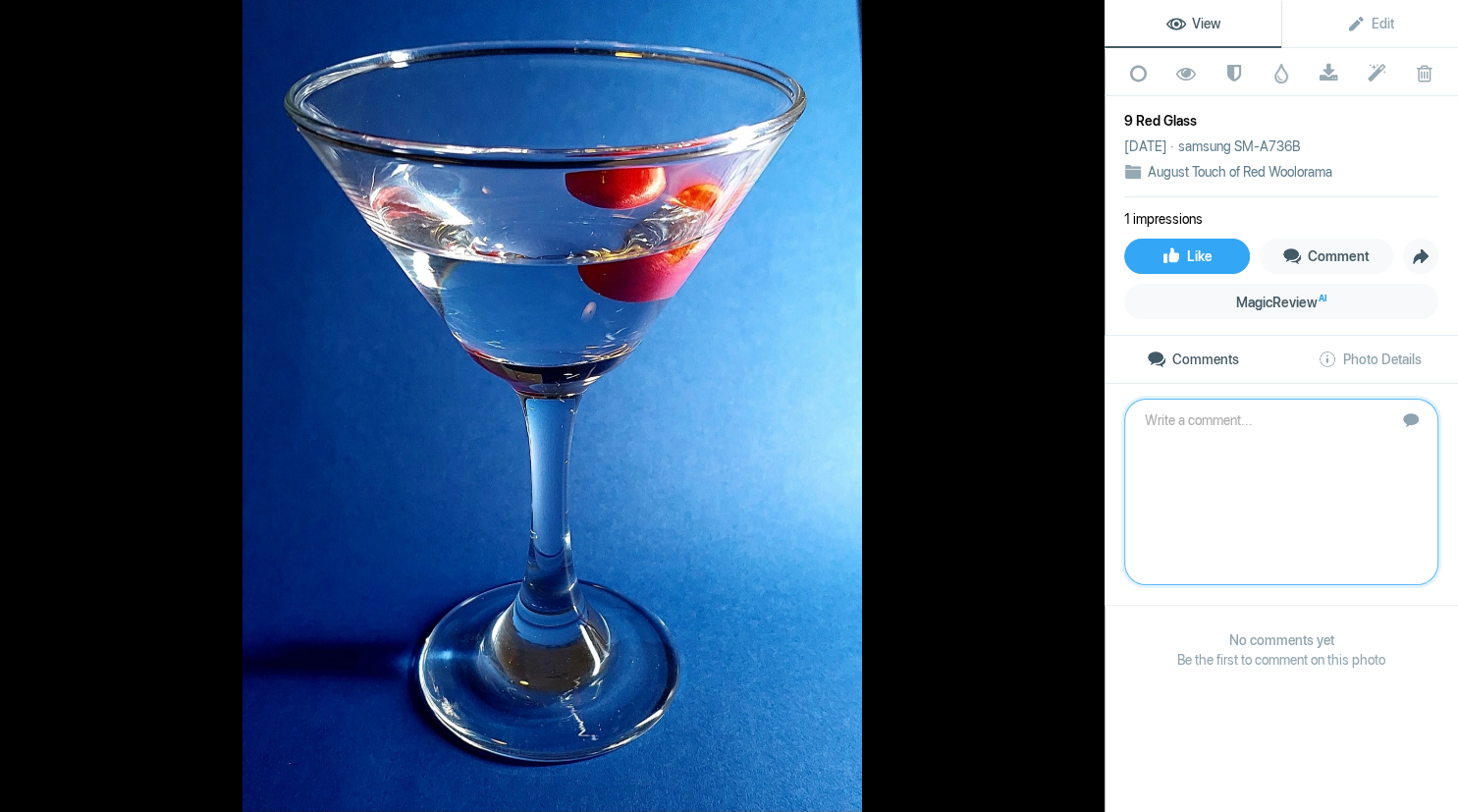 scroll, scrollTop: 0, scrollLeft: 0, axis: both 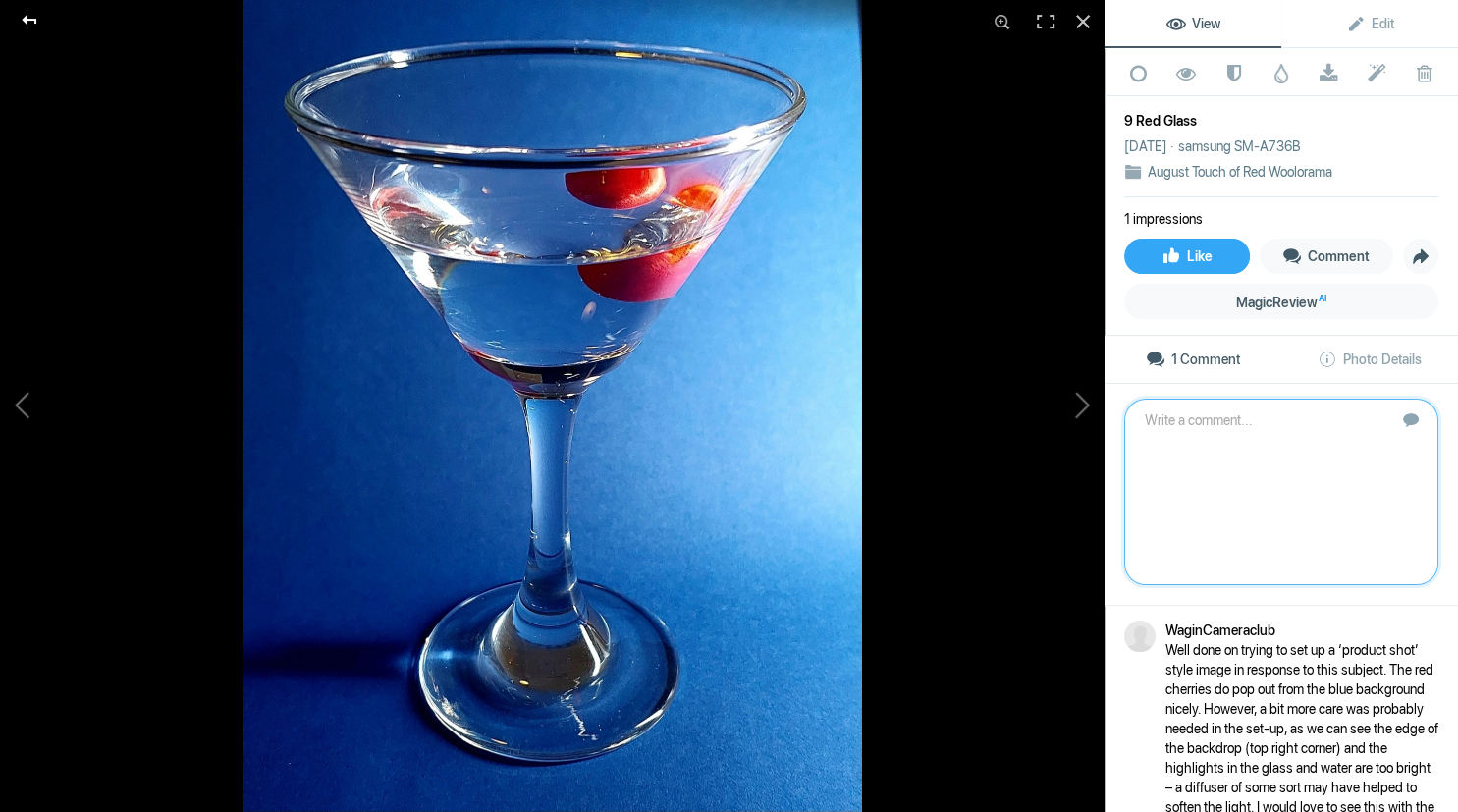 click 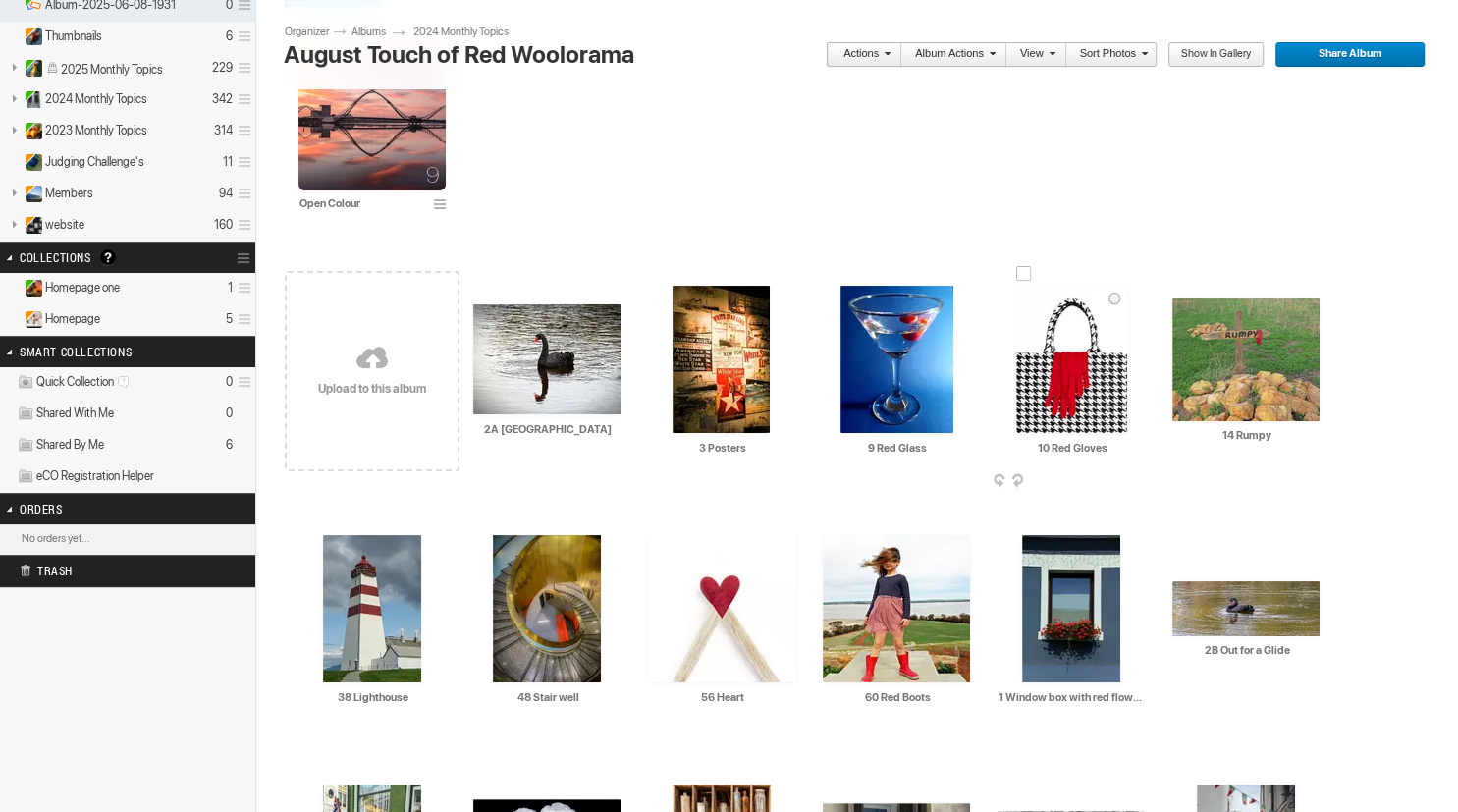 click at bounding box center (1071, 359) 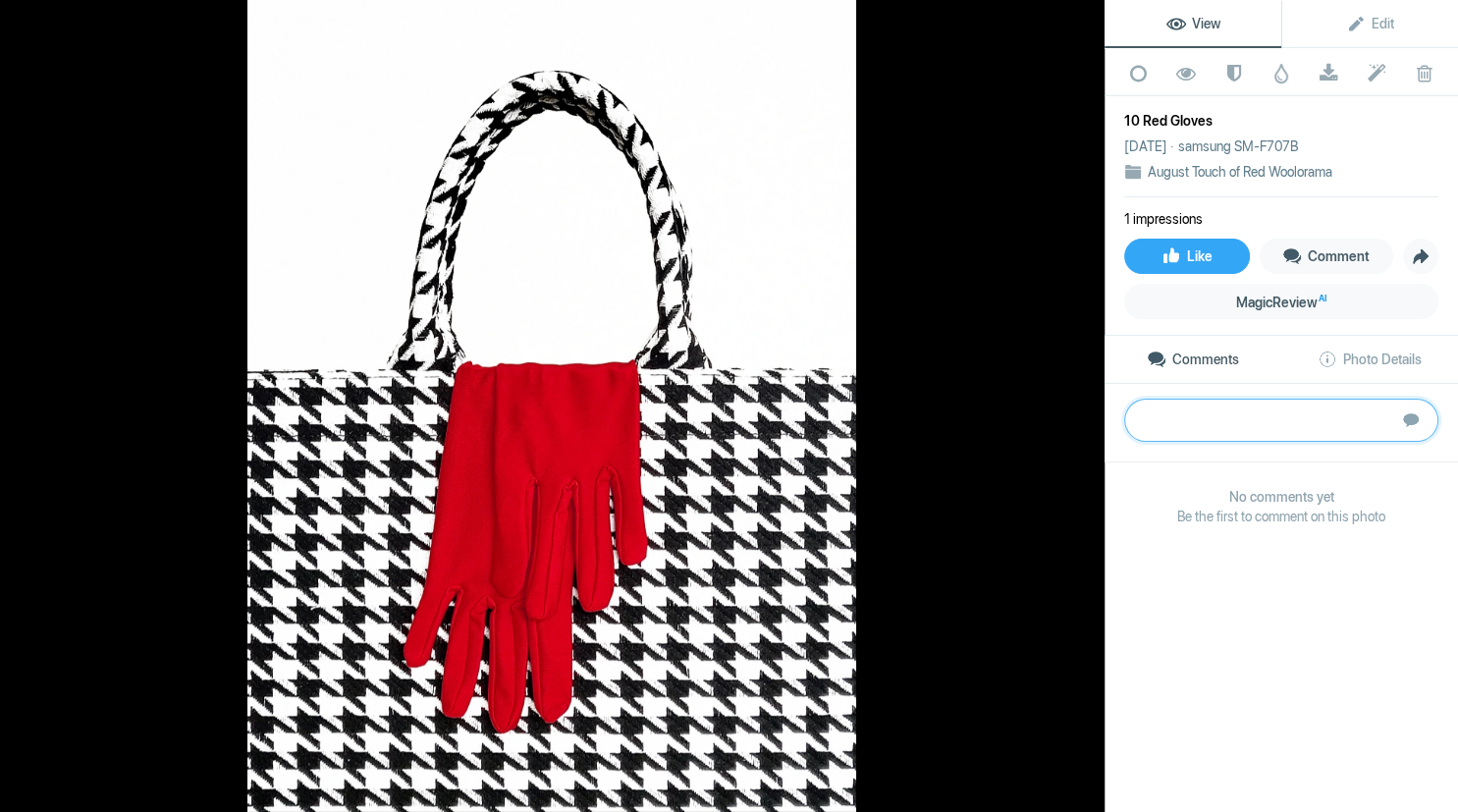 paste on "Excellent simple idea that meets the brief perfectly and is well-executed. The black and white of the main subject and background set off the red of the gloves very well. It has been carefully cropped so the symmetry is perfect. The soft silky look of the gloves contrasts well with the very structured look of the bag. Only improvement I can suggest is to have more depth of field so we can see more texture in the bag.	GOLD" 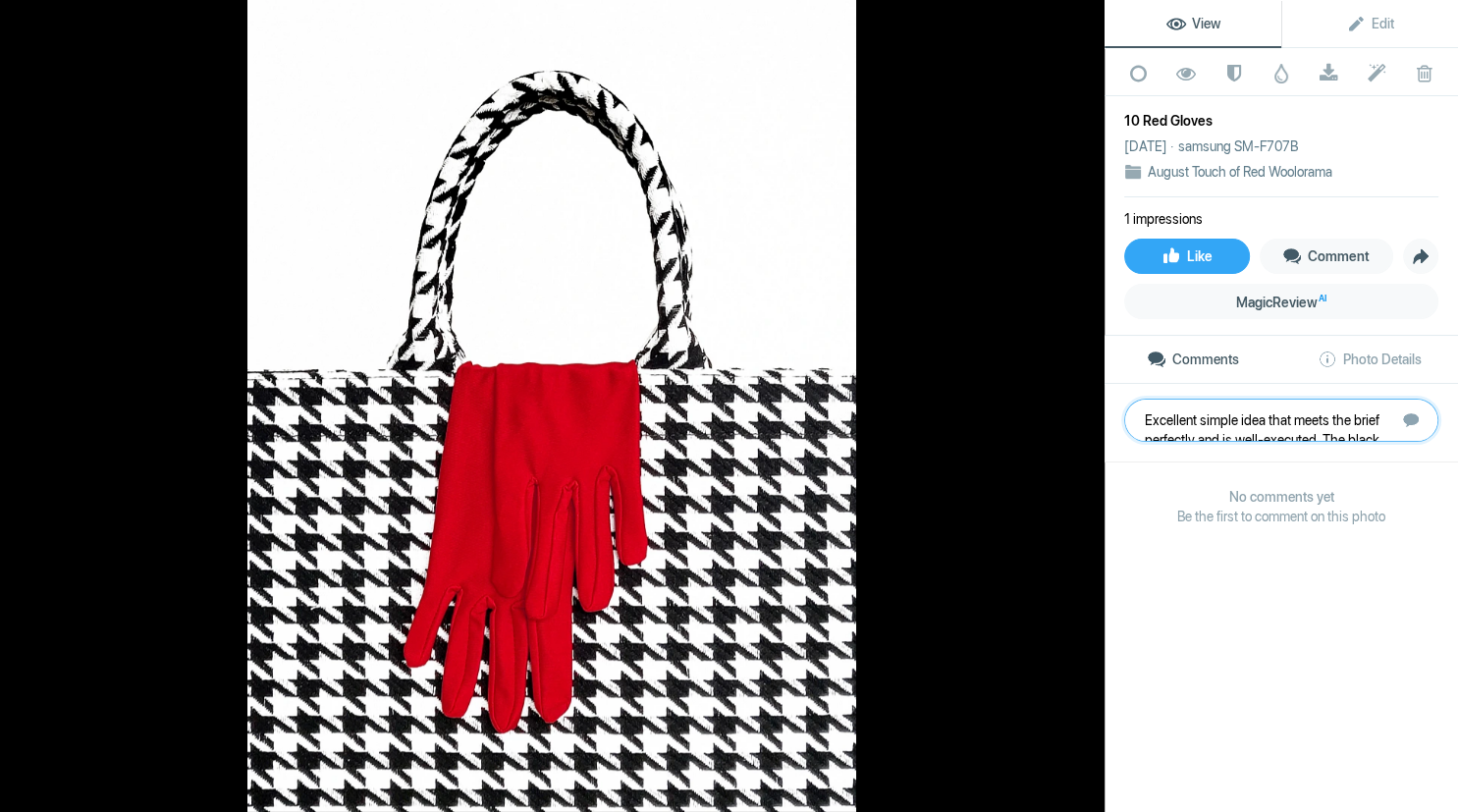 scroll, scrollTop: 40, scrollLeft: 0, axis: vertical 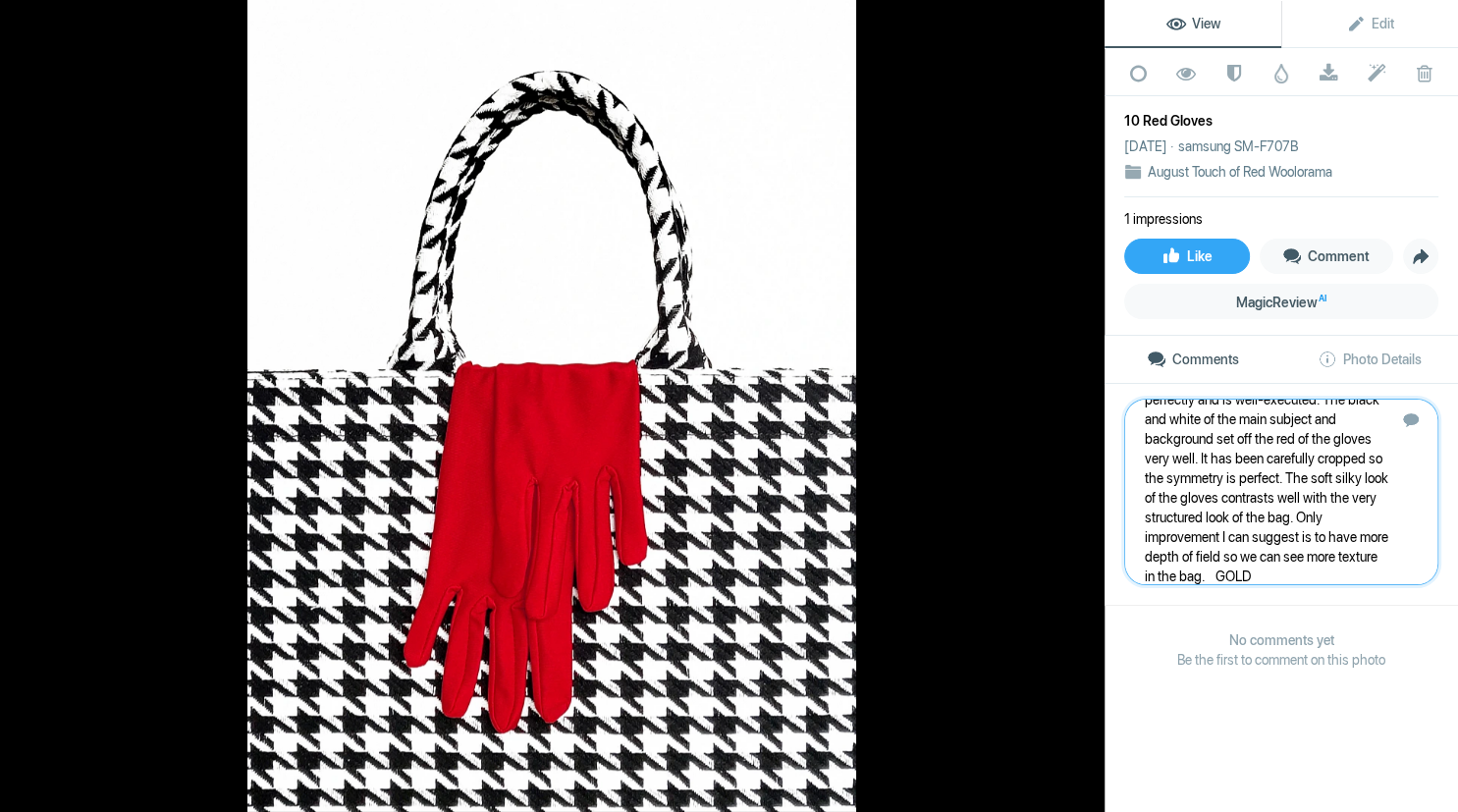 type 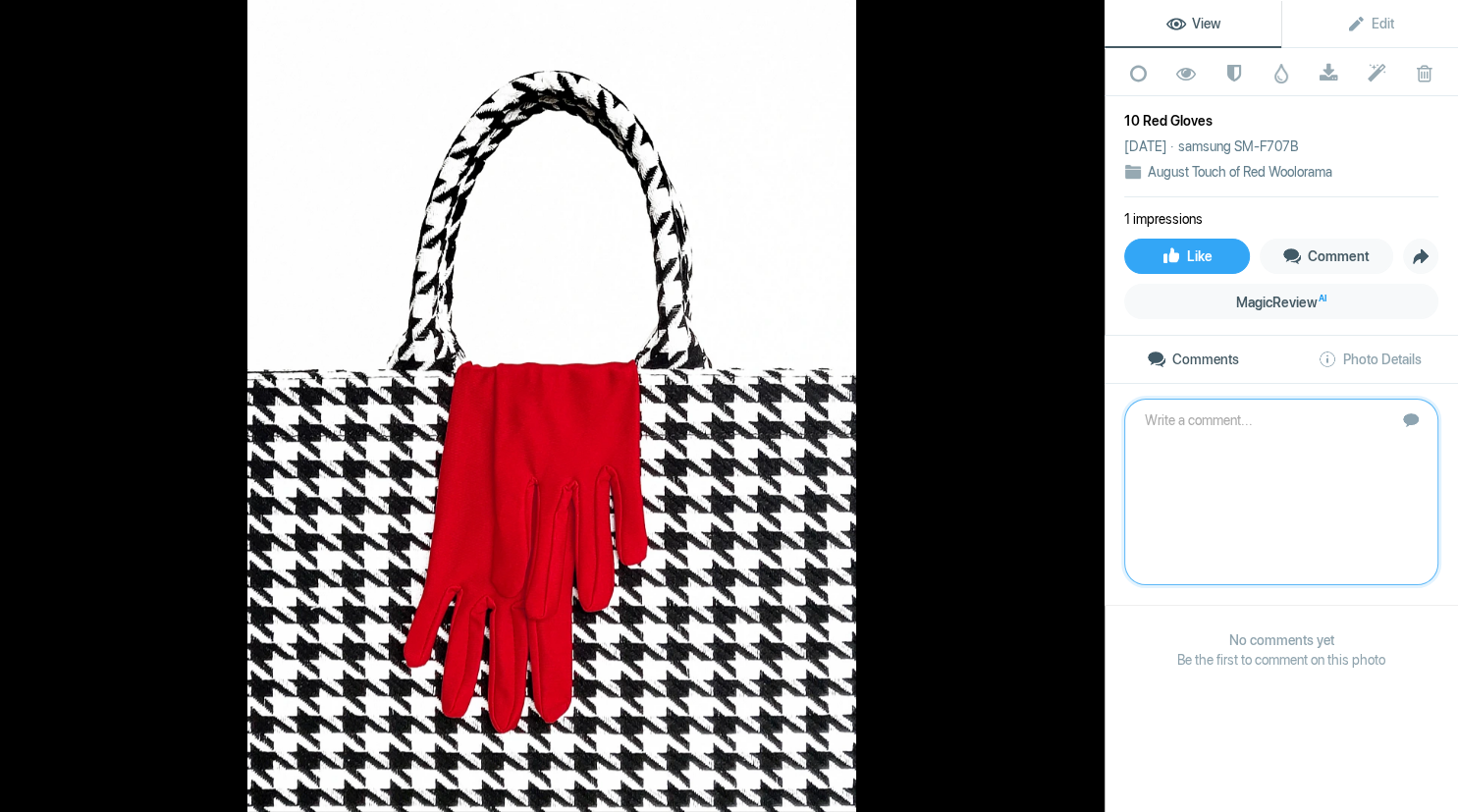 scroll, scrollTop: 0, scrollLeft: 0, axis: both 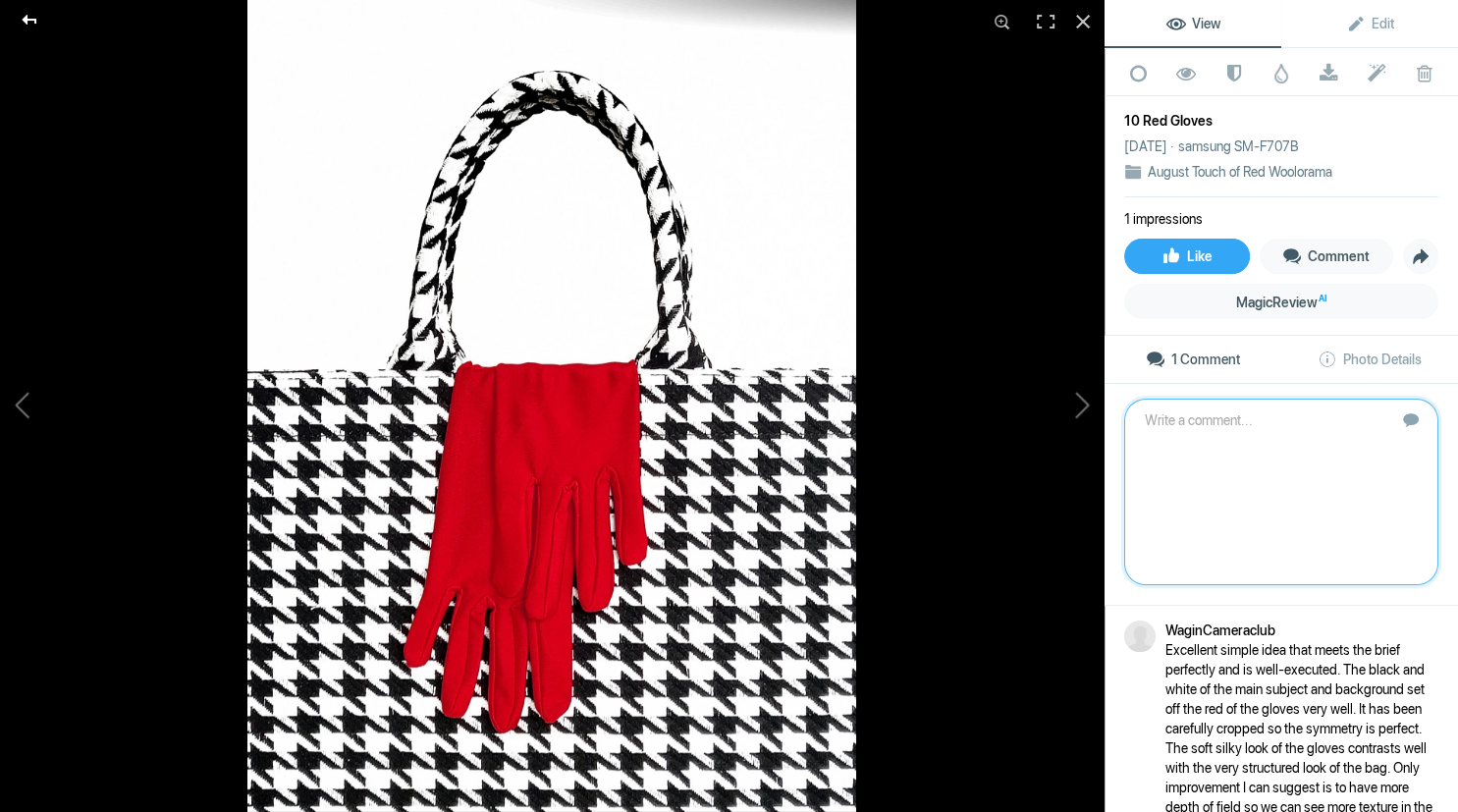 click 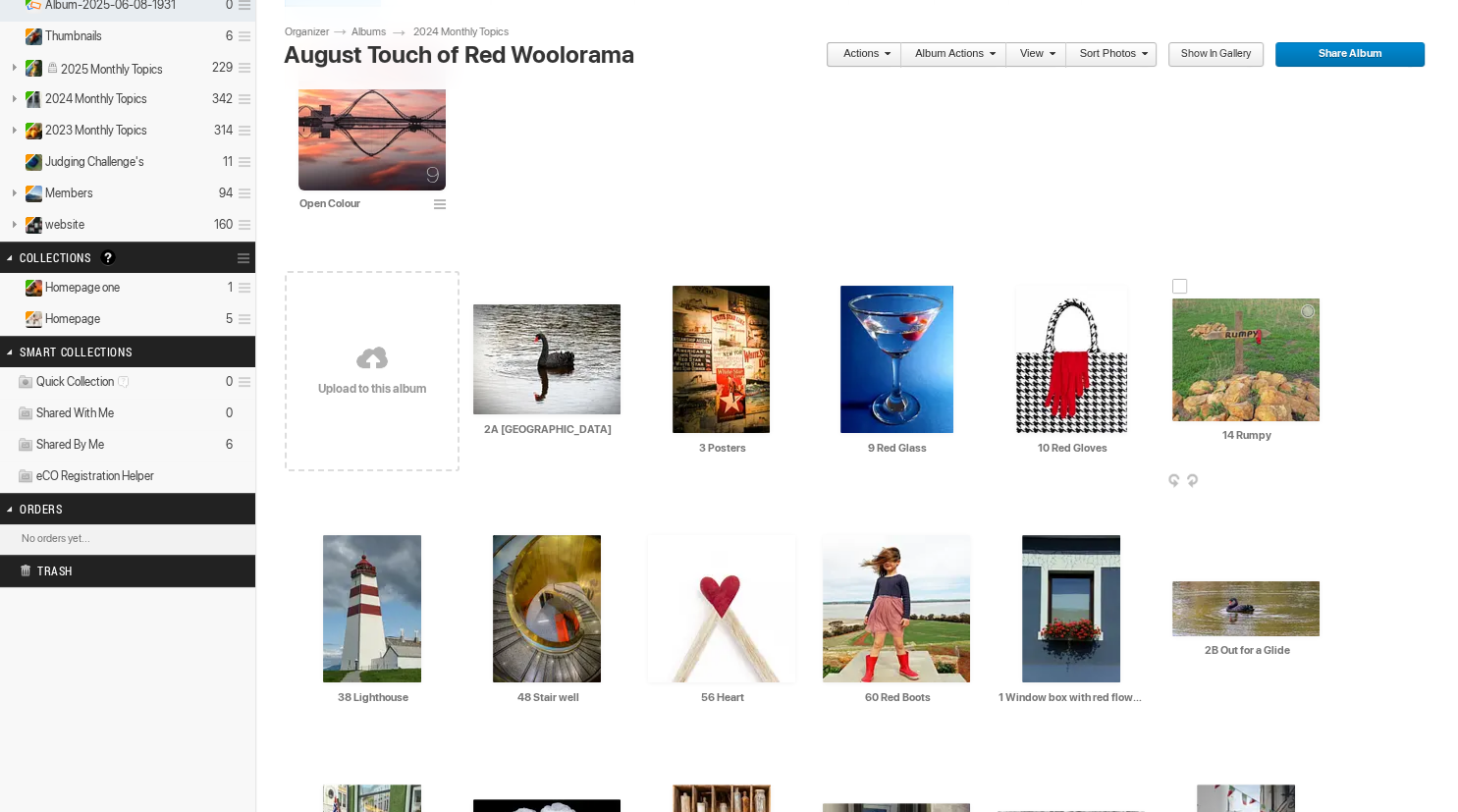 click at bounding box center (1246, 359) 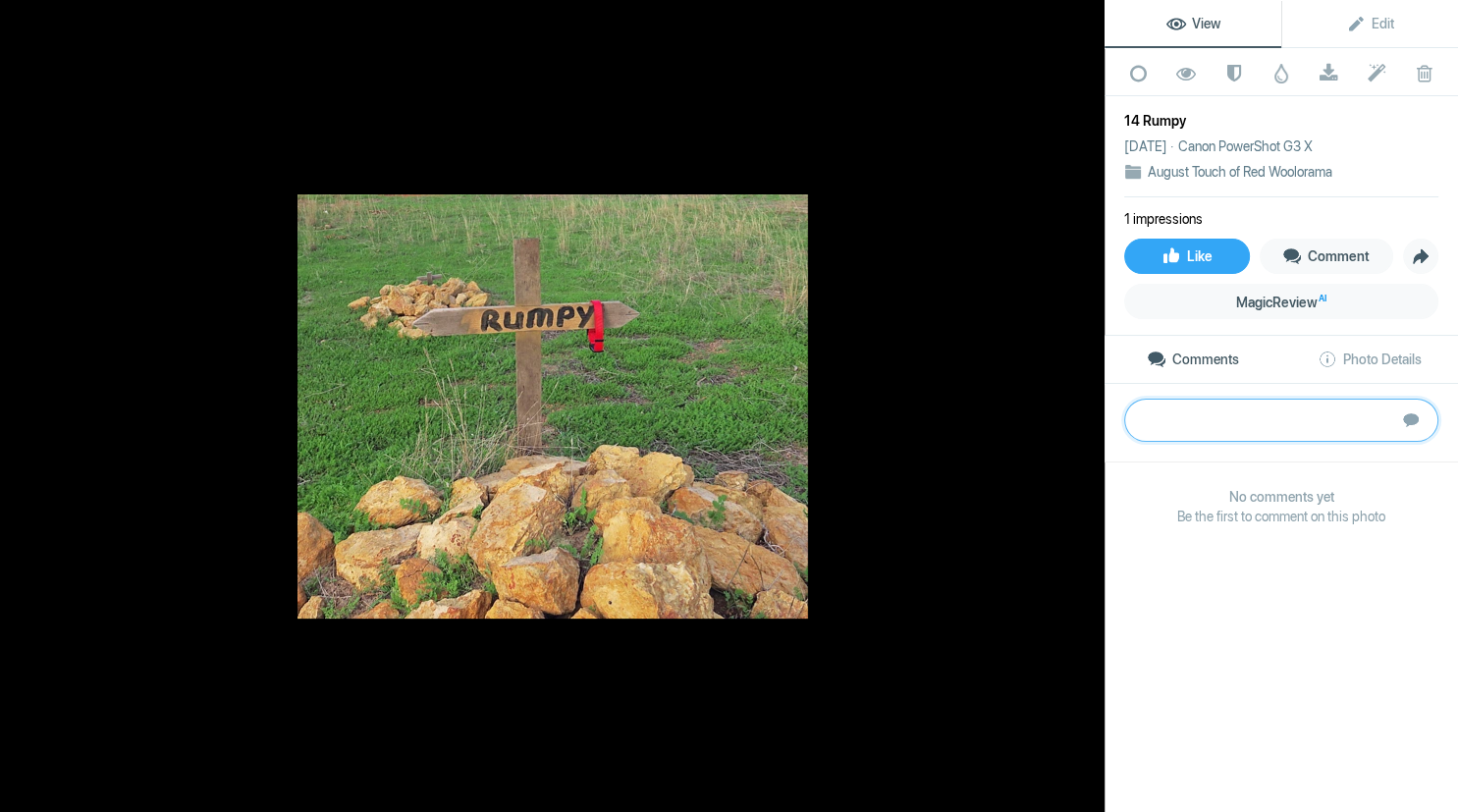 paste on "A simple image that tells a story of a beloved pet that has left a grieving owner behind. The red collar pops against the earthy colours. To improve, try a lower point of view so that the background elements are more out of focus and less distracting. Another very small file size, which does not present as well as it should, which is a pity." 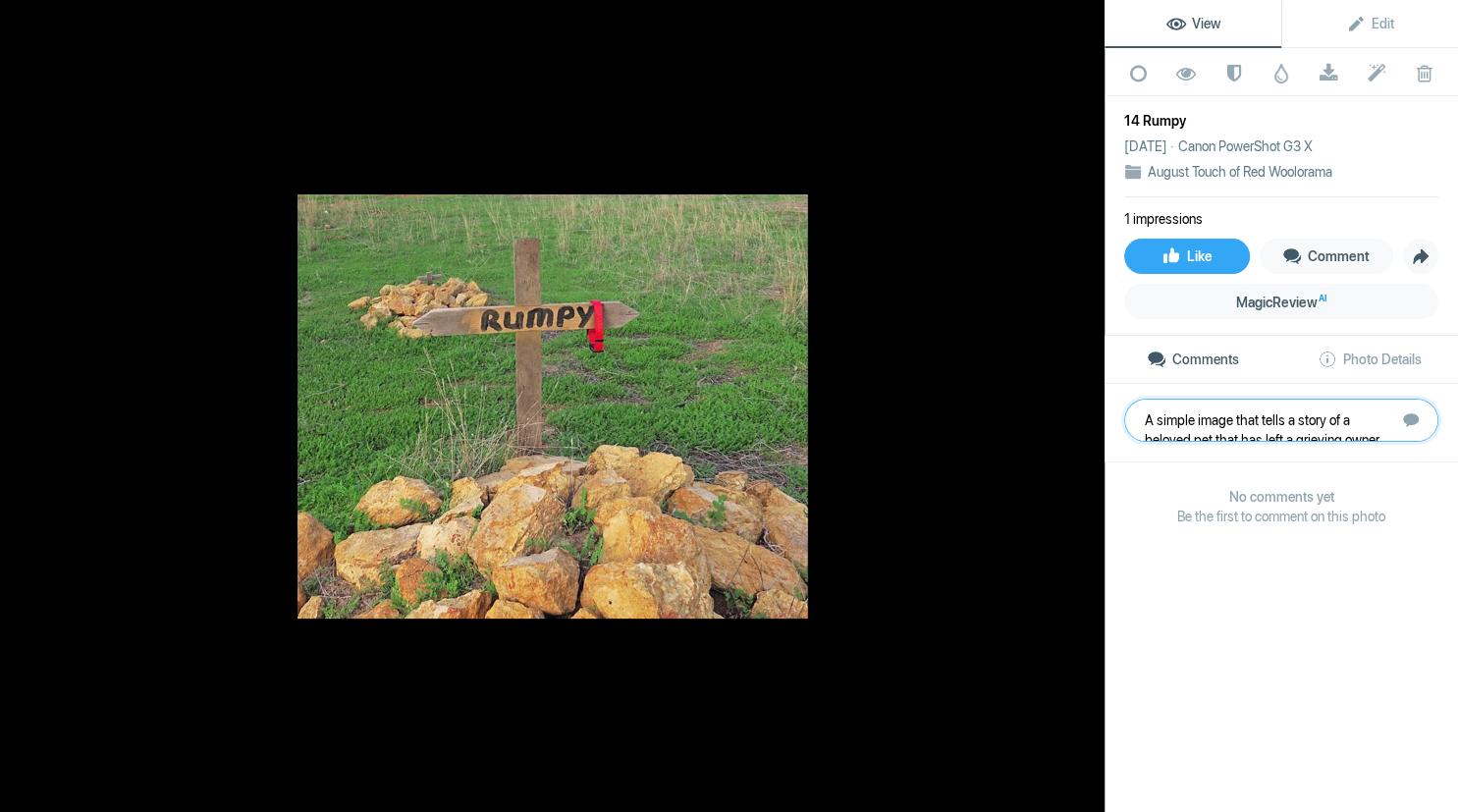 scroll, scrollTop: 1, scrollLeft: 0, axis: vertical 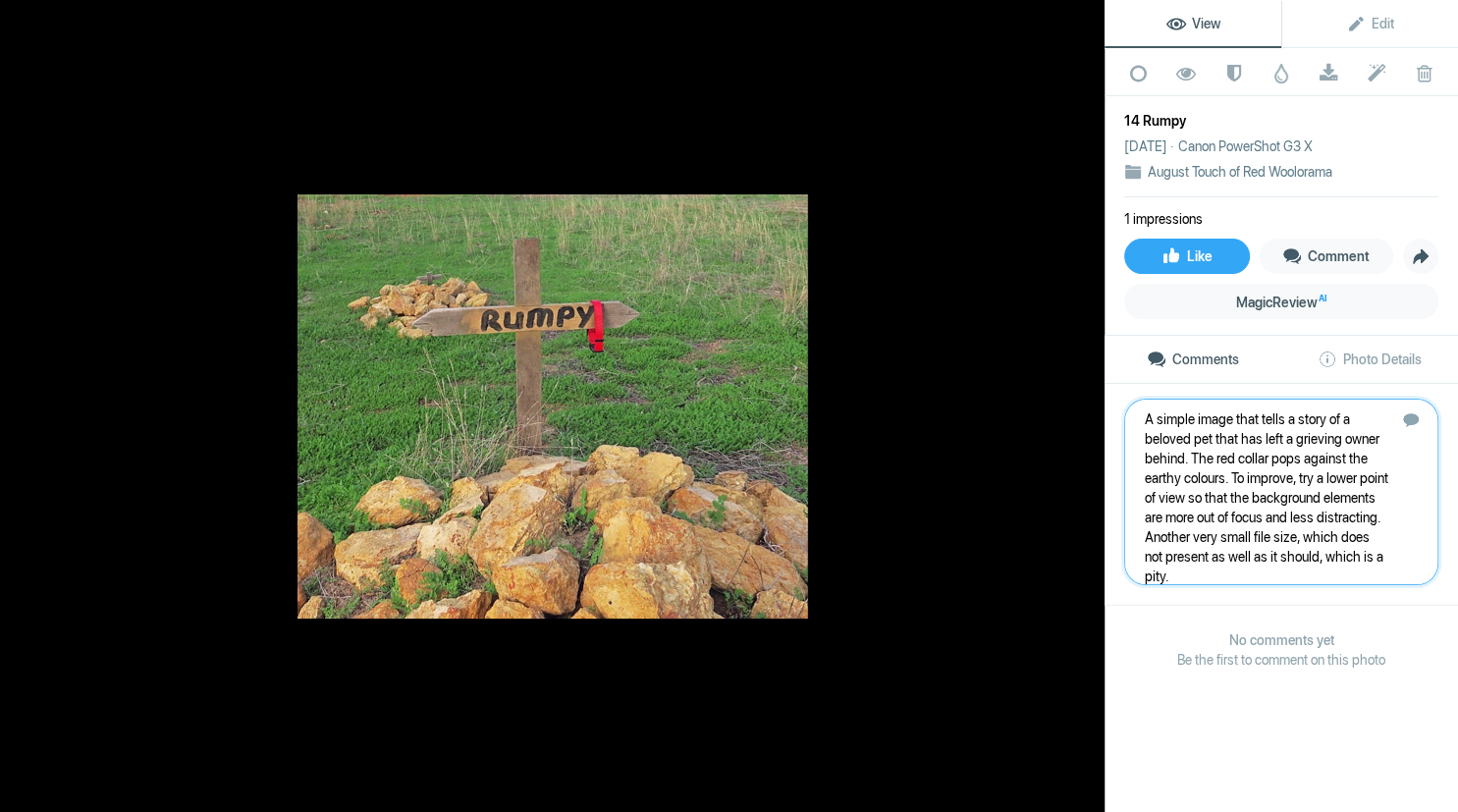 type 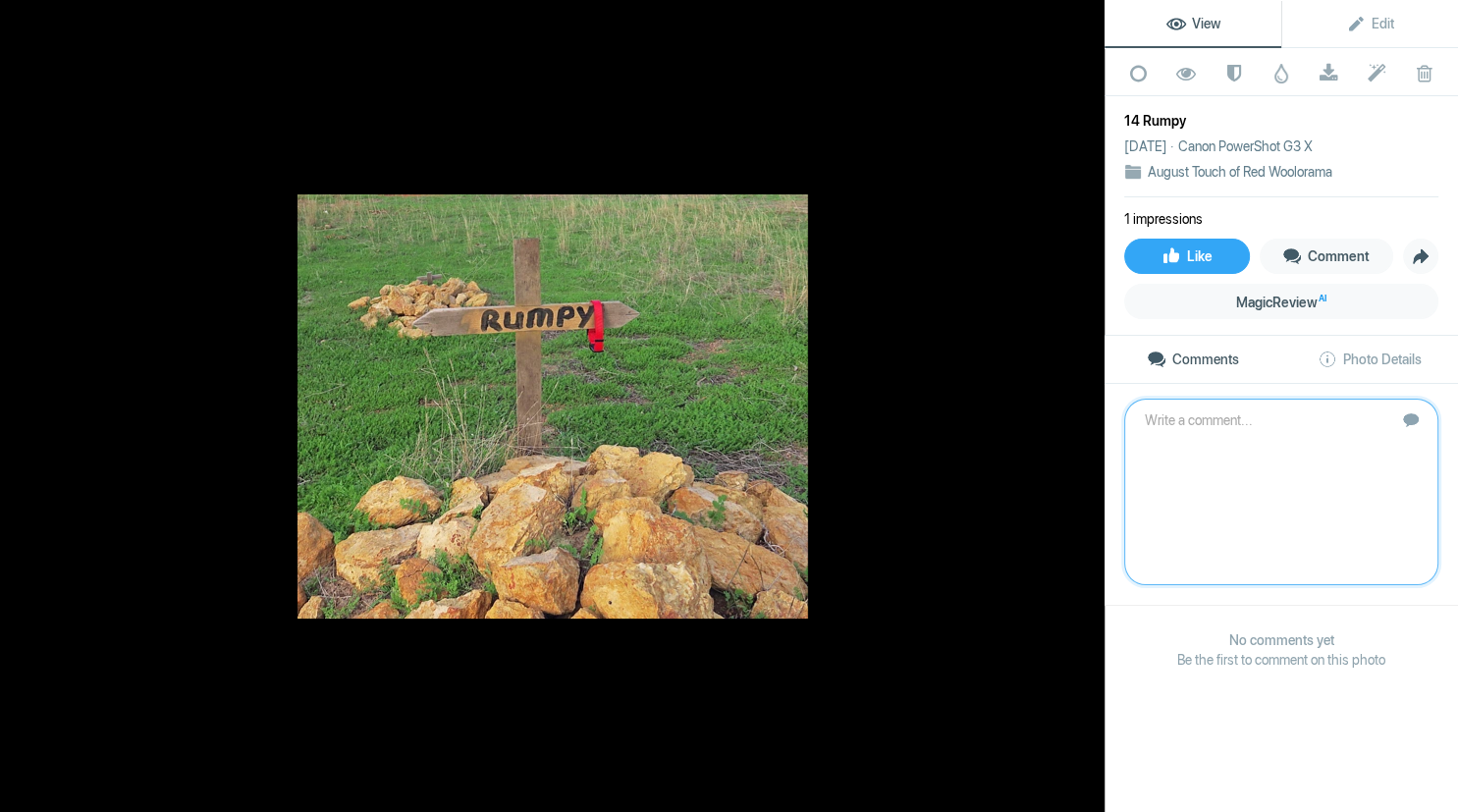 scroll, scrollTop: 0, scrollLeft: 0, axis: both 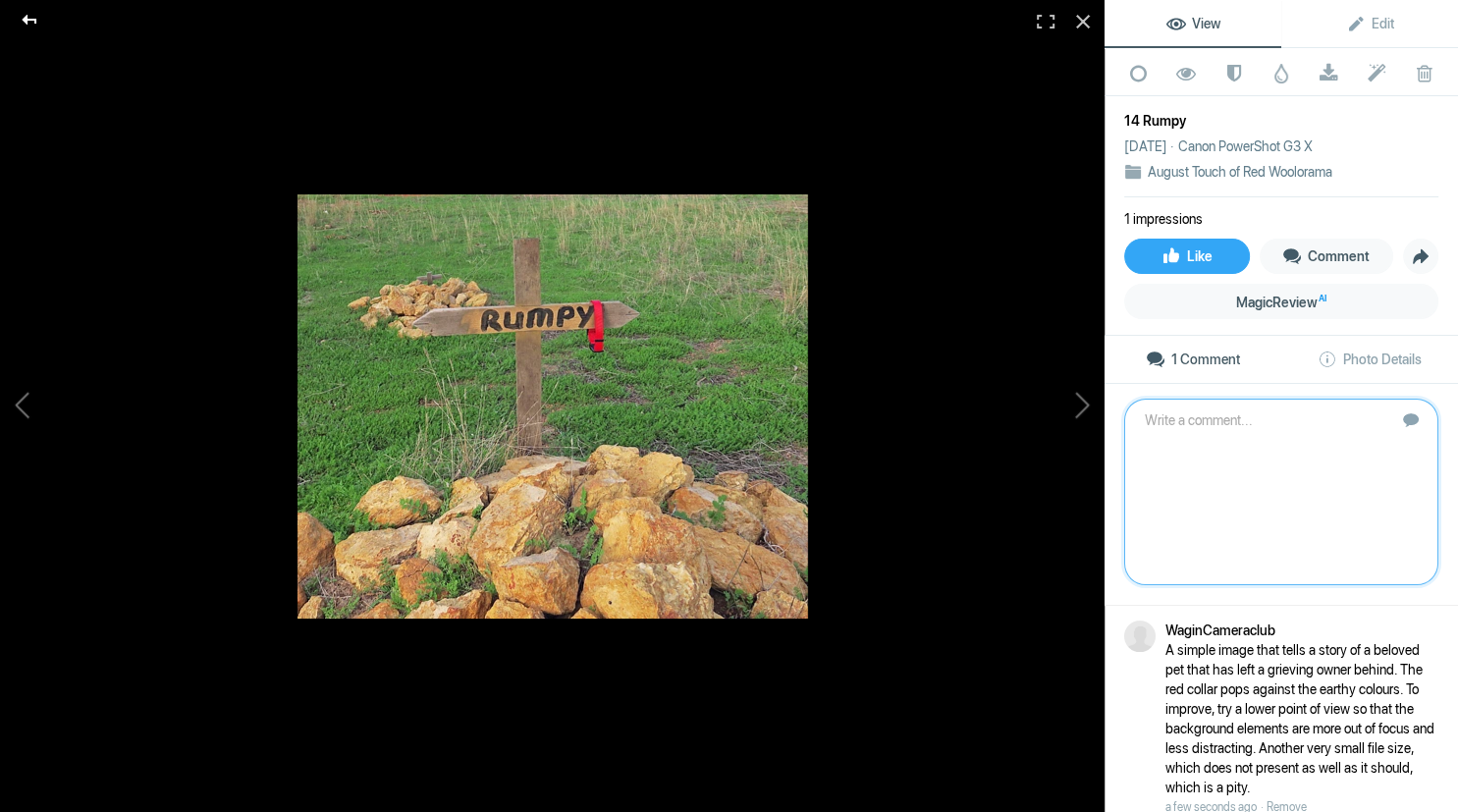 click 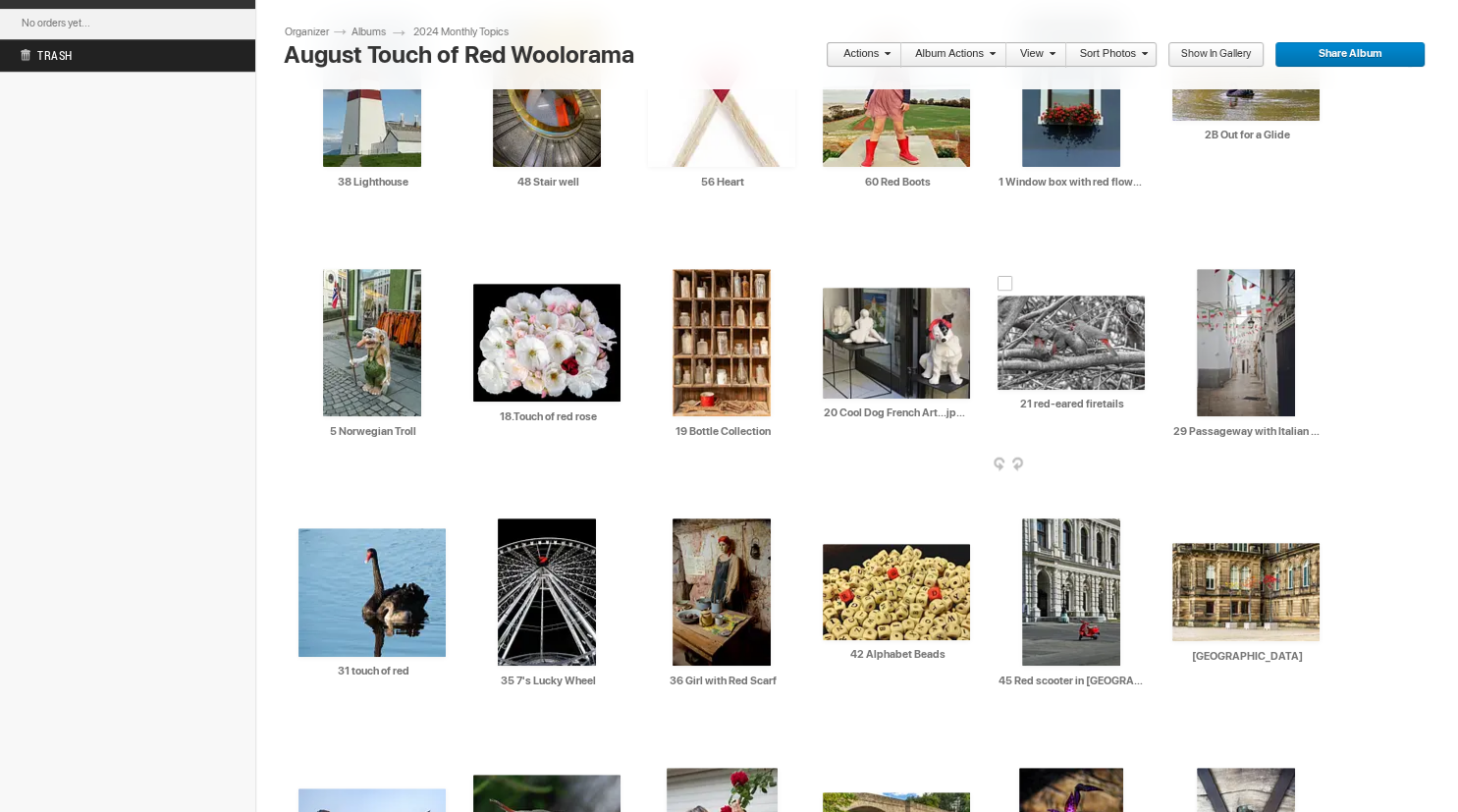 scroll, scrollTop: 723, scrollLeft: 0, axis: vertical 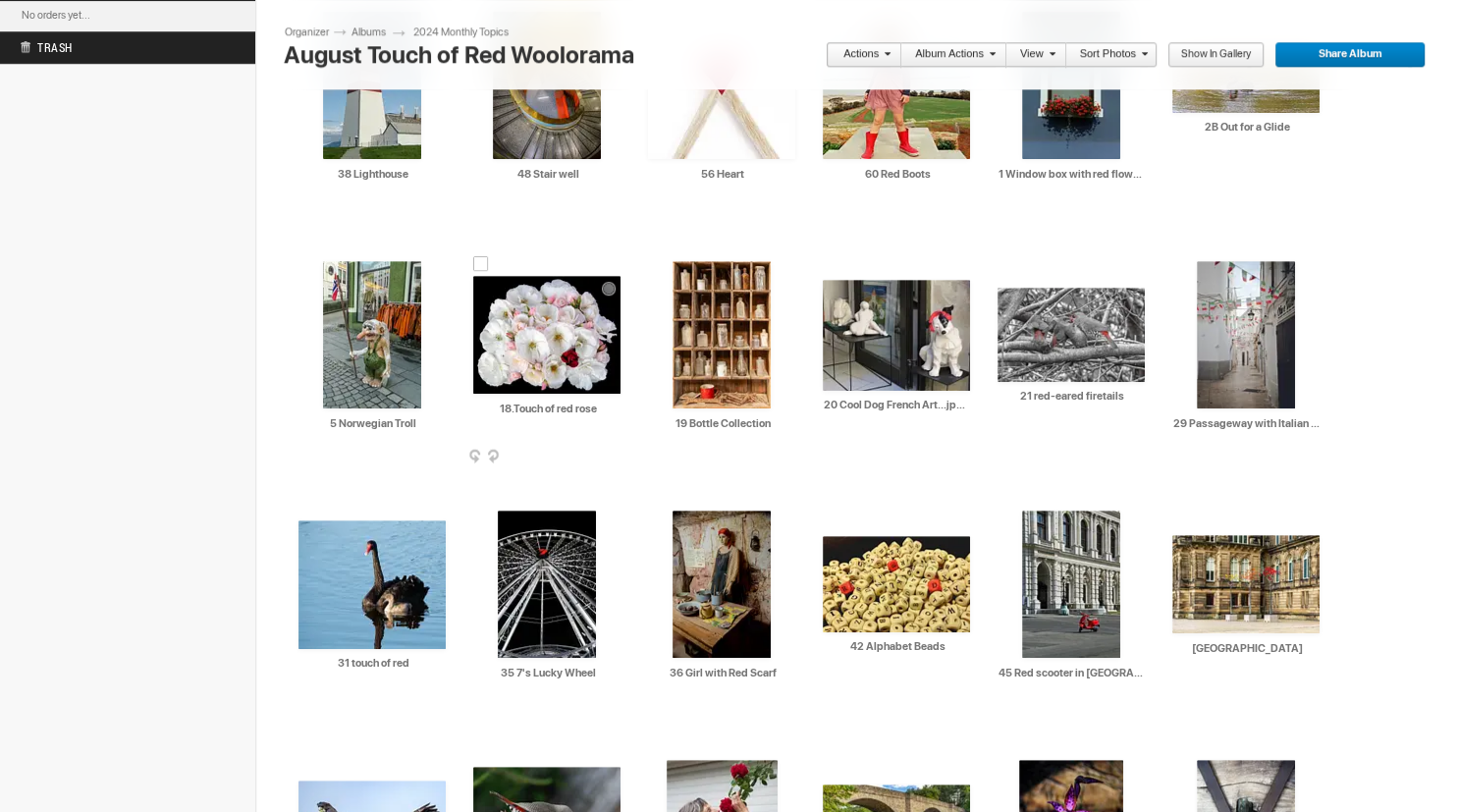 click at bounding box center (547, 335) 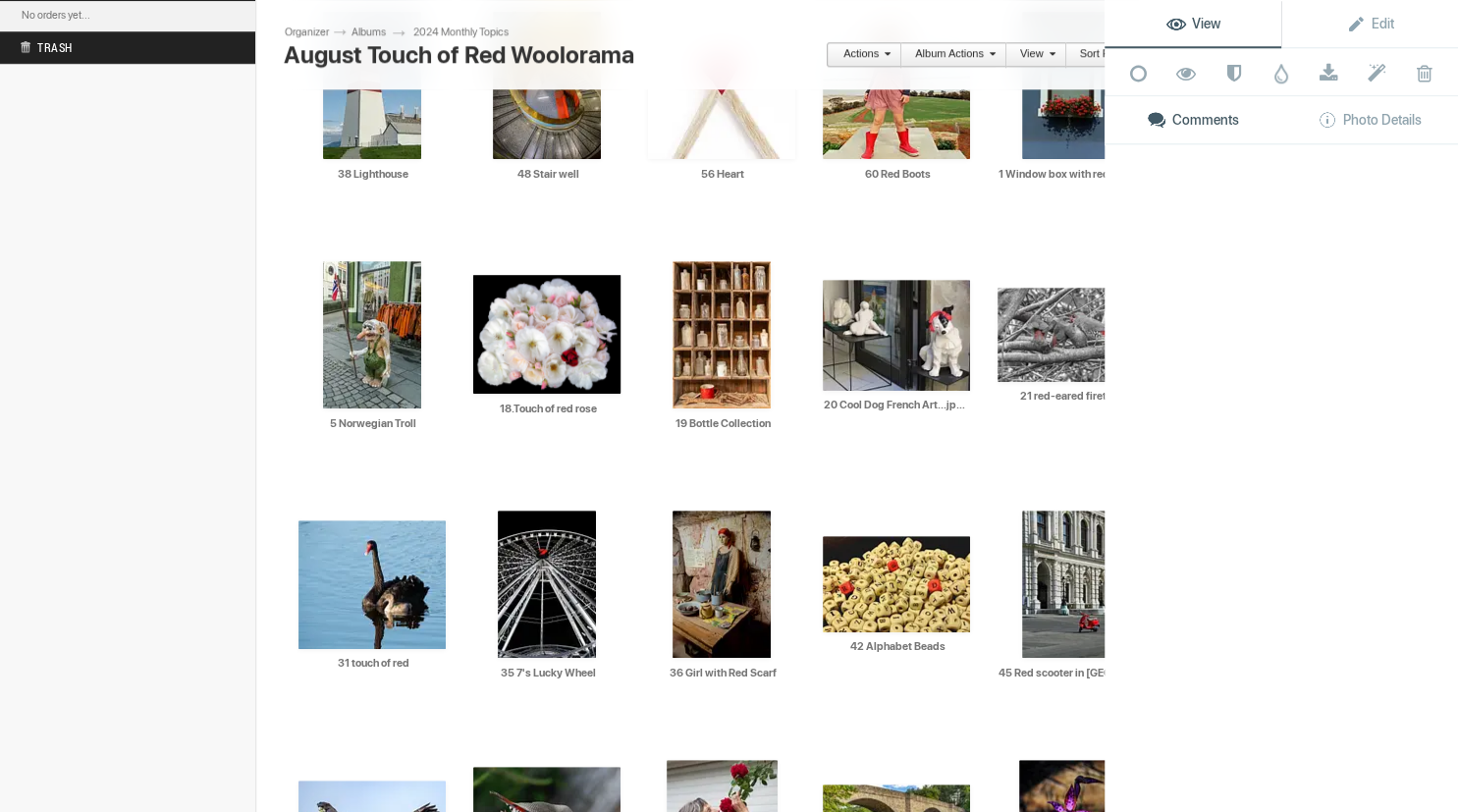 scroll, scrollTop: 723, scrollLeft: 0, axis: vertical 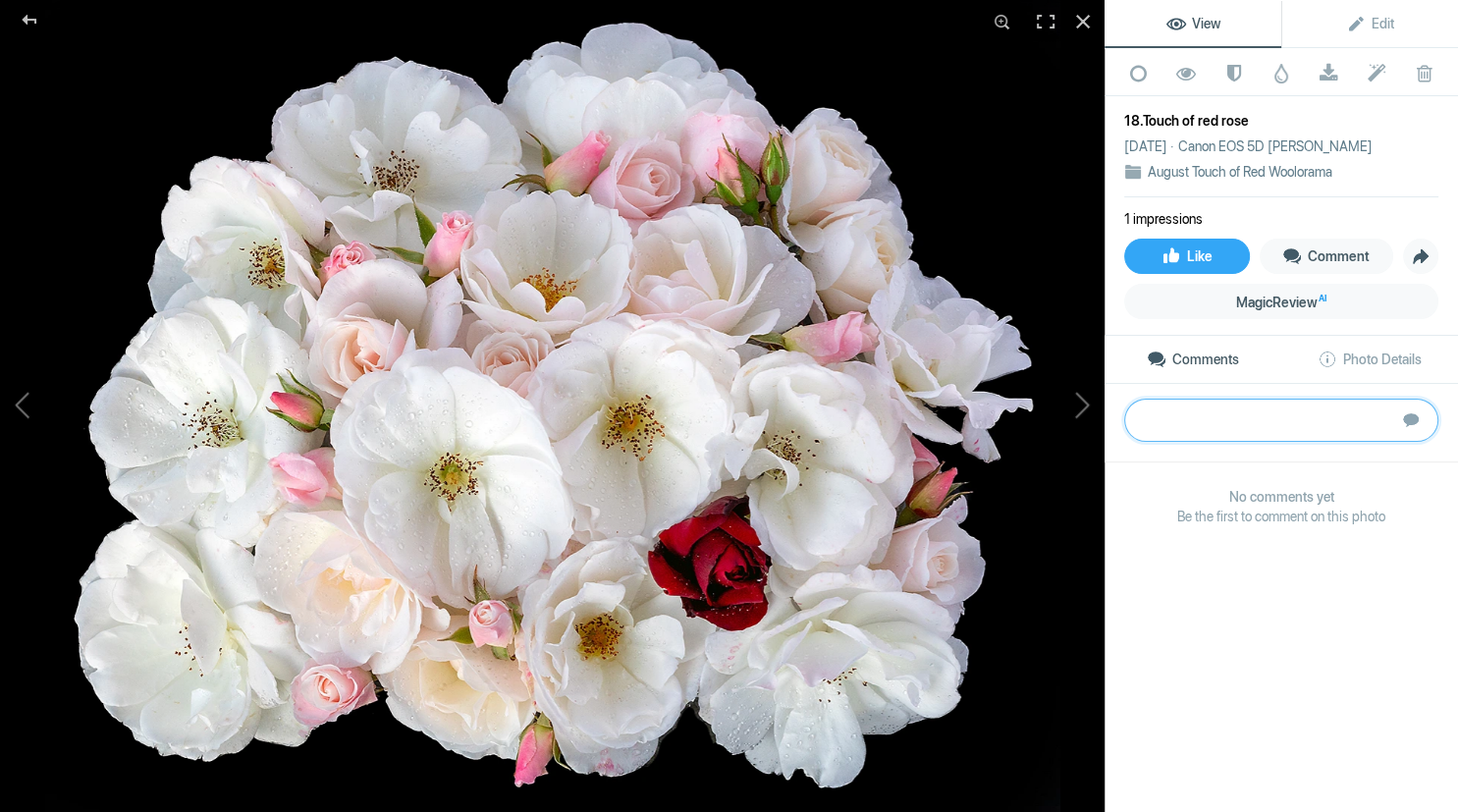 click 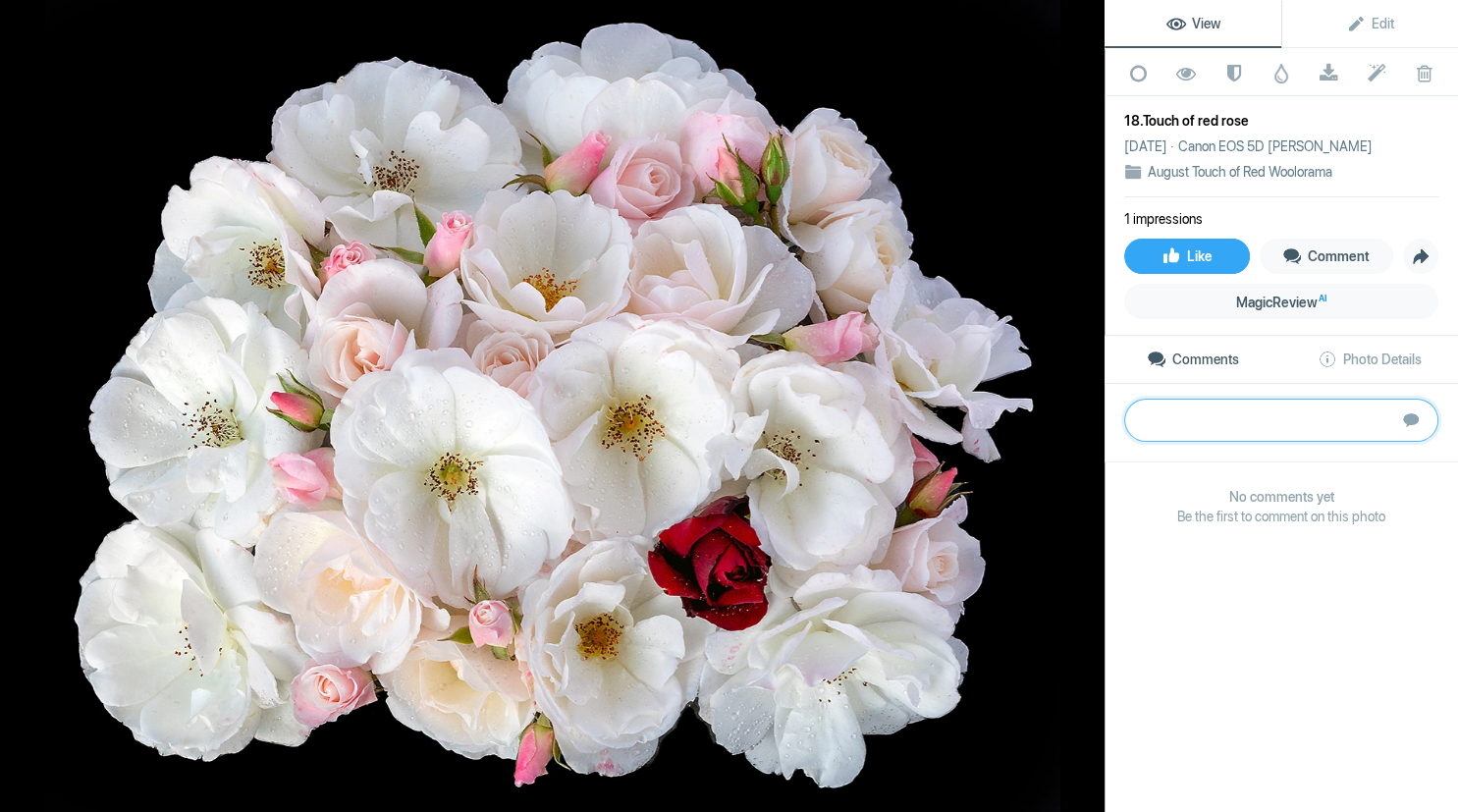 paste on "A lovely bunch of flowers, and the image meets the brief. I enjoy how the red rose is placed off-centre, making the image more interesting. Simple but effective, with no distractions and lots of details in the flowers. They are ‘floating” a little in the “blackground” – it might be good to see a little background to provide context. Try adding some tonal contrast to the flowers (or even just some of them) to add more depth.	SILVER" 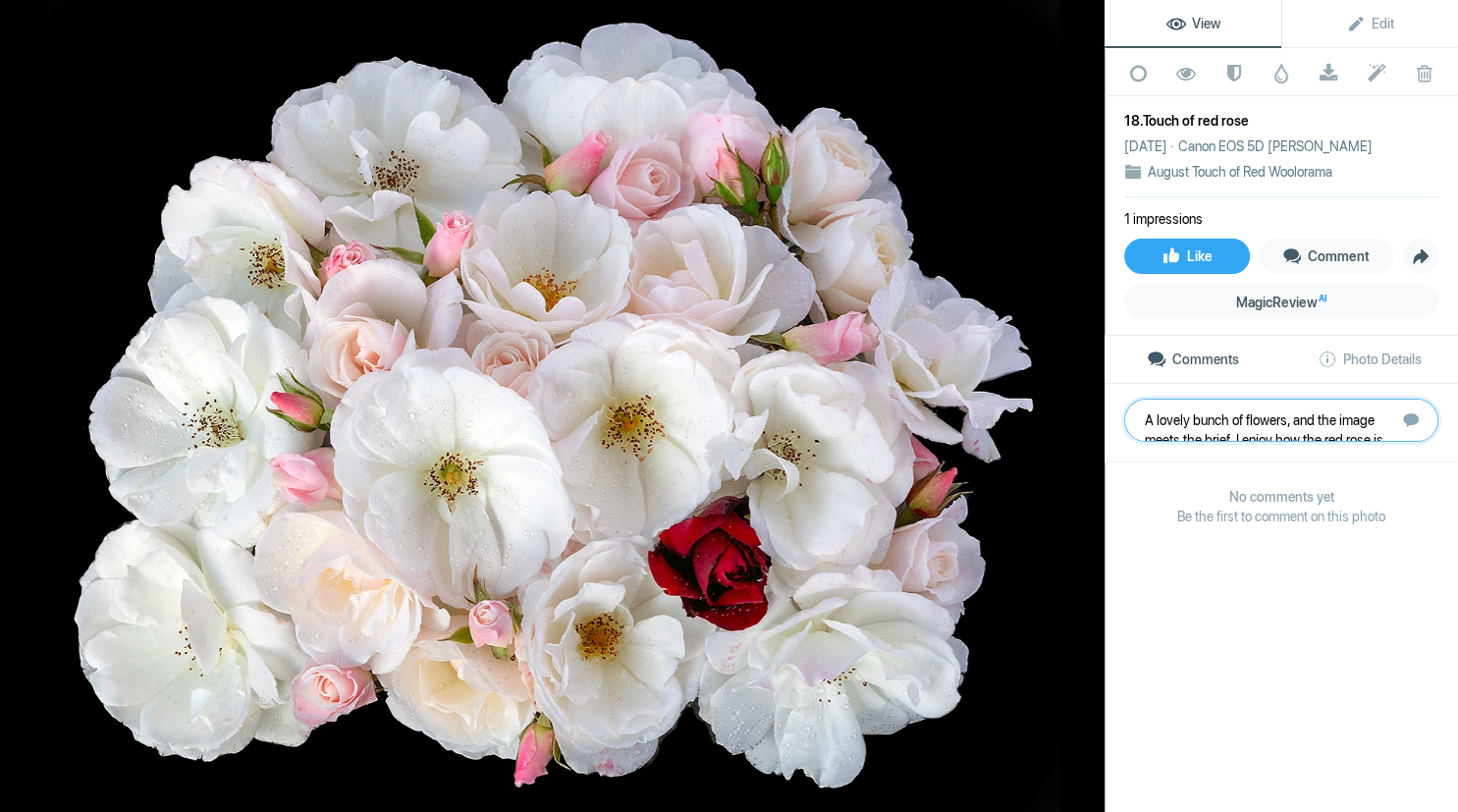 scroll, scrollTop: 40, scrollLeft: 0, axis: vertical 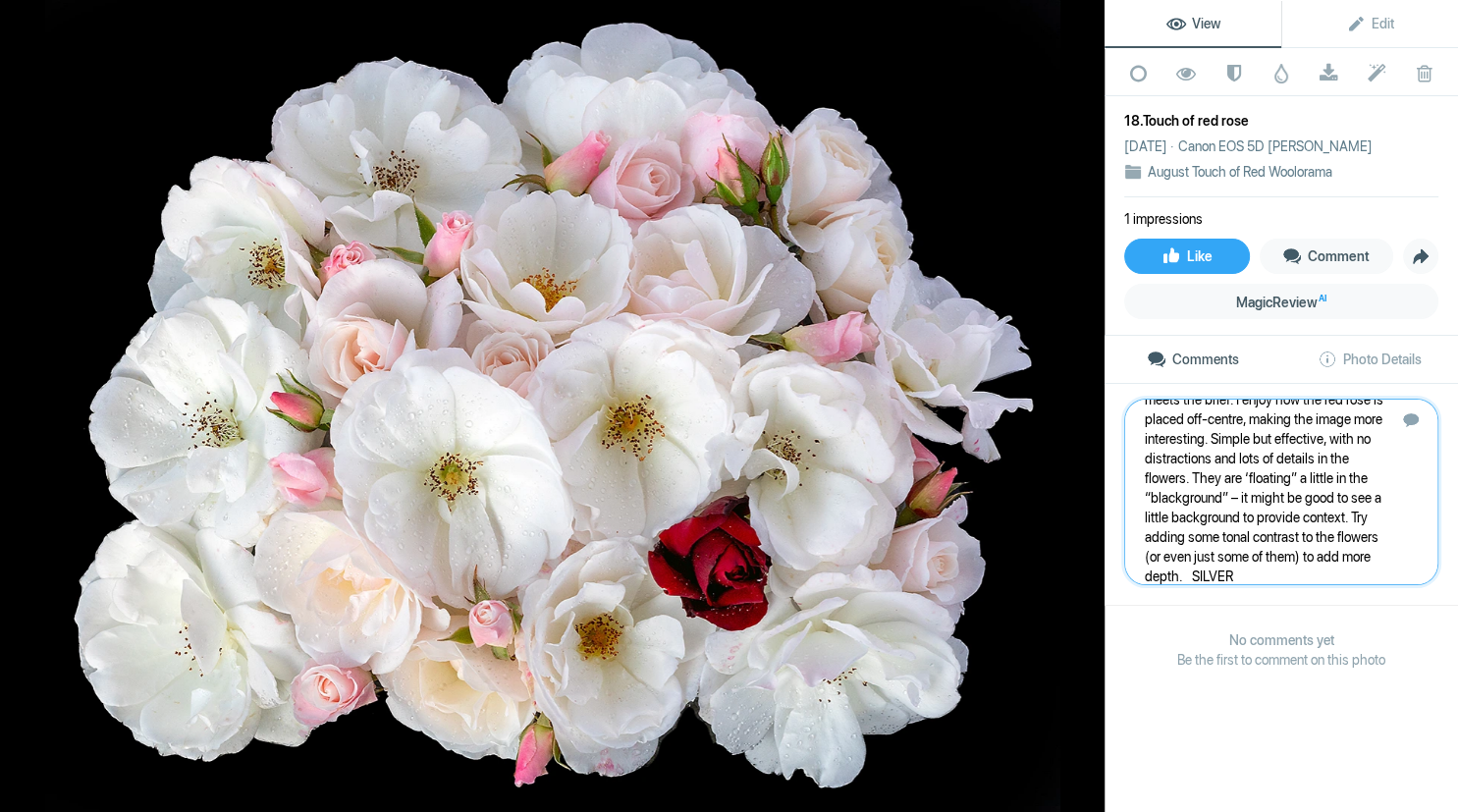 type 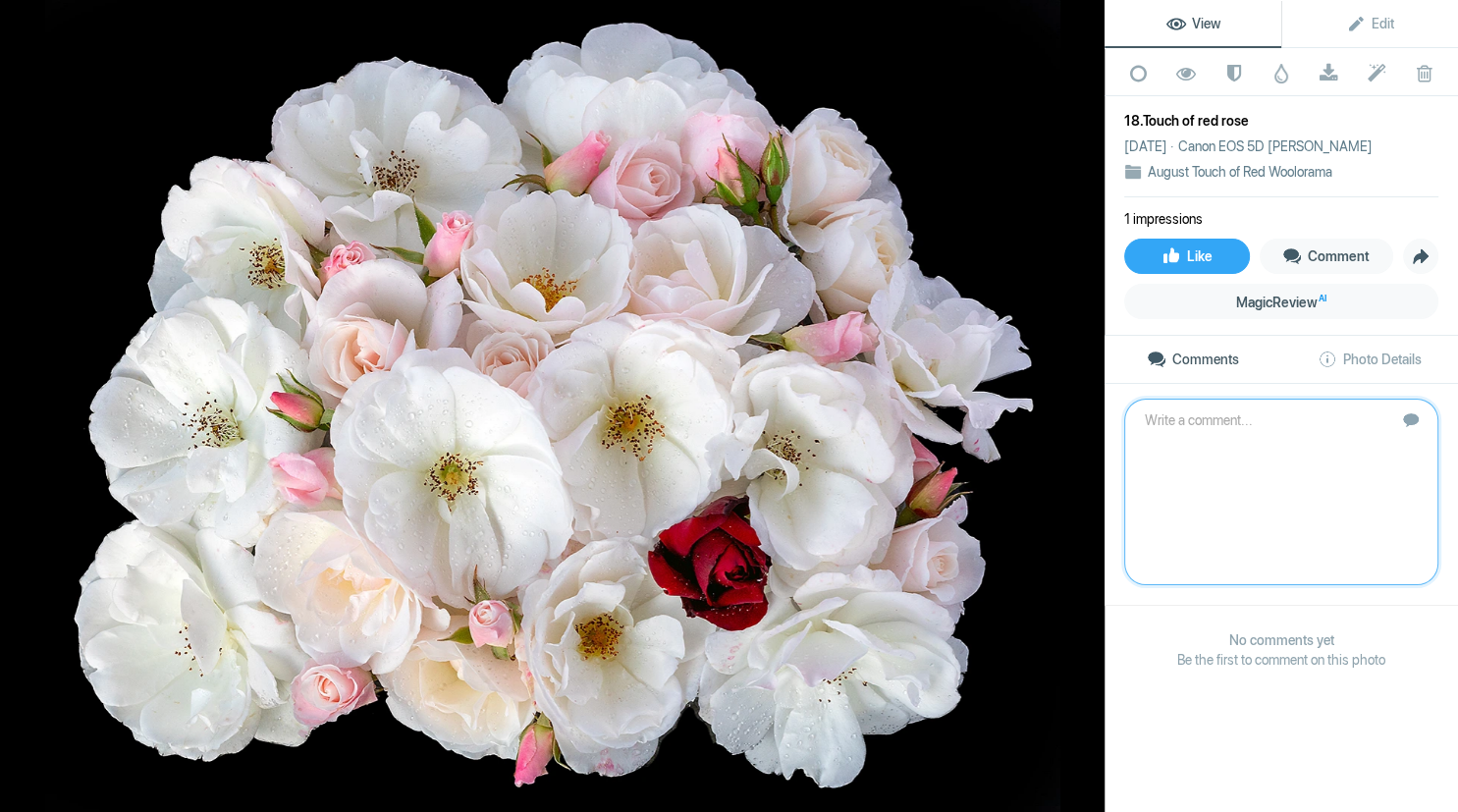 scroll, scrollTop: 0, scrollLeft: 0, axis: both 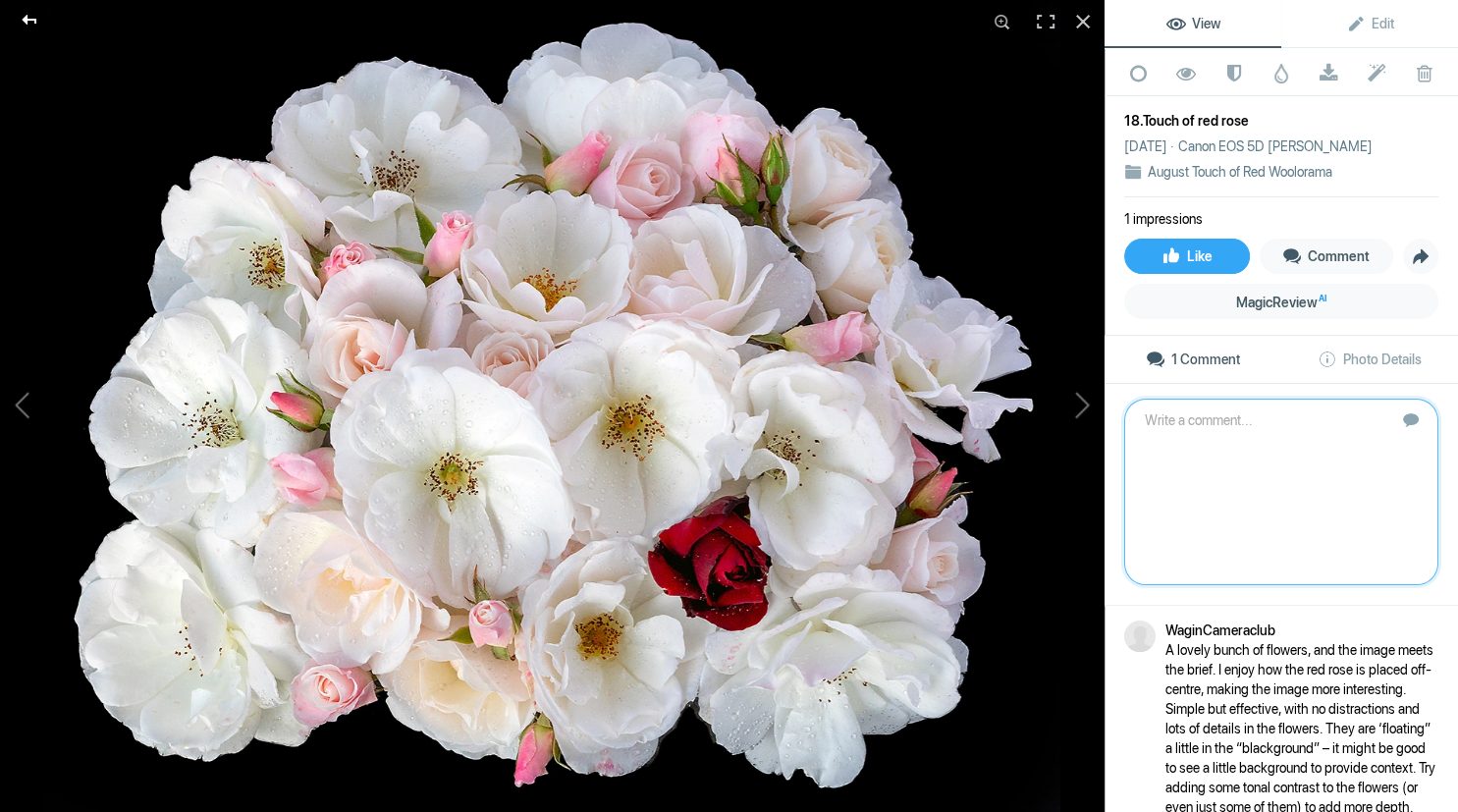 click 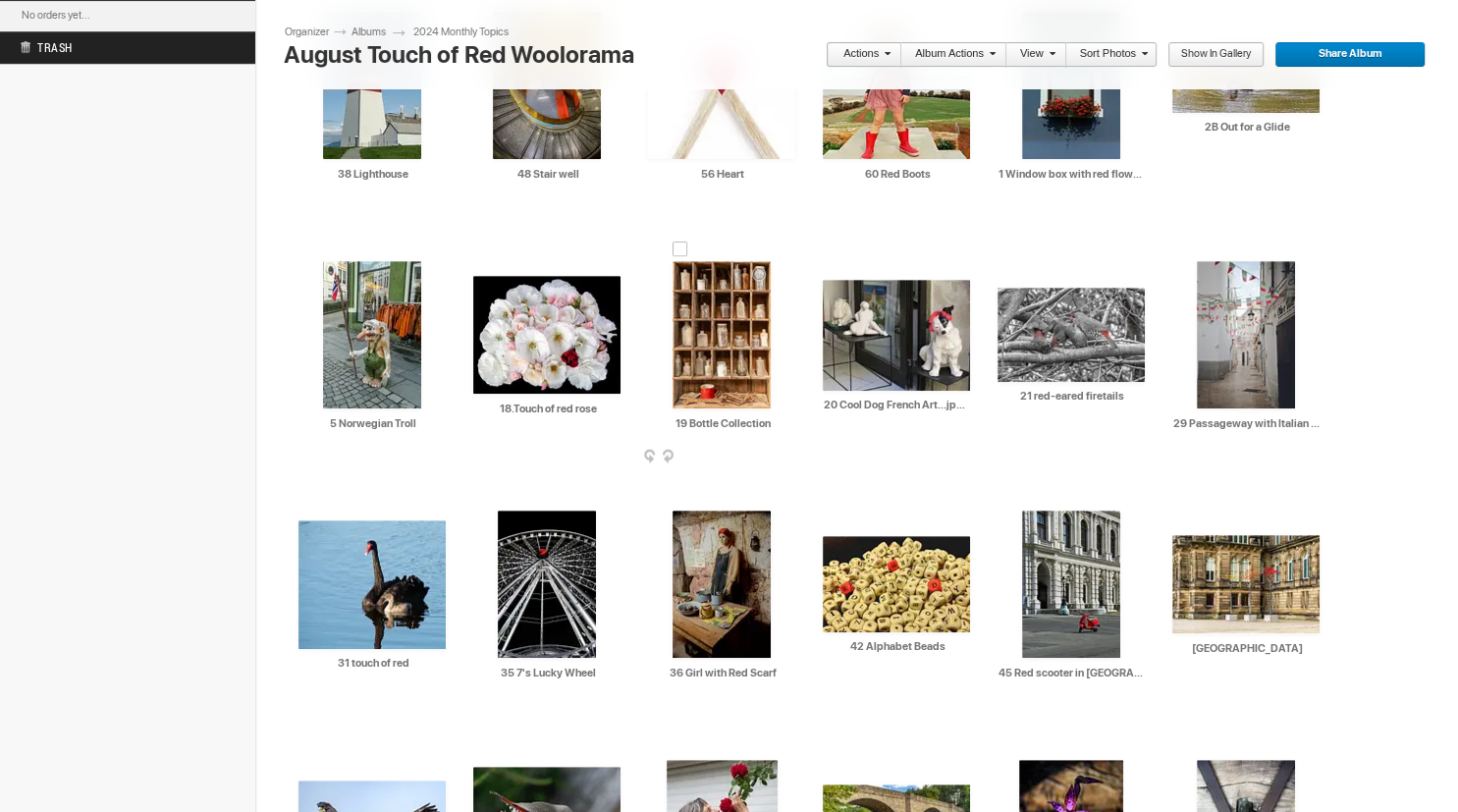 click at bounding box center [722, 335] 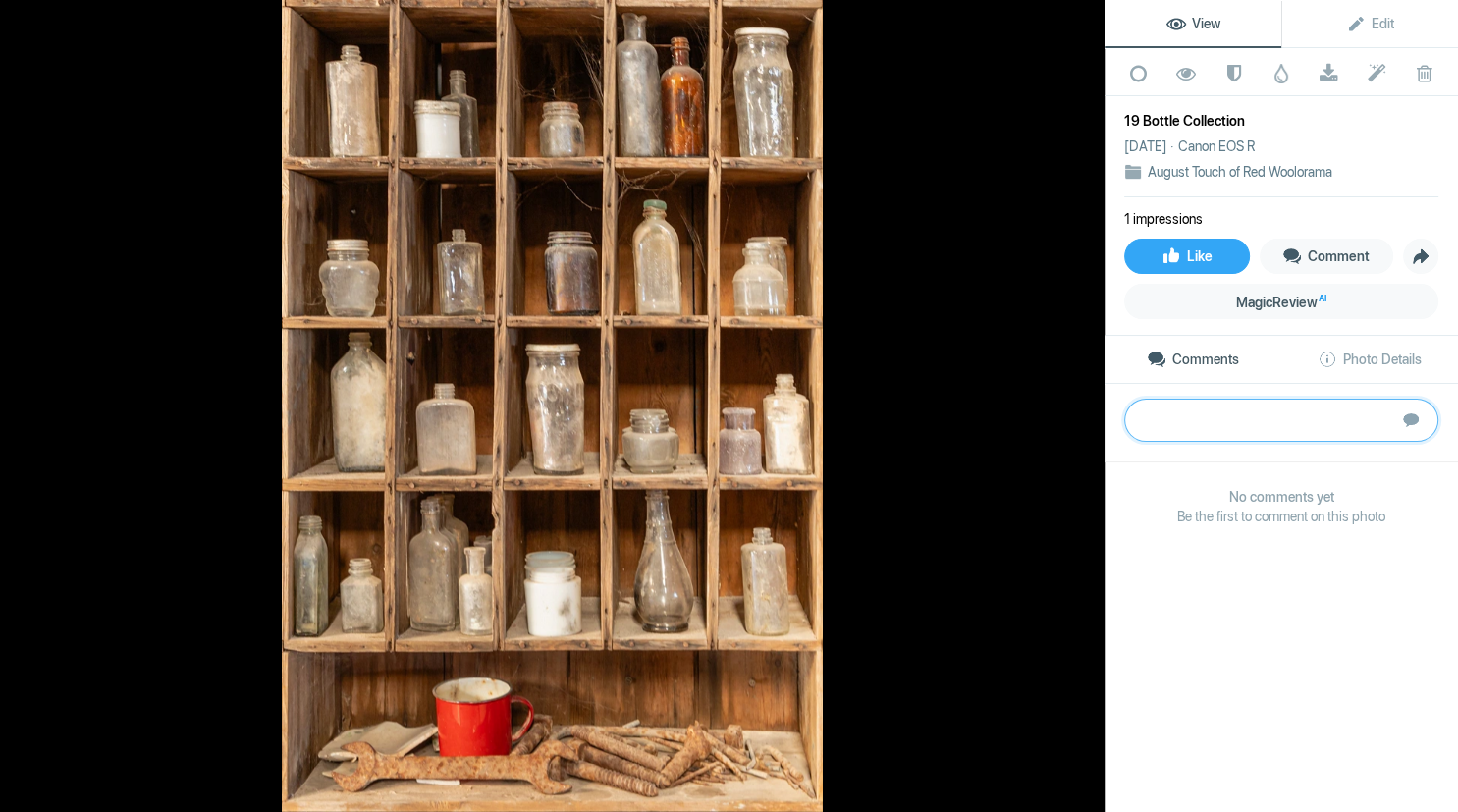 paste on "The bottles are very interesting and well displayed, and you have added the touch of red - it is quite close to the edge of the frame though. Good job on the symmetry which is important in this type of image. There are a few specular highlights (overly bright areas in the glass) but they are not overly distracting. The image does a seem a little less sharp than I would expect – you may have needed more depth of field, or possibly just a bit more contrast in post-production." 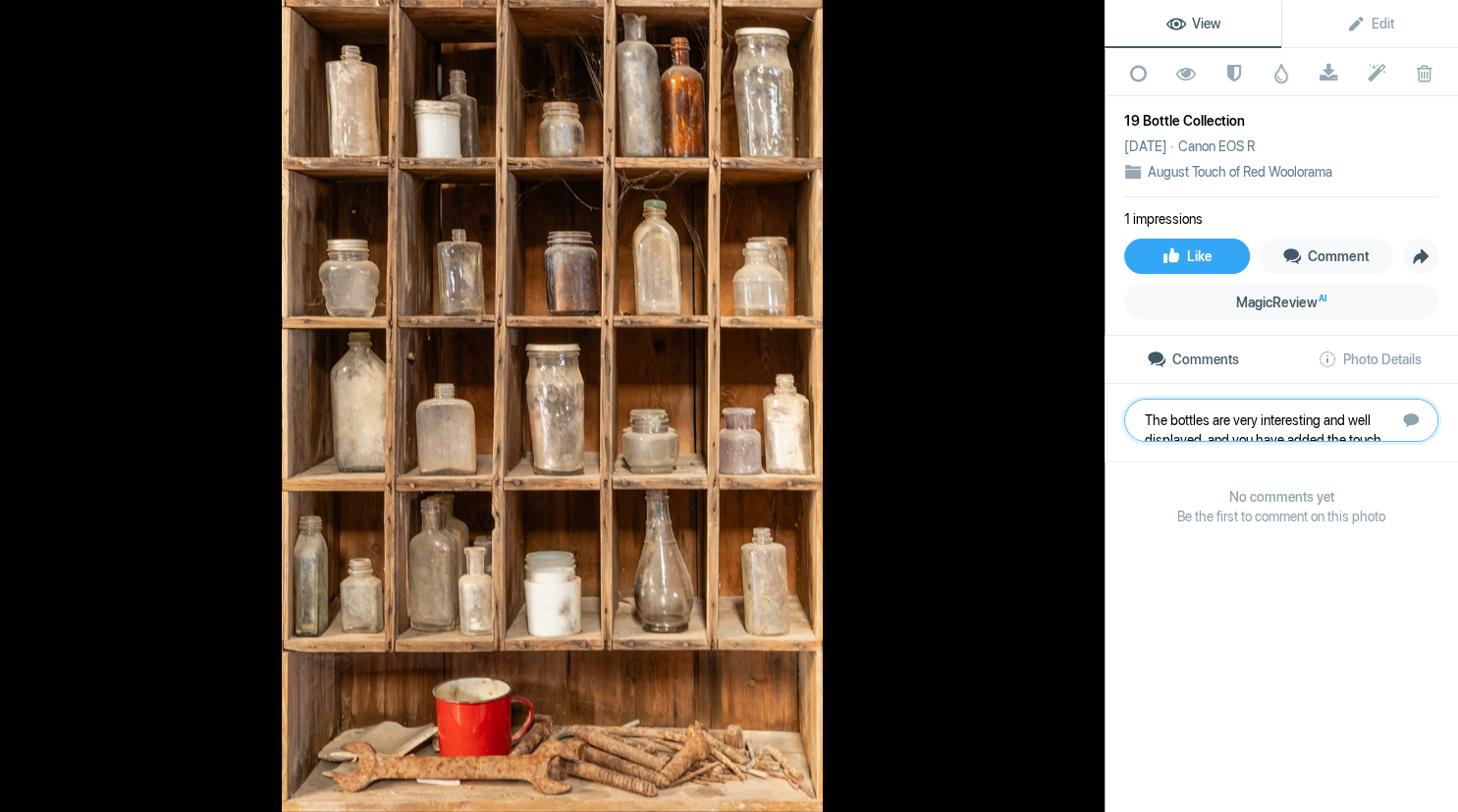 scroll, scrollTop: 60, scrollLeft: 0, axis: vertical 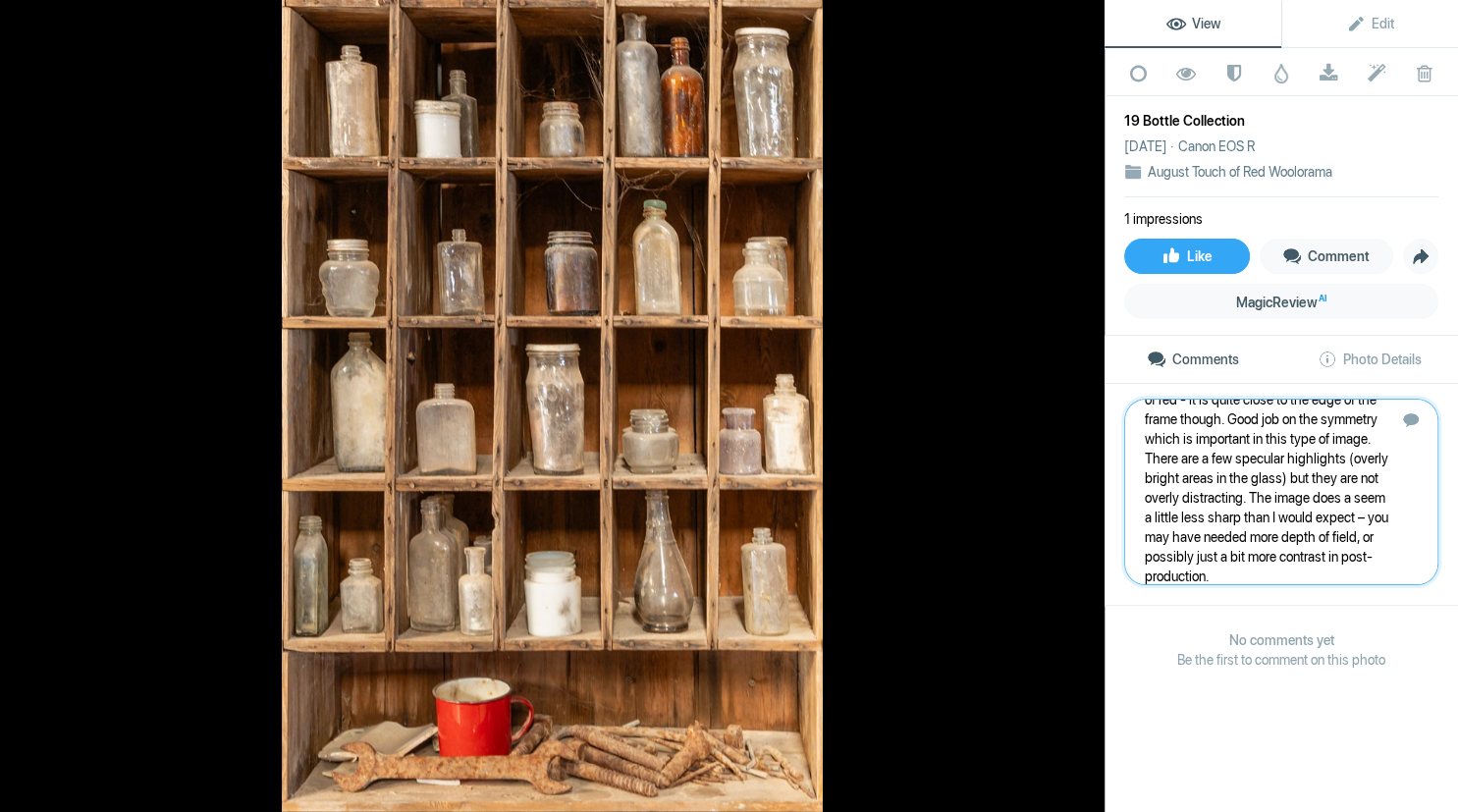 type 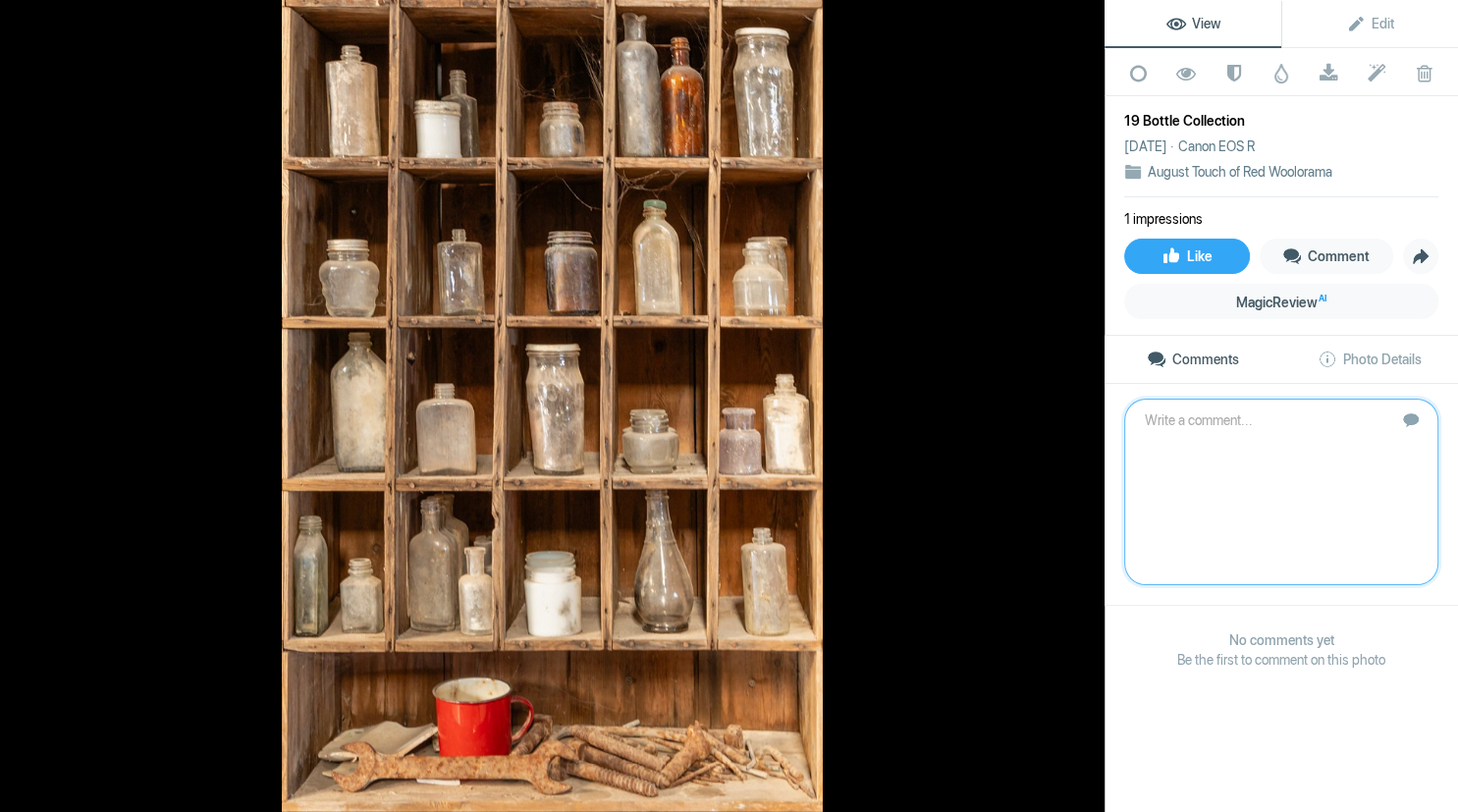 scroll, scrollTop: 0, scrollLeft: 0, axis: both 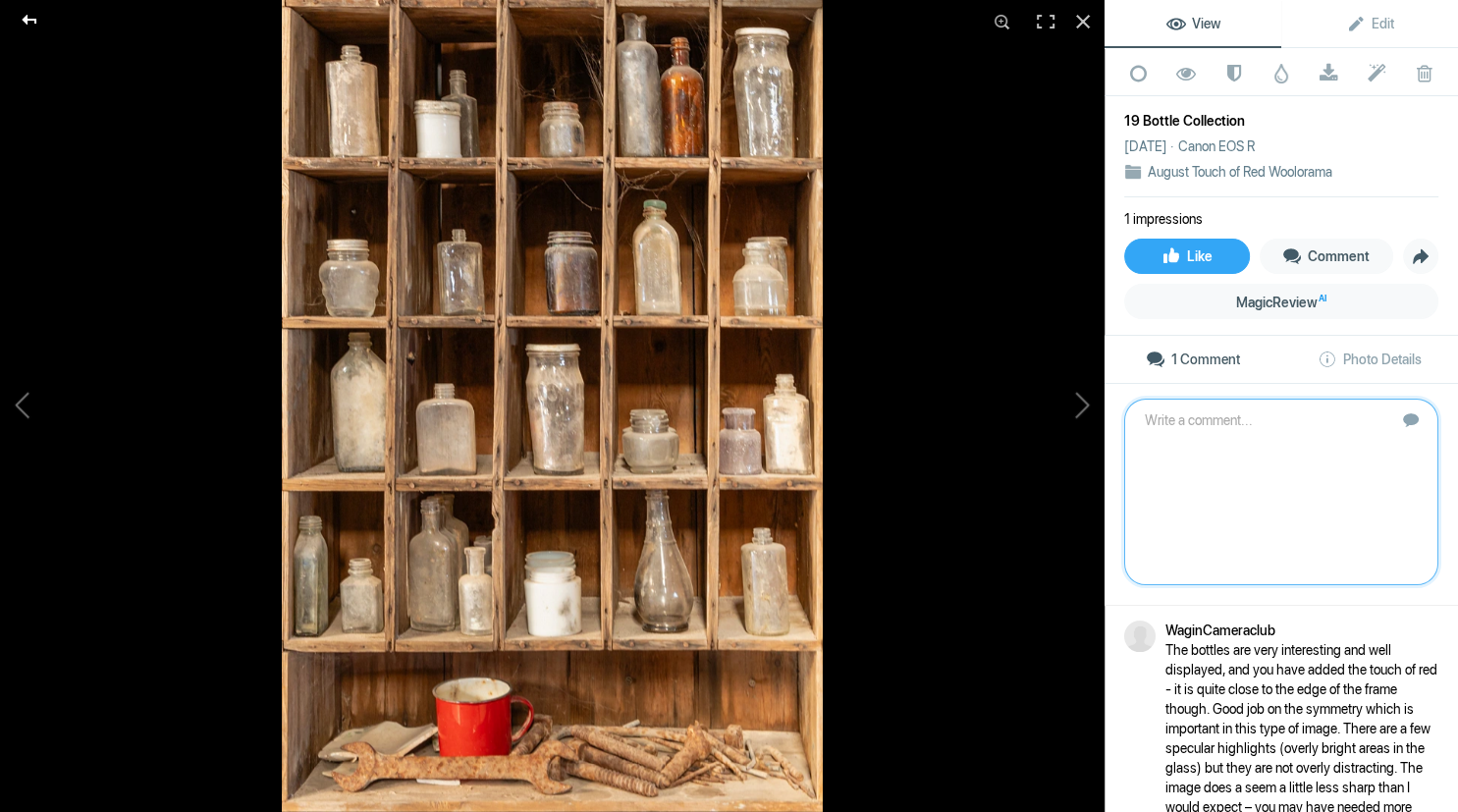 click 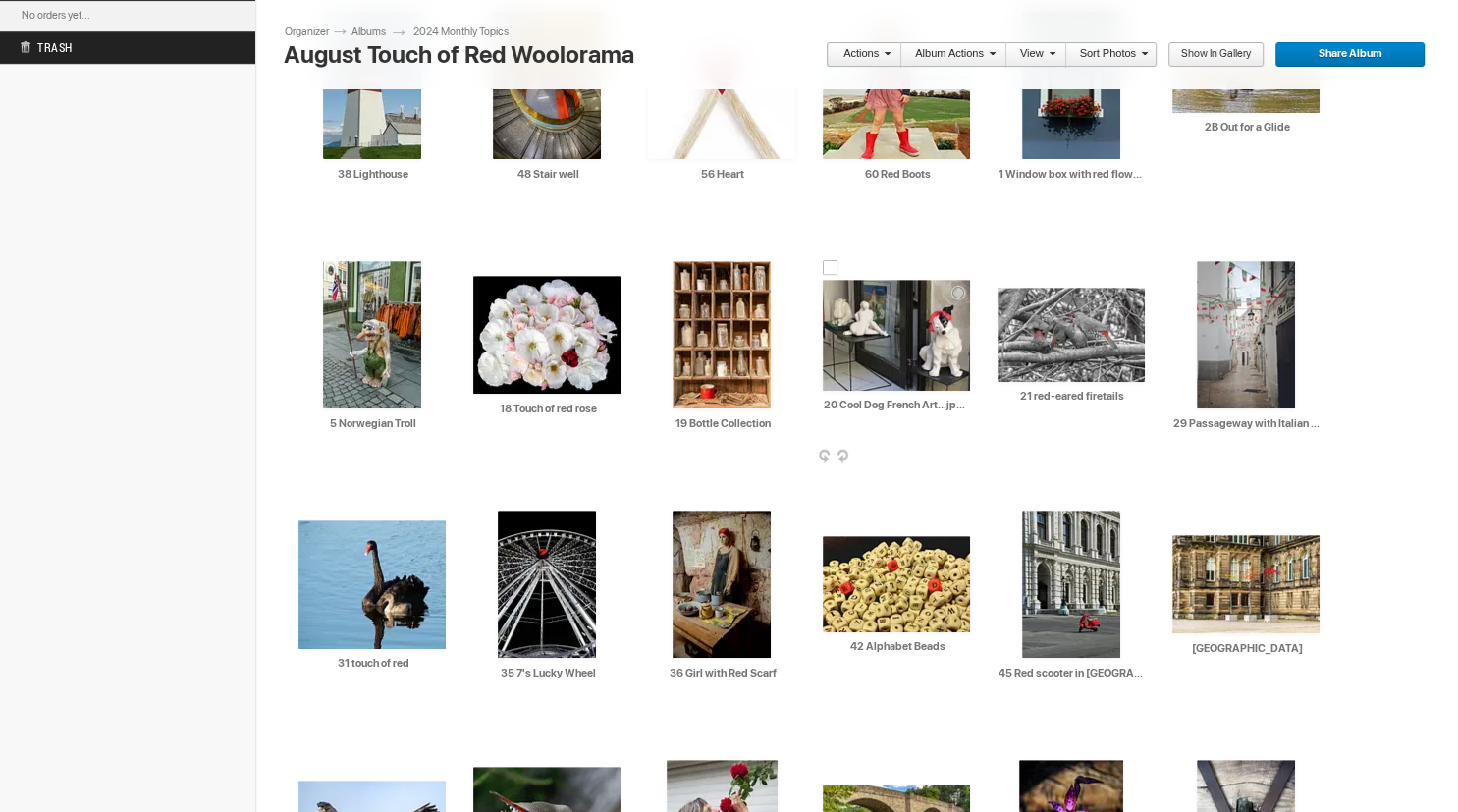 click at bounding box center (896, 335) 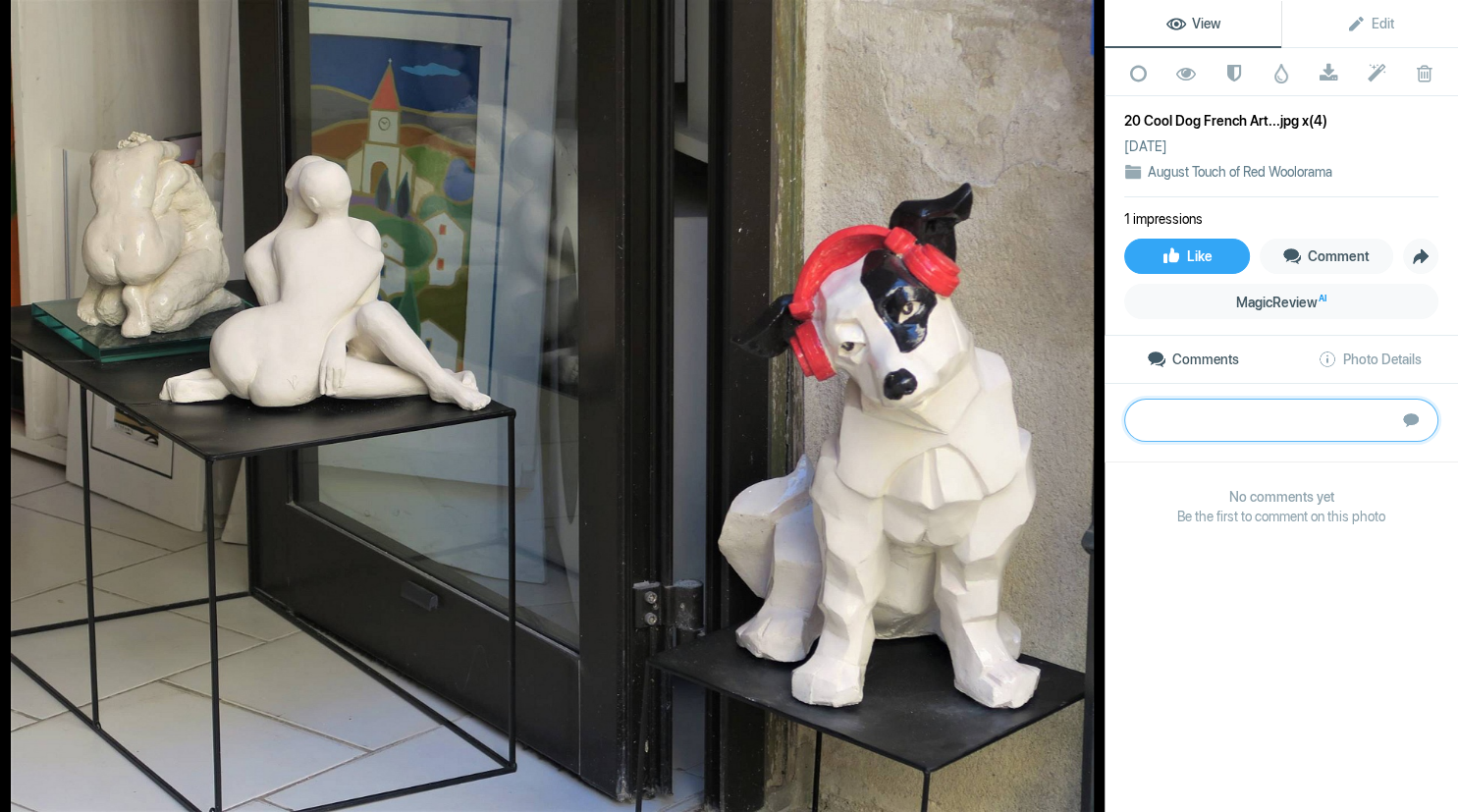 paste on "This meets the brief with the touch of red on the black and white dog, but it is very much about someone else’s artwork or creation. You do need to try to add your own input. The dog is also not as sharp as the other sculptures, which draws our attention away from it. You could have tried a lower point of view getting down level with the dog so everything else was out of focus in the background." 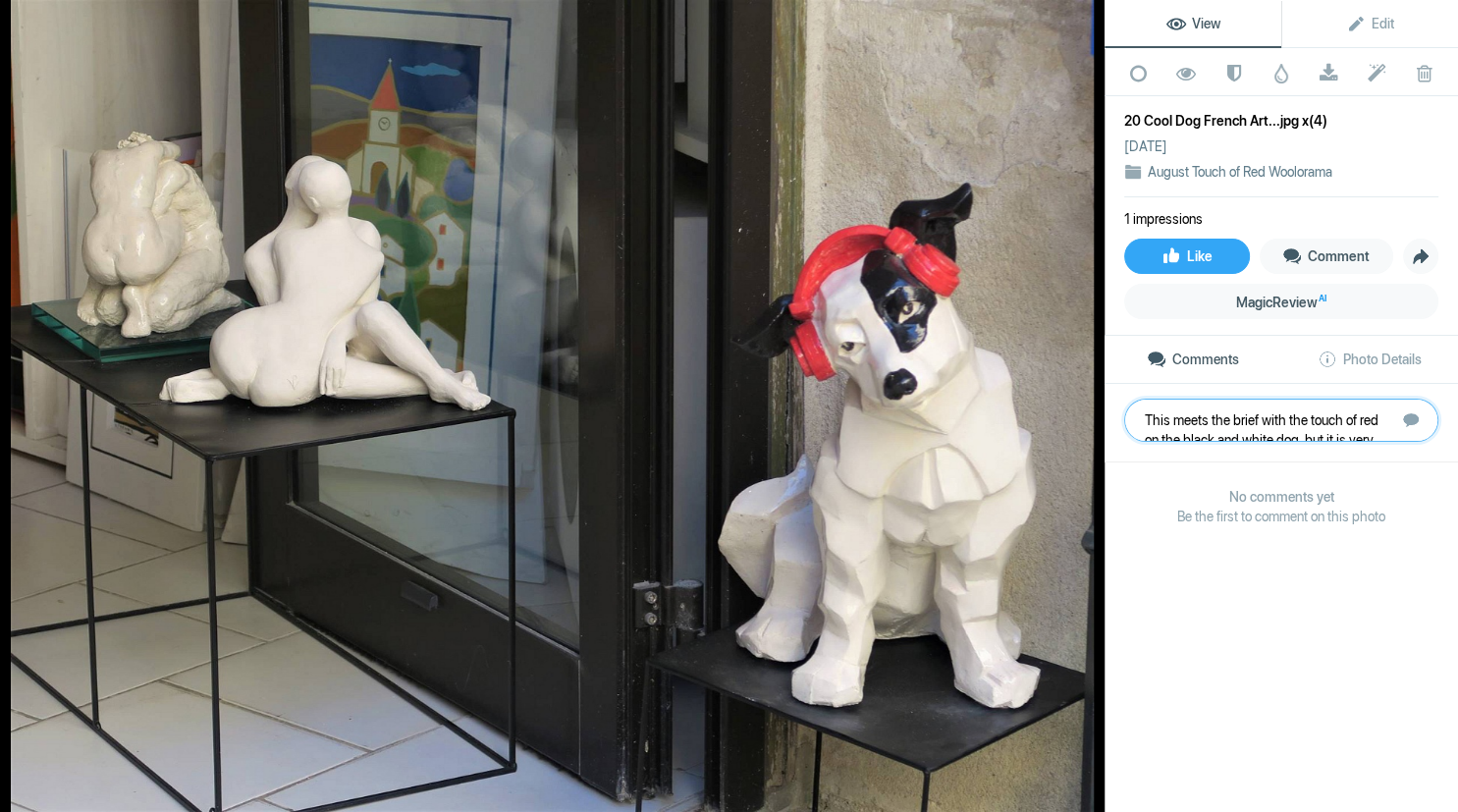 scroll, scrollTop: 21, scrollLeft: 0, axis: vertical 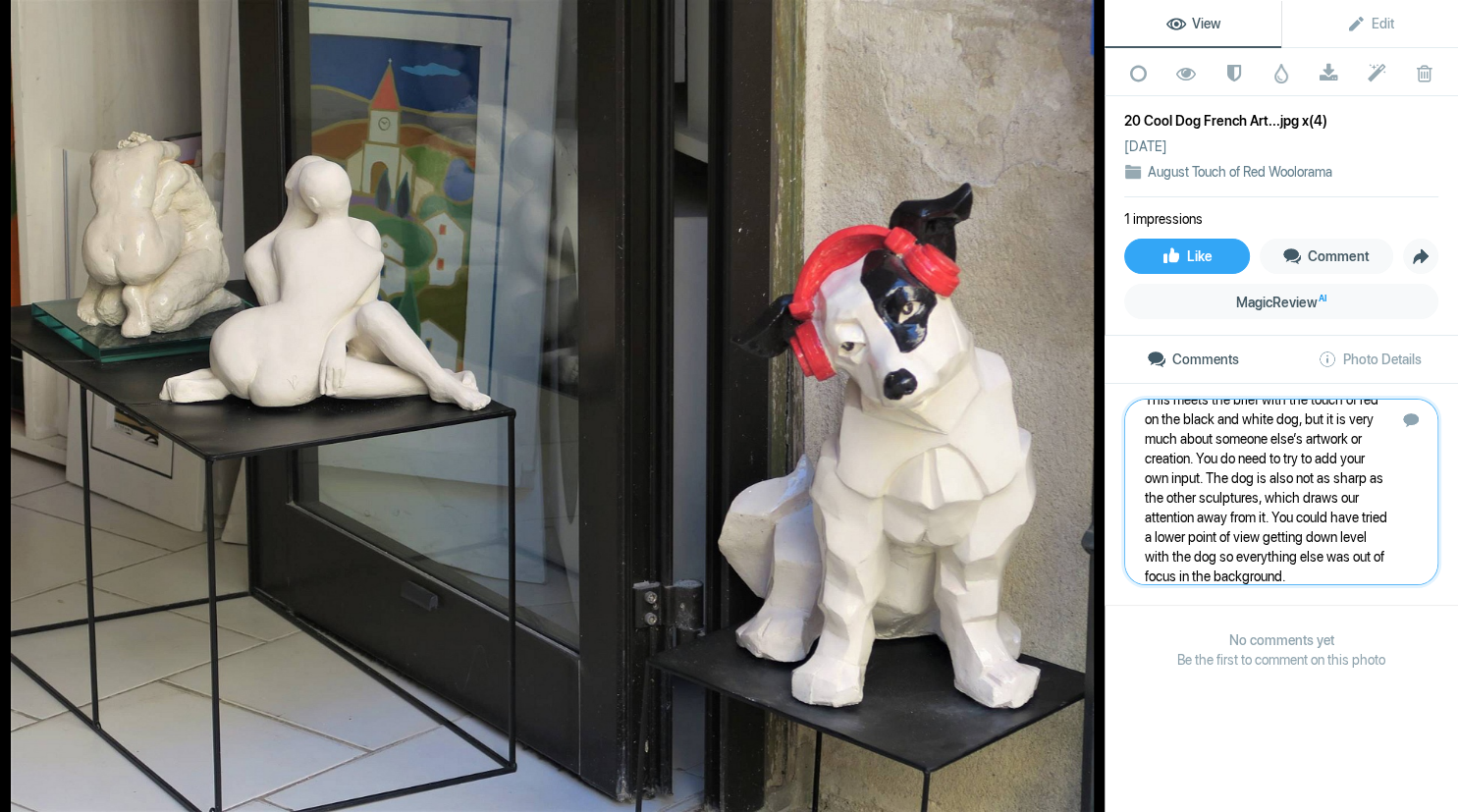type 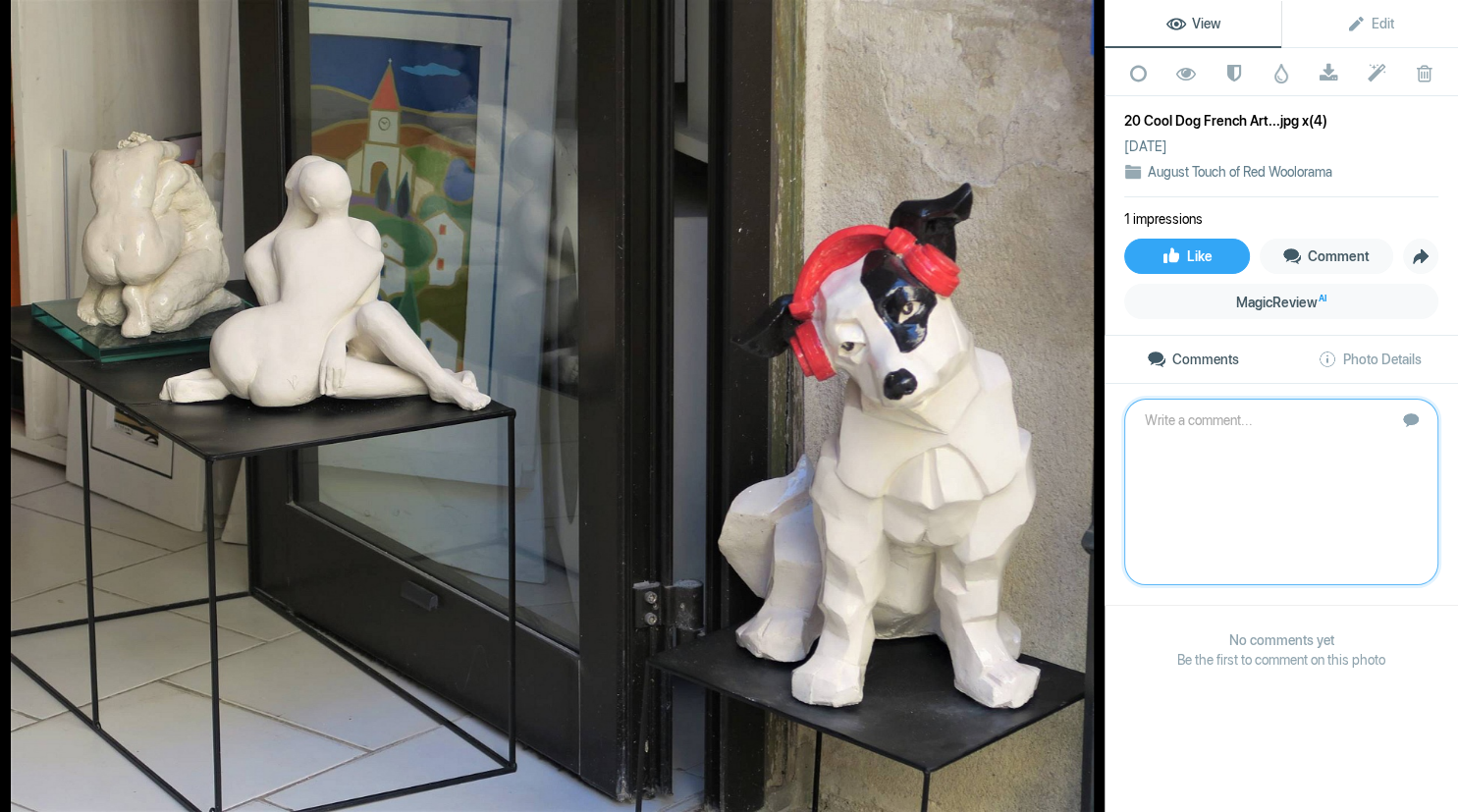 scroll, scrollTop: 0, scrollLeft: 0, axis: both 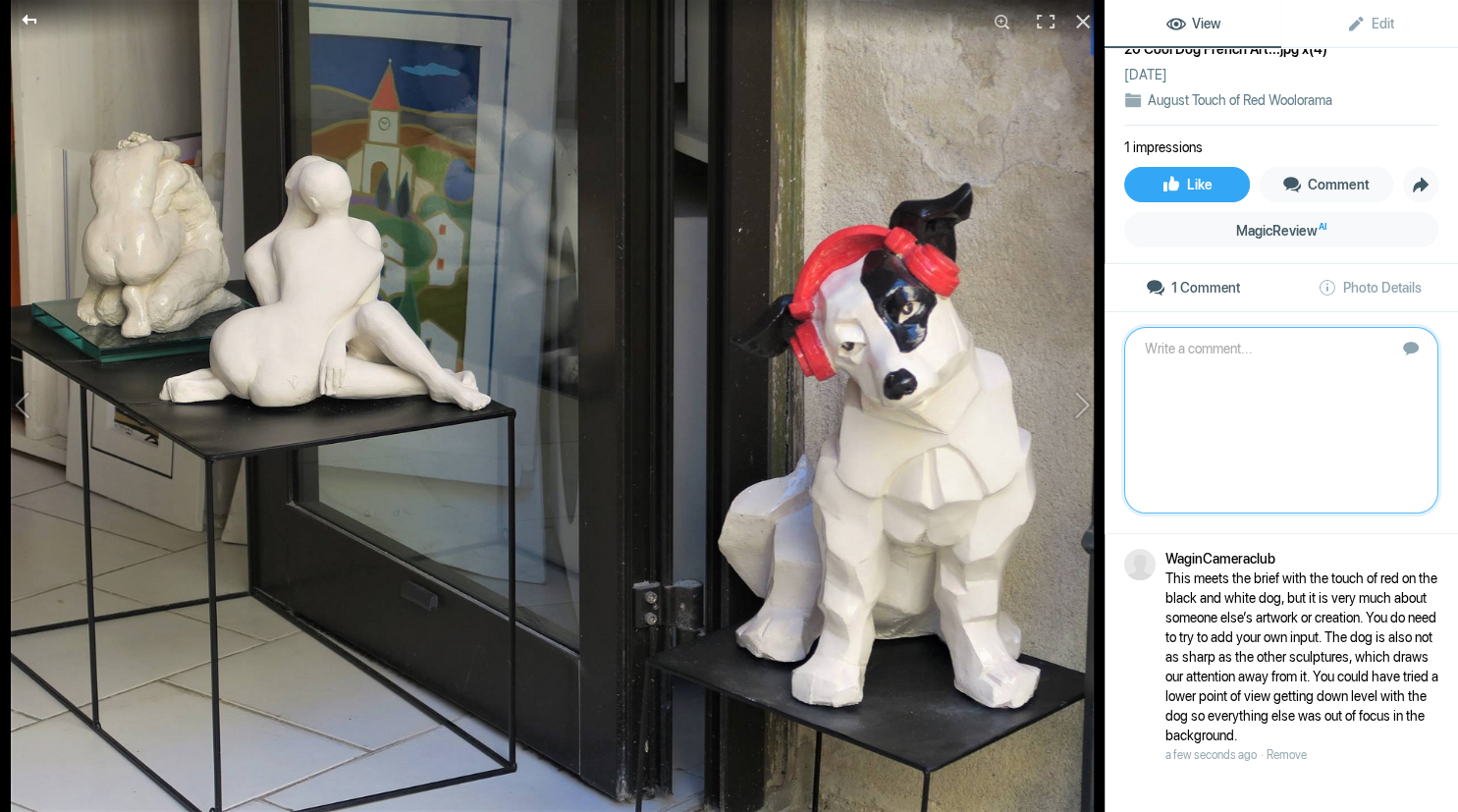 click 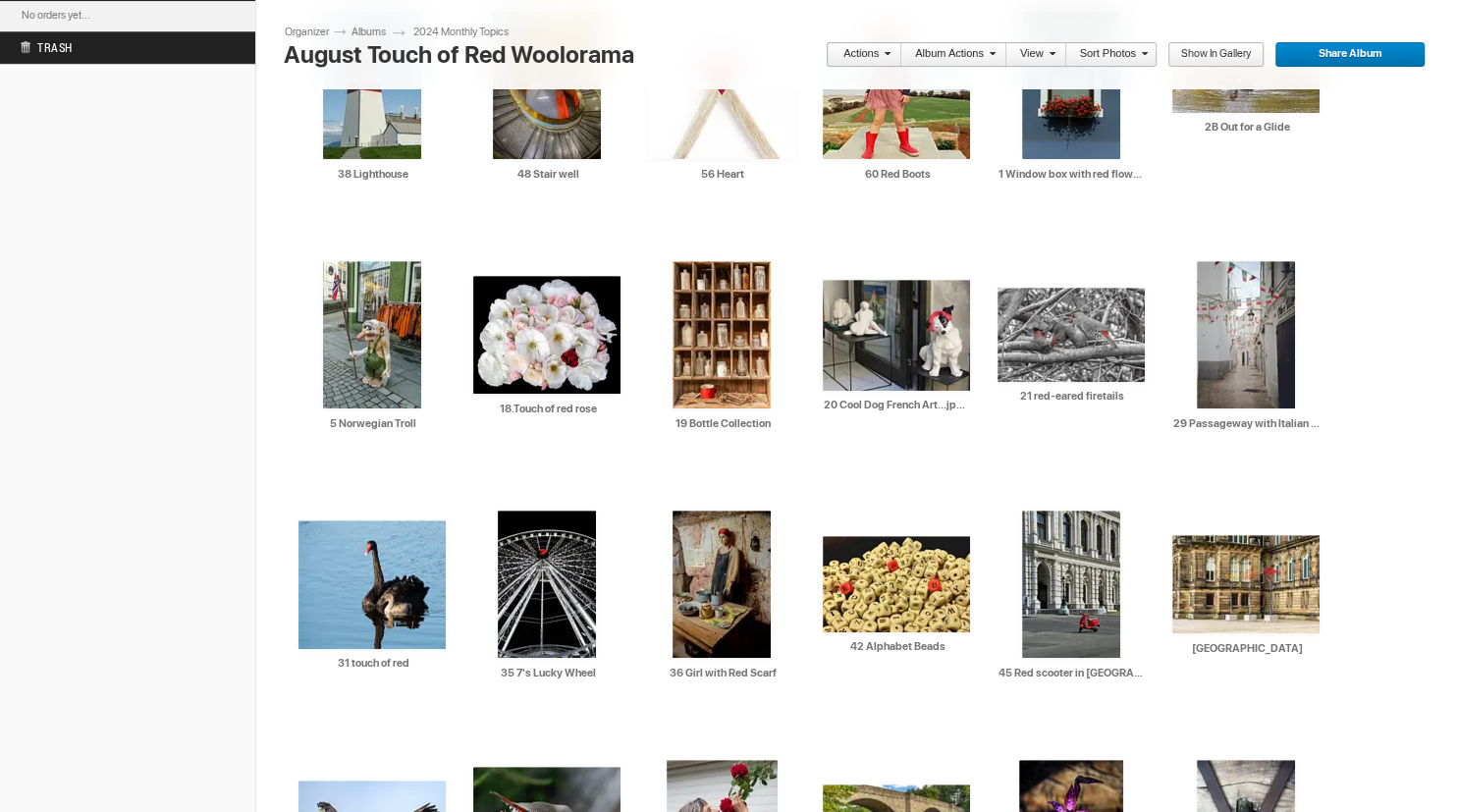 scroll, scrollTop: 0, scrollLeft: 0, axis: both 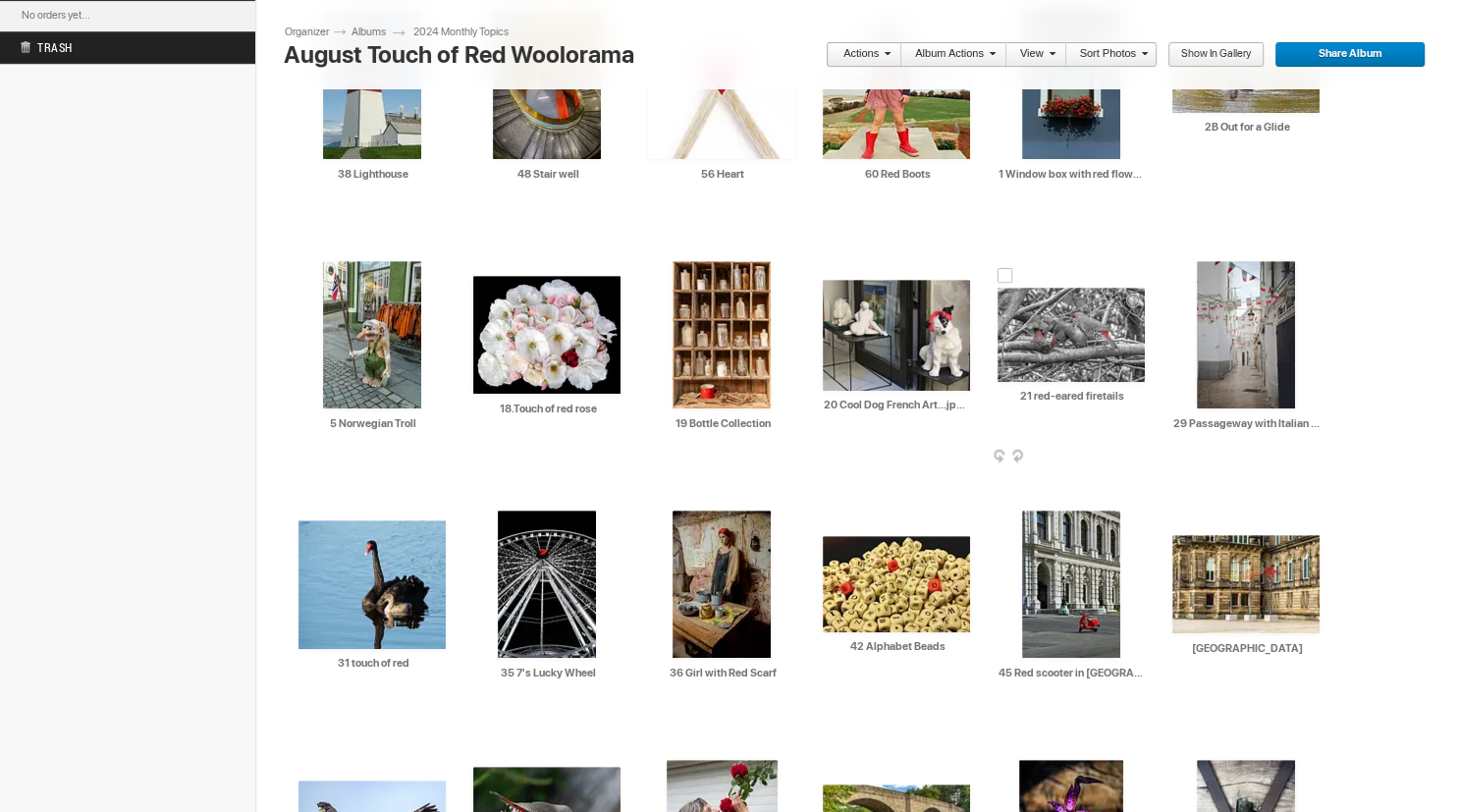 click at bounding box center (1071, 335) 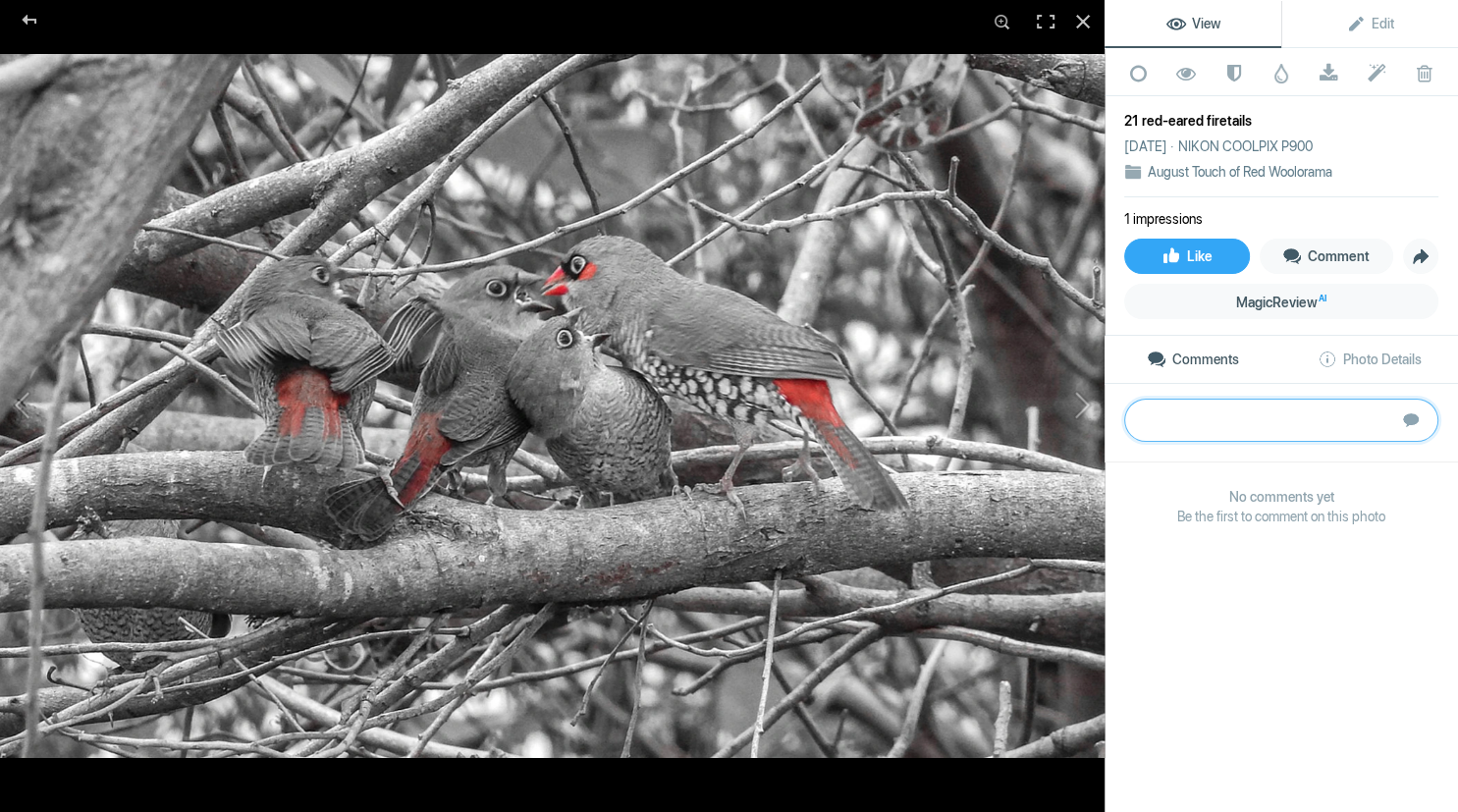 click 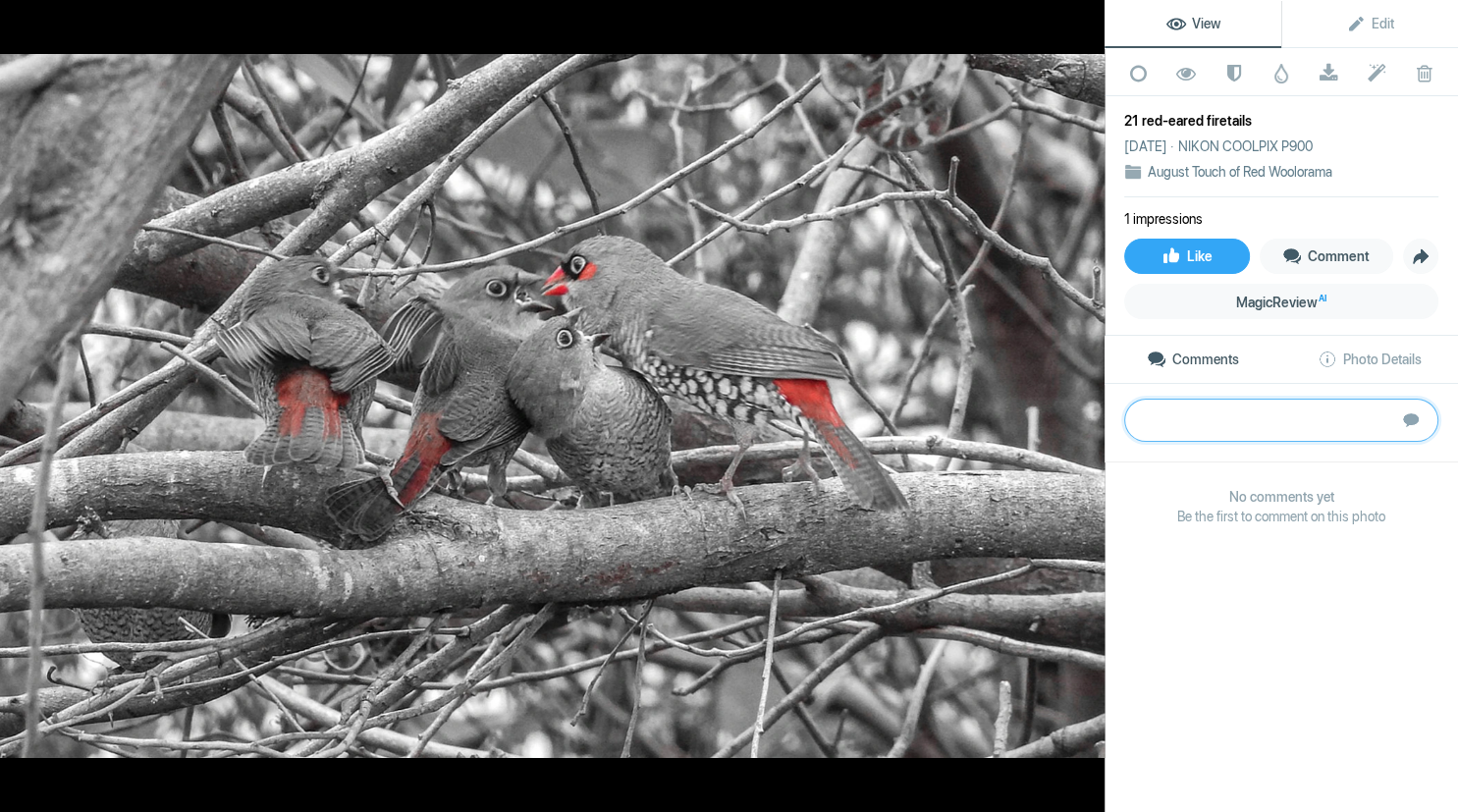 paste on "Using the selective colour effect has done a good job of minimising distractions, as well as meeting the subject brief. A lovely moment to have witnessed too, with mum or dad feeding their hungry brood. Your shutter speed is probably far too slow though, as all the birds are slightly blurred. I would suggest you need to be using at least 1/1000 of a second at a minimum." 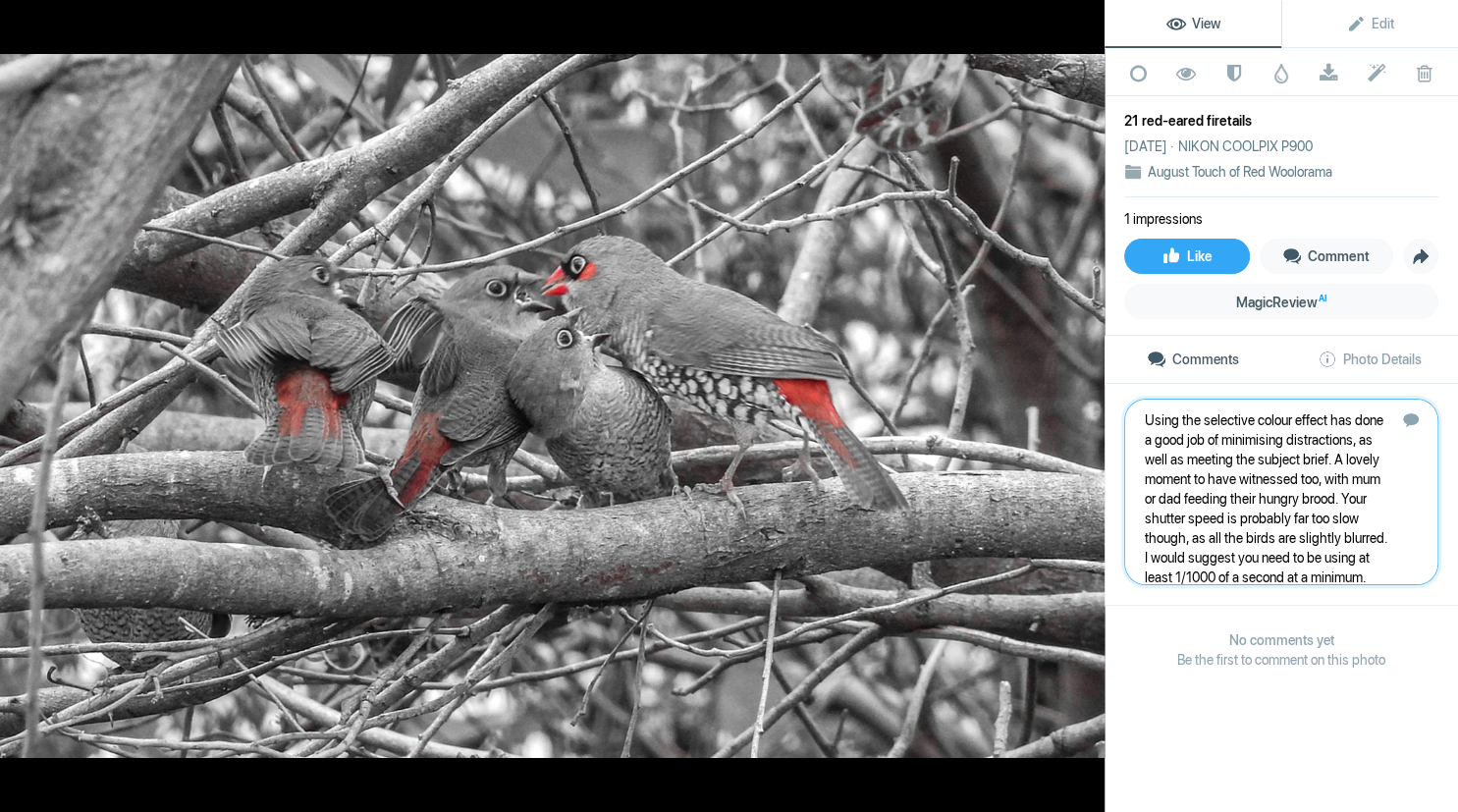 scroll, scrollTop: 1, scrollLeft: 0, axis: vertical 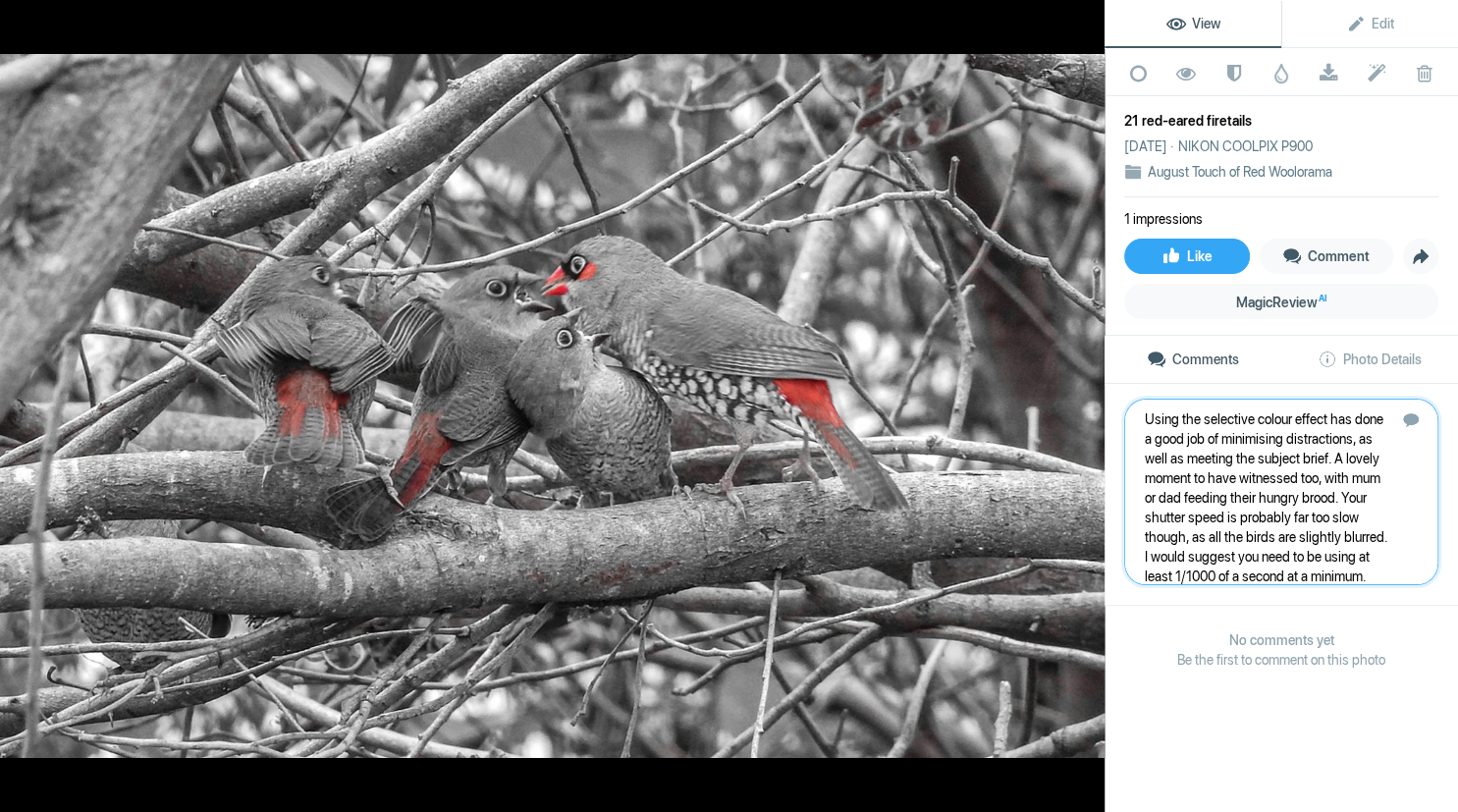 type 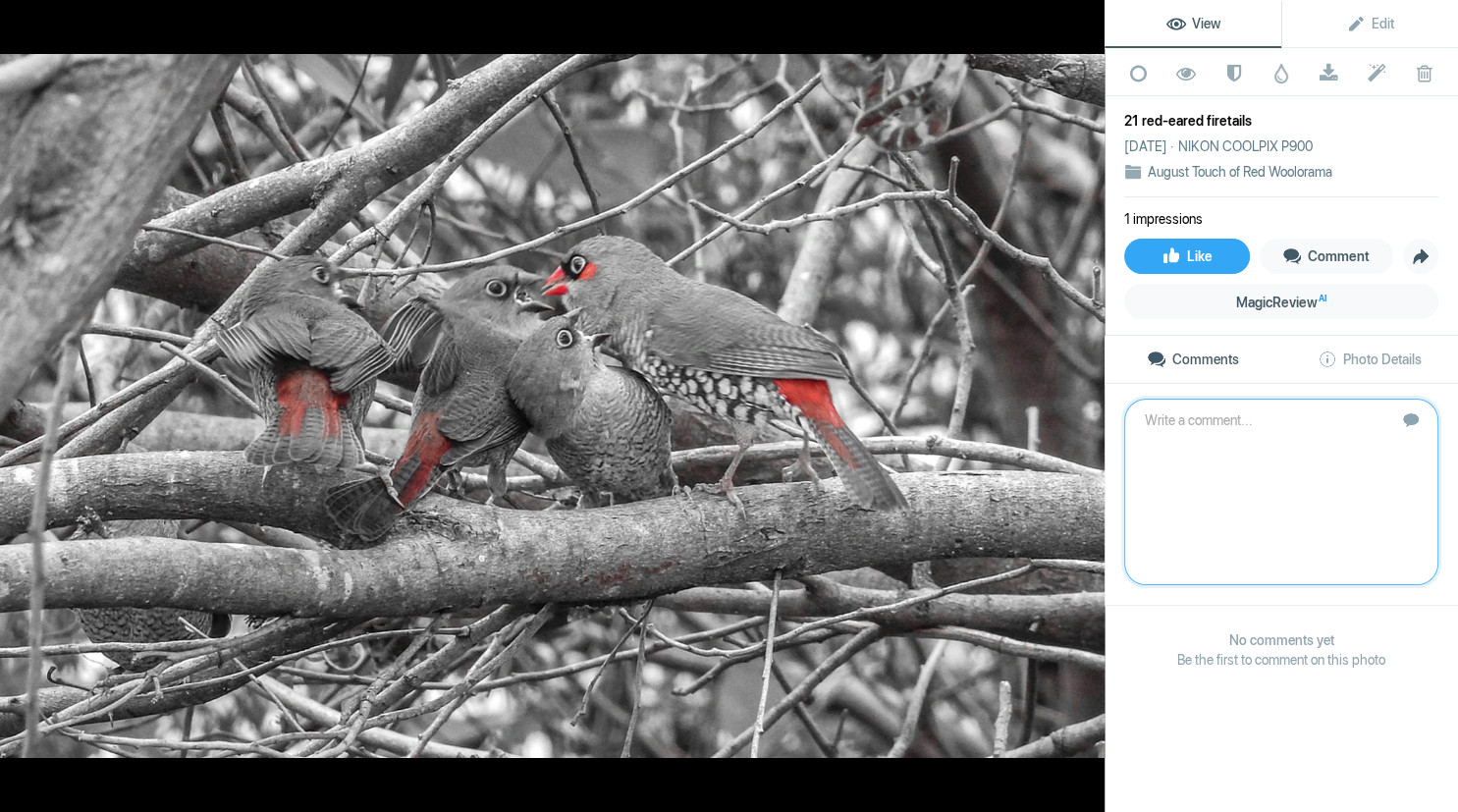scroll, scrollTop: 0, scrollLeft: 0, axis: both 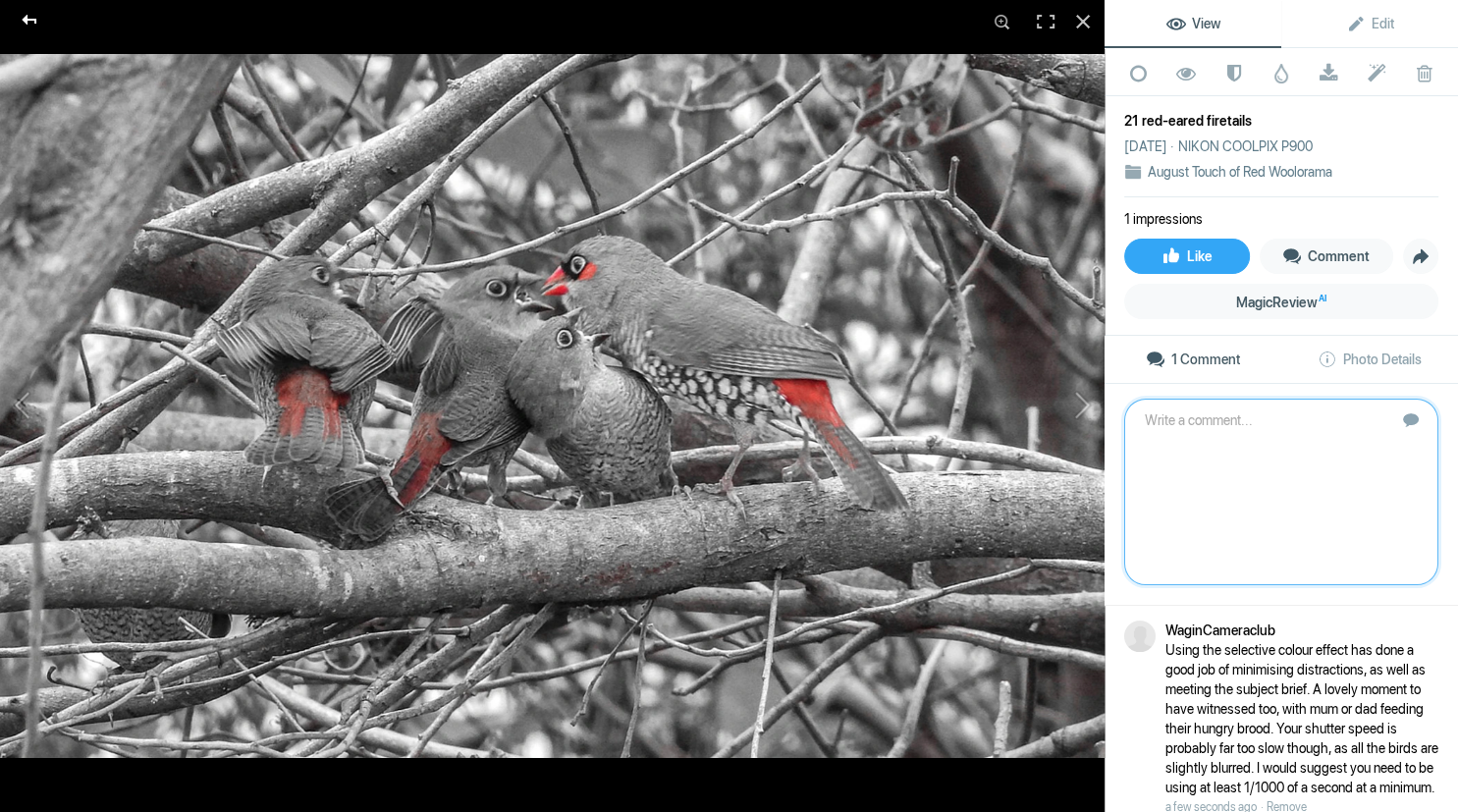 click 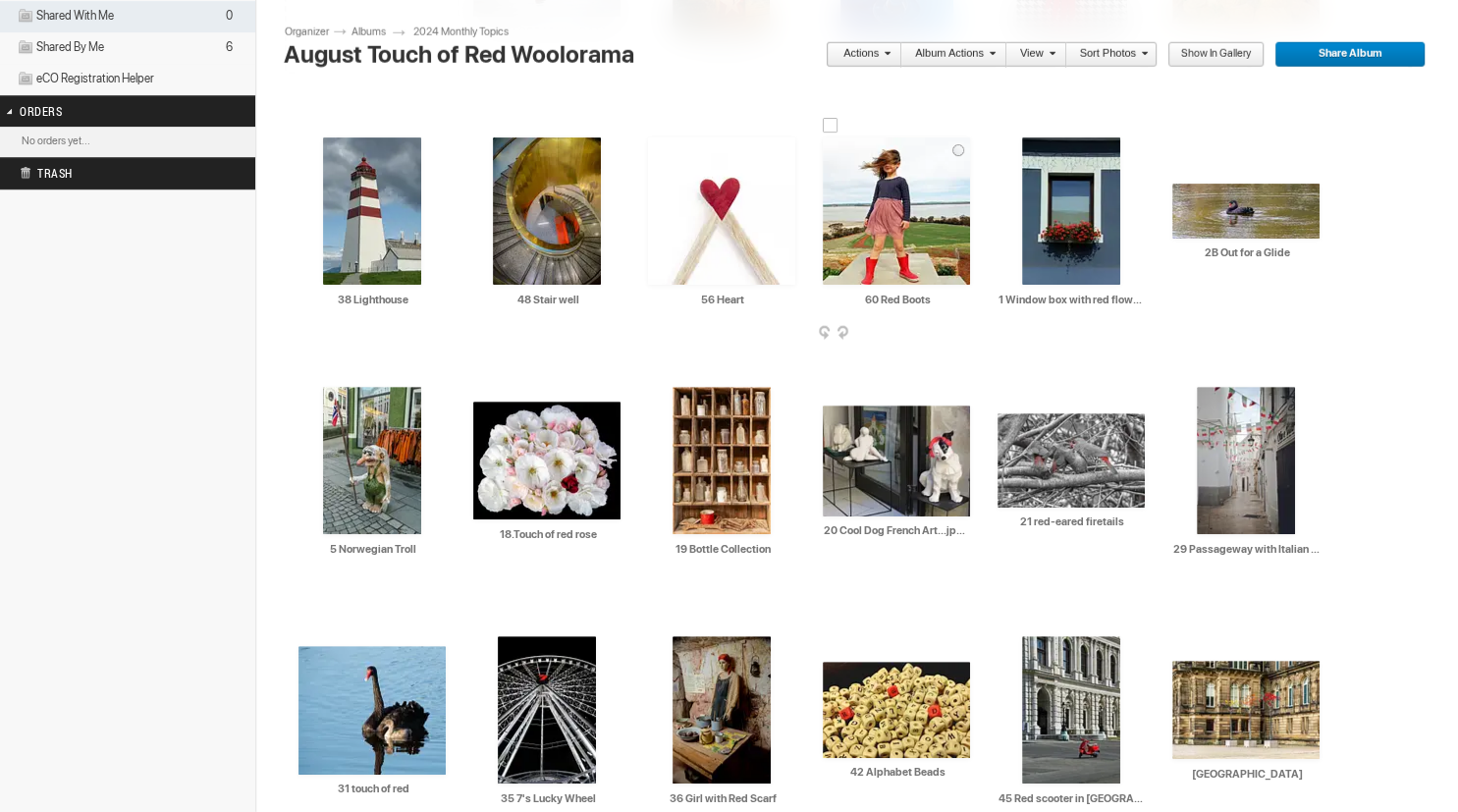 scroll, scrollTop: 597, scrollLeft: 0, axis: vertical 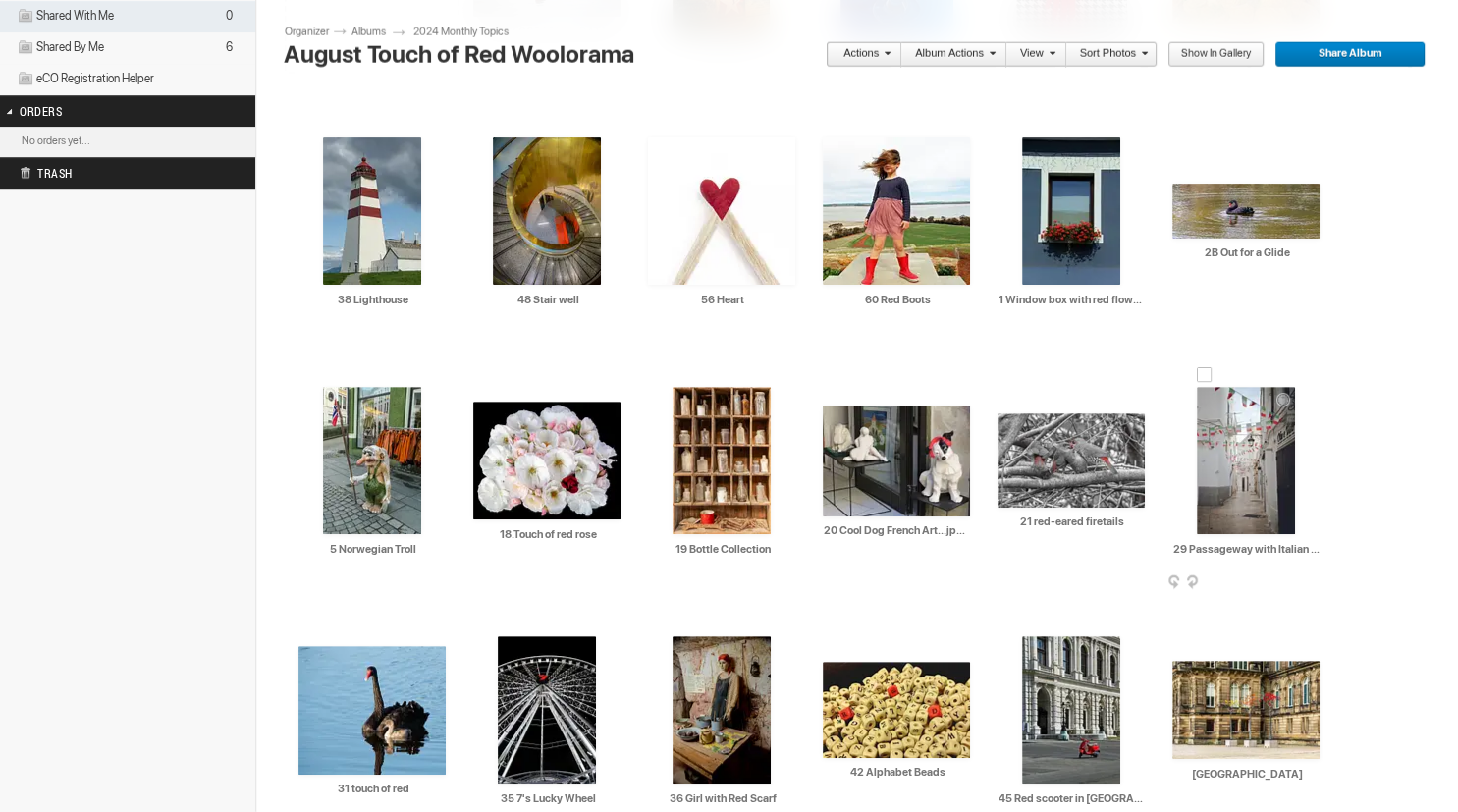 click at bounding box center (1246, 460) 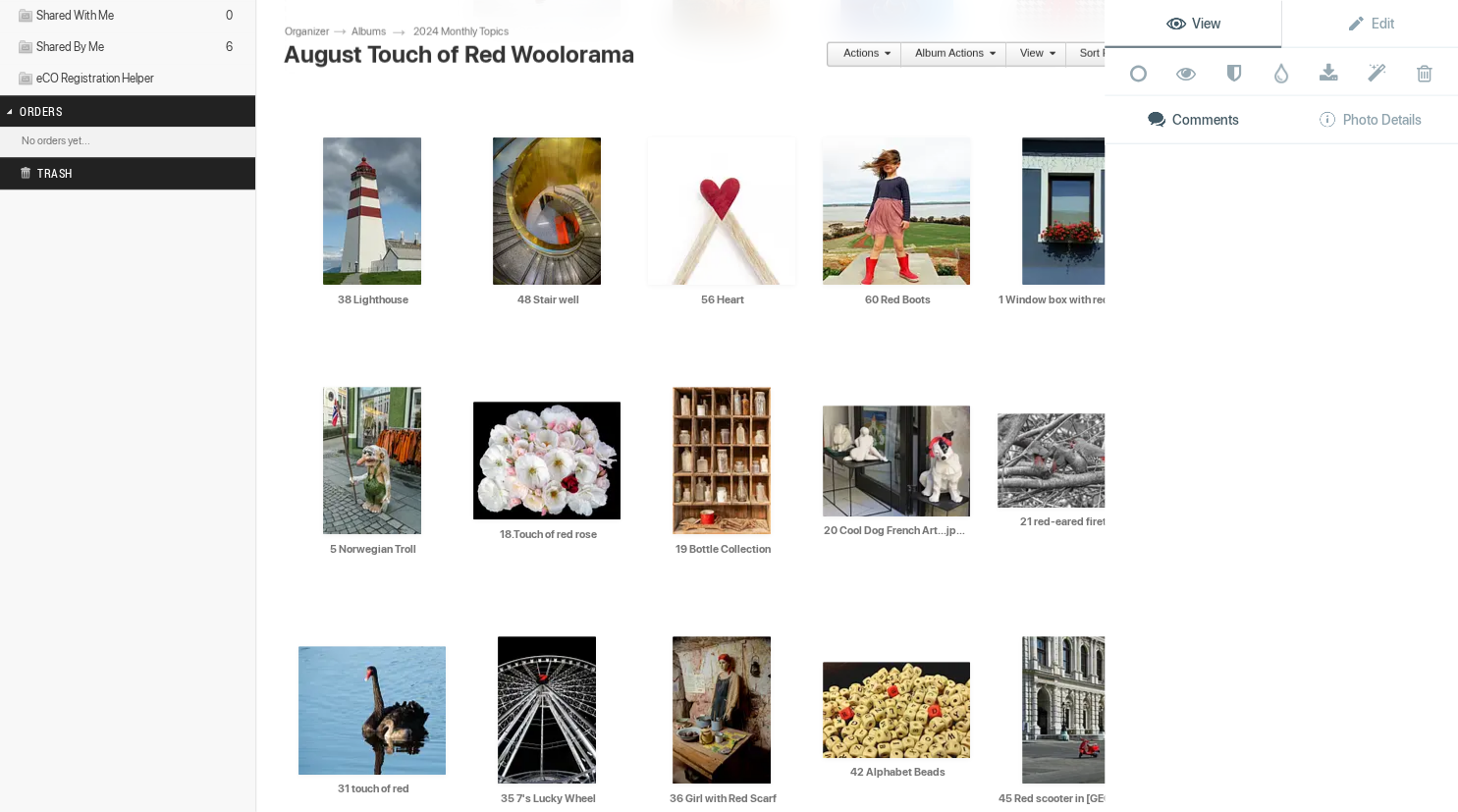 scroll, scrollTop: 598, scrollLeft: 0, axis: vertical 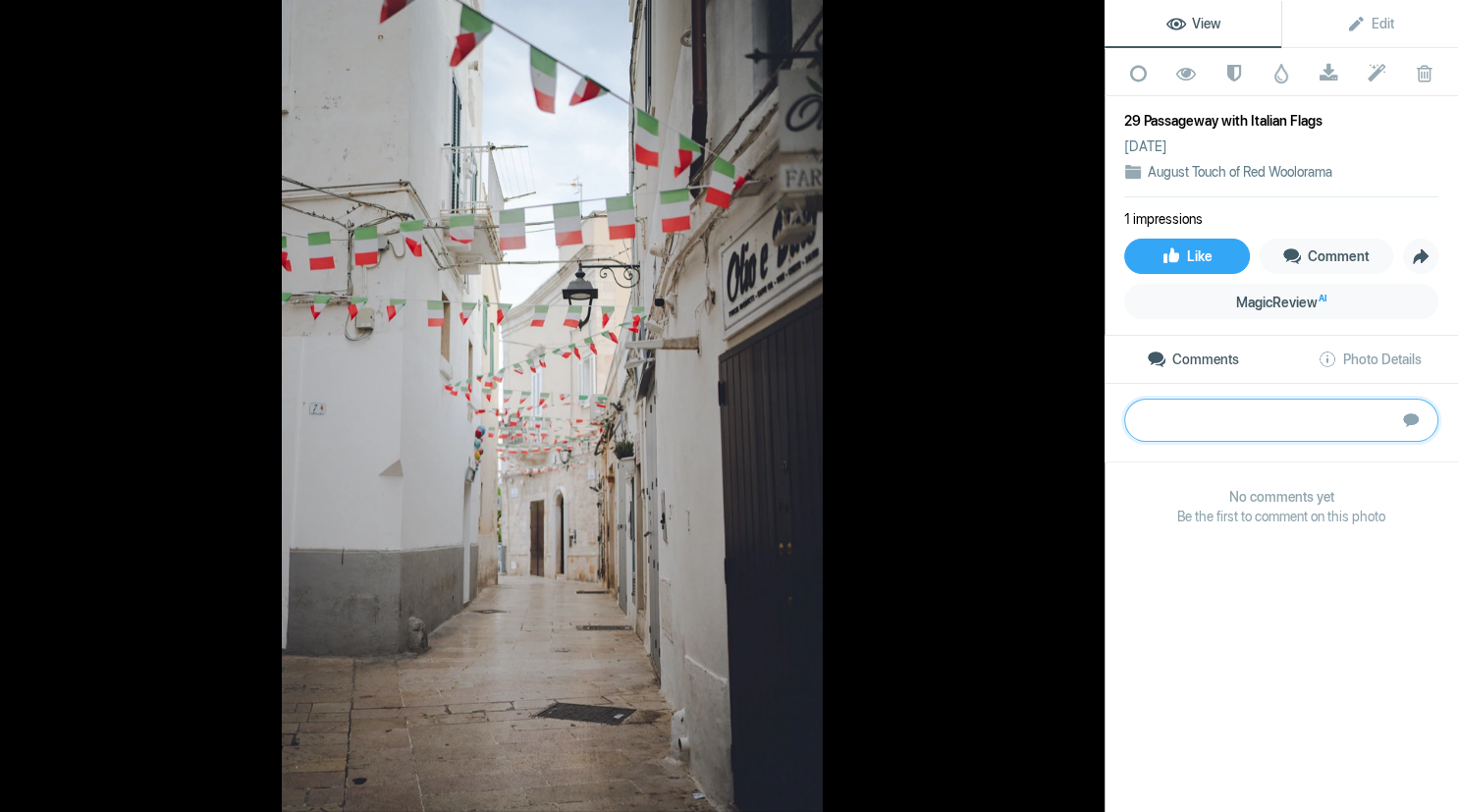 paste on "There is a lovely ethereal feel to this image, partly due to a sharp drop-off in depth of field. The flags do help to lead the eye down the alleyway but it would be good if there was something a bit more interesting at the end to hold our attention. The buildings appear to lean in rather a lot – an ‘Upright Perspective’ adjustment would correct this." 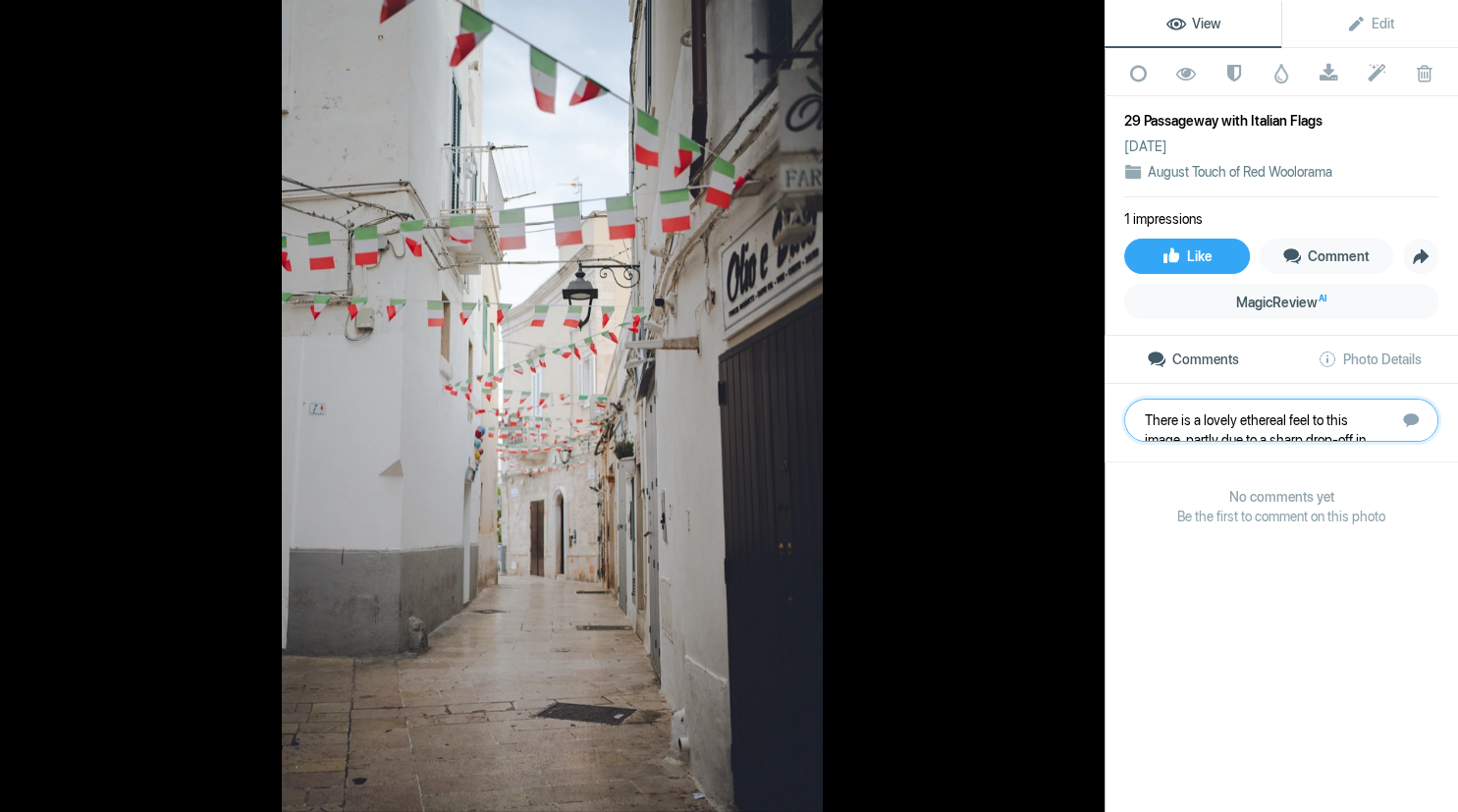 scroll, scrollTop: 1, scrollLeft: 0, axis: vertical 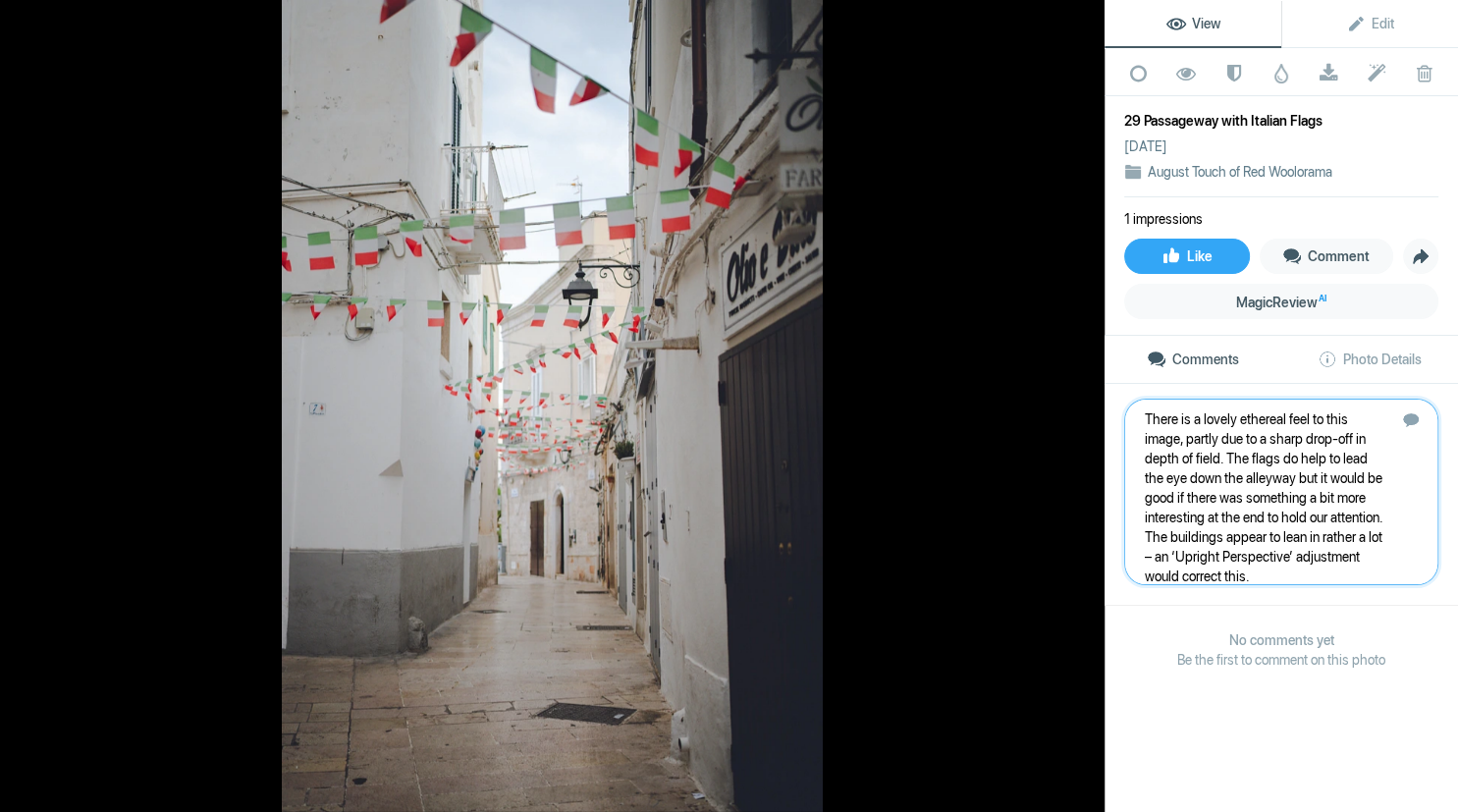 type 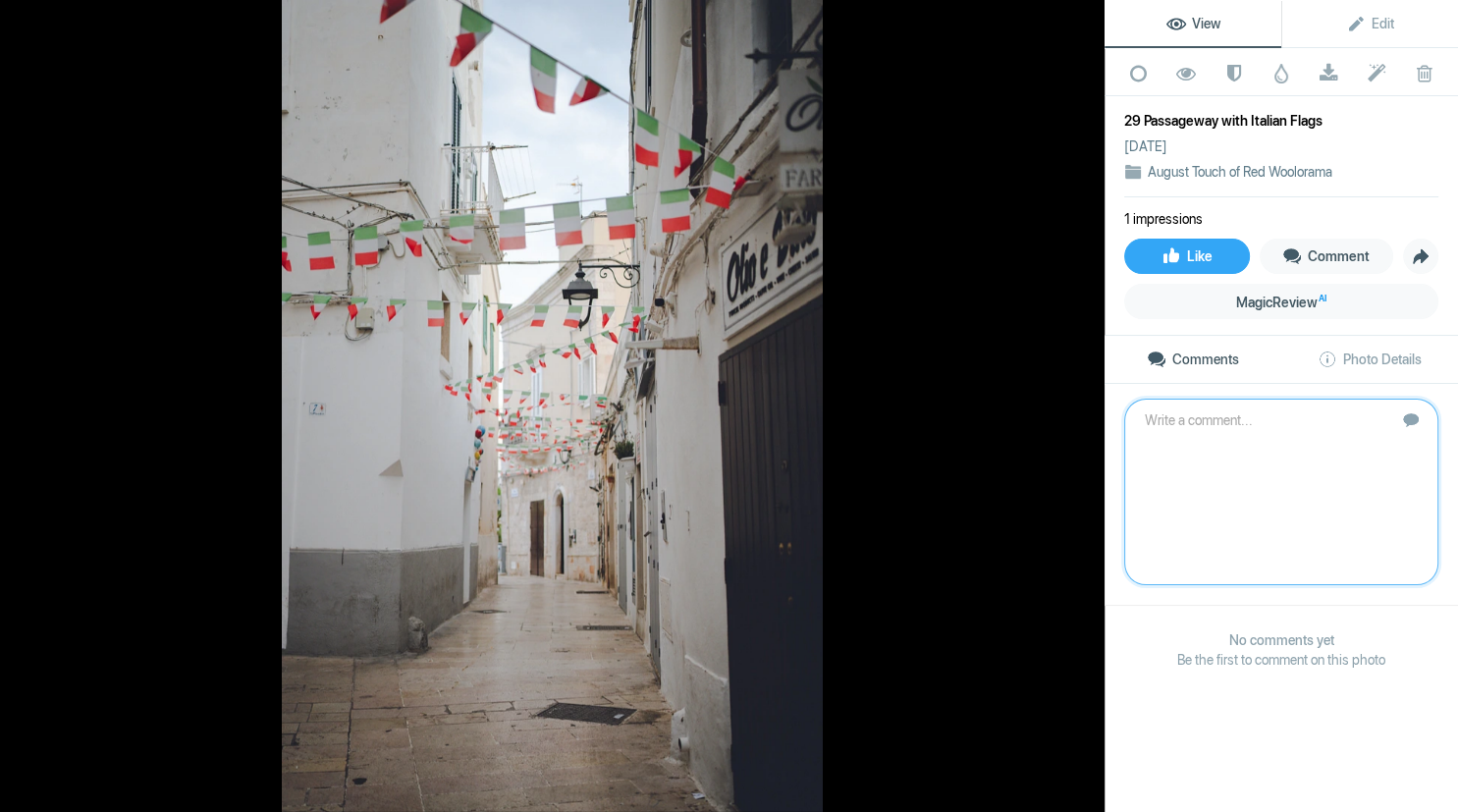 scroll, scrollTop: 0, scrollLeft: 0, axis: both 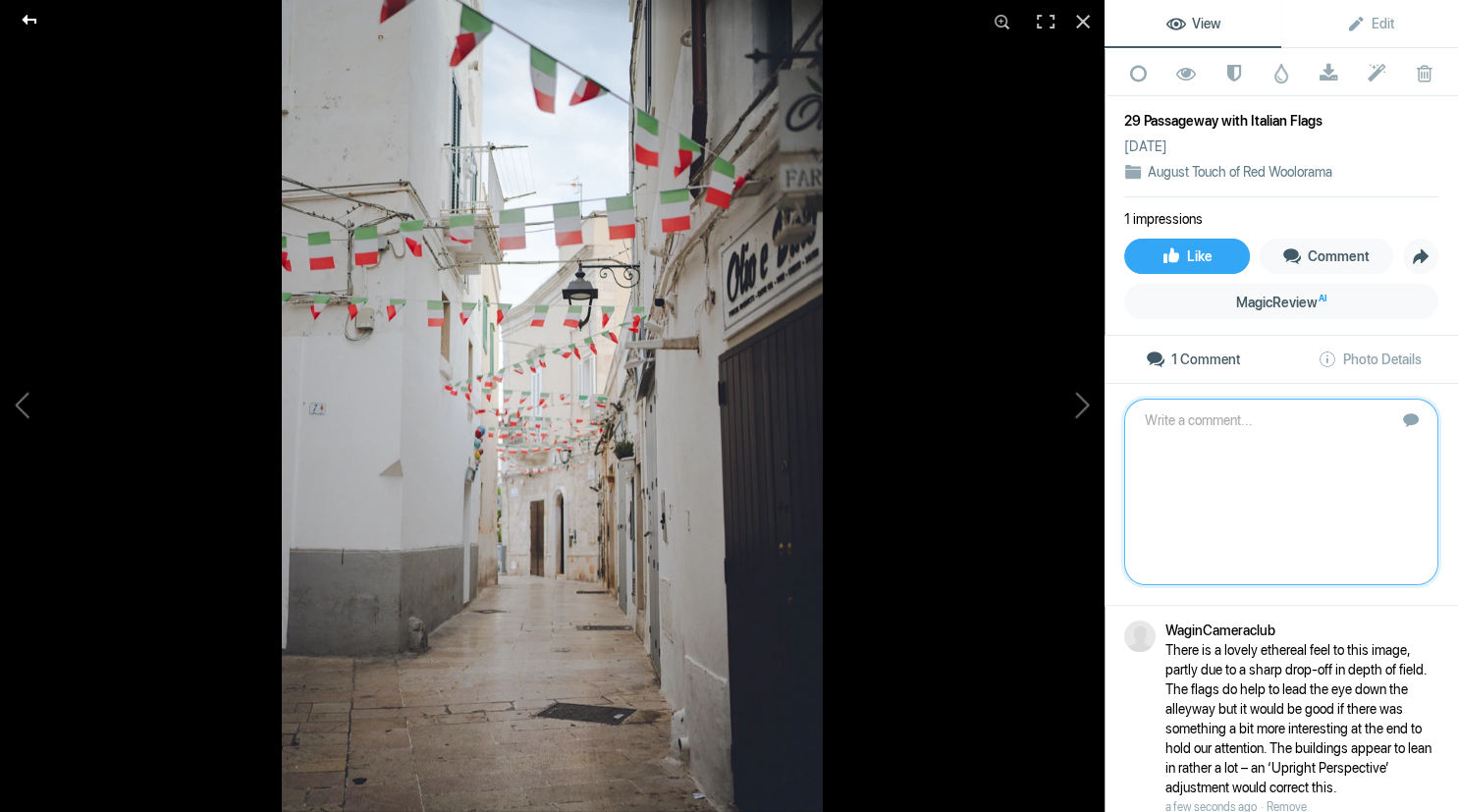 click 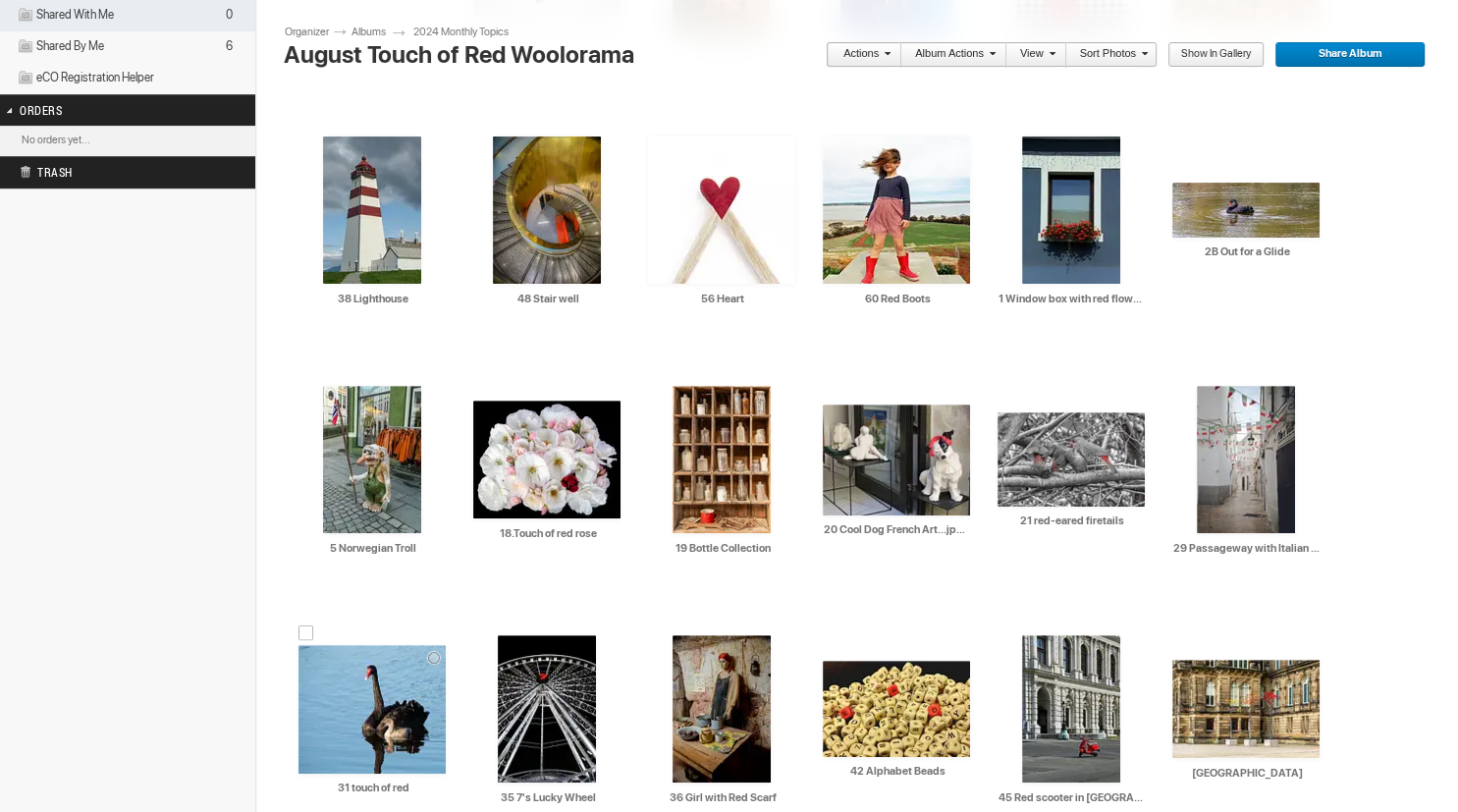 click at bounding box center (372, 709) 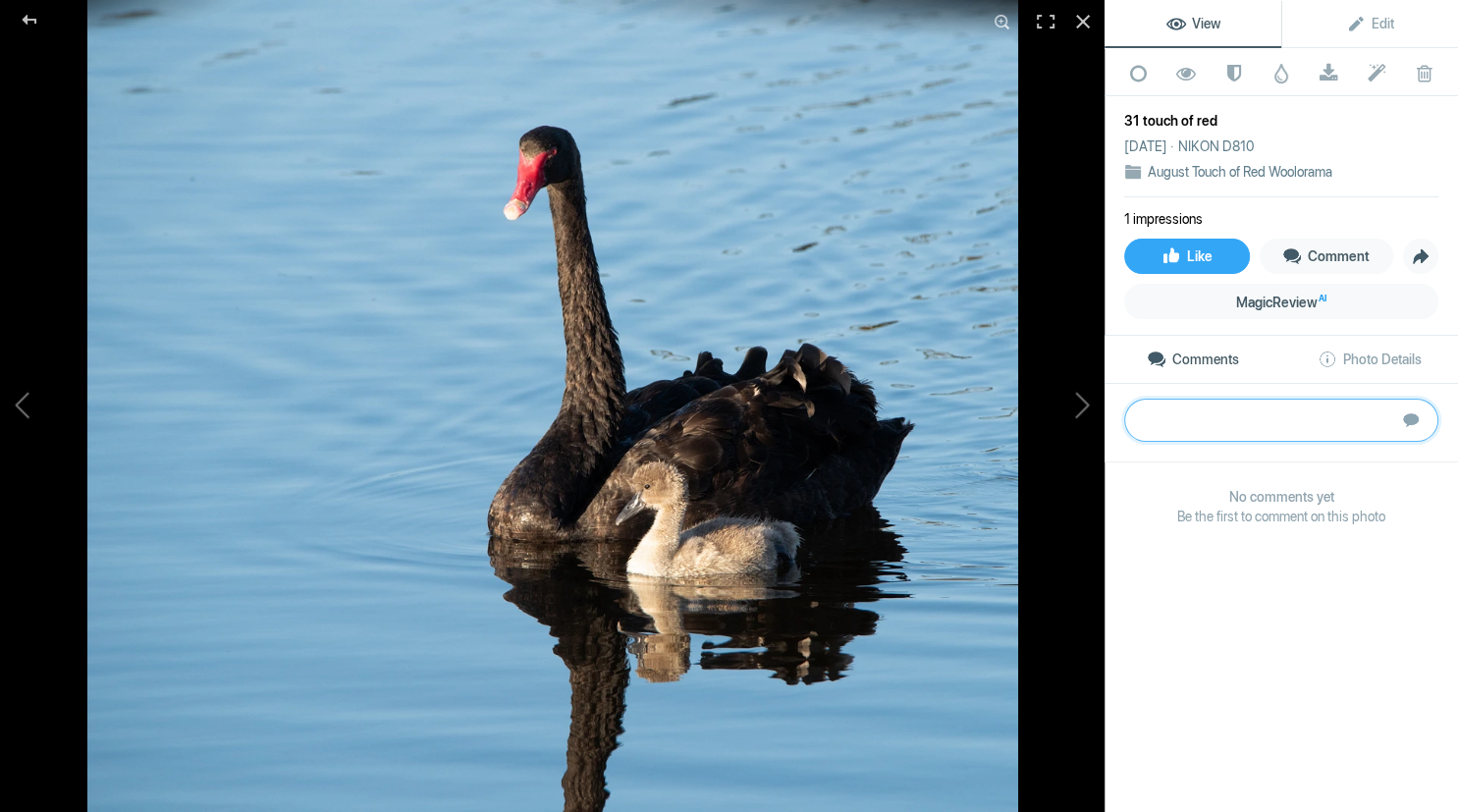 click 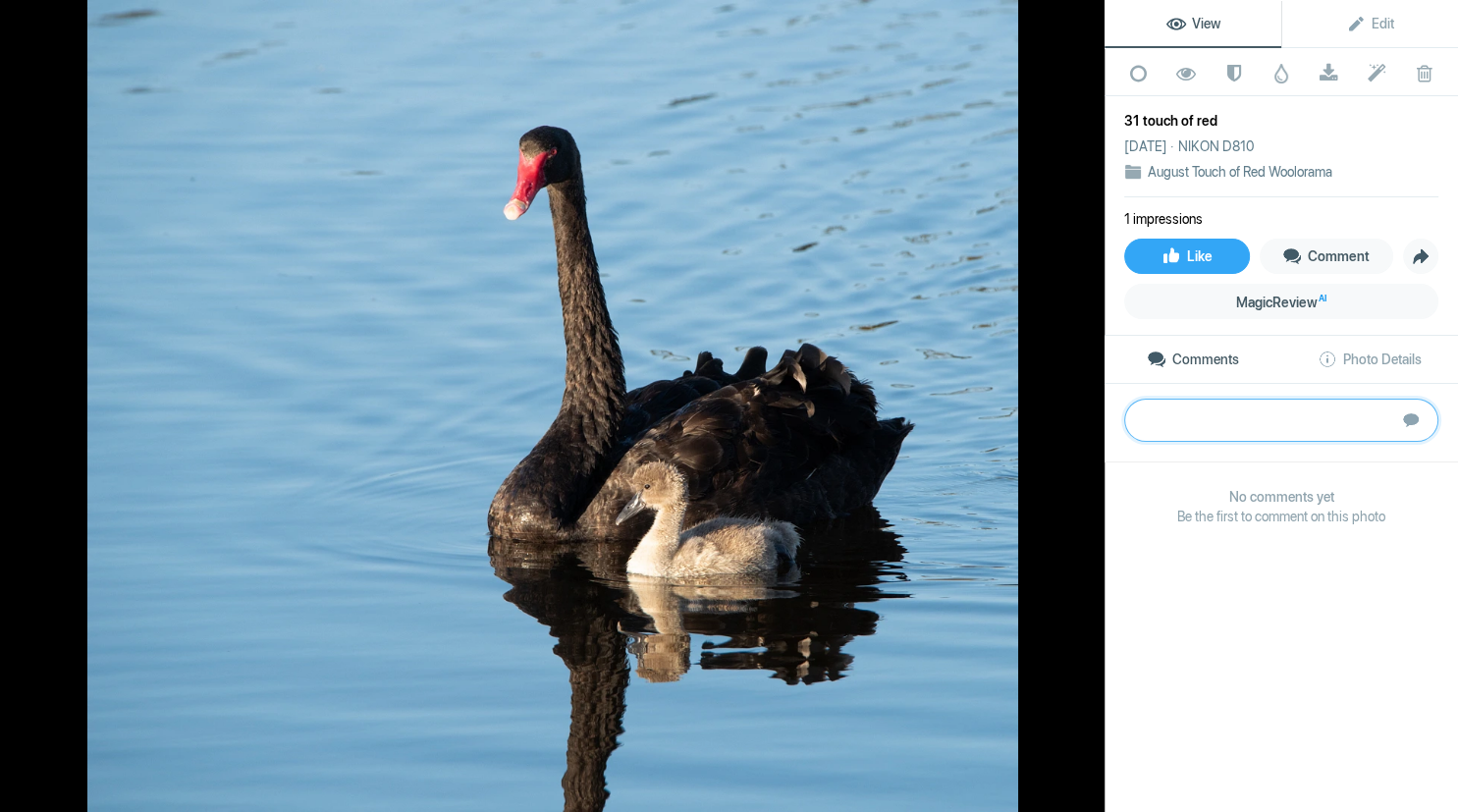 paste on "The adult swan’s beak is again providing the red accent. However, I find my attention is drawn far more to the cygnet, who is (a) cute, (b) really catching some lovely light. Perhaps if the adult’s head was at a similar angle to the cygnet’s and catching the same lighting, the image would be more effective." 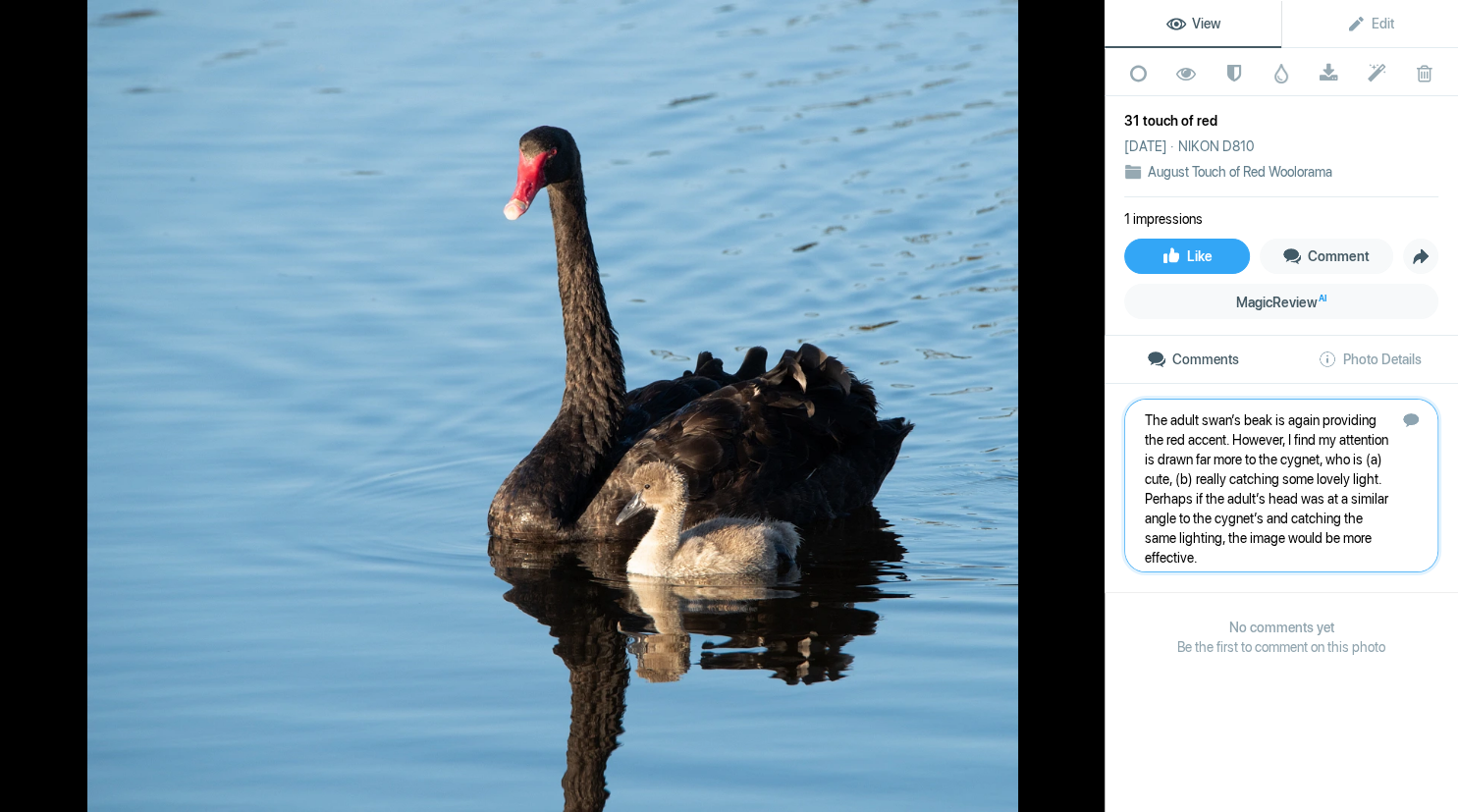 type 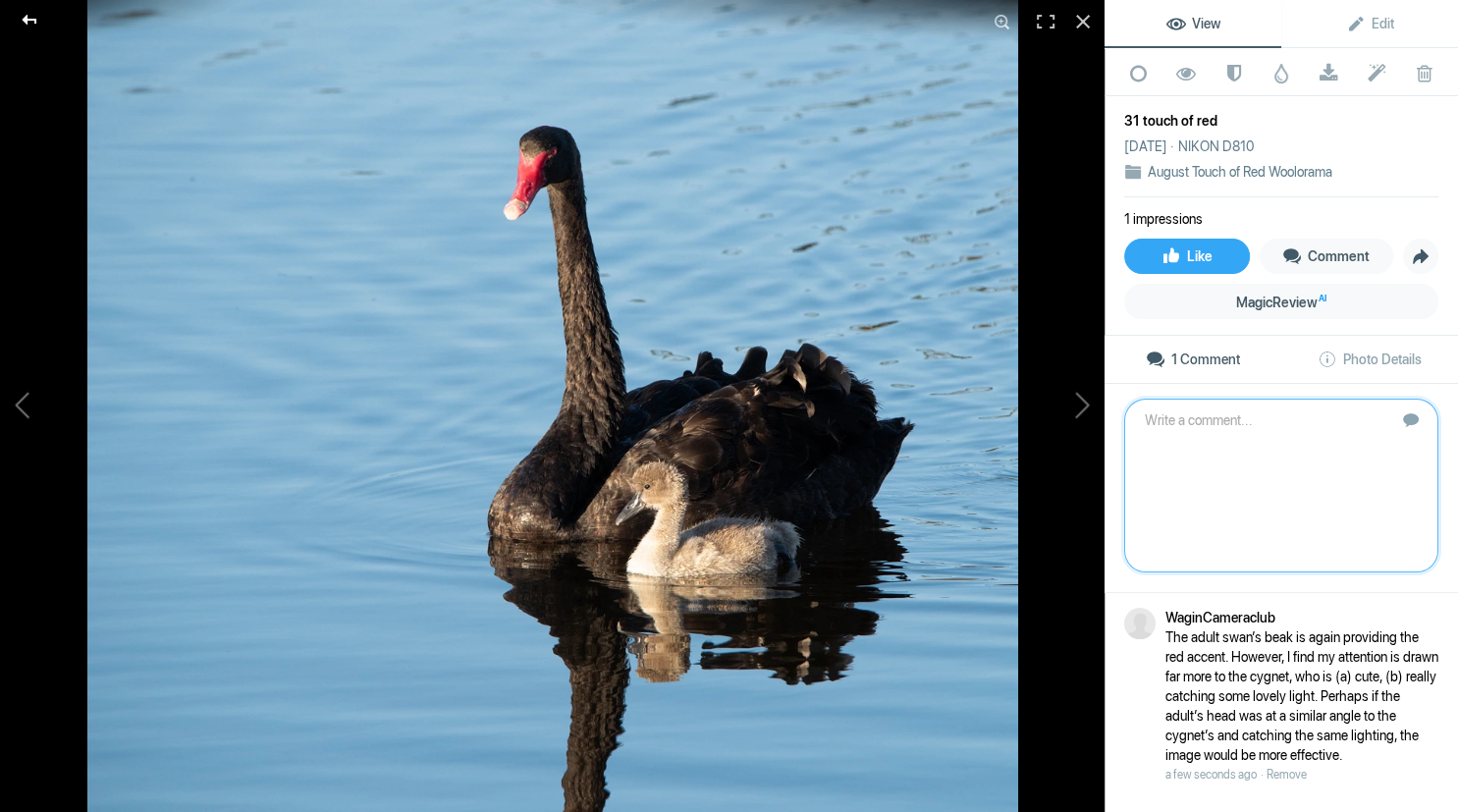 click 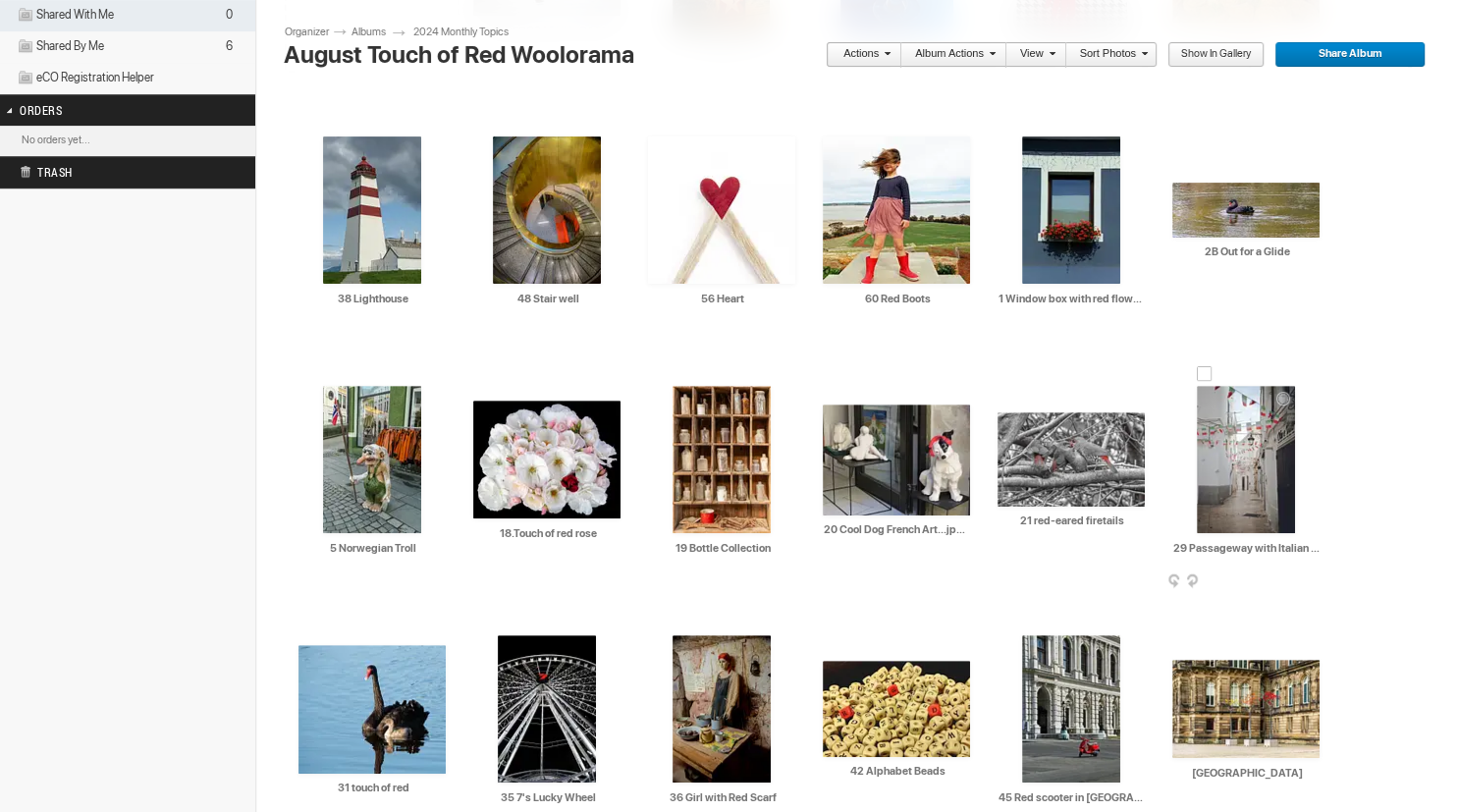 click at bounding box center (1246, 460) 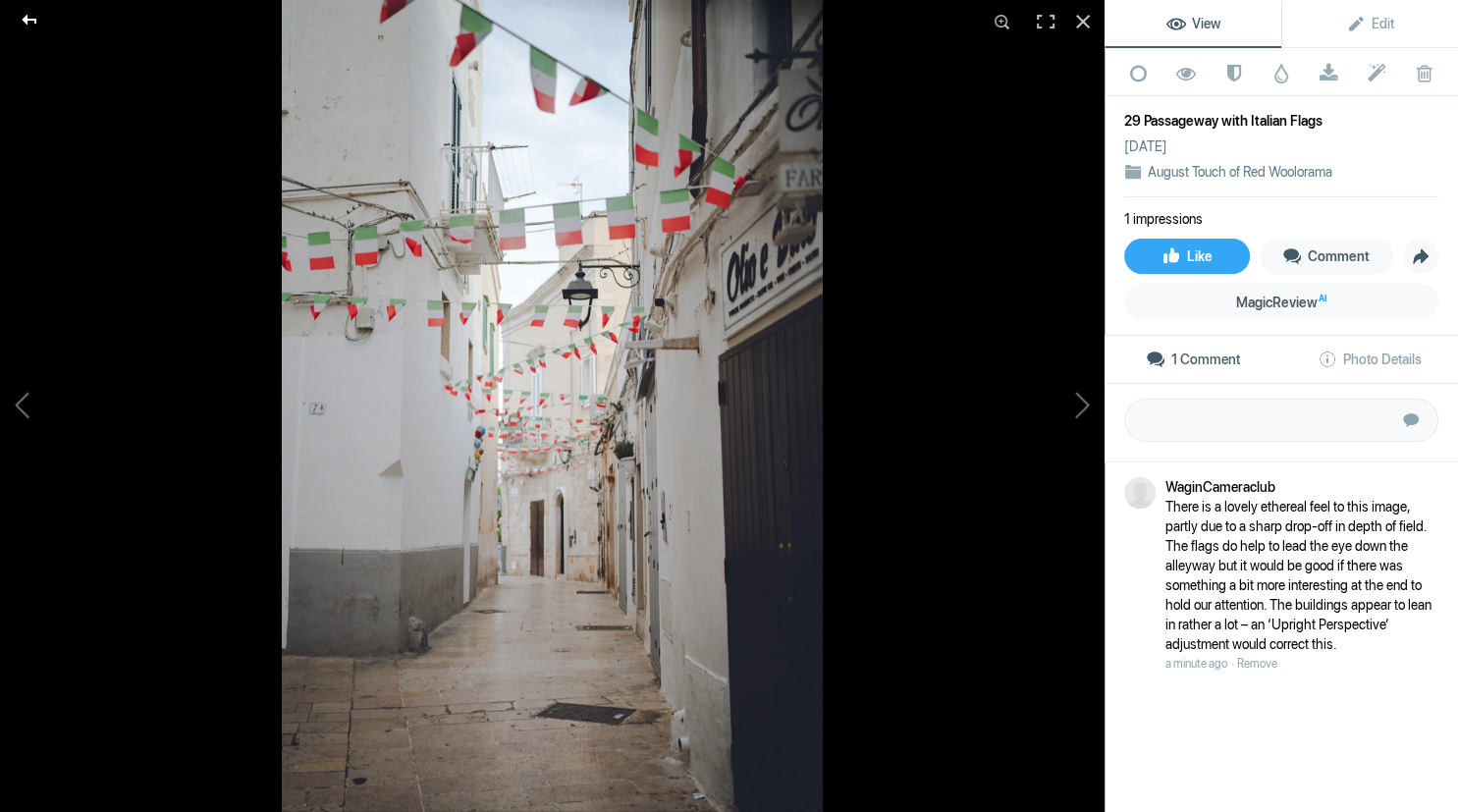 click 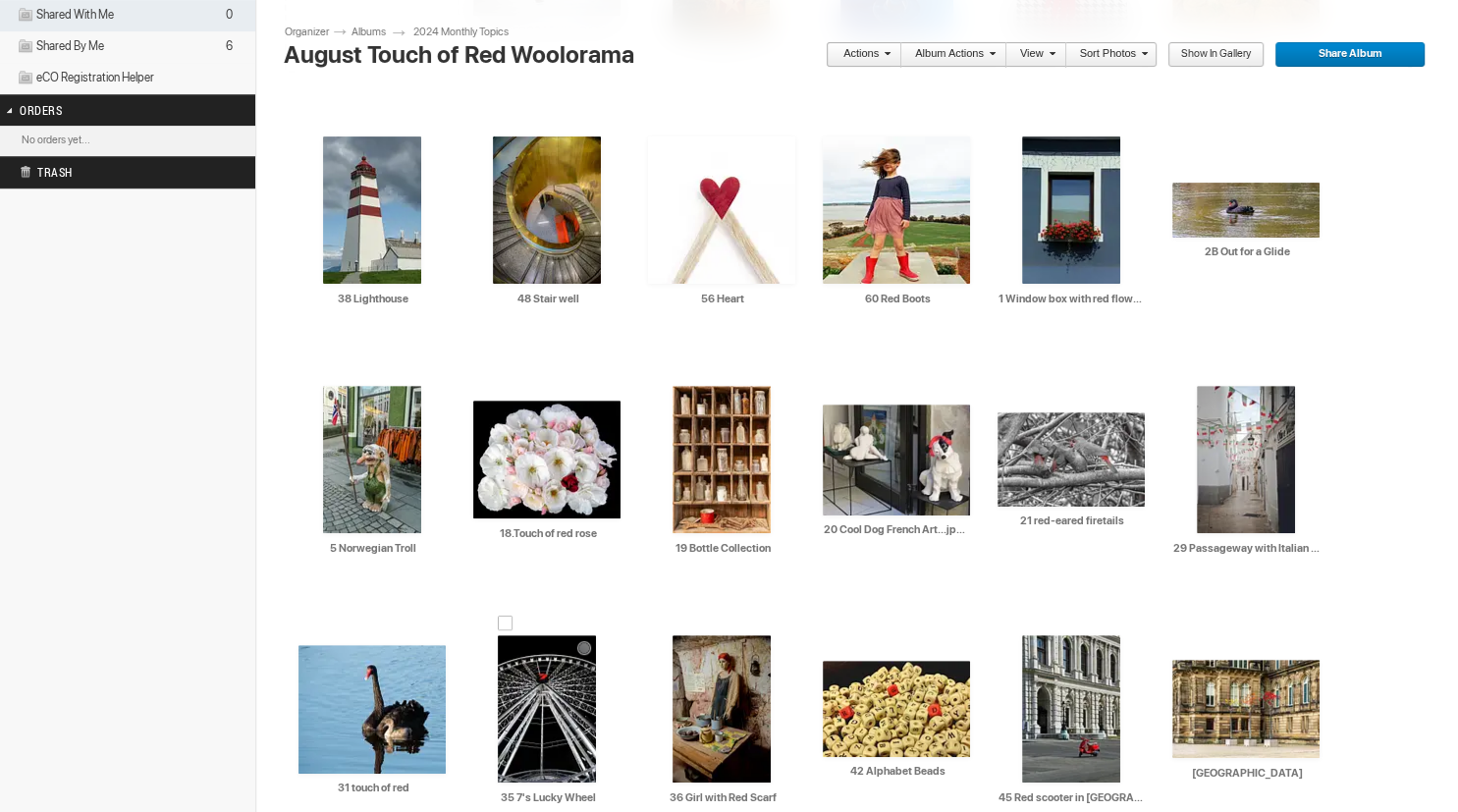 click at bounding box center [547, 709] 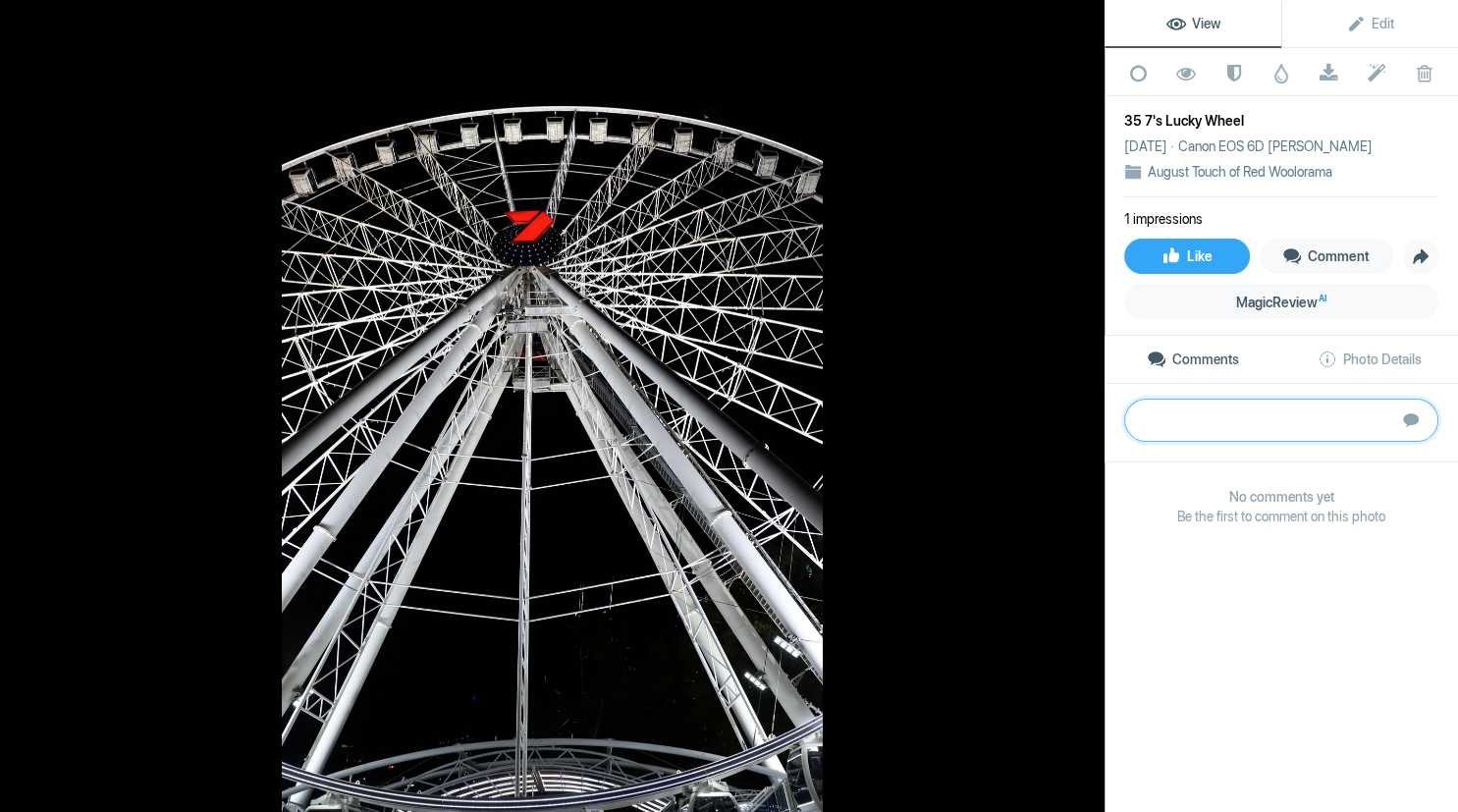 paste on "This image meets the brief well, with the simple monochromatic palette highlighting the red accent of the “7” sign. Lots of leading lines make it obvious where you want us to look. Due to the very symmetrical nature of the subject, I would like to see the image kept a bit more balanced - the lower third is rather messy and could be cropped out. Try playing with a square crop and other shapes, and try placing the 7 exactly in the centre, at least from either side.	SILVER" 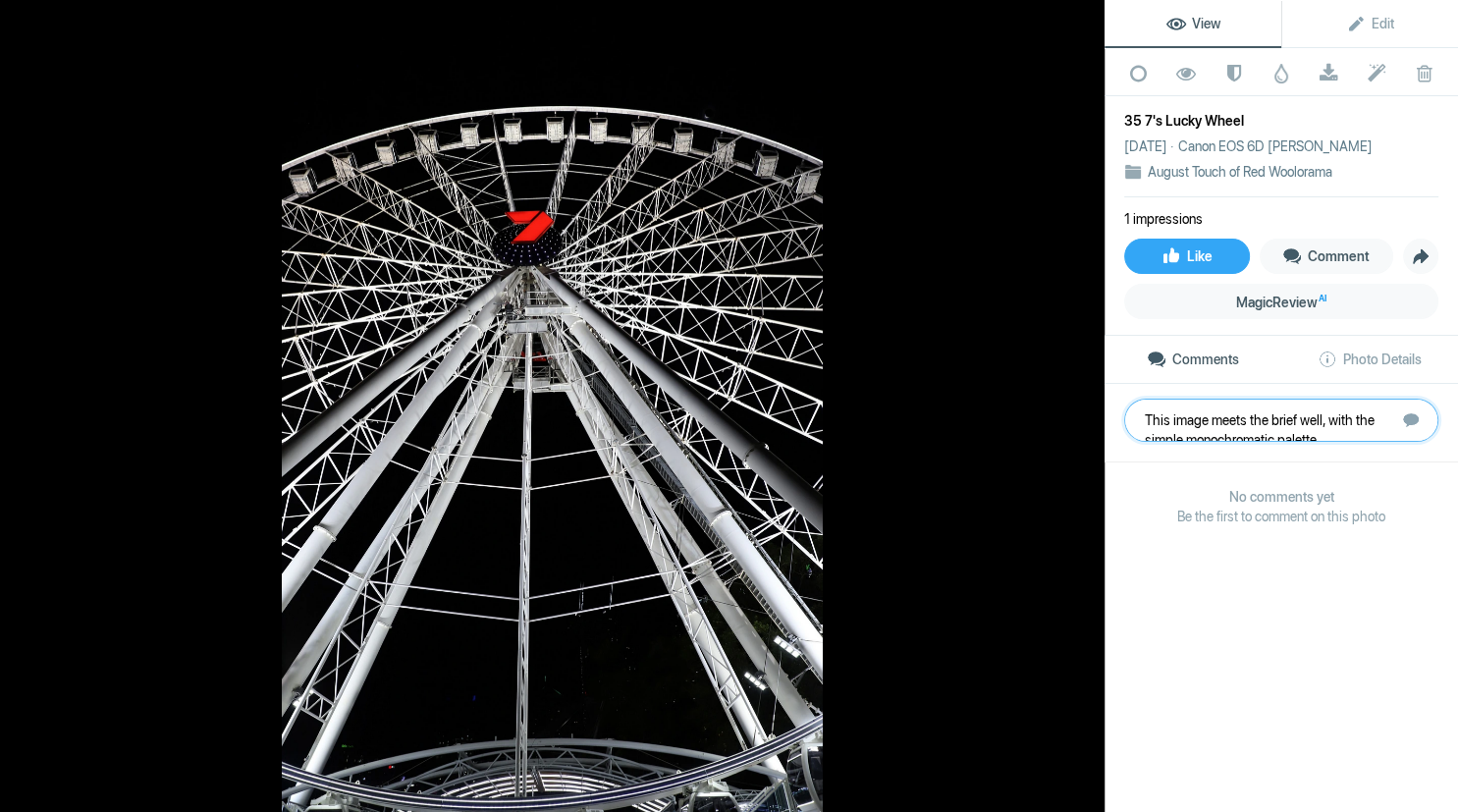 scroll, scrollTop: 101, scrollLeft: 0, axis: vertical 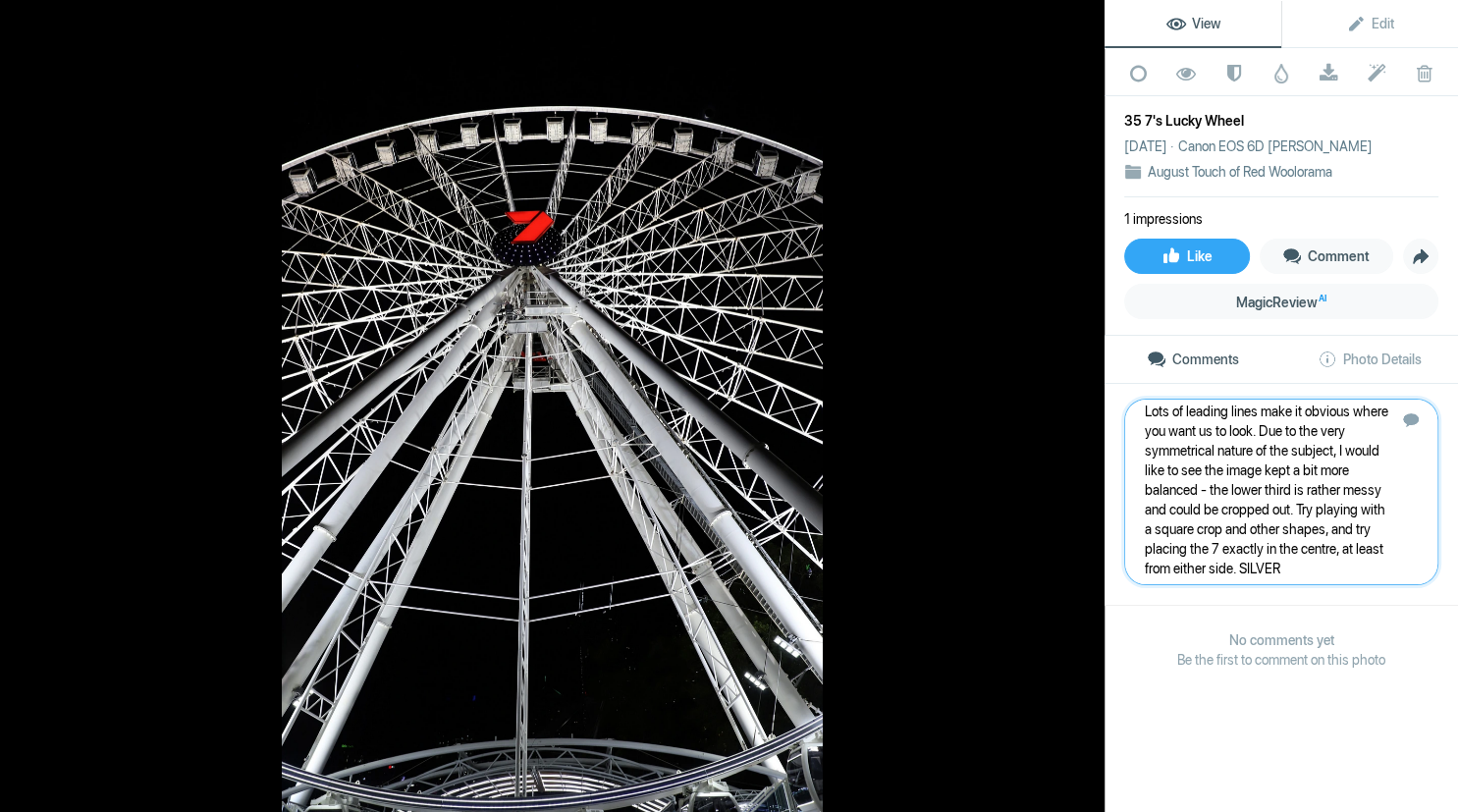 type 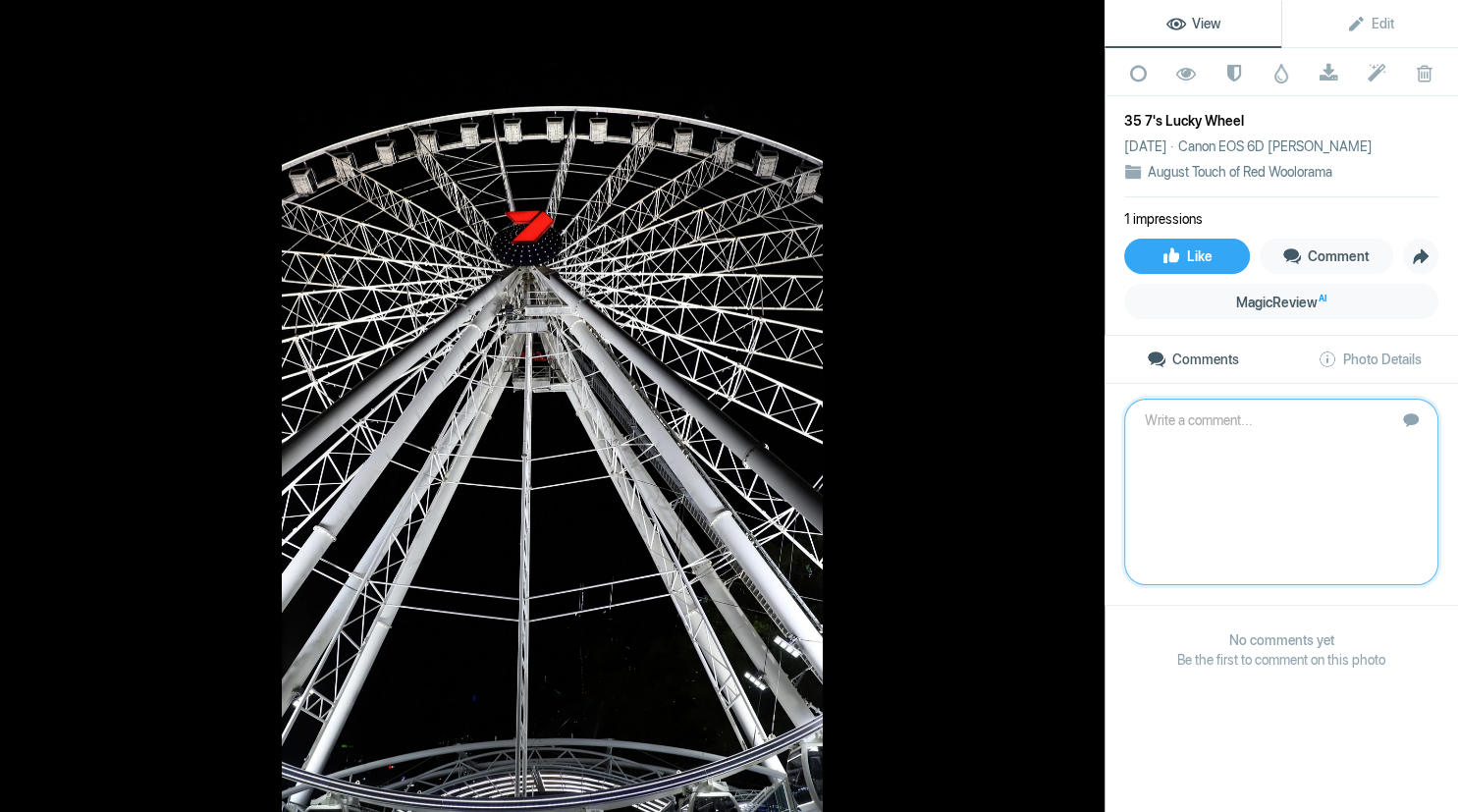 scroll, scrollTop: 0, scrollLeft: 0, axis: both 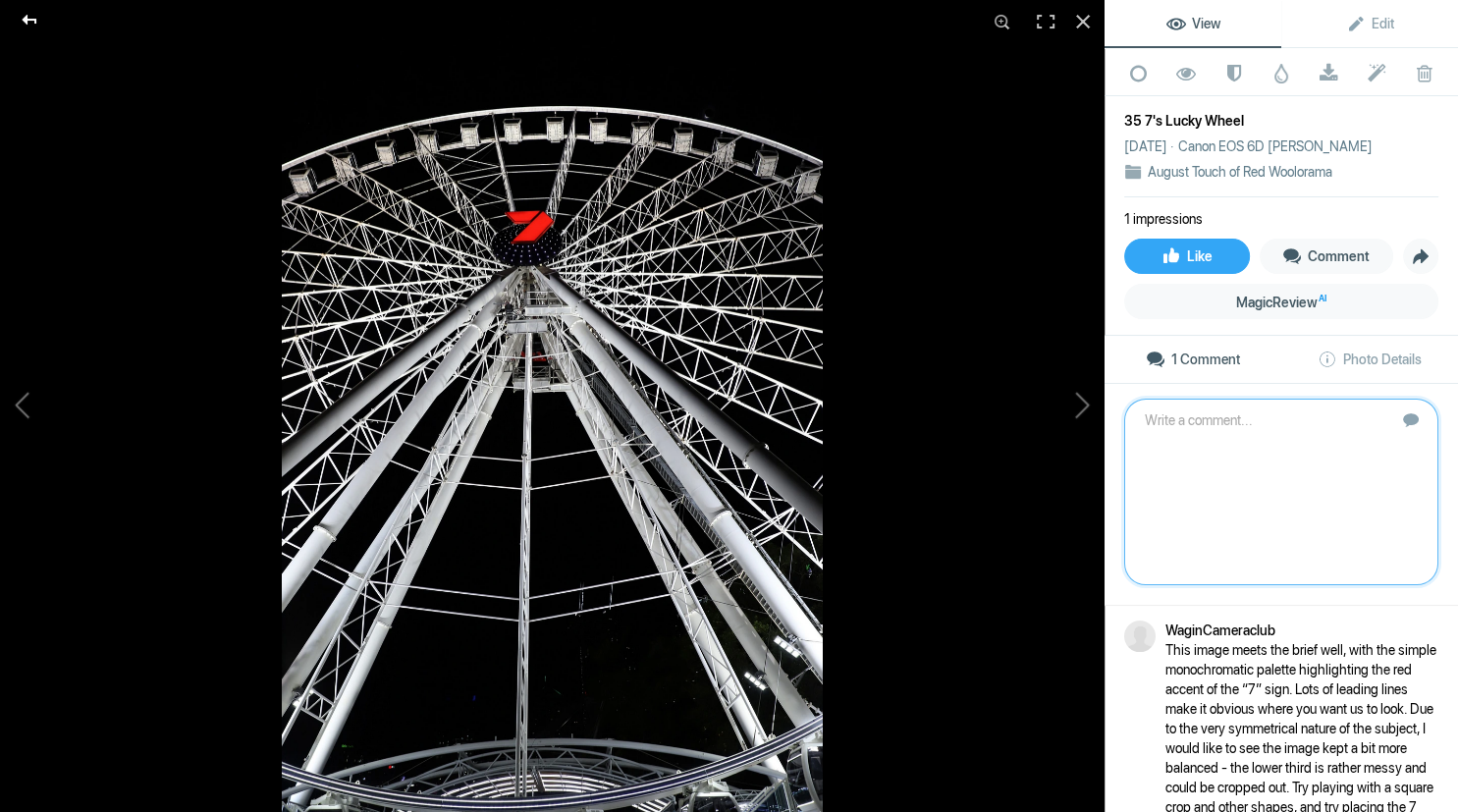 click 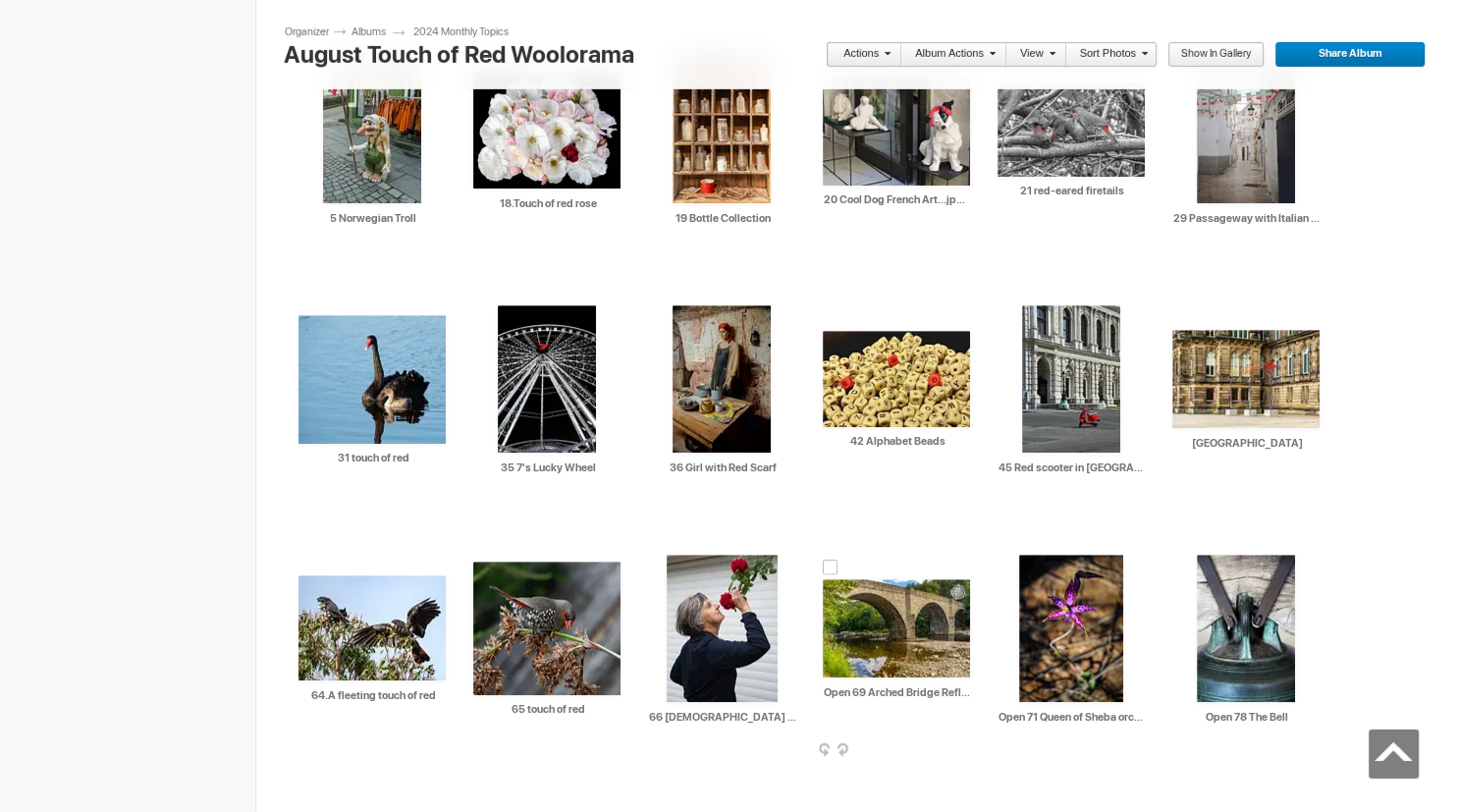 scroll, scrollTop: 968, scrollLeft: 0, axis: vertical 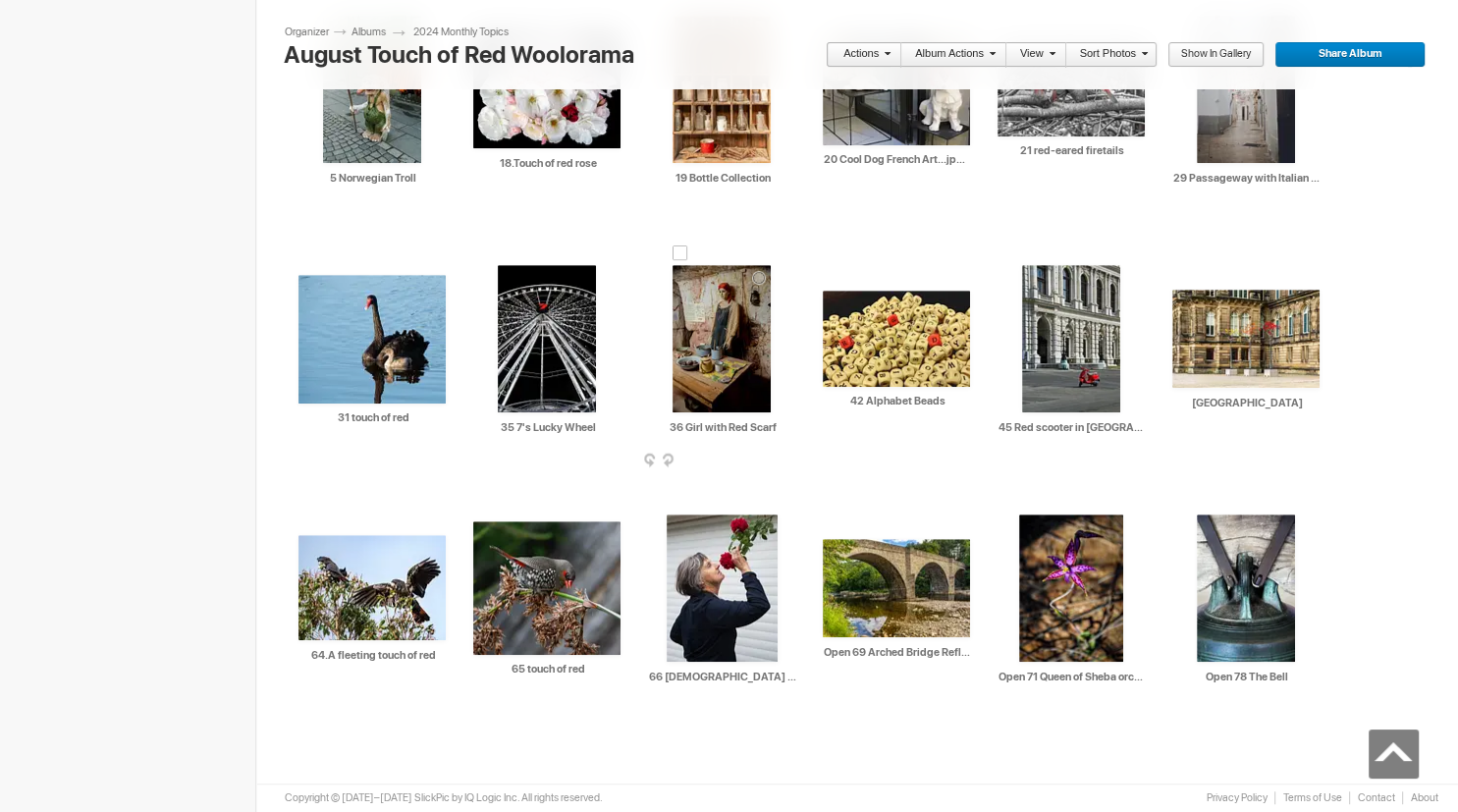 click at bounding box center [722, 339] 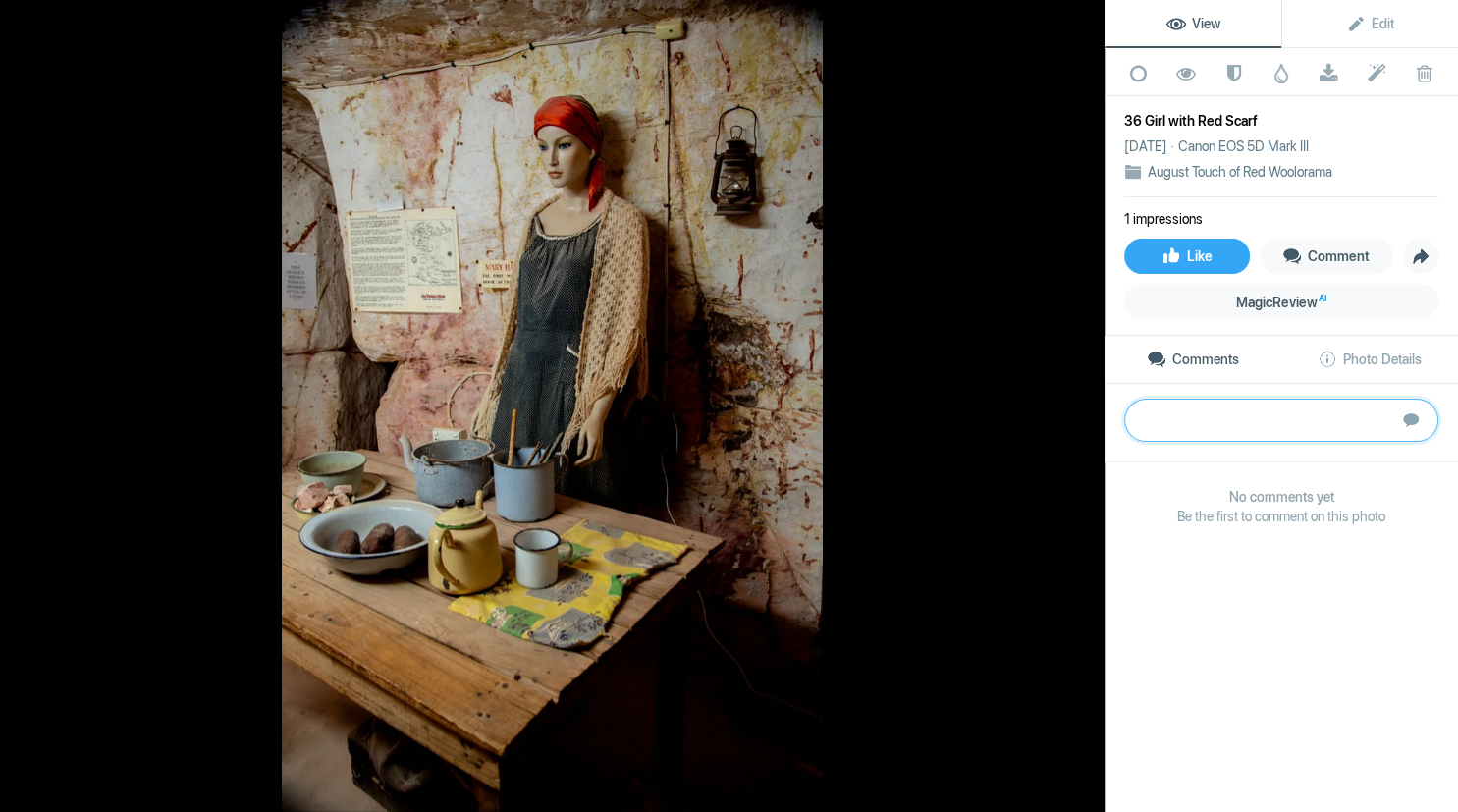paste on "The exposure is good in this image, and the side lighting has added depth and shaping to the subject matter. I’m not sure that it entirely meets the brief – although there is a touch of red, there are all the objects on the table in a brighter area which draws my attention more. Perhaps try cropping off some of the lower third, to focus attention on the ‘model’. Again, a tricky image to assess as it could be viewed as someone else’s work putting the display together." 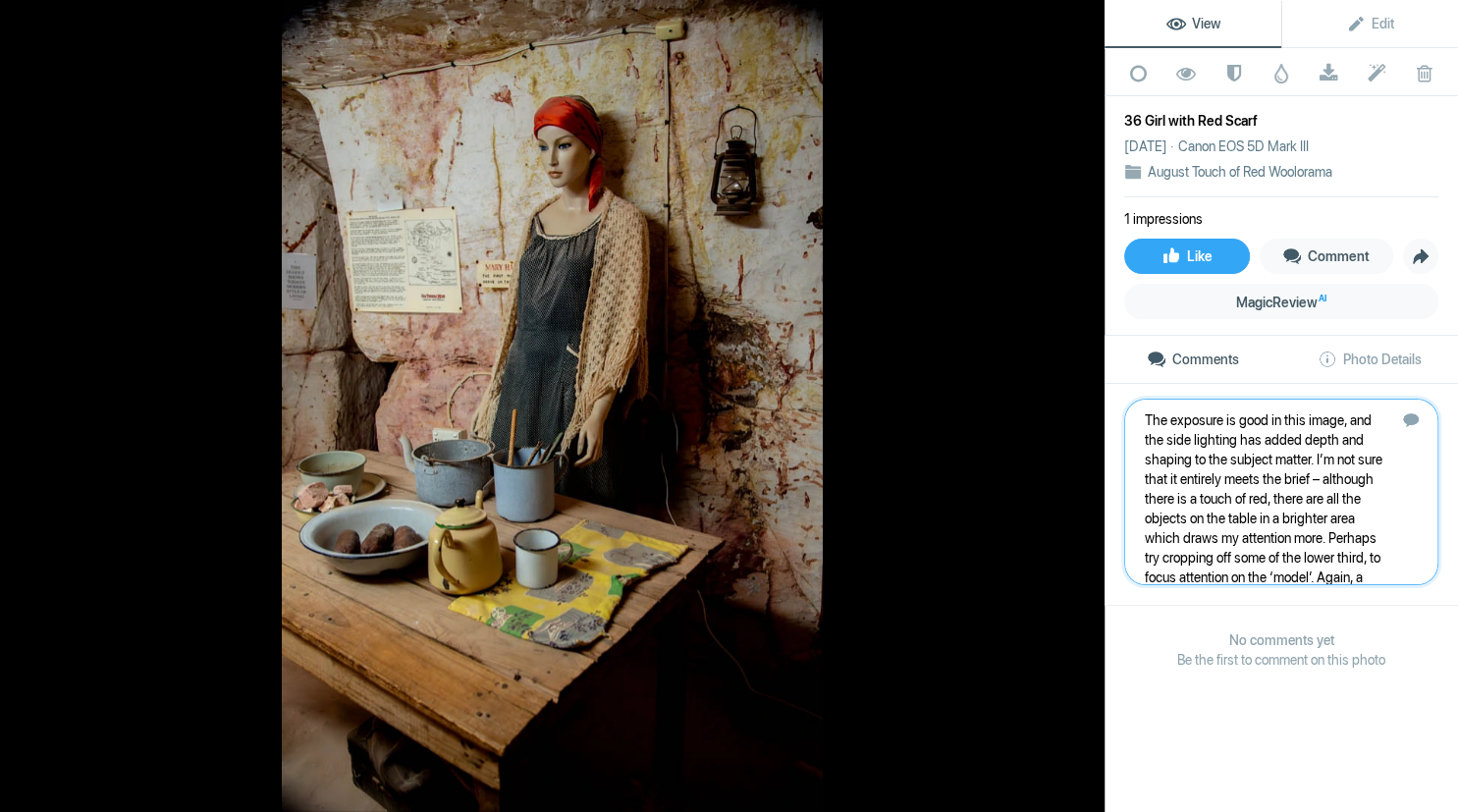 scroll, scrollTop: 60, scrollLeft: 0, axis: vertical 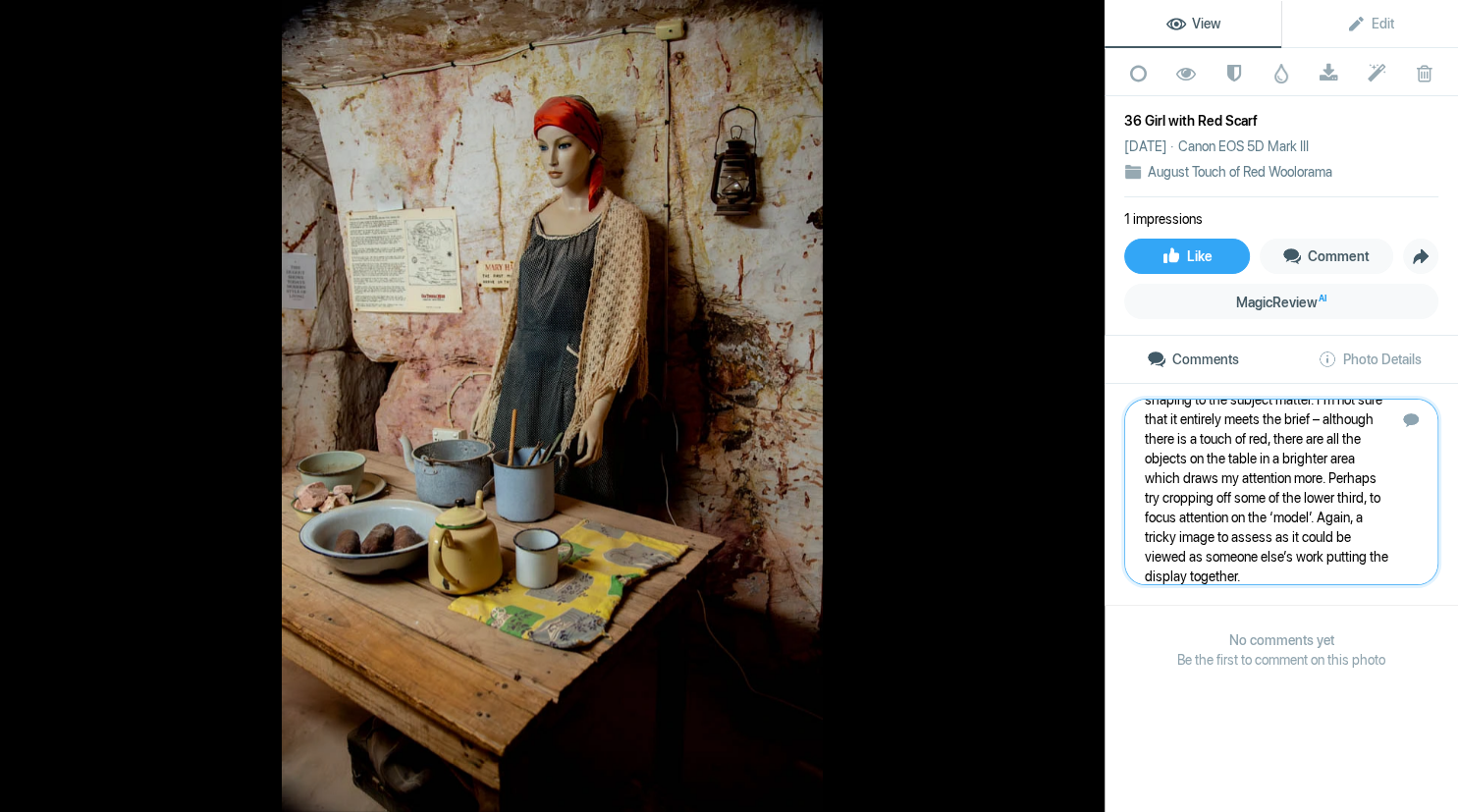 type 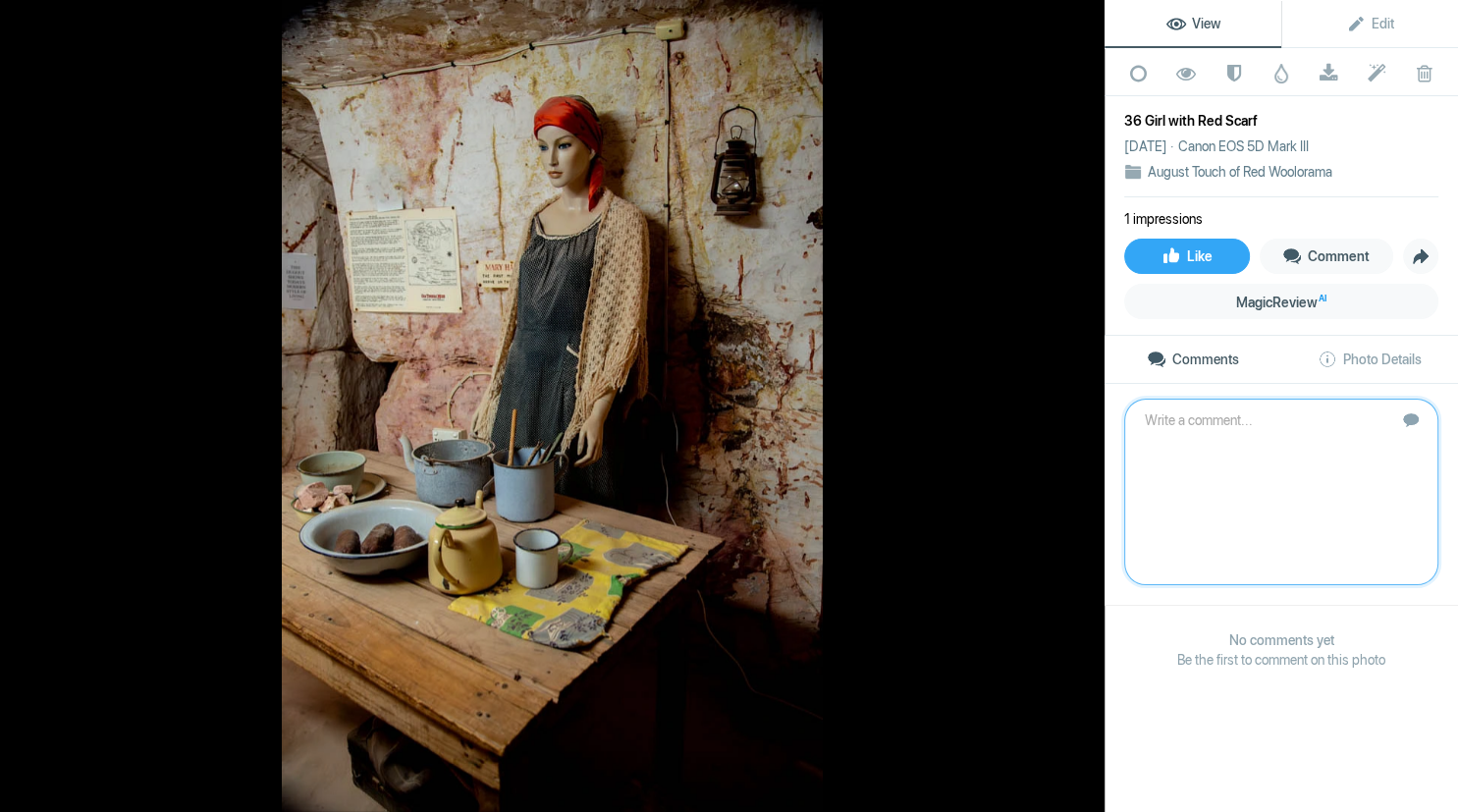 scroll, scrollTop: 0, scrollLeft: 0, axis: both 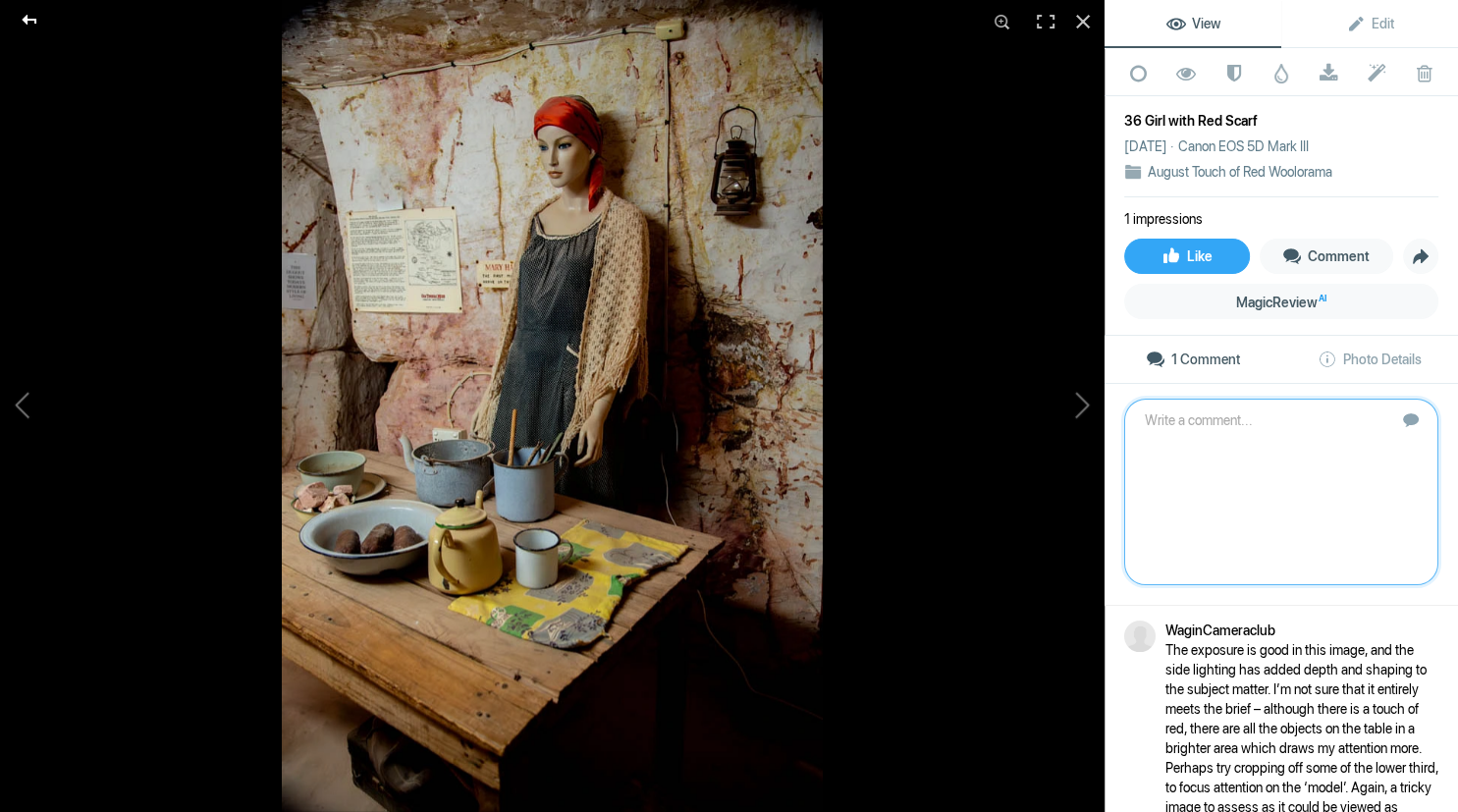 click 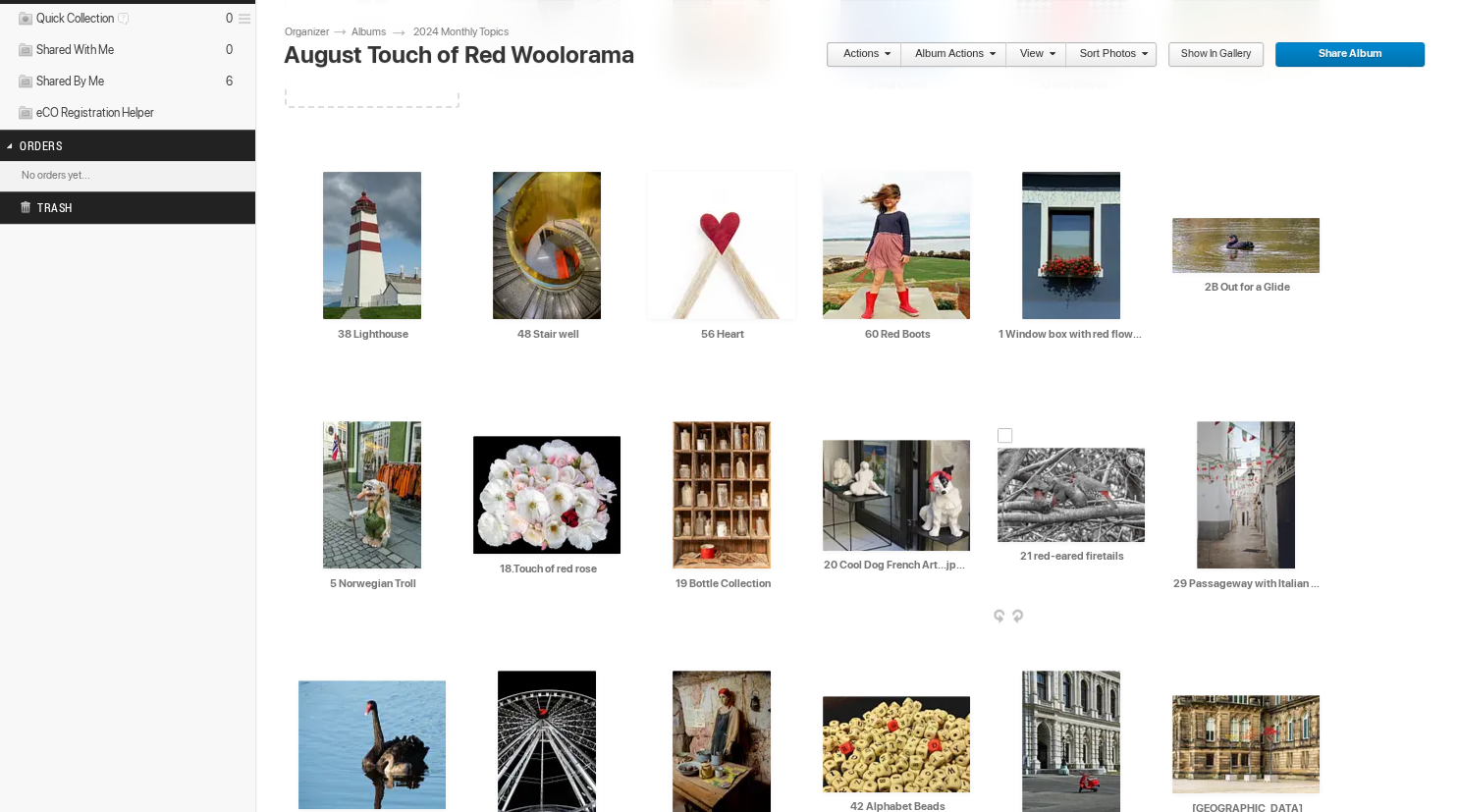 scroll, scrollTop: 562, scrollLeft: 0, axis: vertical 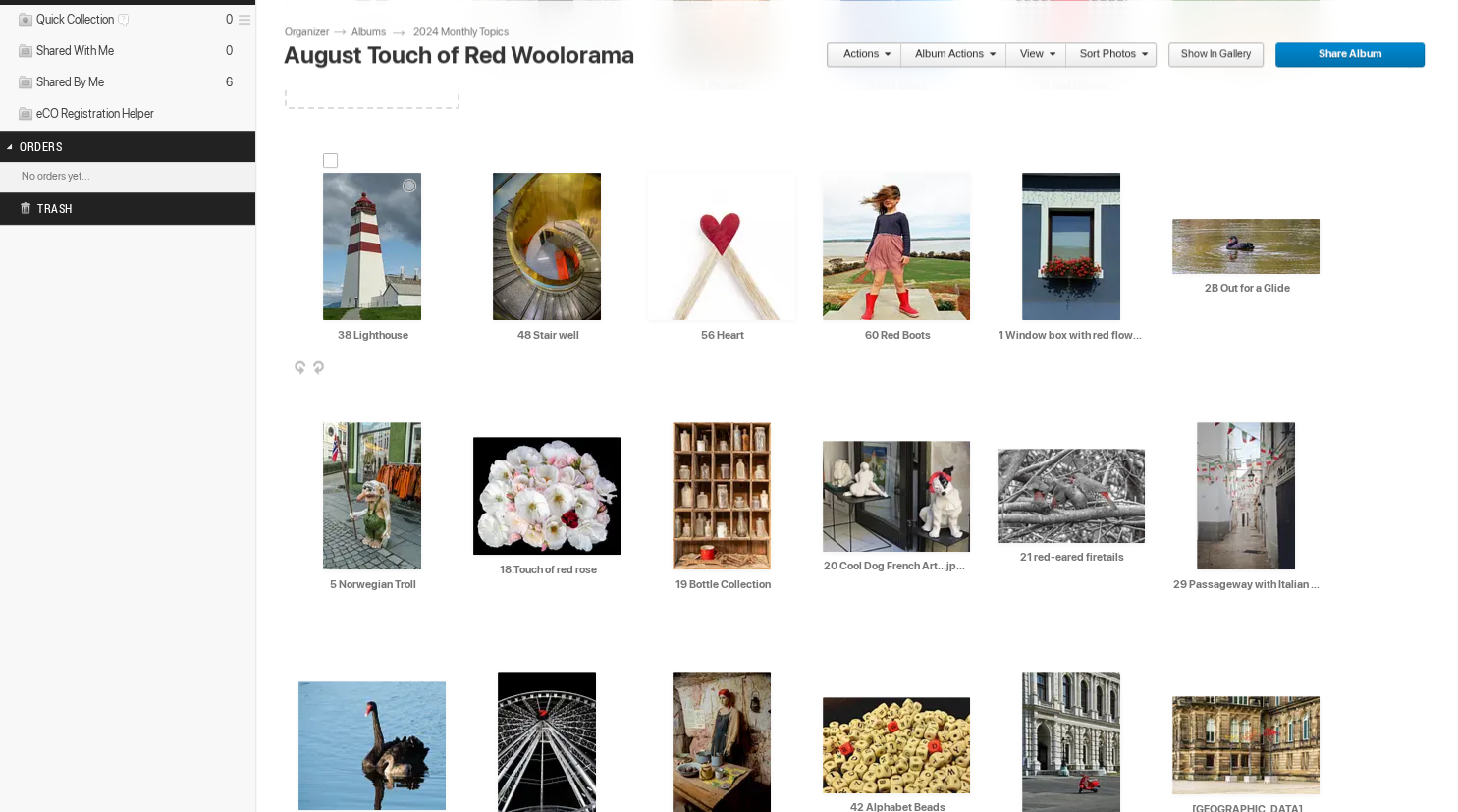click at bounding box center (372, 246) 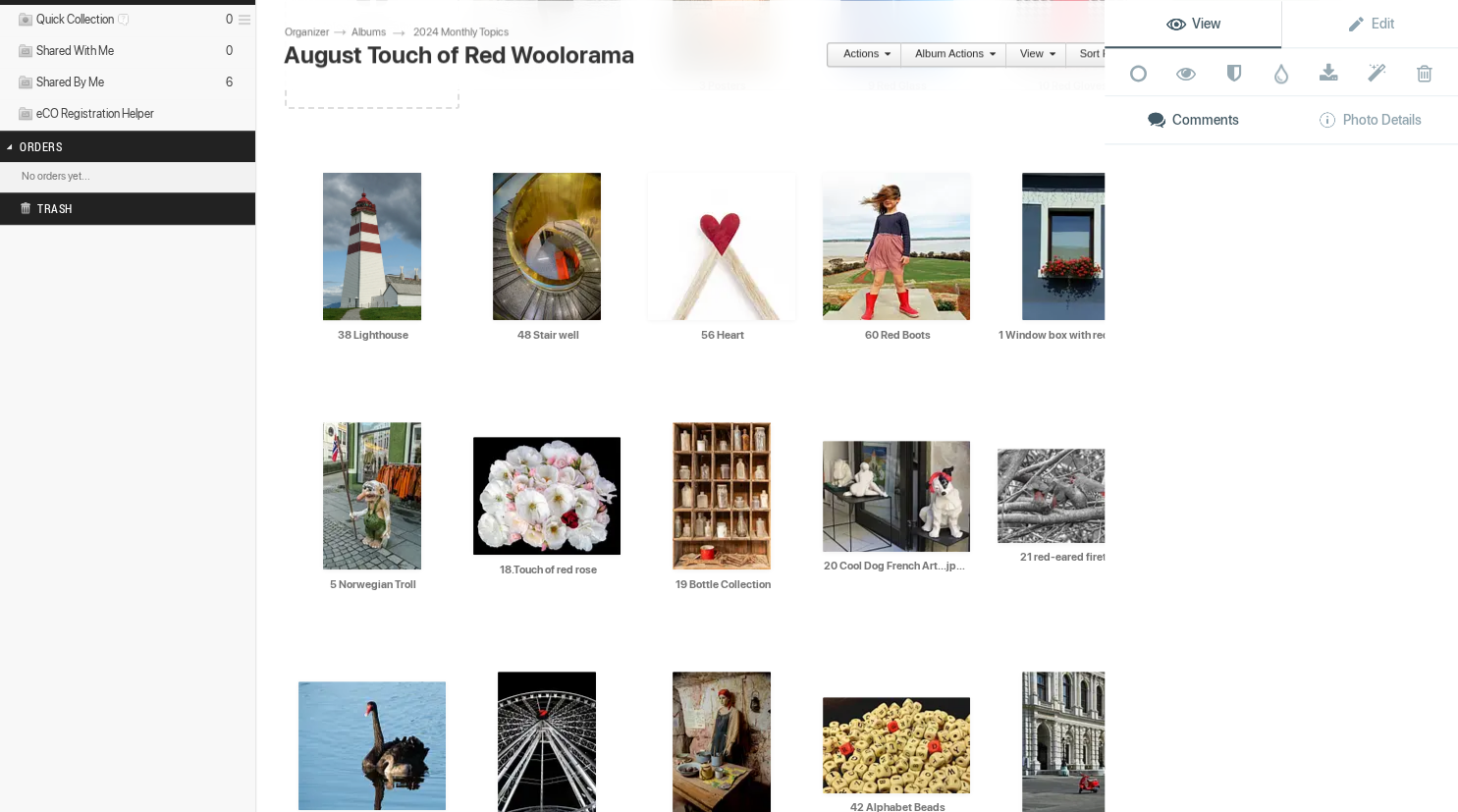 scroll, scrollTop: 561, scrollLeft: 0, axis: vertical 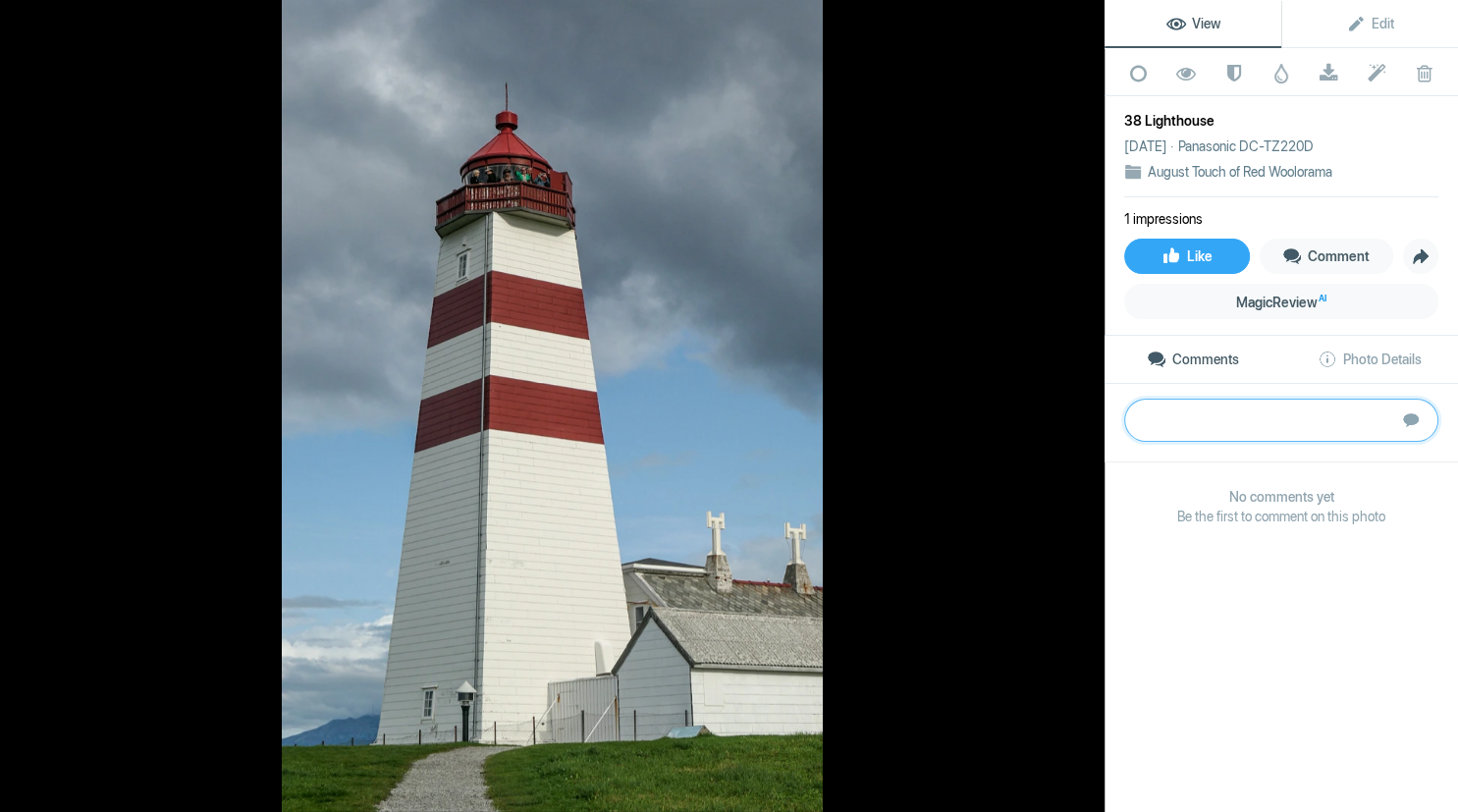 paste on "Good leading lines with the pathway and then the lighthouse itself drawing our eyes up to the viewing platform, which has the red accent as well as some figures to add scale. A little underexposed but I imagine you were trying to avoid blowing out all that white. Maybe brighten it a little in post-production. I would prefer to see less of the buildings on the right and more of the view on the left (if there is one) as this would provide more context.	BRONZE" 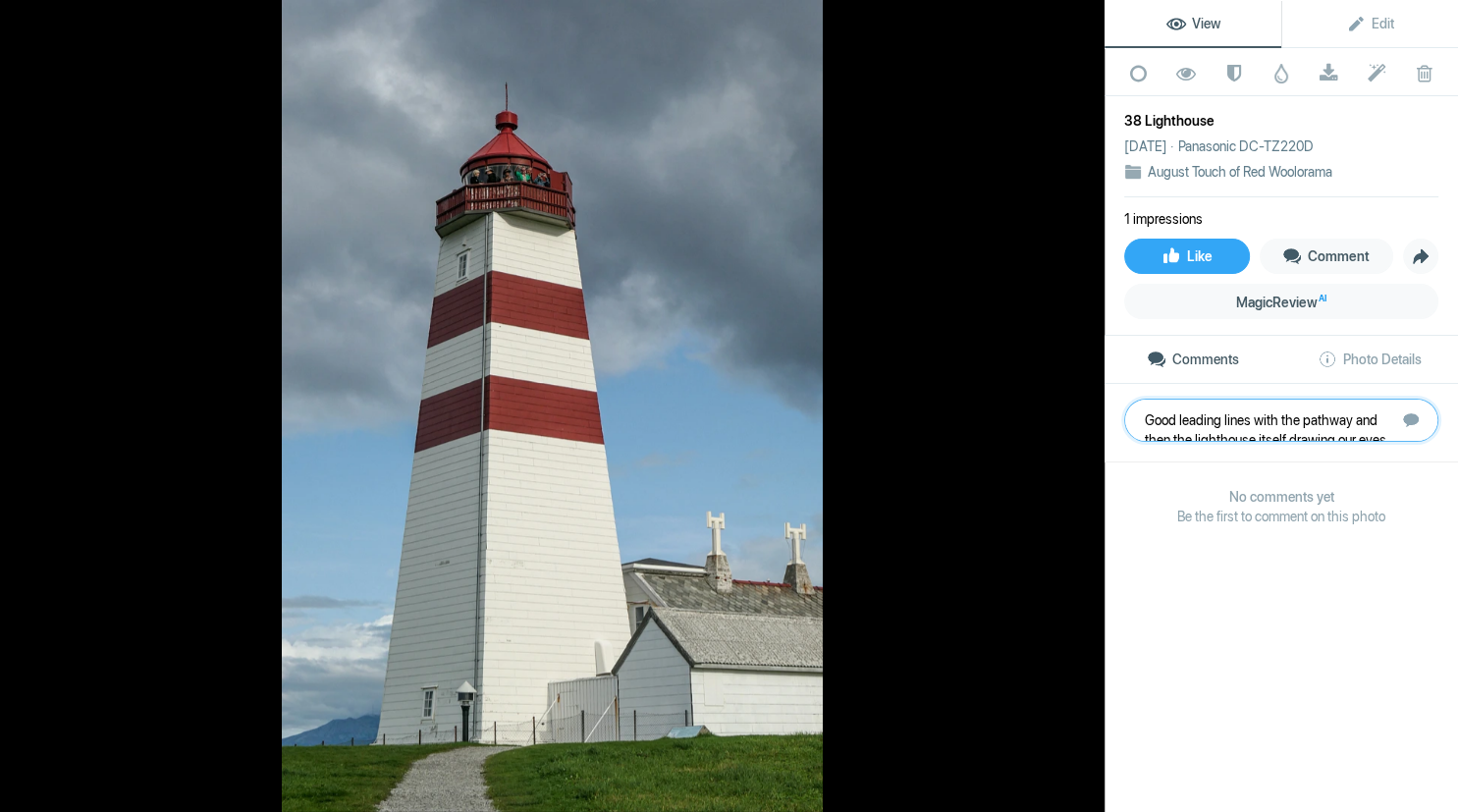 scroll, scrollTop: 40, scrollLeft: 0, axis: vertical 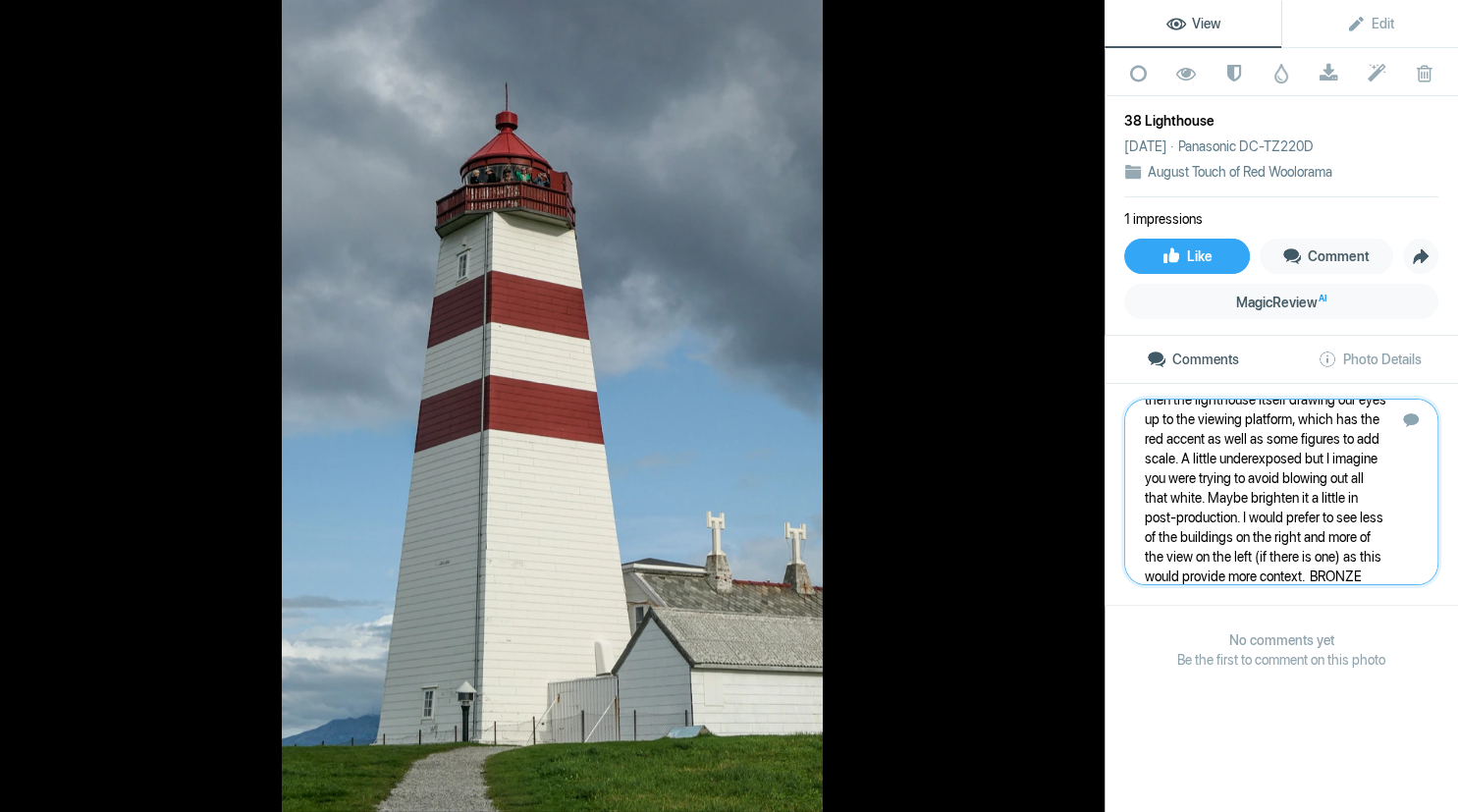 type 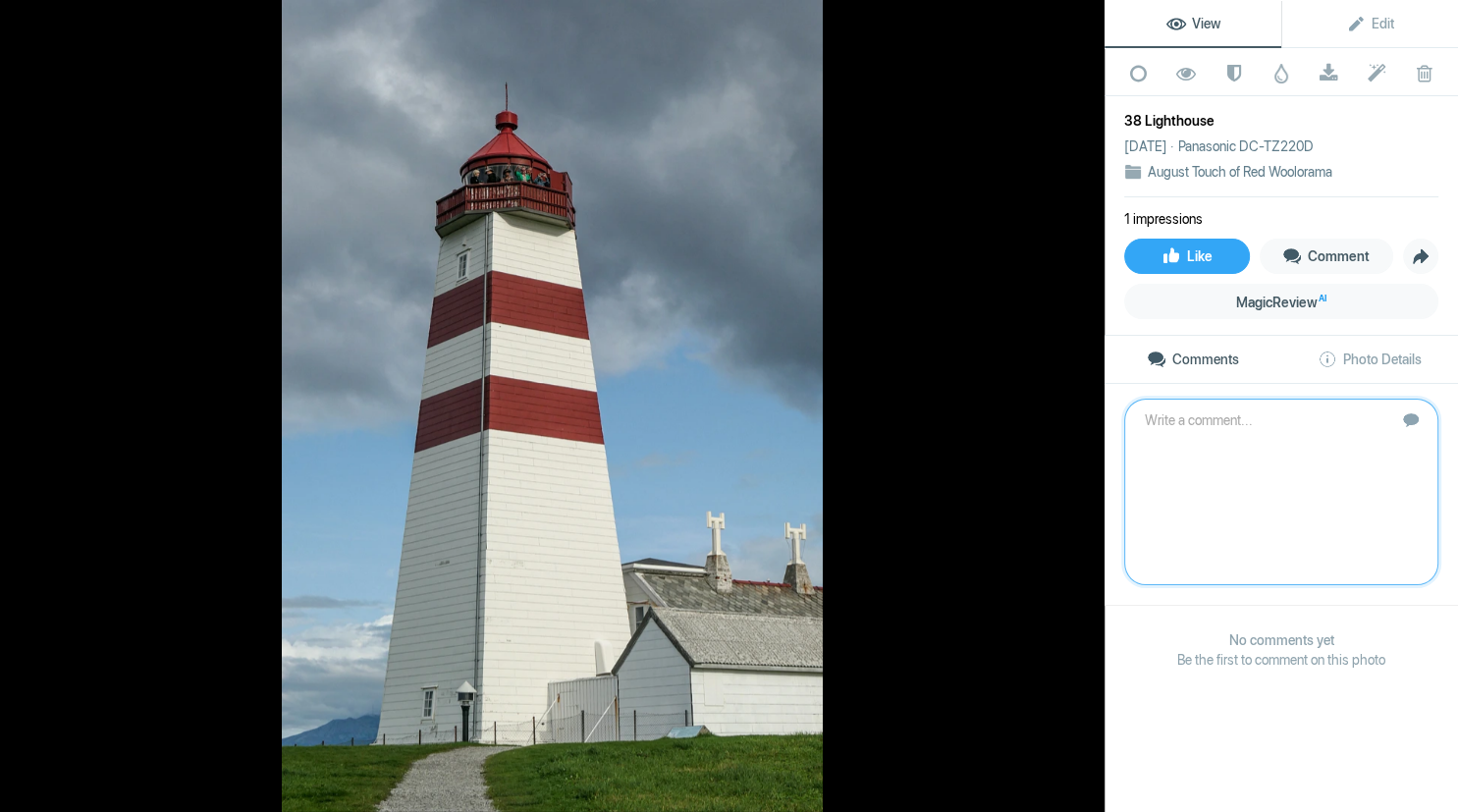 scroll, scrollTop: 0, scrollLeft: 0, axis: both 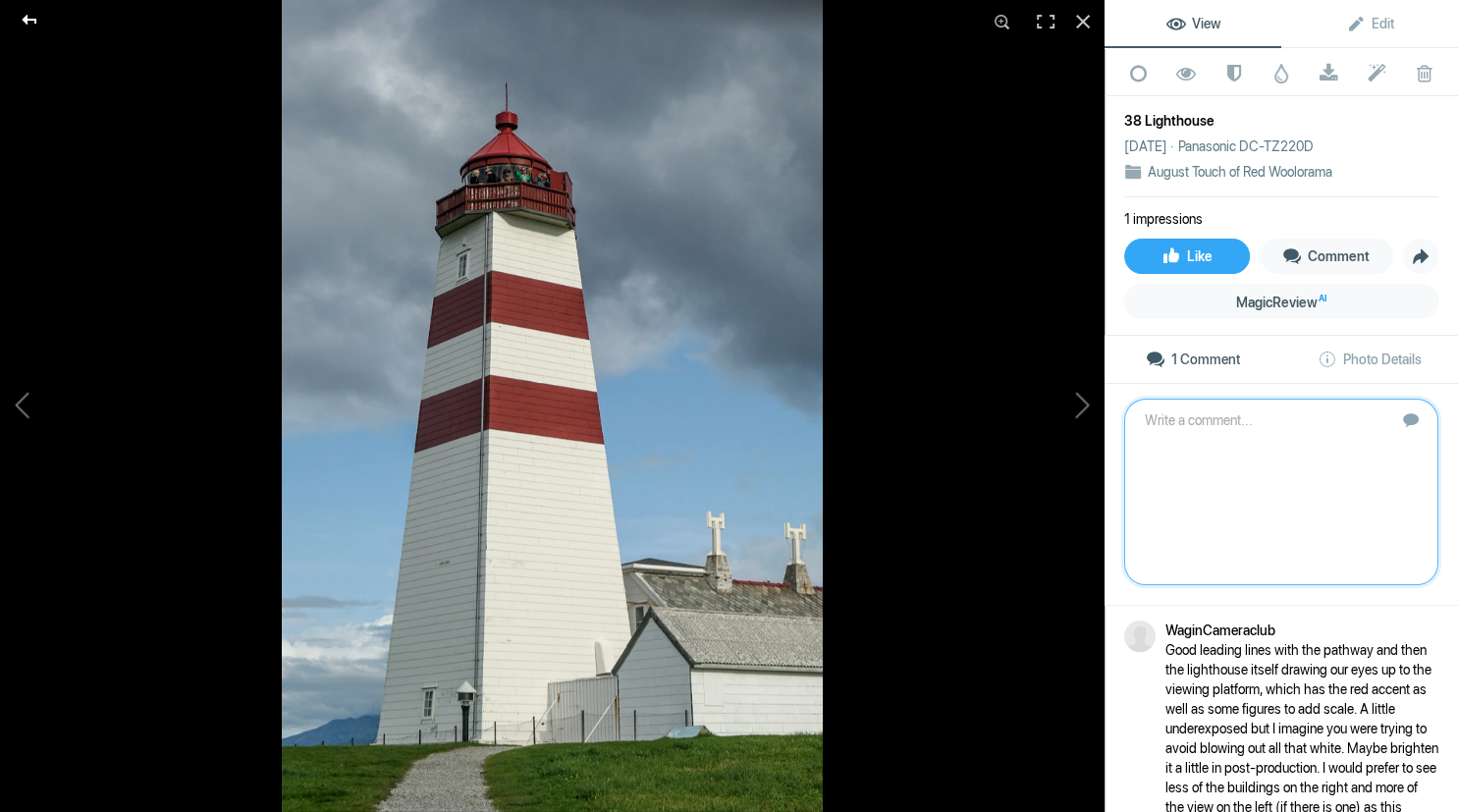 click 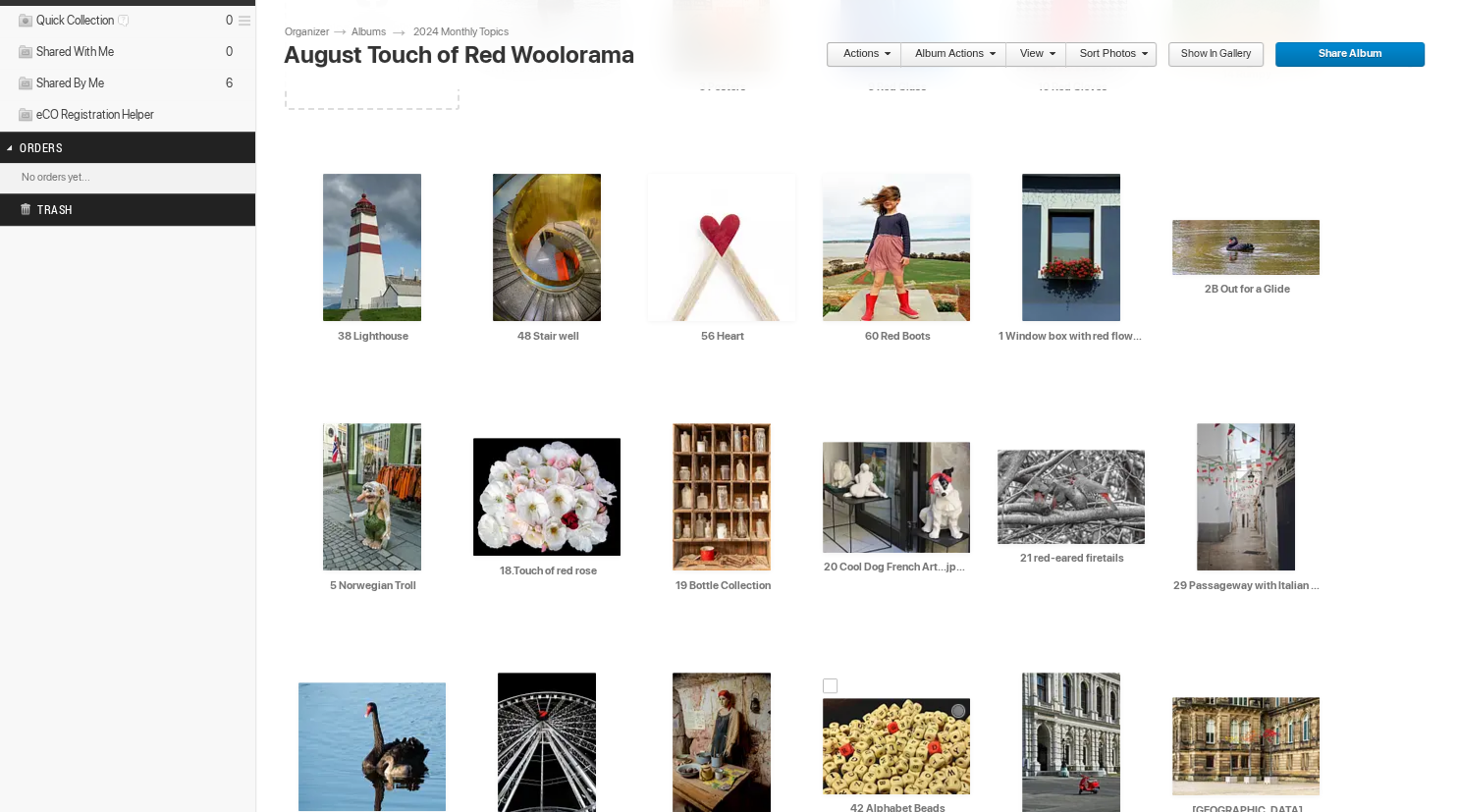 click at bounding box center [896, 746] 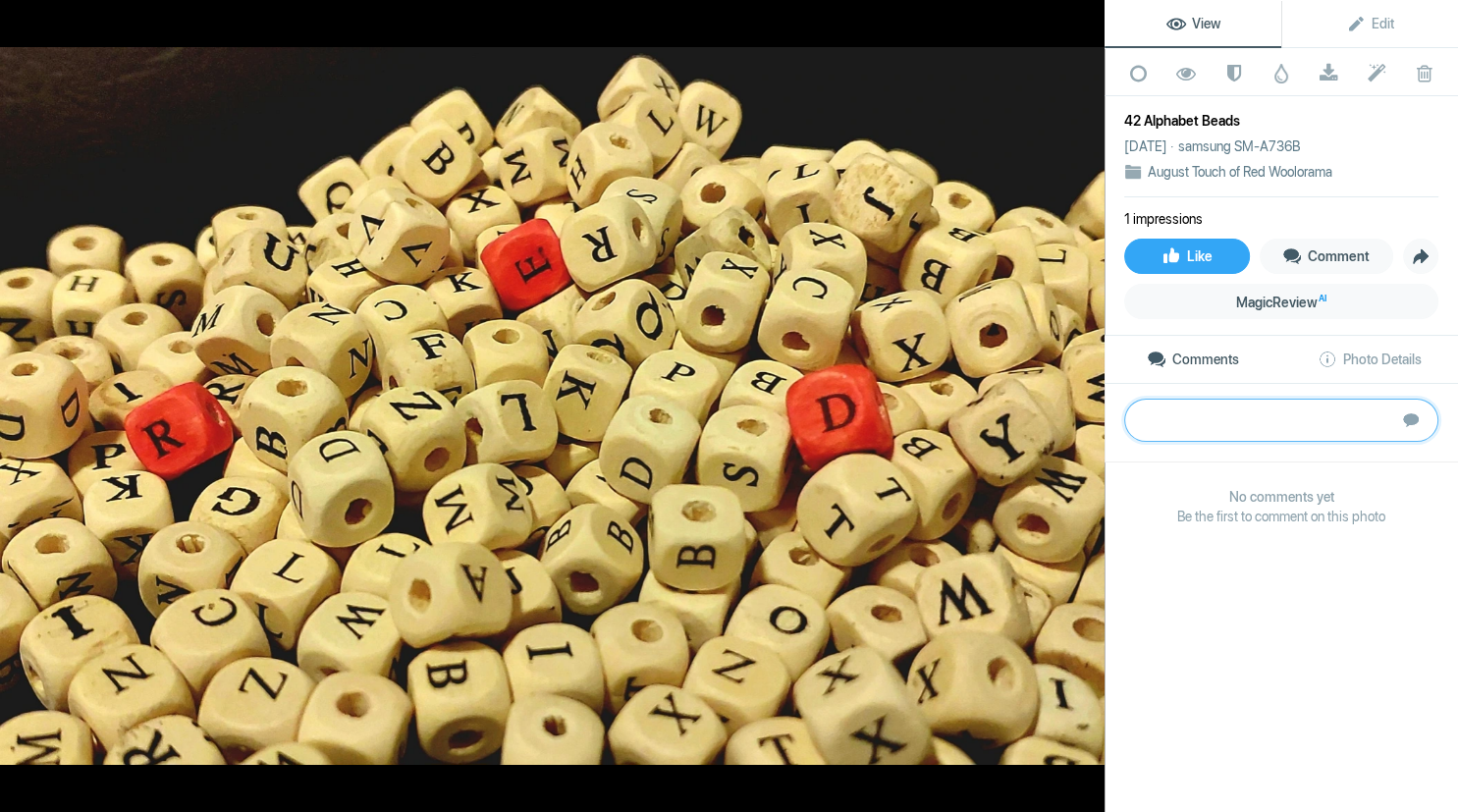 paste on "It took me a while to realise the red beads spelt RED - a clever take on the subject. The simple colours make sure the red beads pop out. The foreground beads are out of focus and there is a very dark area at the top of the image – it may have been more effective to photograph this pile of beads from directly above, so that these issues could be avoided." 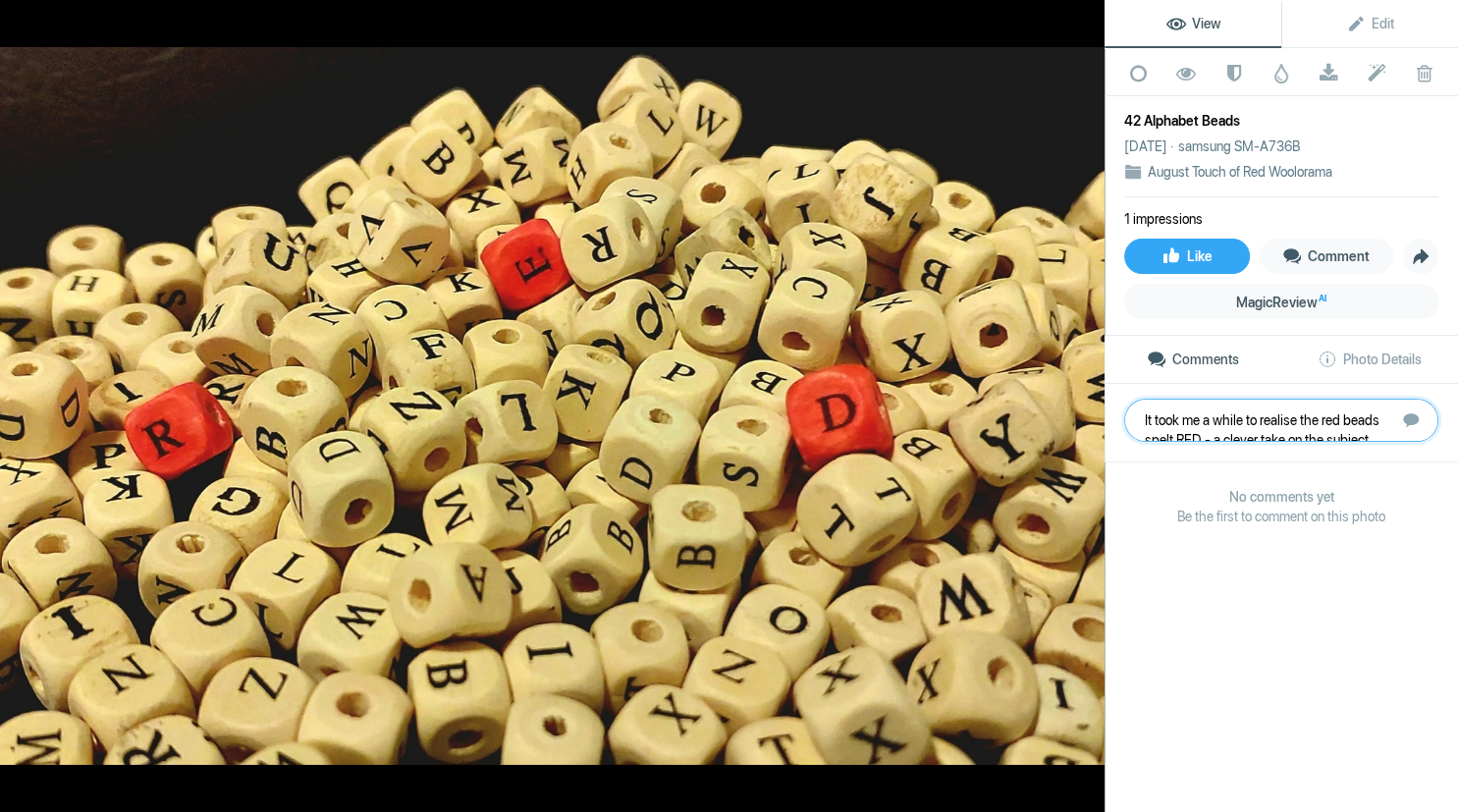 scroll, scrollTop: 1, scrollLeft: 0, axis: vertical 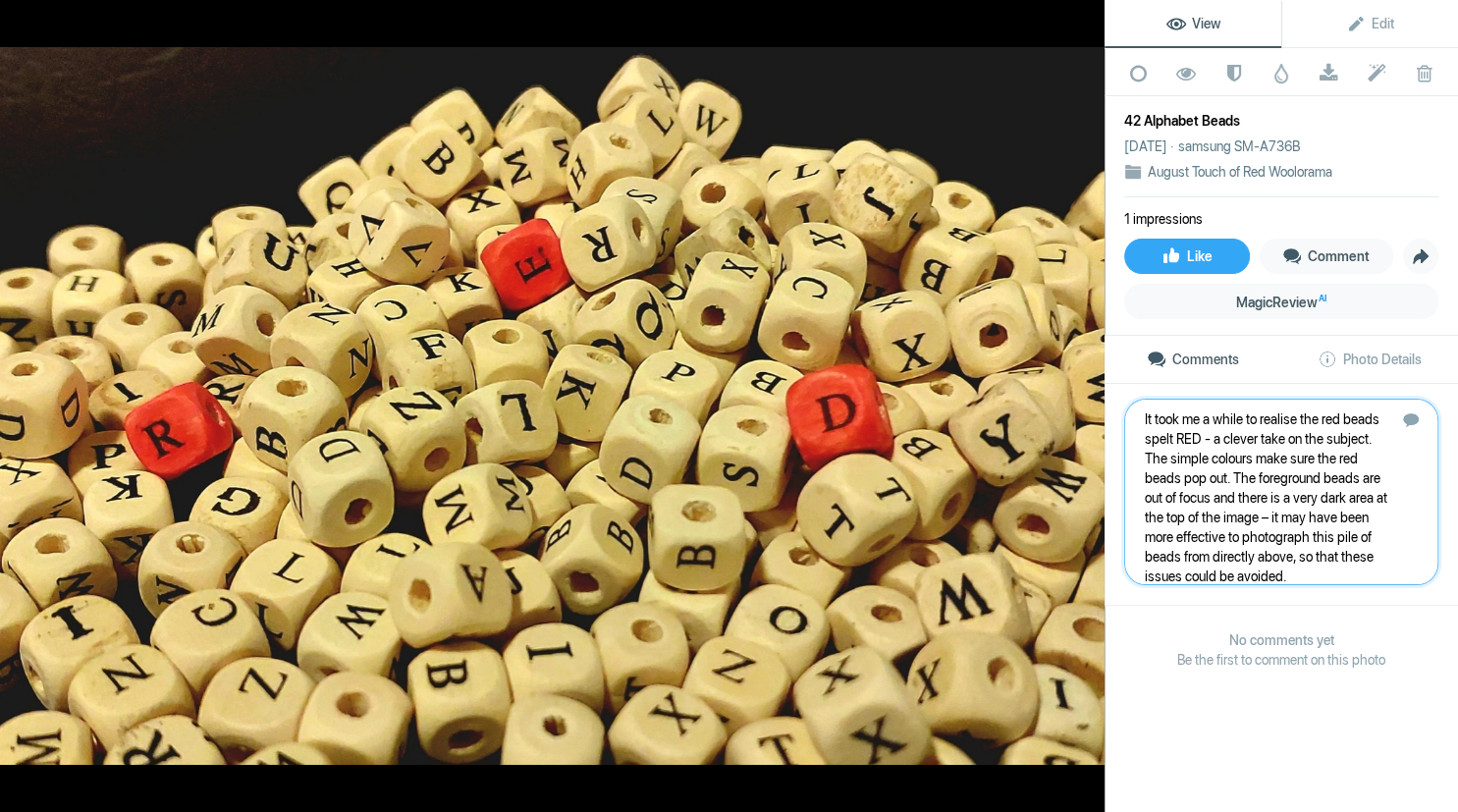 type 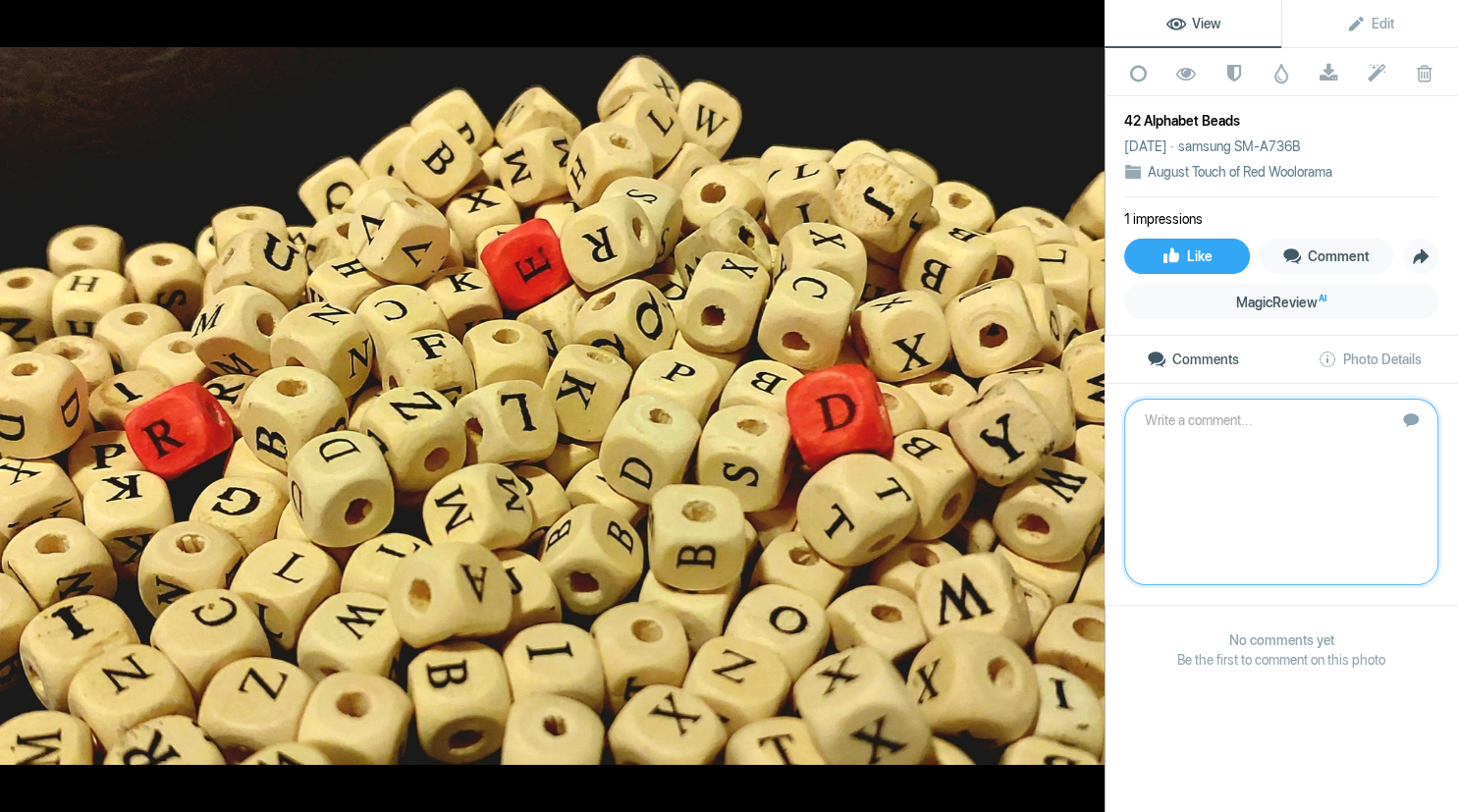 scroll, scrollTop: 0, scrollLeft: 0, axis: both 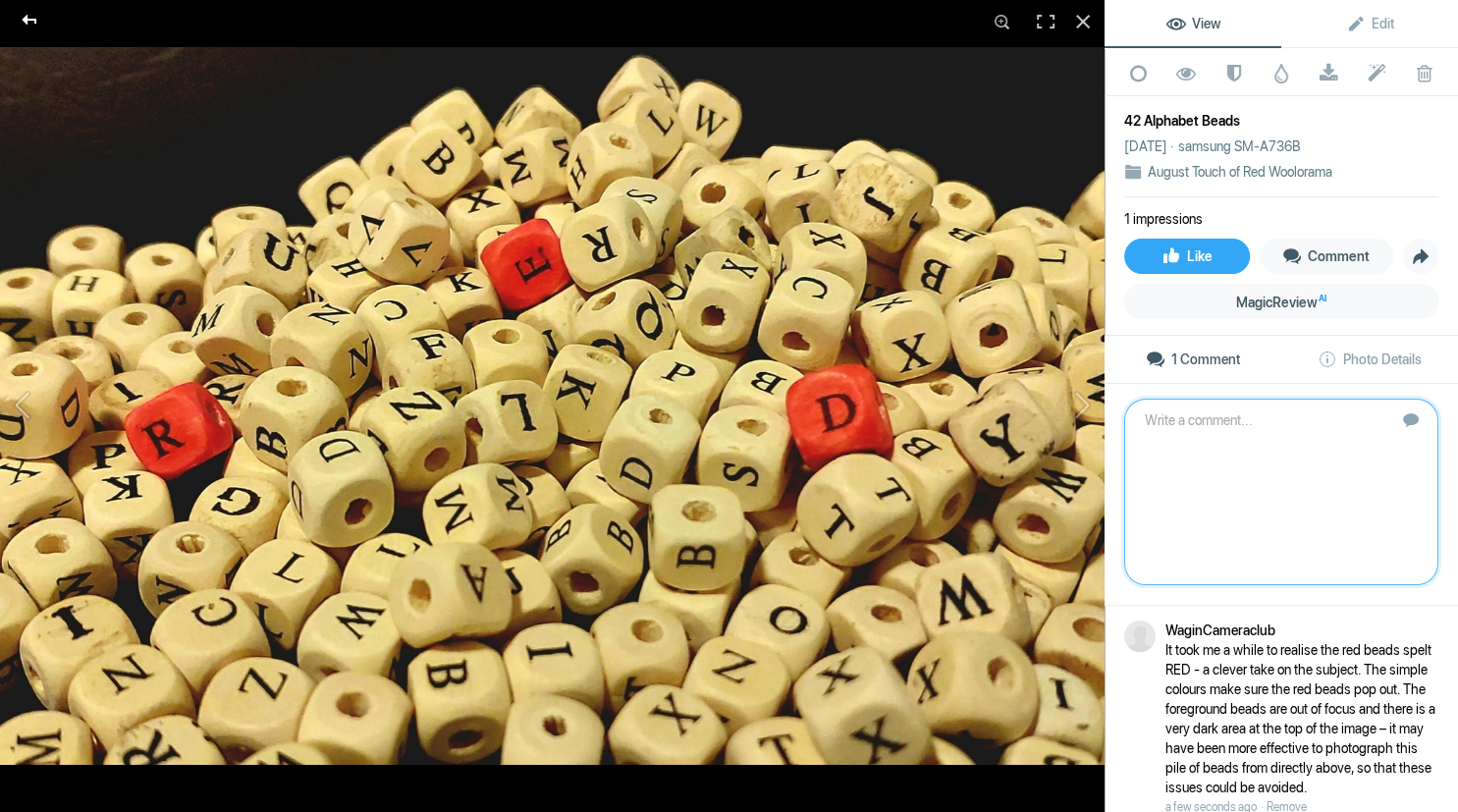 click 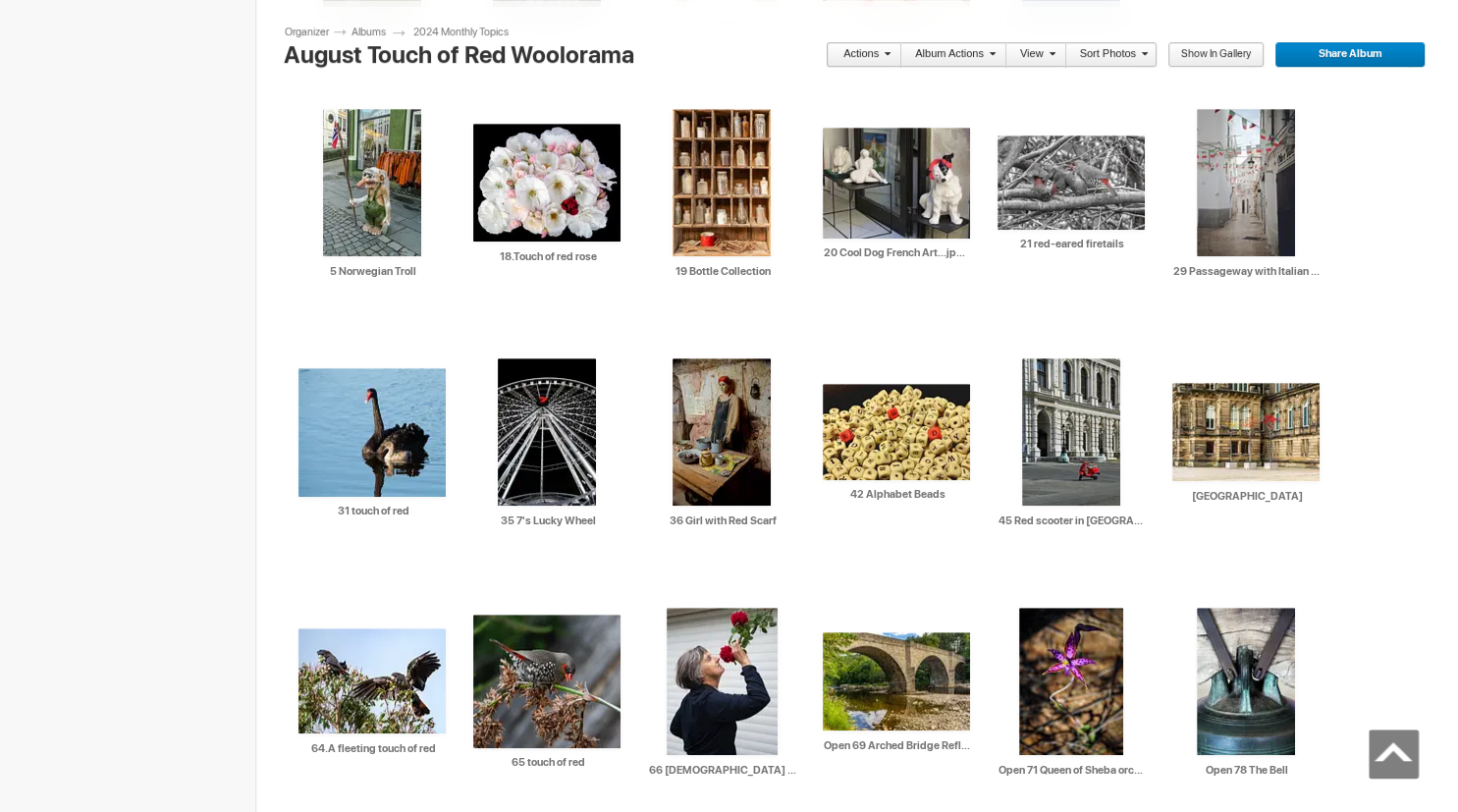 scroll, scrollTop: 968, scrollLeft: 0, axis: vertical 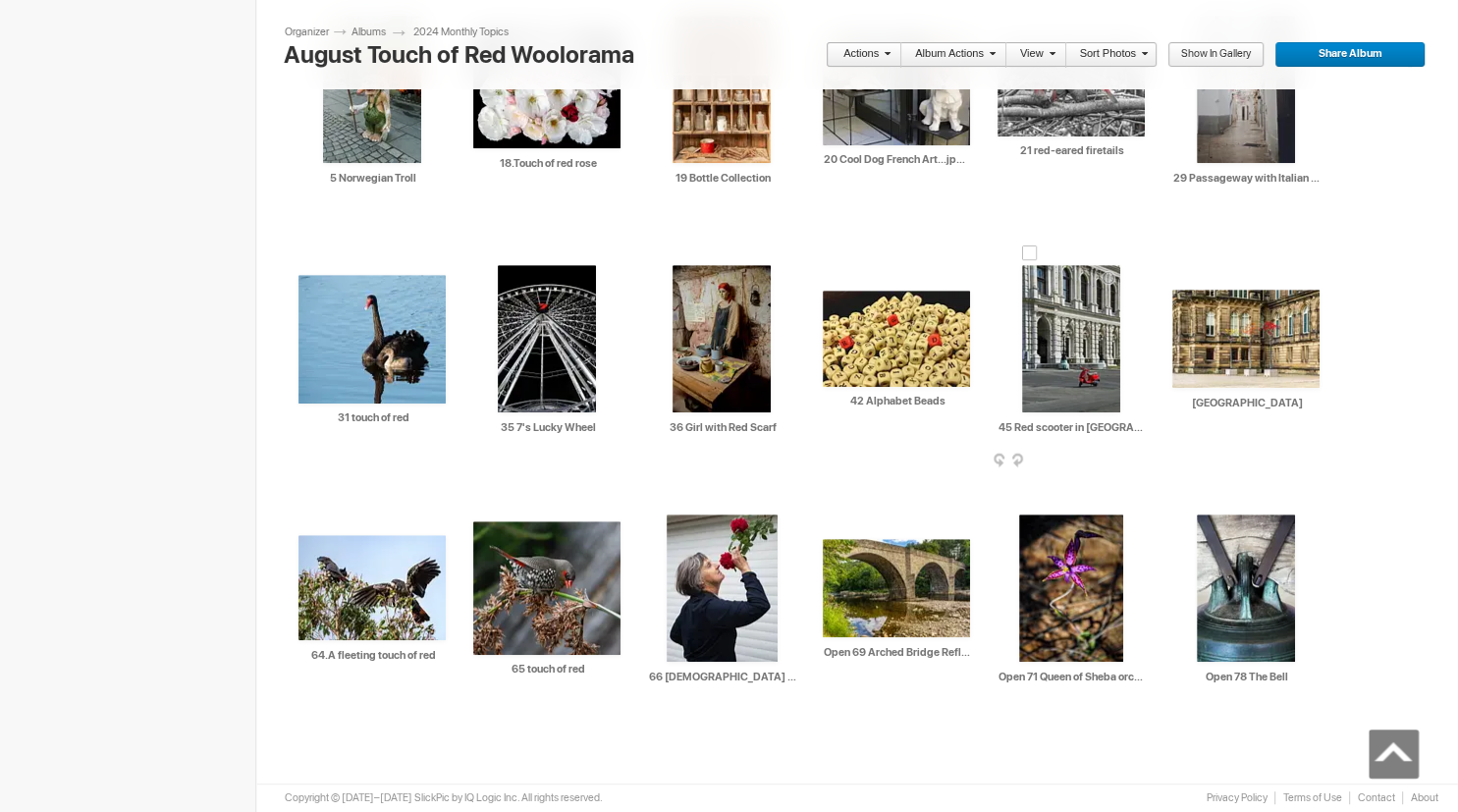 click at bounding box center (1071, 339) 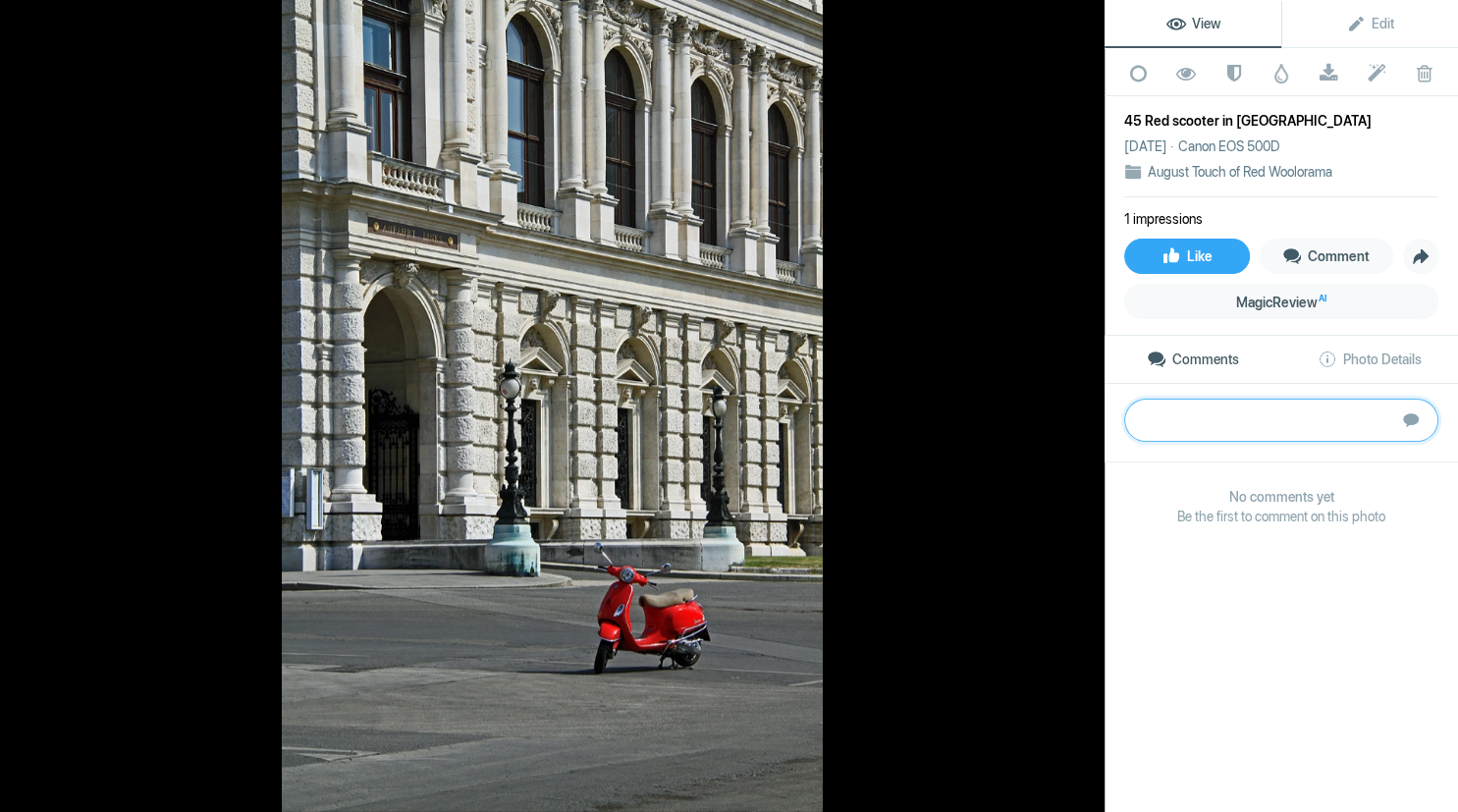 paste on "This meets the brief, with the pop of the red scooter against a mostly monotone background. The scooter does seem a bit abandoned in the middle of nowhere and unrelated to the building in the background, so I am struggling to make much of a narrative. You could try cropping to a squarer shape to lose some of the tarmac and building, and make the image more about the scooter." 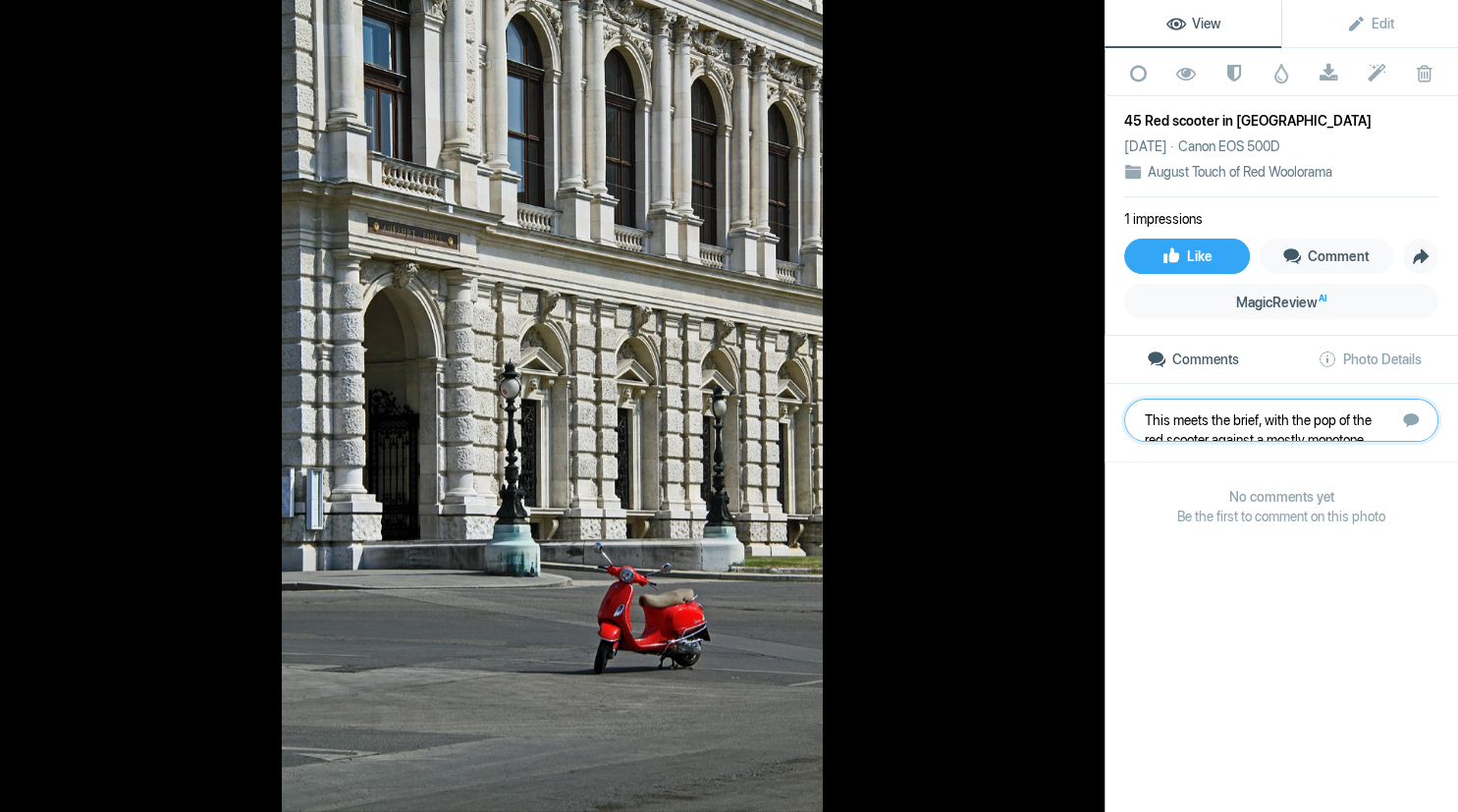 scroll, scrollTop: 21, scrollLeft: 0, axis: vertical 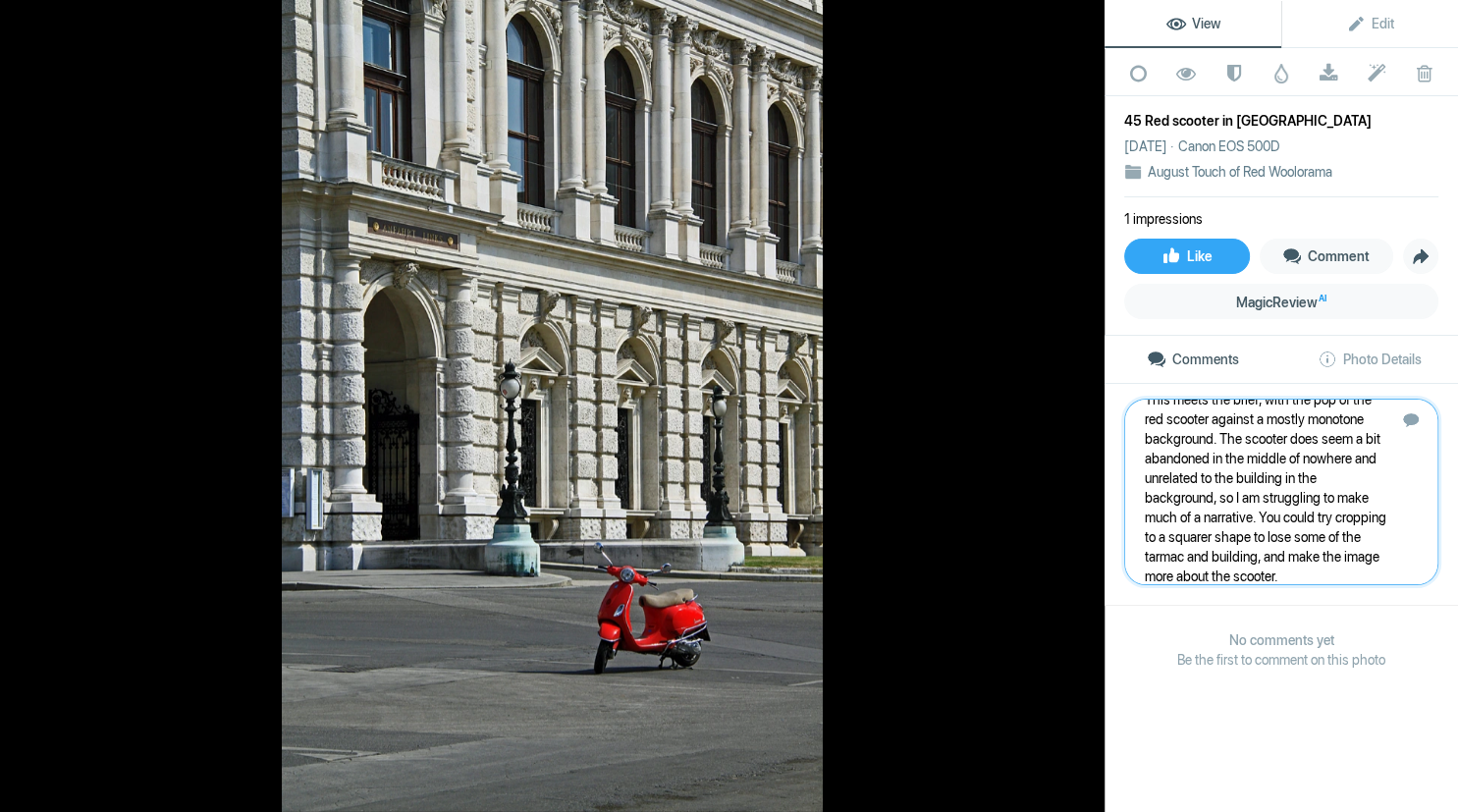 type 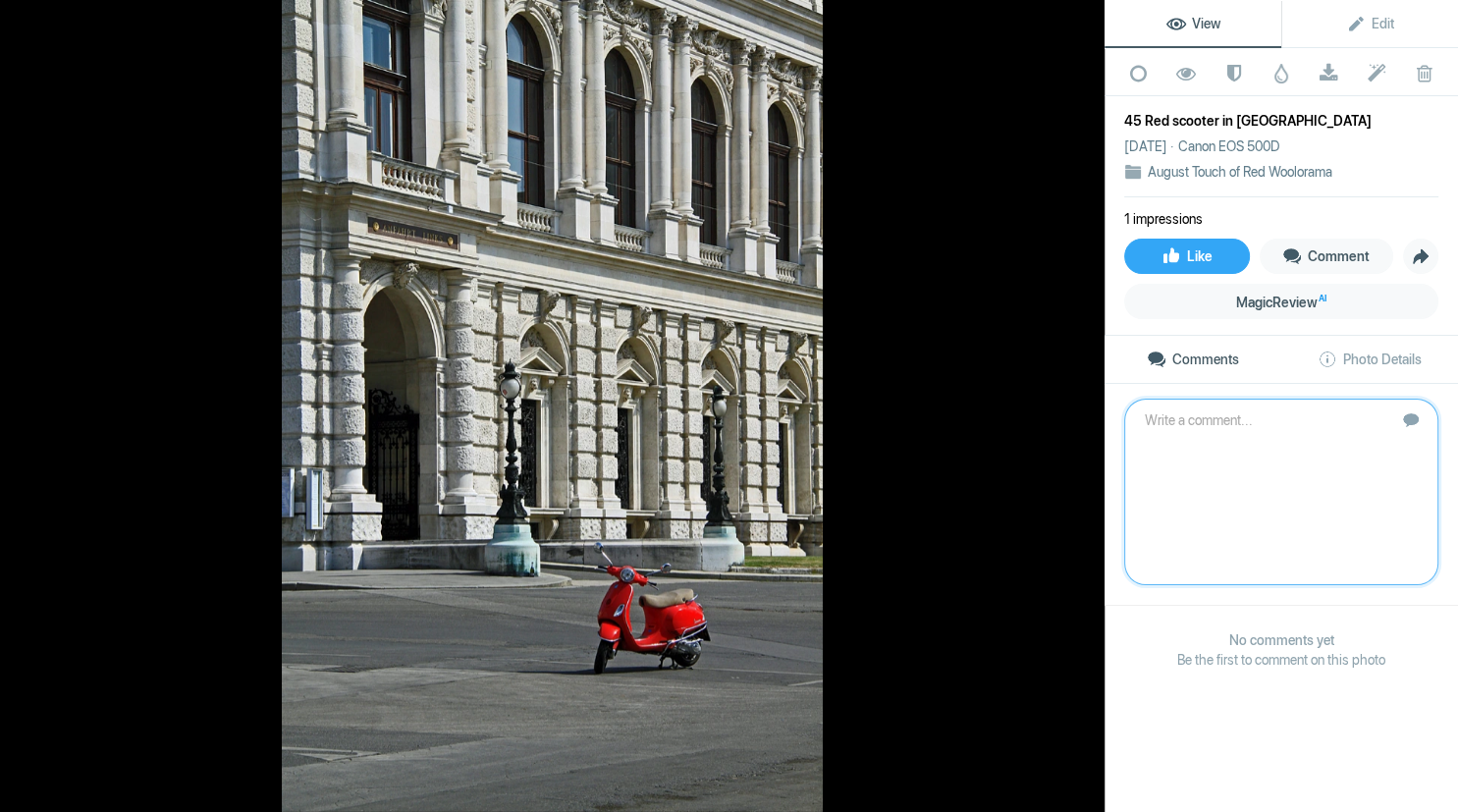scroll, scrollTop: 0, scrollLeft: 0, axis: both 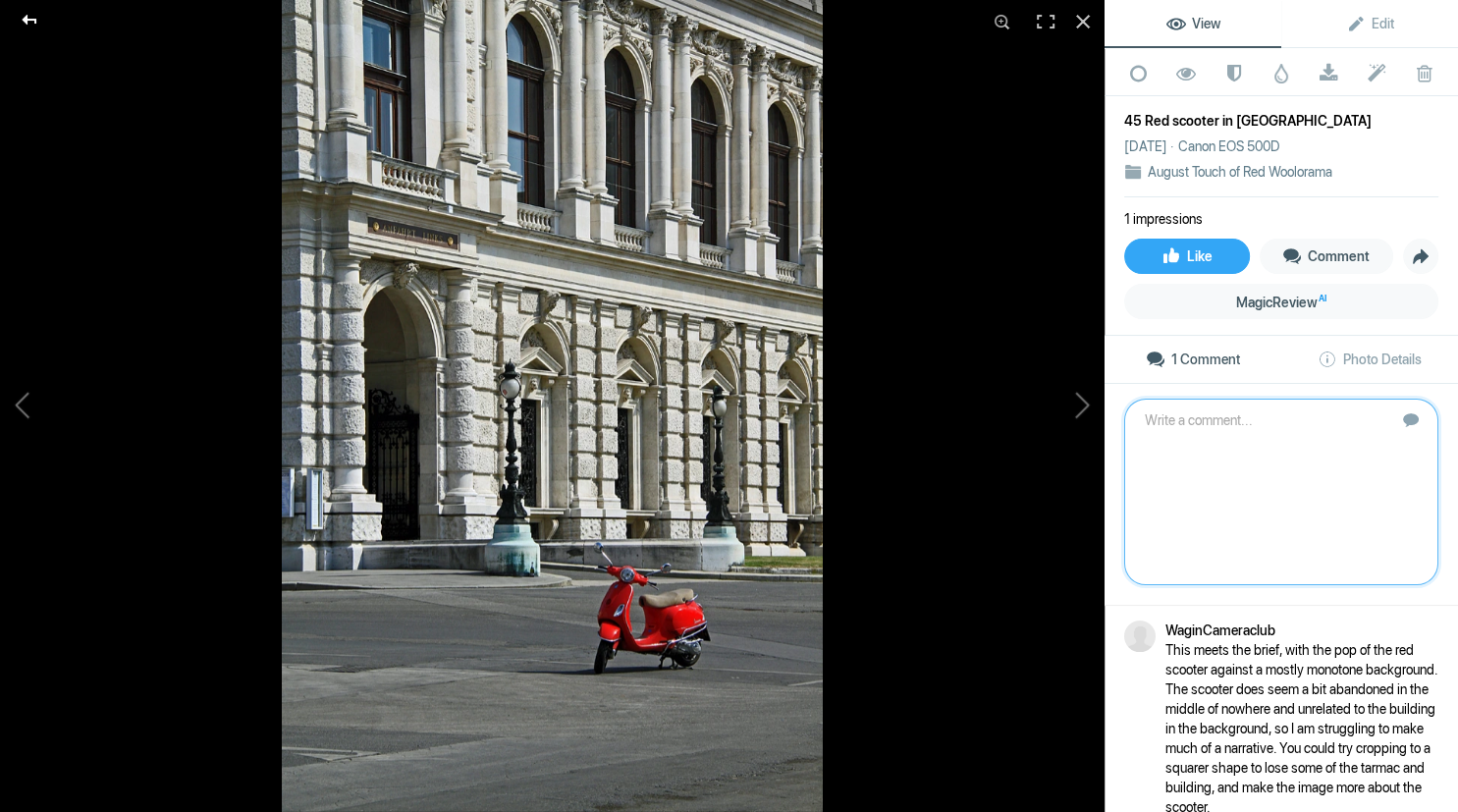 click 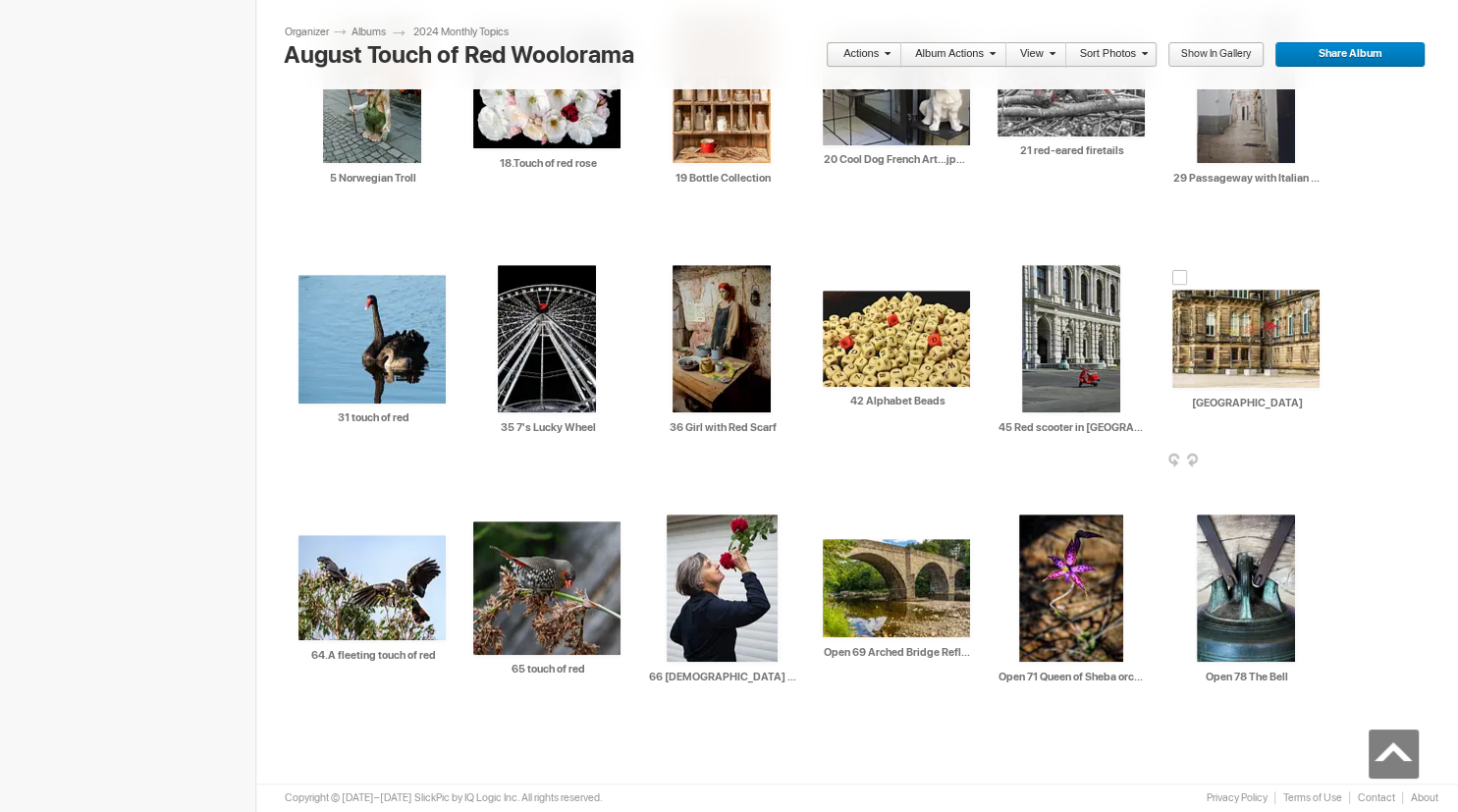 click at bounding box center (1246, 339) 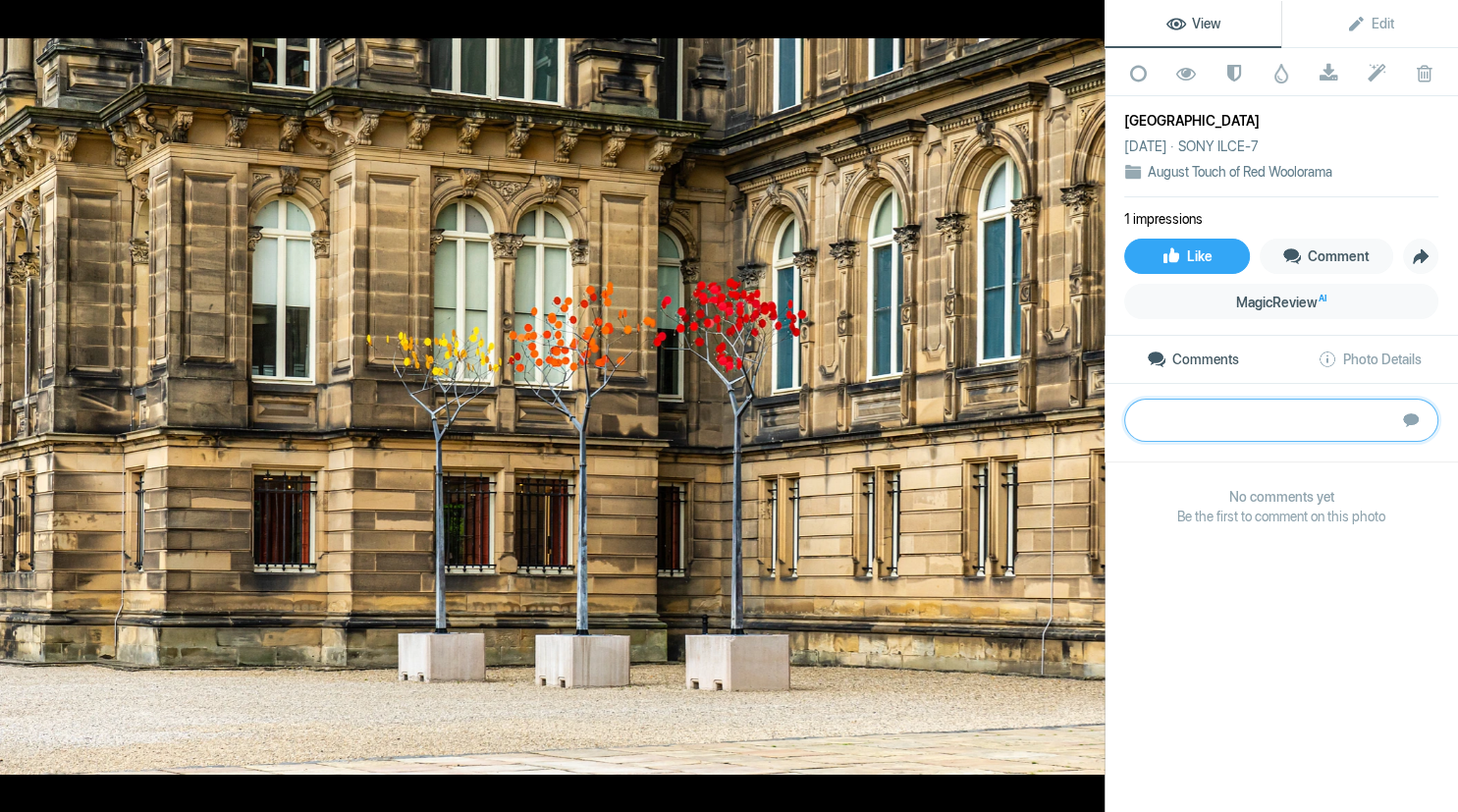 paste on "Well done on seeing these interesting ‘trees’ – something modern juxtaposed against the old-style building. The touches of autumn colour are getting a bit lost in the background as it is quite busy. This may have been more effective as a close-up of the red ‘leaves’ which would hopefully cause the background to blur and soften, and so be less obtrusive." 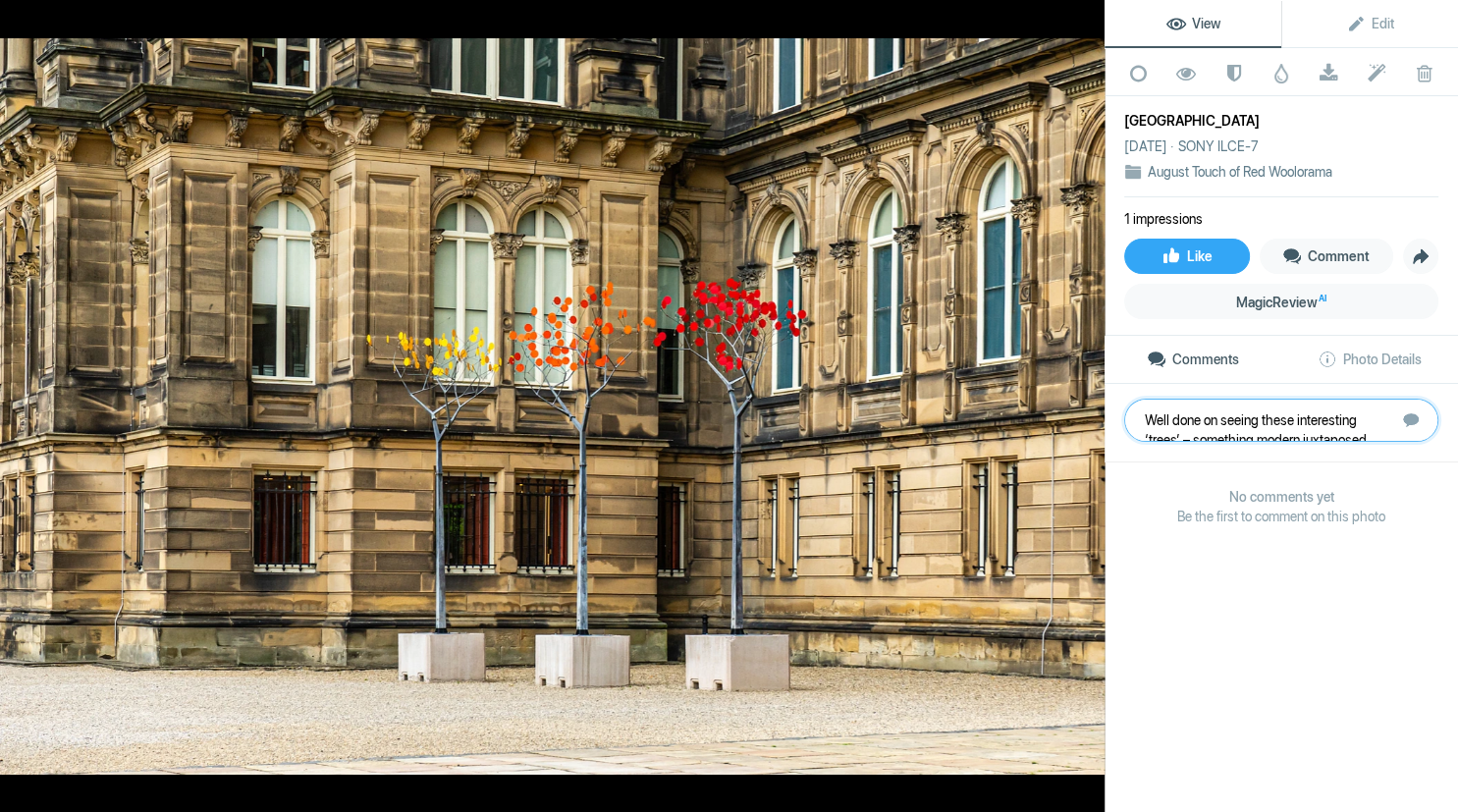 scroll, scrollTop: 1, scrollLeft: 0, axis: vertical 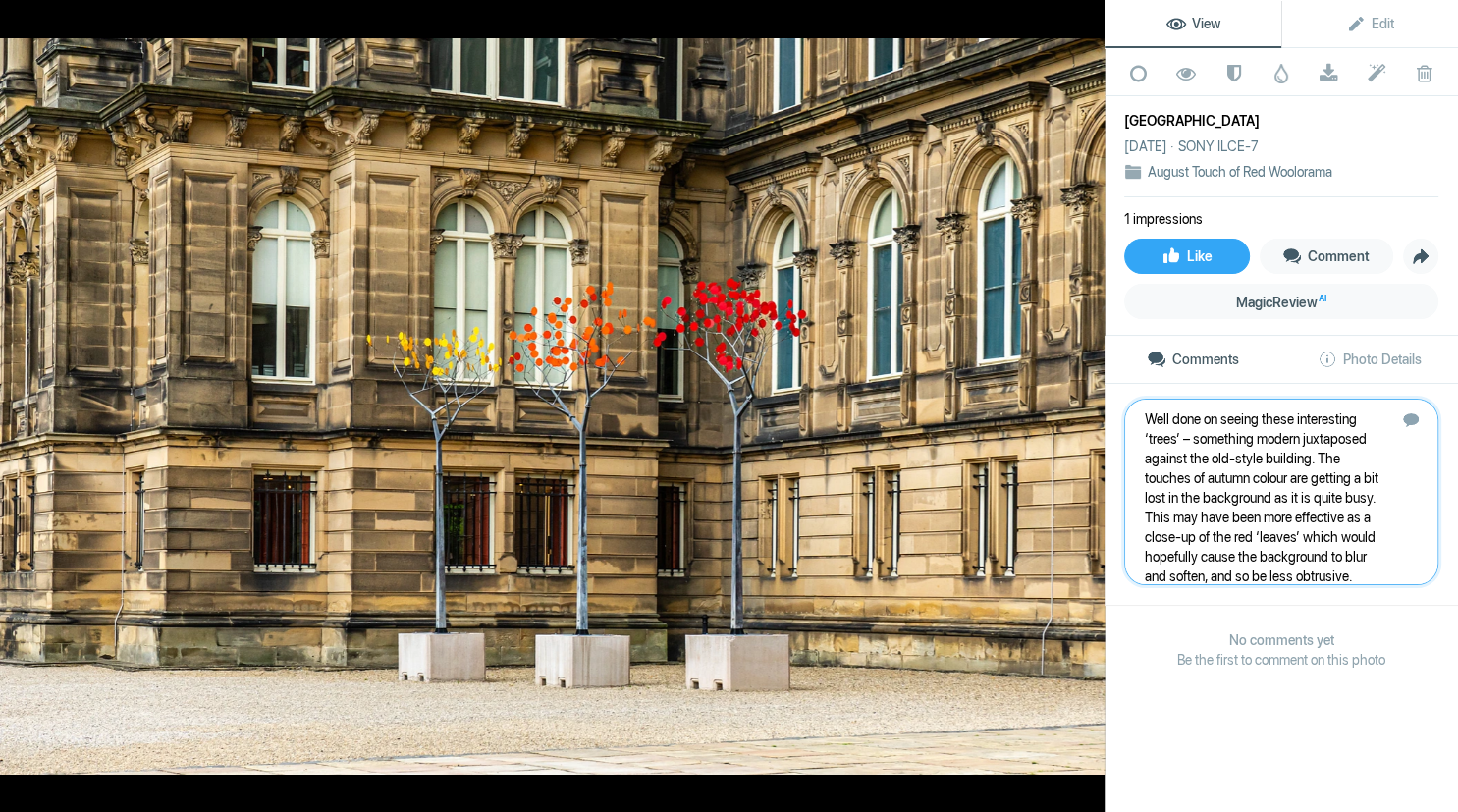 type 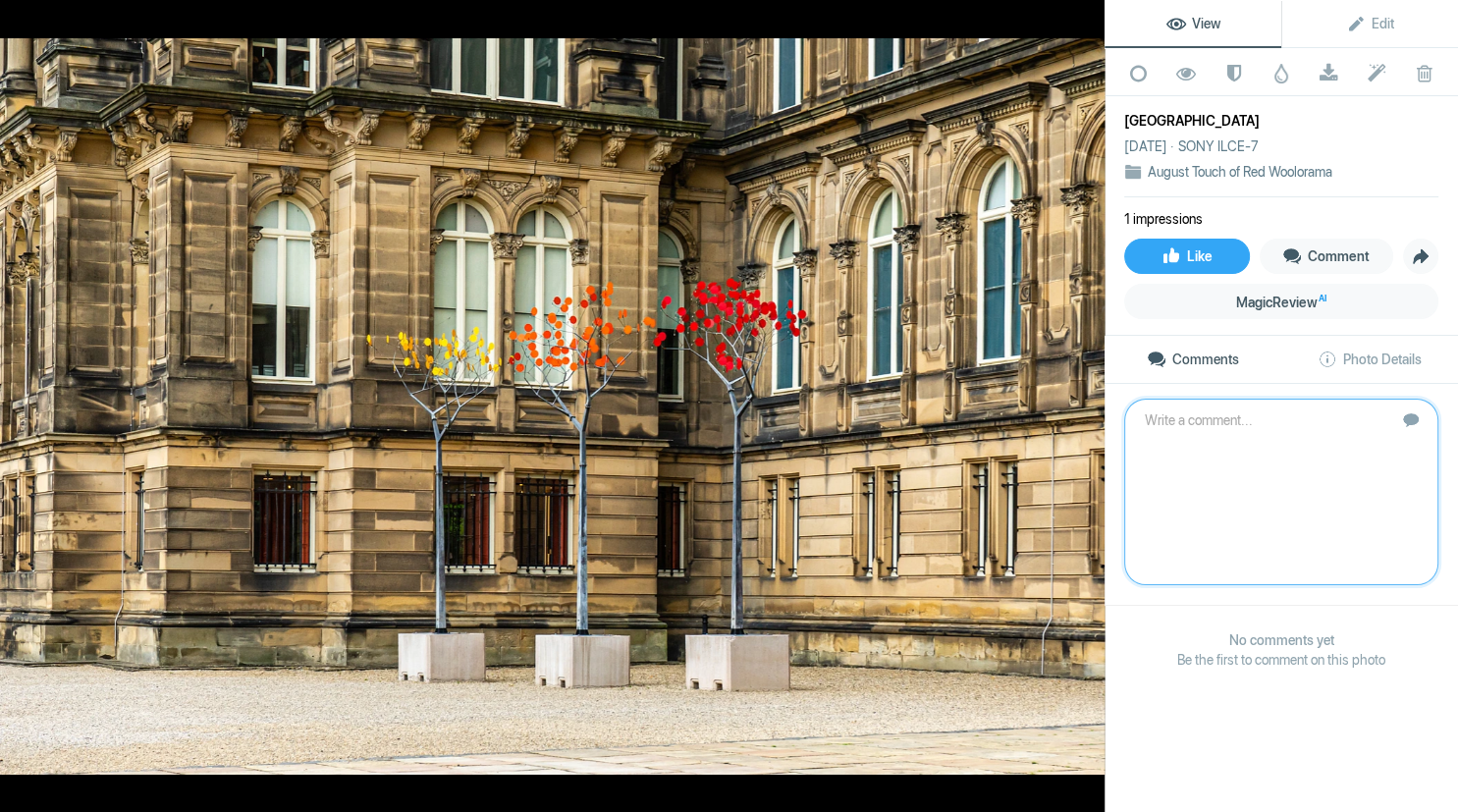 scroll, scrollTop: 0, scrollLeft: 0, axis: both 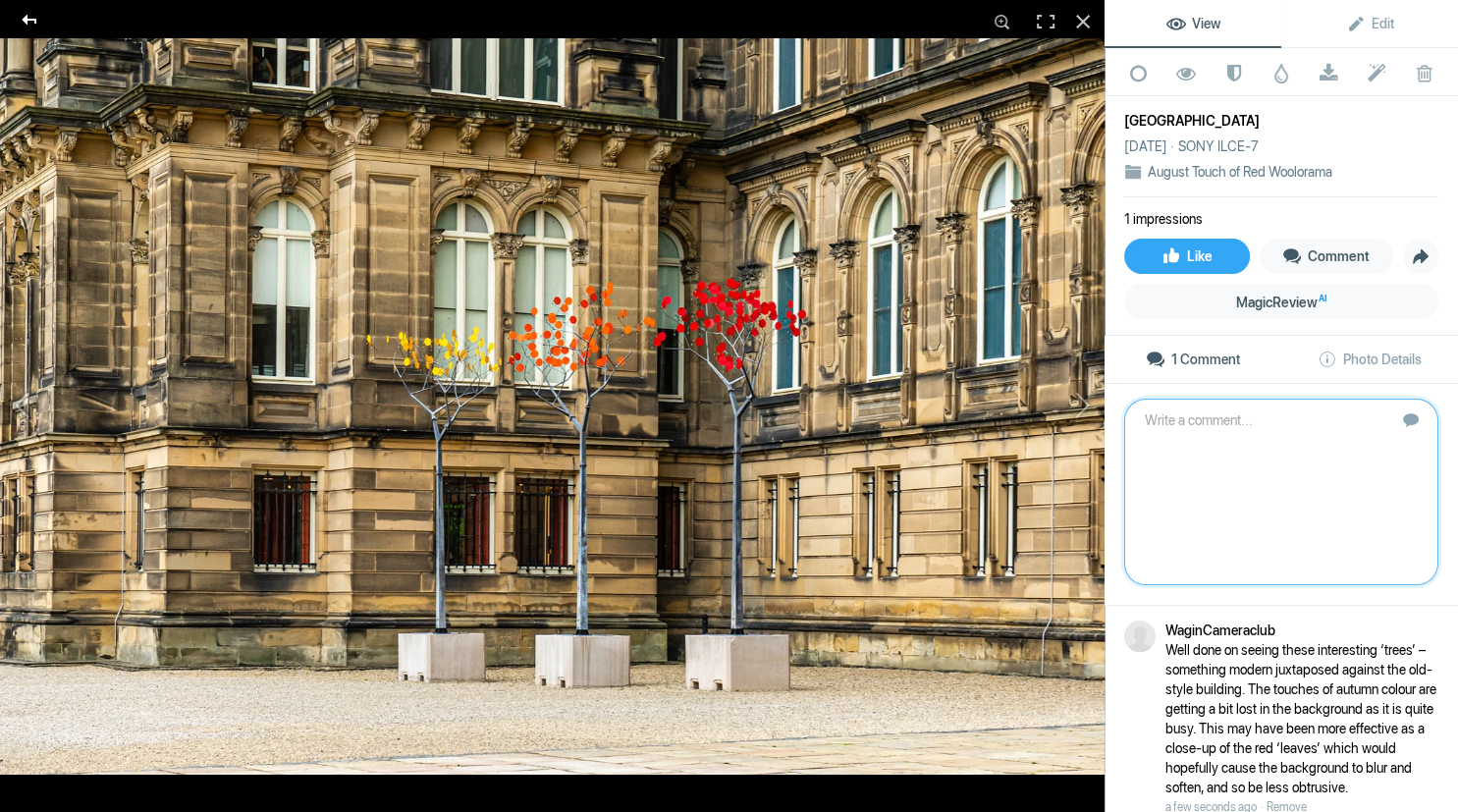 click 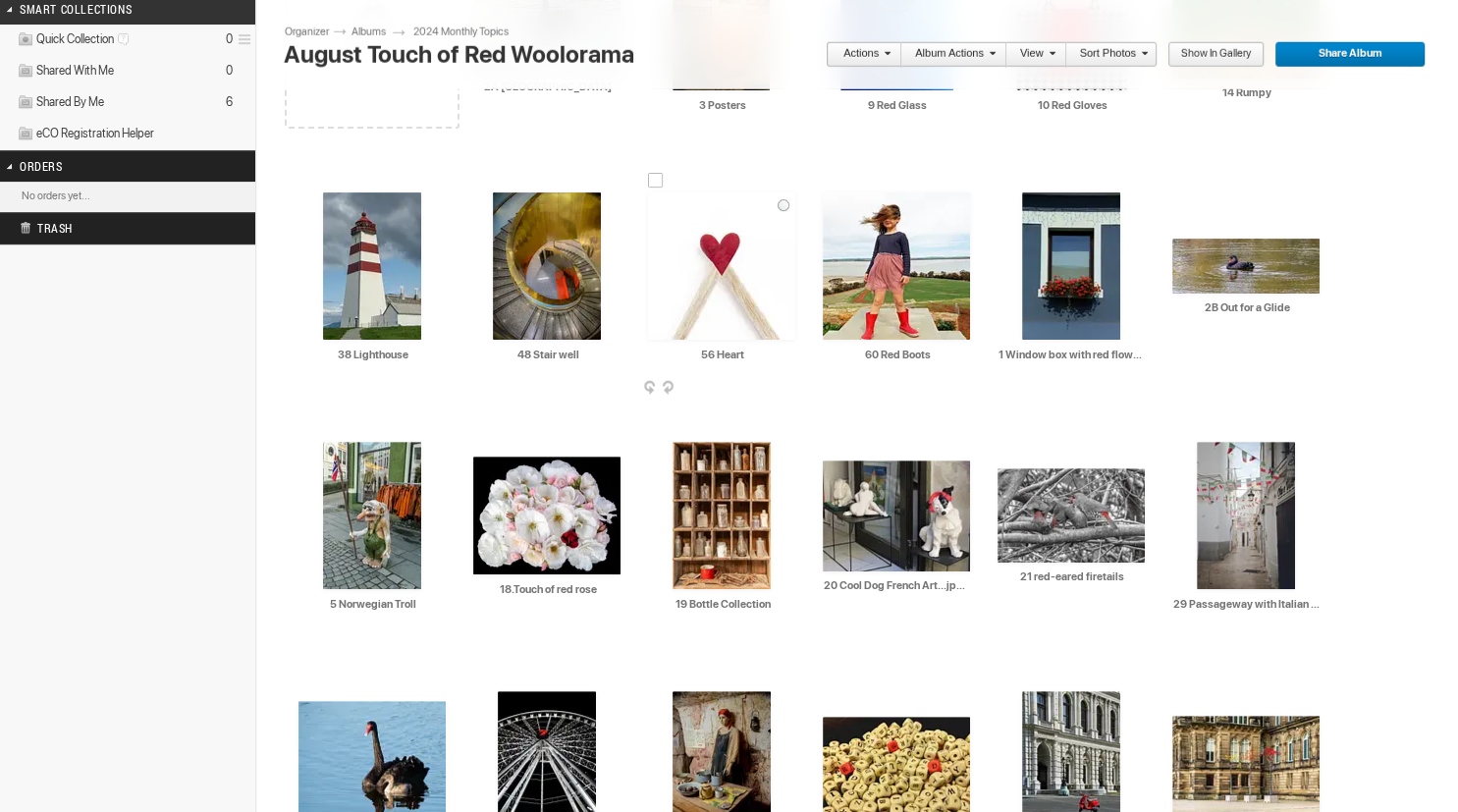 scroll, scrollTop: 541, scrollLeft: 0, axis: vertical 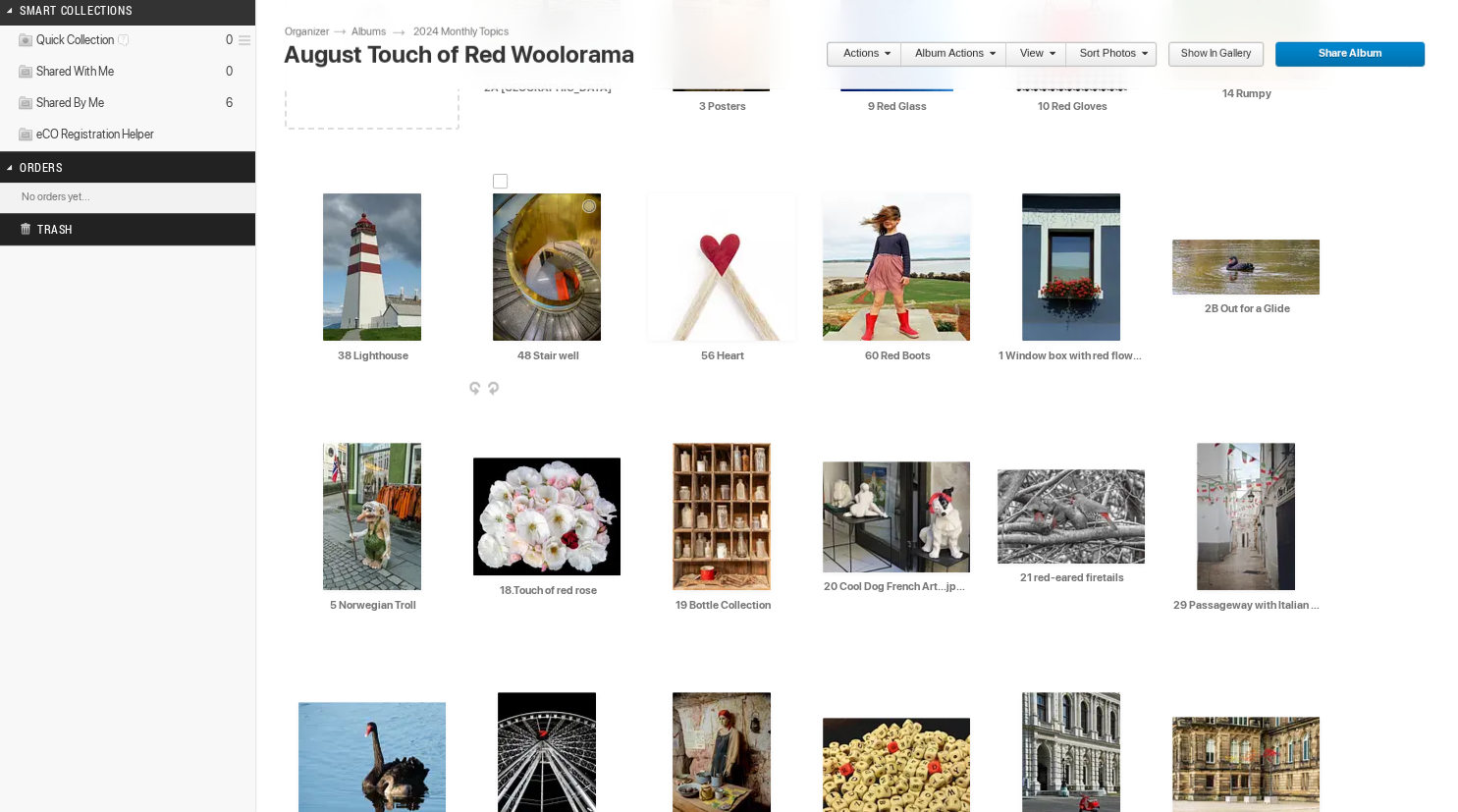 click at bounding box center (547, 267) 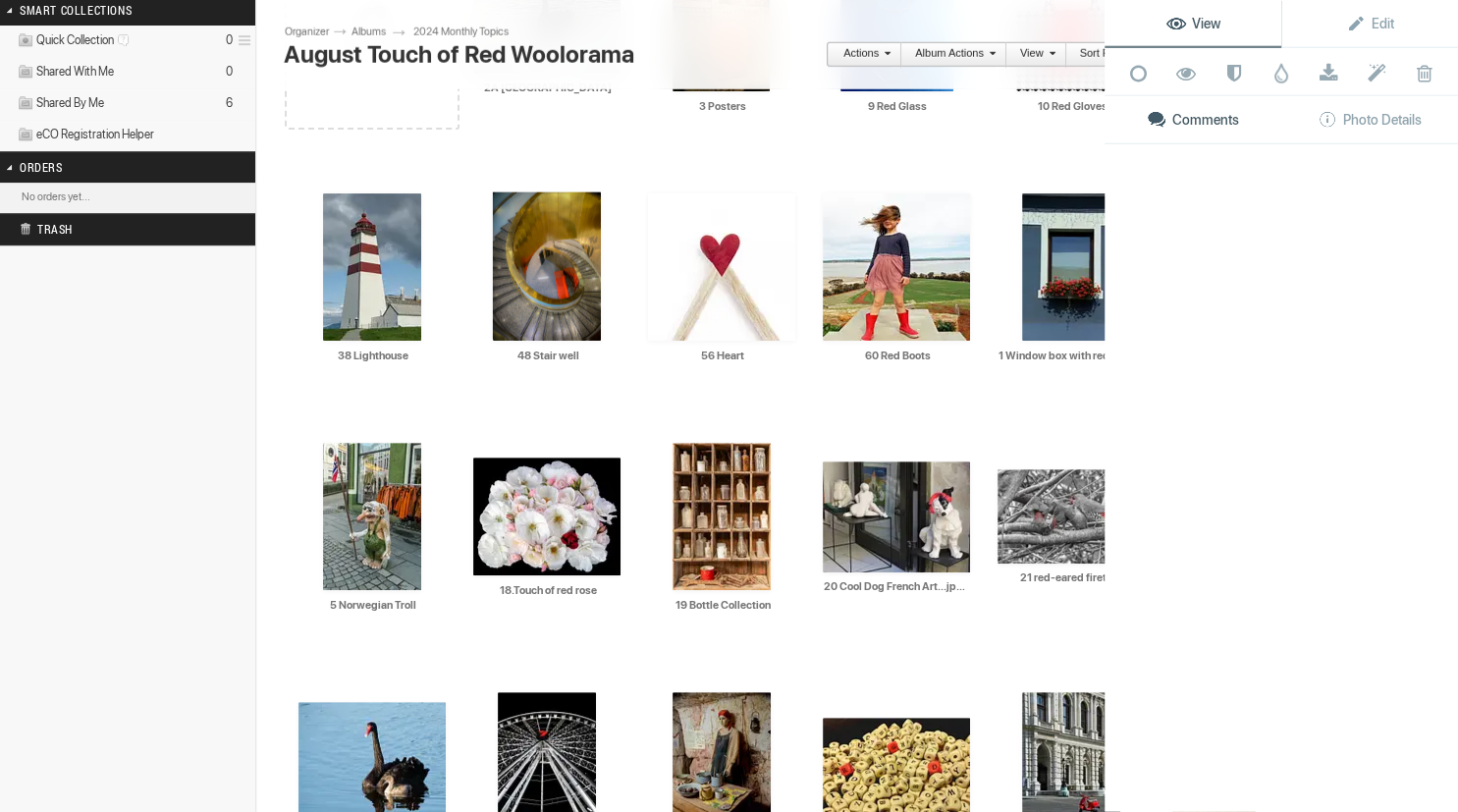scroll, scrollTop: 541, scrollLeft: 0, axis: vertical 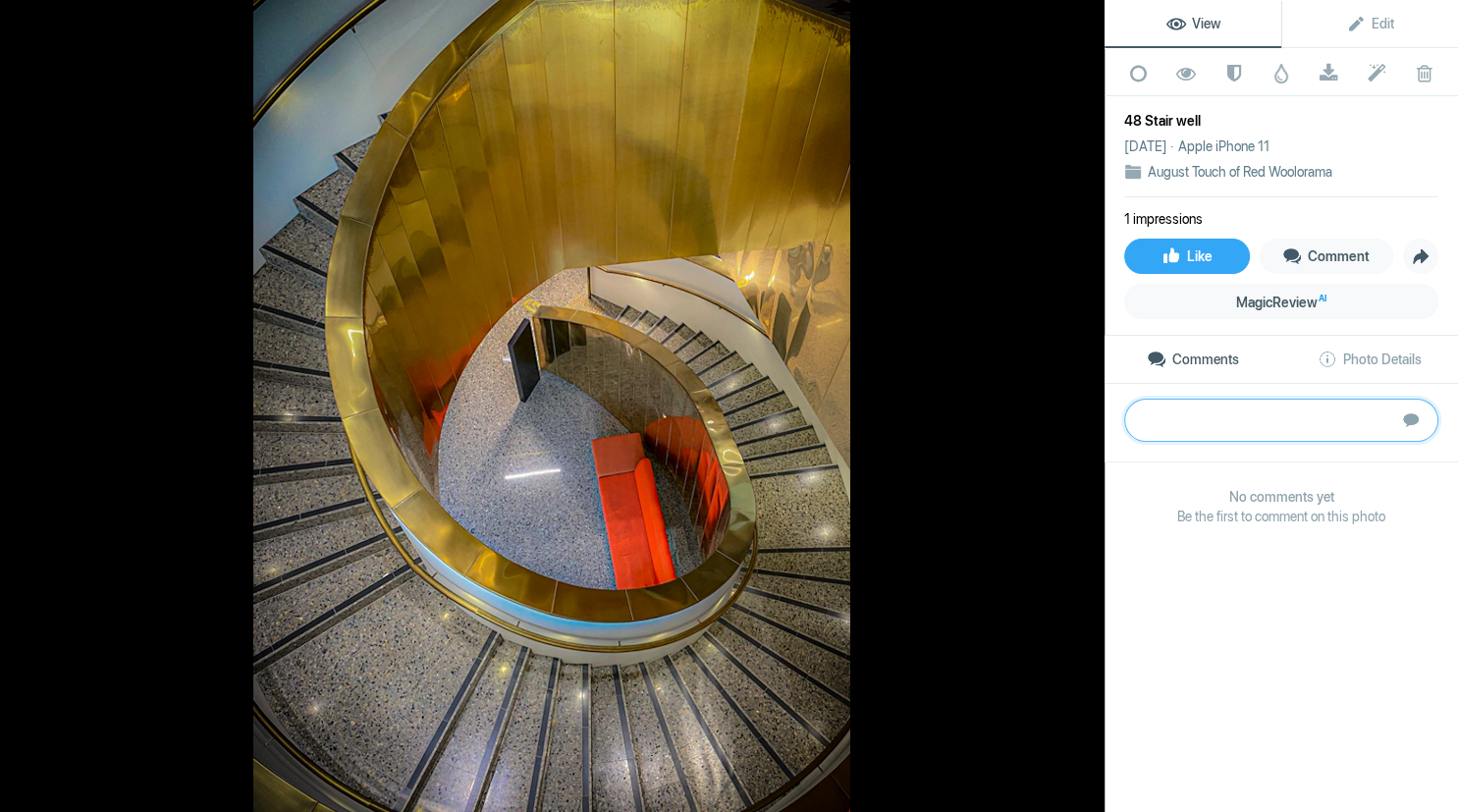 paste on "A lovely Fibonacci spiral effect leading the eye down to pop of colour (more orange than red but never mind that). The dark triangles in the right-hand corners are a bit distracting but to do something about that you would need to get more directly above the stairwell and that may well not have been possible. Try having a play with the perspective correction tools to see if that helps.	BRONZE" 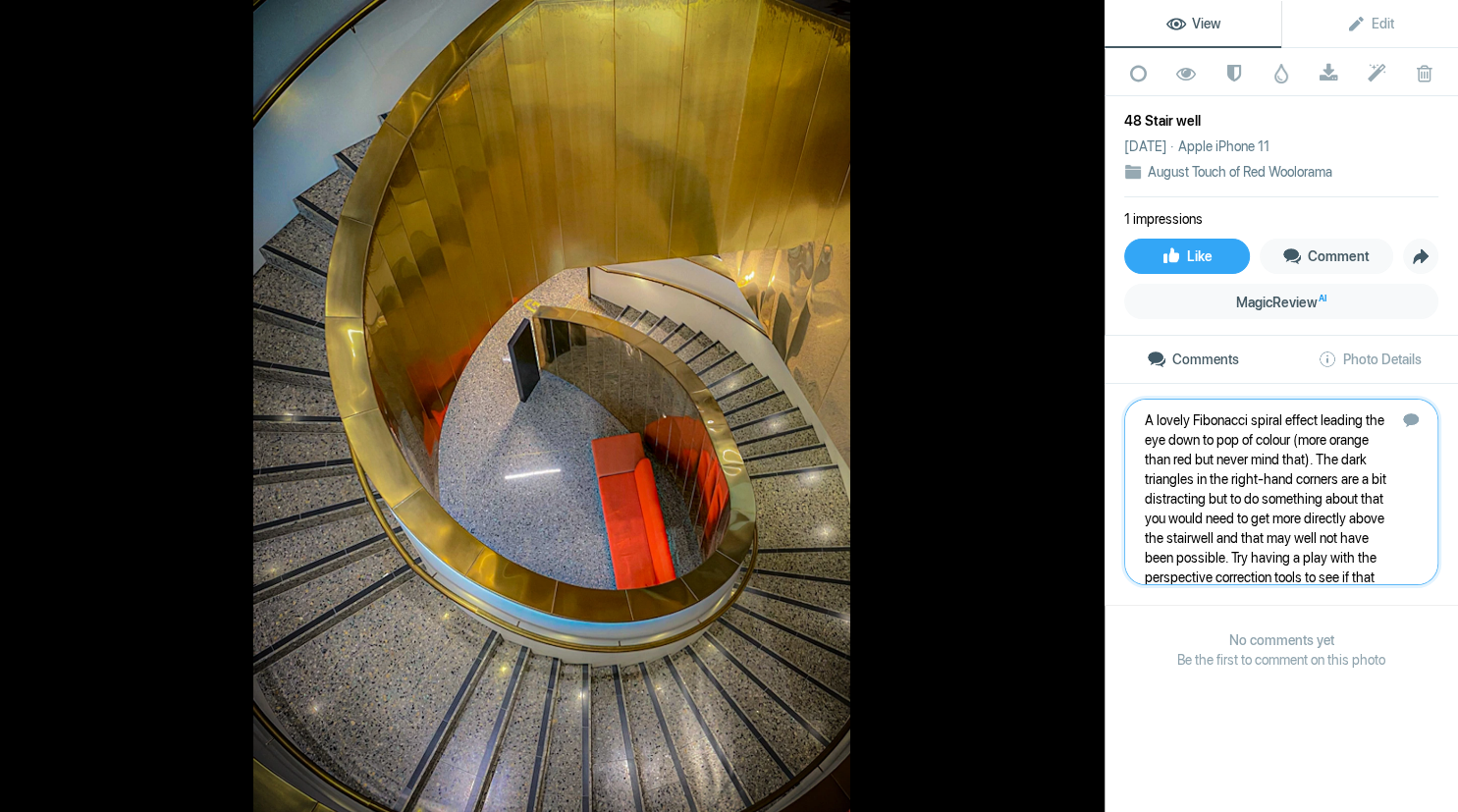 scroll, scrollTop: 21, scrollLeft: 0, axis: vertical 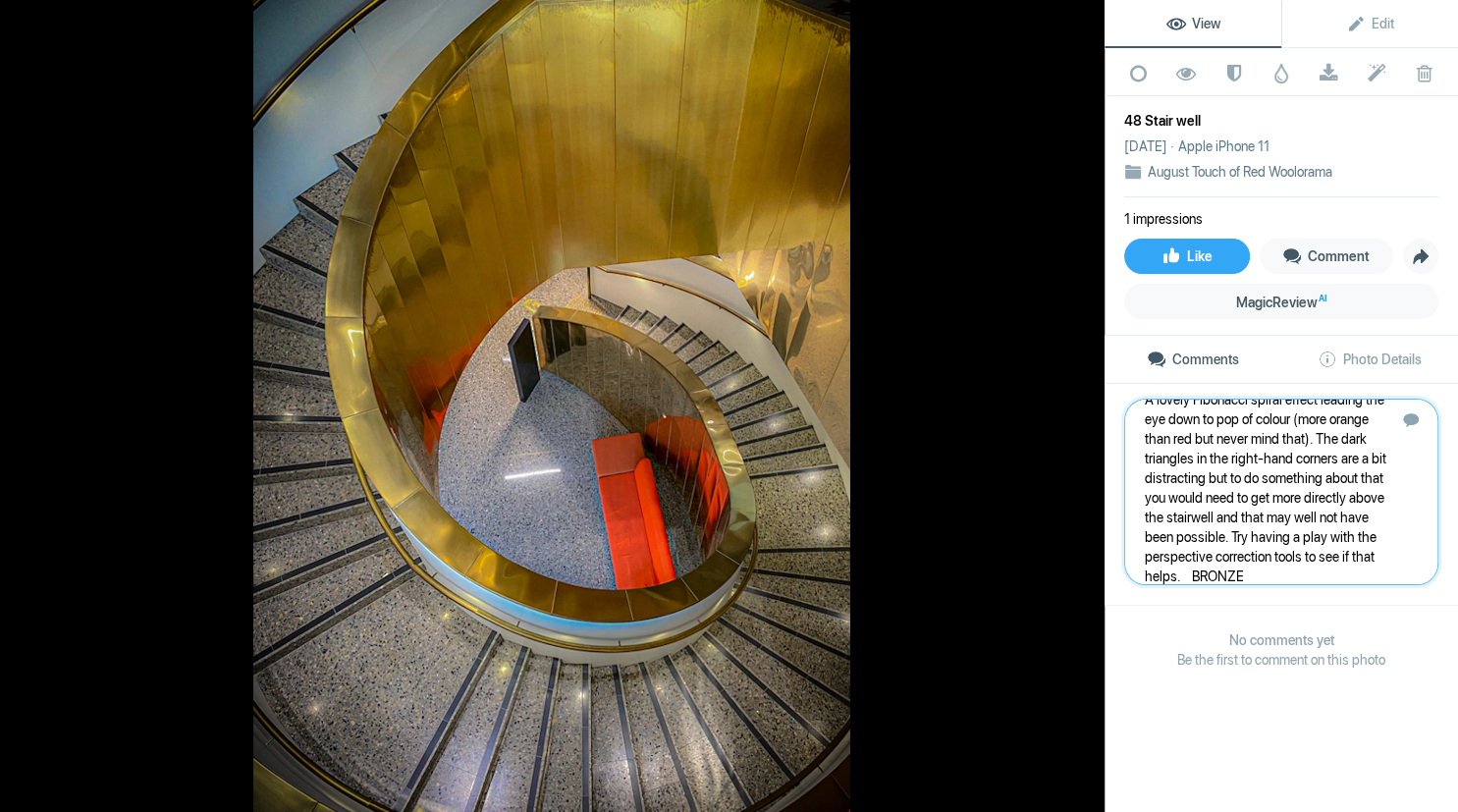 type 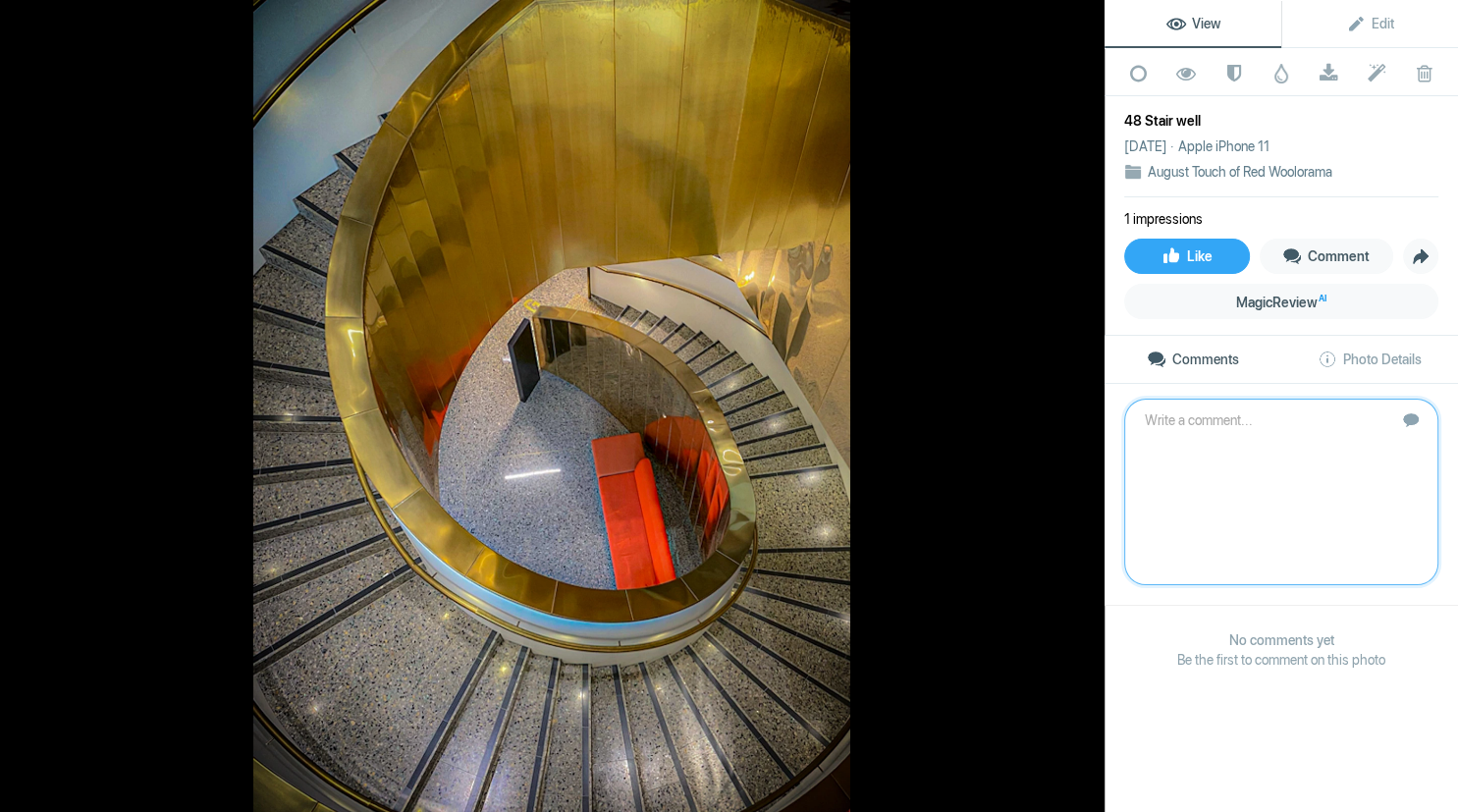 scroll, scrollTop: 0, scrollLeft: 0, axis: both 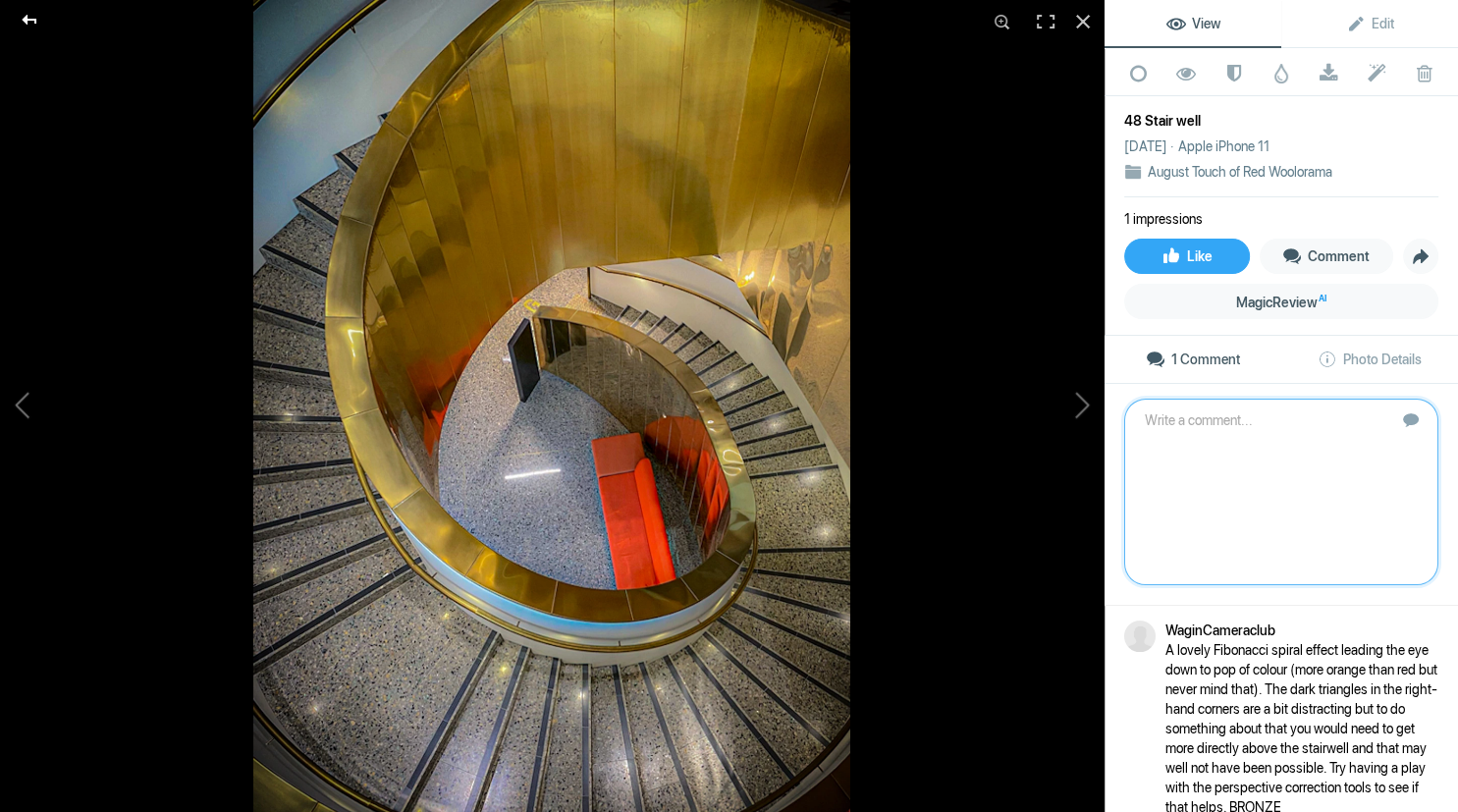 click 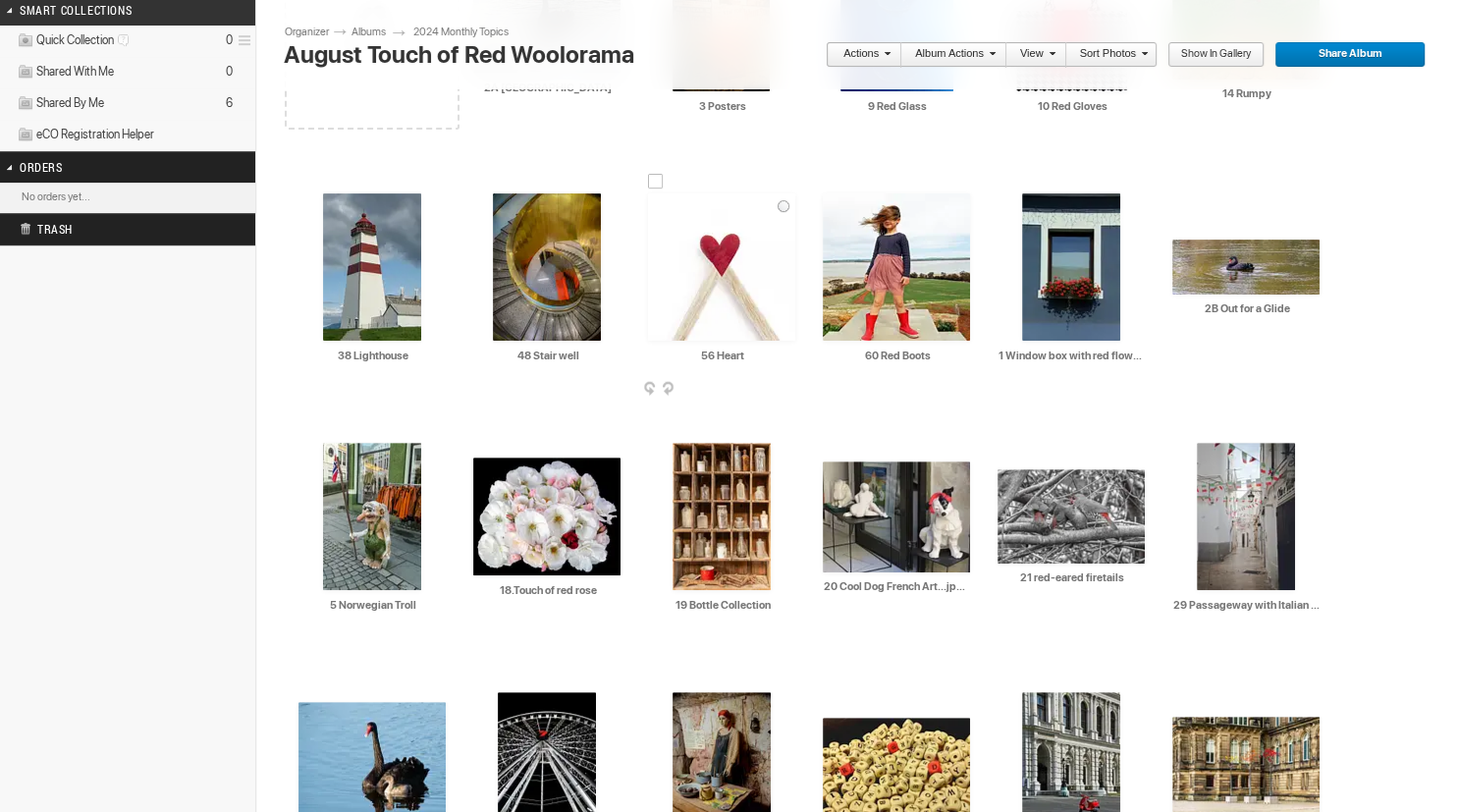 click at bounding box center [722, 267] 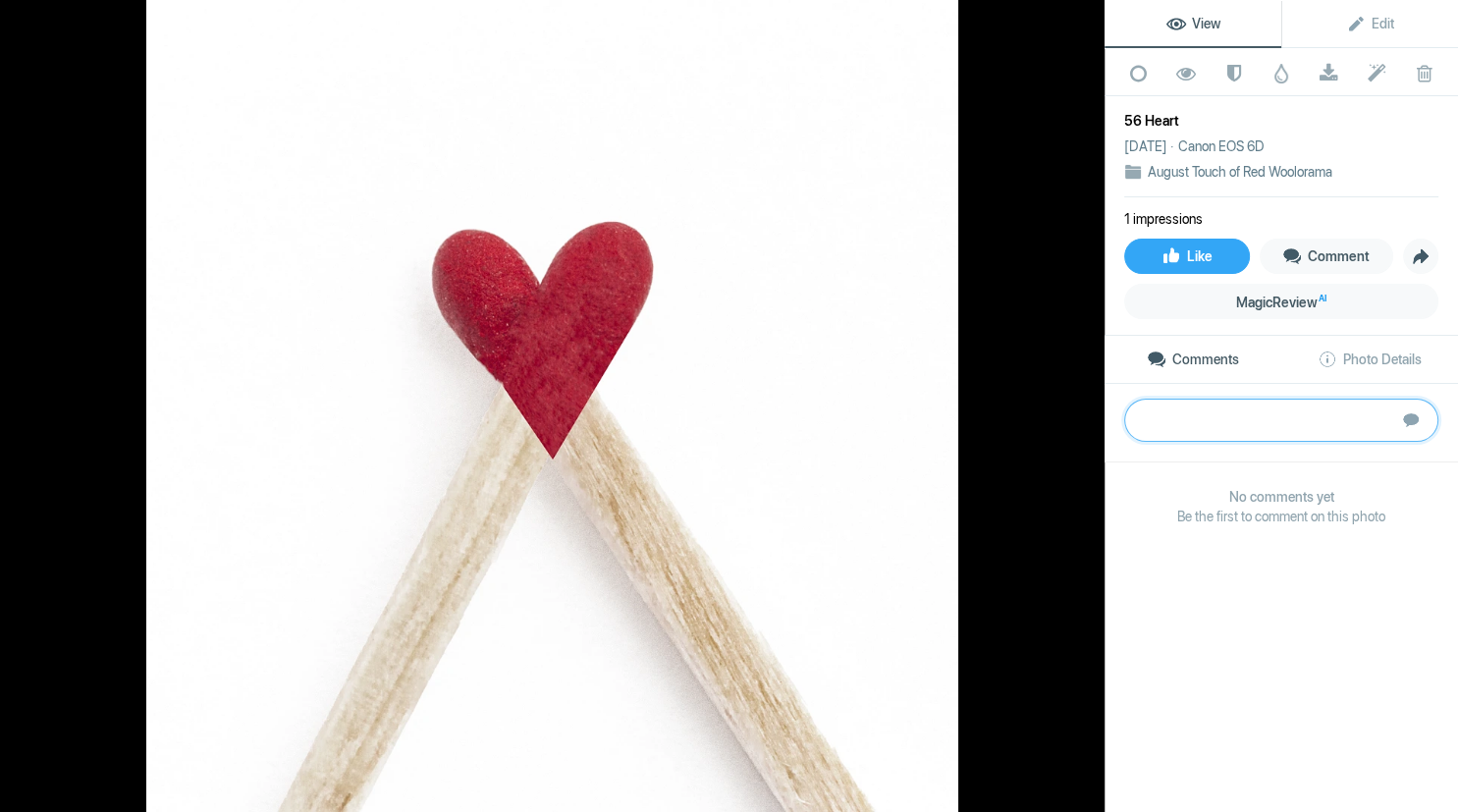 paste on "A clever concept that meets the brief. Very simple composition and colour palette make a dramatic image. The diagonal edge of the red part of the upper matchstick (I assume that is what these are) bothers me a bit – it looks a little too obviously manipulated, especially as the sharpness of the red edges does not match the lack of clarity in the upper (left) matchstick. Nevertheless, a sound effort.	BRONZE" 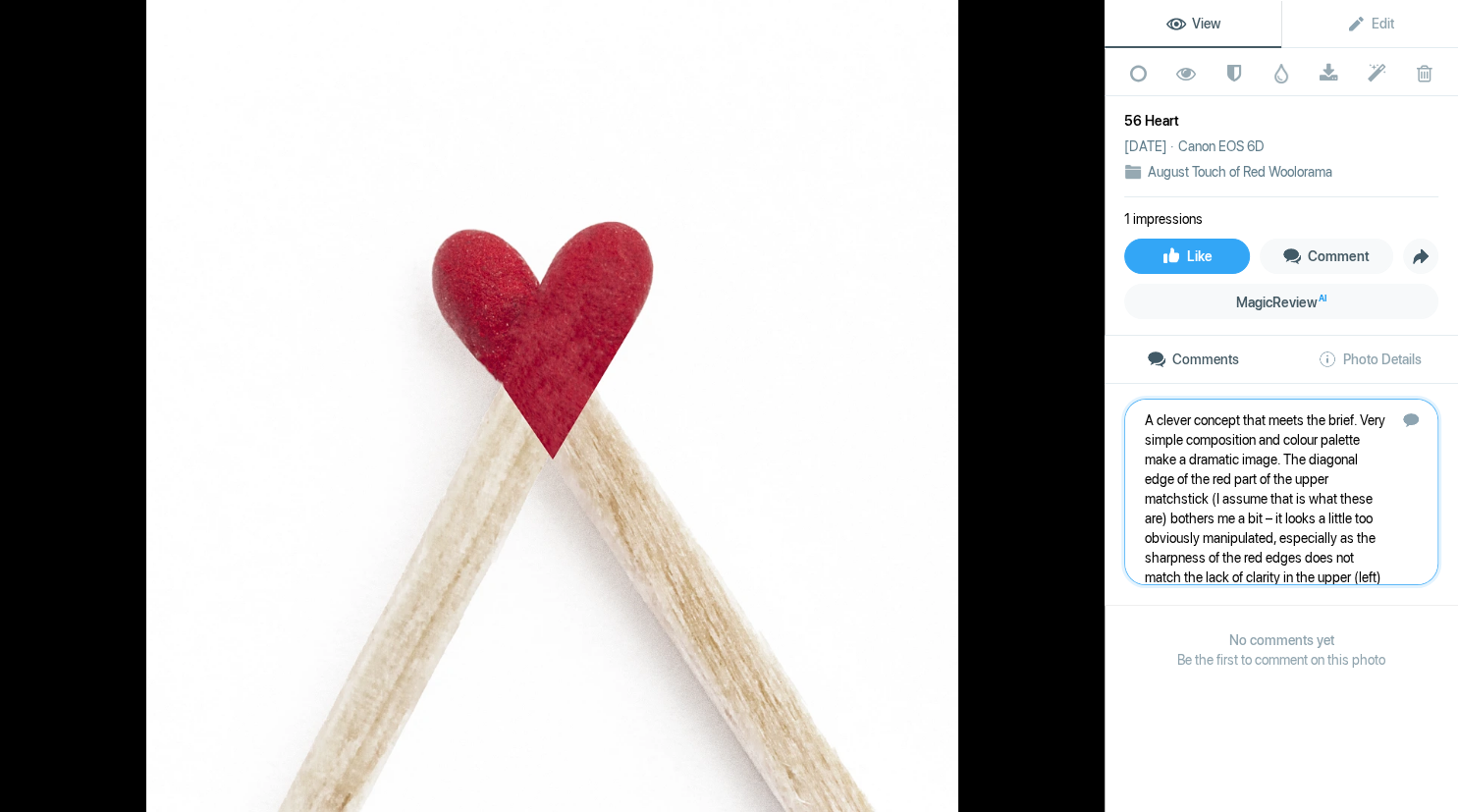 scroll, scrollTop: 40, scrollLeft: 0, axis: vertical 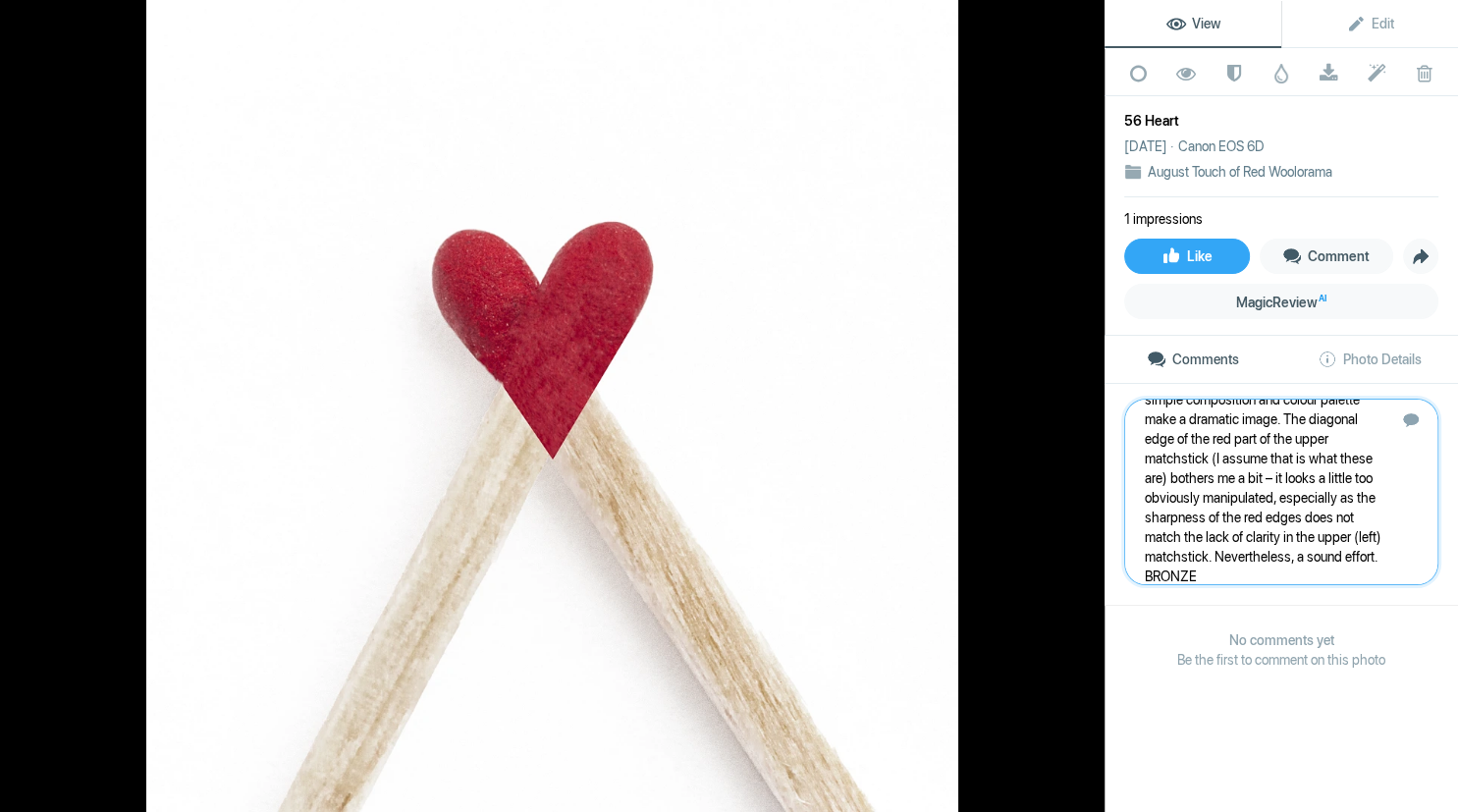 type 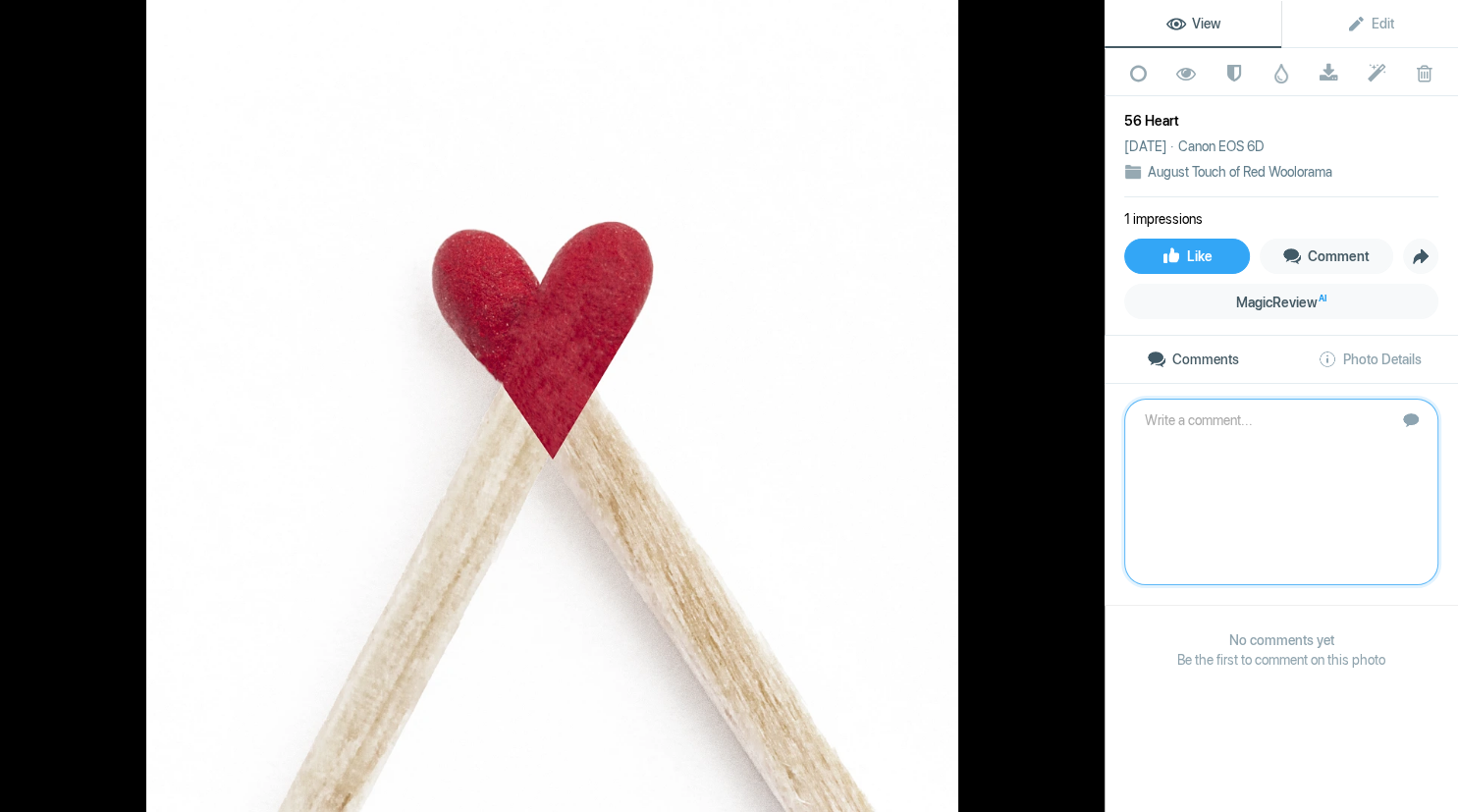 scroll, scrollTop: 0, scrollLeft: 0, axis: both 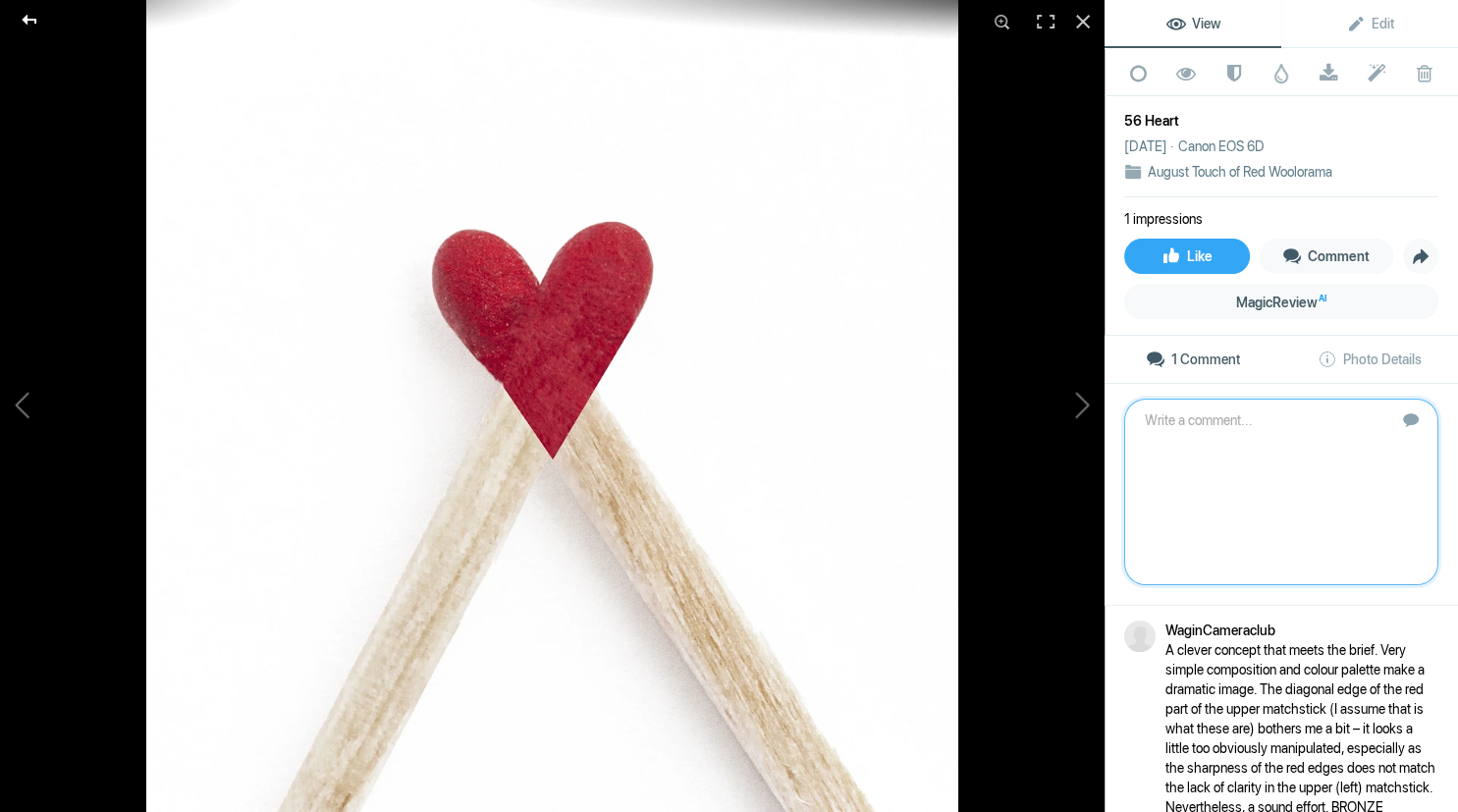 click 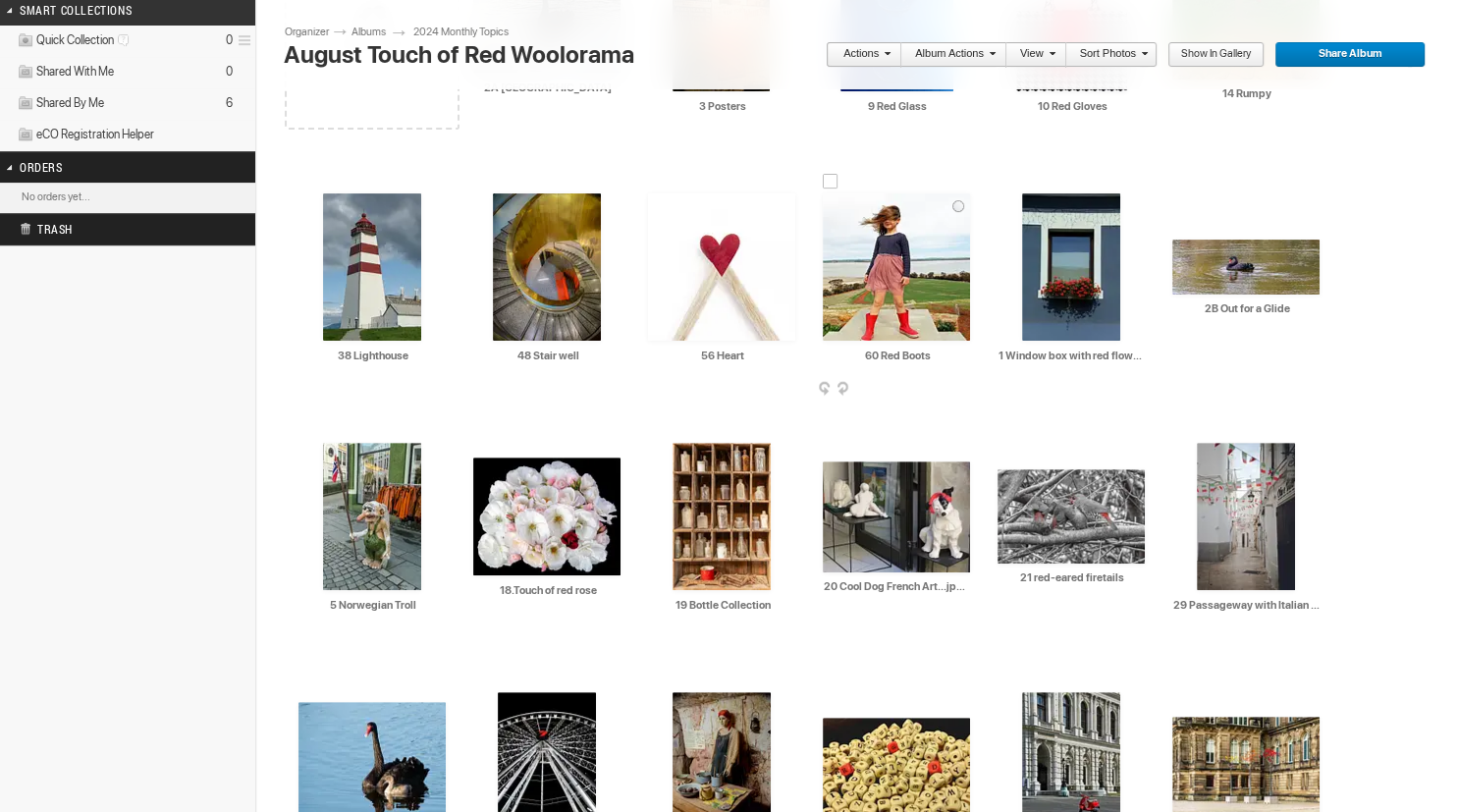 click at bounding box center (896, 267) 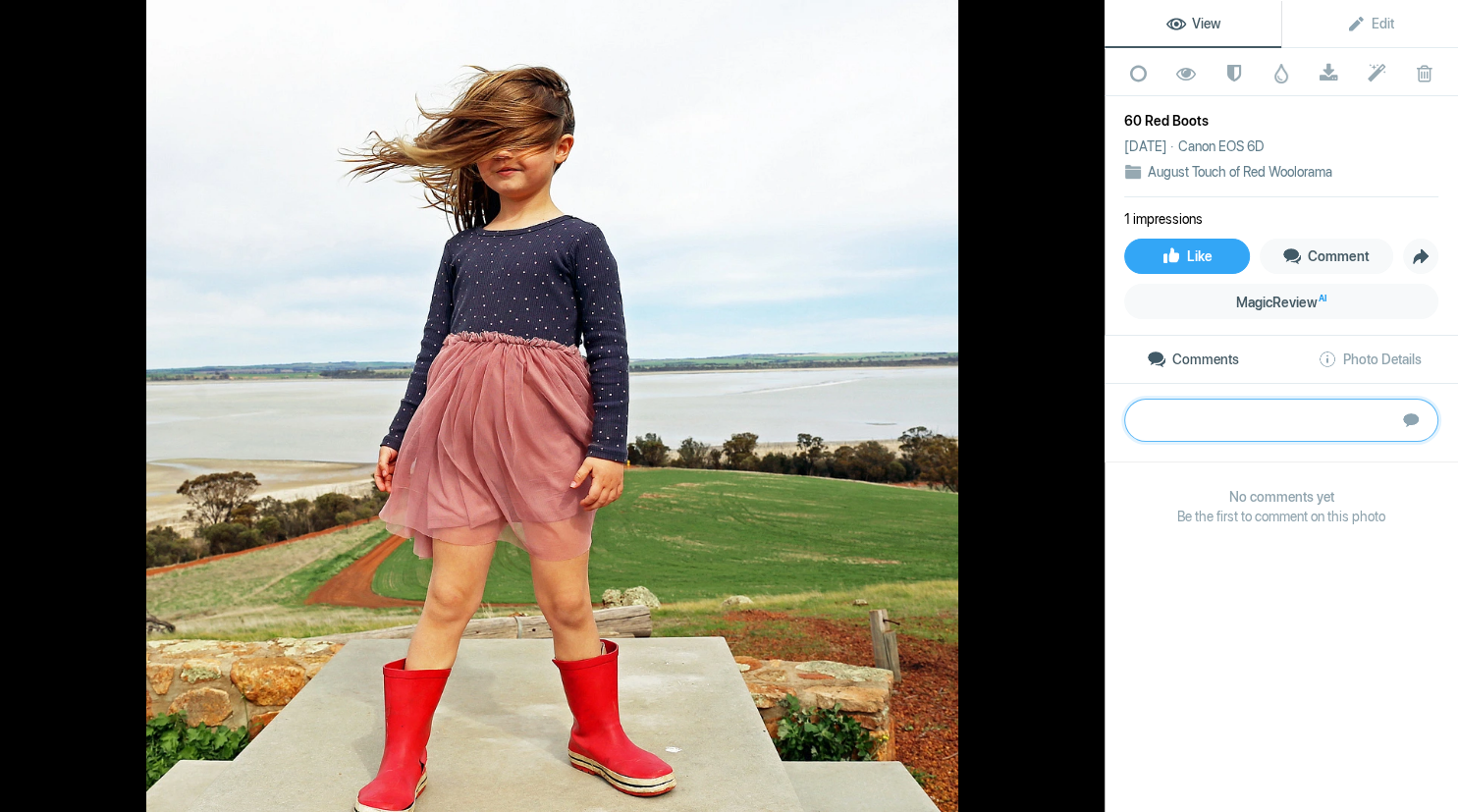 paste on "A very cute shot of a young child, hair flowing in the wind. Soft lighting suits the subject. The red boots are a little lost as they are so low in the frame and the toe of one is cropped off. Shooting from a slightly lower point of view may have helped with this aspect. I do enjoy the contrast between the practical red boots that go with the country setting, and the very girly skirt and flowing hair.	BRONZE" 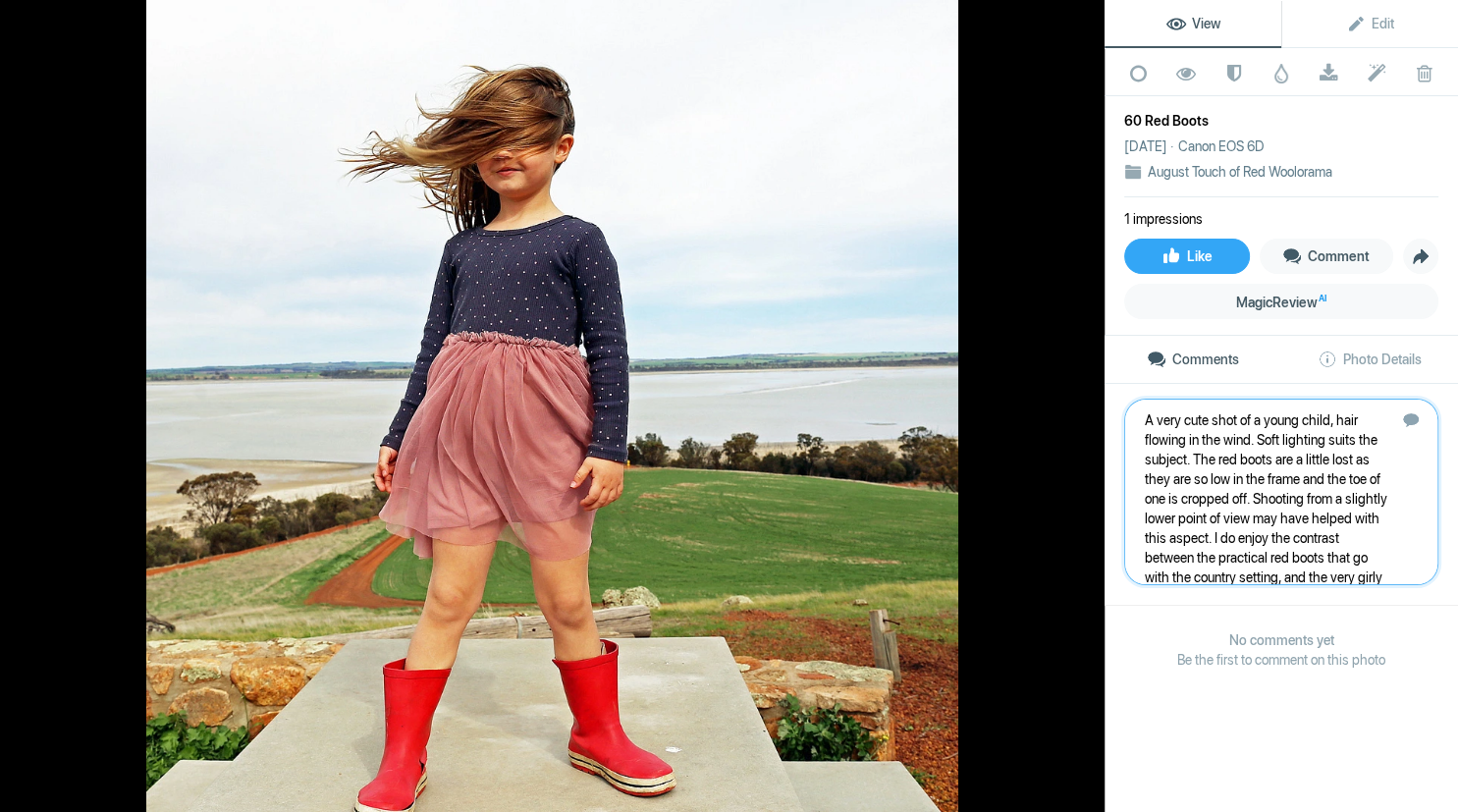 scroll, scrollTop: 21, scrollLeft: 0, axis: vertical 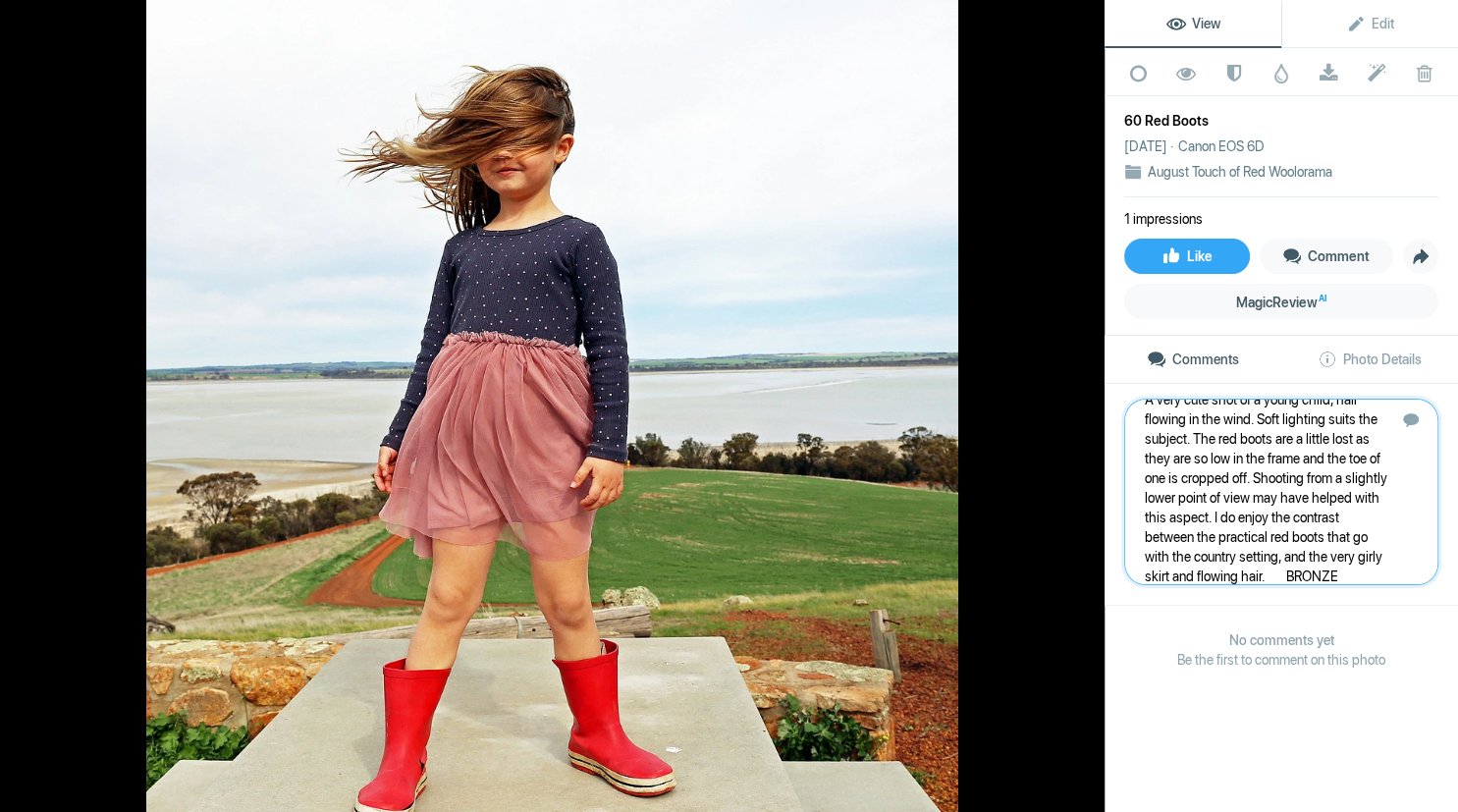 type 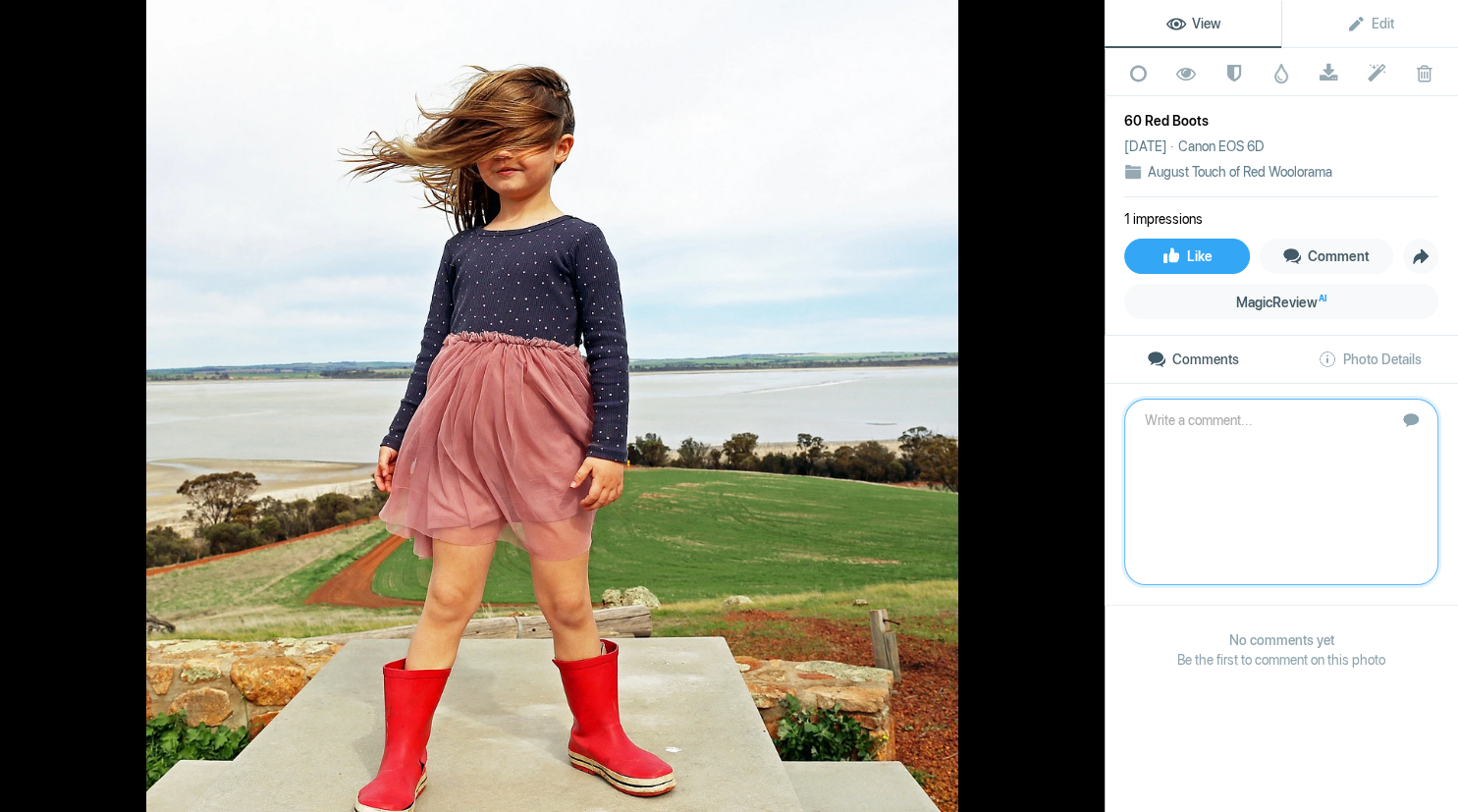 scroll, scrollTop: 0, scrollLeft: 0, axis: both 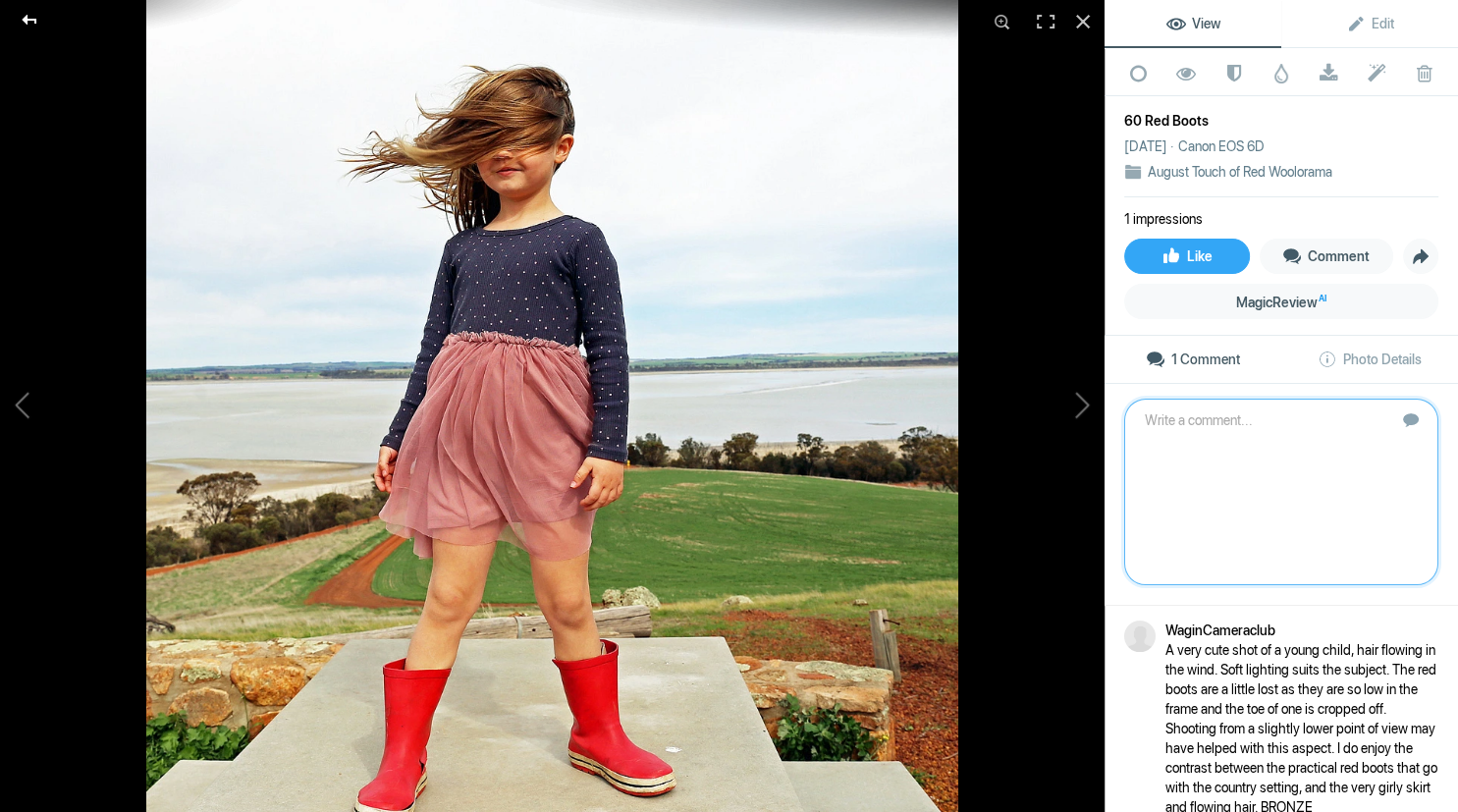 click 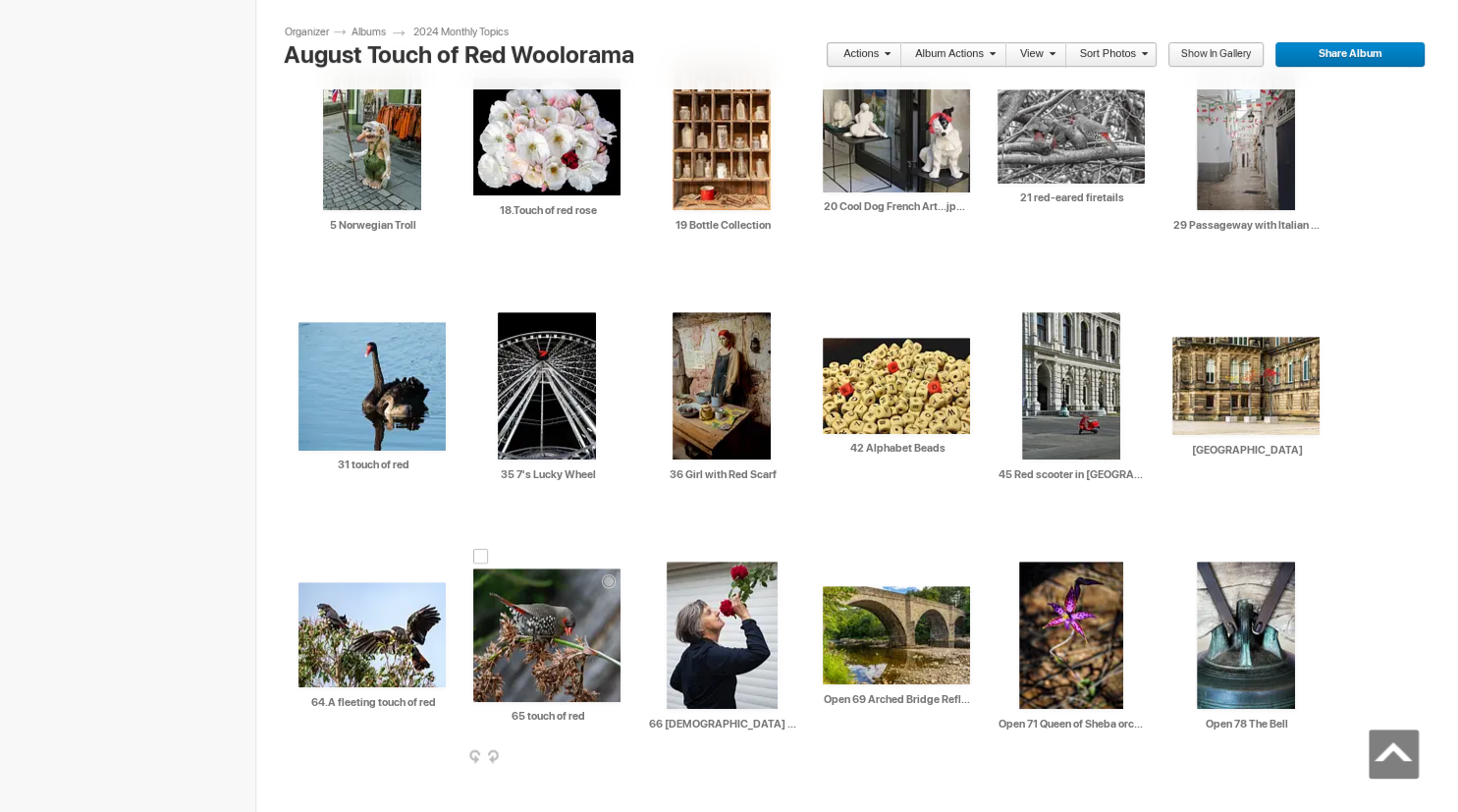 scroll, scrollTop: 922, scrollLeft: 0, axis: vertical 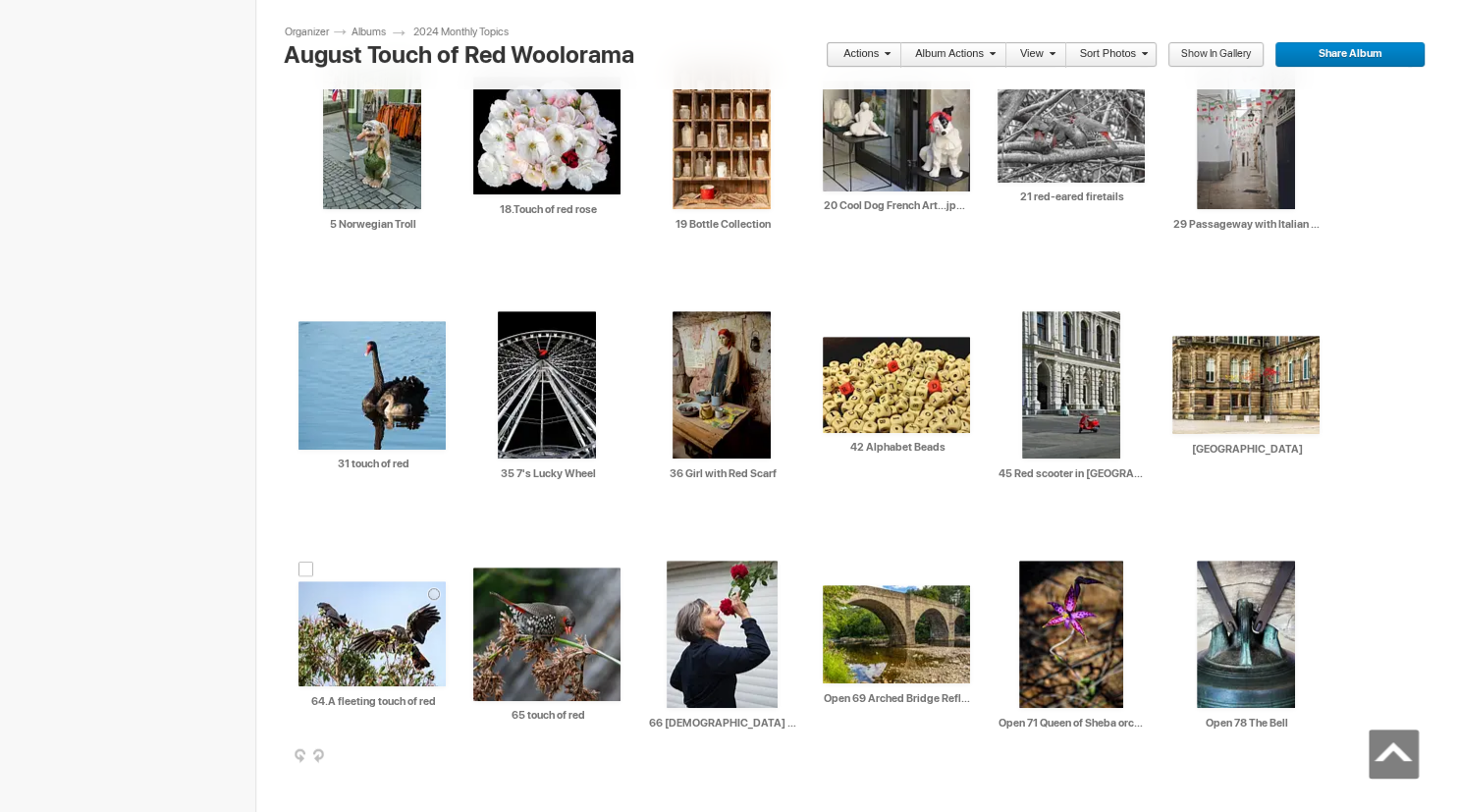 click at bounding box center (372, 633) 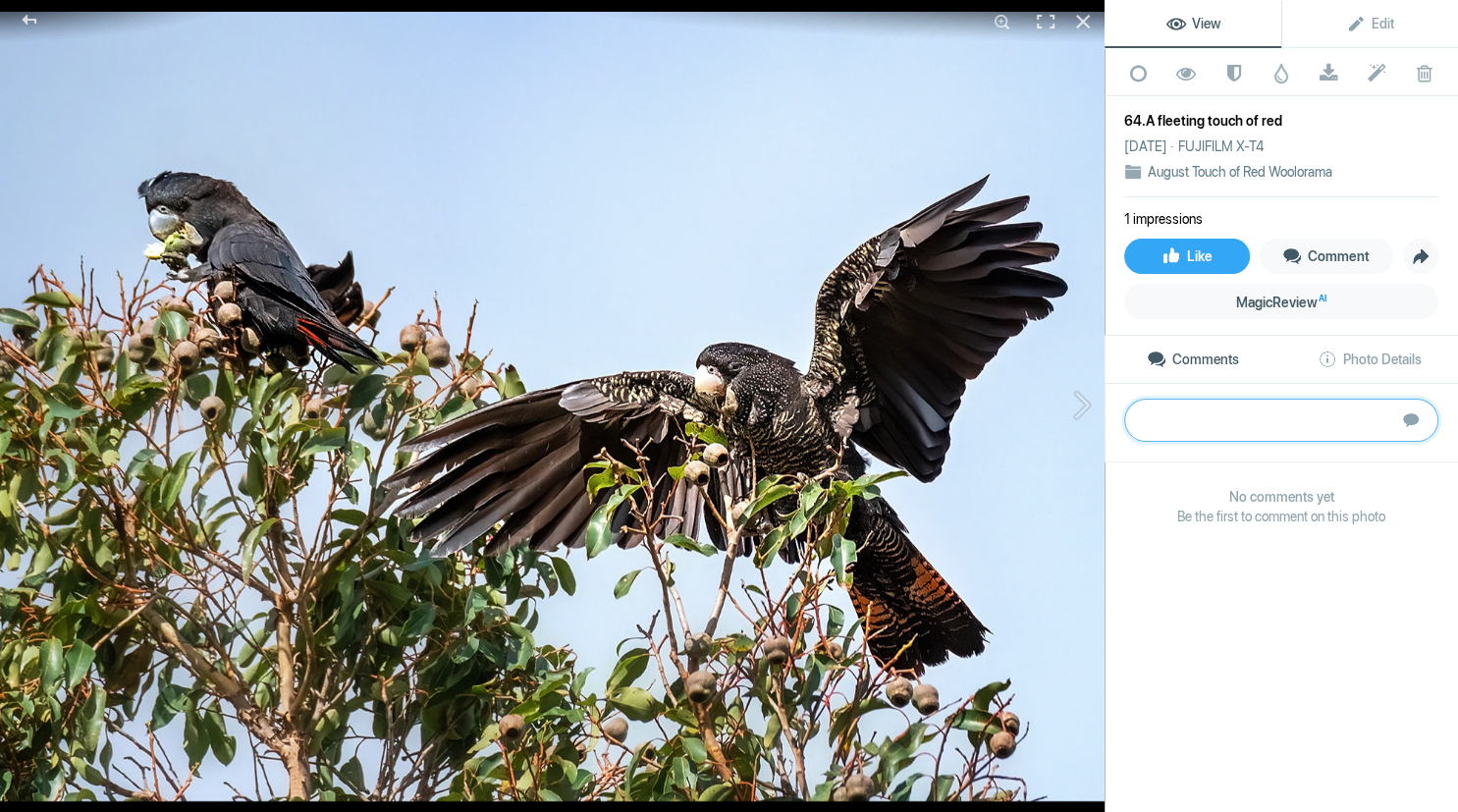 paste on "Well done on capturing a Red-tailed Black Cockatoo with her tail spread, although the female’s tail is not as dramatic as the male’s. You have a catchlight in her eye and we can see her face clearly, which is hard to do in such harsh light. The other birds are just a bit distracting, as is the messiness of the tree. None of these things are very easy to do anything about, as I know all too well. Hopefully, with time you will get a cleaner image of these lovely birds." 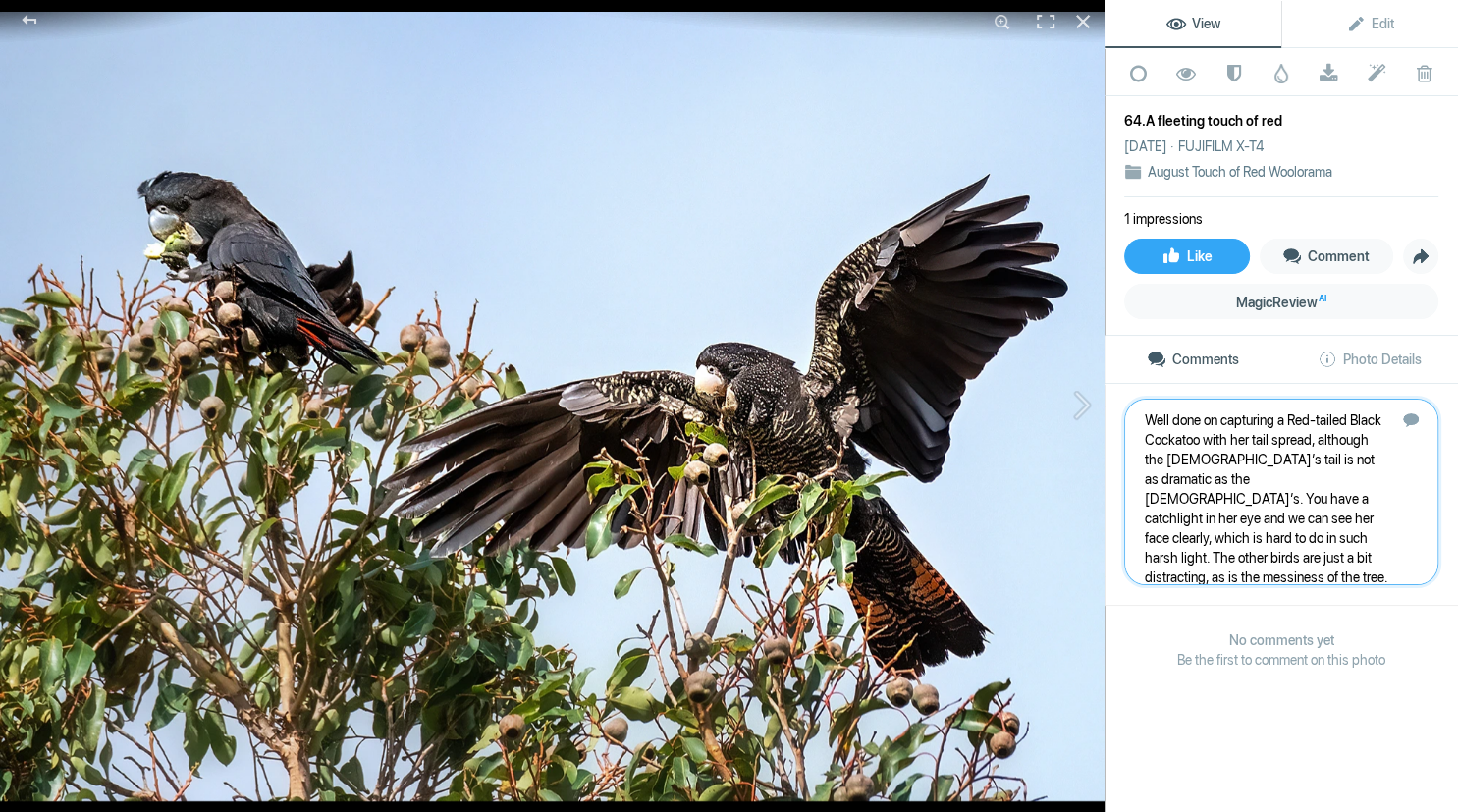 scroll, scrollTop: 60, scrollLeft: 0, axis: vertical 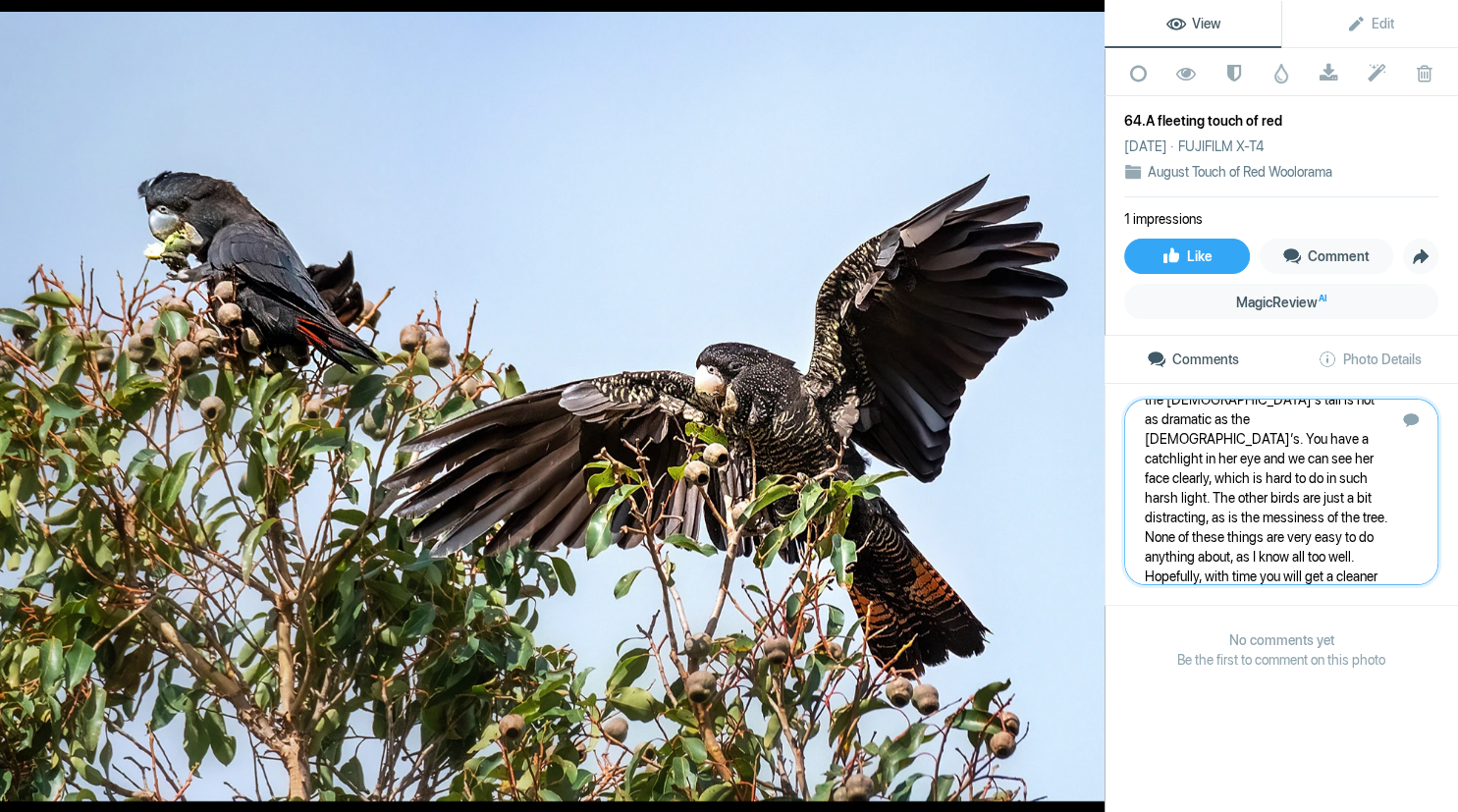 type 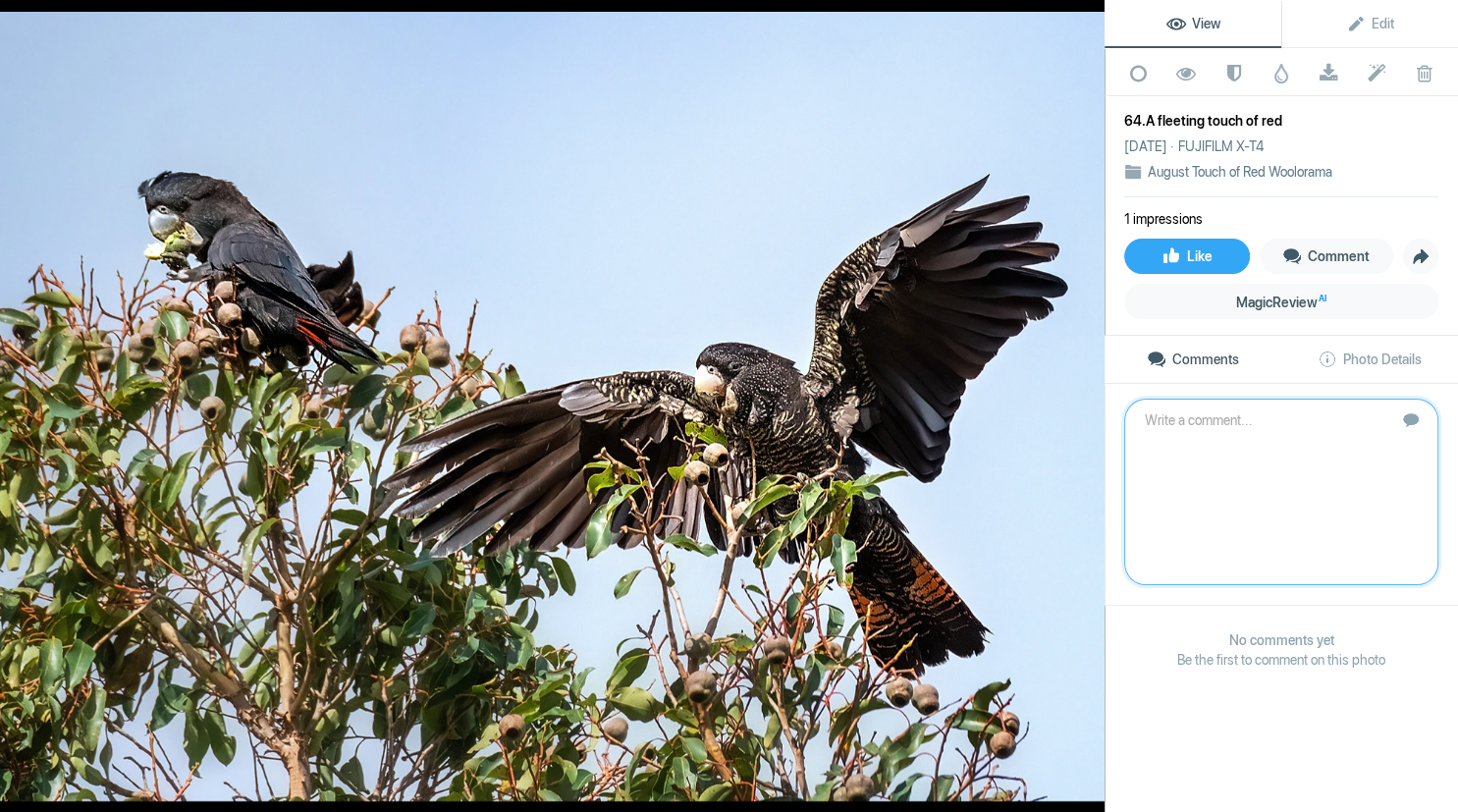 scroll, scrollTop: 0, scrollLeft: 0, axis: both 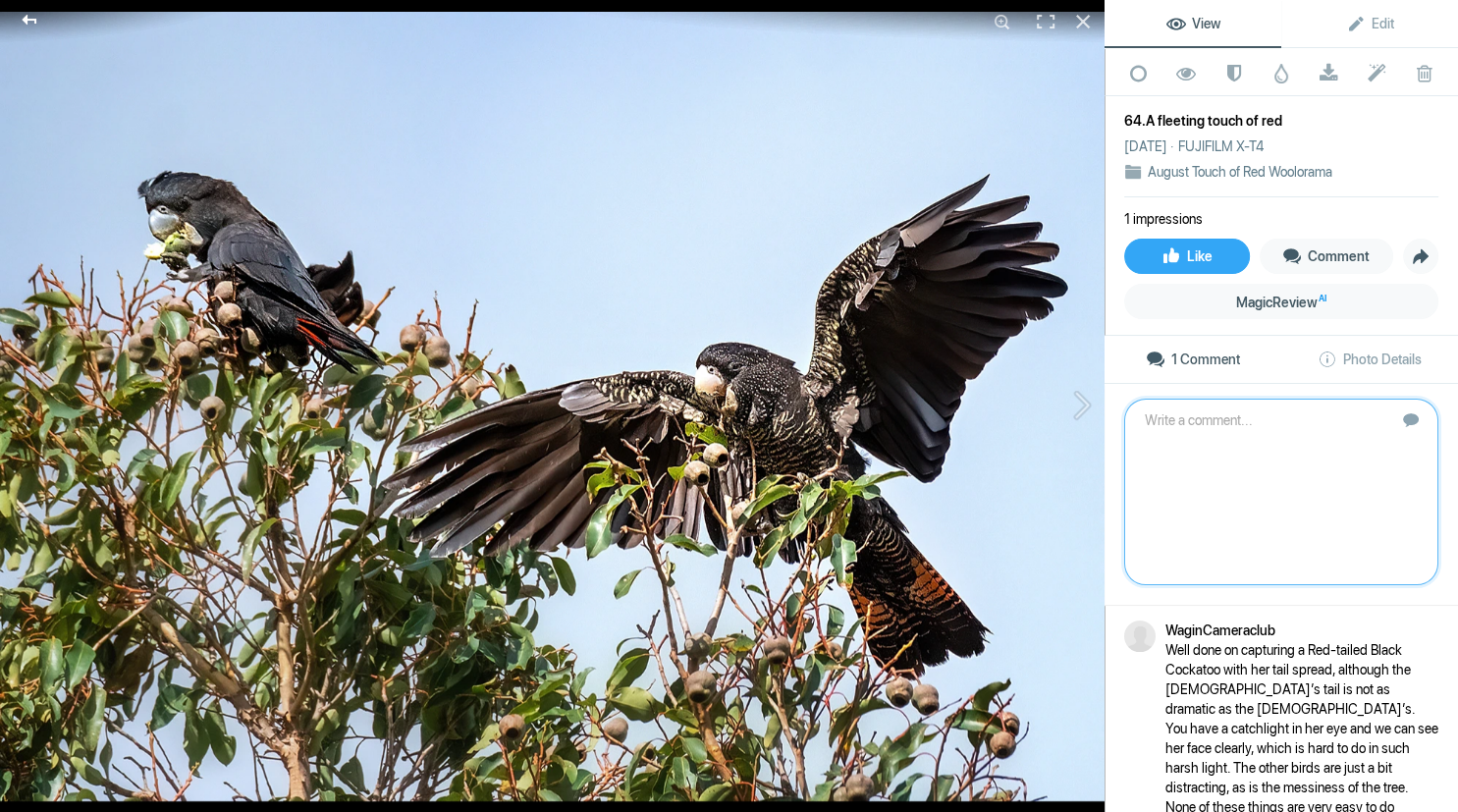 click 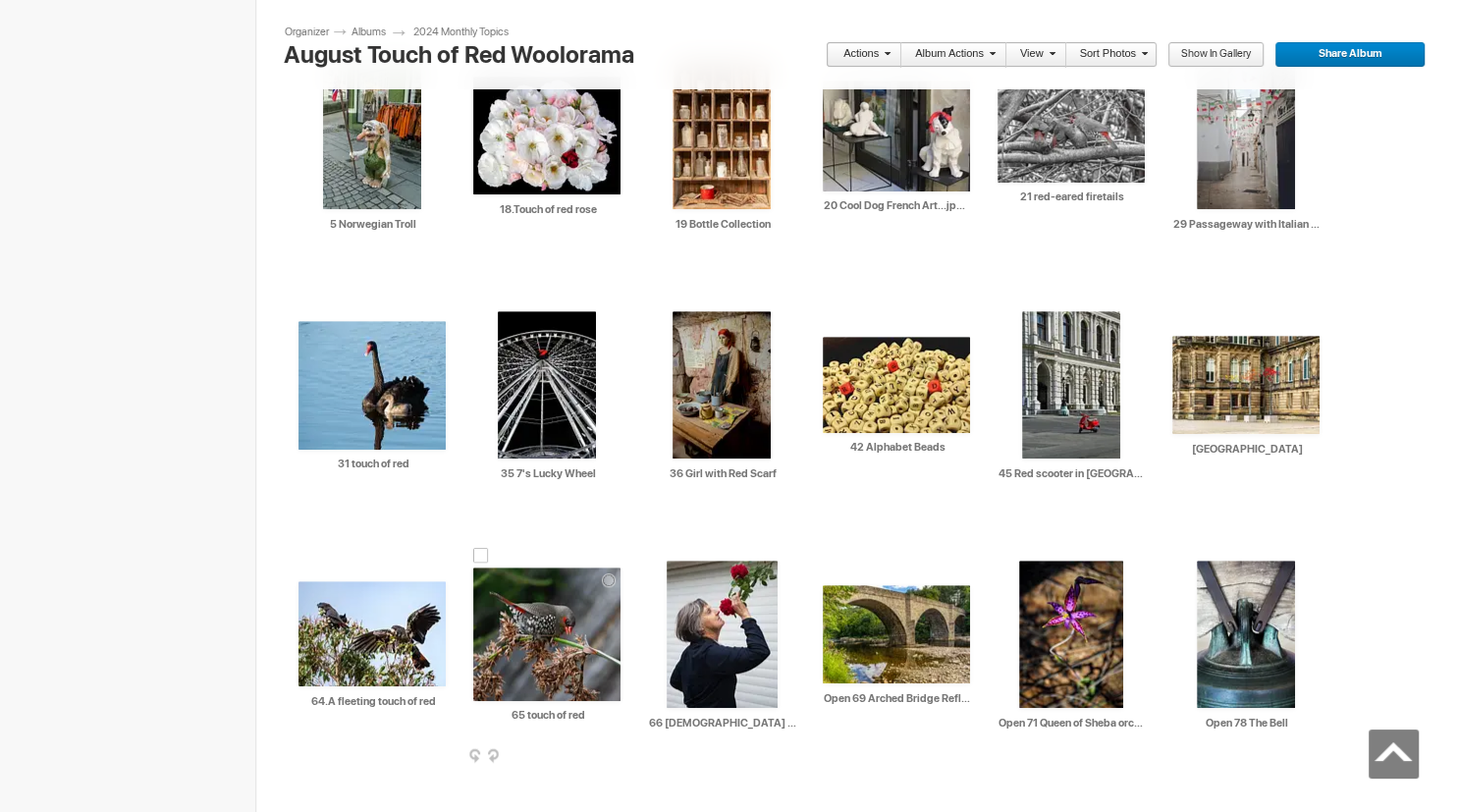 click at bounding box center [547, 634] 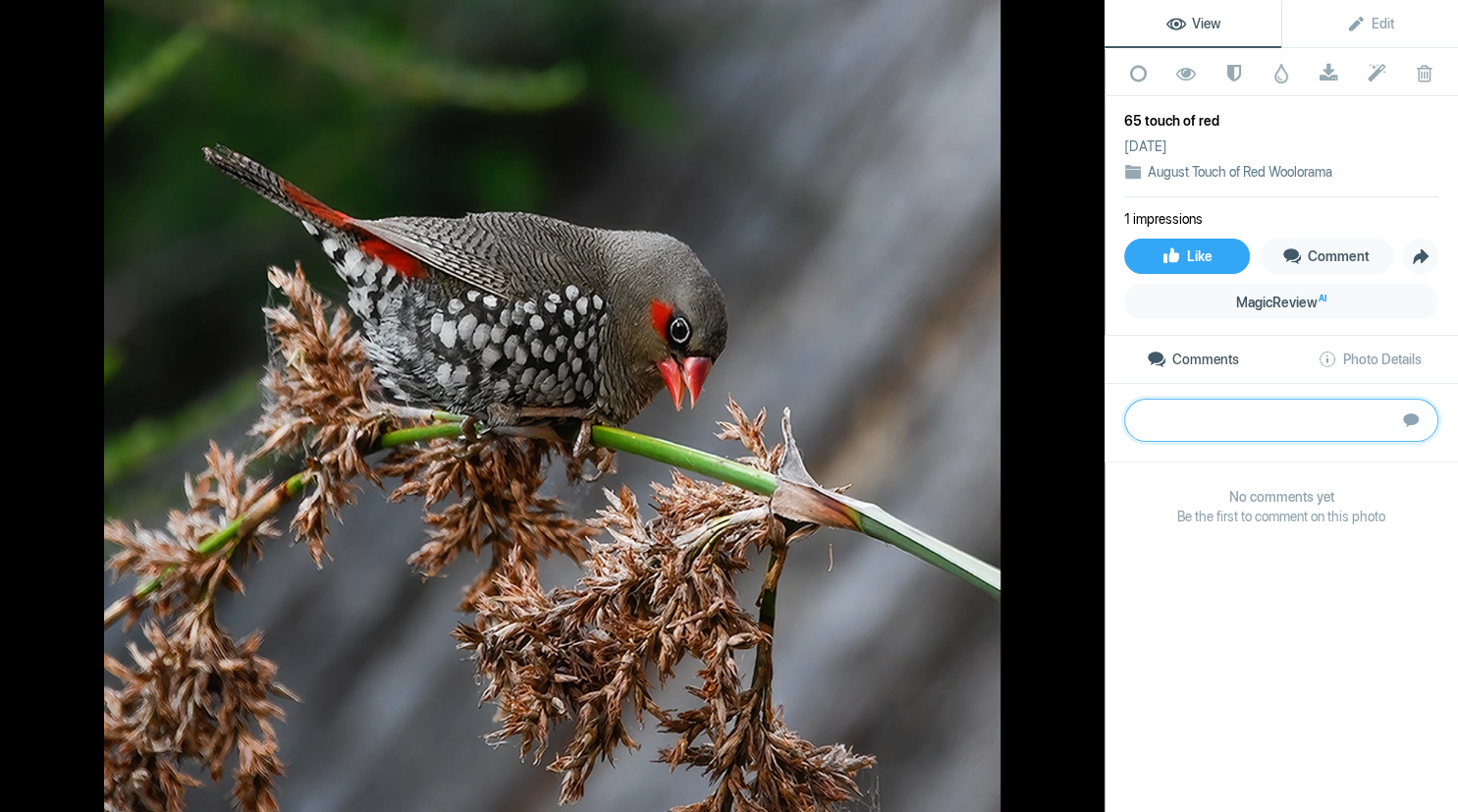 paste on "A very sweet portrait of a Red-eared Firetail and a good subject for this brief. The bird is a little out of focus – it looks like the focus point may have grabbed onto the seeds heads as they are closer to the camera. You can try using a more precise focusing point. The softness is also not helped by what appears to be quite strong noise reduction." 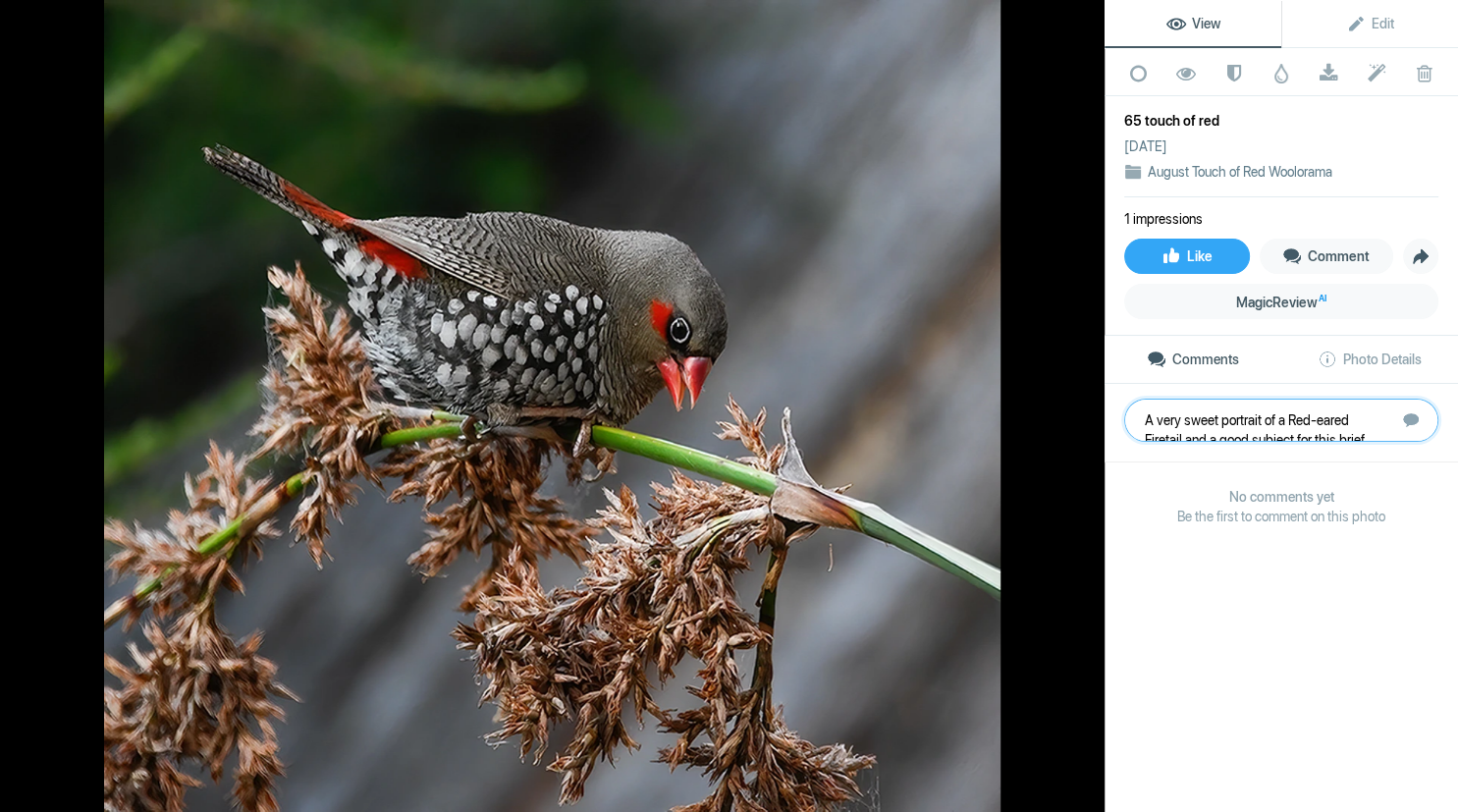 scroll, scrollTop: 1, scrollLeft: 0, axis: vertical 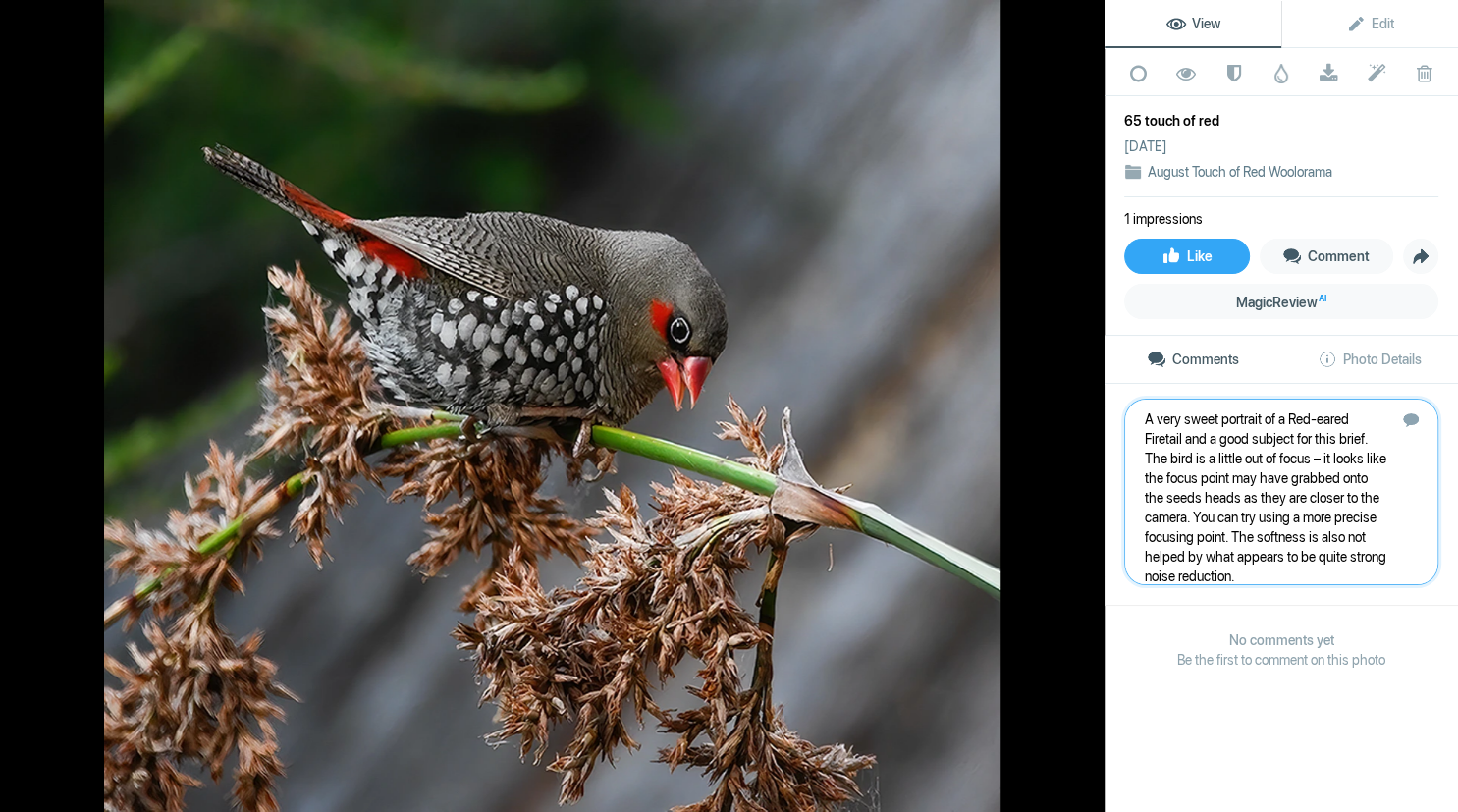 type 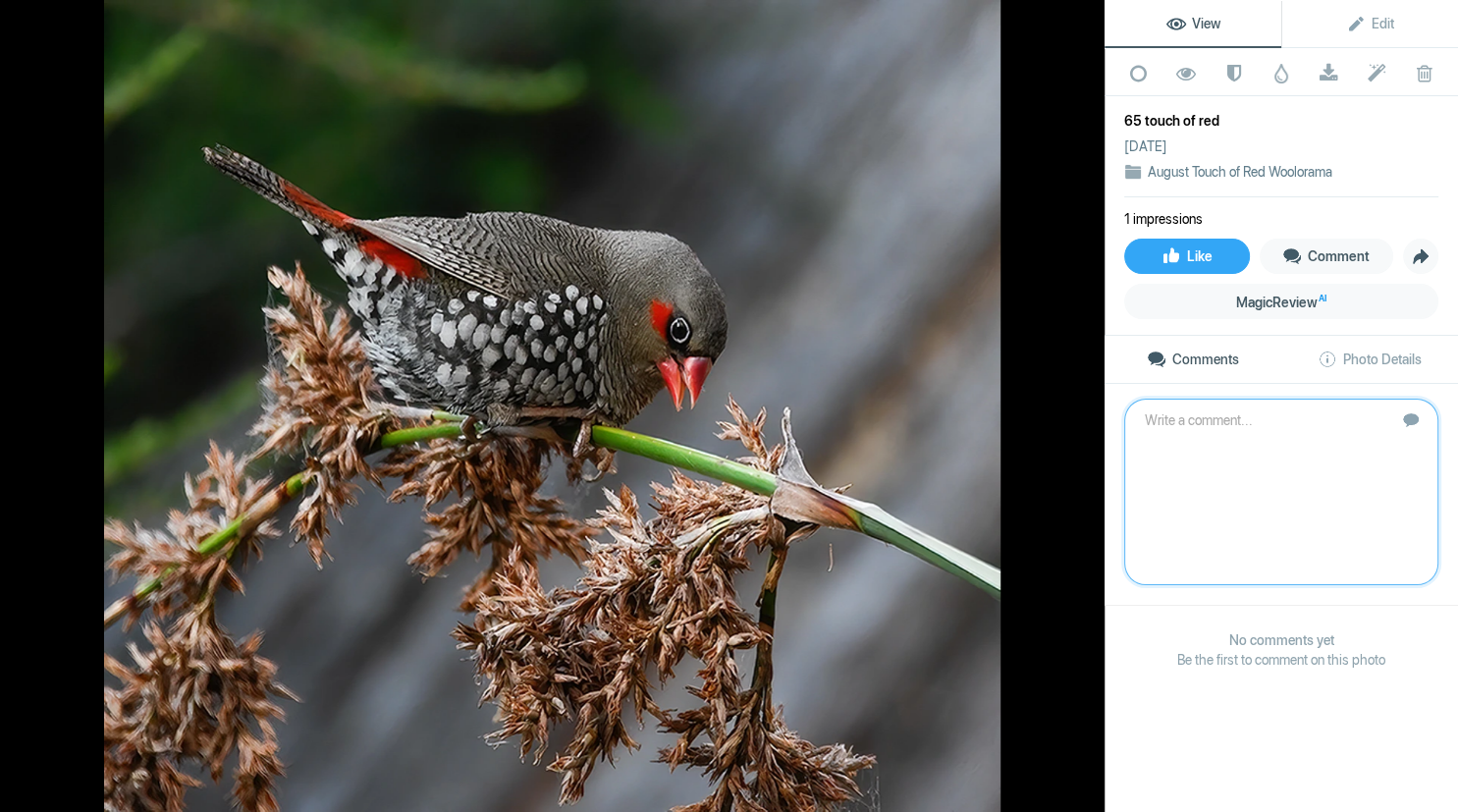 scroll, scrollTop: 0, scrollLeft: 0, axis: both 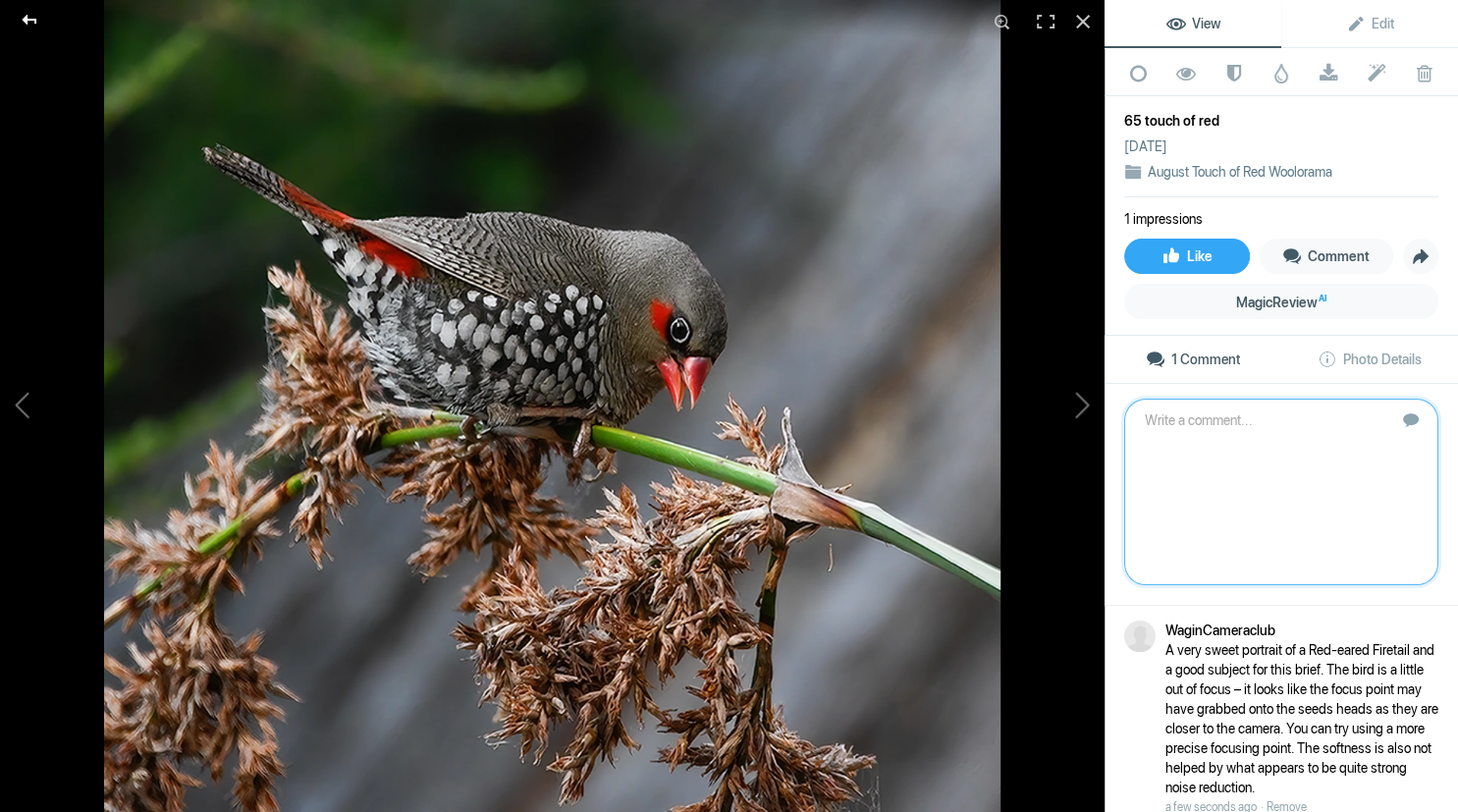 click 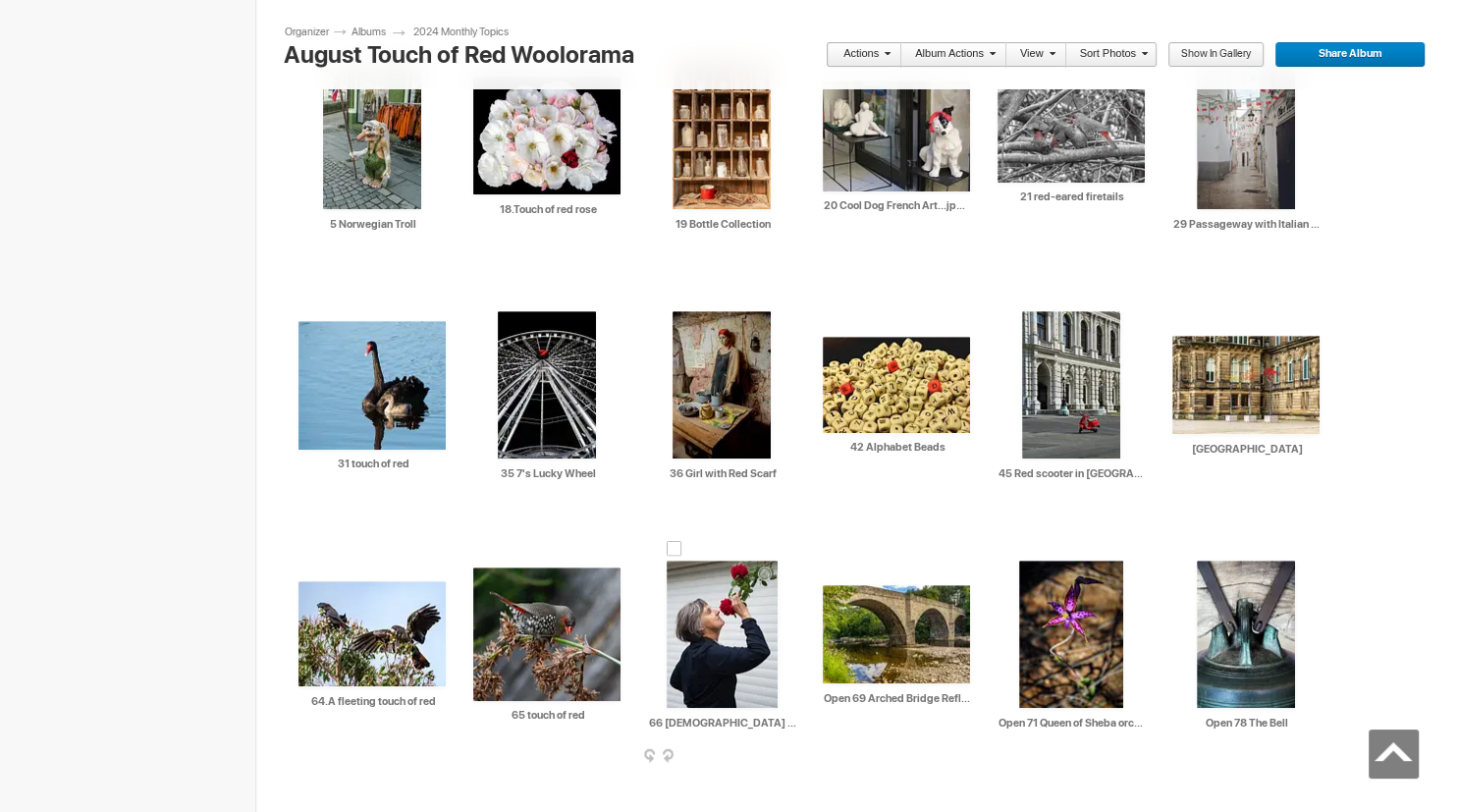 click at bounding box center (722, 634) 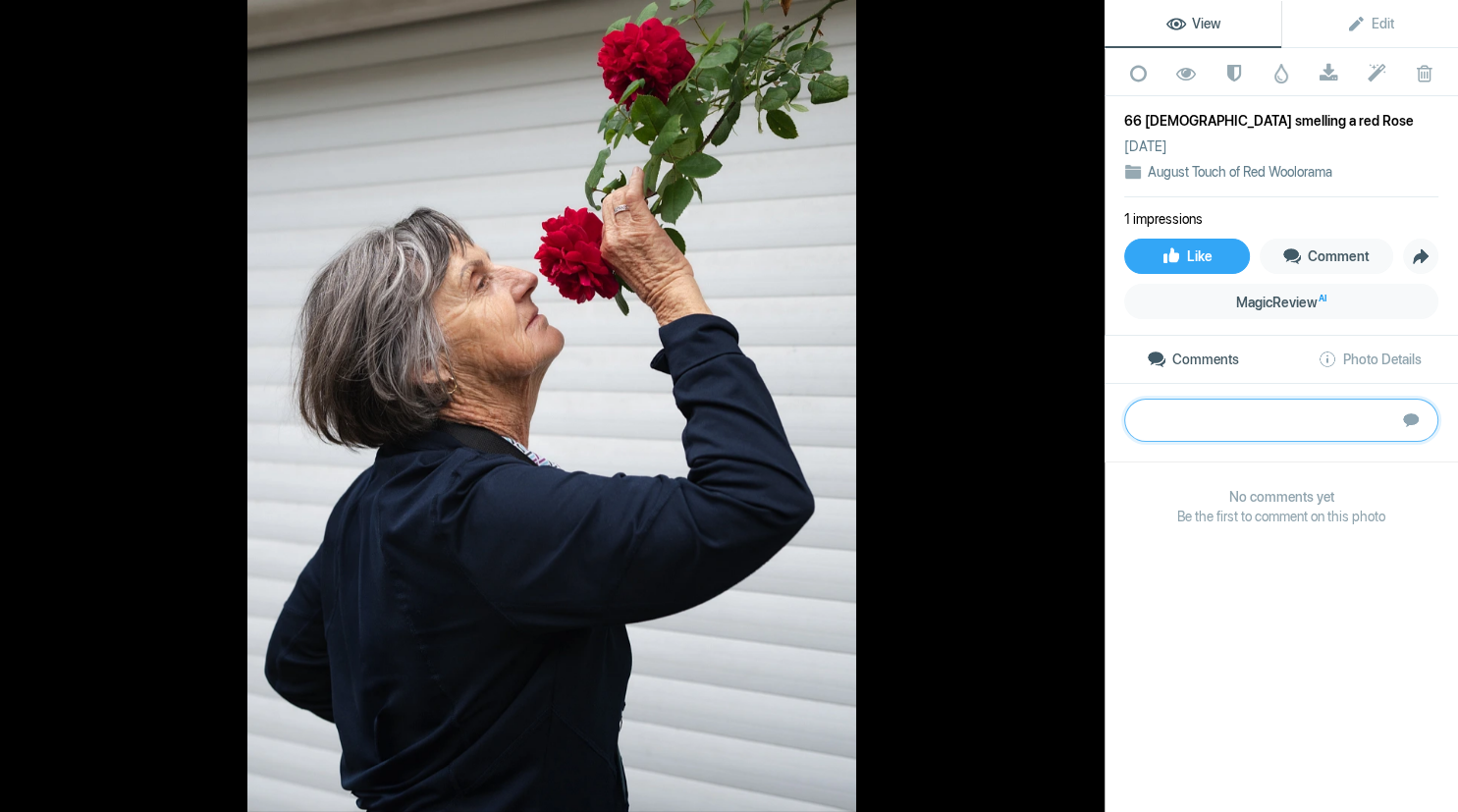paste on "An interesting concept, and well done on setting it up. The background is clean and simple, so we can focus on the narrative and clearly see the touch of red. The image is a little underexposed (lightening the shadows will show up more detail in the blue top etc) and the white balance could do with being a bit warmer. Focus and depth of field are good.	BRONZE" 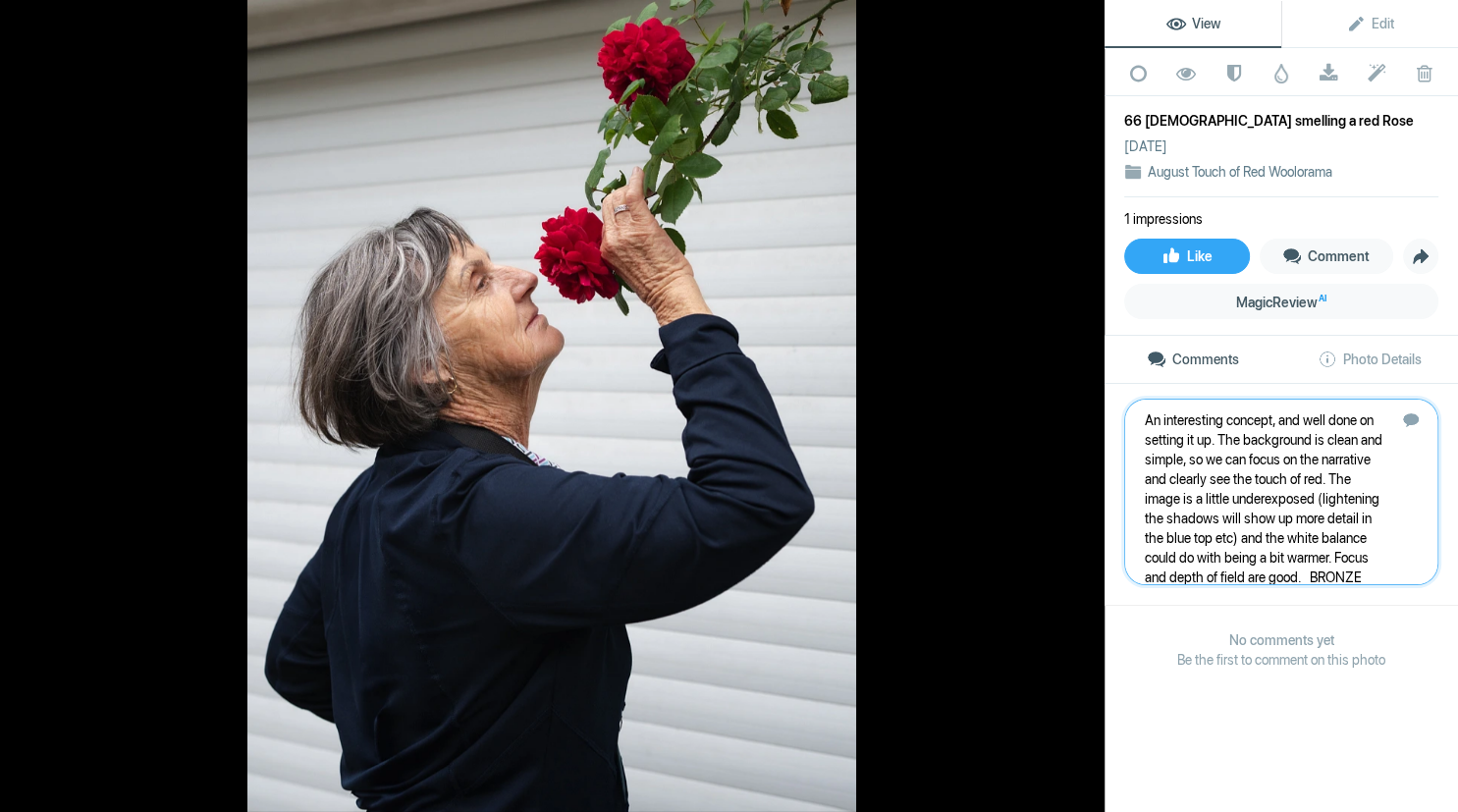 scroll, scrollTop: 1, scrollLeft: 0, axis: vertical 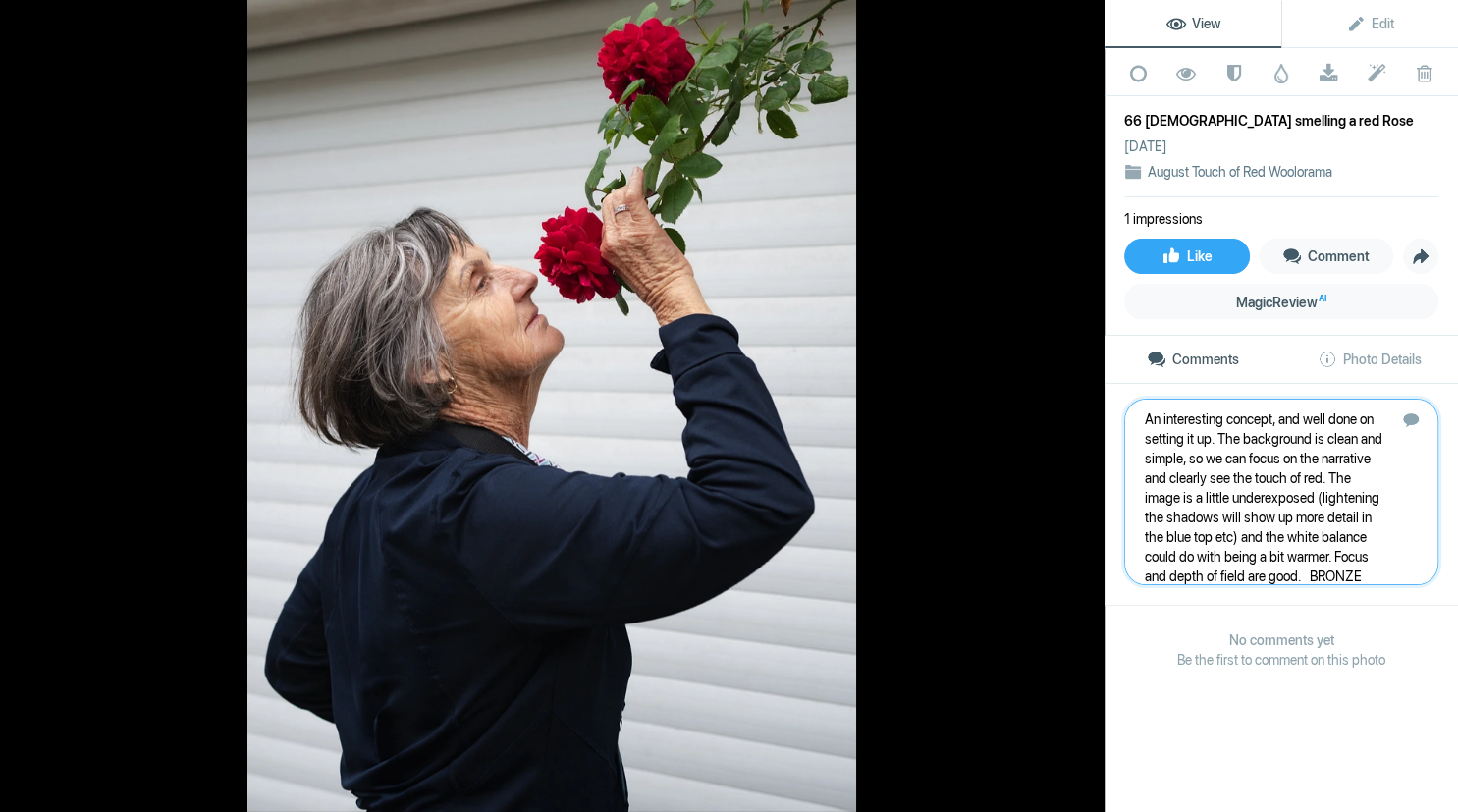 type 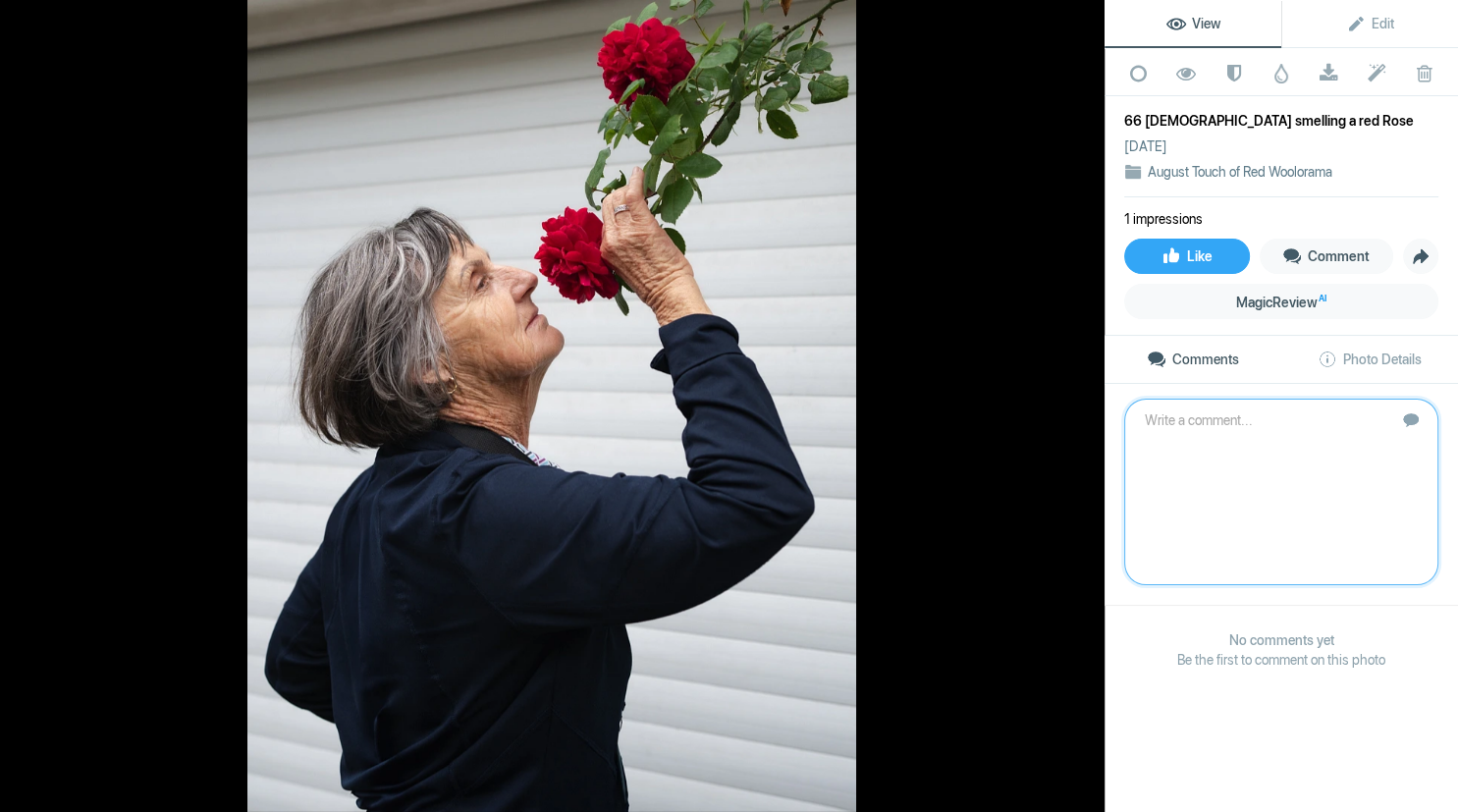 scroll, scrollTop: 0, scrollLeft: 0, axis: both 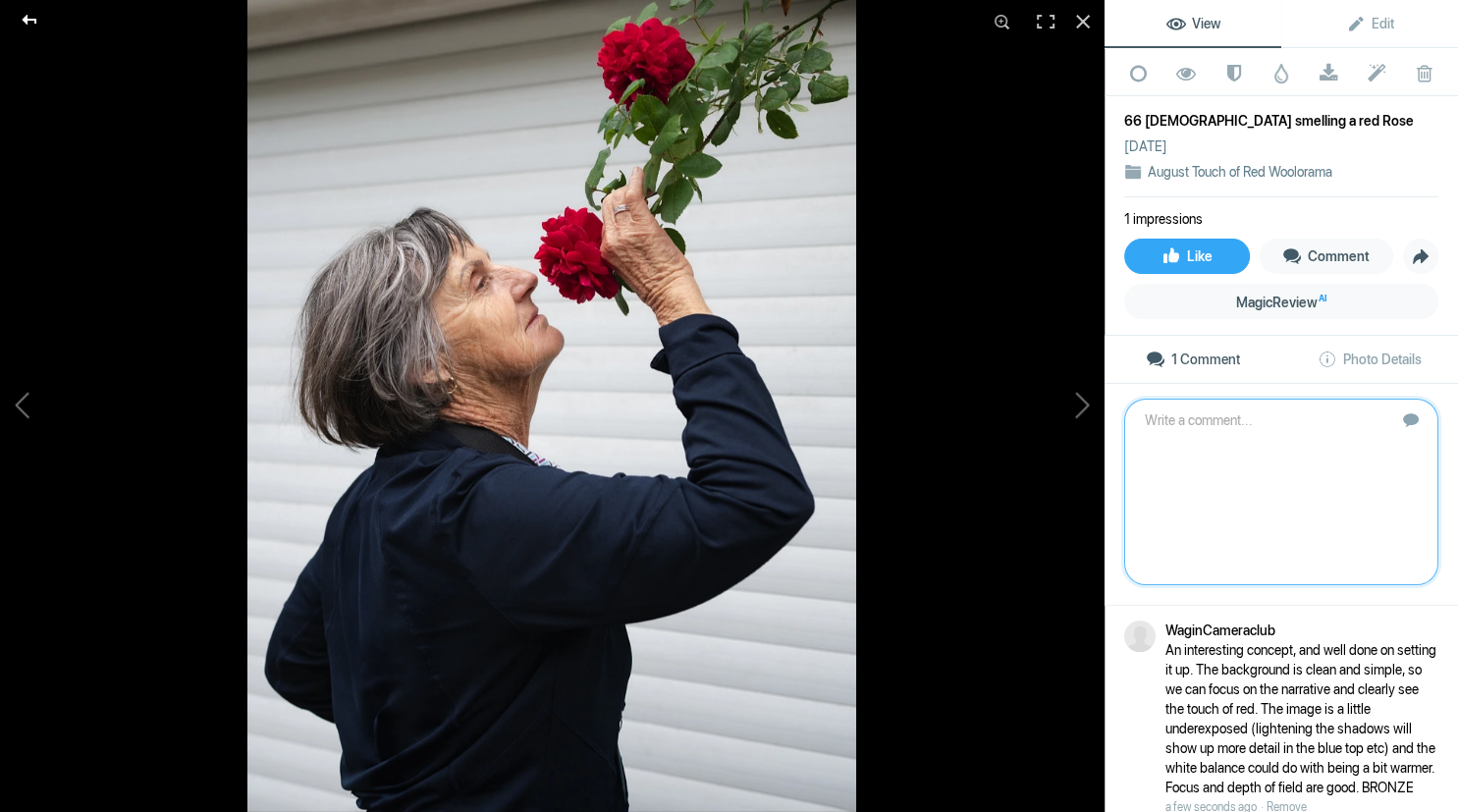 click 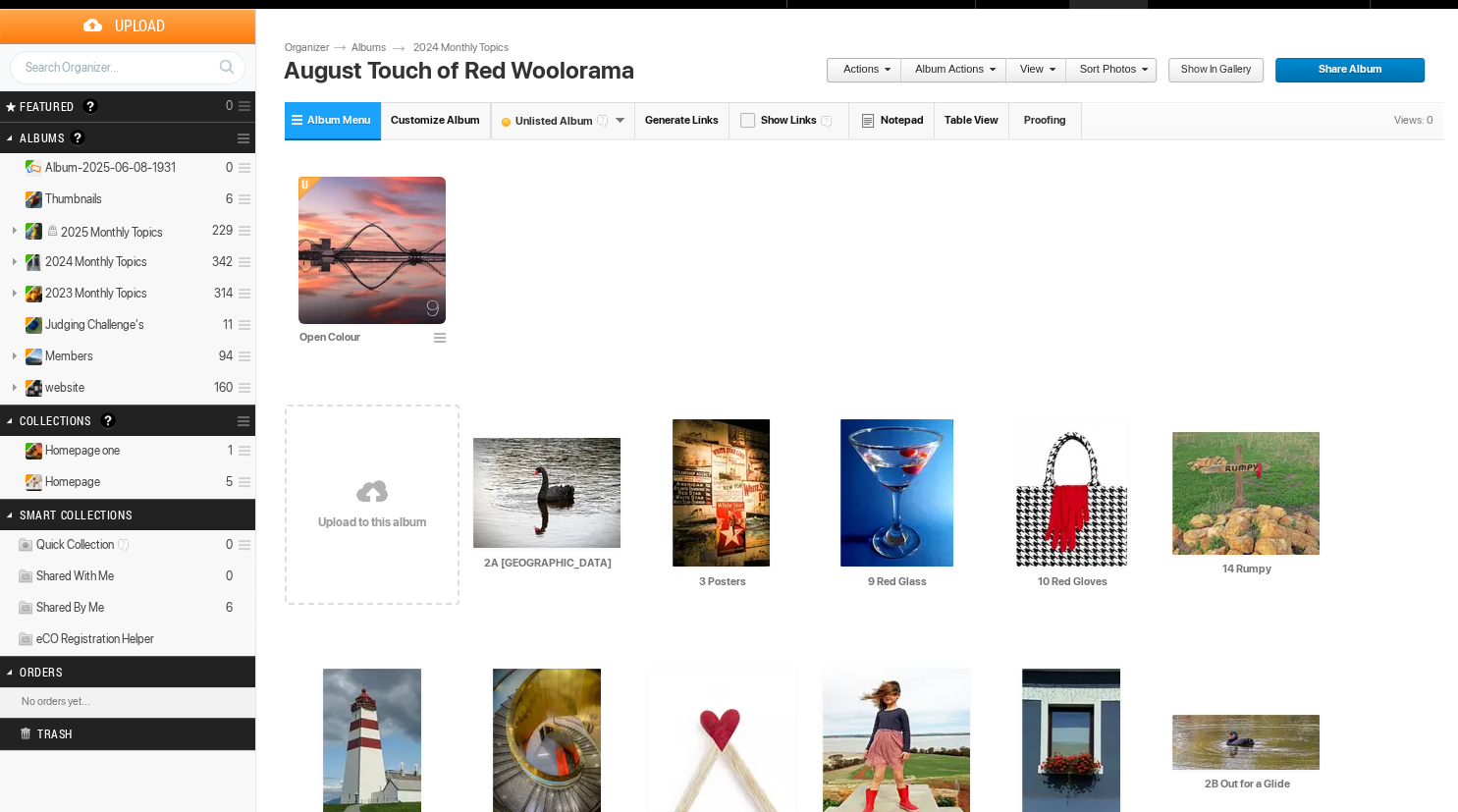 scroll, scrollTop: 28, scrollLeft: 0, axis: vertical 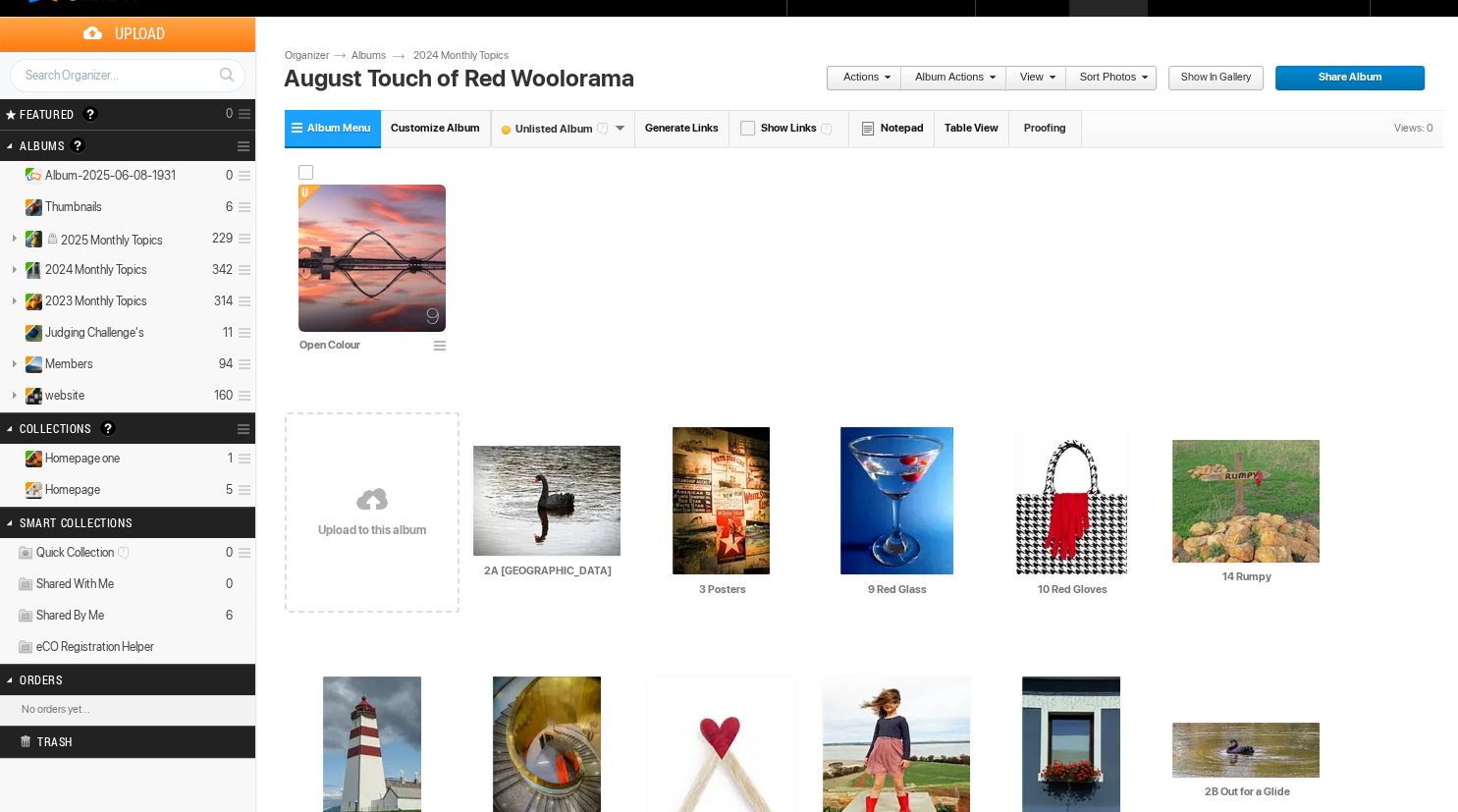 click at bounding box center (372, 258) 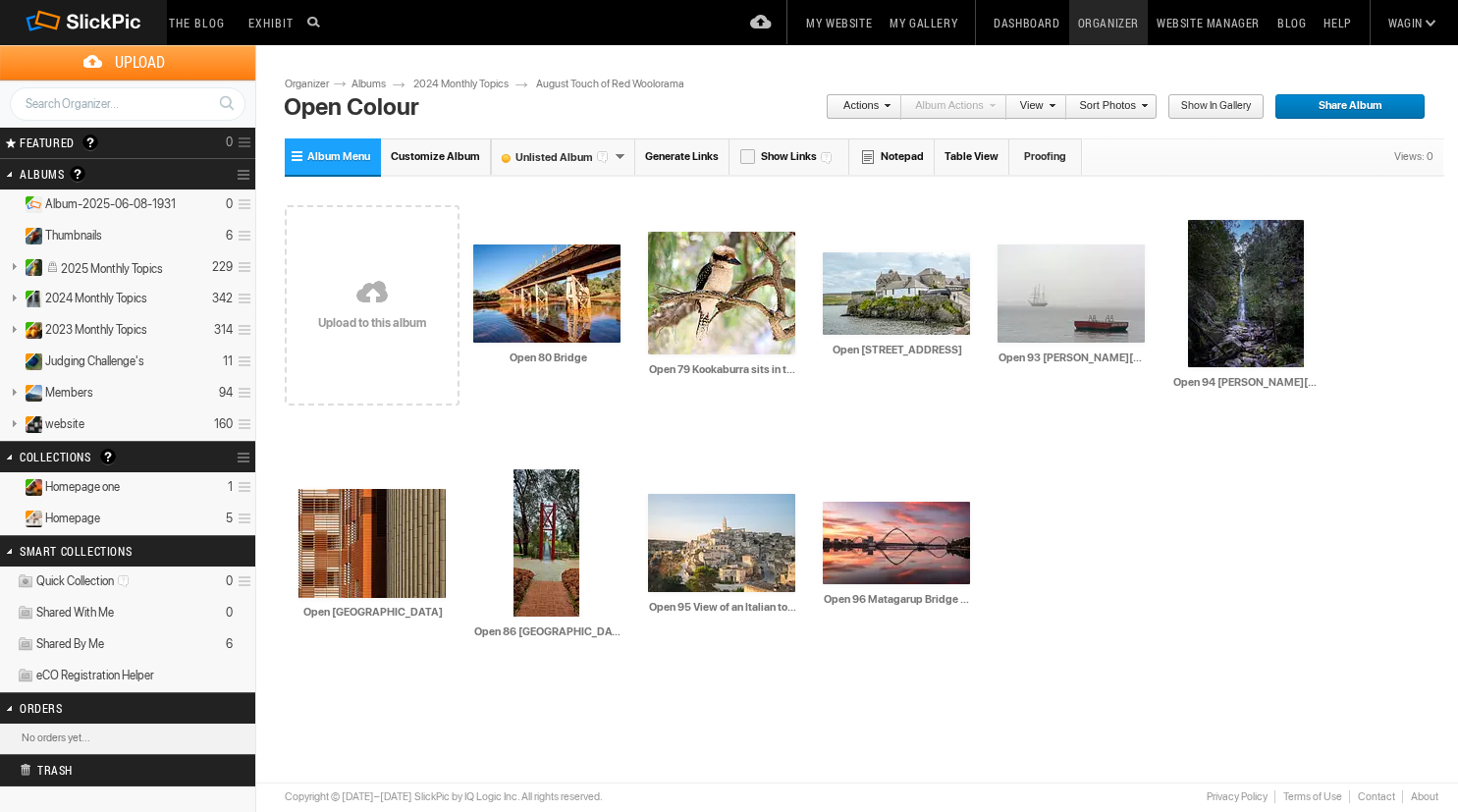 scroll, scrollTop: 0, scrollLeft: 0, axis: both 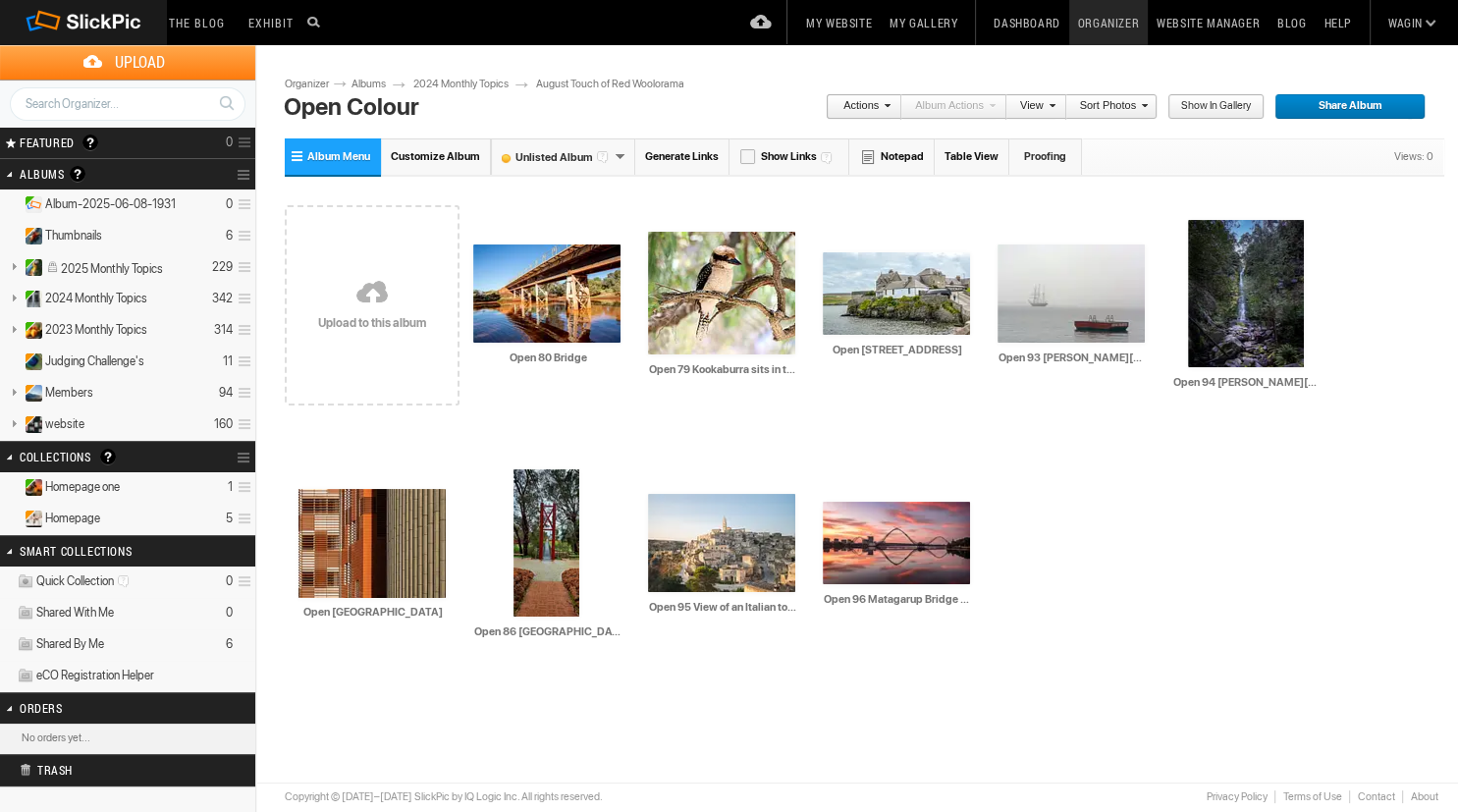 click at bounding box center [372, 294] 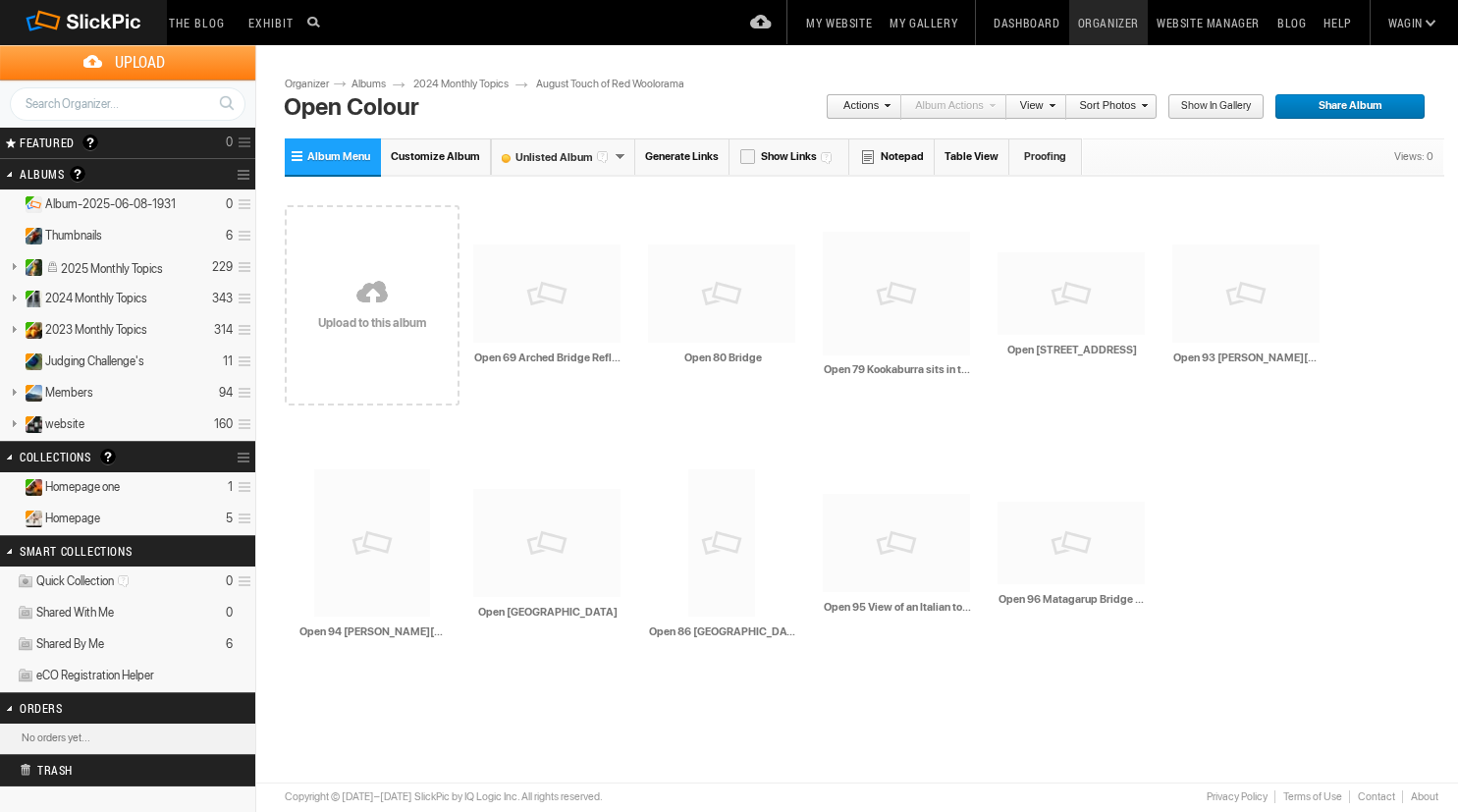 scroll, scrollTop: 0, scrollLeft: 0, axis: both 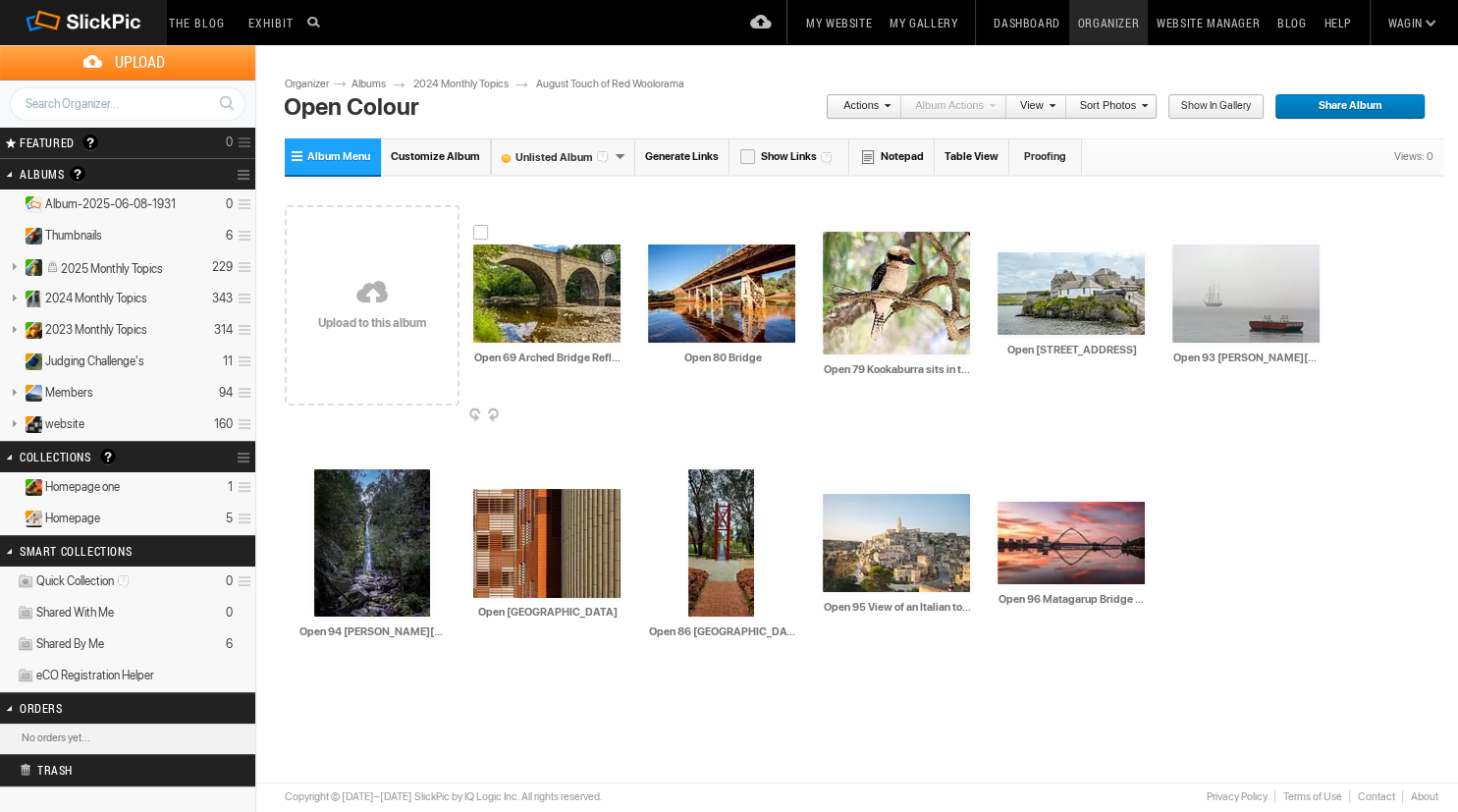 click at bounding box center (547, 294) 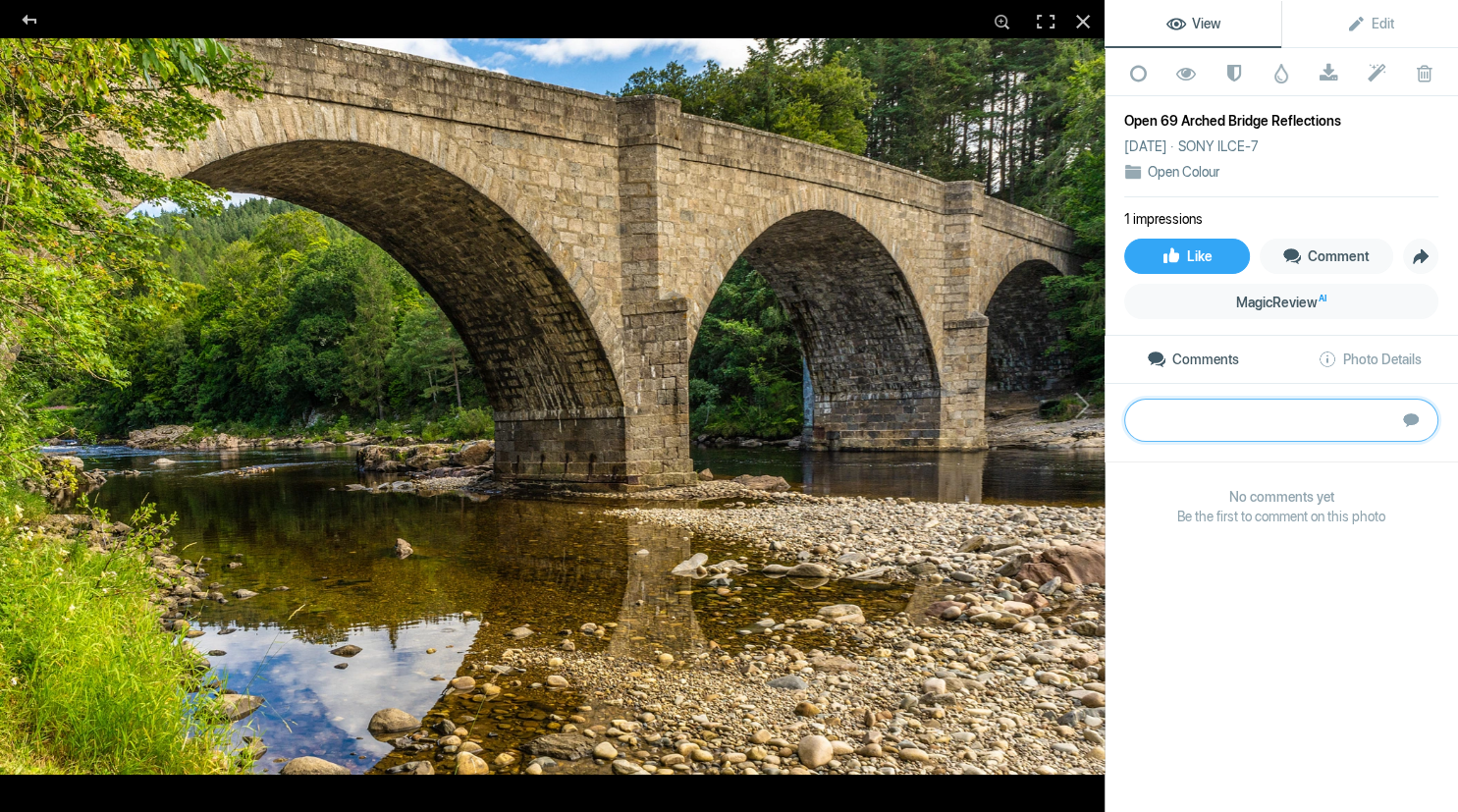 paste on "Well exposed and sharp. The main story is the left hand/dominant arch and reflection, so I suggest trying a bit of a crop to emphasise that. Great framing of the river and the far bank in the circle made by the arch and the reflection.	SILVER" 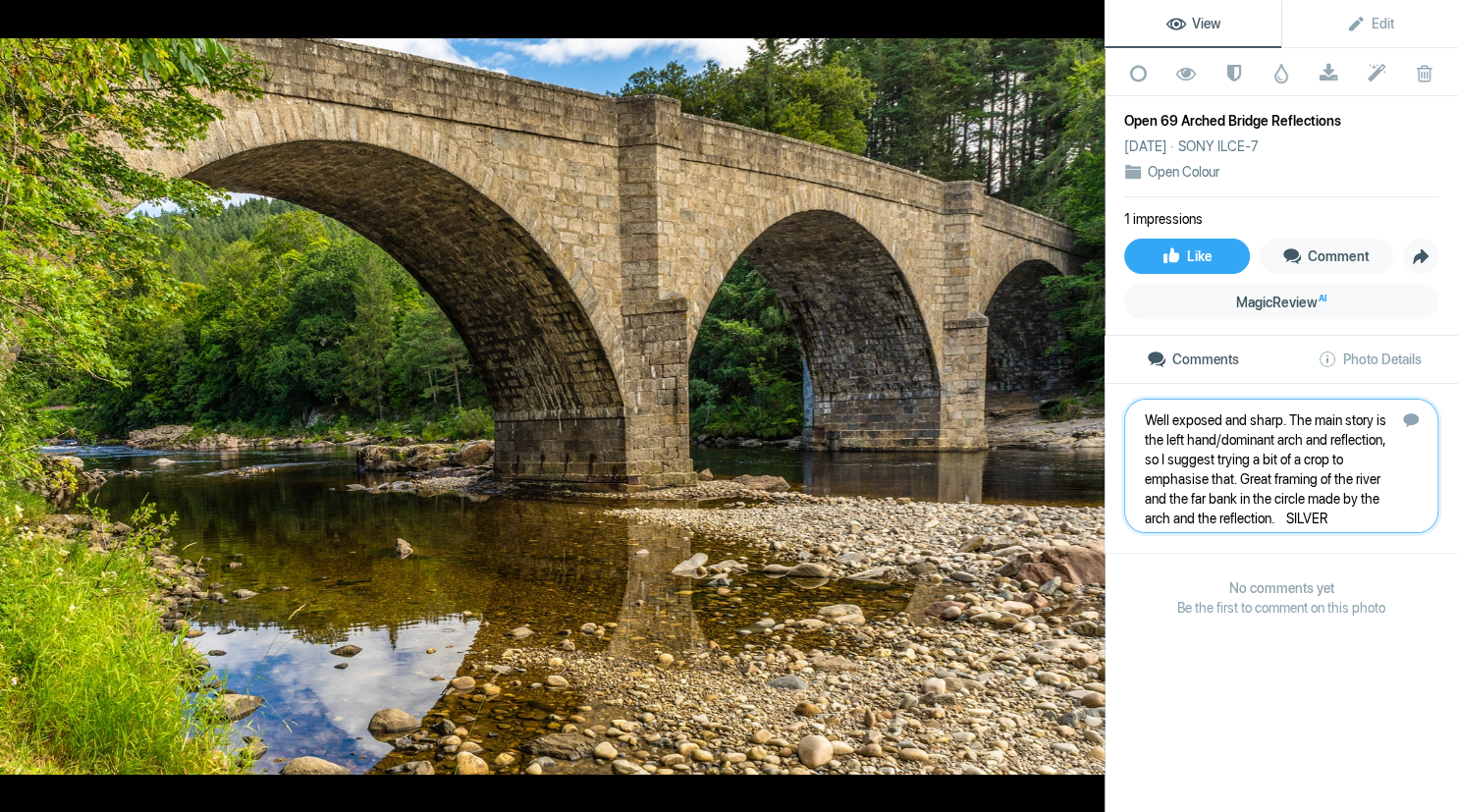 type 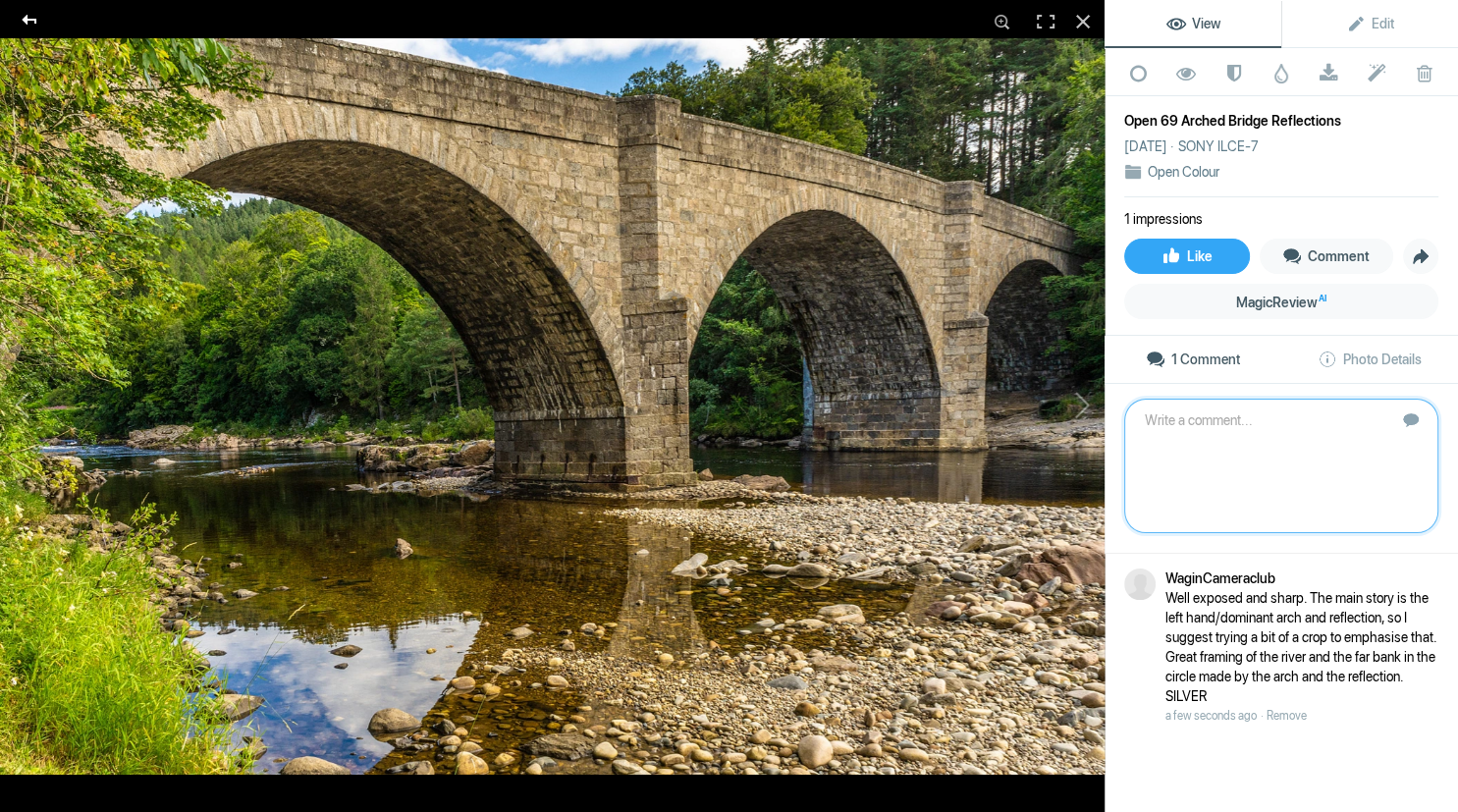 click 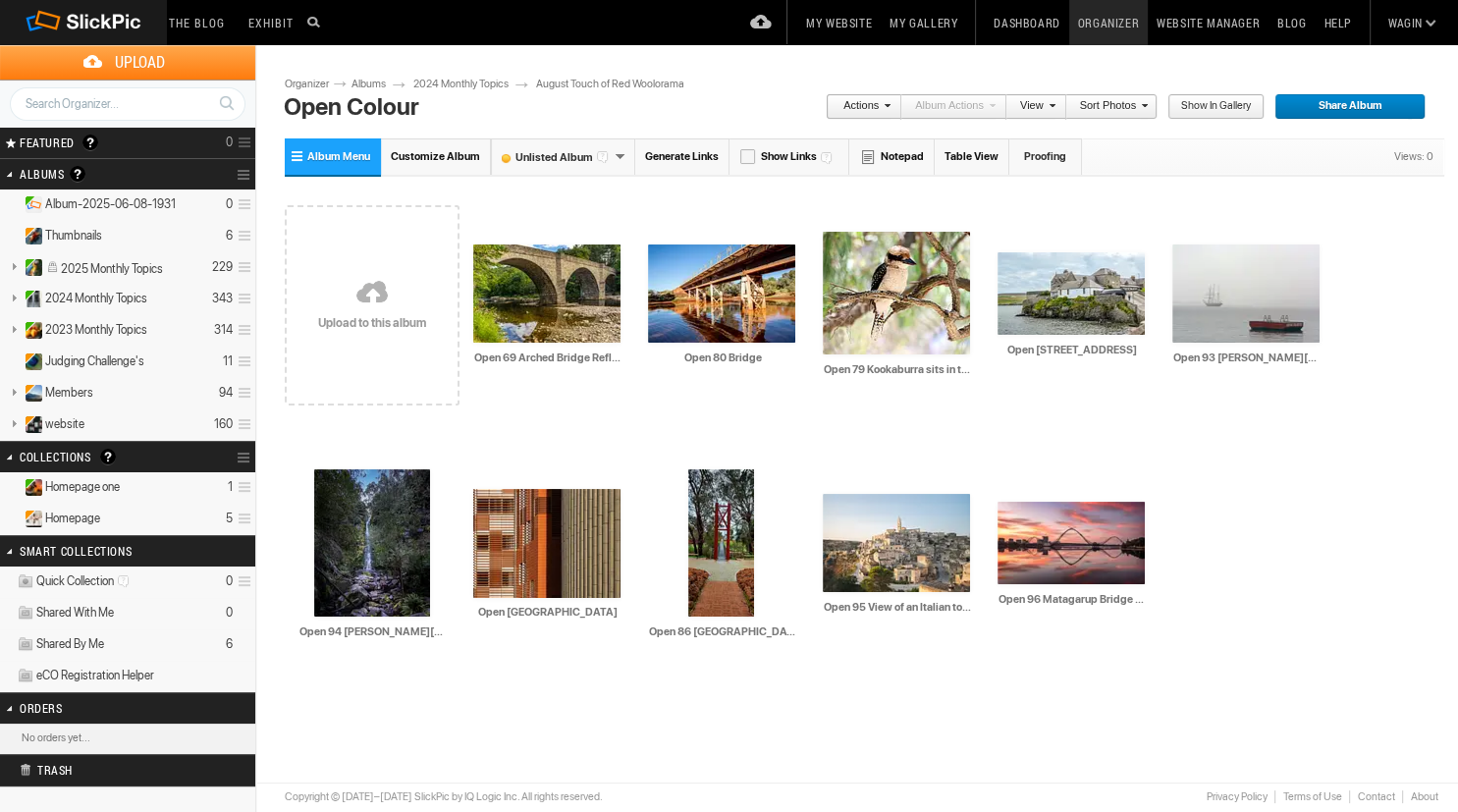 click at bounding box center [372, 294] 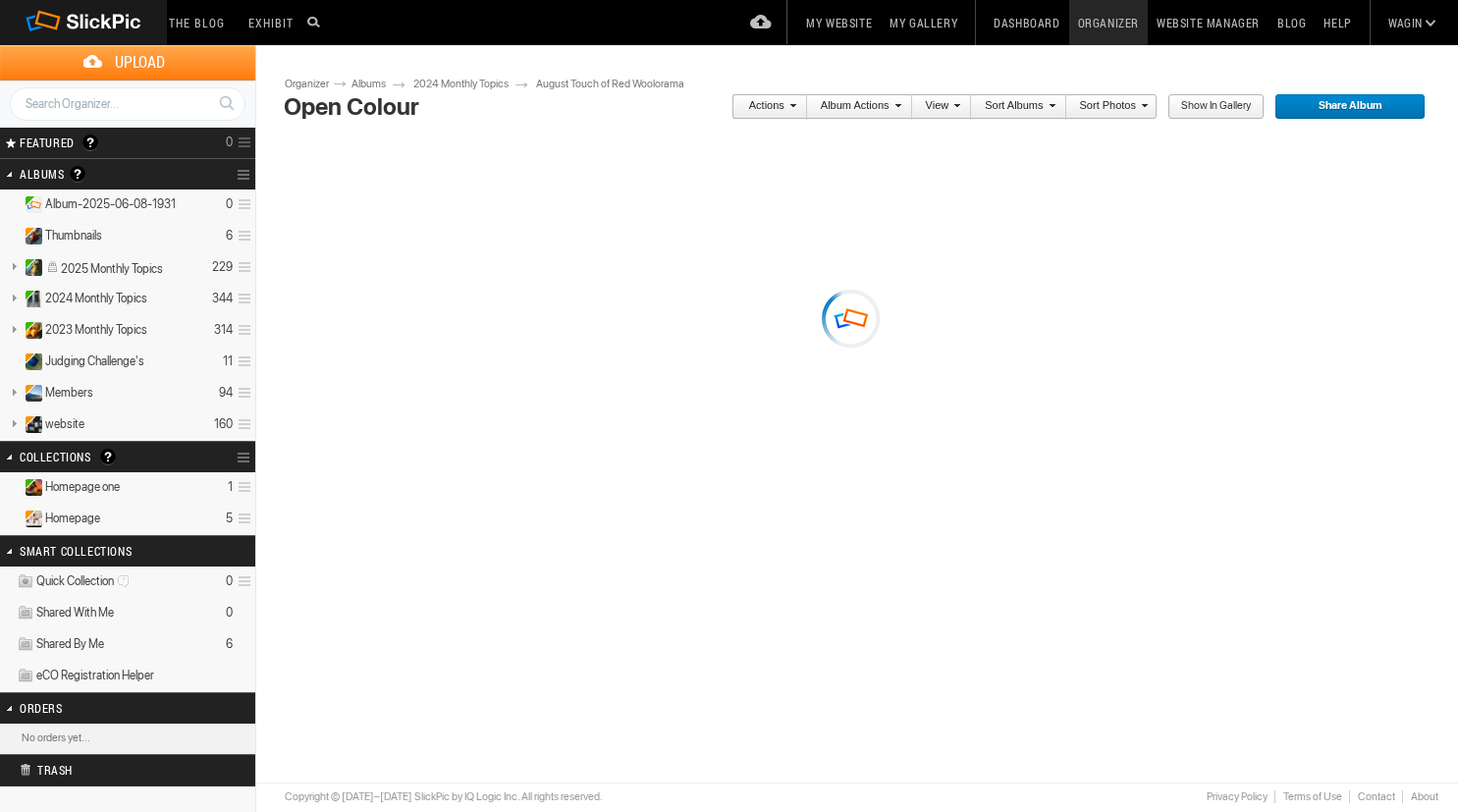 scroll, scrollTop: 0, scrollLeft: 0, axis: both 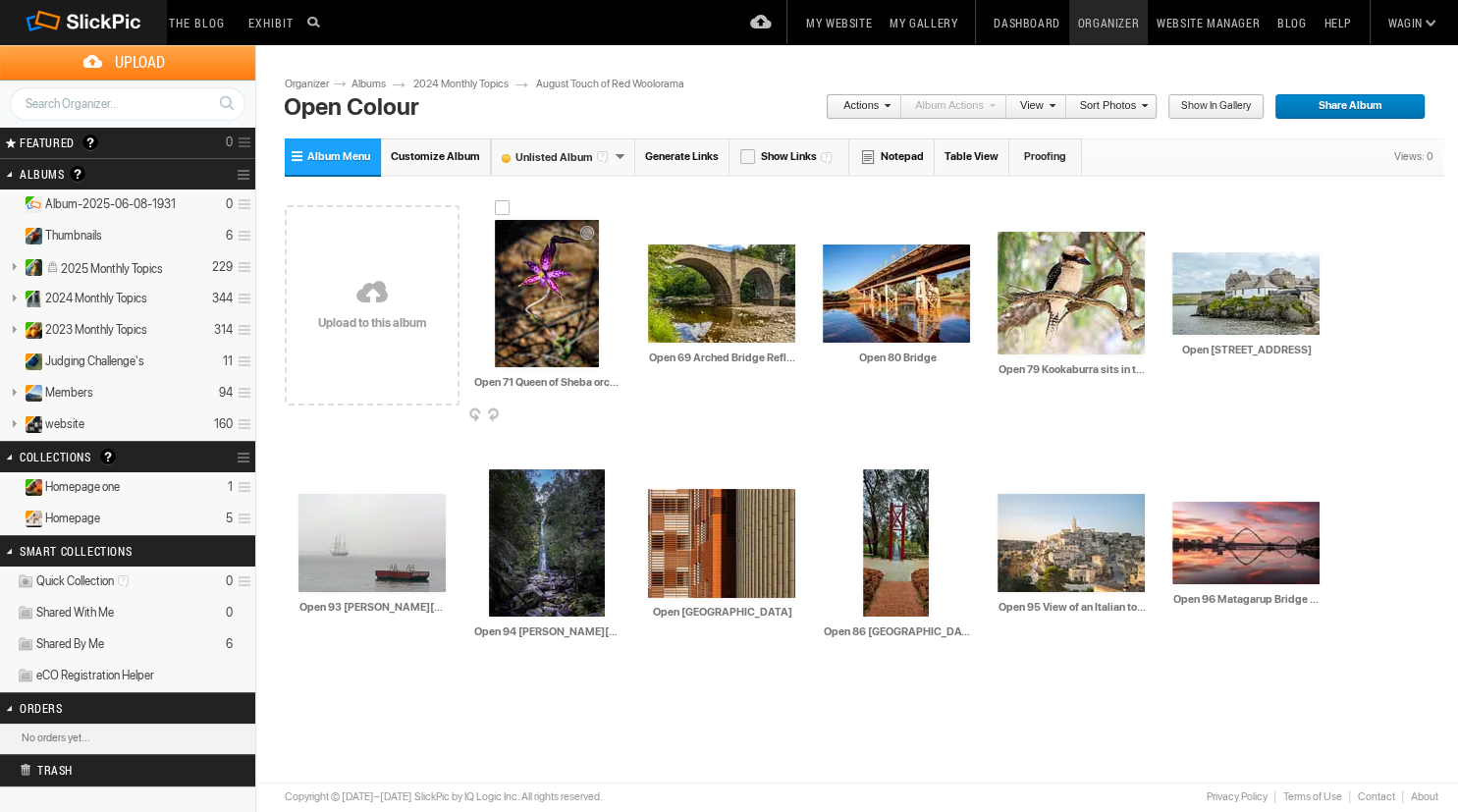 click at bounding box center (547, 294) 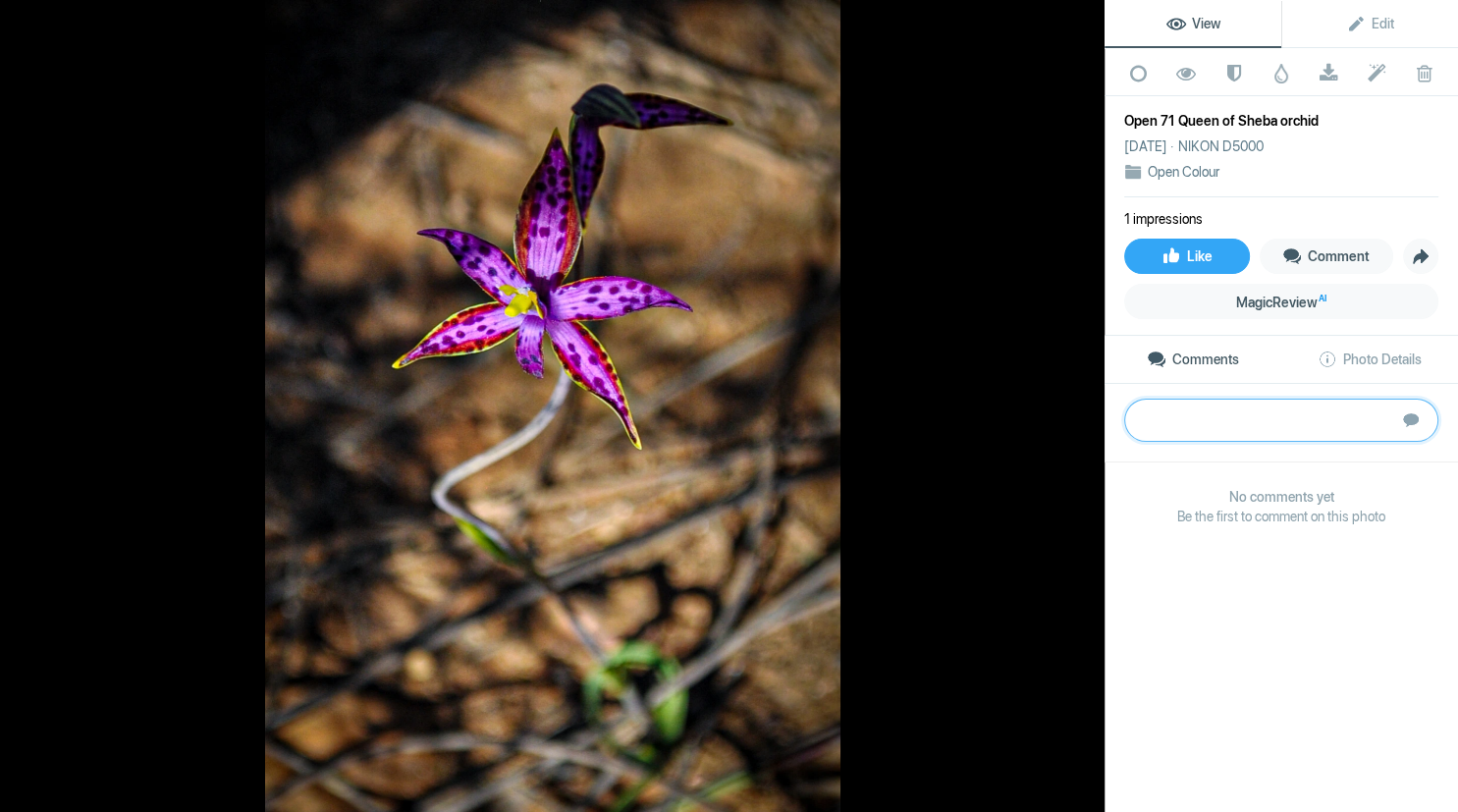 paste on "A pity nothing is quite sharp in this image of a rare flower. If this is an area of interest, I suspect you may need to invest in a macro lens that can focus efficiently at close-up distances needed for flower images. The background is somewhat blurred which does help to isolate the subject – this would be even better if you could get a lower point of view so that the background is further away and so more out of focus (and yes, I know that isn’t necessarily the easiest thing in the world to do)." 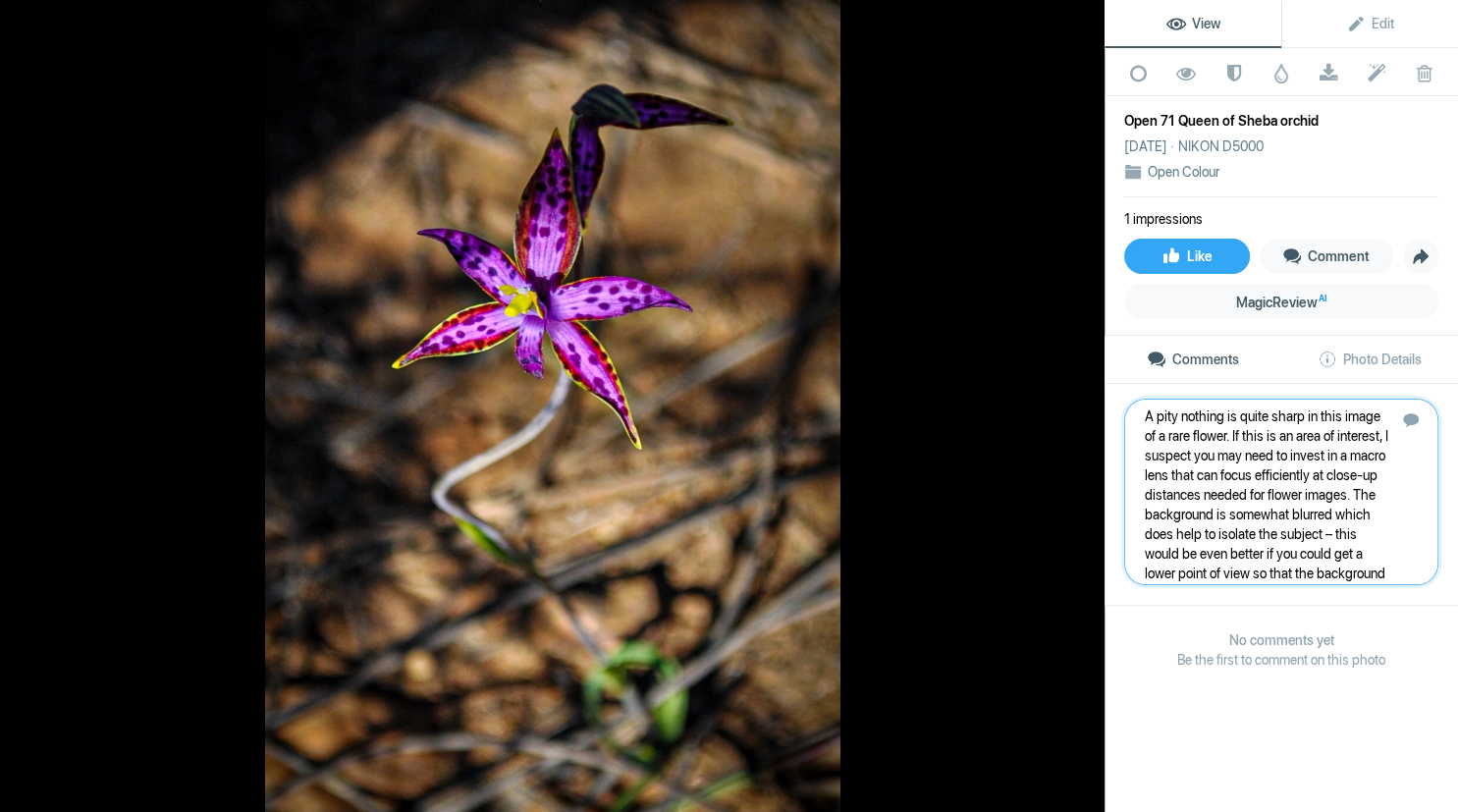 scroll, scrollTop: 4, scrollLeft: 0, axis: vertical 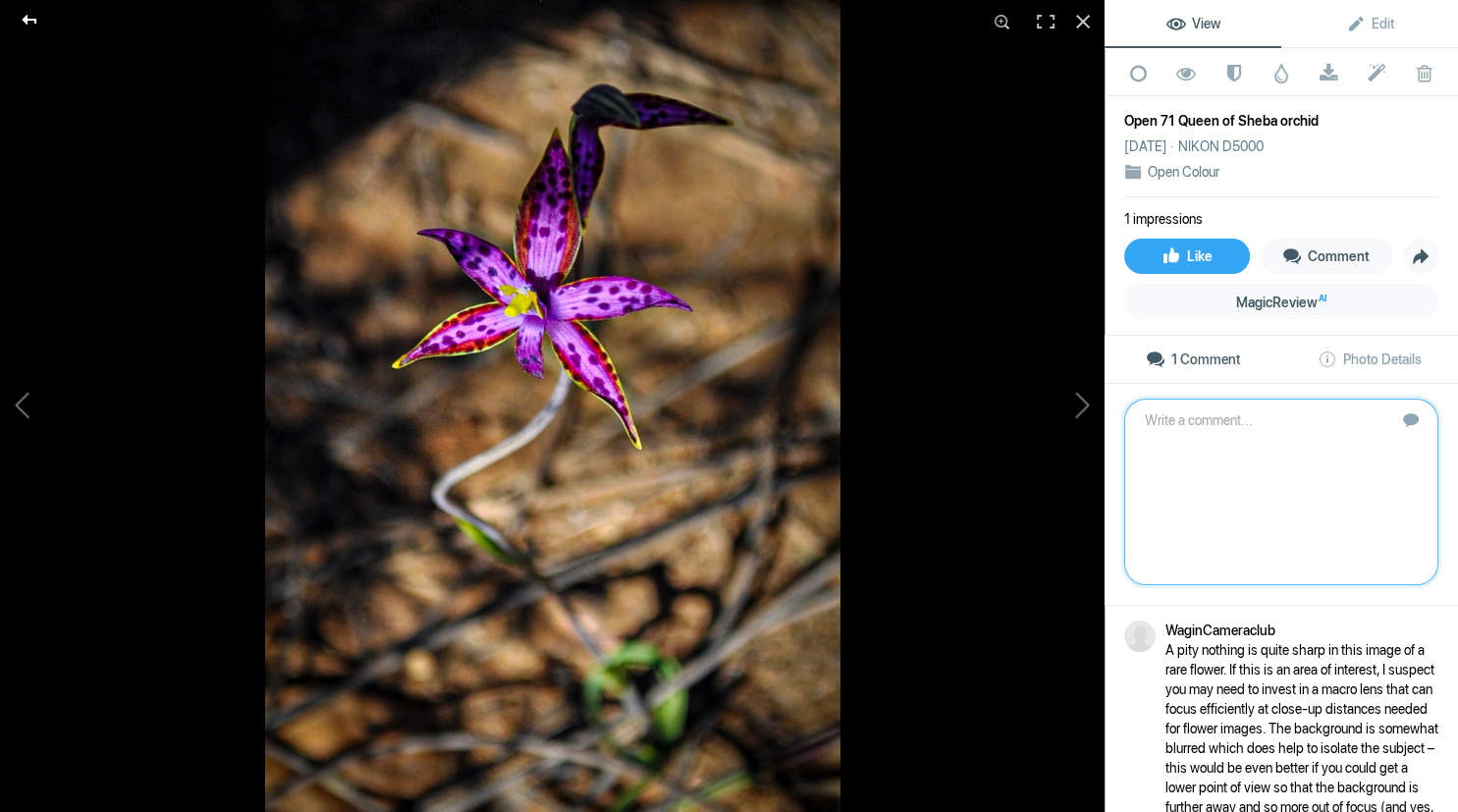 click 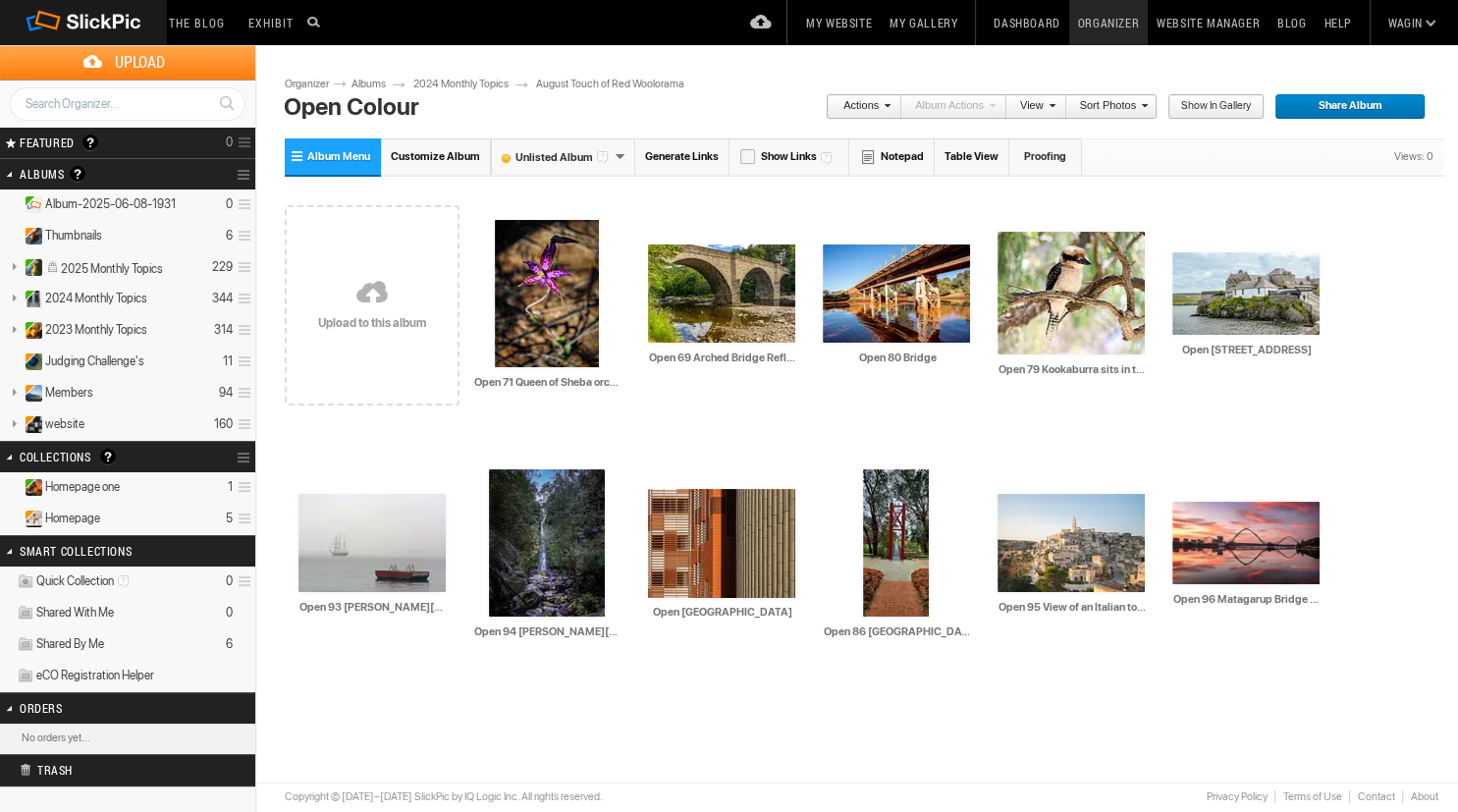 click at bounding box center (372, 294) 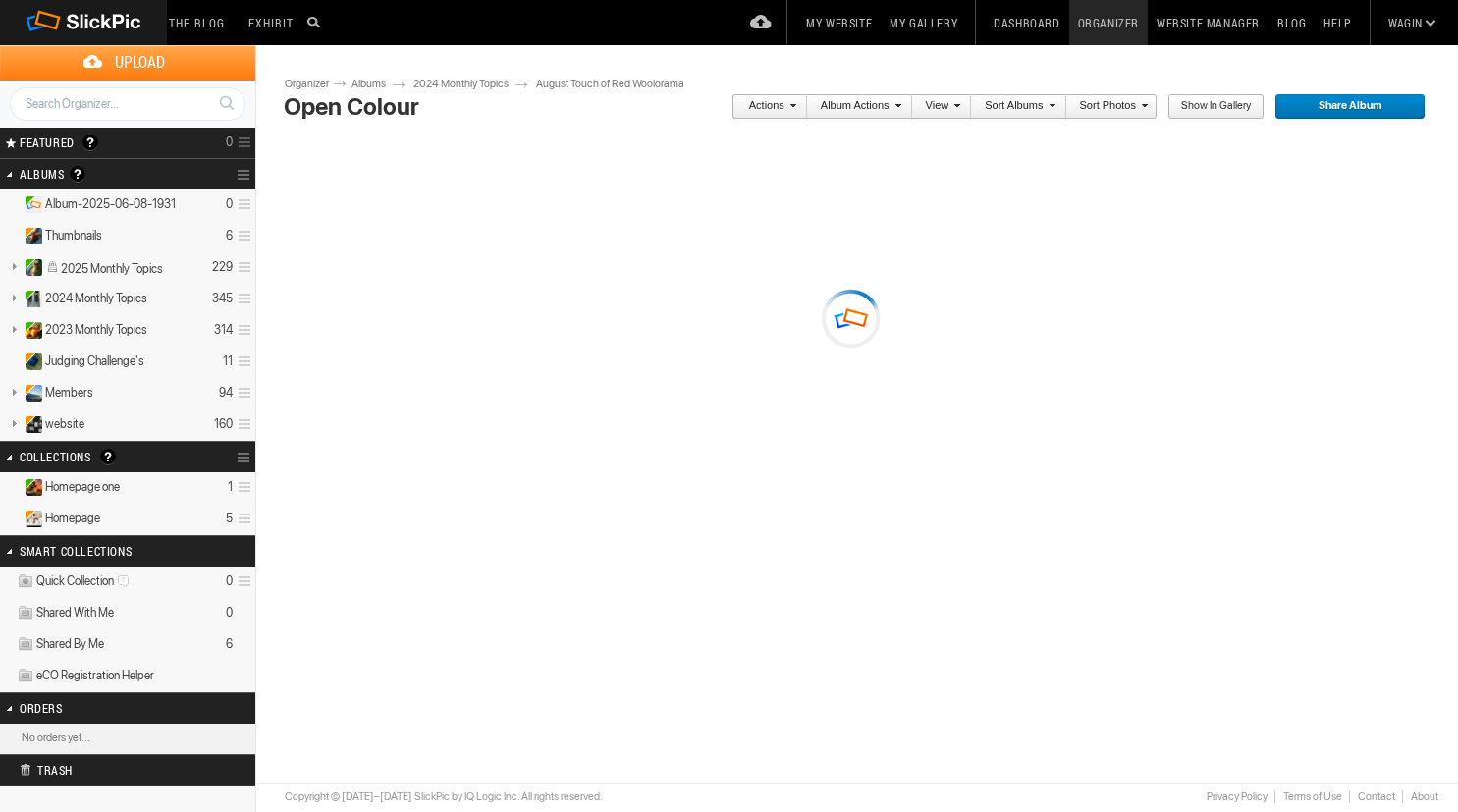 scroll, scrollTop: 0, scrollLeft: 0, axis: both 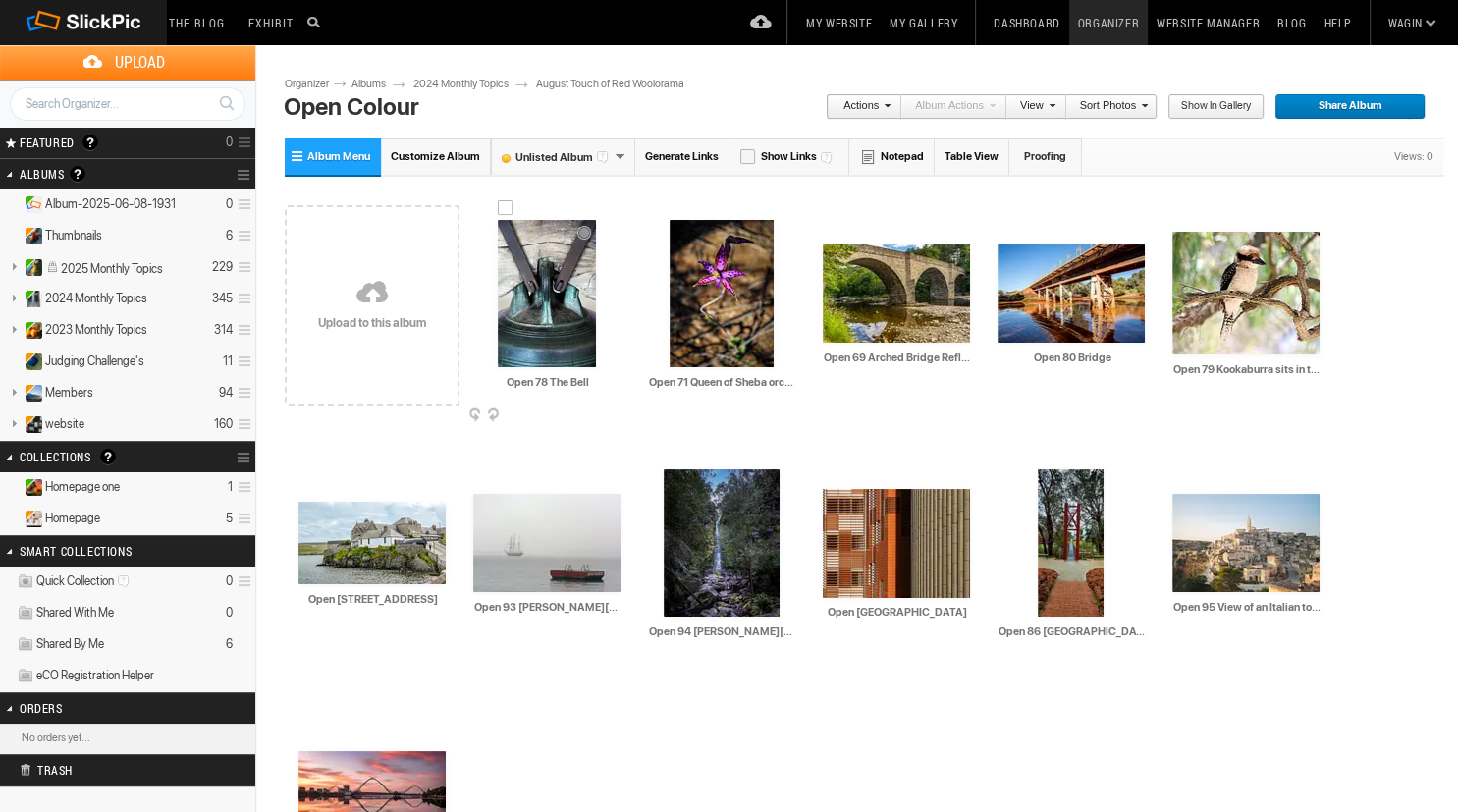 click at bounding box center [547, 294] 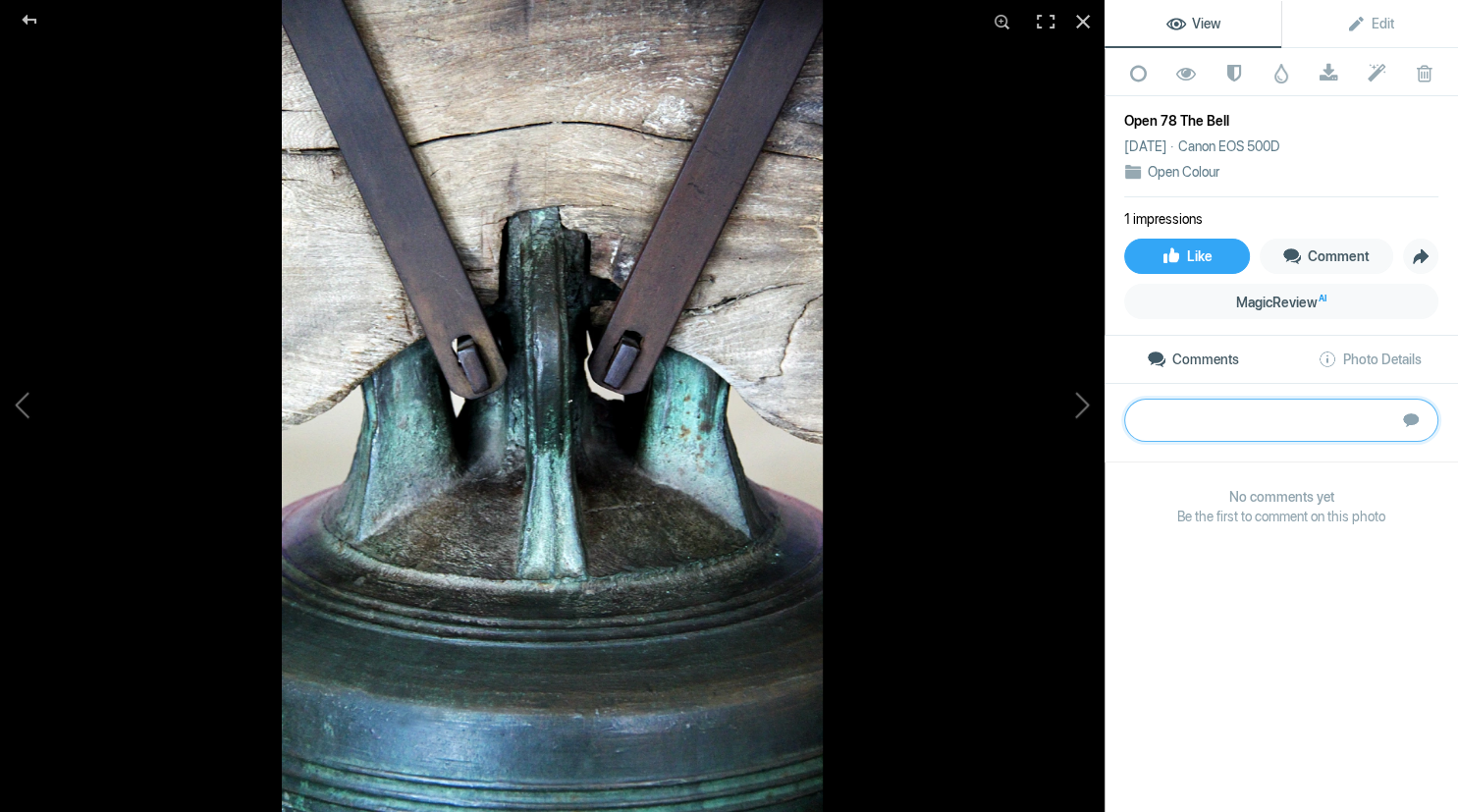 click 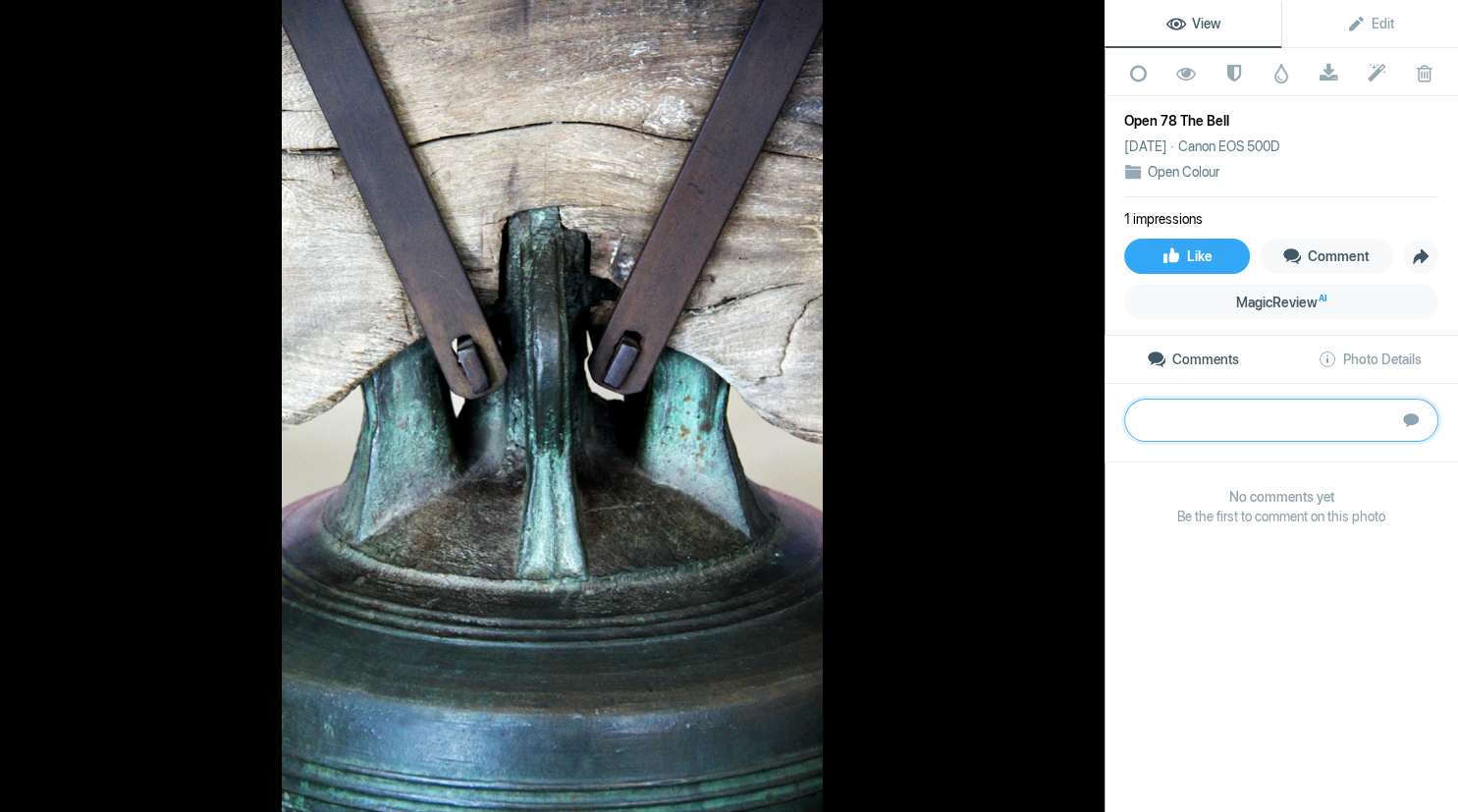paste on "An intriguing, almost abstract image. There is good contrast in texture and an exploration of symmetry. An image of this nature really needs to be sharp and crisp – a bit more depth of field and a faster shutter speed (or using a tripod) would help with this." 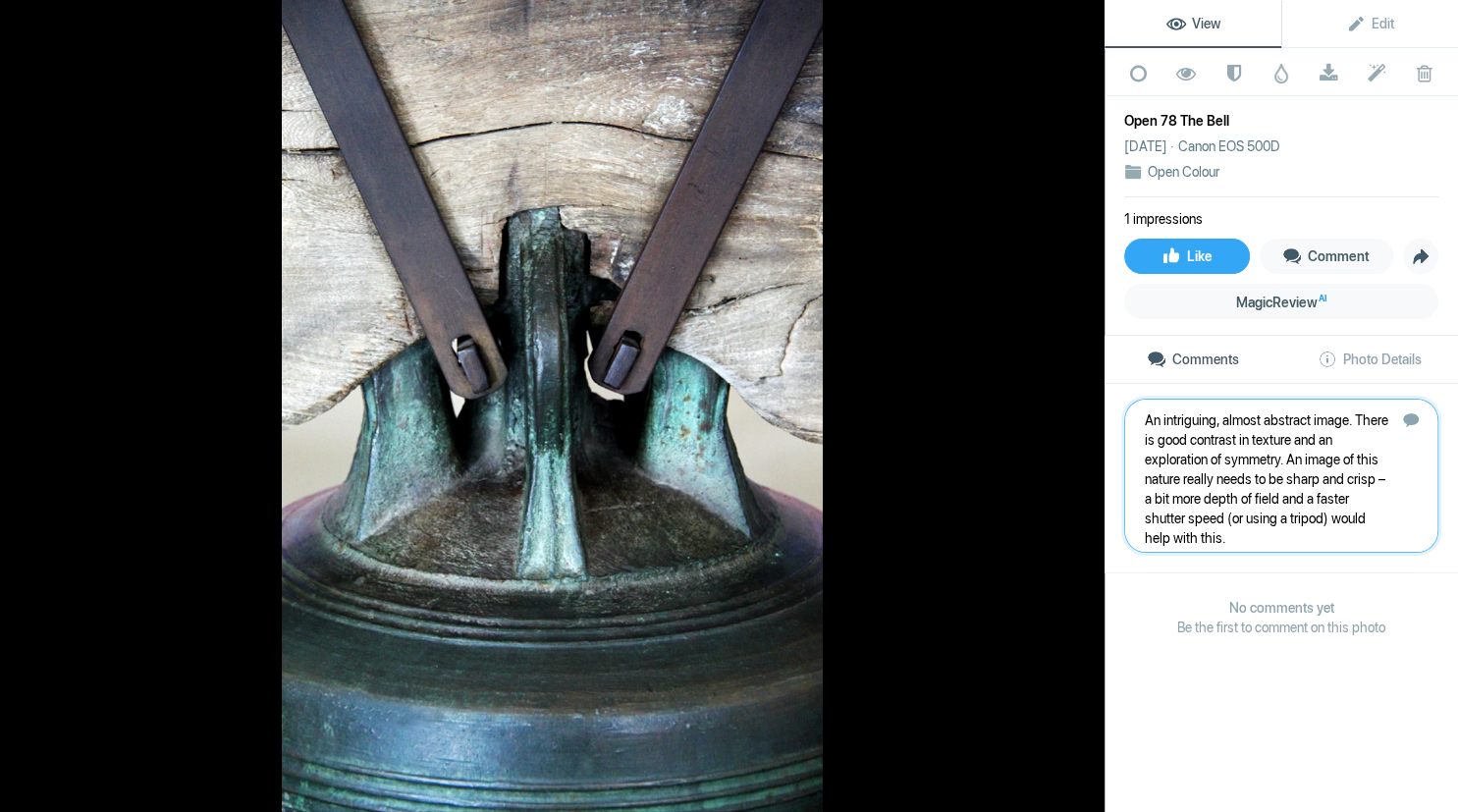 type 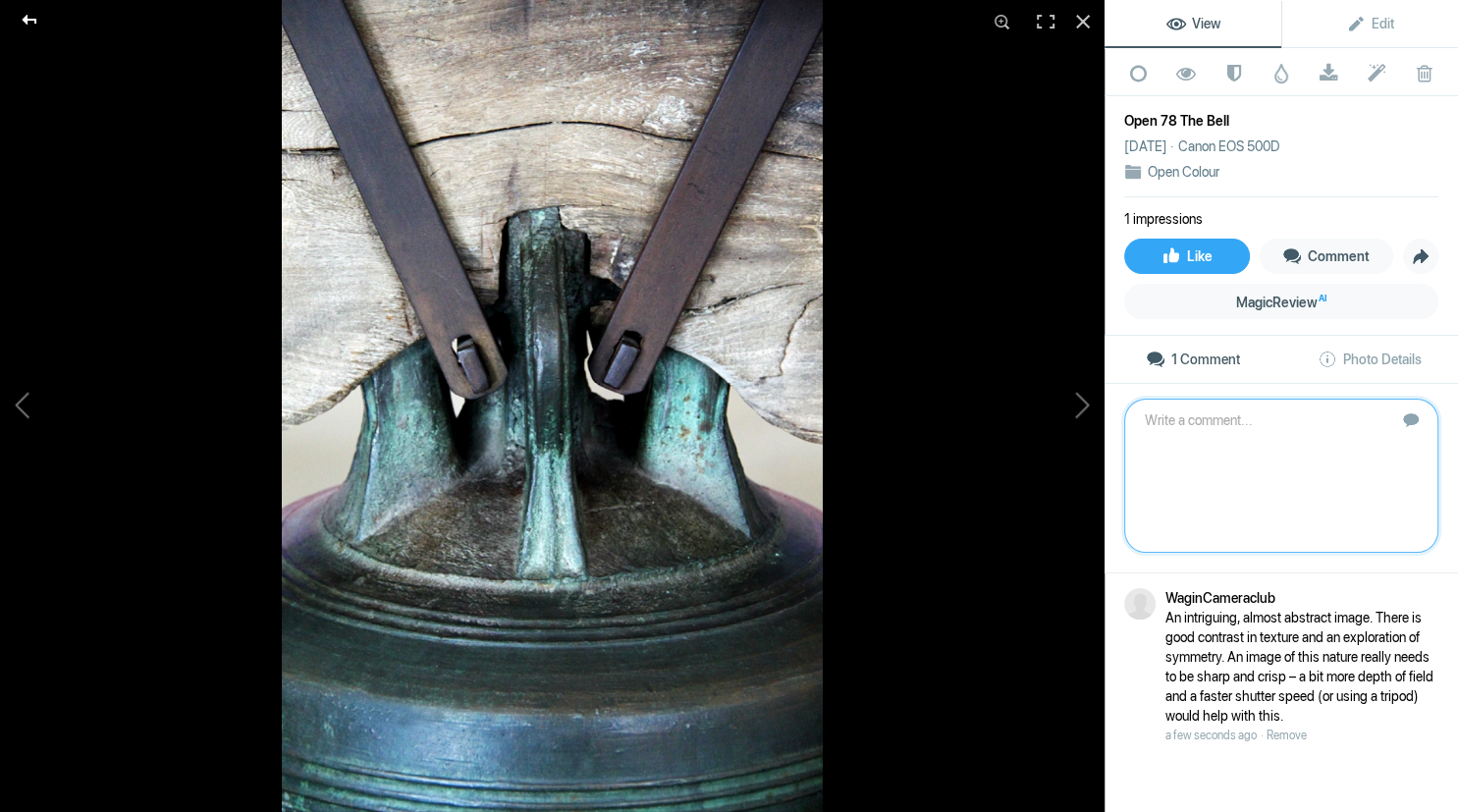 click 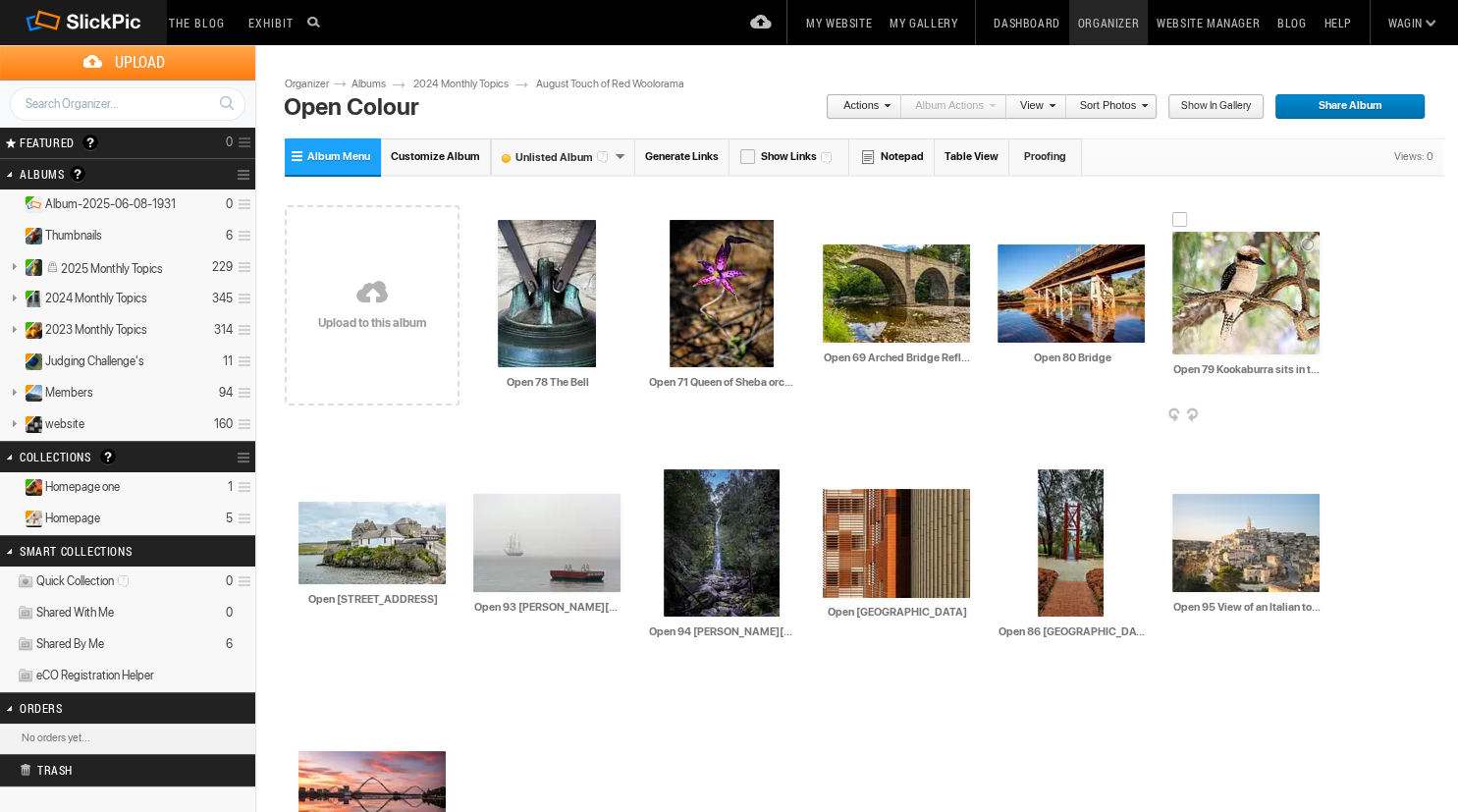 click at bounding box center (1246, 293) 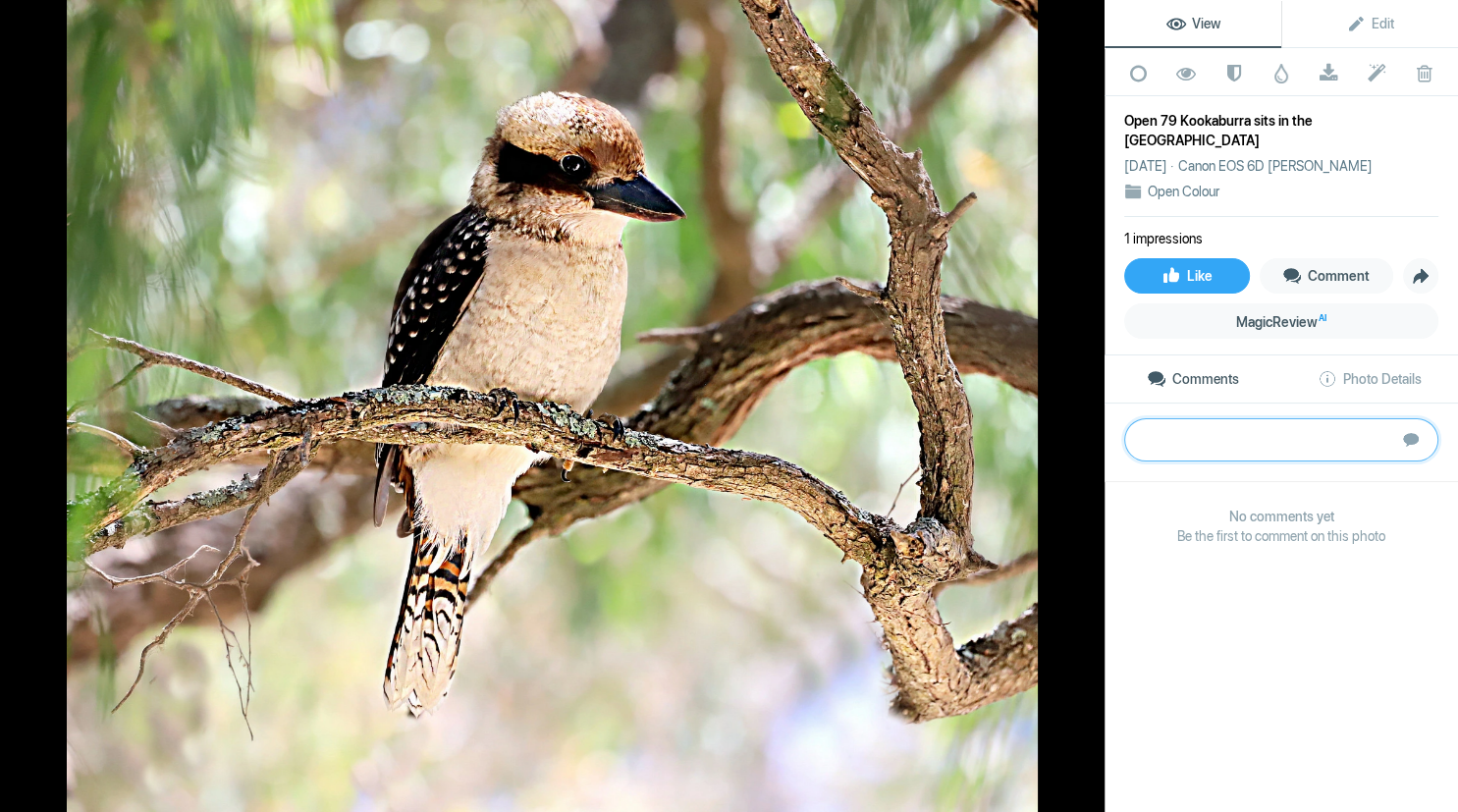 paste on "A lovely soft background and some interesting branches frame the kookaburra. Good catchlights in the eye. The bird’s plumage seems overly contrasty – perhaps a bit too much done in post-production? The whites are blown out and the dark areas are very solid, which doesn’t match with the background lighting, so I am wondering if you increased the tonal contrast on the bird. If so, it needs to be a bit less heavy handed." 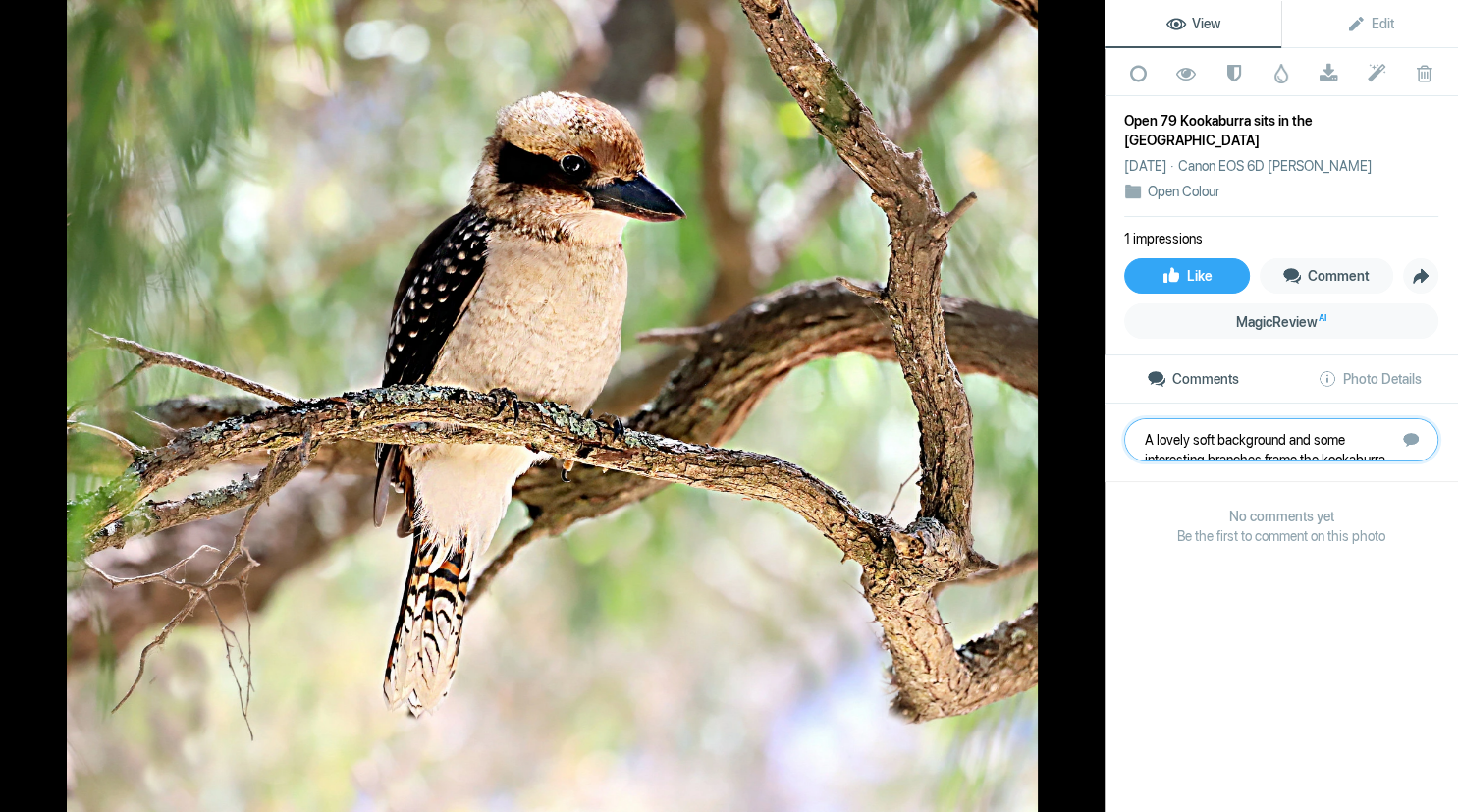 scroll, scrollTop: 40, scrollLeft: 0, axis: vertical 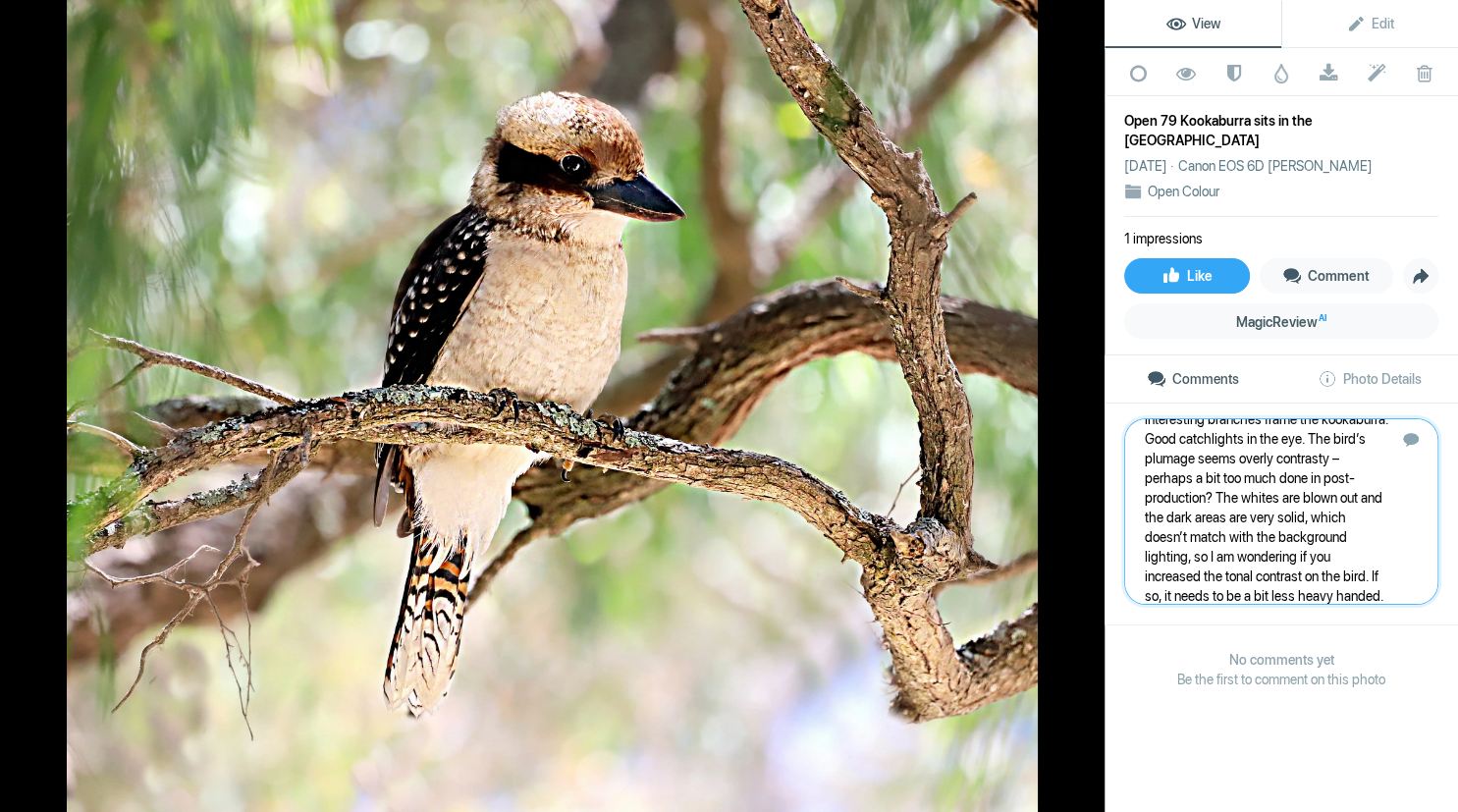 type 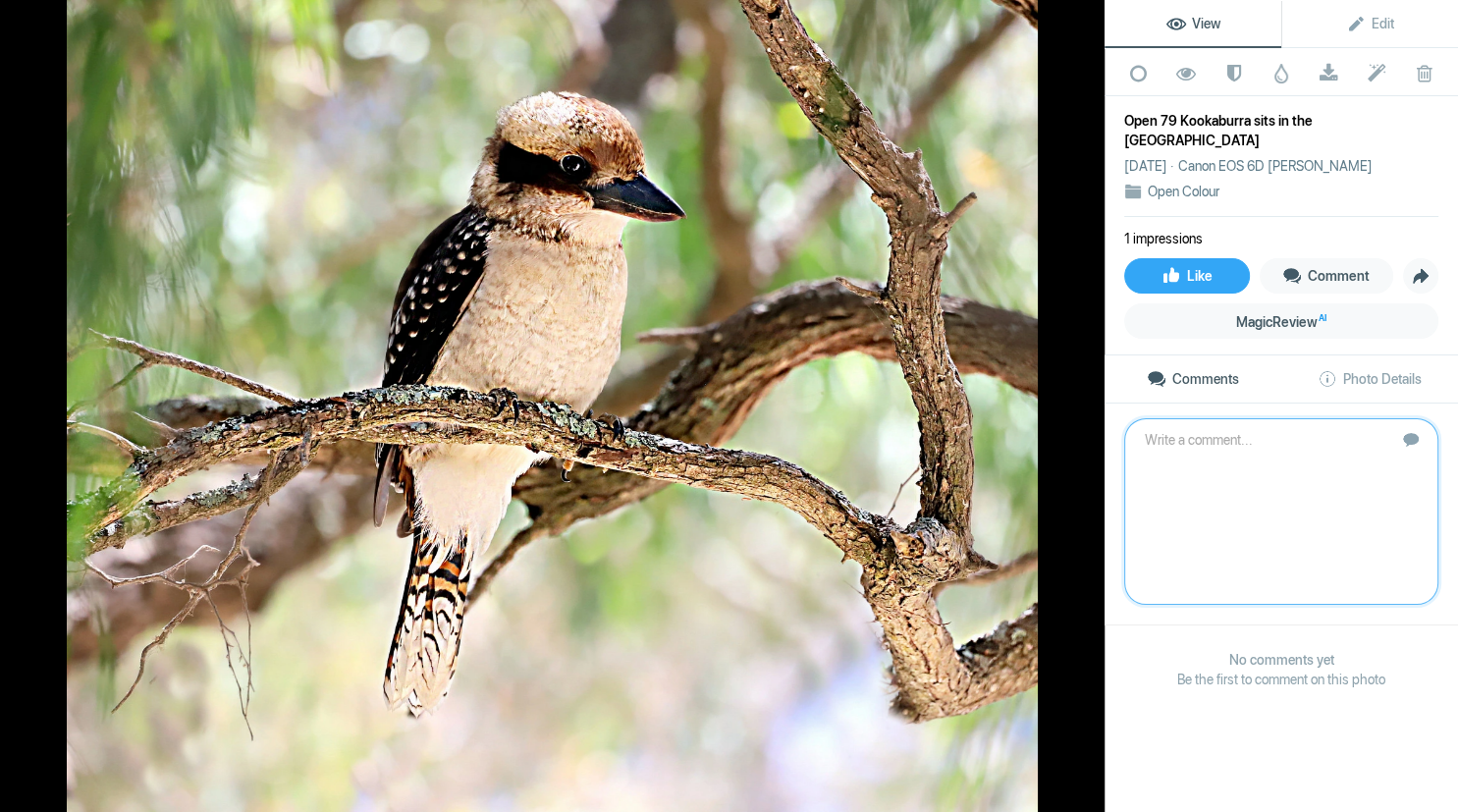 scroll, scrollTop: 0, scrollLeft: 0, axis: both 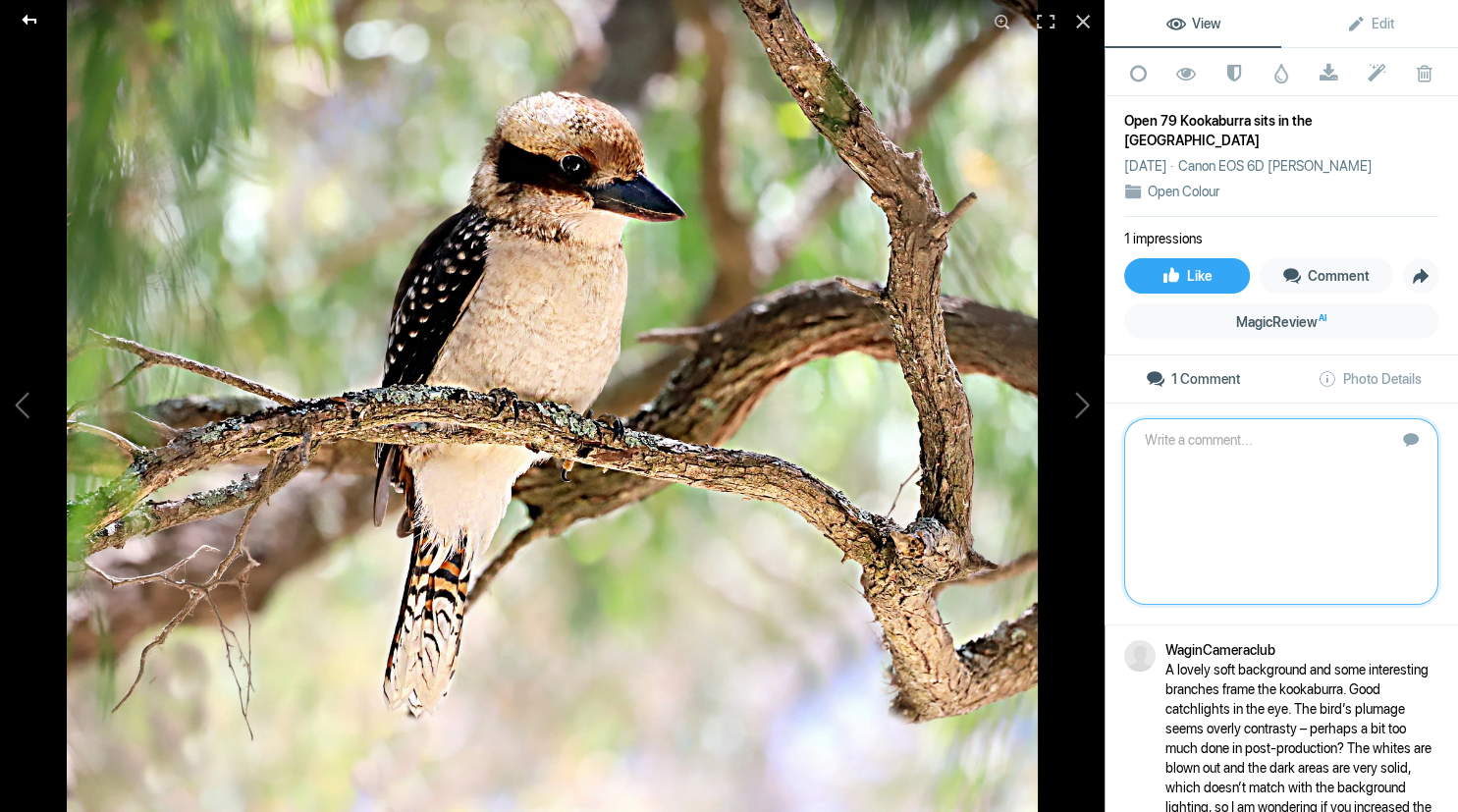 click 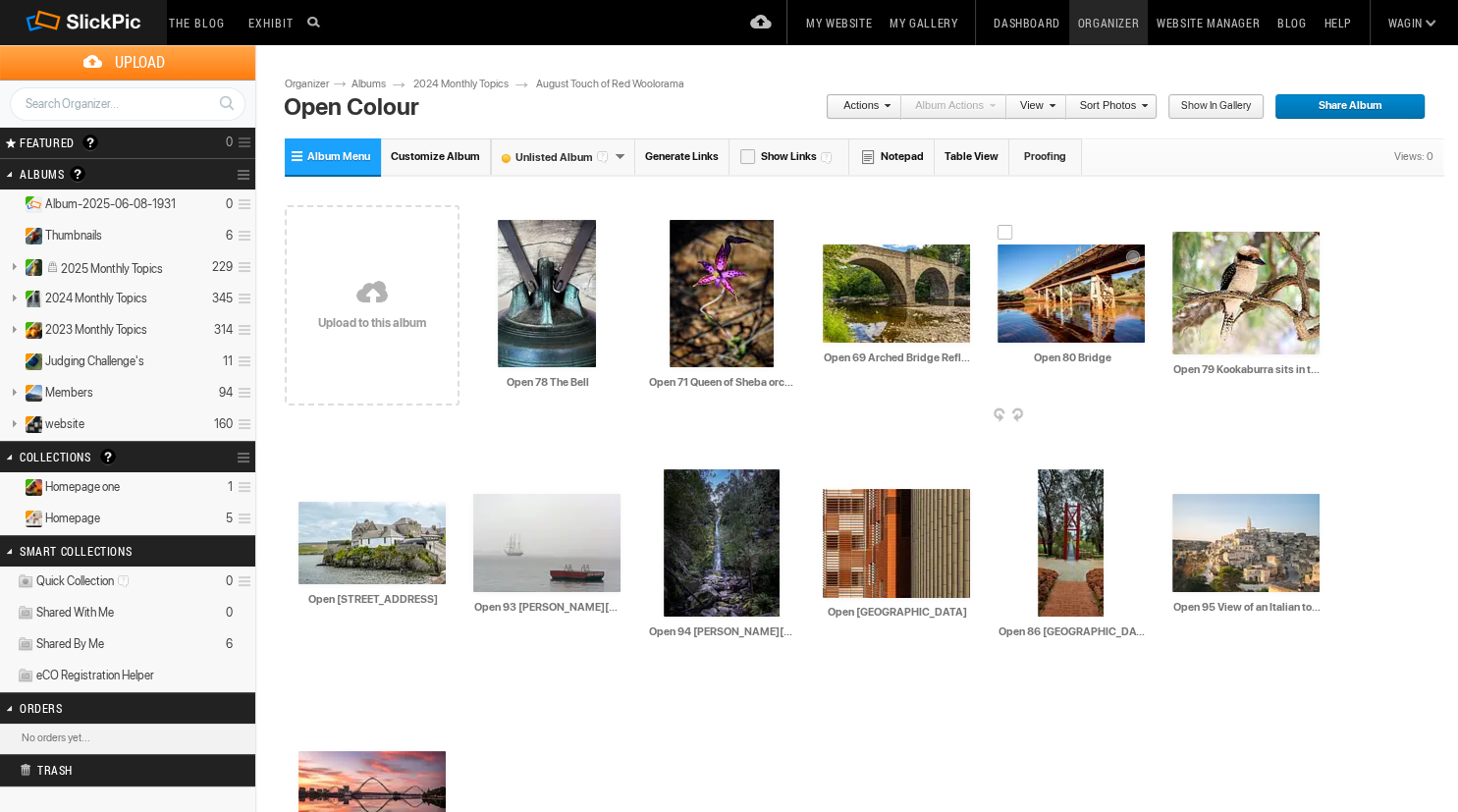click at bounding box center [1071, 294] 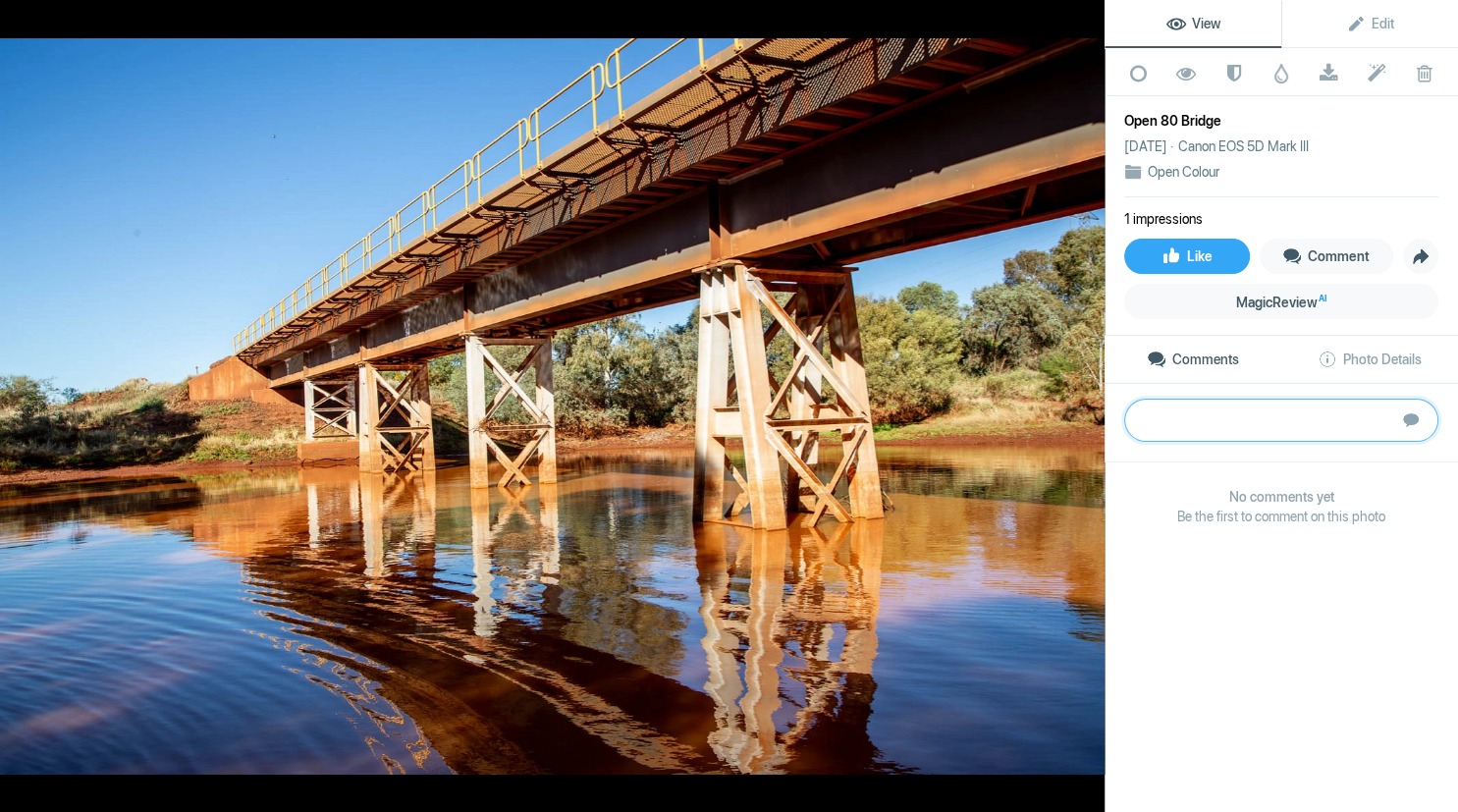 paste on "The girders of the bridge and the reflections in the water draw our eye, due to the contrasting colours of blue and orange as well as the rich colour and detail. The upper left-hand side of the image does not add much as it is just a lot of plain blue sky. Try zooming in on the details when you see these scenes." 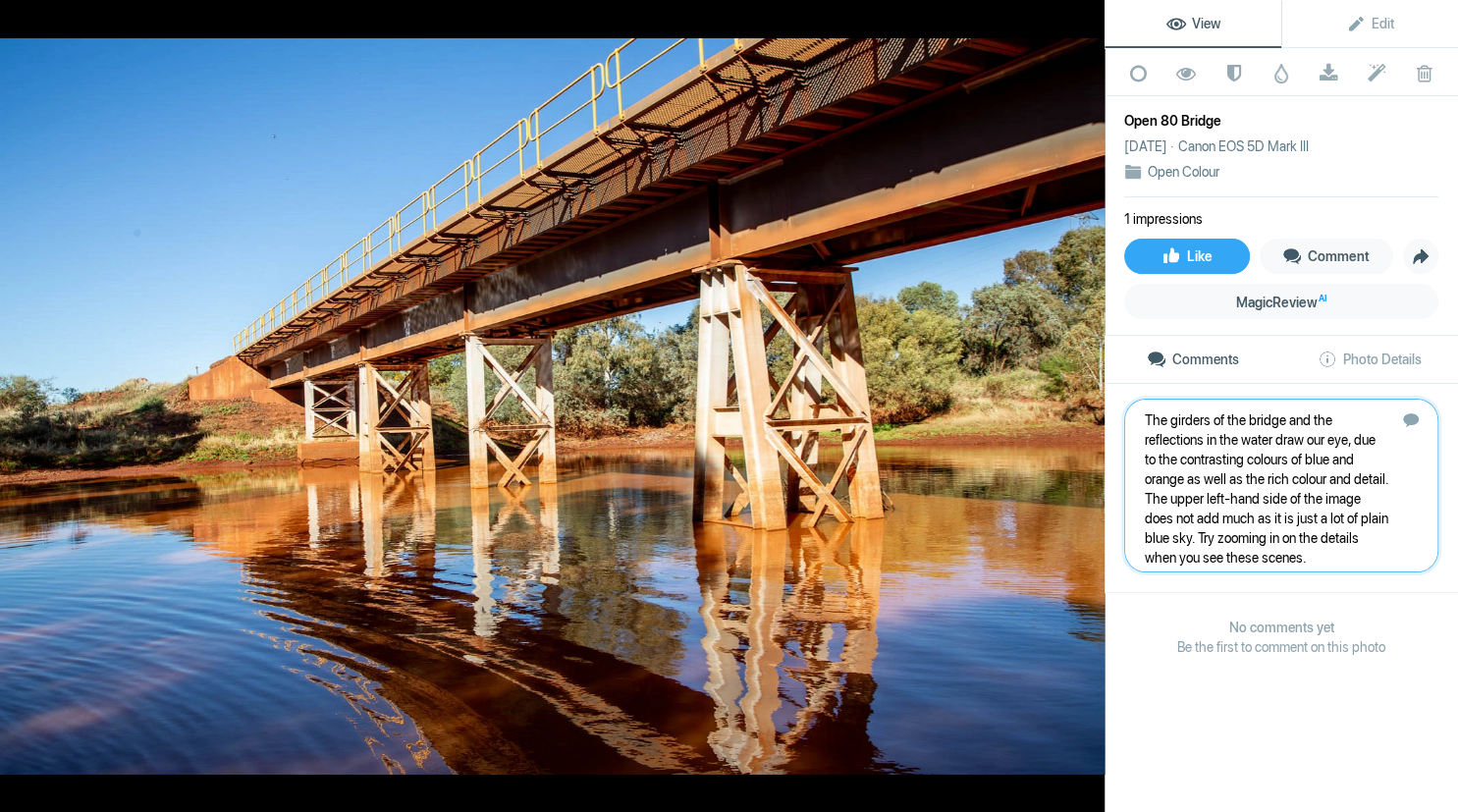 type 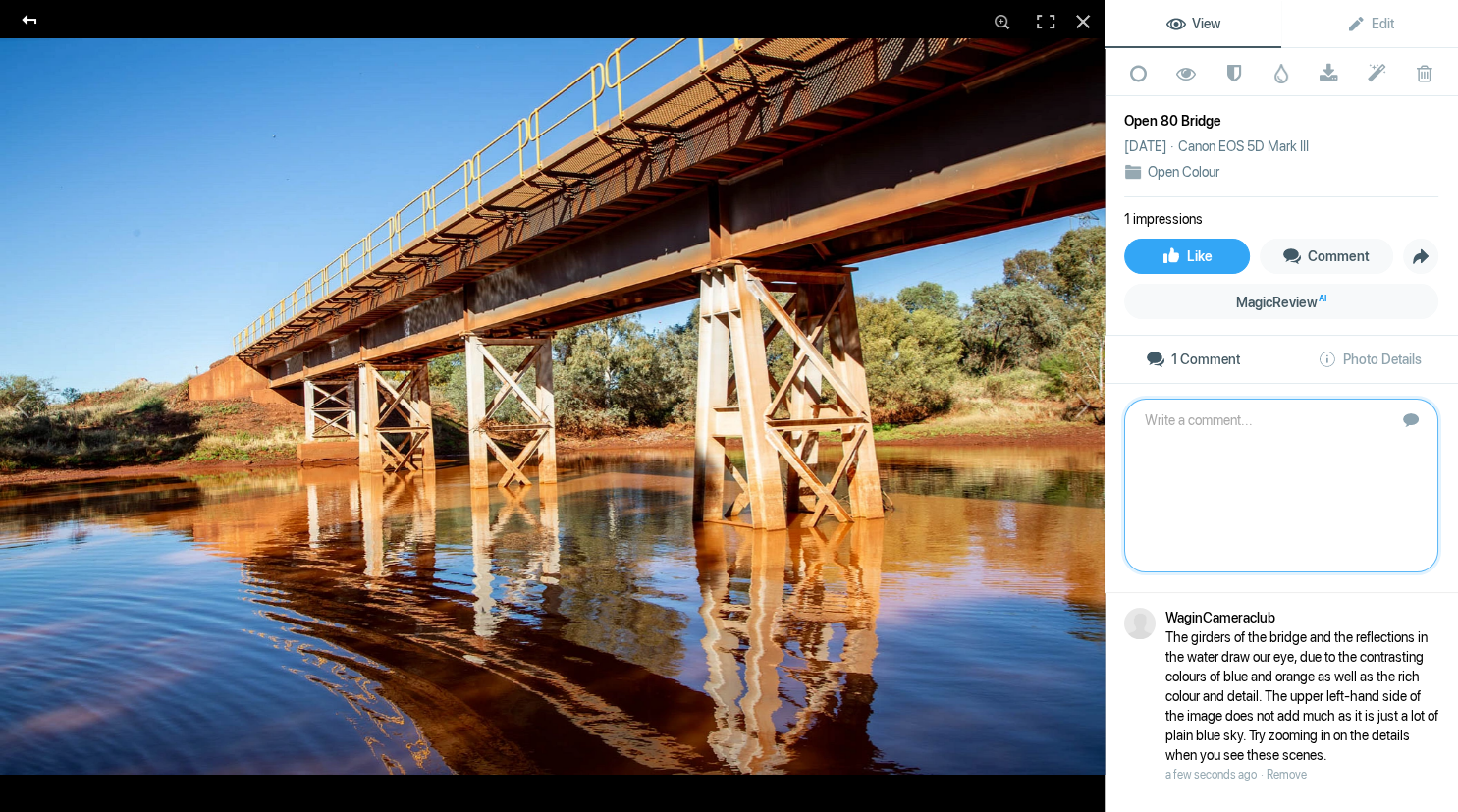 click 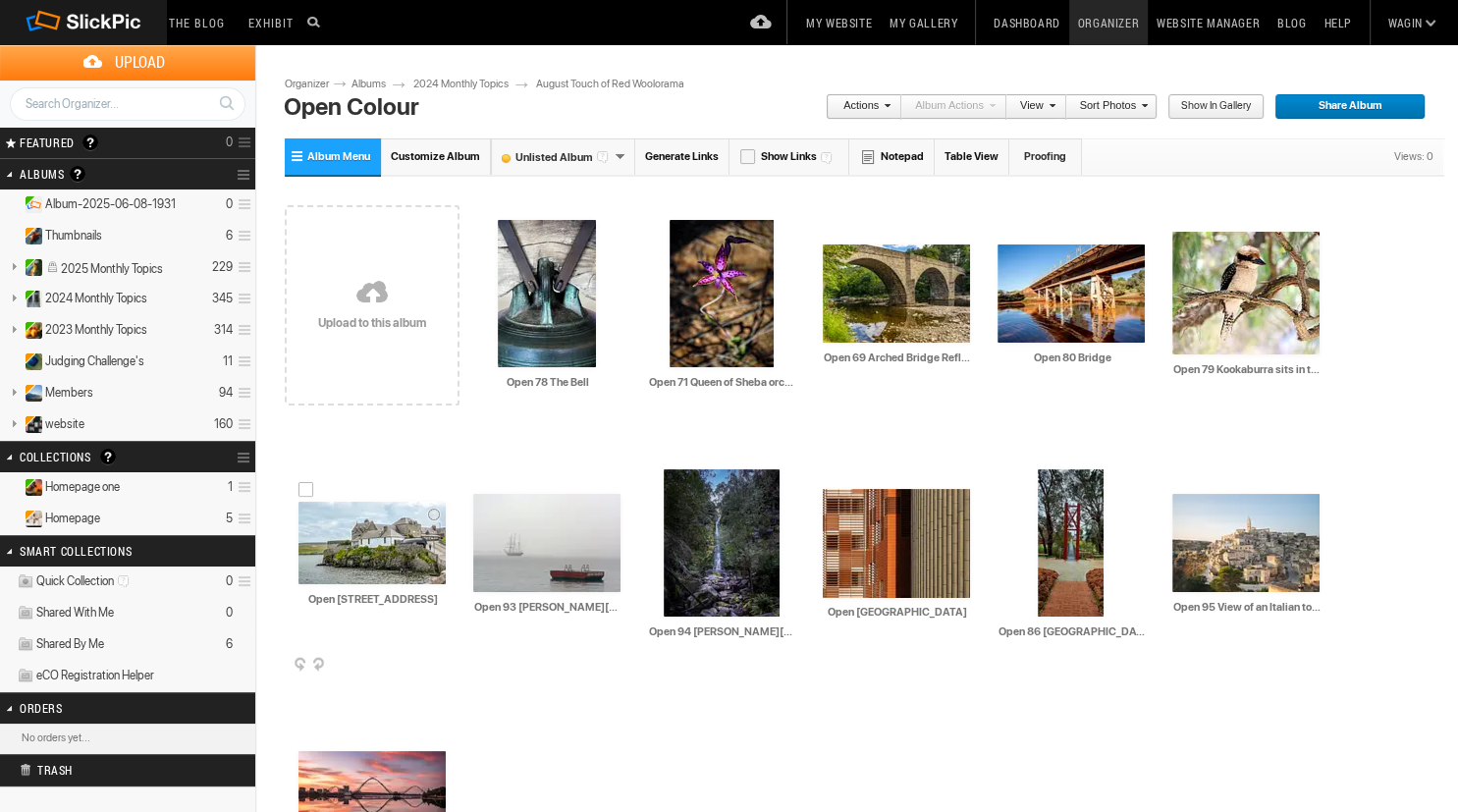 click at bounding box center [372, 543] 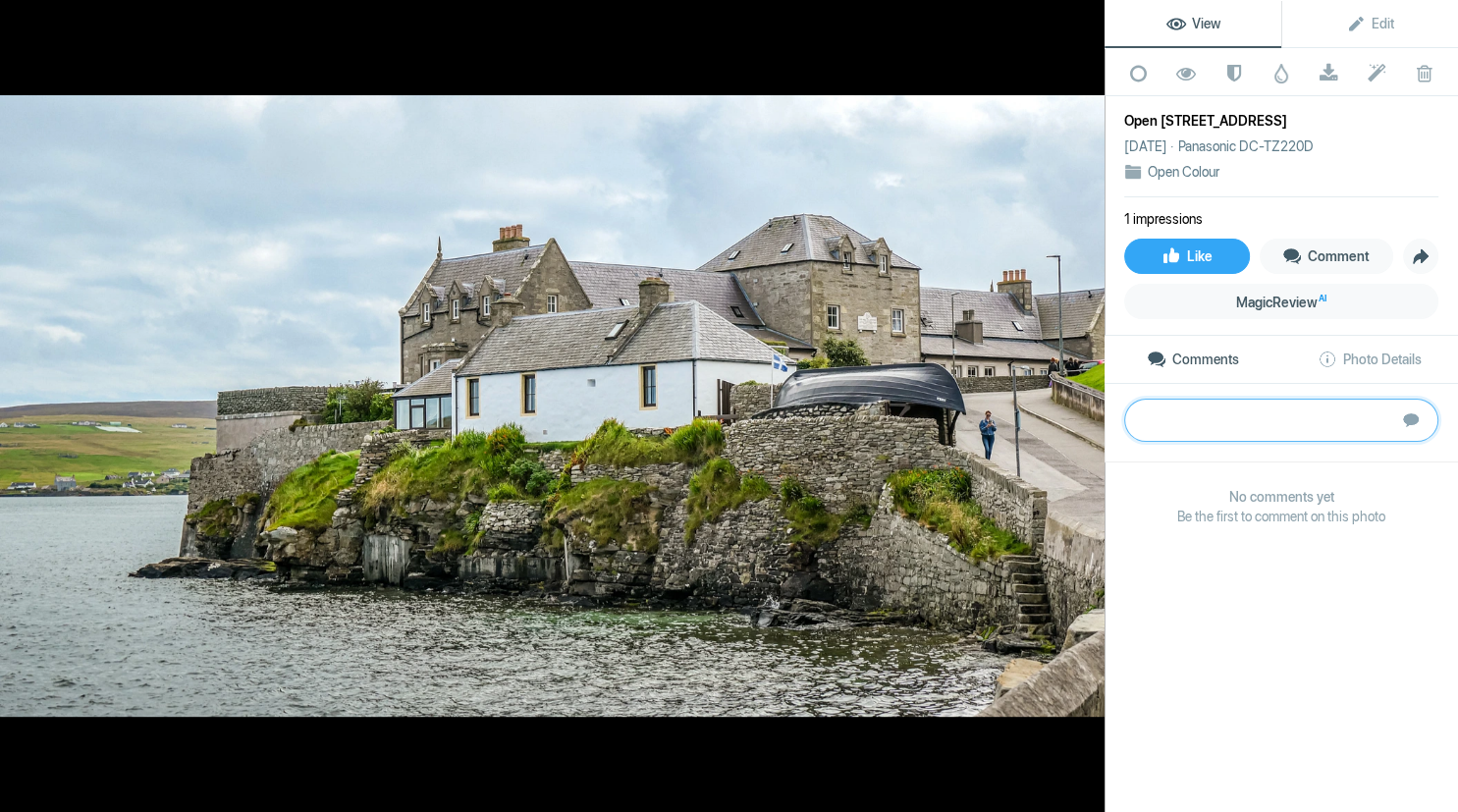 paste on "Exposure in this image is good and there is lots of detail to be seen in the stonework of the walls and buildings. I am a little unsure of the main focus of this image – the figure on the road on the right catches my attention but is so small in the frame as to not seem important. The closest building has a blank façade, so maybe this wasn’t the best choice of point of view." 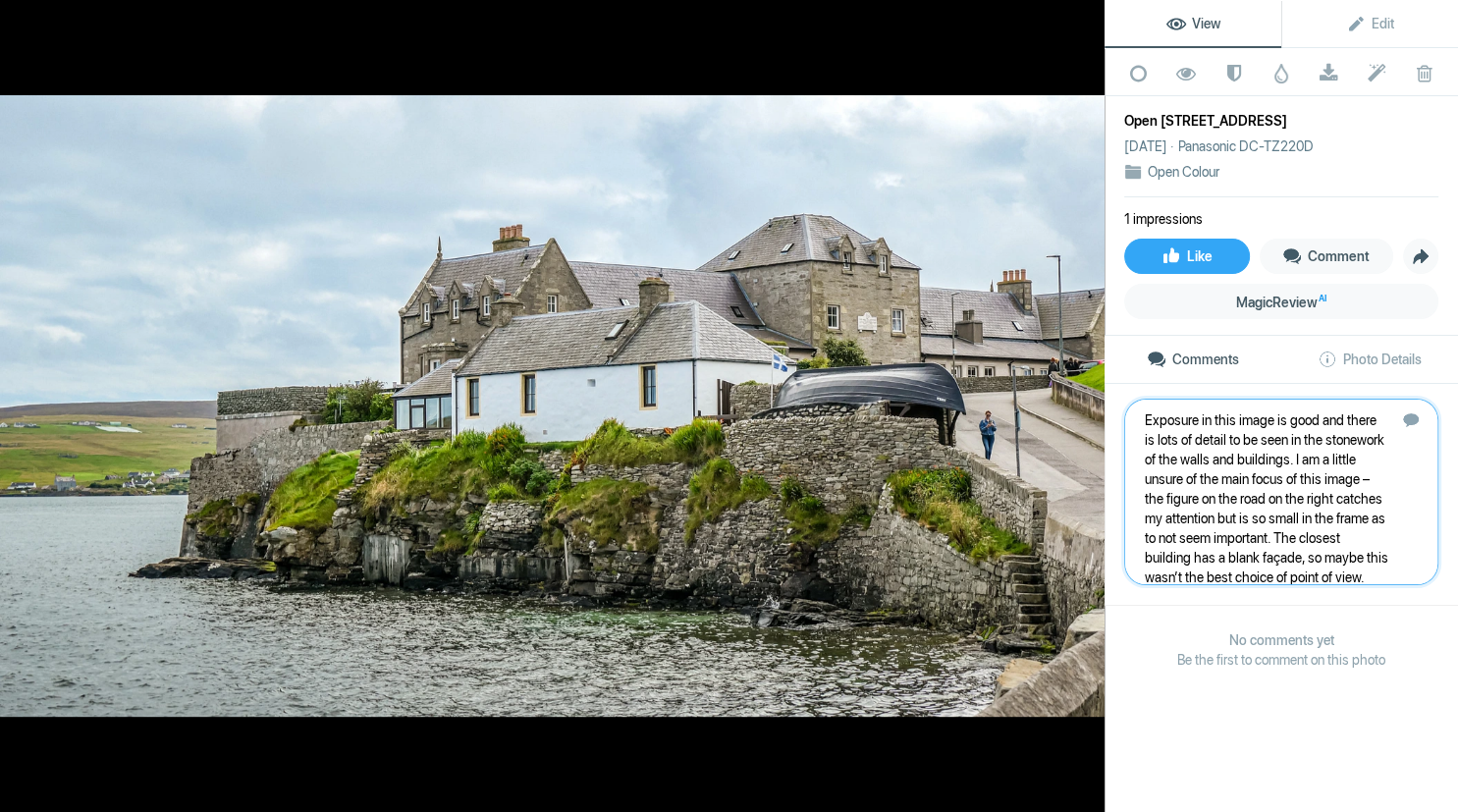 scroll, scrollTop: 1, scrollLeft: 0, axis: vertical 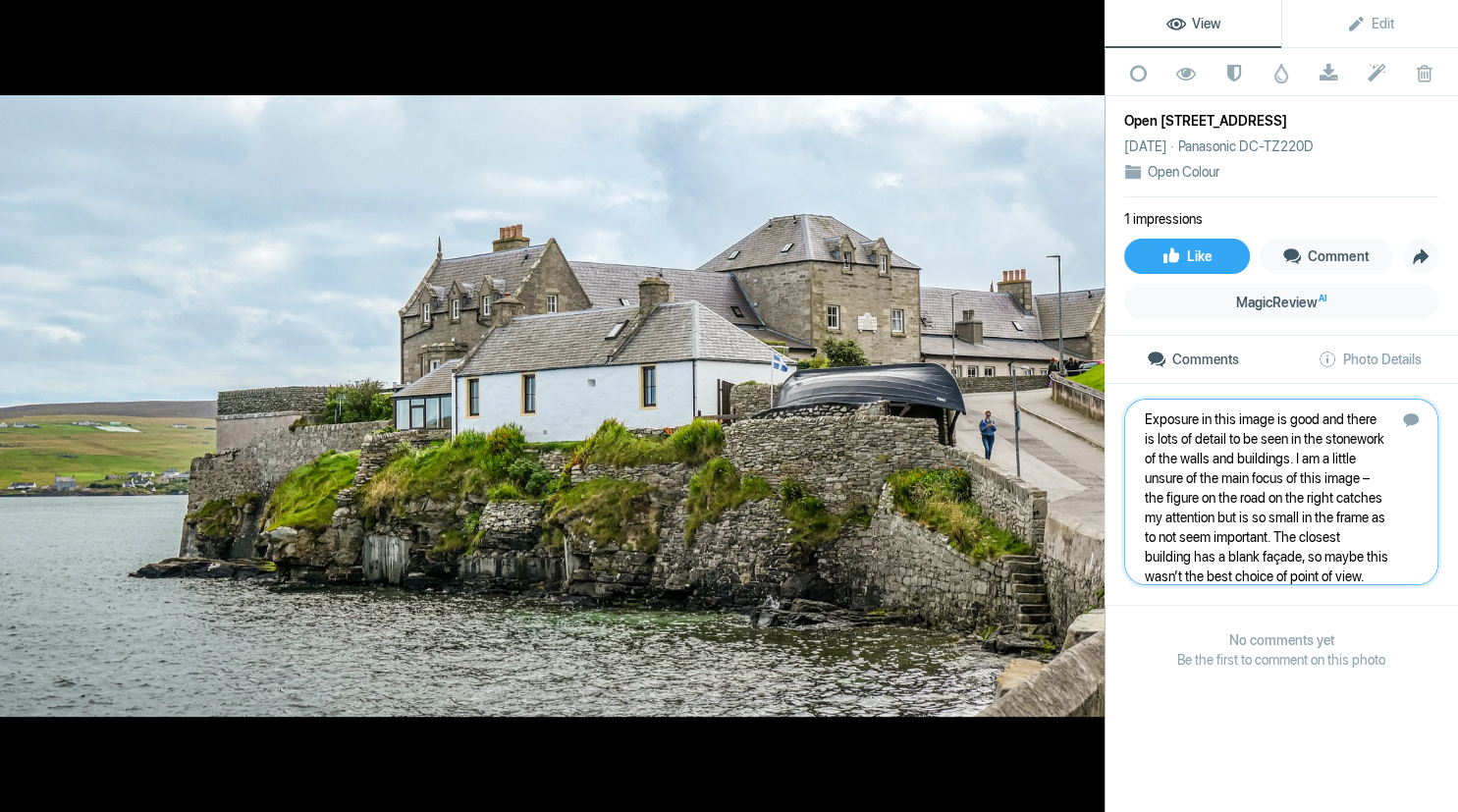 type 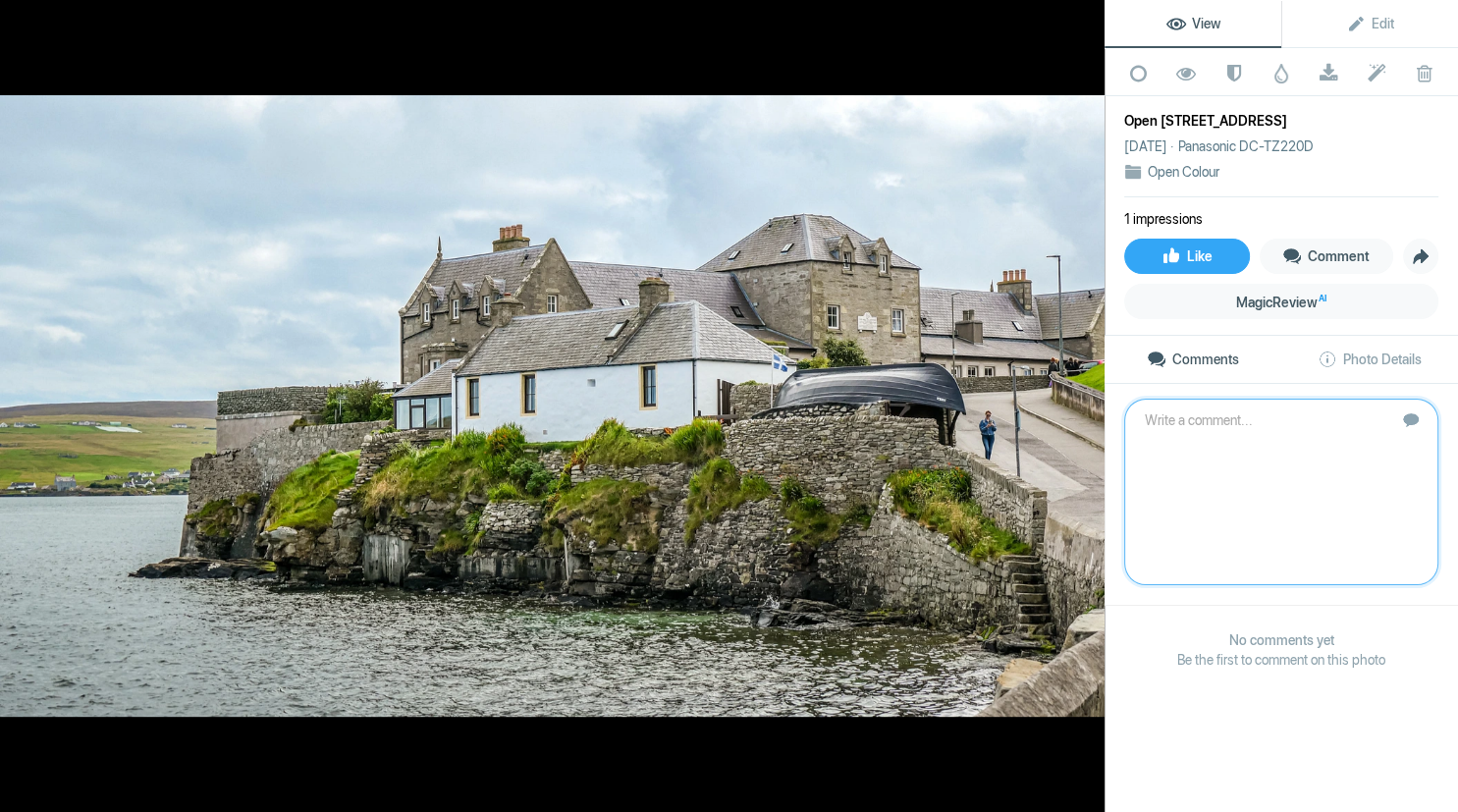 scroll, scrollTop: 0, scrollLeft: 0, axis: both 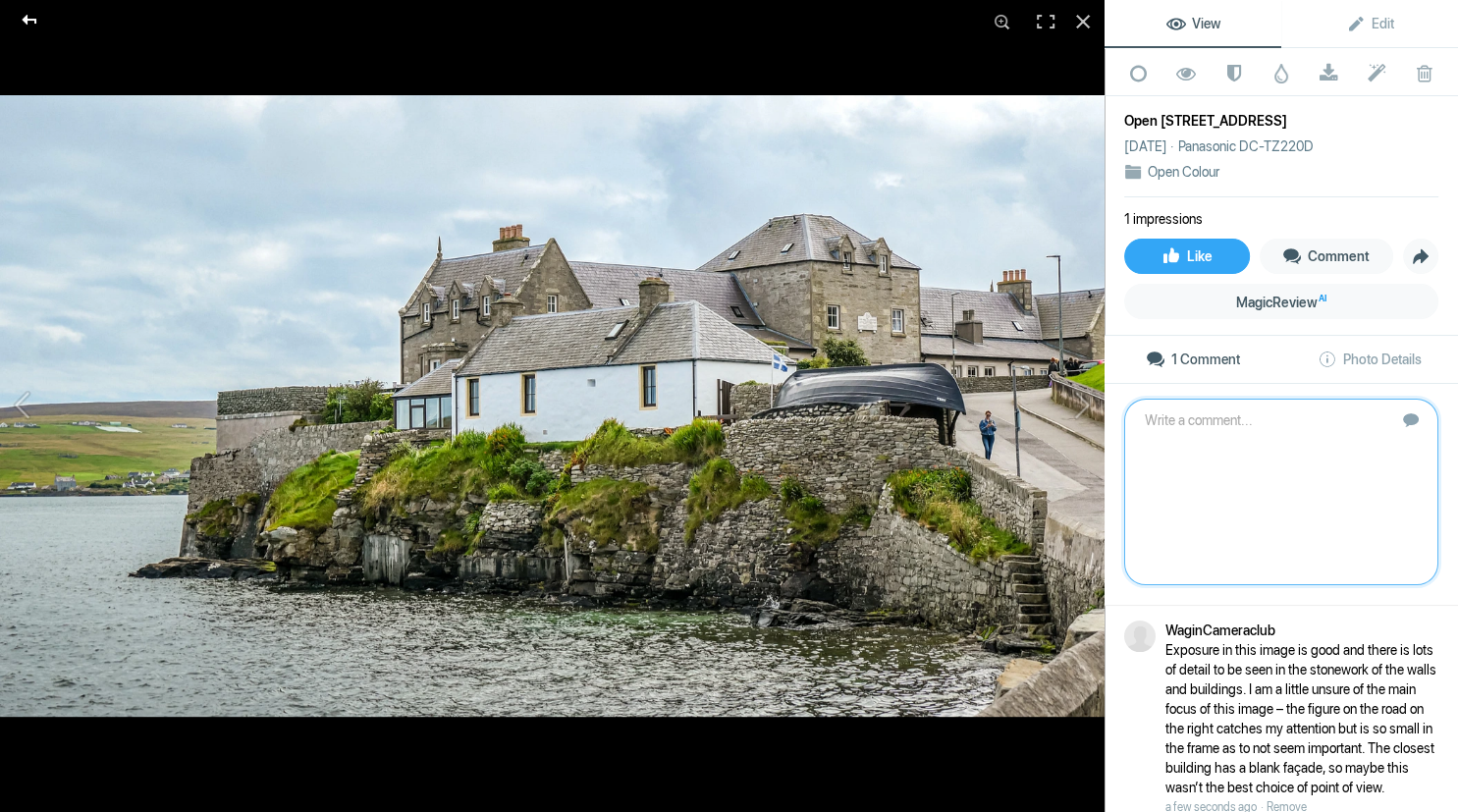 click 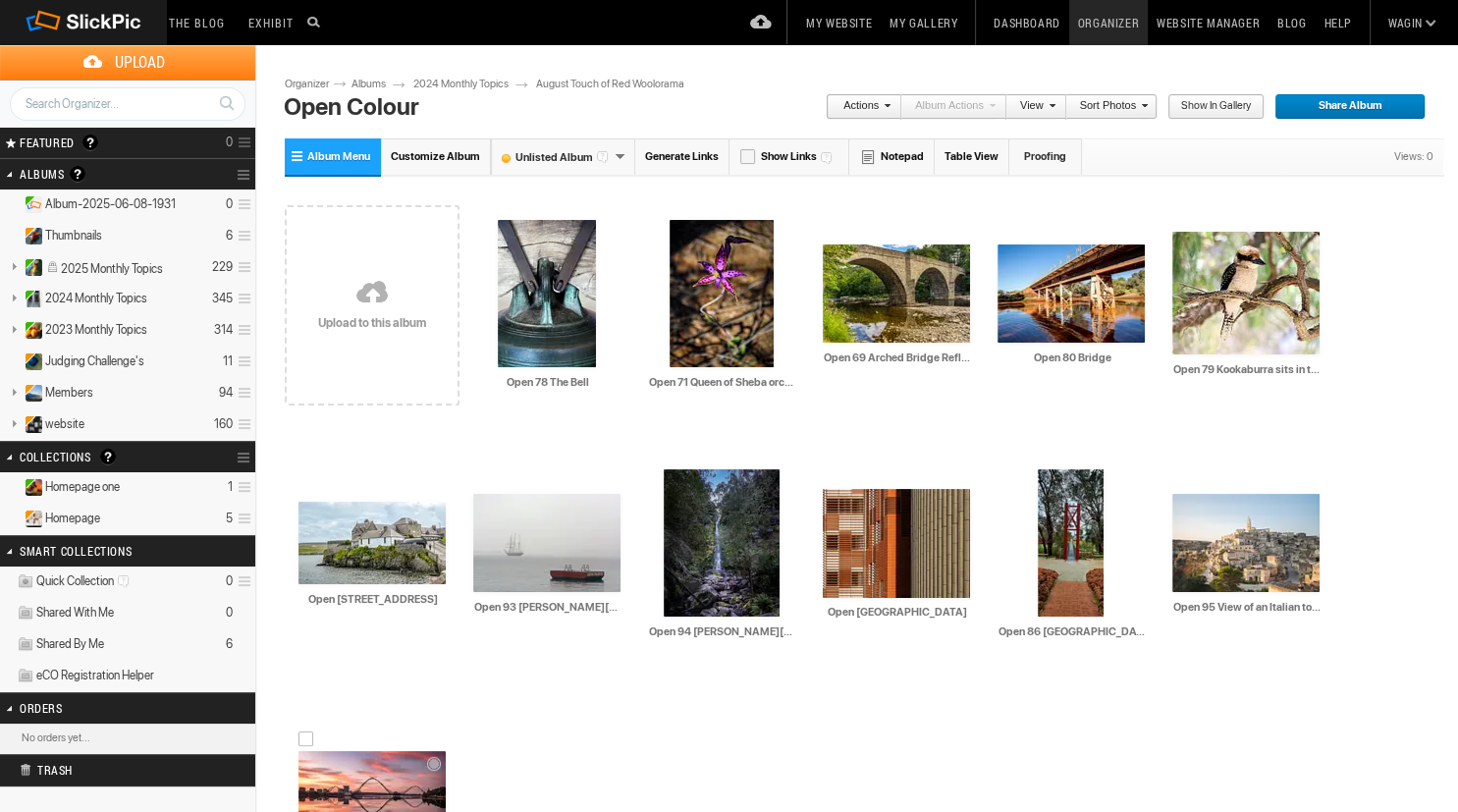 click at bounding box center [372, 792] 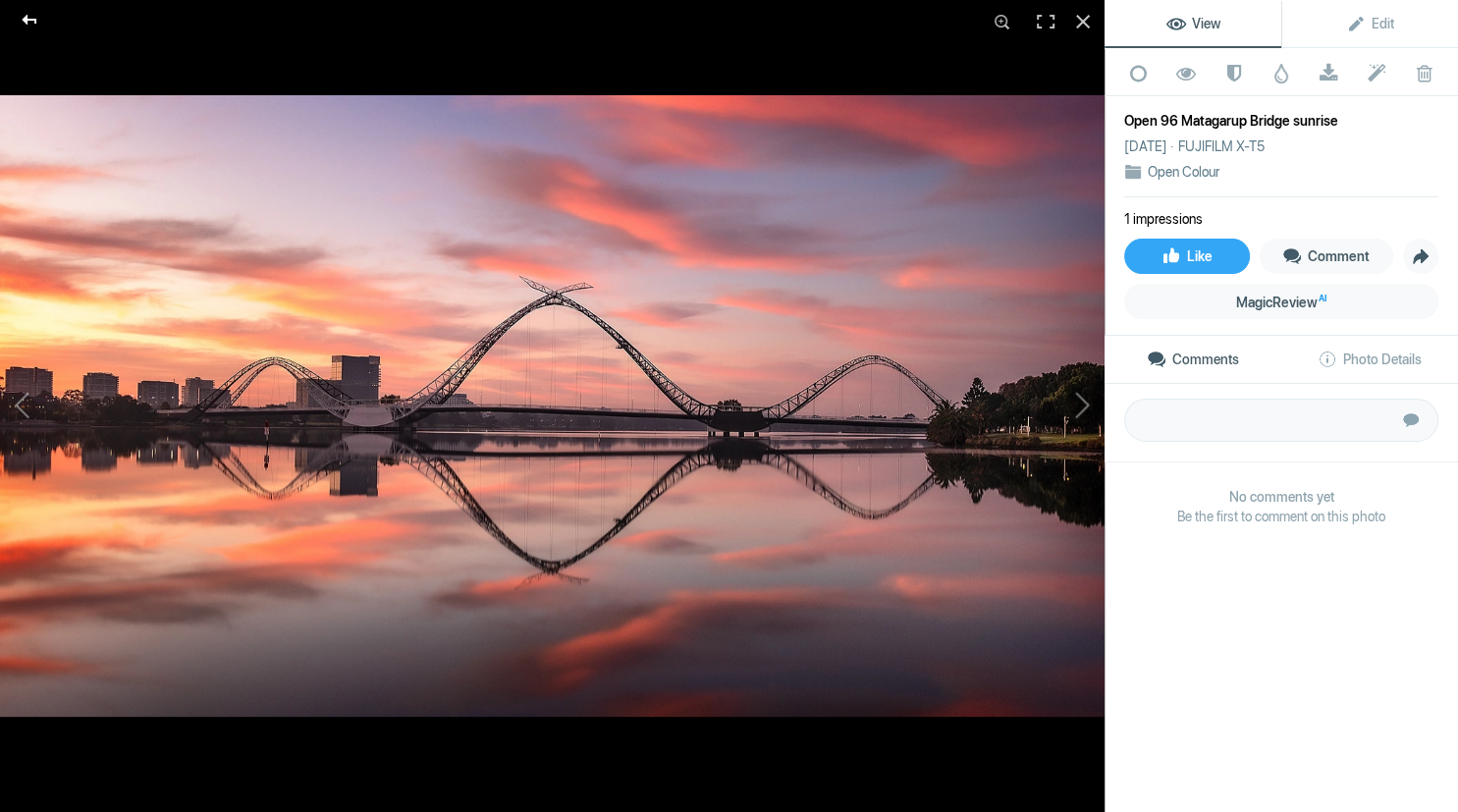 click 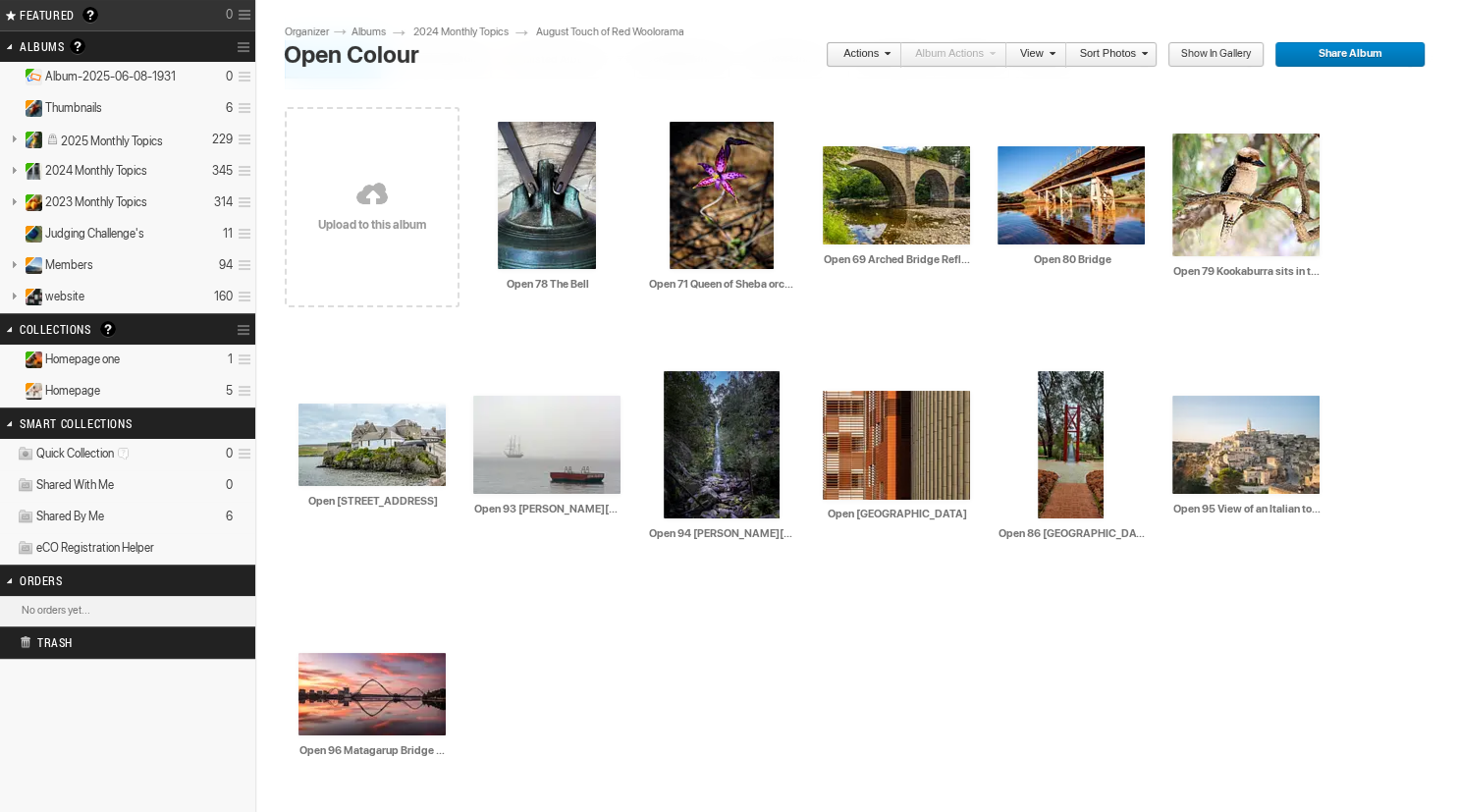 scroll, scrollTop: 137, scrollLeft: 0, axis: vertical 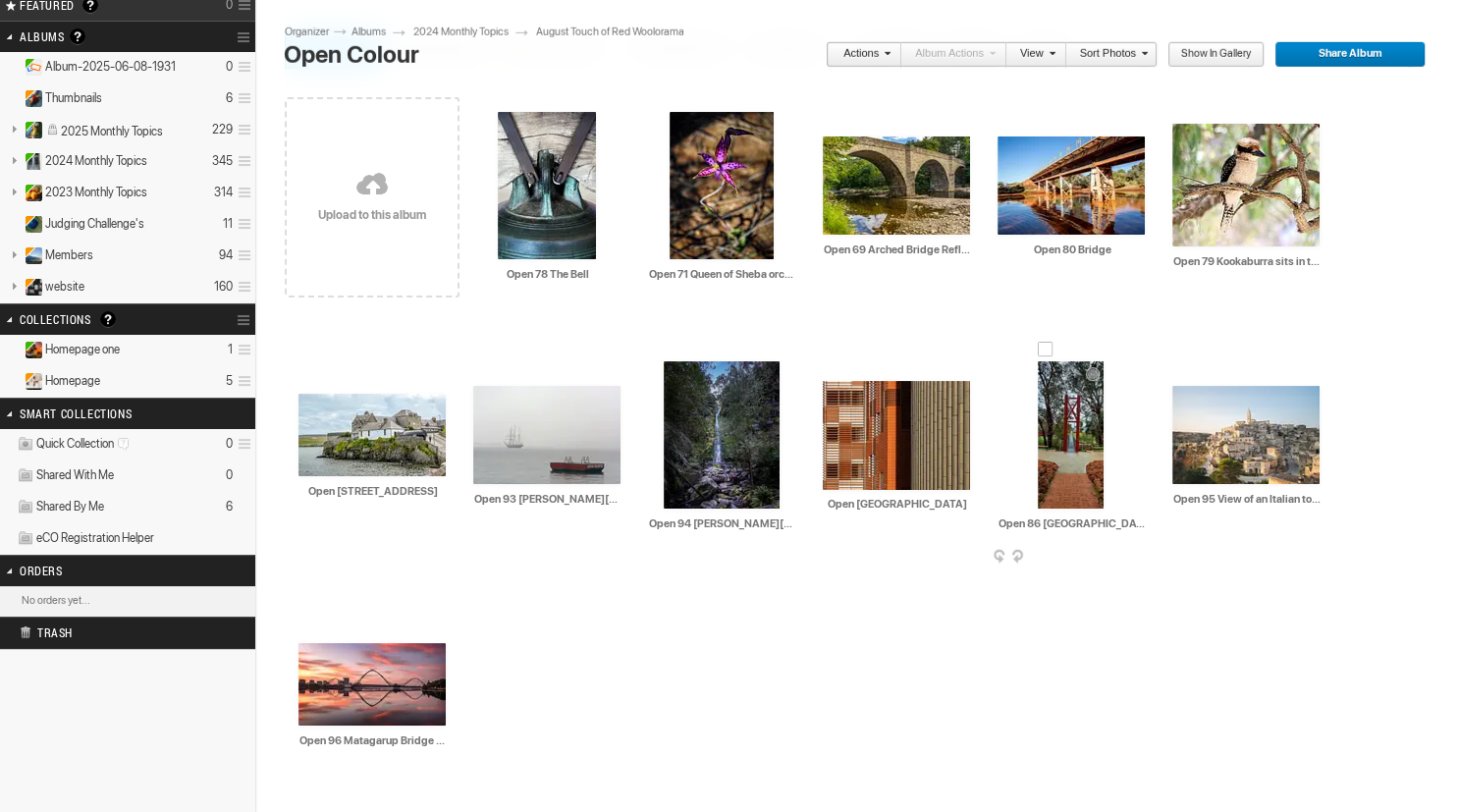 click at bounding box center (1070, 435) 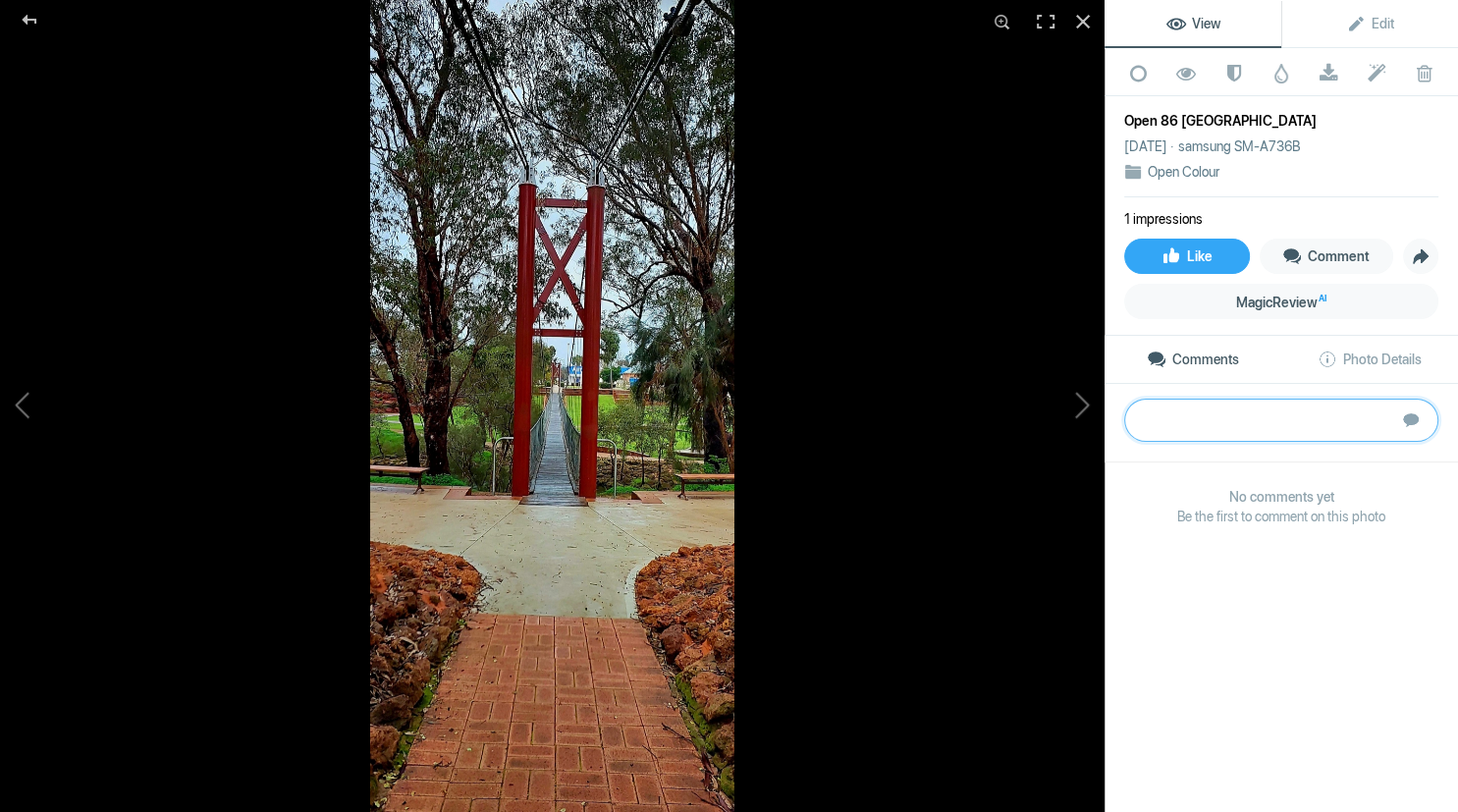 click 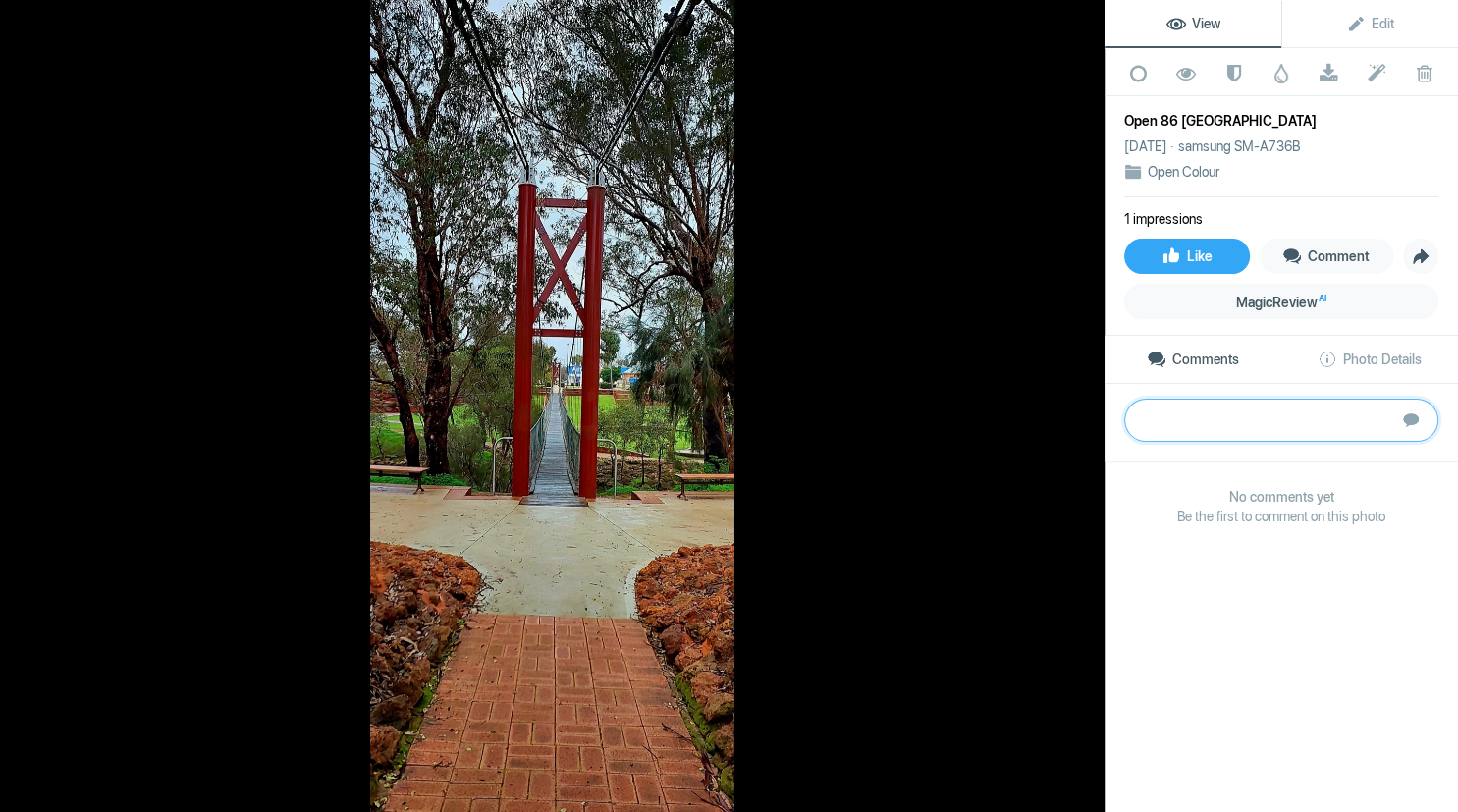paste on "Some good leading lines in this image but there are a lot of distracting elements so it is hard to discern the main subject. If it was the bridge, maybe get a bit closer and make sure we know what we are meant to be looking at." 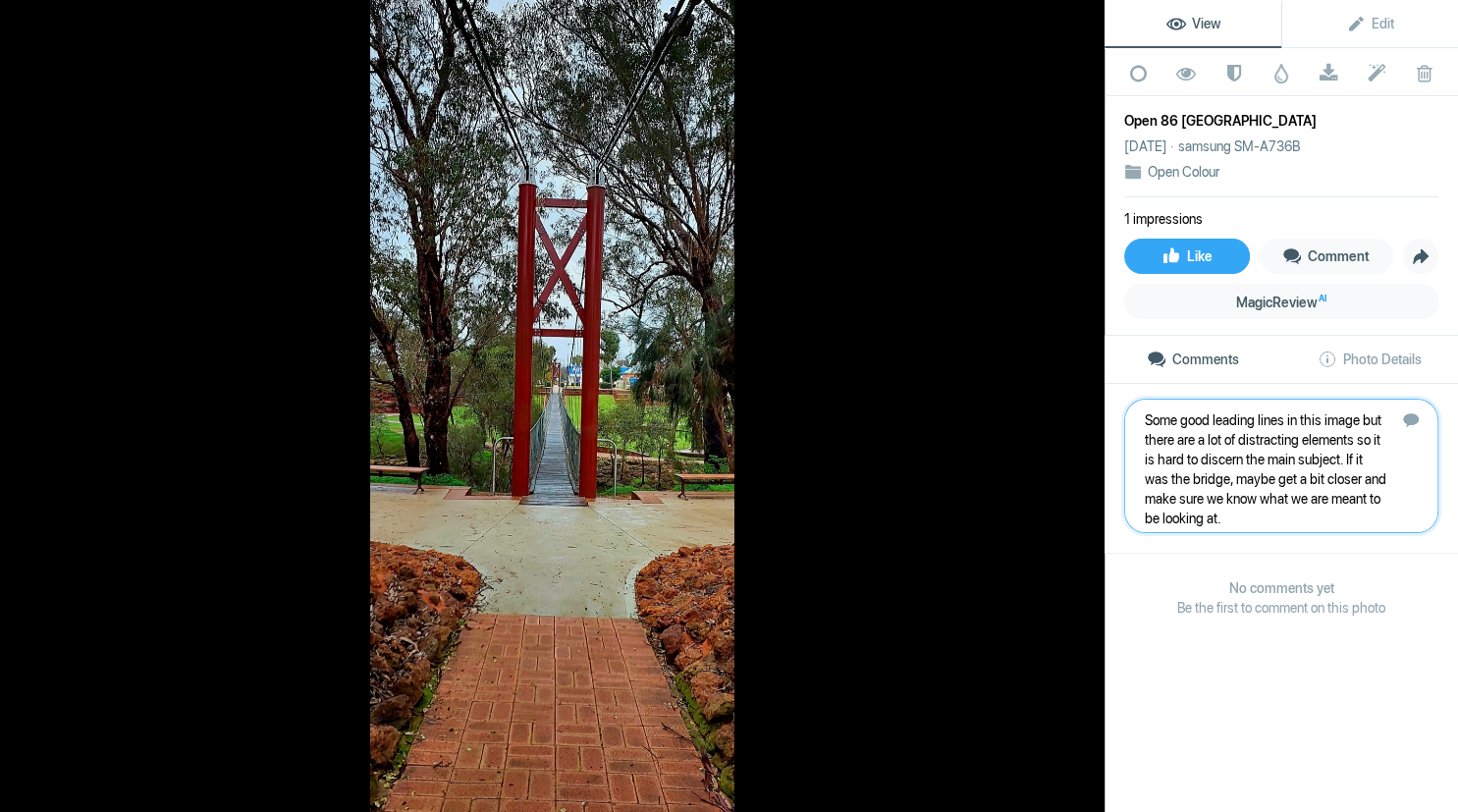 type 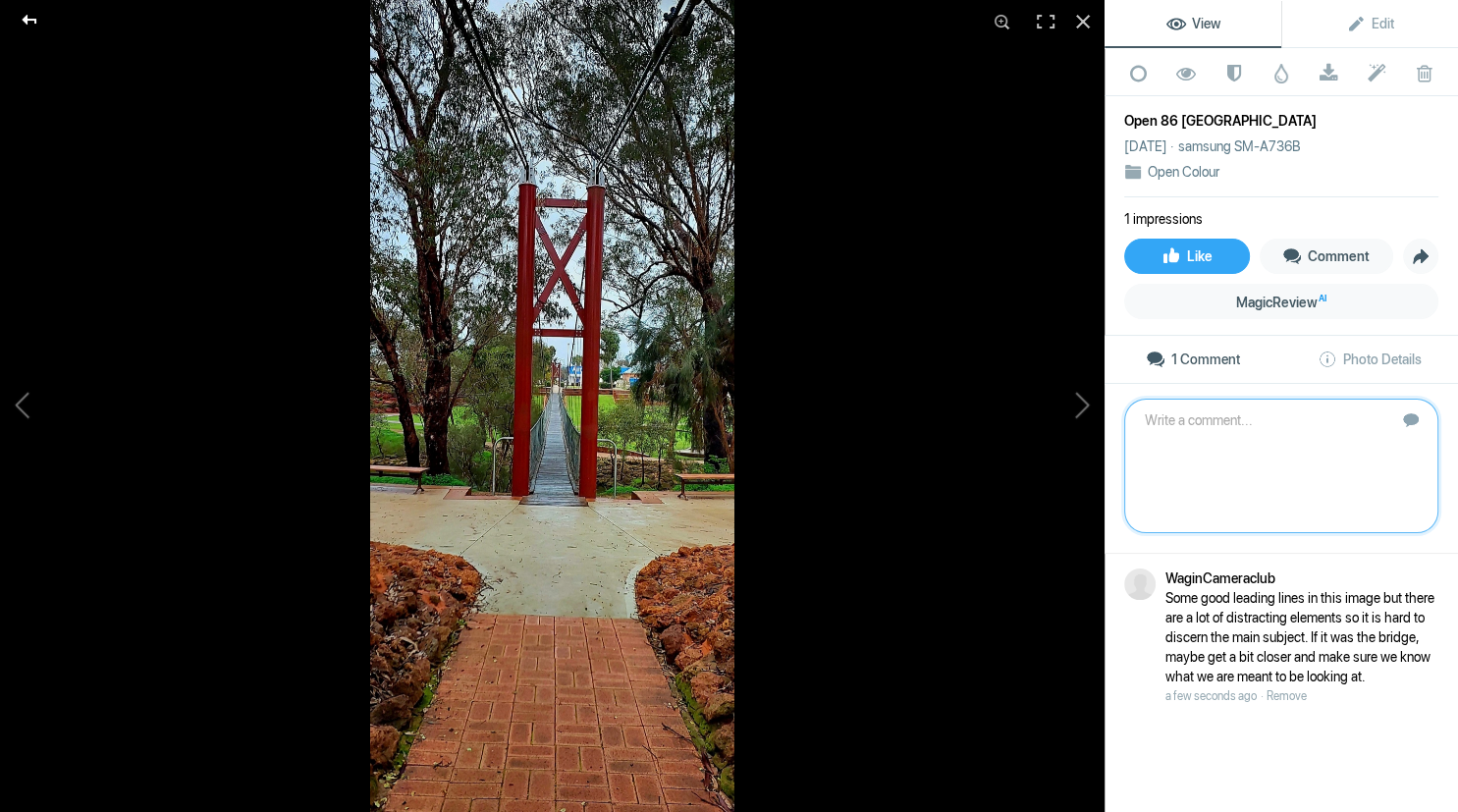 click 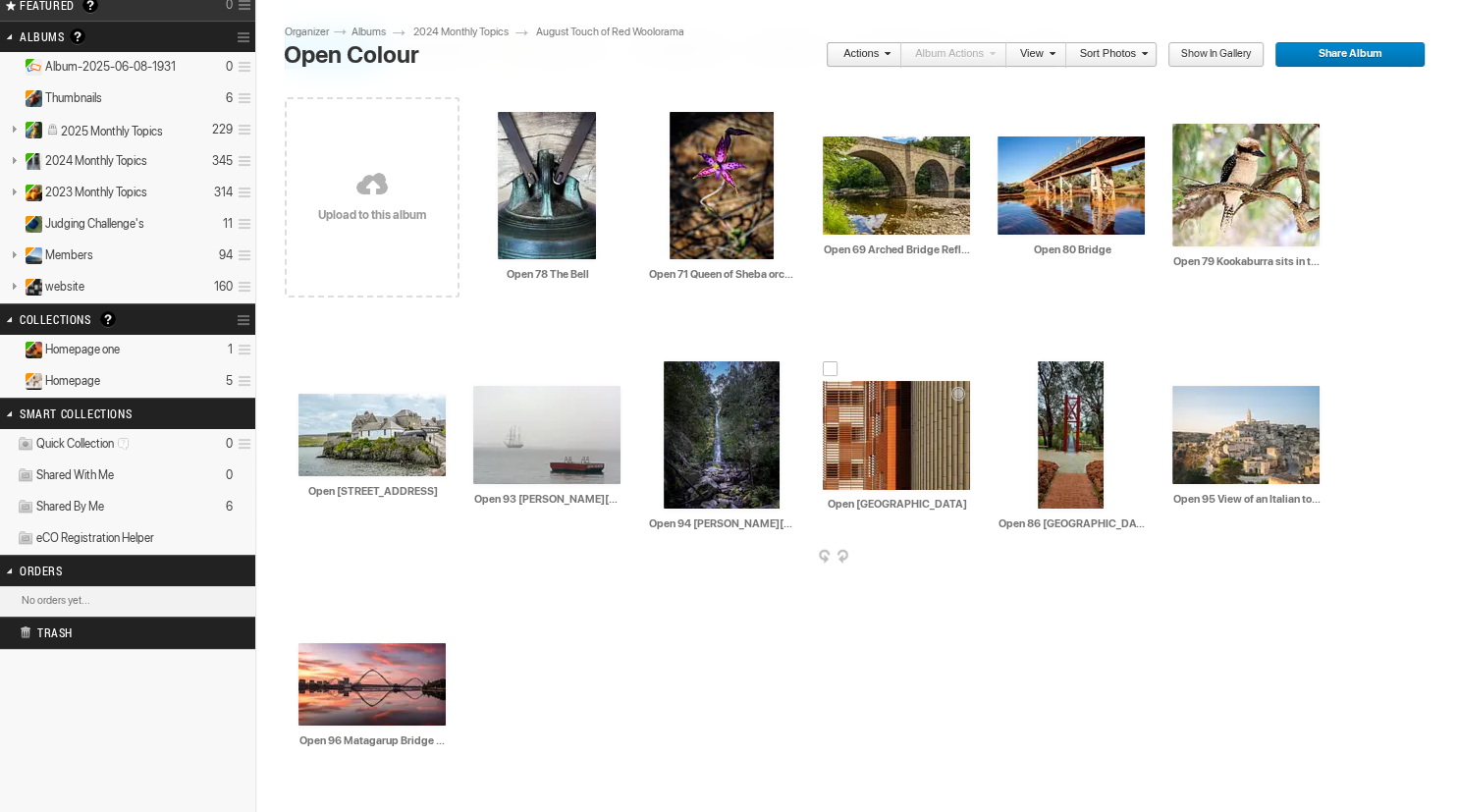 click at bounding box center (896, 435) 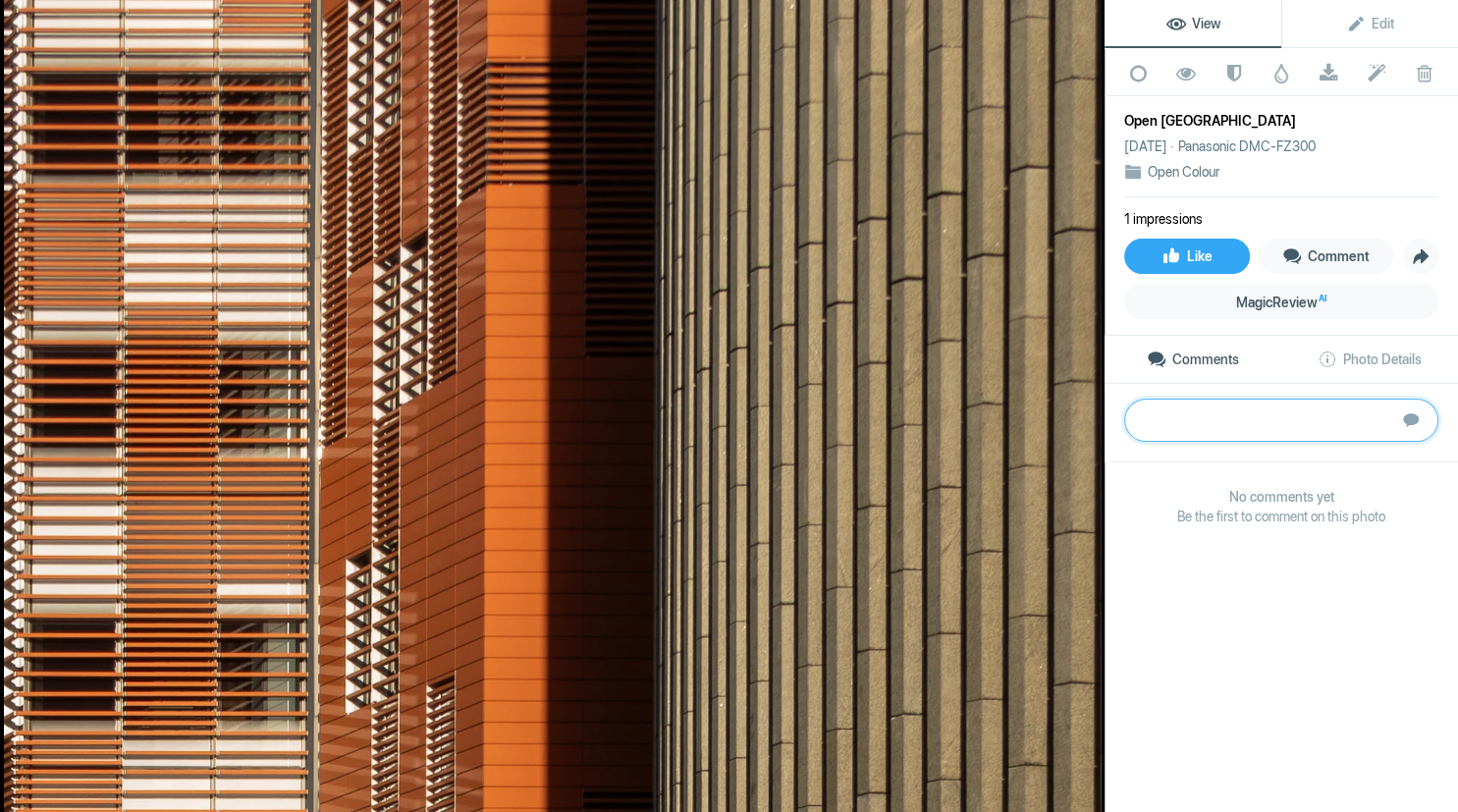 paste on "Some good leading lines in this image but there are a lot of distracting elements so it is hard to discern the main subject. If it was the bridge, maybe get a bit closer and make sure we know what we are meant to be looking at." 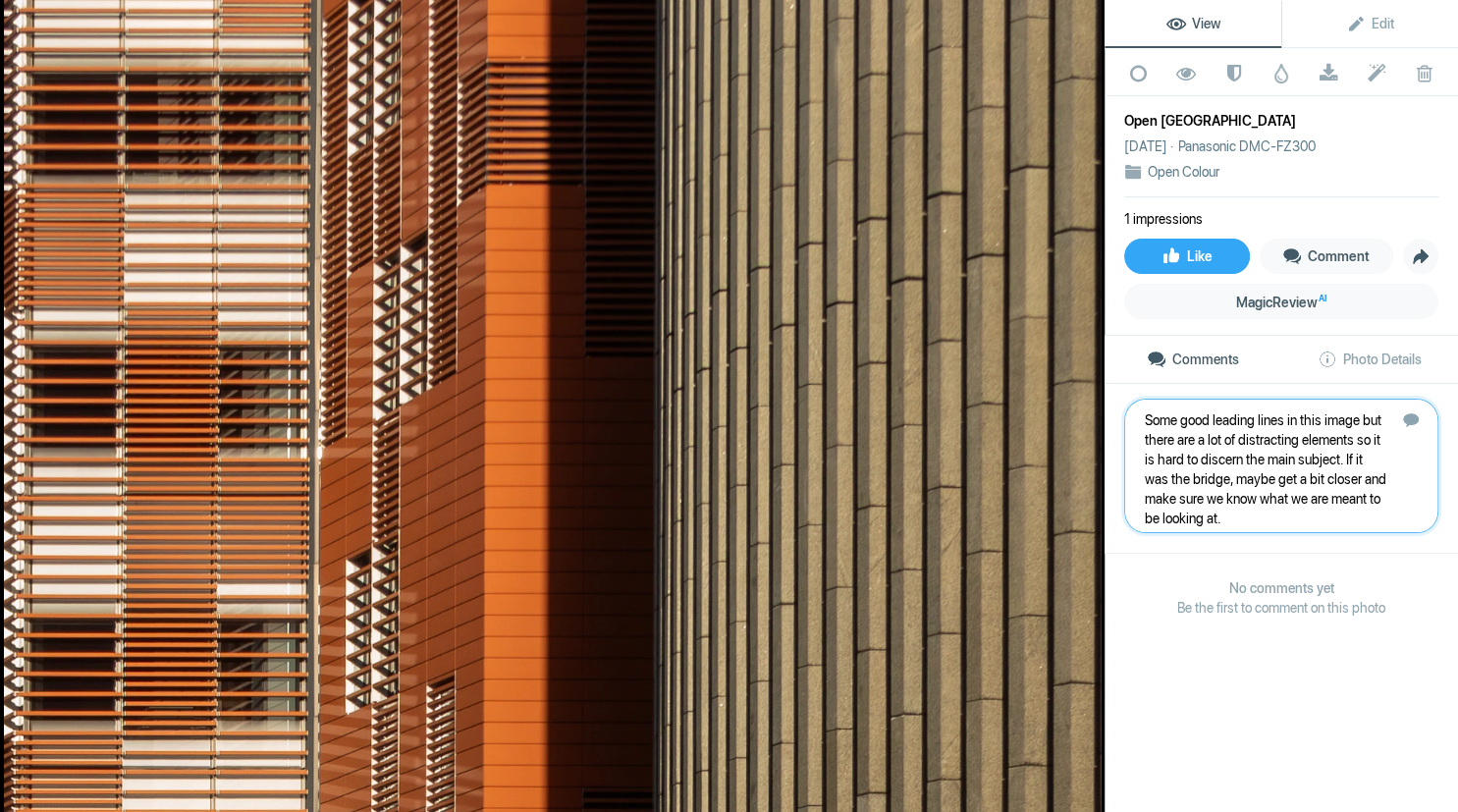 type 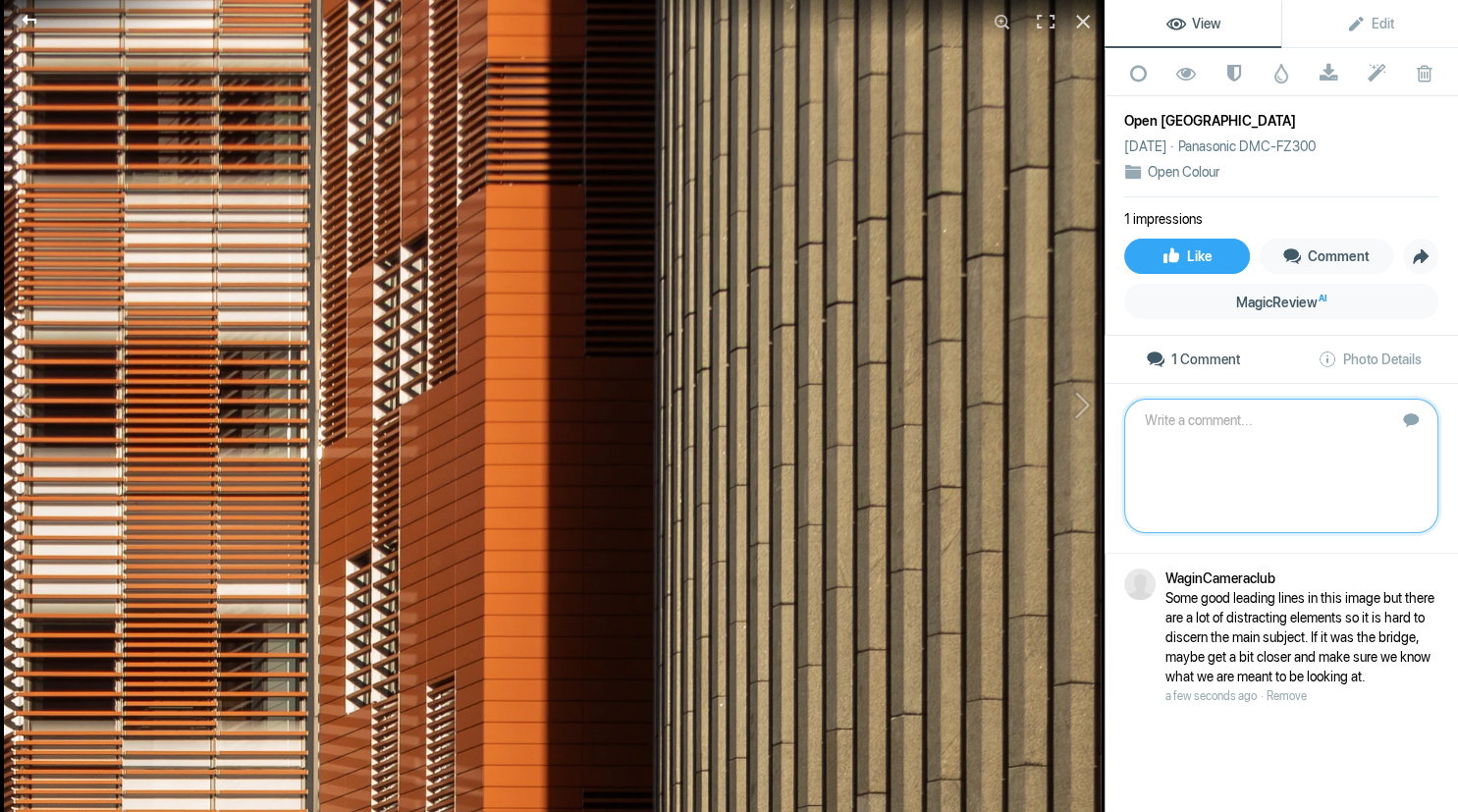 click 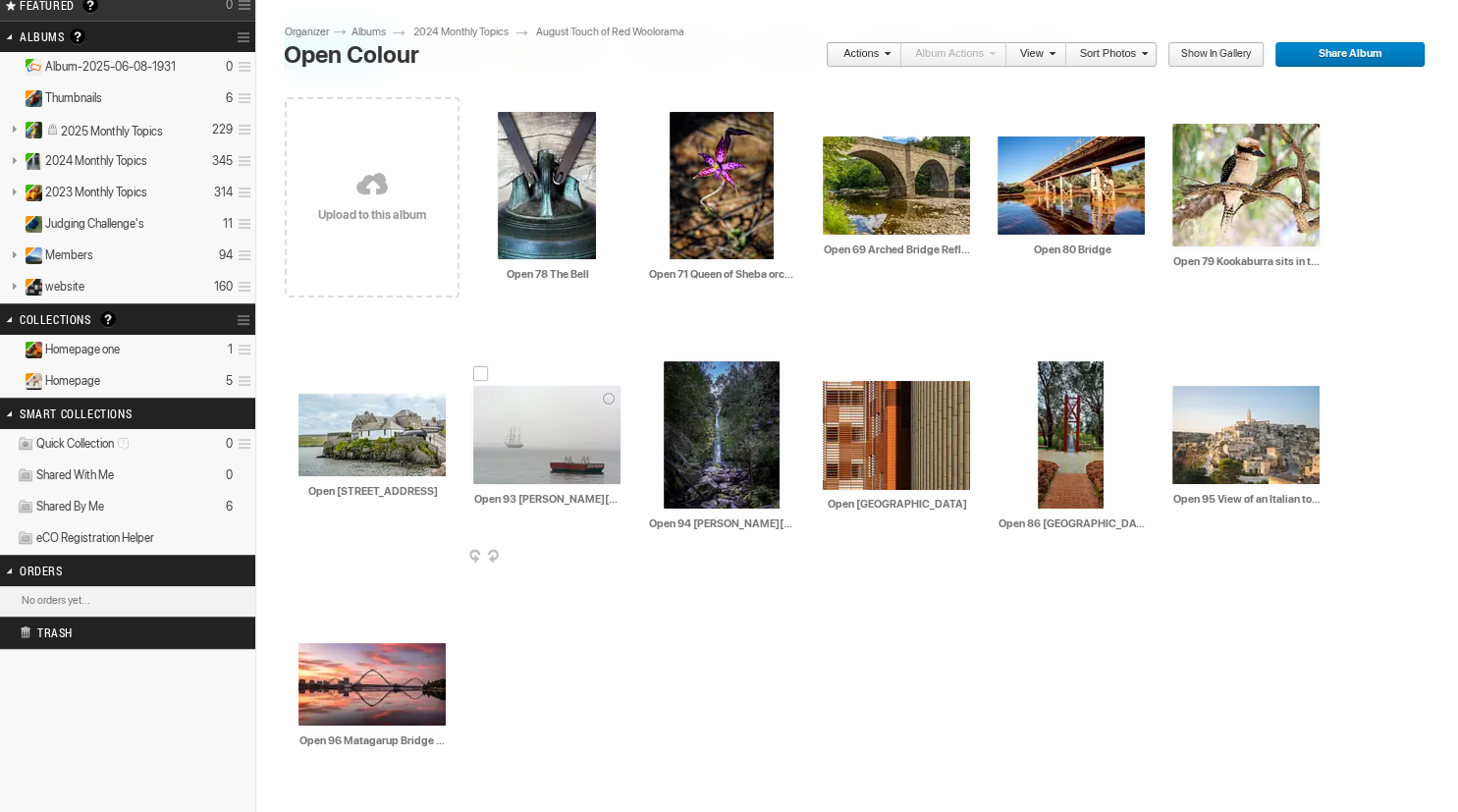 click at bounding box center [547, 435] 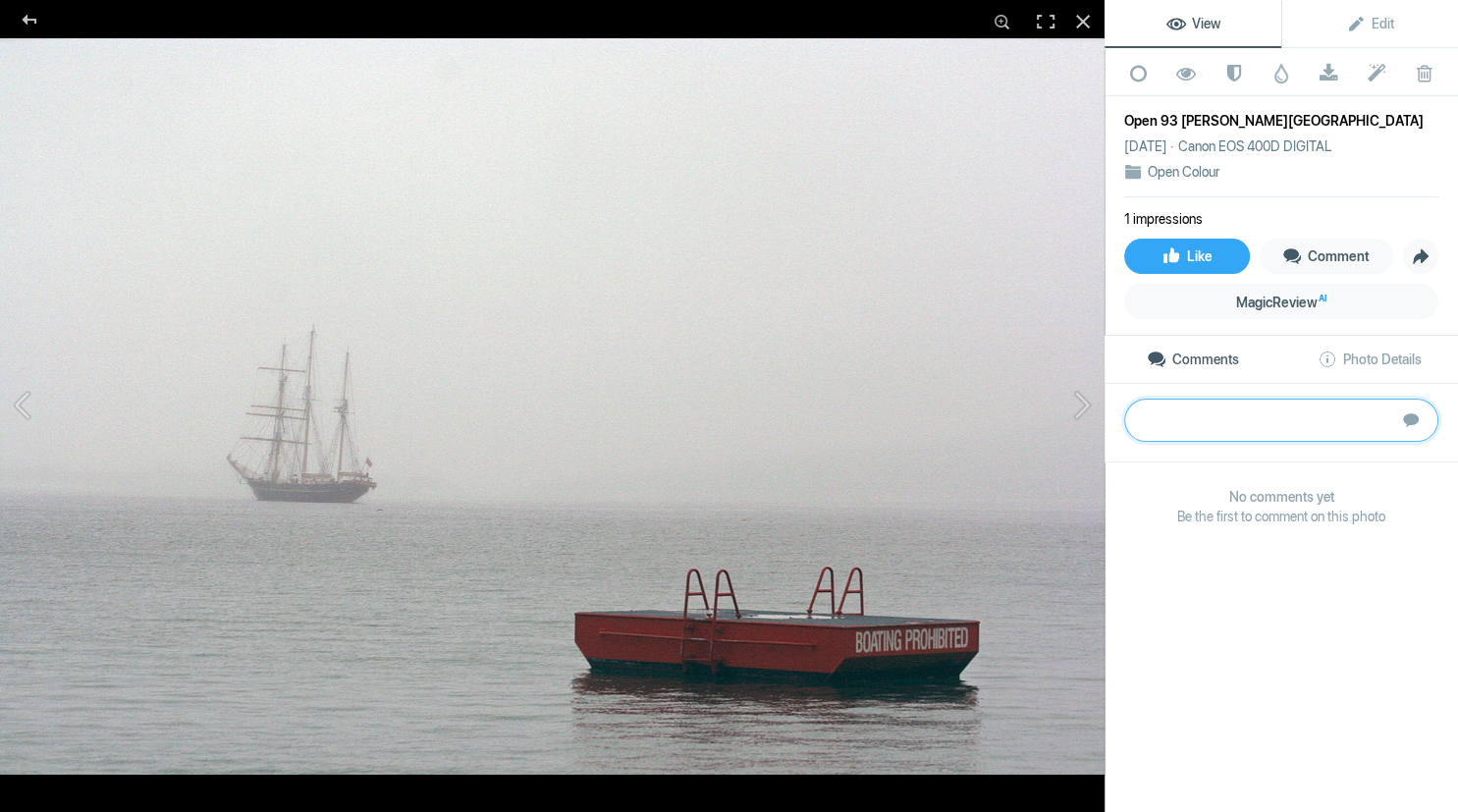 paste on "This image could have worked well in the subject category. A lovely simple contrast between the modern red platform and the old-fashioned sailing boat, which is off in the ‘mists of time’. The horizon could be a bit straighter and the image is a little noisy but those are easy fixes.	BRONZE" 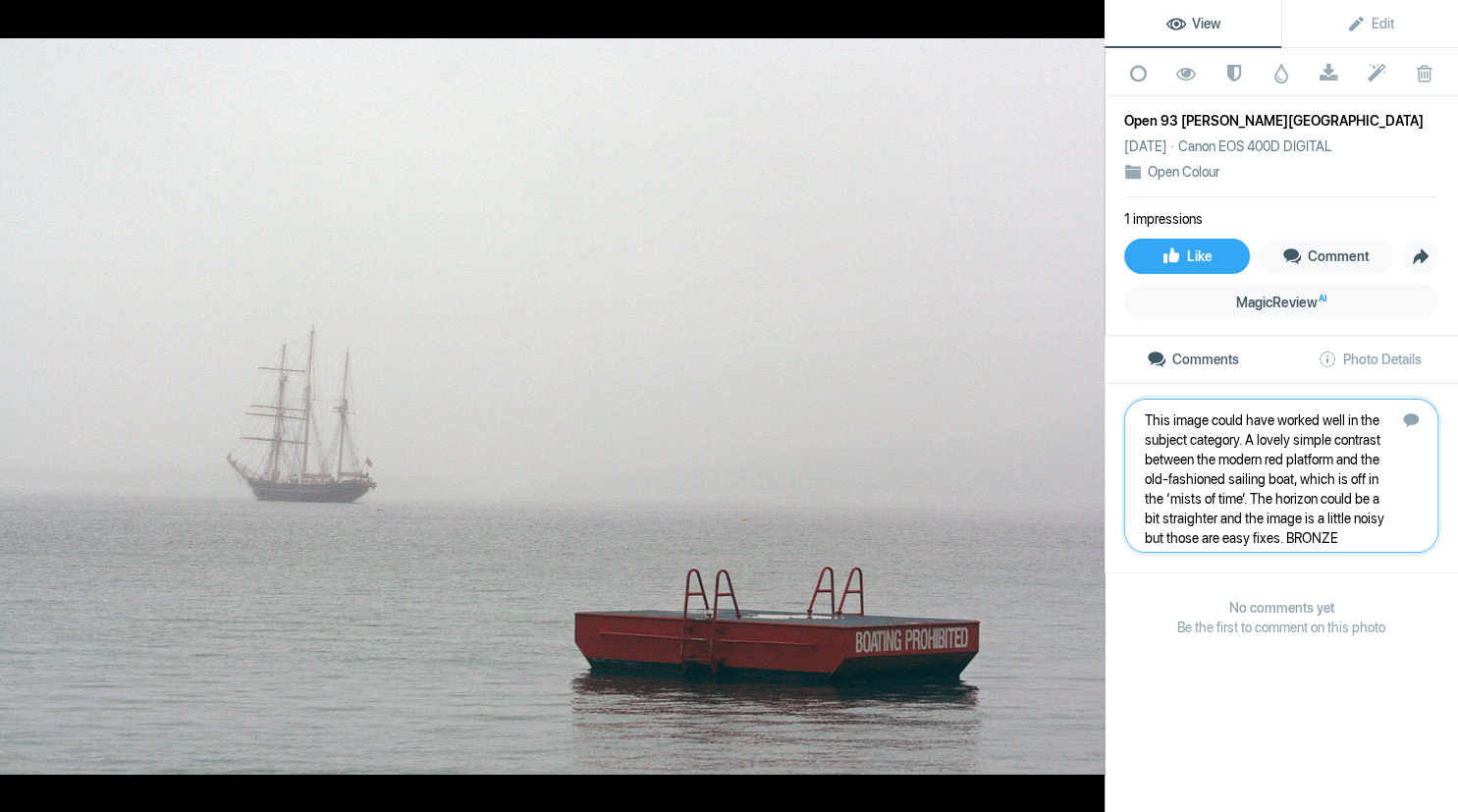 type 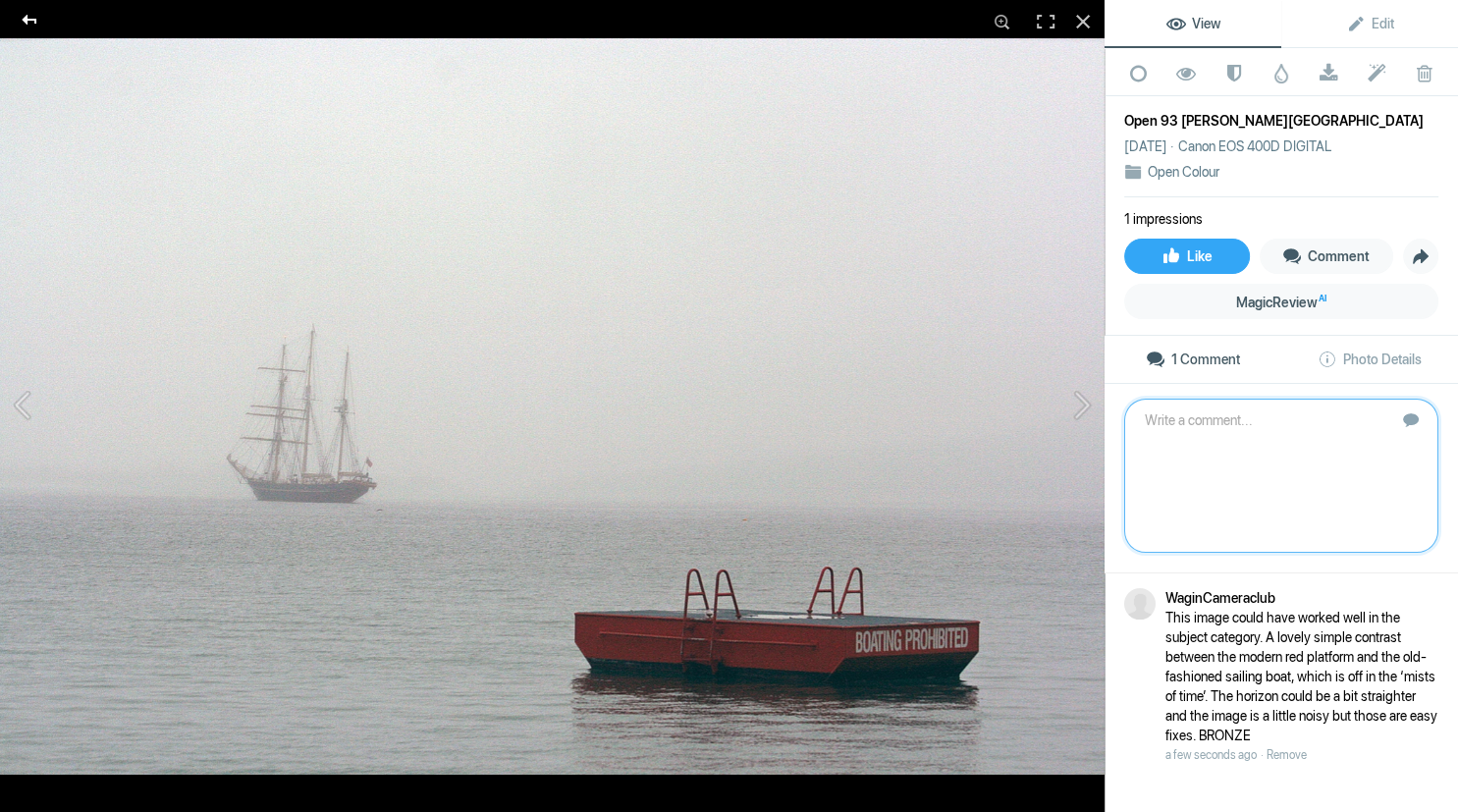 click 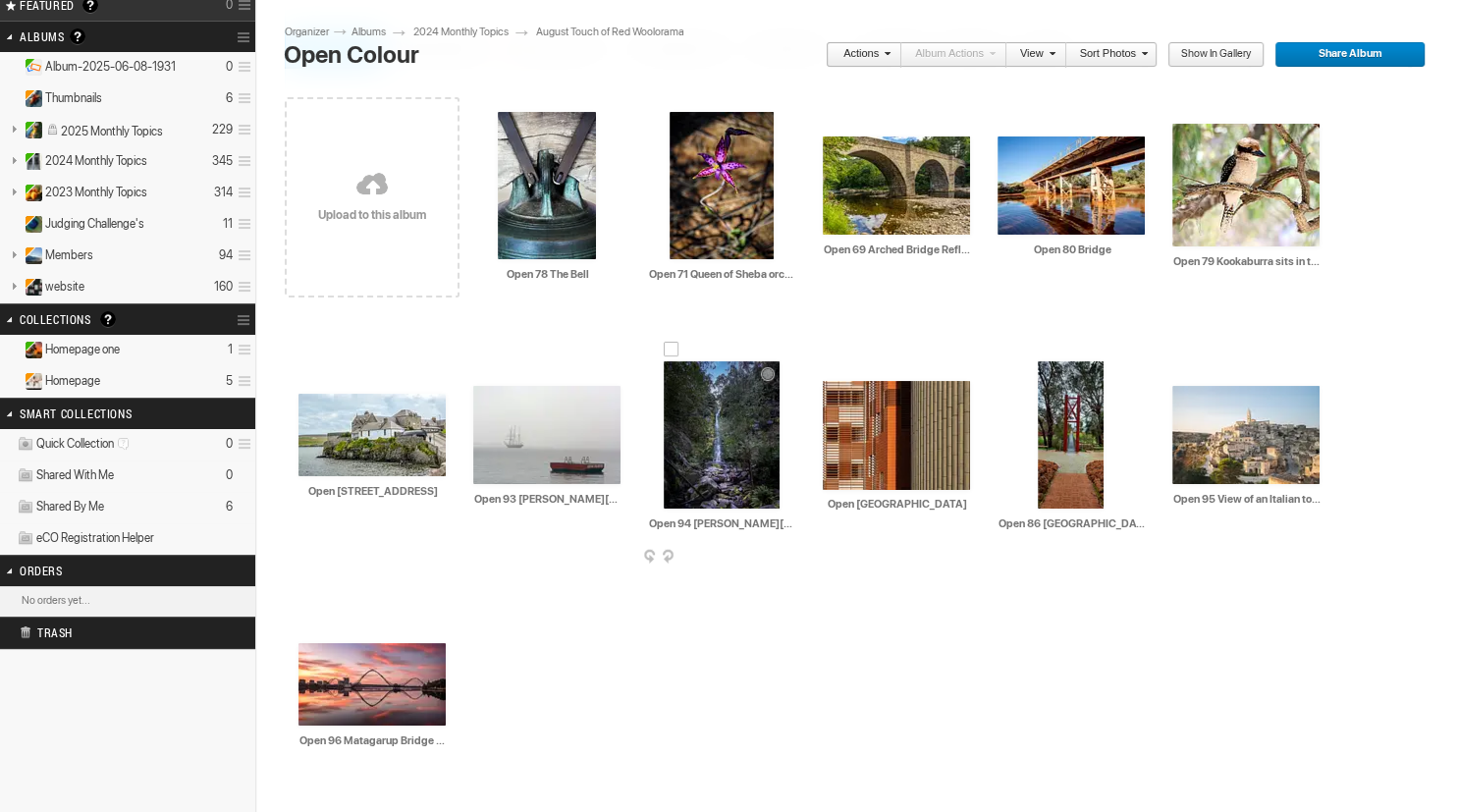 click at bounding box center [722, 435] 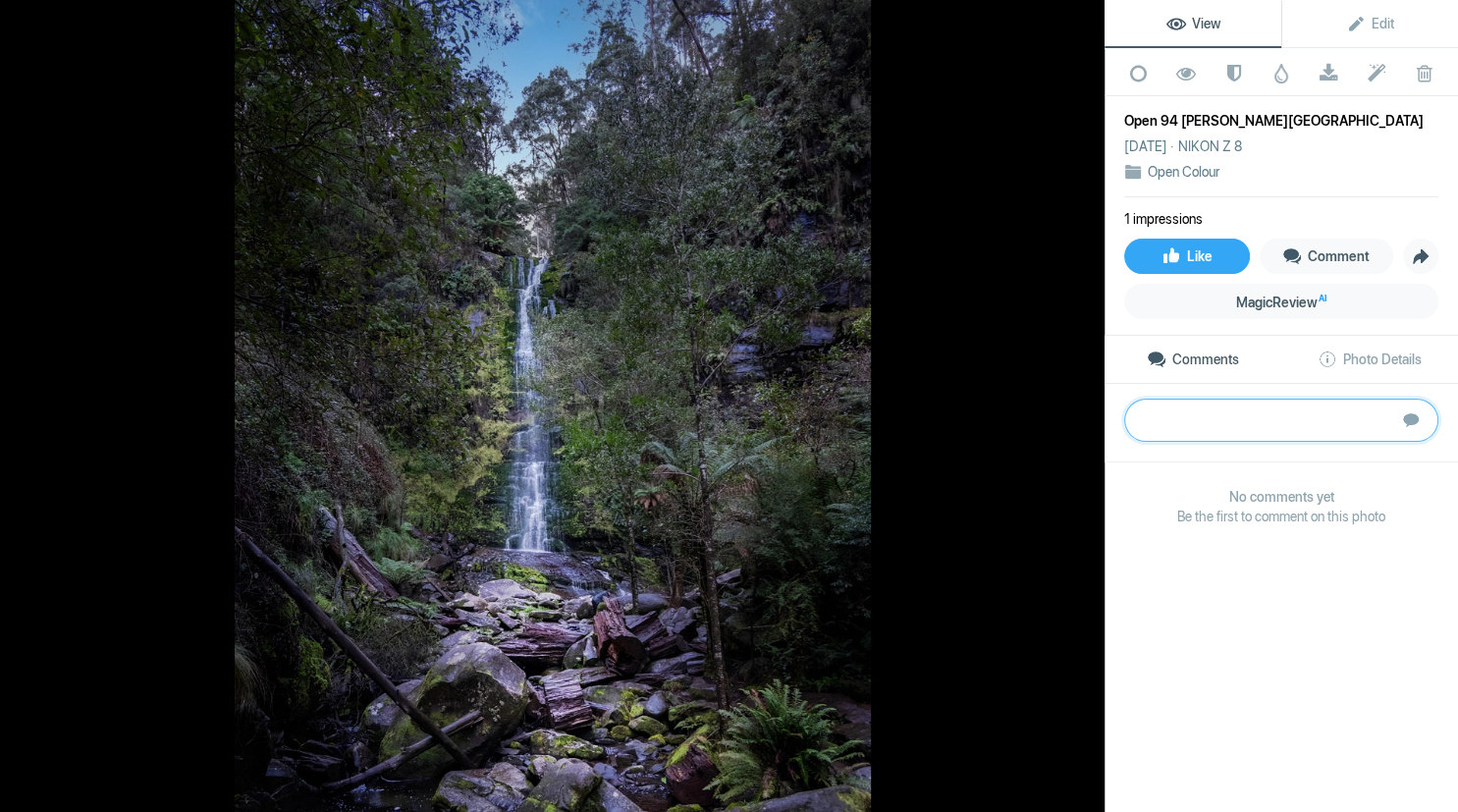 paste on "A good vertical composition, emphasising the nature of these falls. The image is a bit soft – generally more depth of field is expected in a landscape. The falling water is soft which would be expected as it is moving but I would like to see more detail in the rocks and foliage. The vignette is a good idea but is a little heavy." 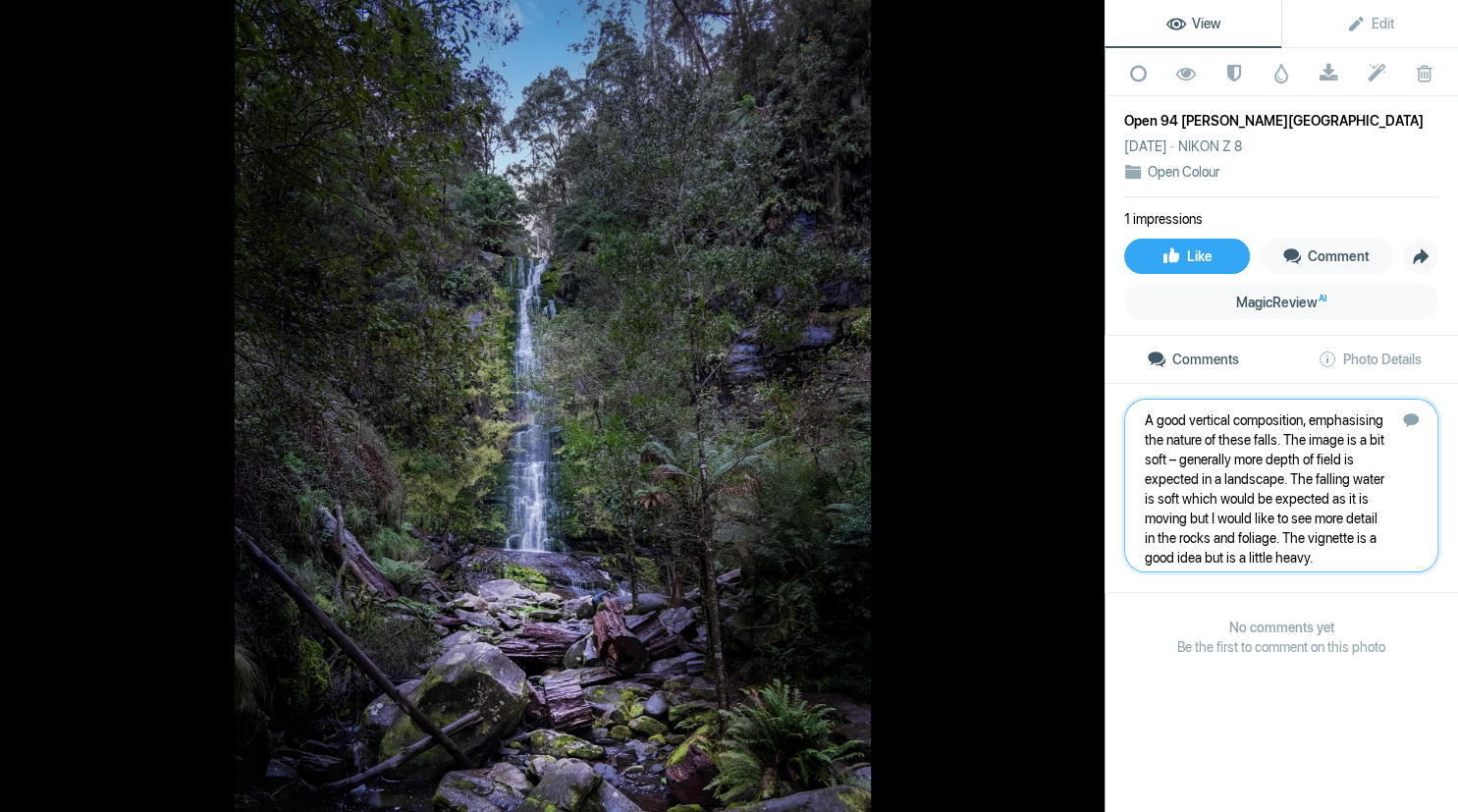 type 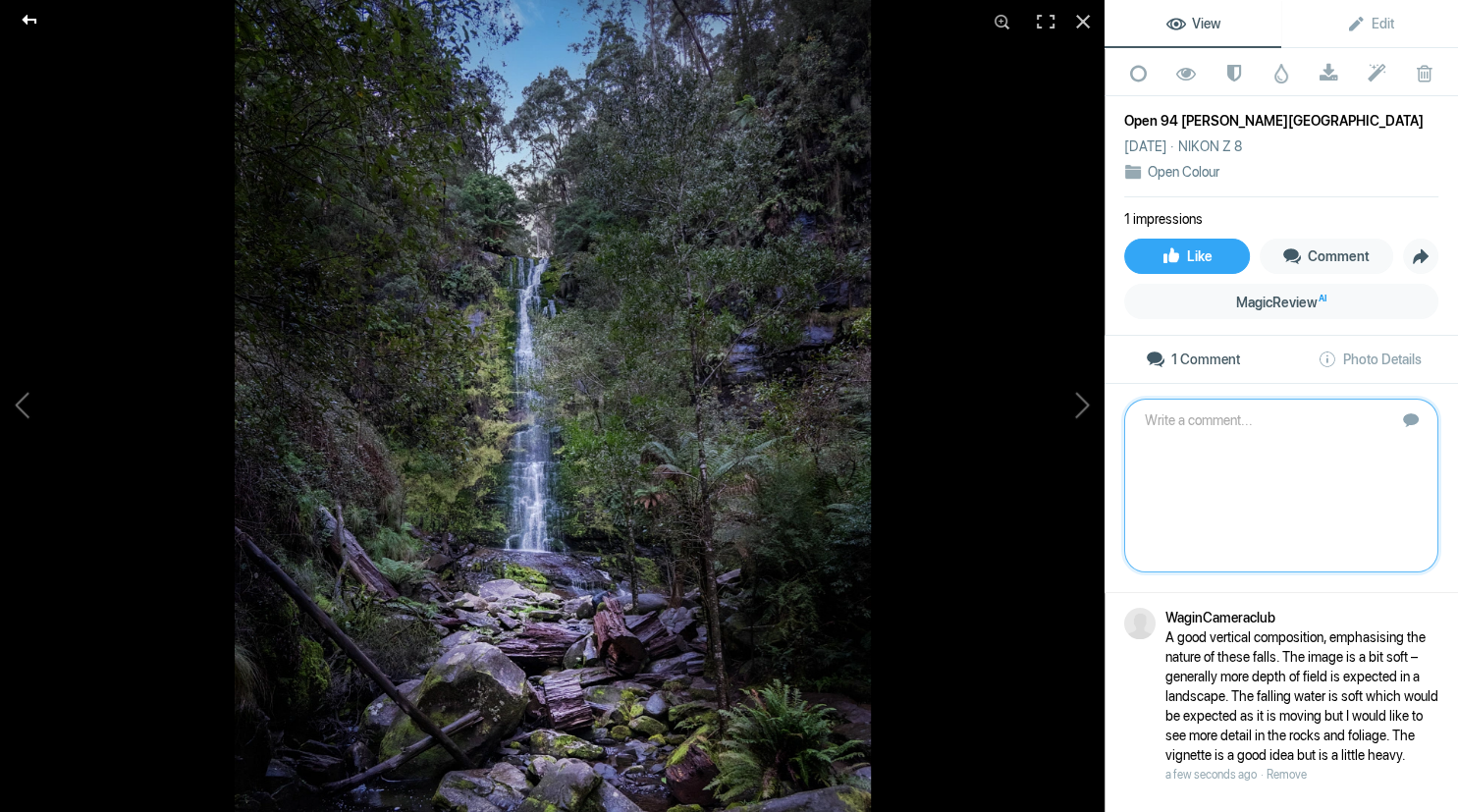 click 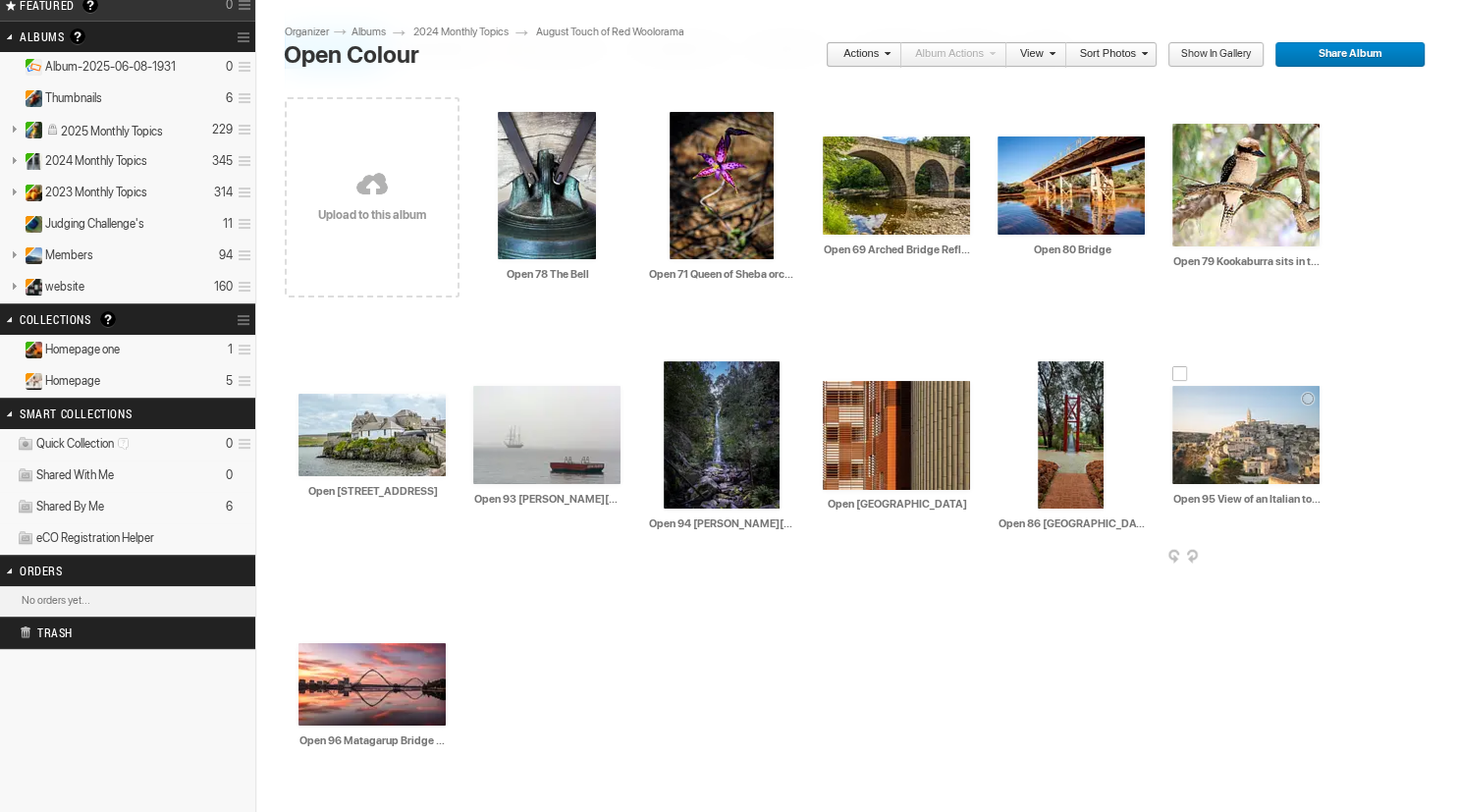 click at bounding box center (1246, 435) 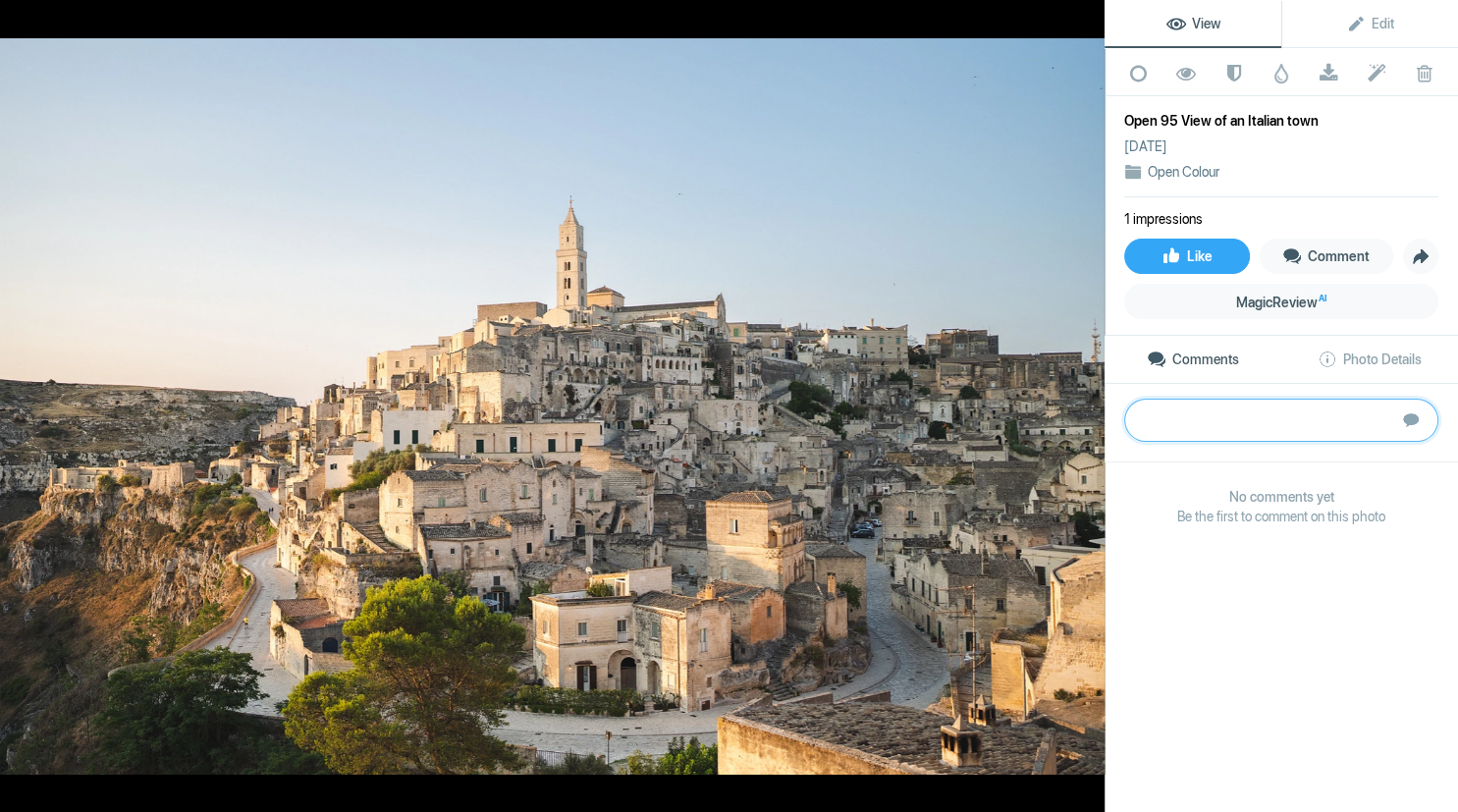 paste on "Well done on the composition here. The road circles around the base and then our eyes are drawn up to the tower on top of the hill. The side light is lovely and soft, which suits the old buildings, and there is an interesting contrast between the two halves of the village – one in the sunlight and one in the shadows. It is a pity the sky is a bit on the boring side. You have done well to keep the modern distractions to a minimum.	SILVER" 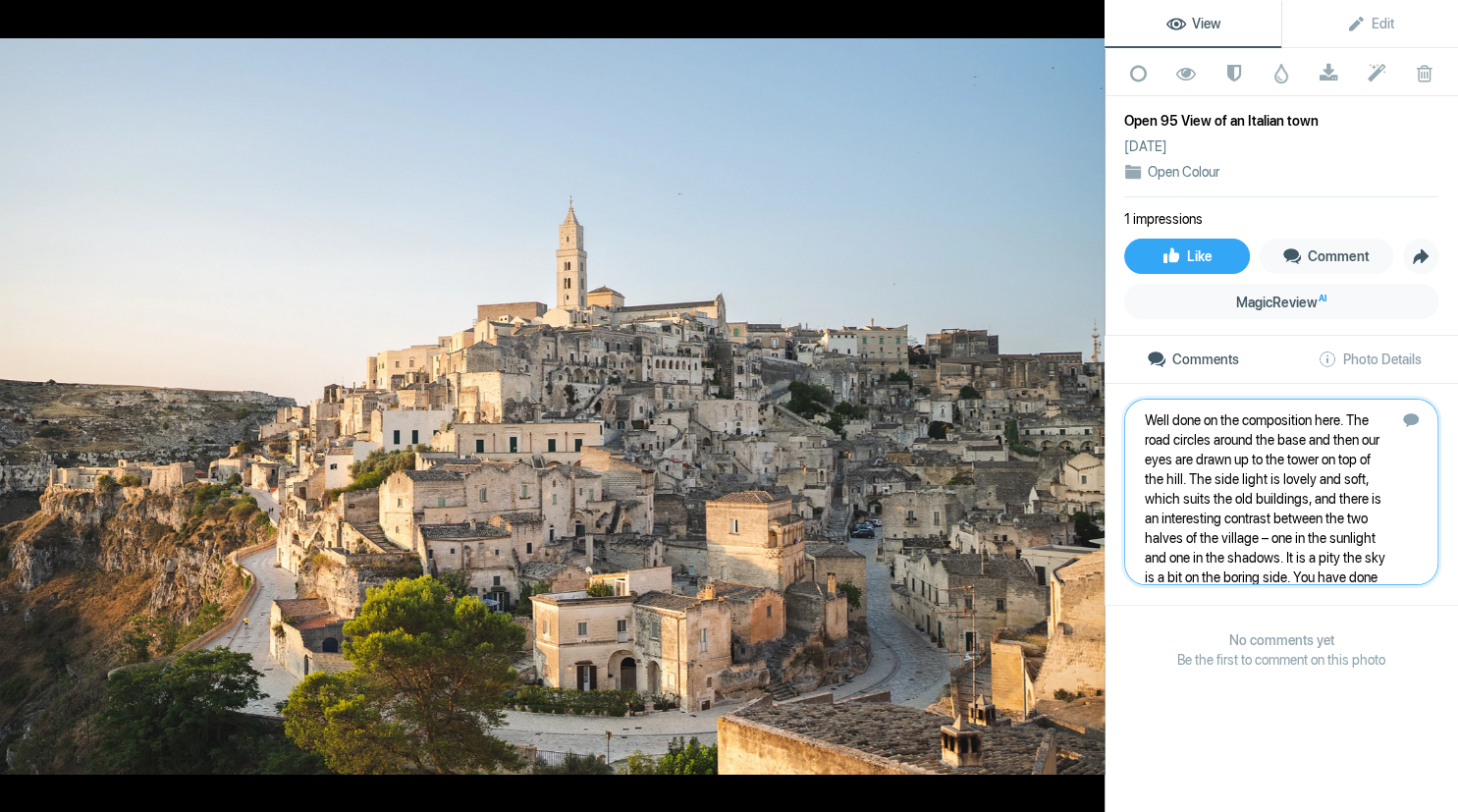 scroll, scrollTop: 40, scrollLeft: 0, axis: vertical 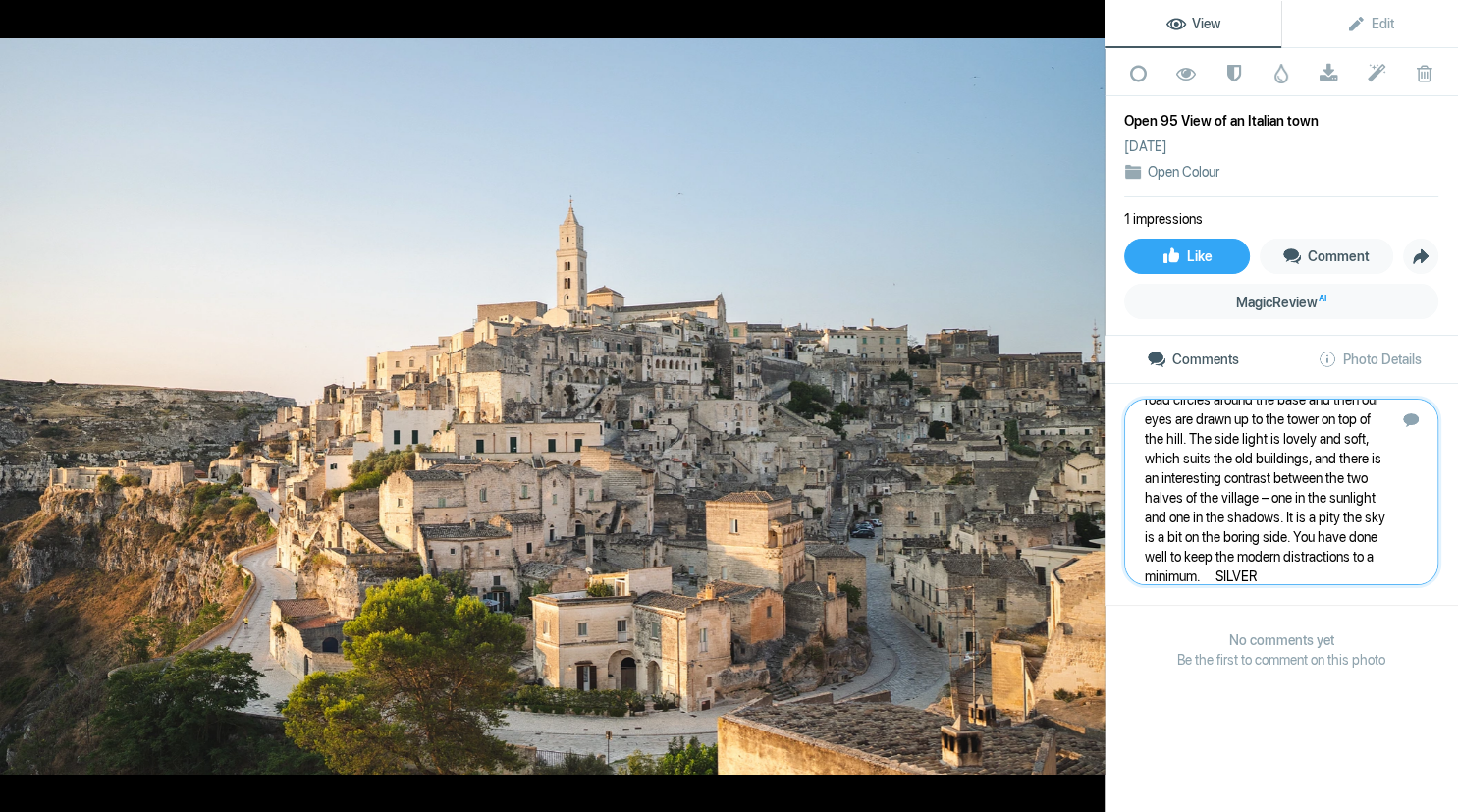 type 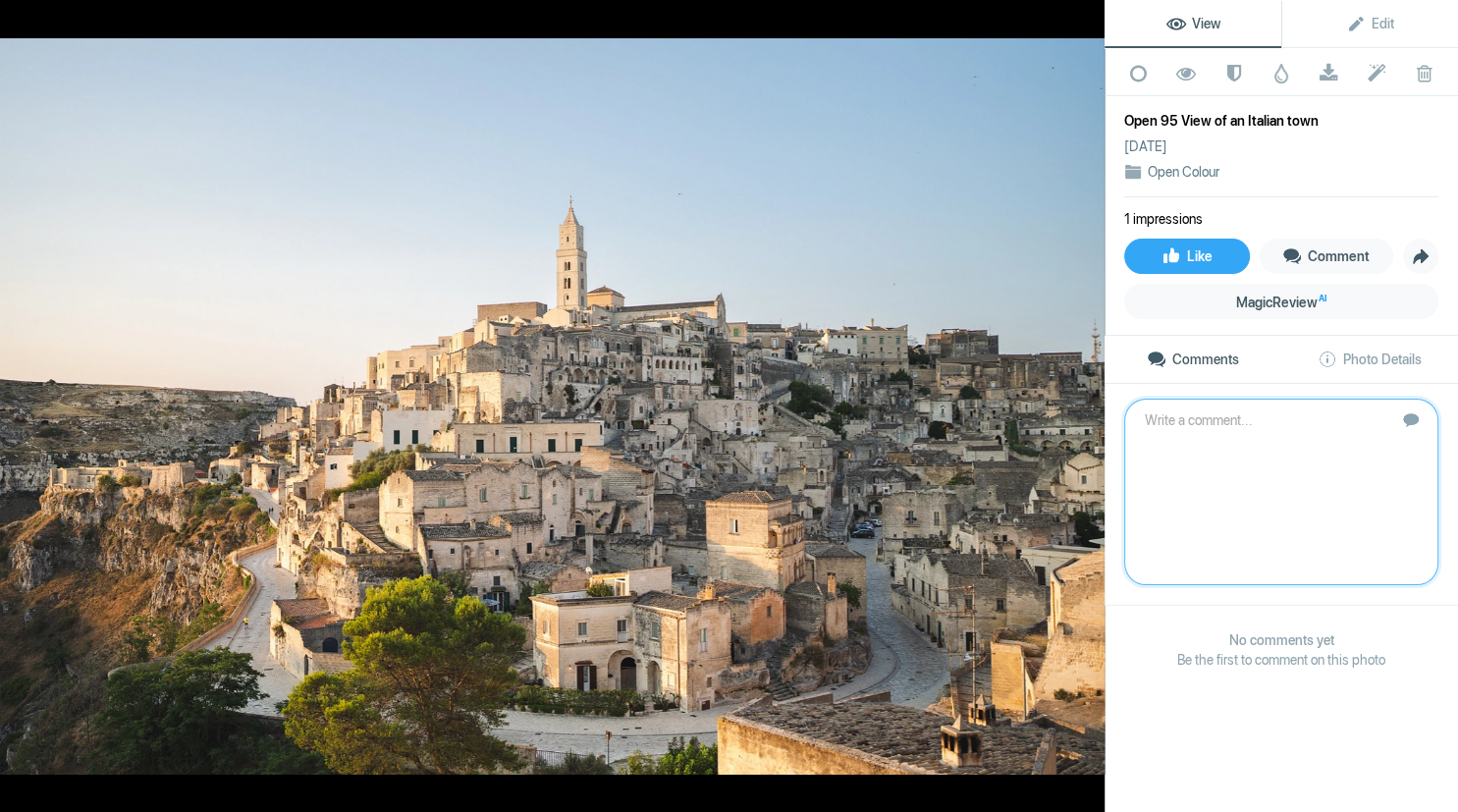 scroll, scrollTop: 0, scrollLeft: 0, axis: both 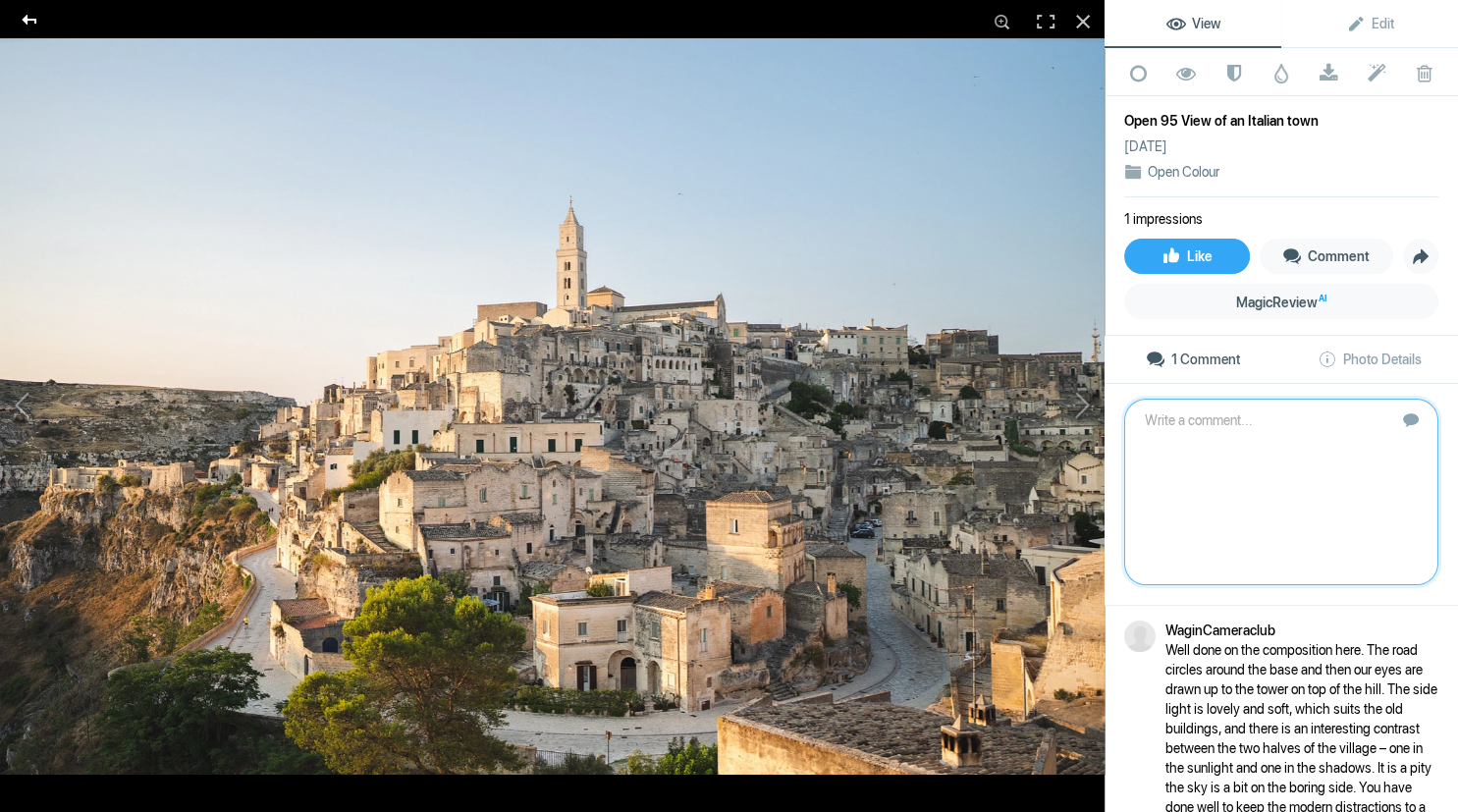 click 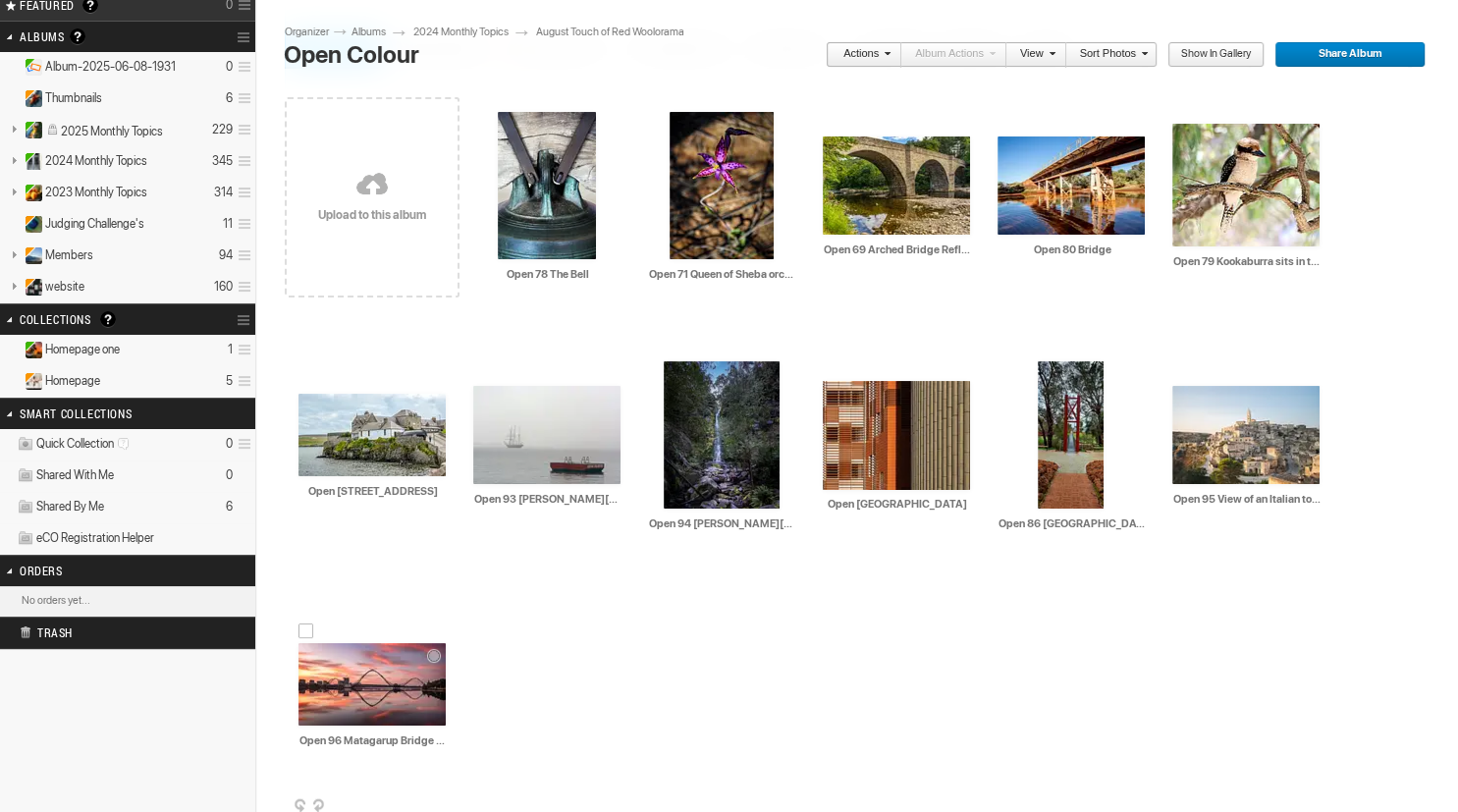 click at bounding box center (372, 684) 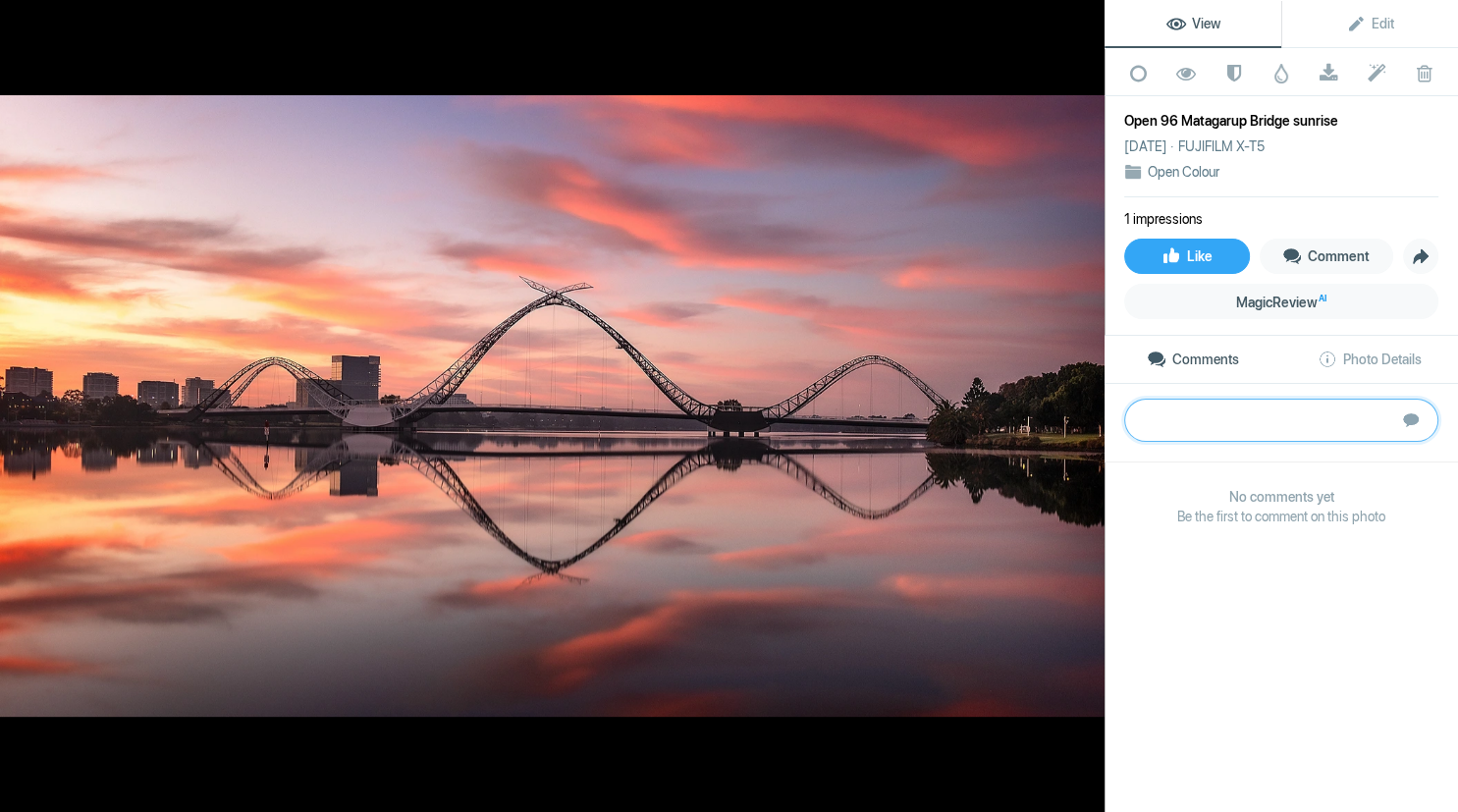 paste on "A great choice of point of view for this much captured bridge – the angle really emphasises the shape of the bridge and makes good use of the reflections to add an extra dimension. A beautiful time of day with lovely light. To improve, the image needs to be straightened and I would suggest cropping to reduce distractions such as the light poles on the right-hand side and maybe some of the buildings on the left.	SILVER" 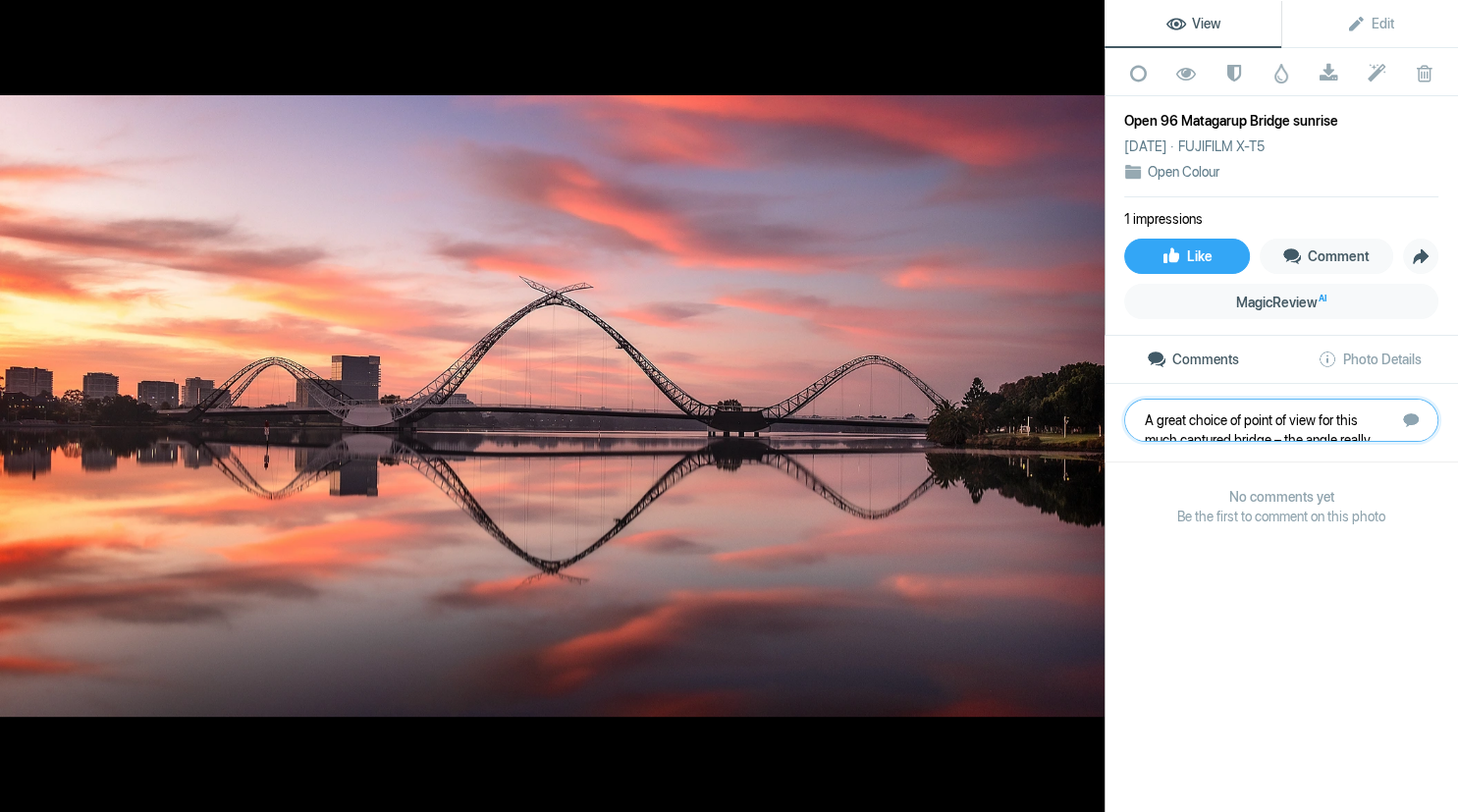 scroll, scrollTop: 40, scrollLeft: 0, axis: vertical 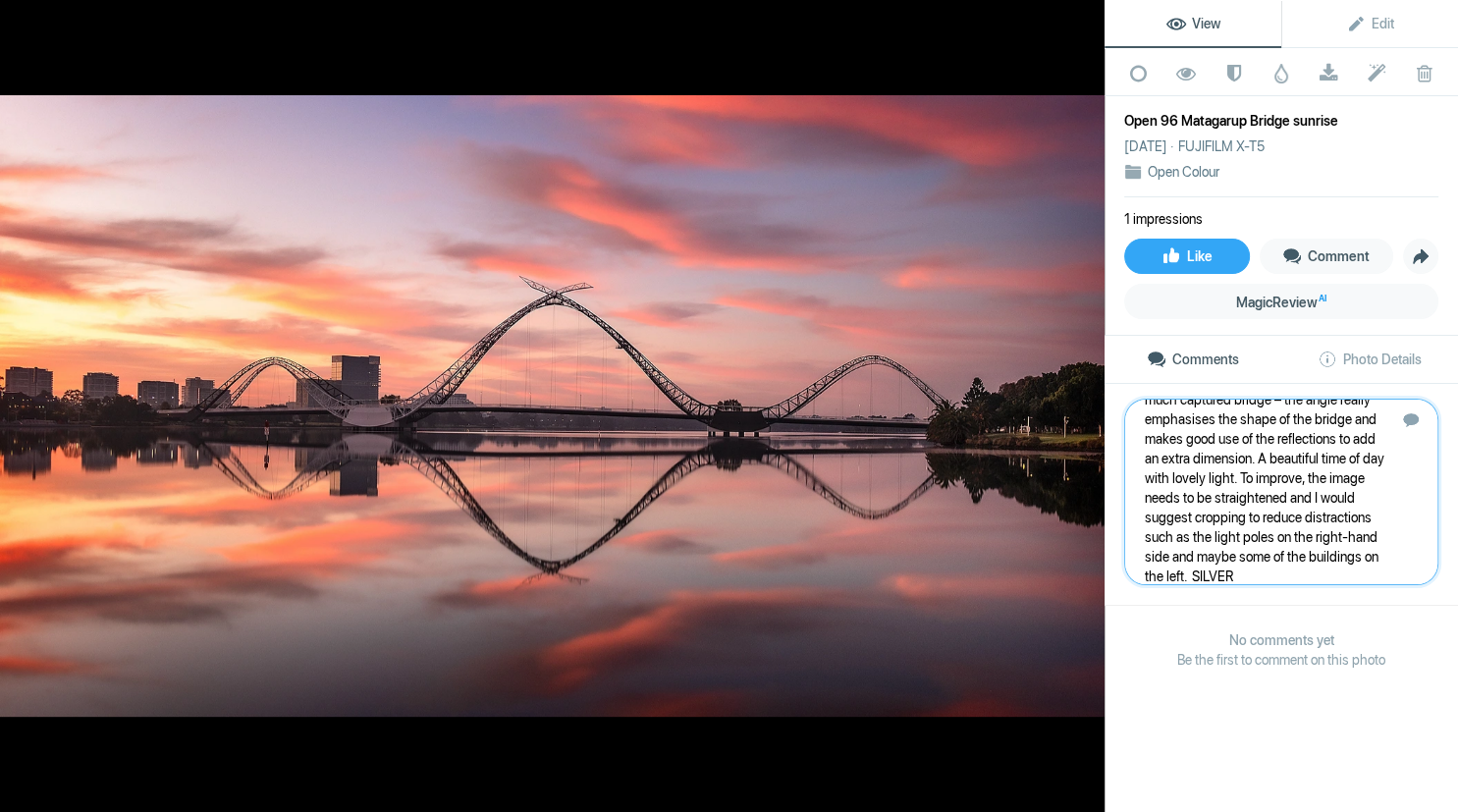 type 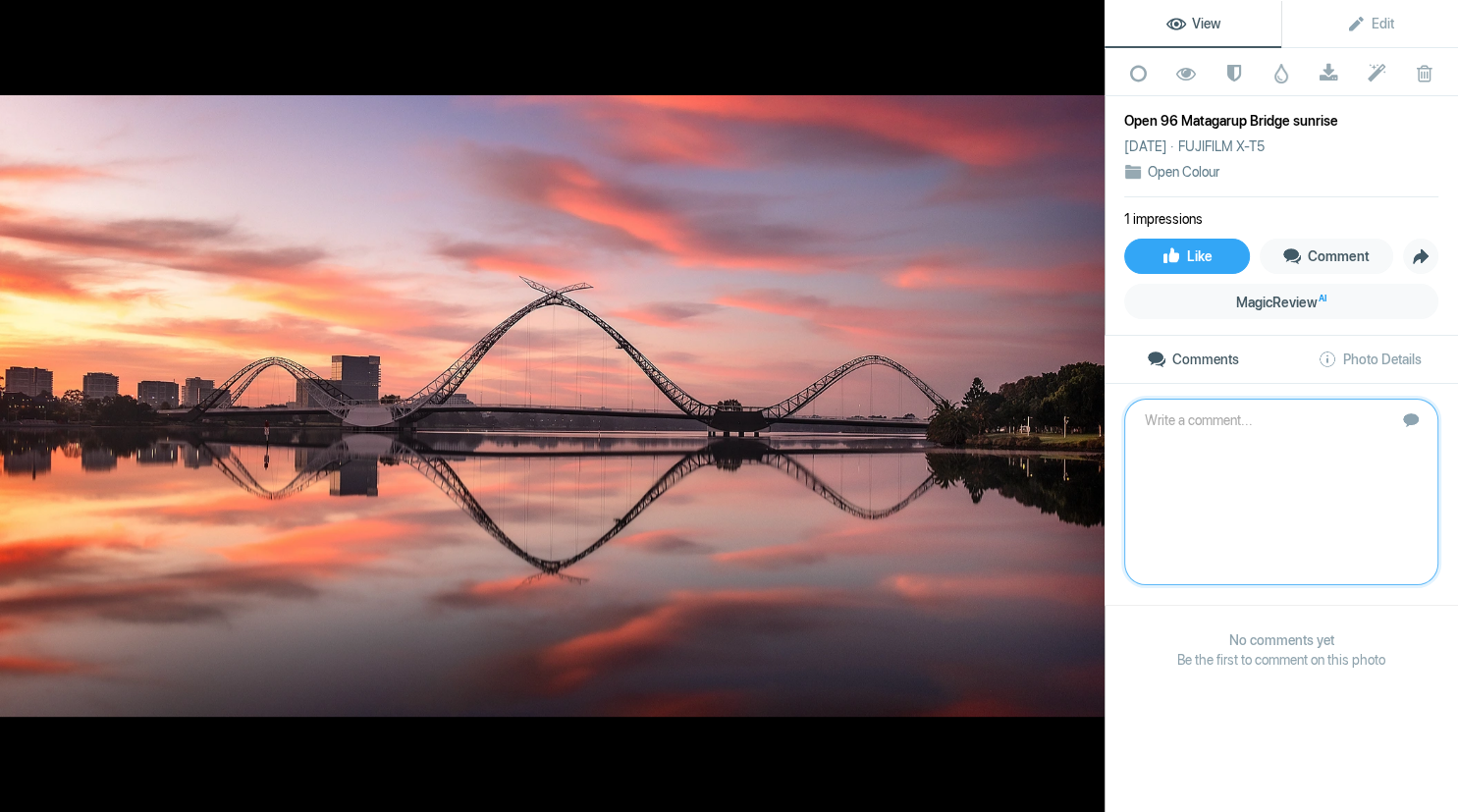 scroll, scrollTop: 0, scrollLeft: 0, axis: both 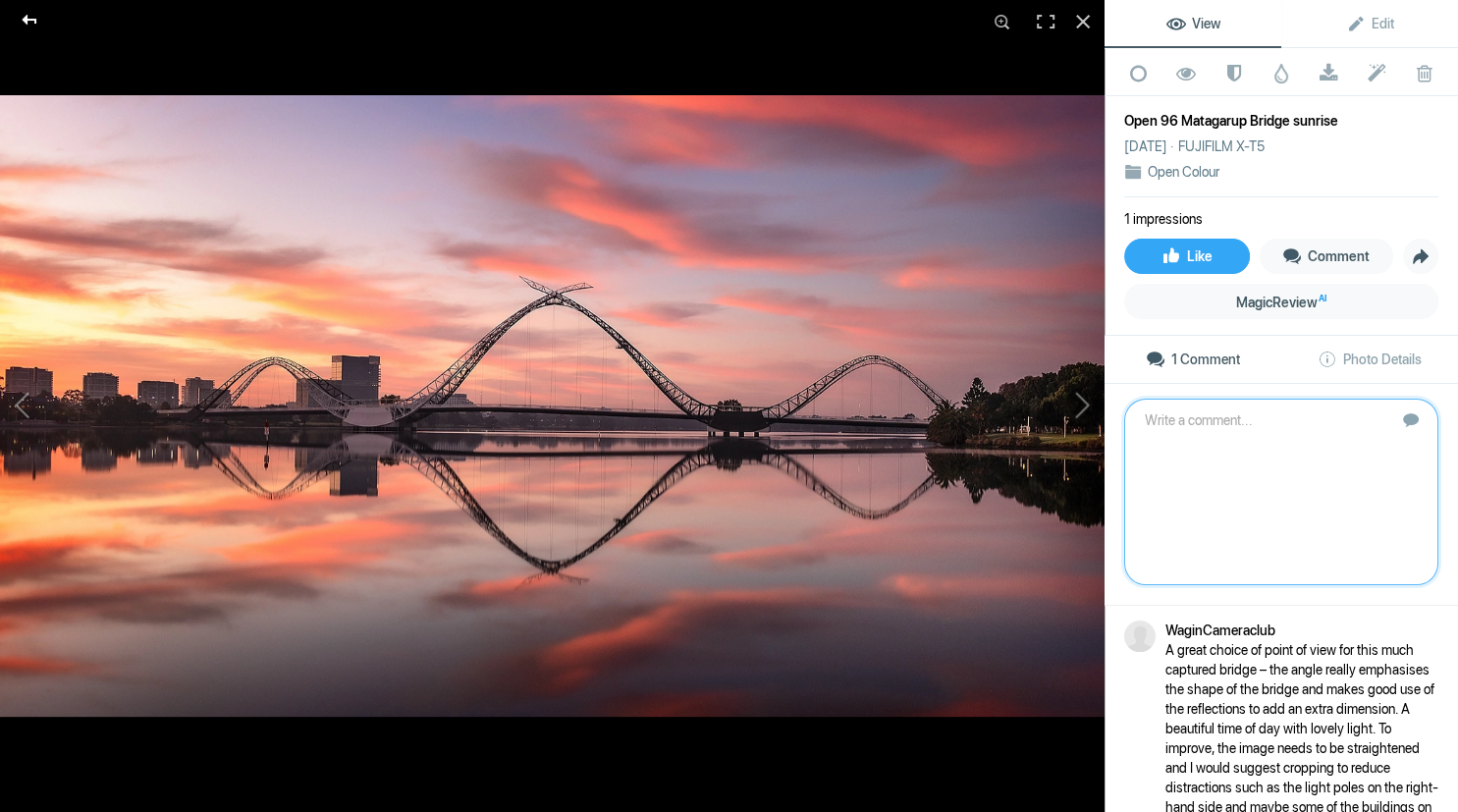 click 